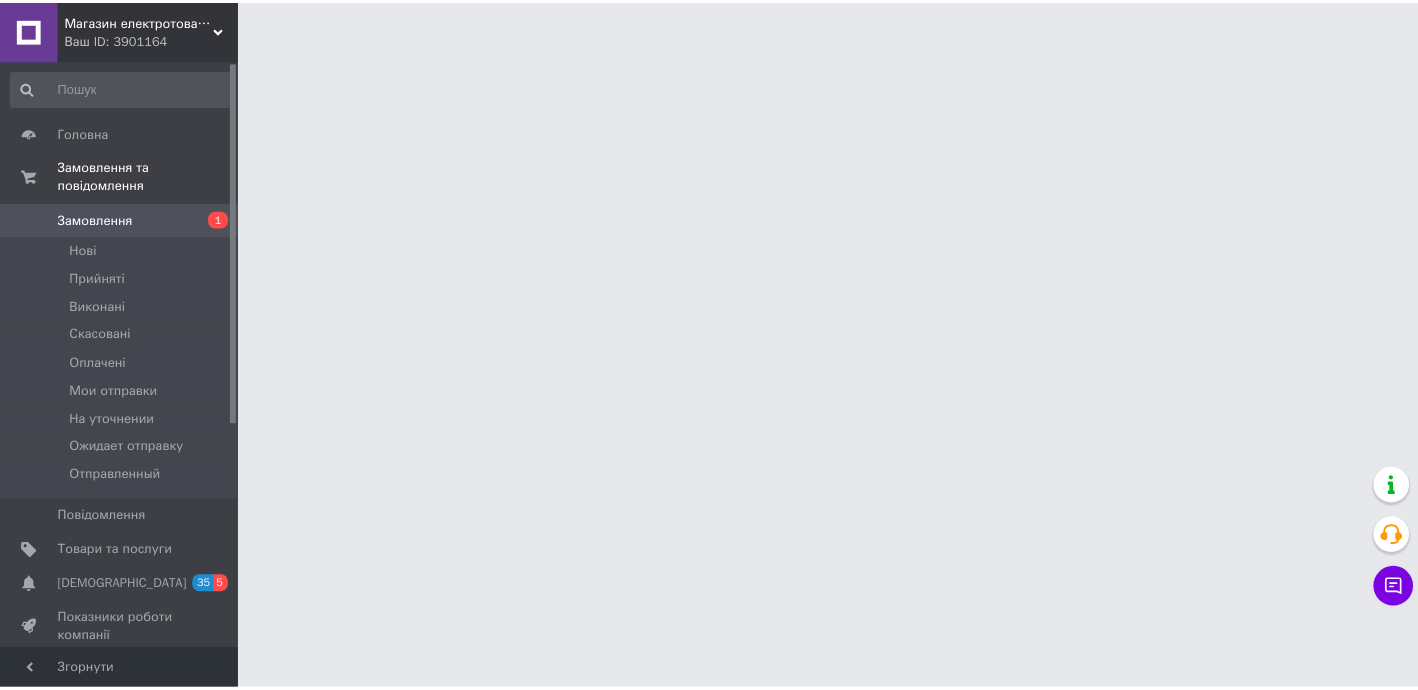 scroll, scrollTop: 0, scrollLeft: 0, axis: both 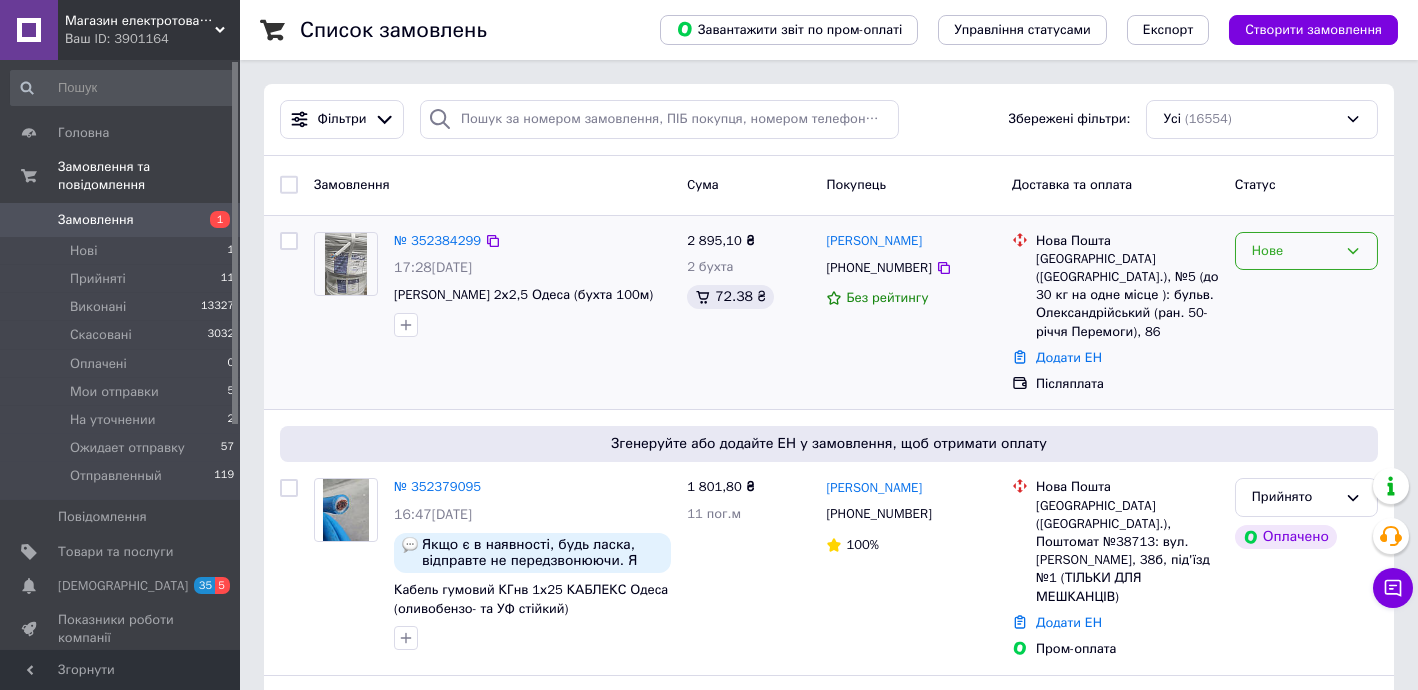 click on "Нове" at bounding box center (1294, 251) 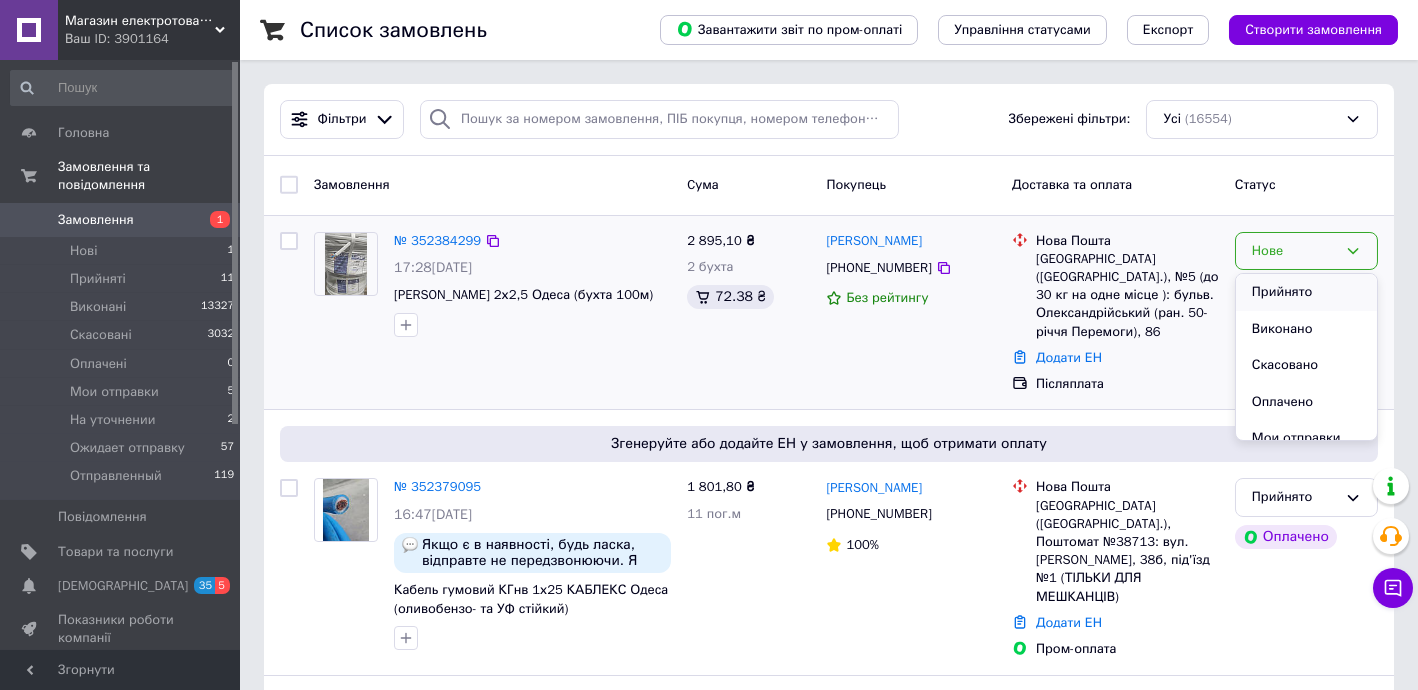 click on "Прийнято" at bounding box center [1306, 292] 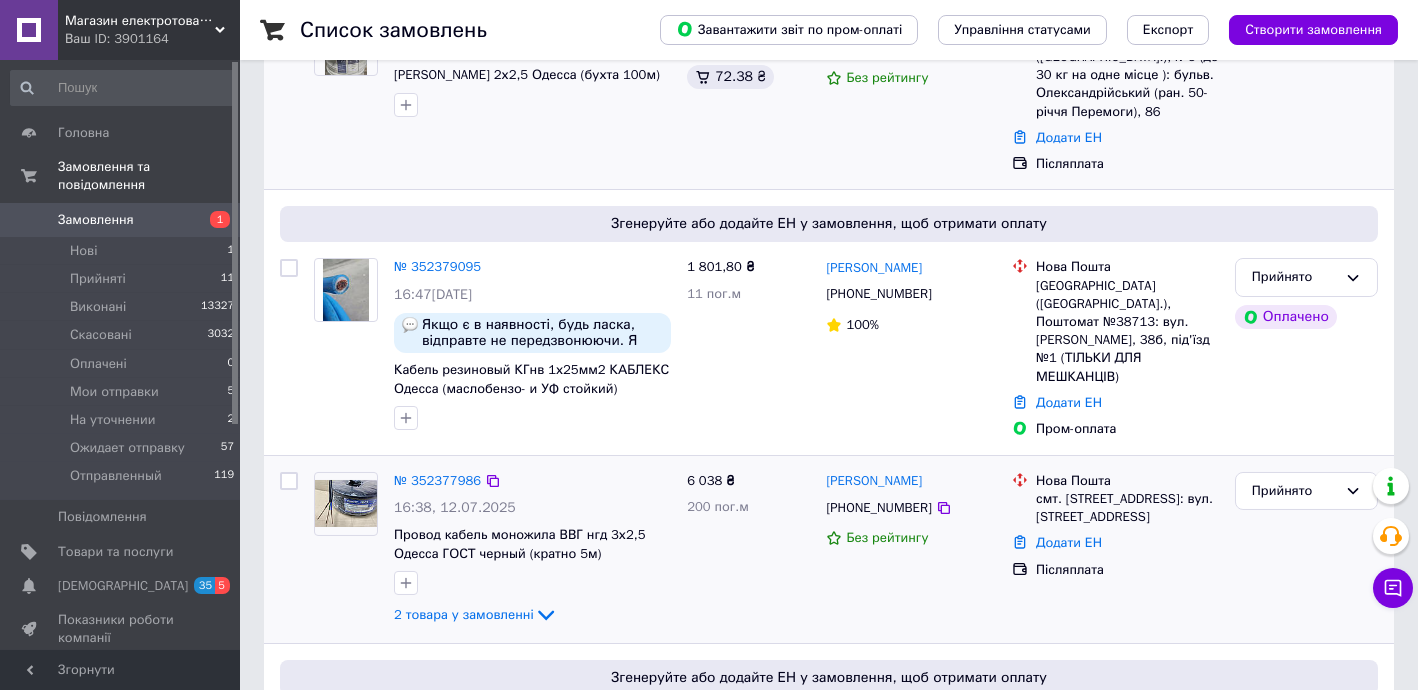scroll, scrollTop: 242, scrollLeft: 0, axis: vertical 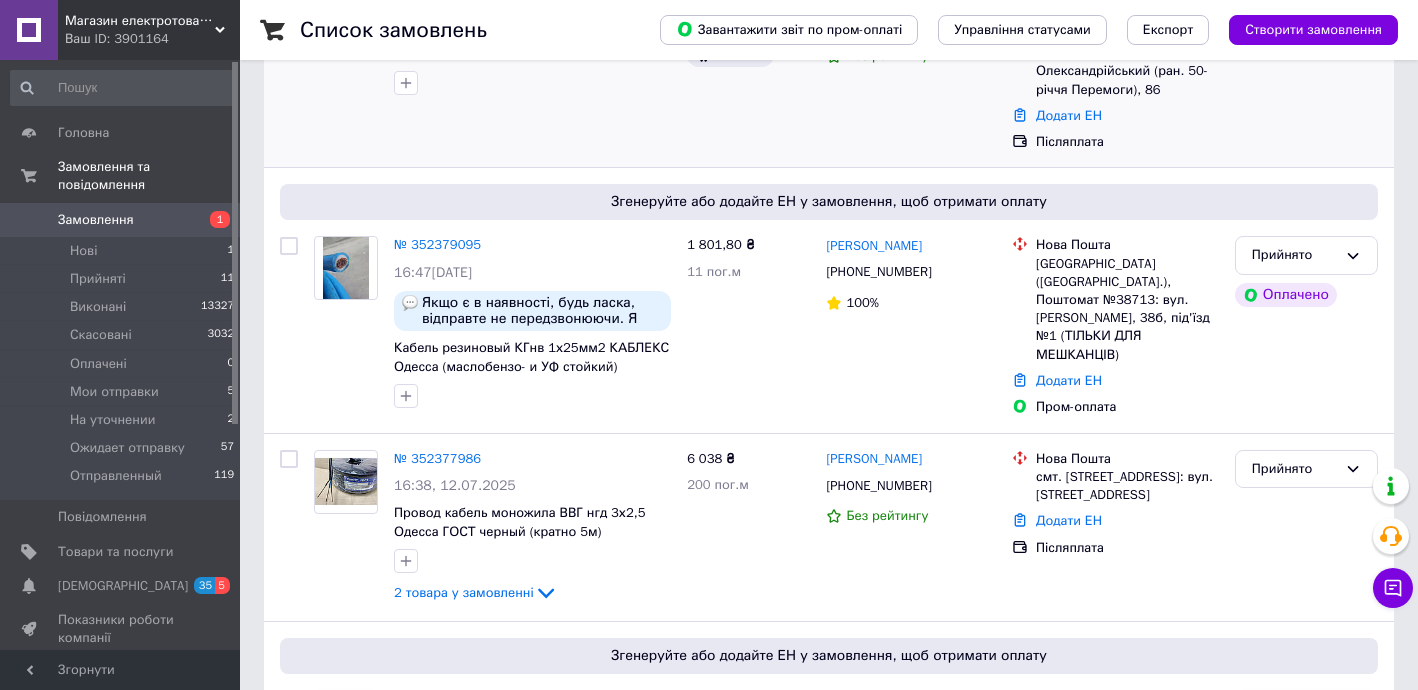 drag, startPoint x: 133, startPoint y: 572, endPoint x: 778, endPoint y: 257, distance: 717.80914 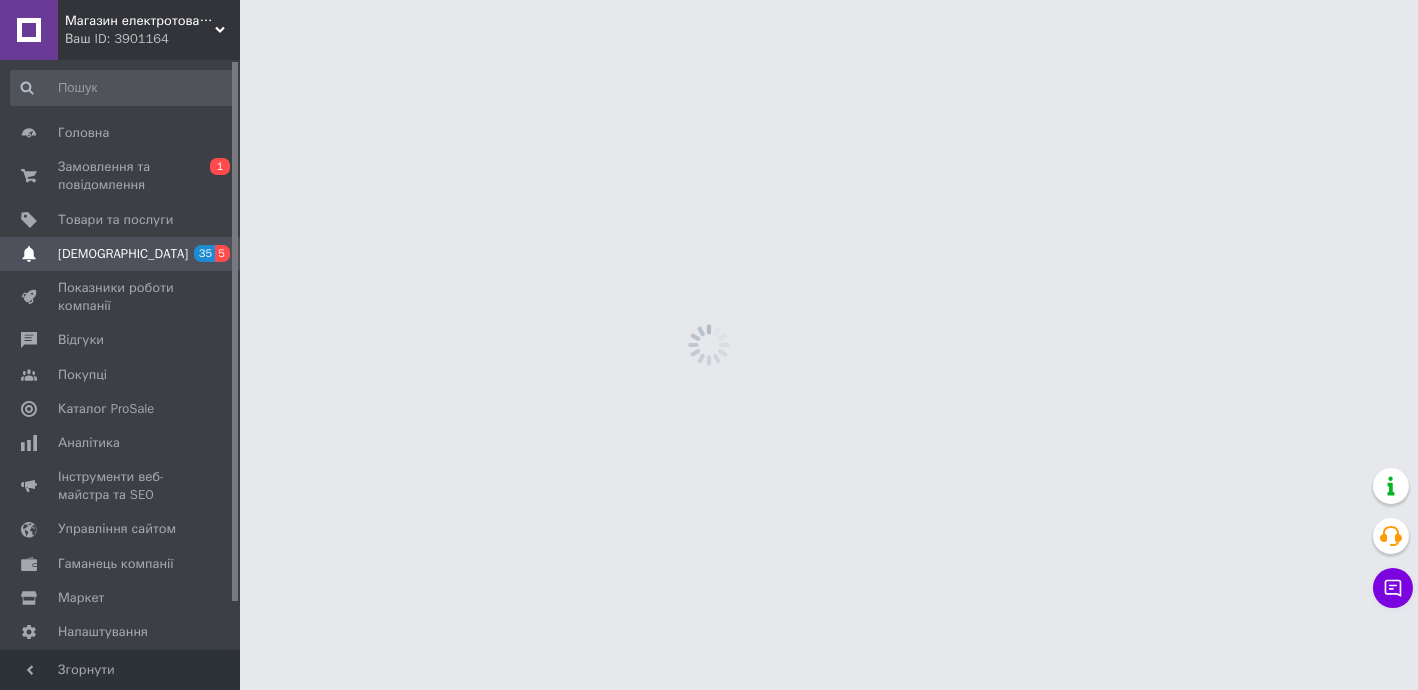 scroll, scrollTop: 0, scrollLeft: 0, axis: both 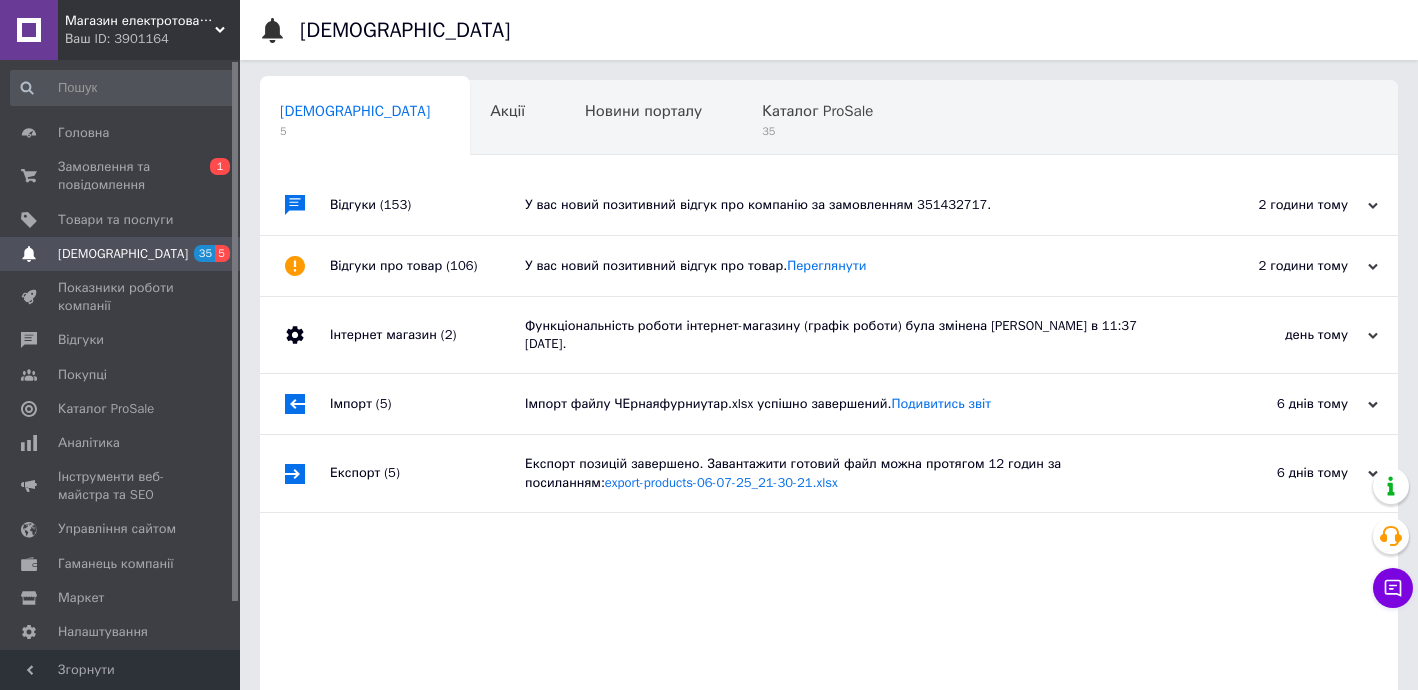 click on "У вас новий позитивний відгук про компанію за замовленням 351432717." at bounding box center (851, 205) 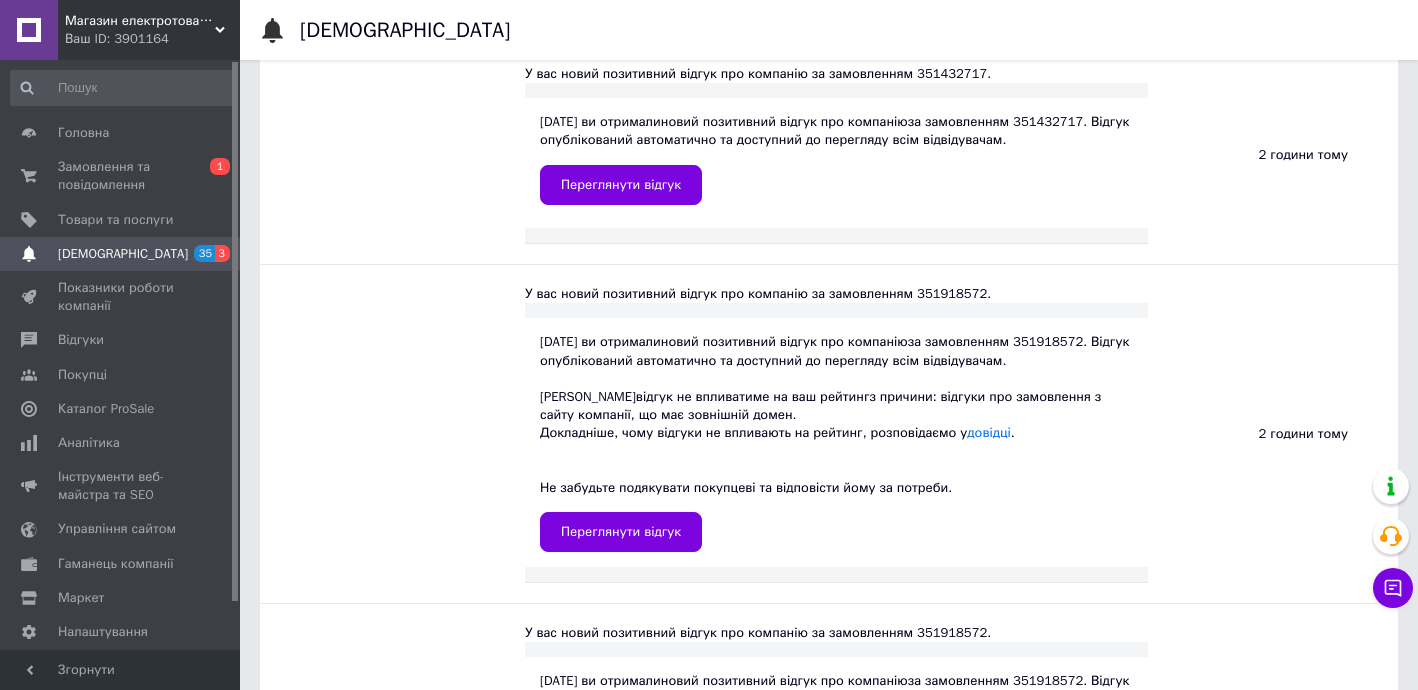 scroll, scrollTop: 363, scrollLeft: 0, axis: vertical 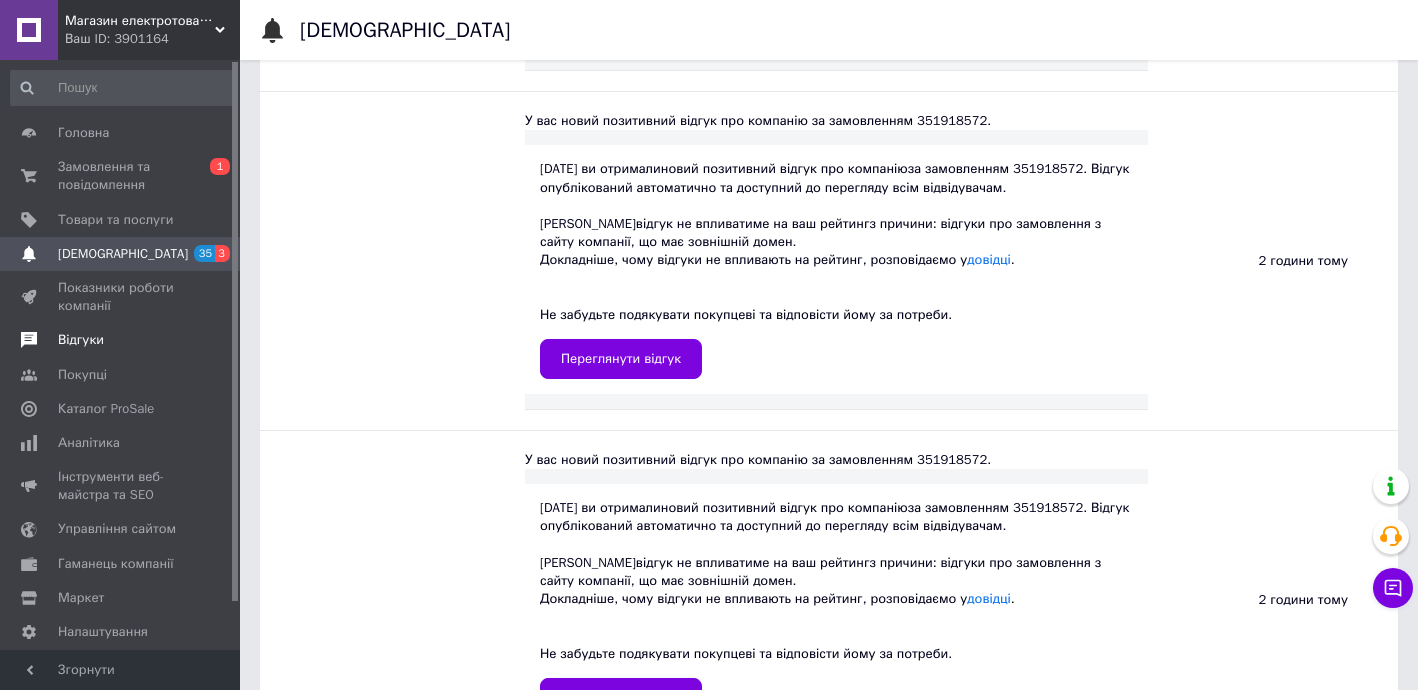 click on "Відгуки" at bounding box center (123, 340) 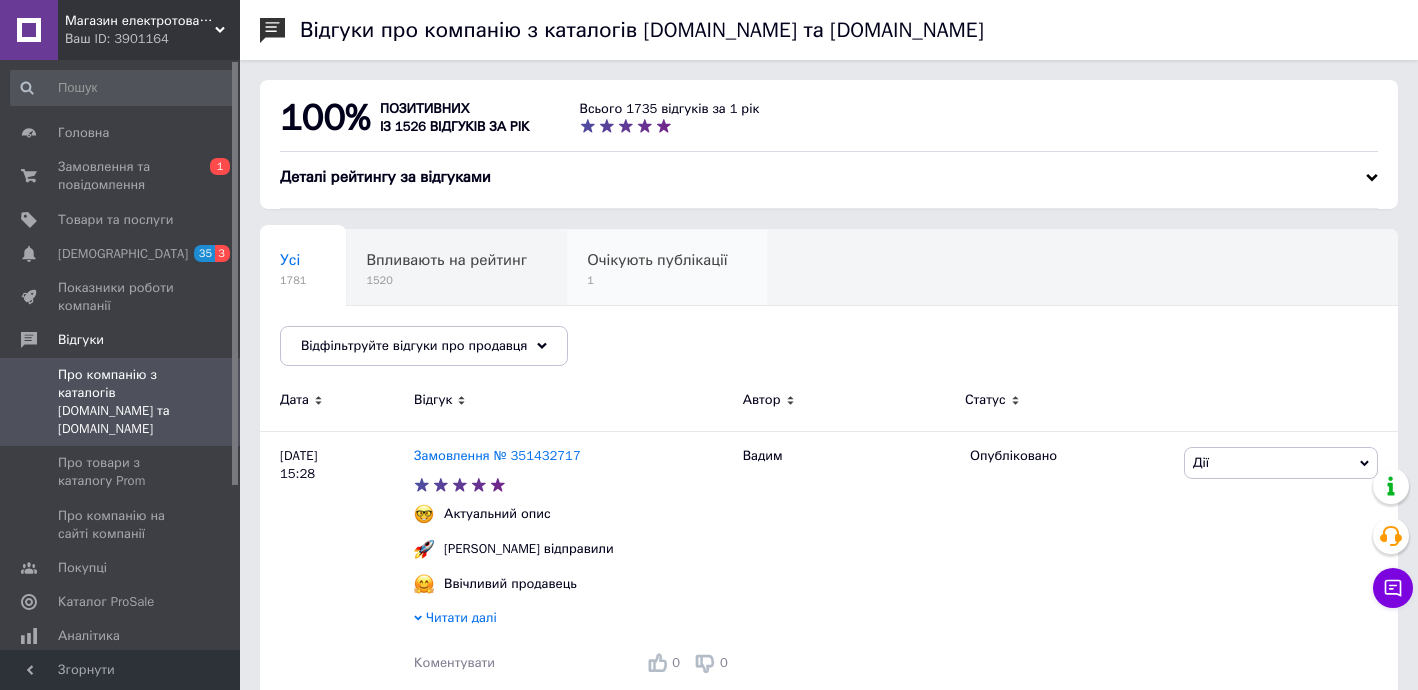 click on "Очікують публікації" at bounding box center (657, 260) 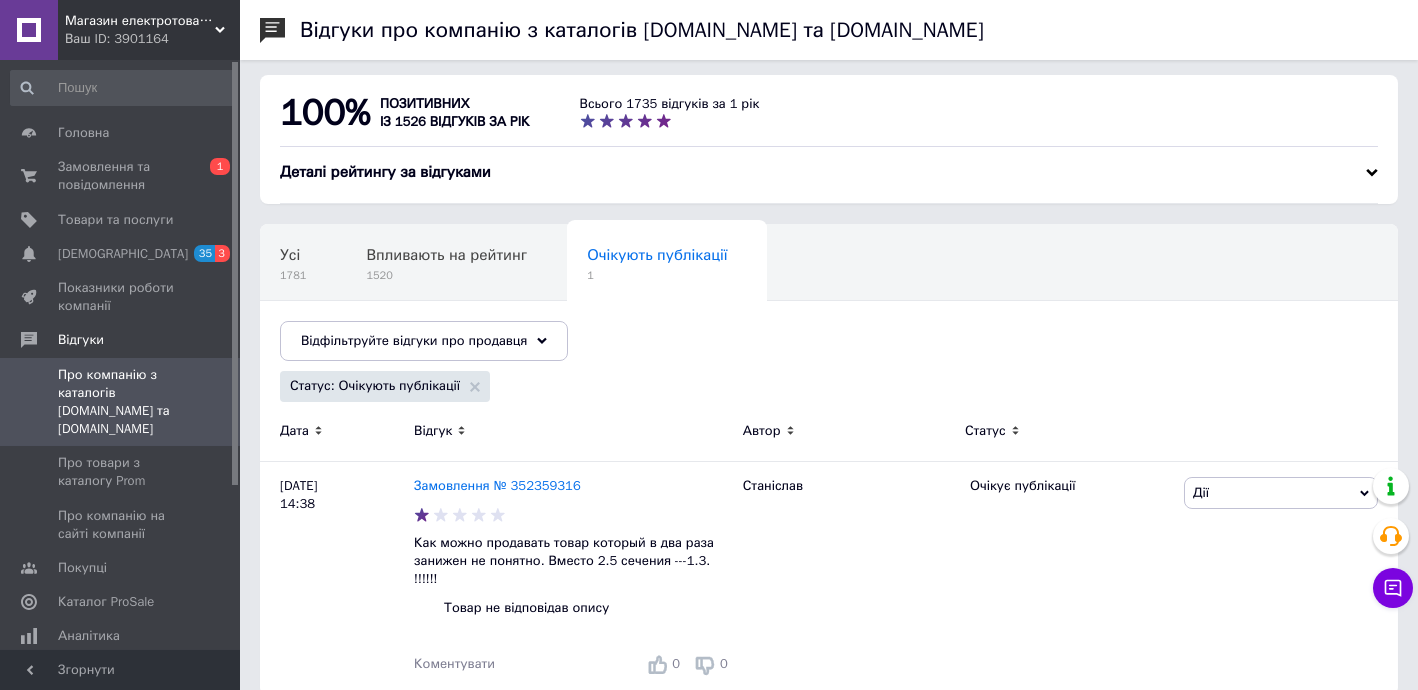 scroll, scrollTop: 12, scrollLeft: 0, axis: vertical 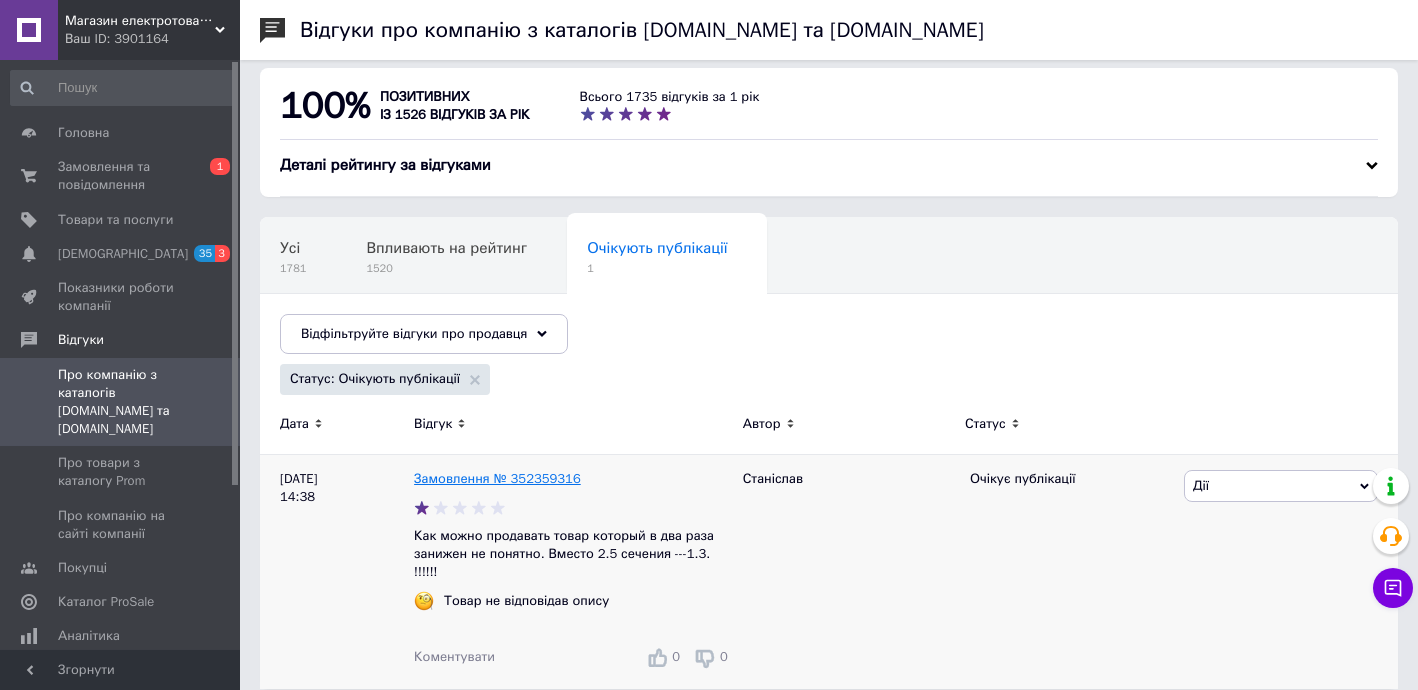 click on "Замовлення № 352359316" at bounding box center [497, 478] 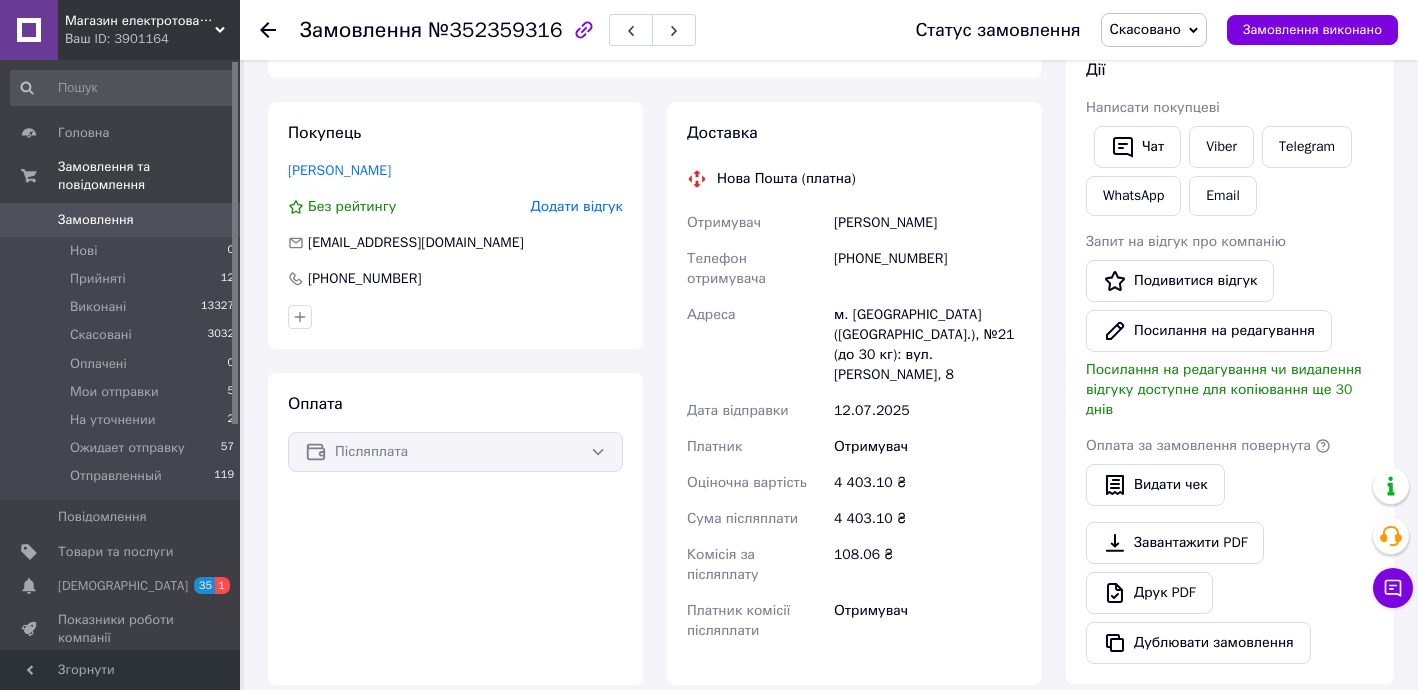 scroll, scrollTop: 363, scrollLeft: 0, axis: vertical 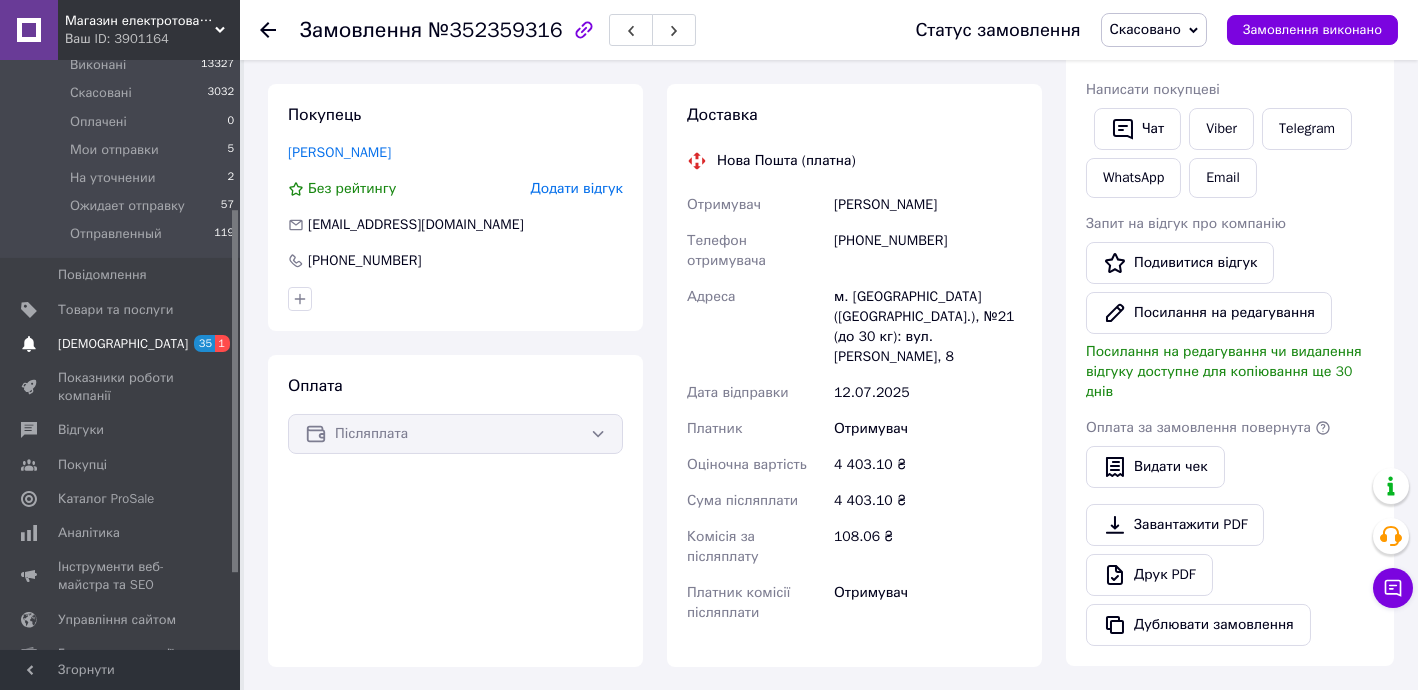 click on "[DEMOGRAPHIC_DATA]" at bounding box center (123, 344) 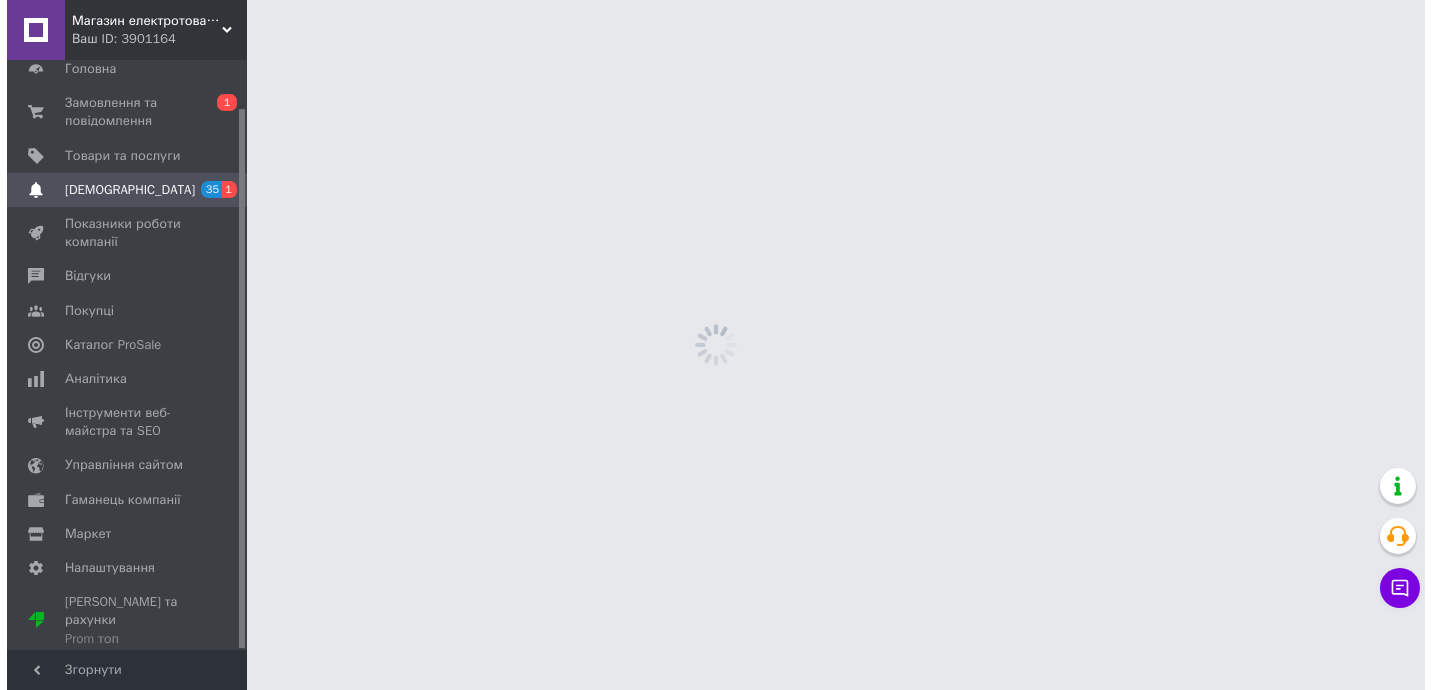 scroll, scrollTop: 0, scrollLeft: 0, axis: both 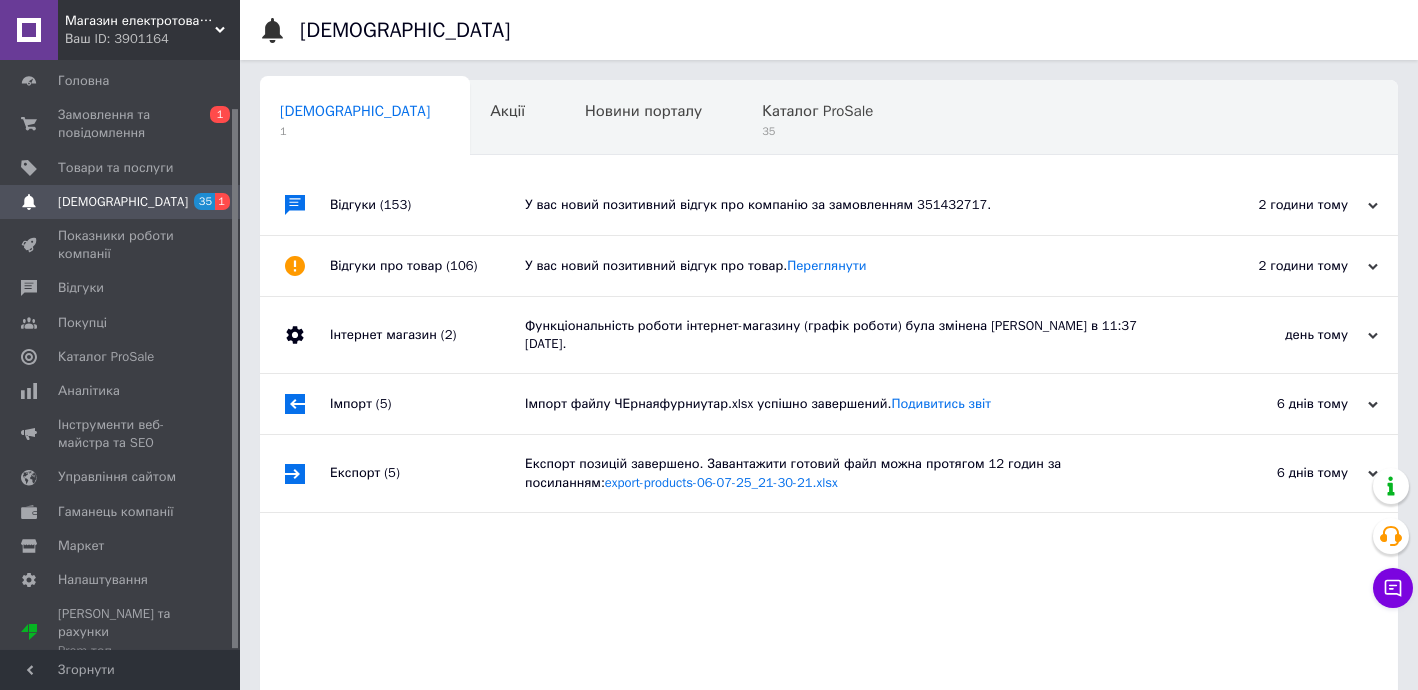 click on "У вас новий позитивний відгук про компанію за замовленням 351432717." at bounding box center (851, 205) 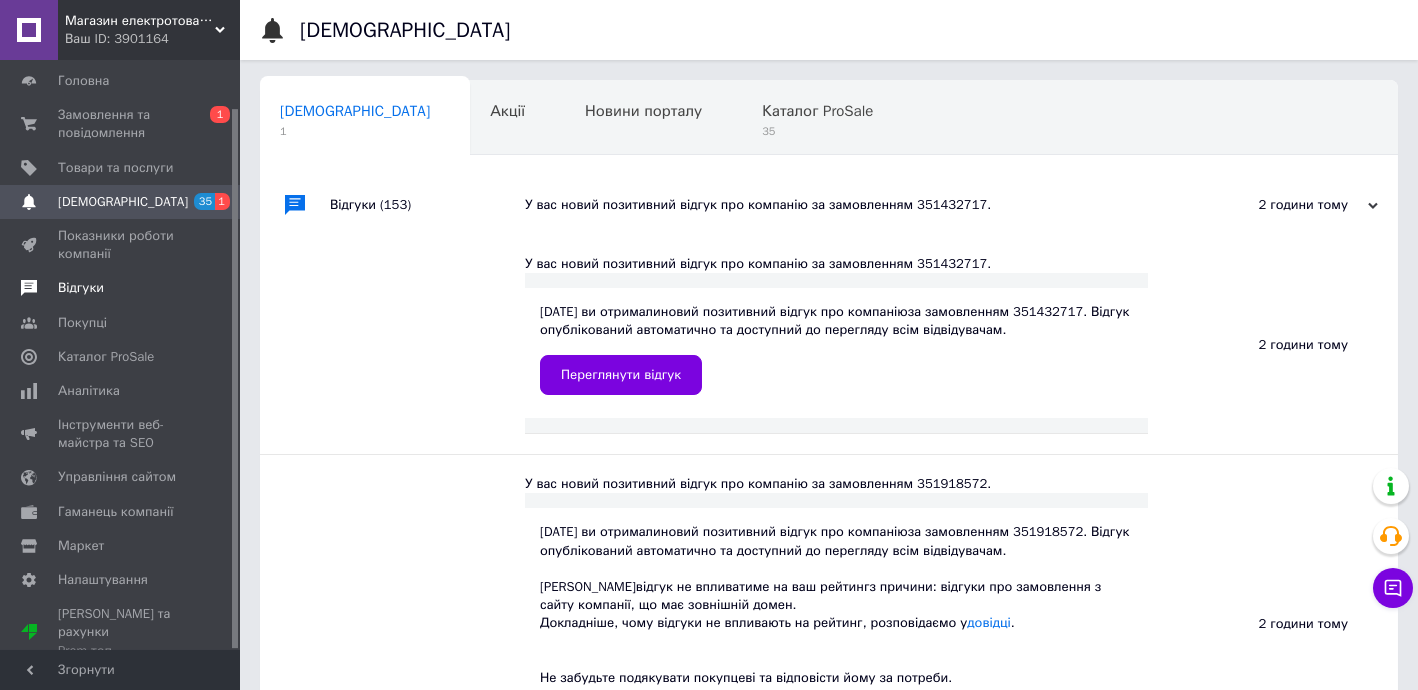 click on "Відгуки" at bounding box center (121, 288) 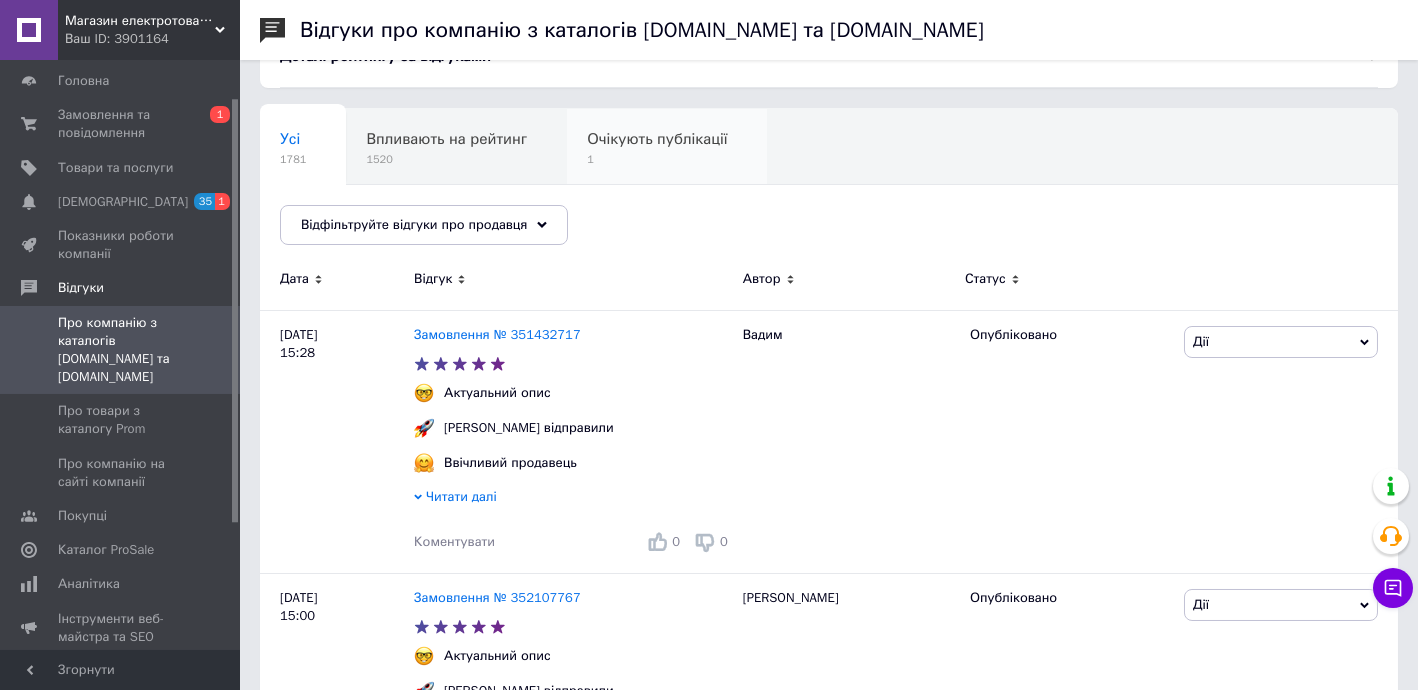 click on "Очікують публікації 1" at bounding box center (667, 147) 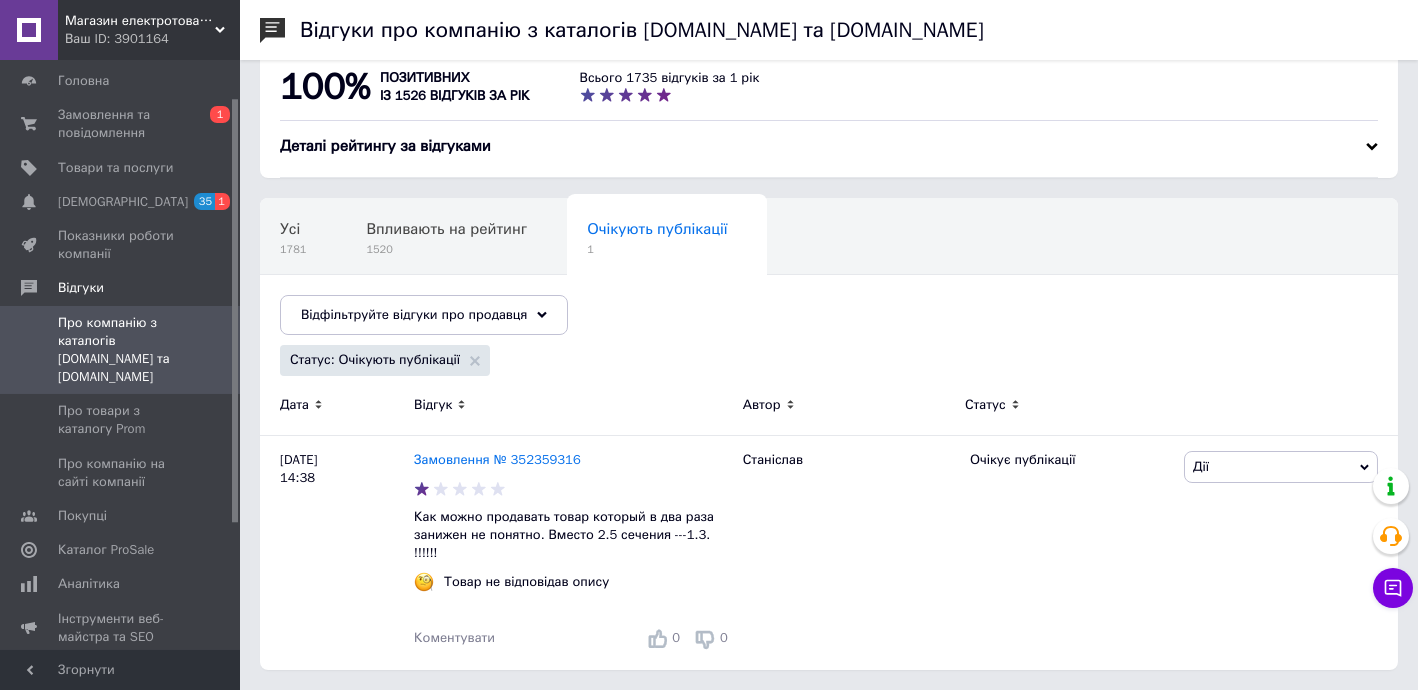 scroll, scrollTop: 12, scrollLeft: 0, axis: vertical 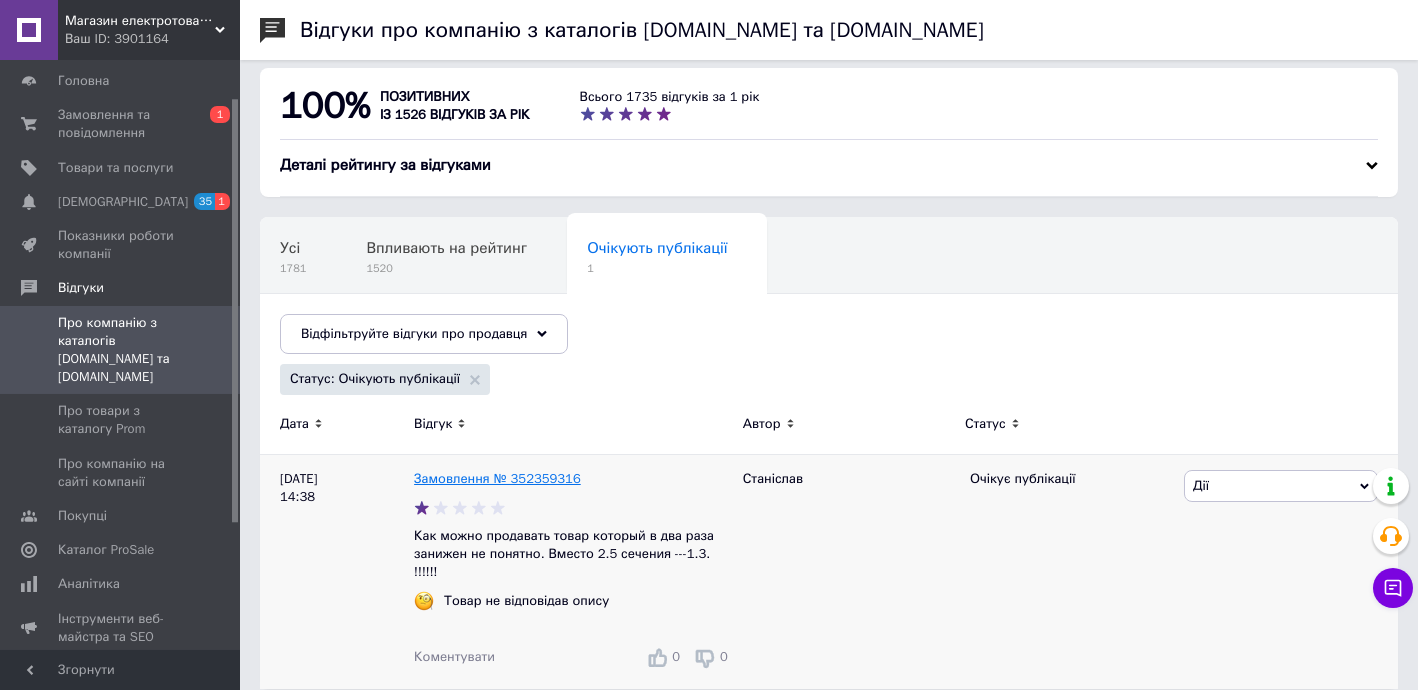 click on "Замовлення № 352359316" at bounding box center [497, 478] 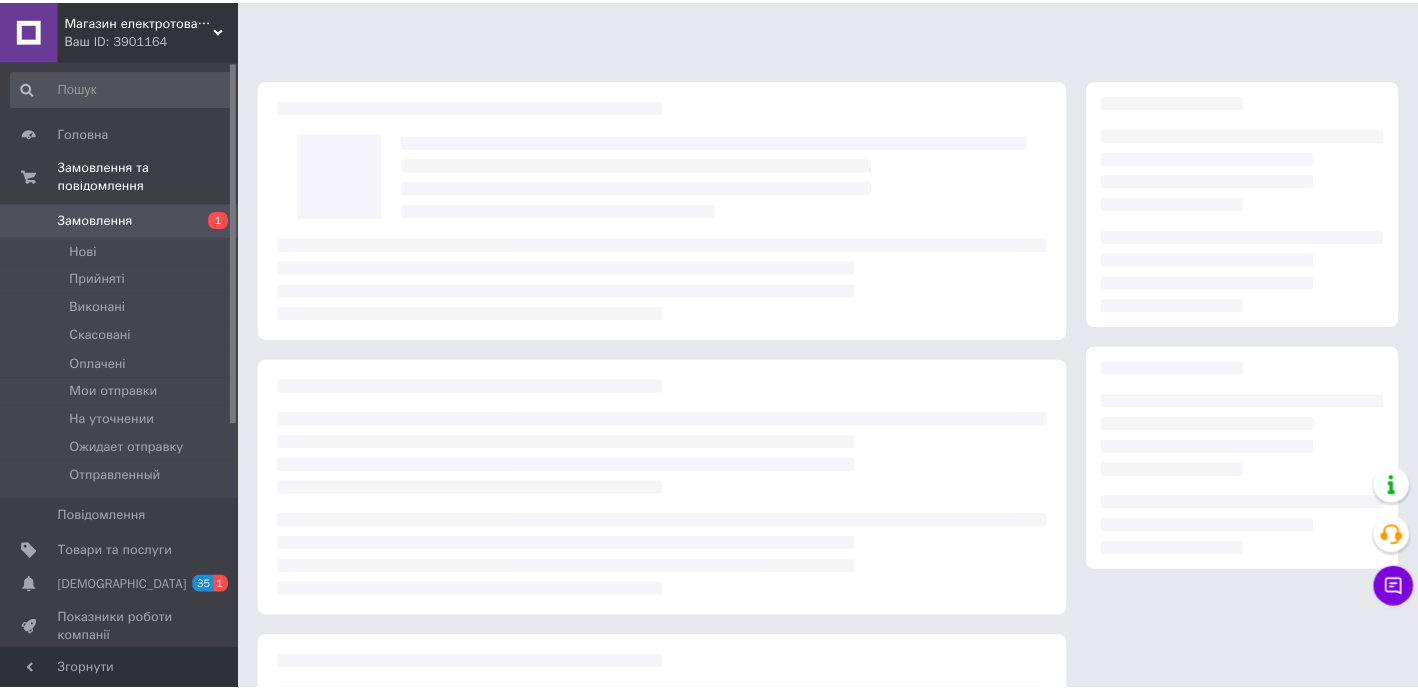 scroll, scrollTop: 0, scrollLeft: 0, axis: both 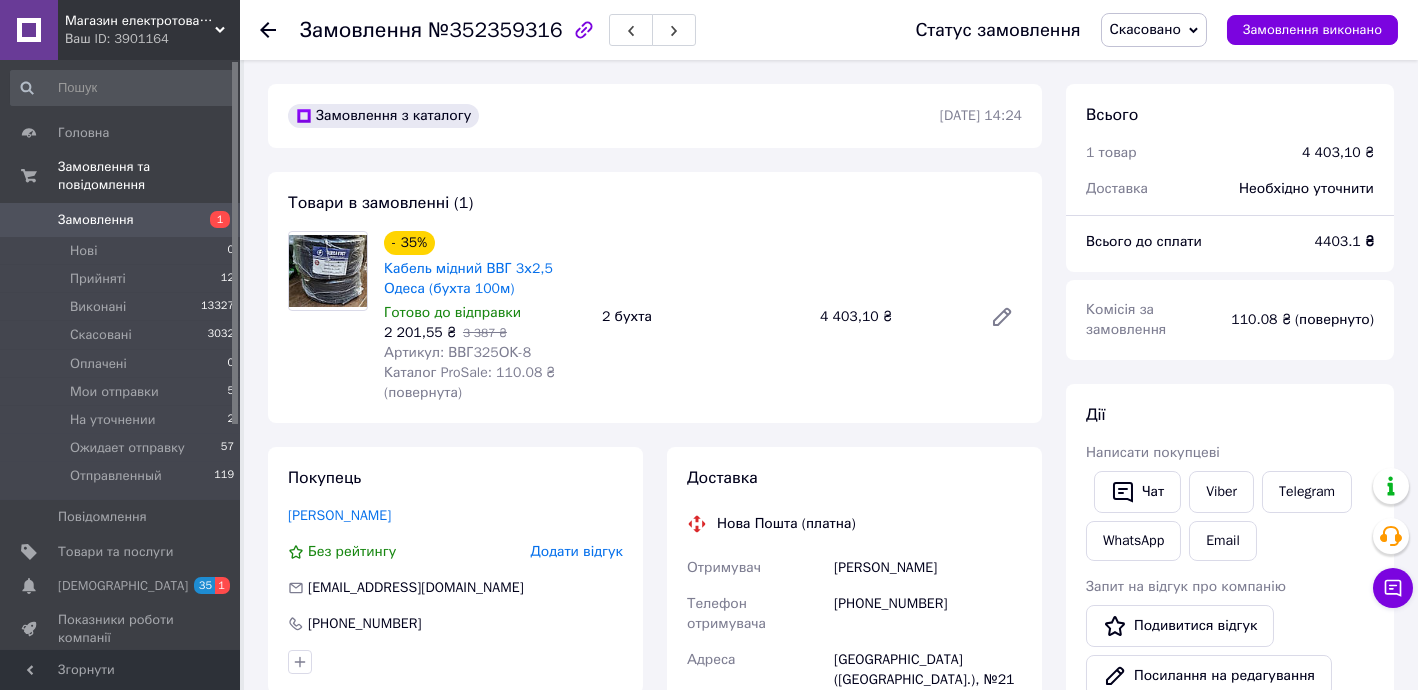 click on "Замовлення" at bounding box center (121, 220) 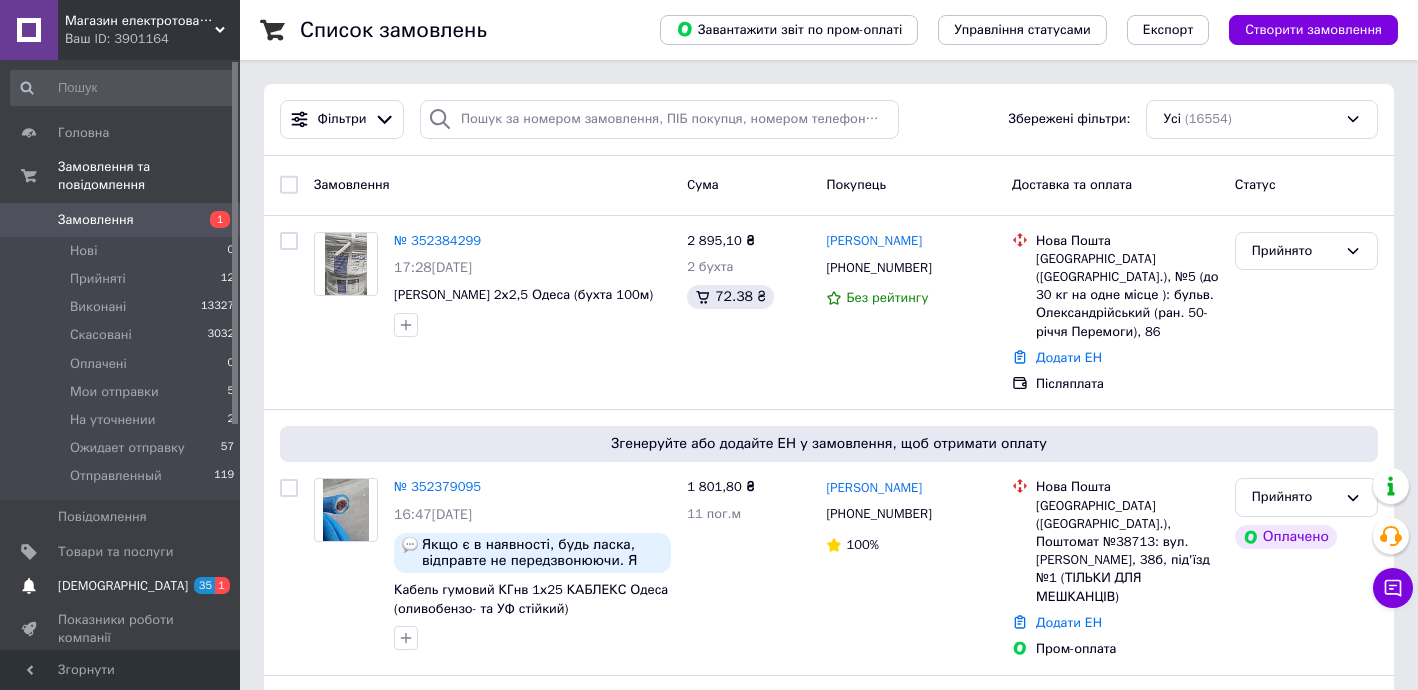 click on "[DEMOGRAPHIC_DATA]" at bounding box center [121, 586] 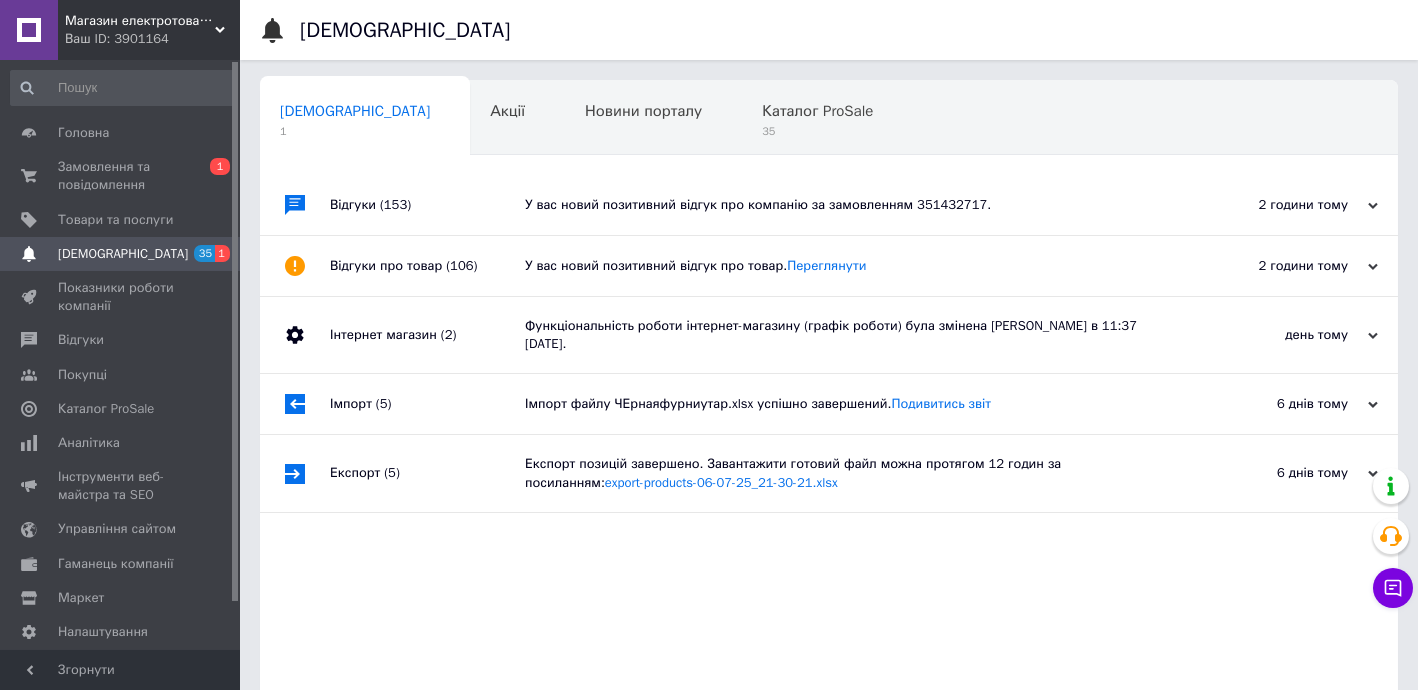 click on "У вас новий позитивний відгук про компанію за замовленням 351432717." at bounding box center (851, 205) 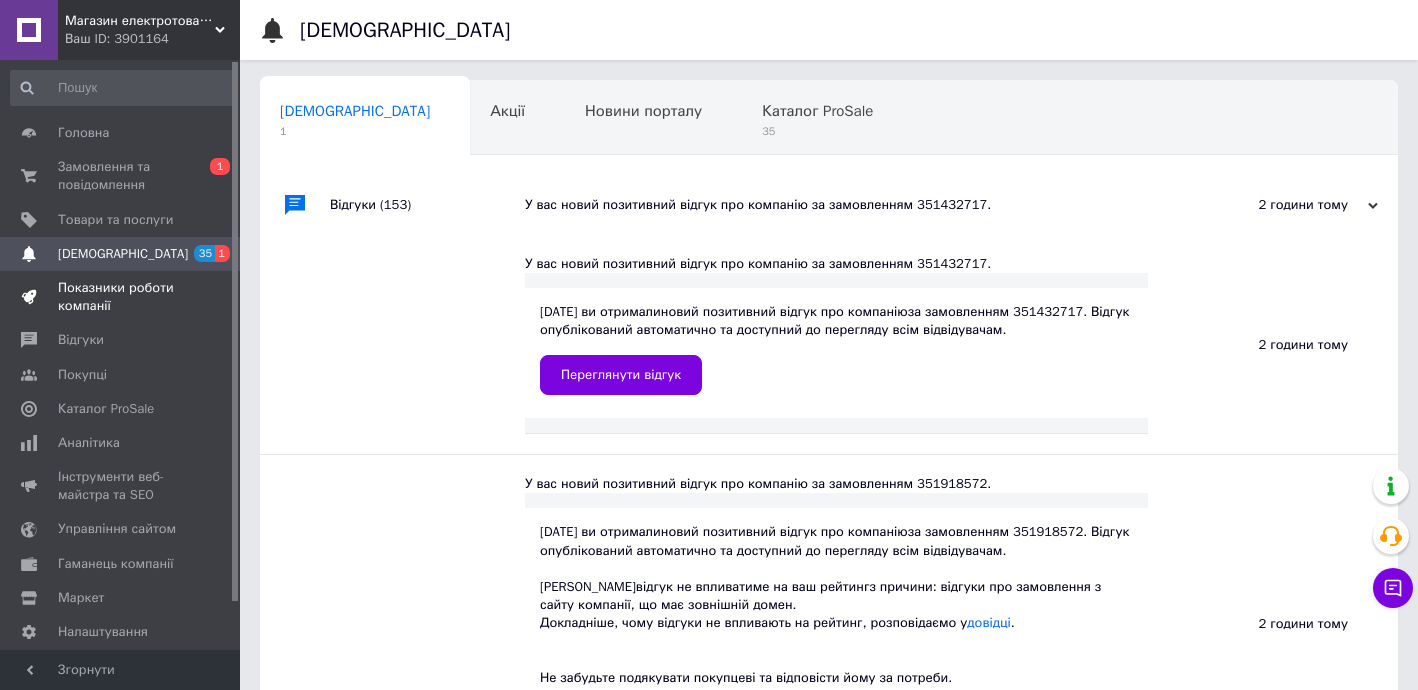 click on "Показники роботи компанії" at bounding box center [123, 297] 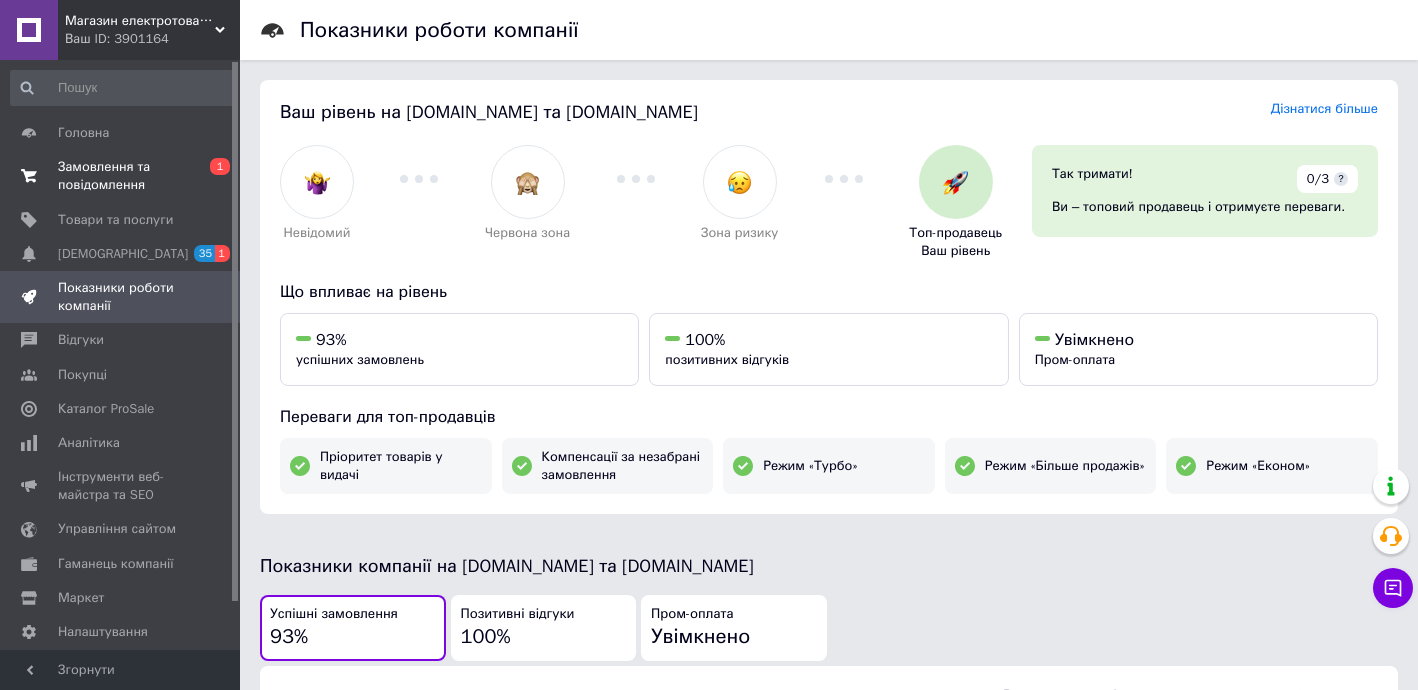 click on "Замовлення та повідомлення" at bounding box center (121, 176) 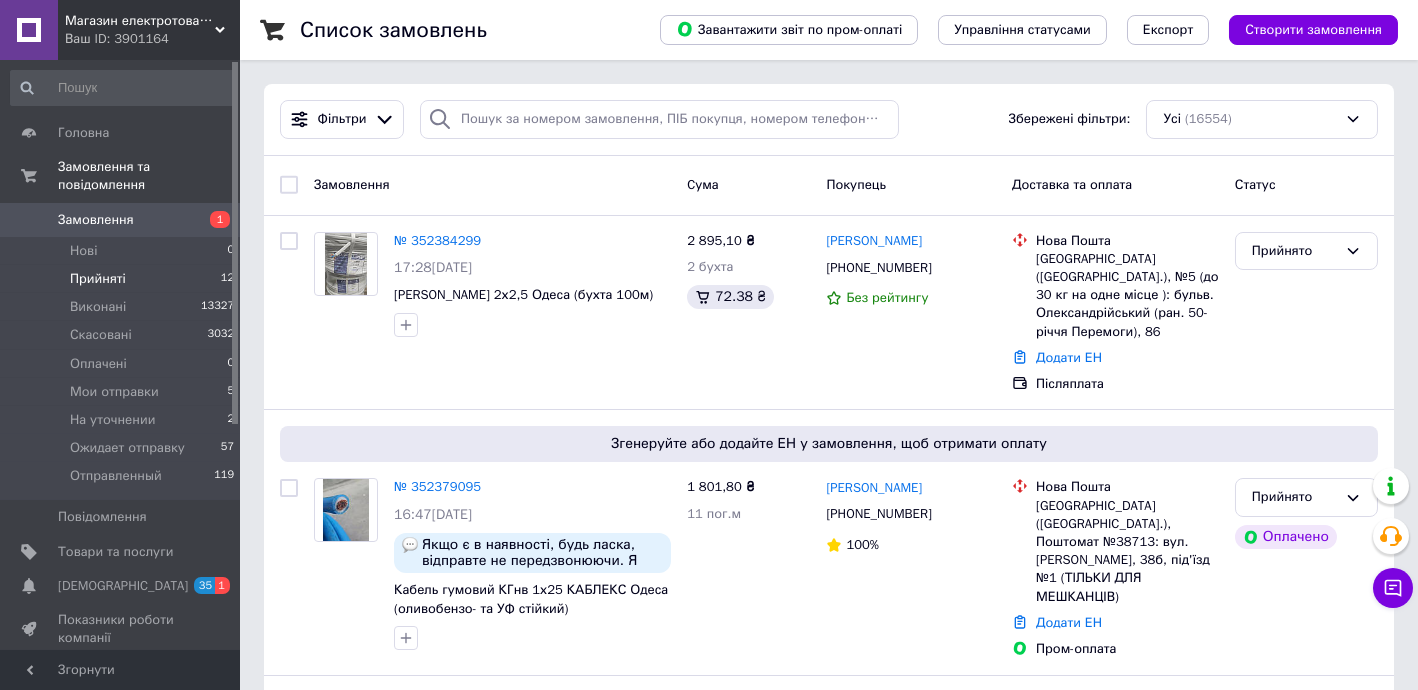 click on "Прийняті" at bounding box center (98, 279) 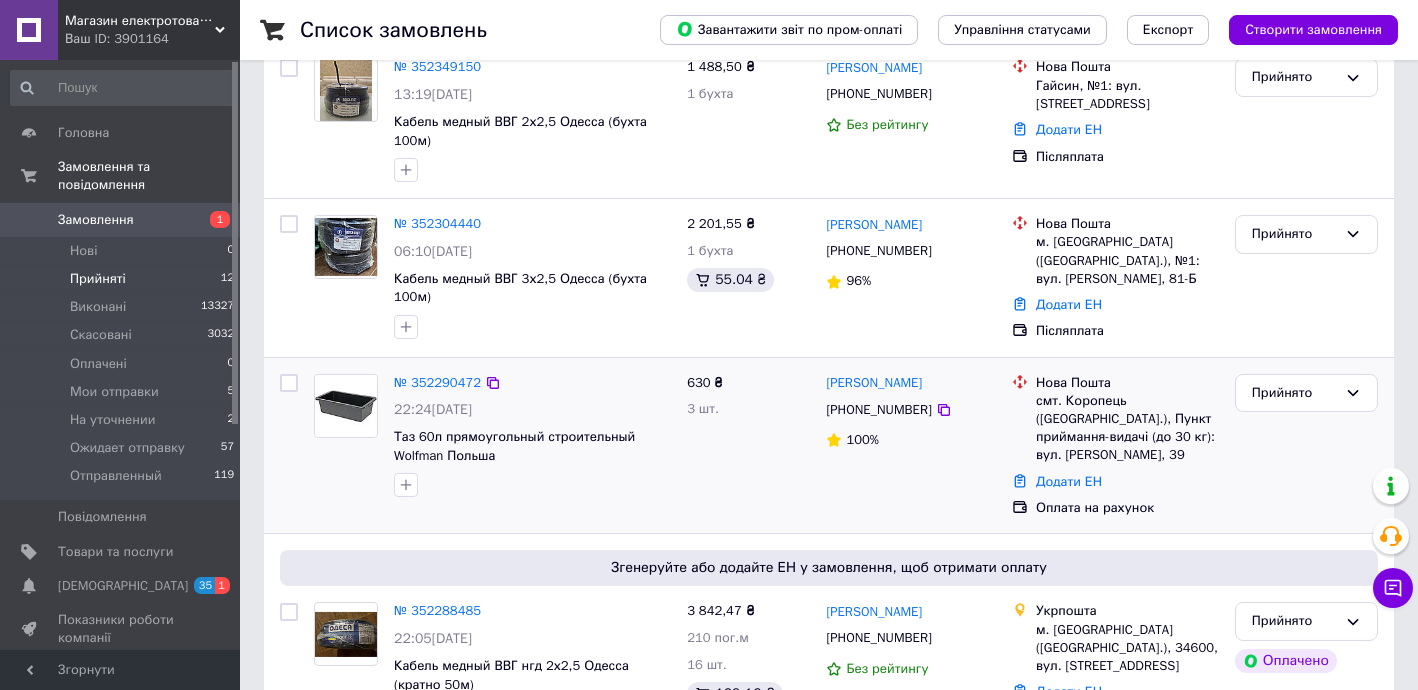 scroll, scrollTop: 1824, scrollLeft: 0, axis: vertical 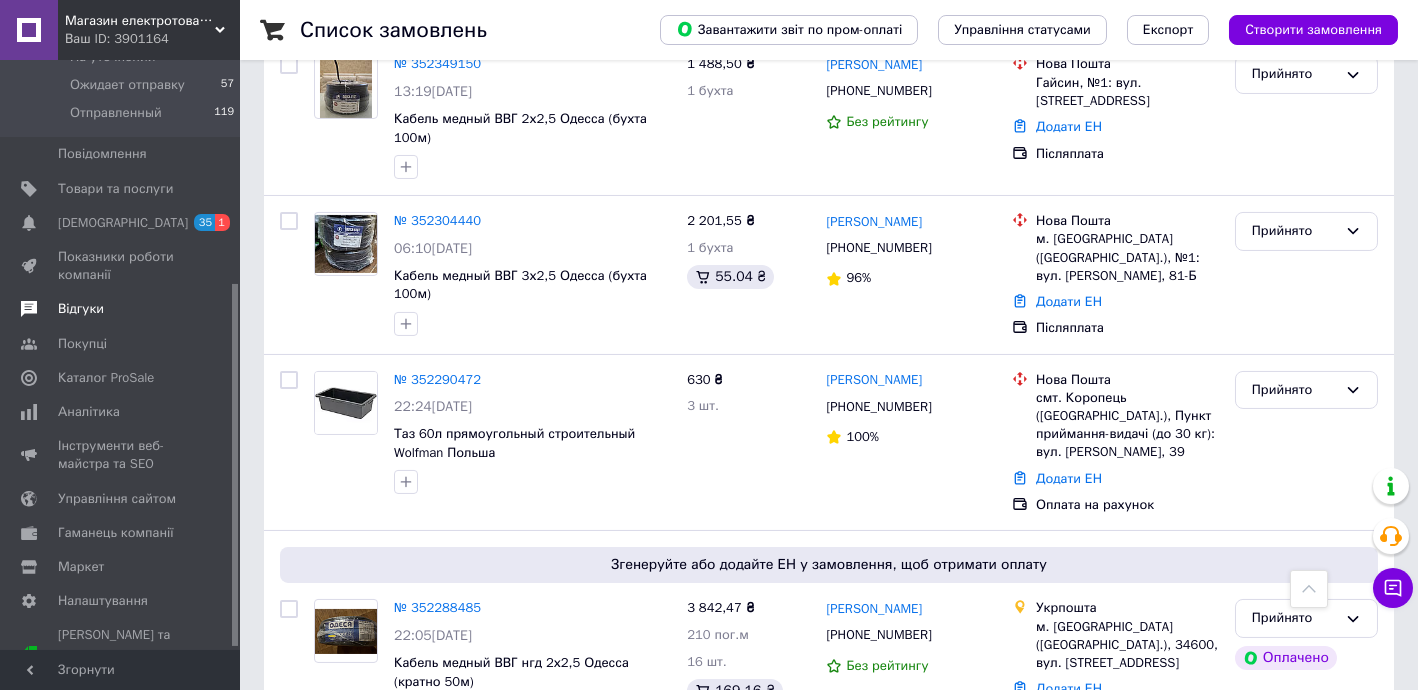click on "Відгуки" at bounding box center [81, 309] 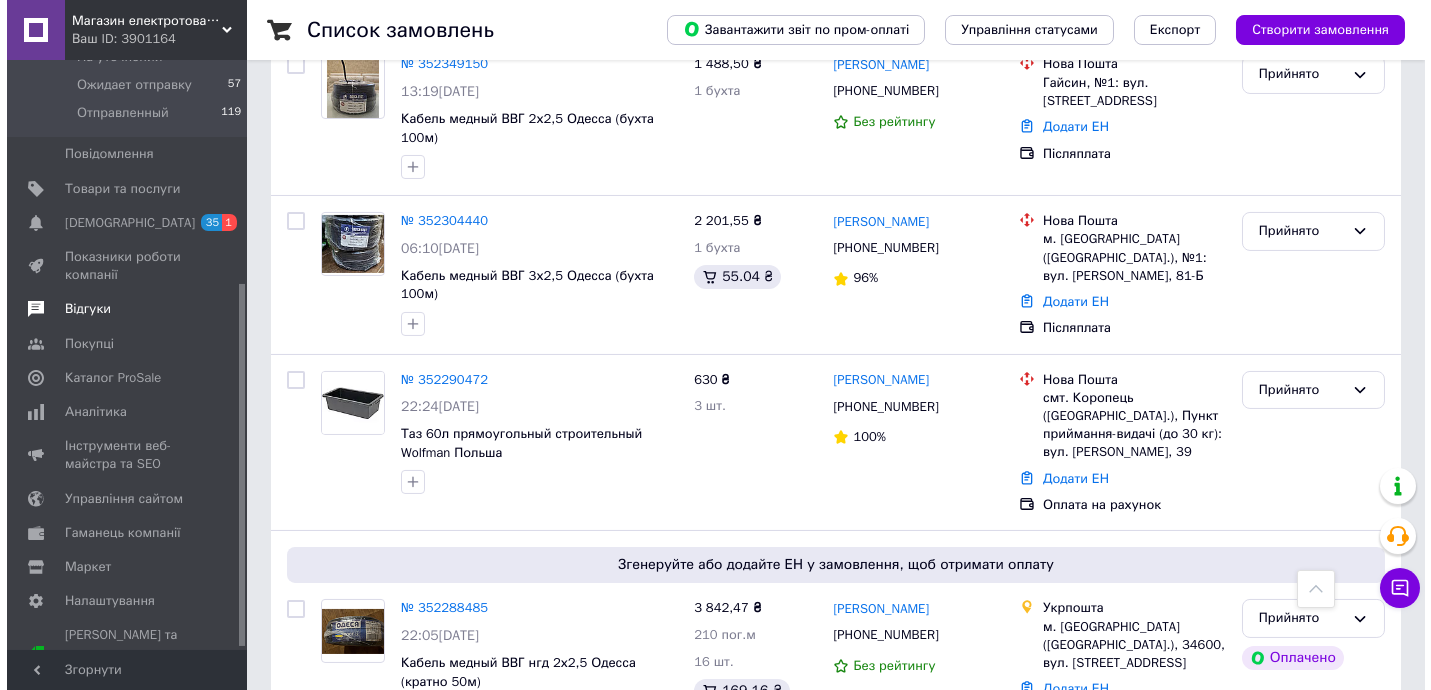 scroll, scrollTop: 0, scrollLeft: 0, axis: both 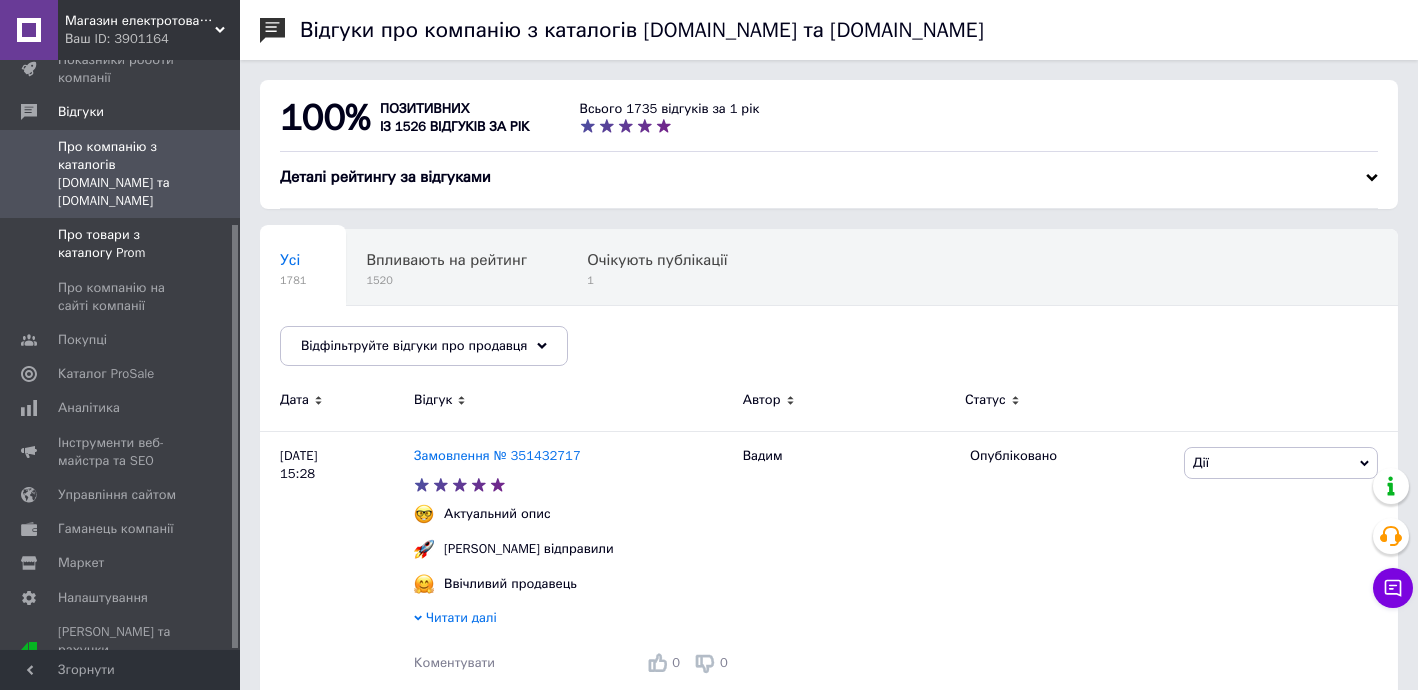 click on "Про товари з каталогу Prom" at bounding box center [121, 244] 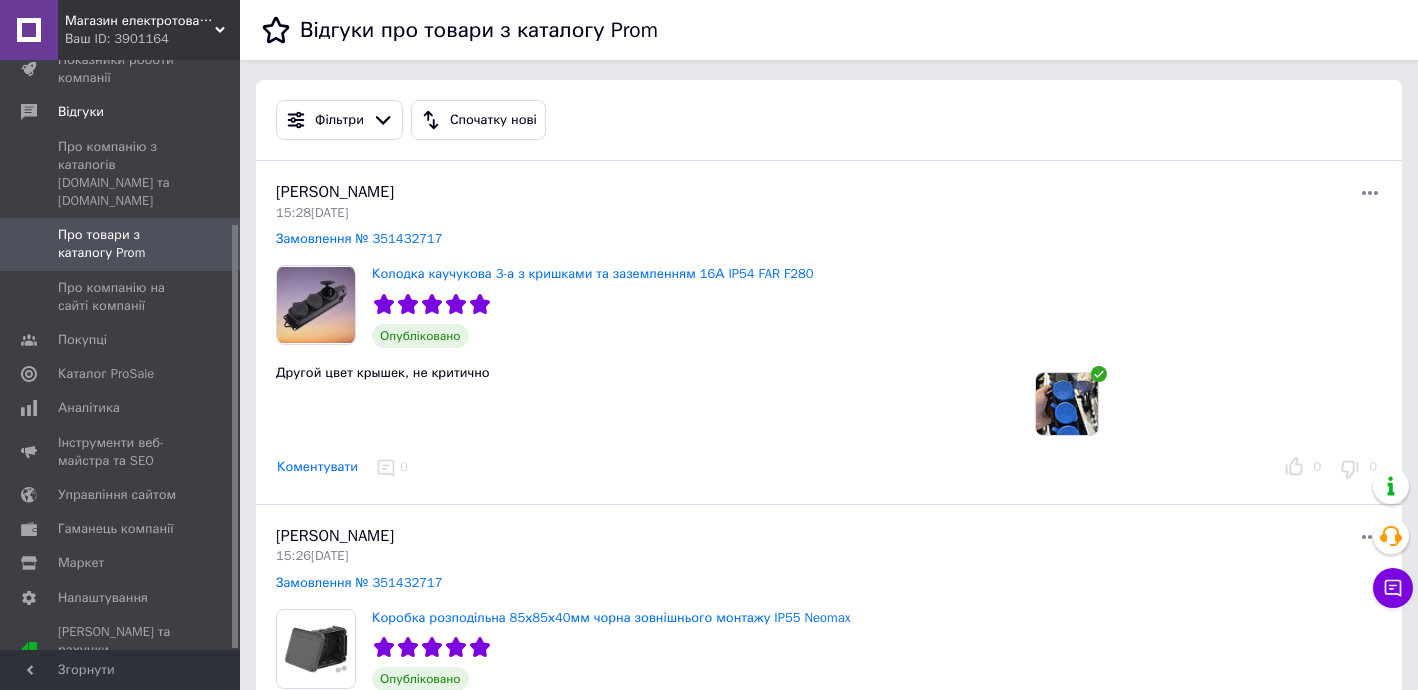 scroll, scrollTop: 0, scrollLeft: 0, axis: both 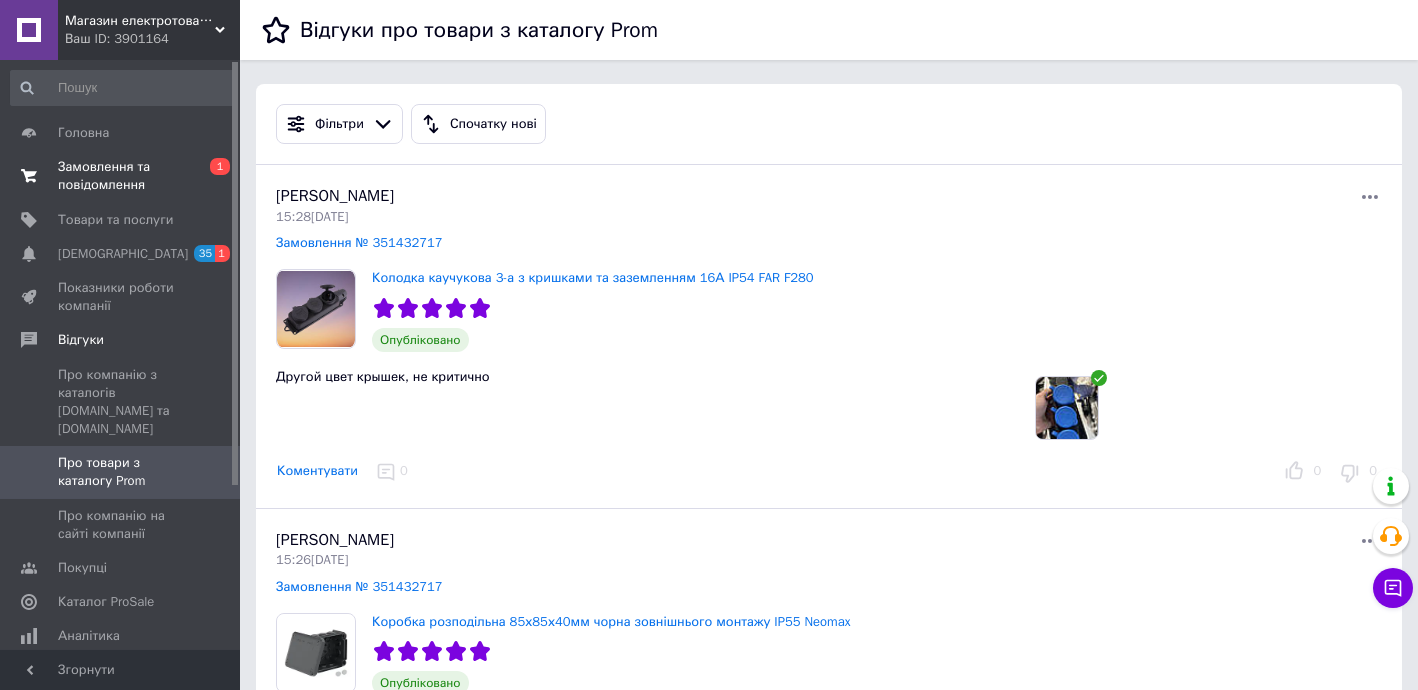 click on "Замовлення та повідомлення" at bounding box center [121, 176] 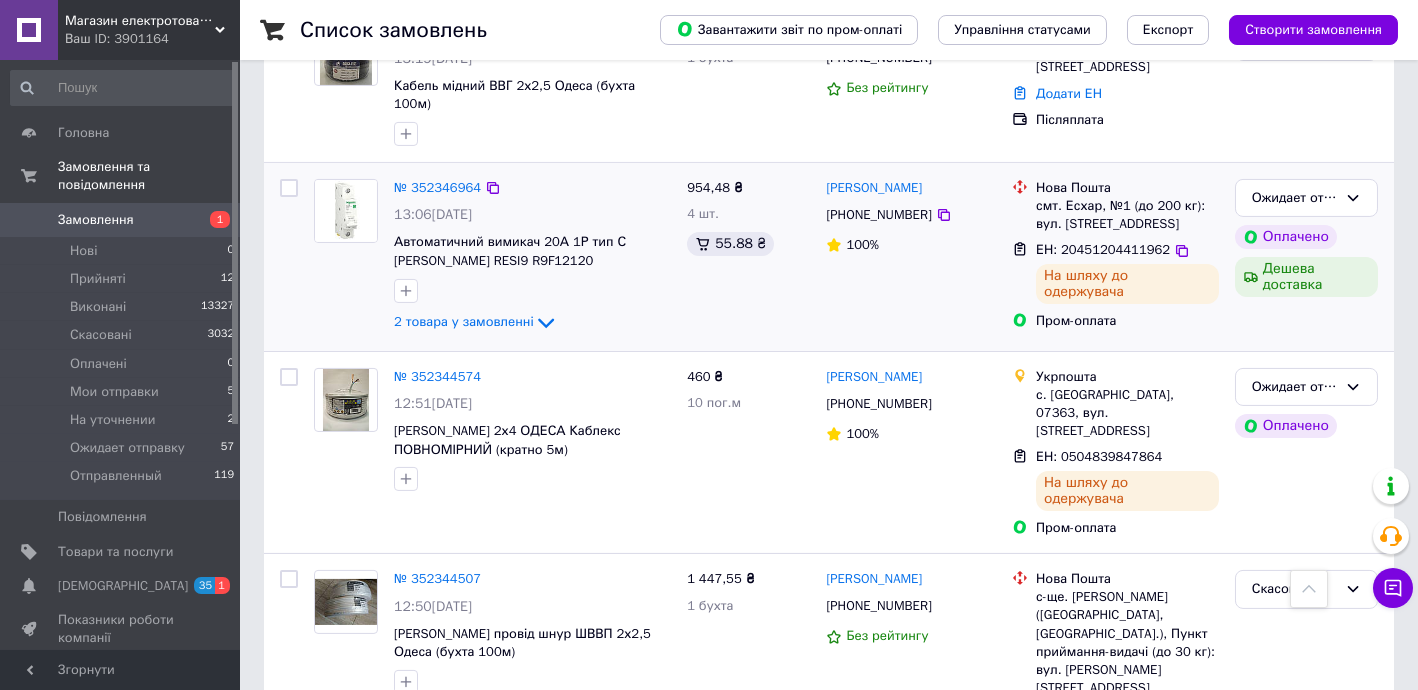scroll, scrollTop: 2787, scrollLeft: 0, axis: vertical 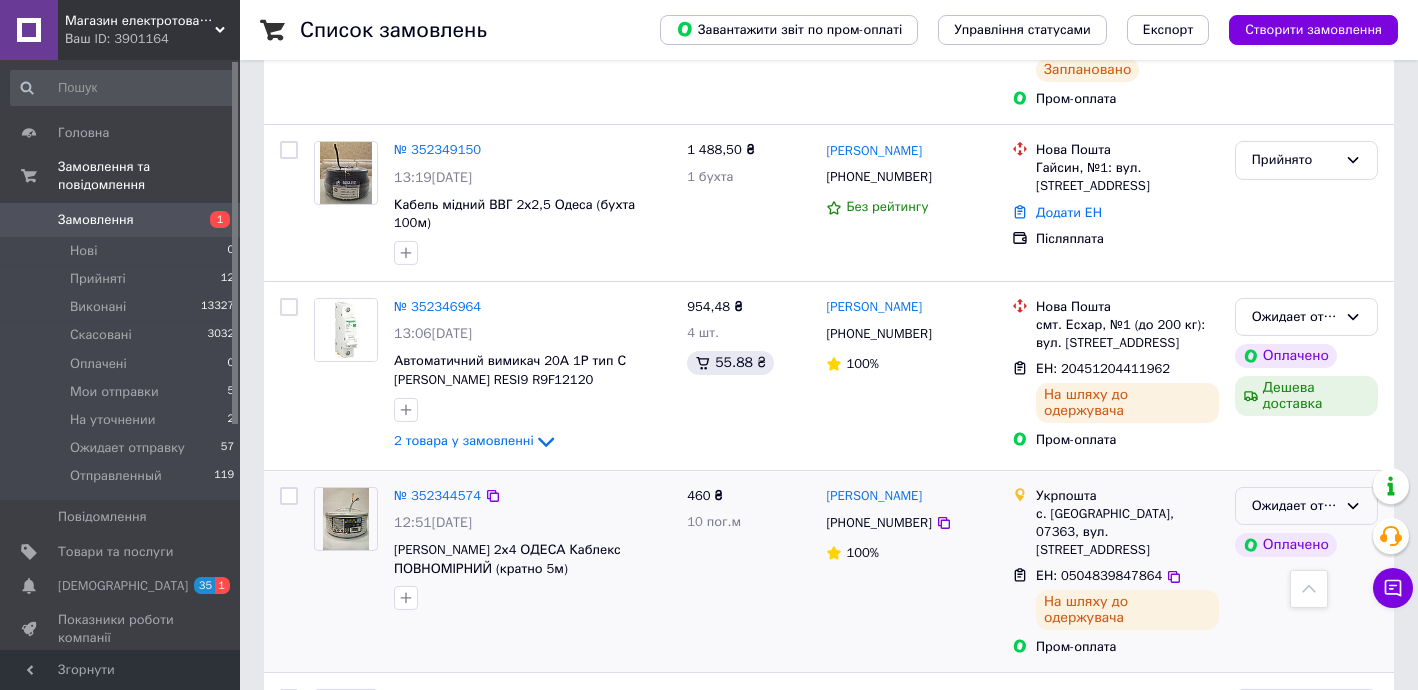 click on "Ожидает отправку" at bounding box center [1294, 506] 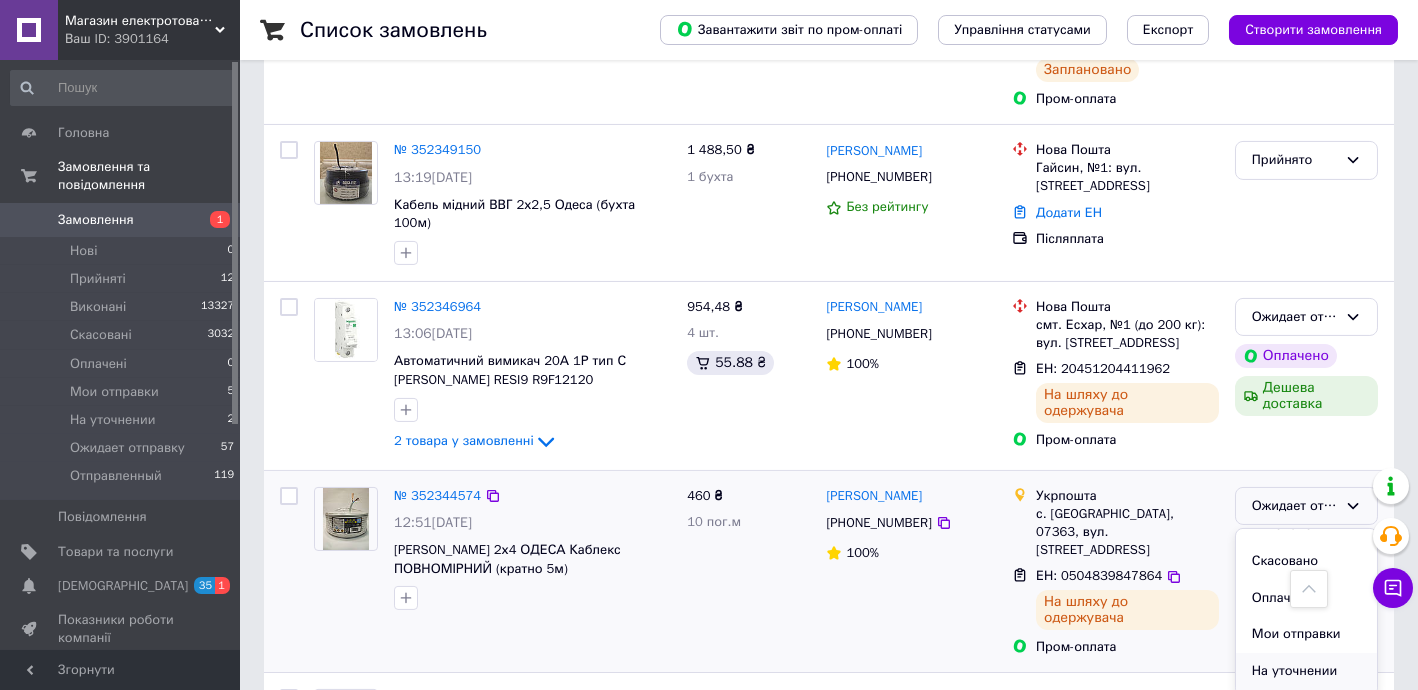 scroll, scrollTop: 90, scrollLeft: 0, axis: vertical 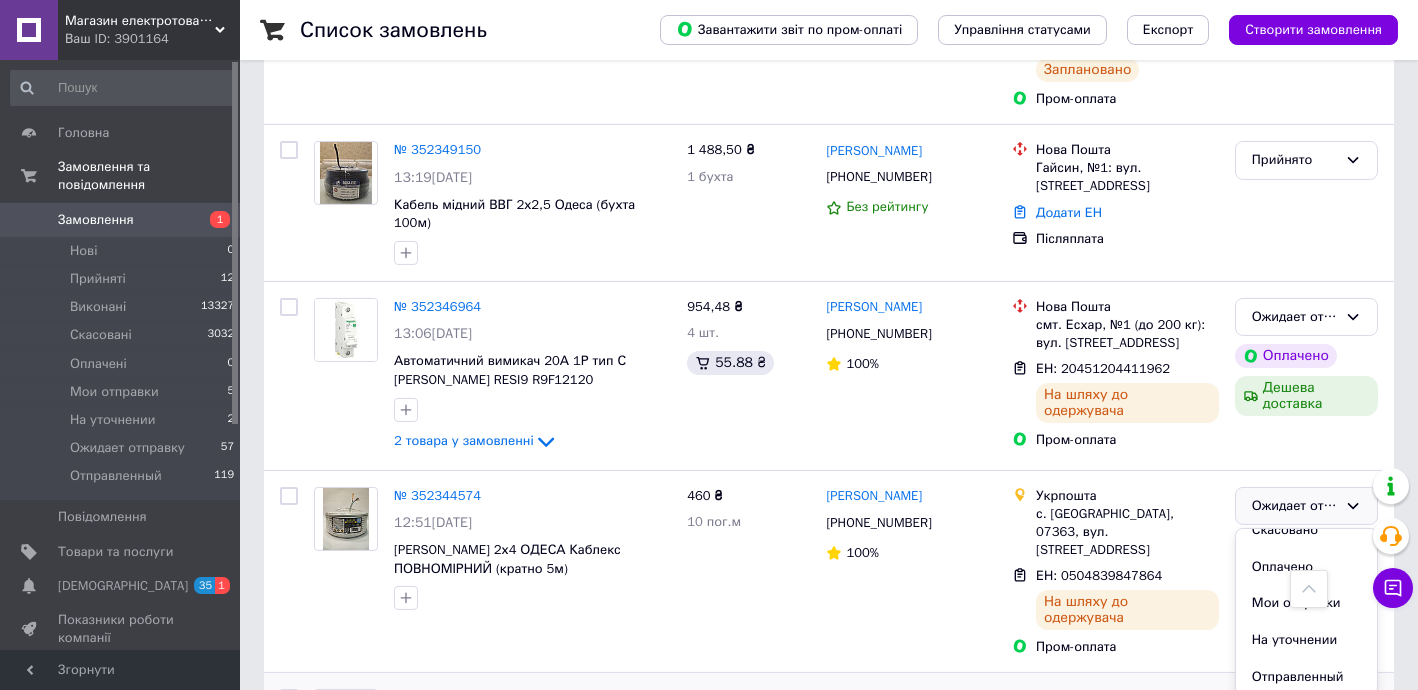 click on "Отправленный" at bounding box center [1306, 677] 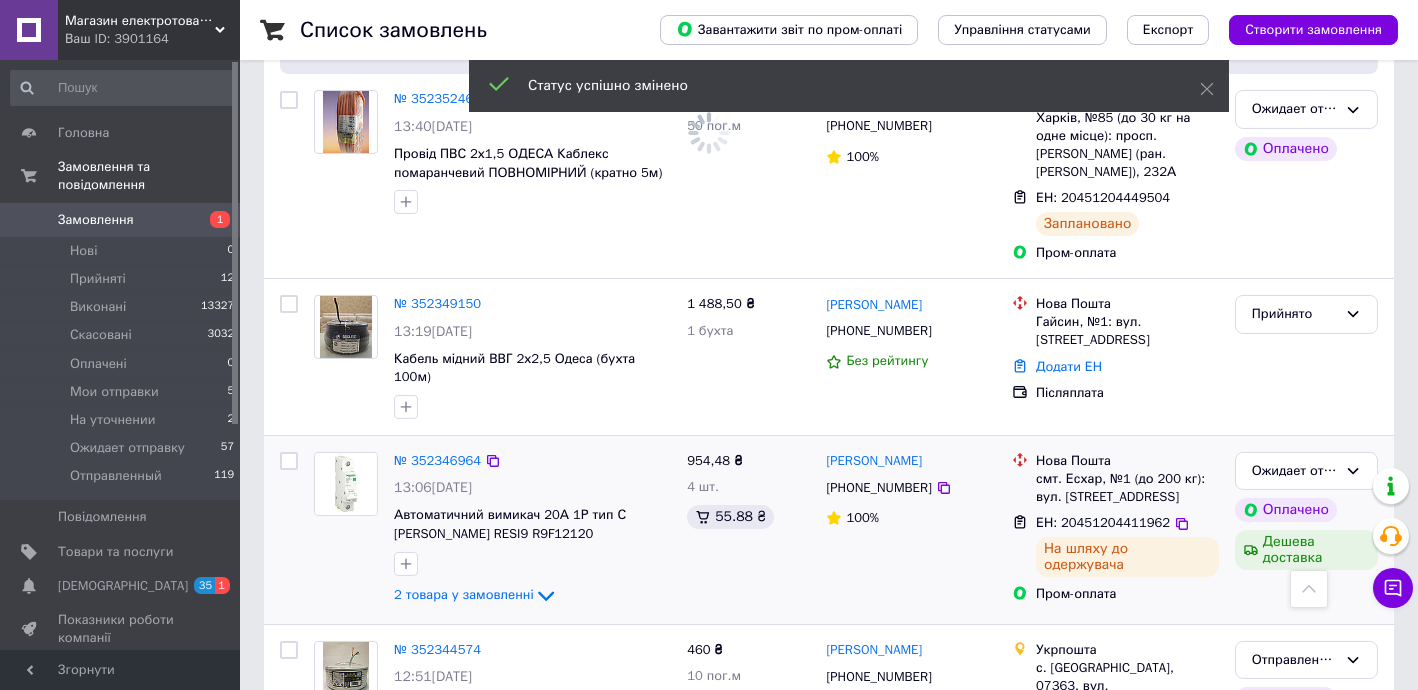 scroll, scrollTop: 2545, scrollLeft: 0, axis: vertical 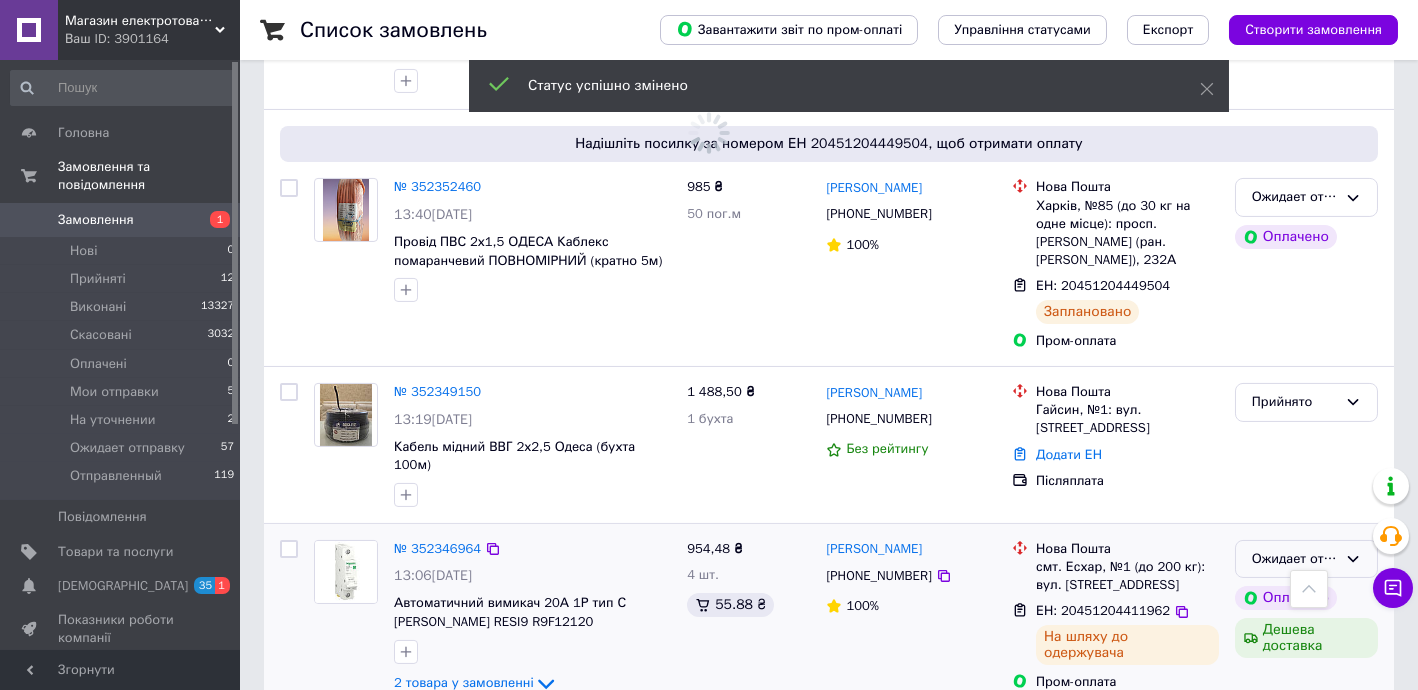 click on "Ожидает отправку" at bounding box center [1294, 559] 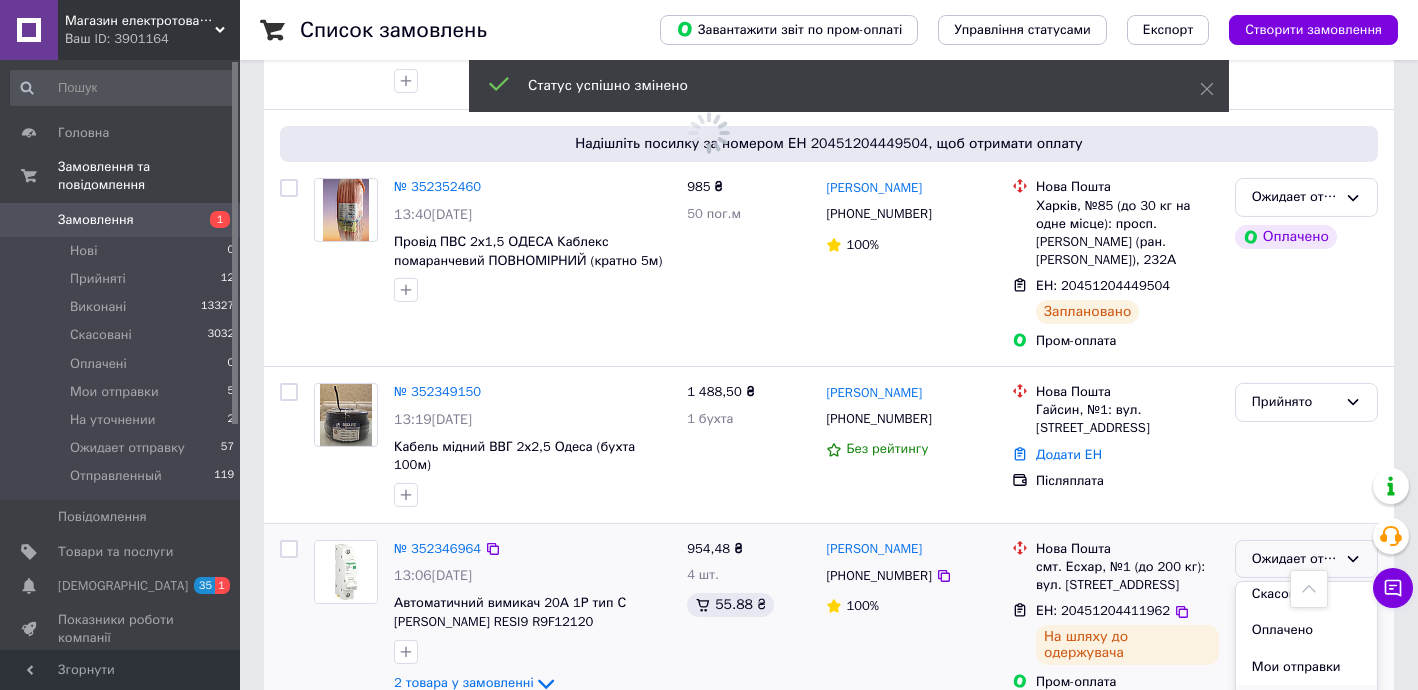 scroll, scrollTop: 90, scrollLeft: 0, axis: vertical 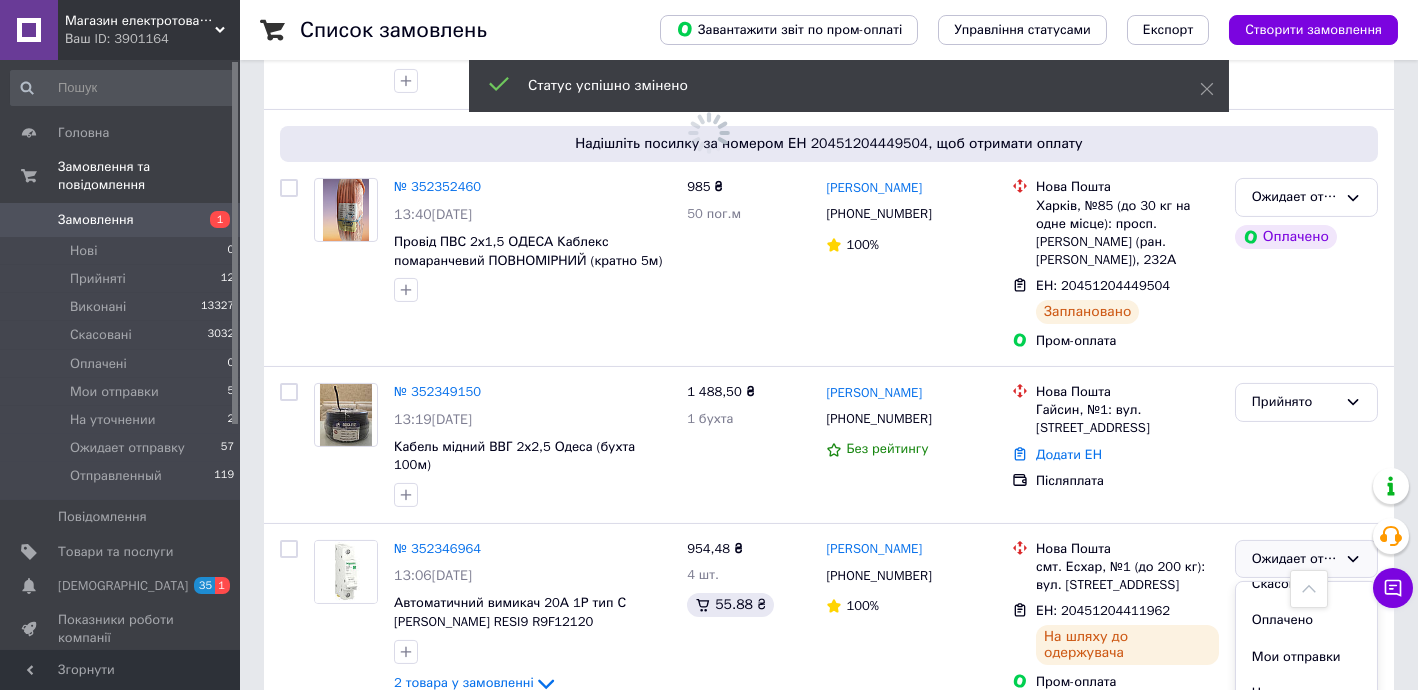click on "Отправленный" at bounding box center (1306, 730) 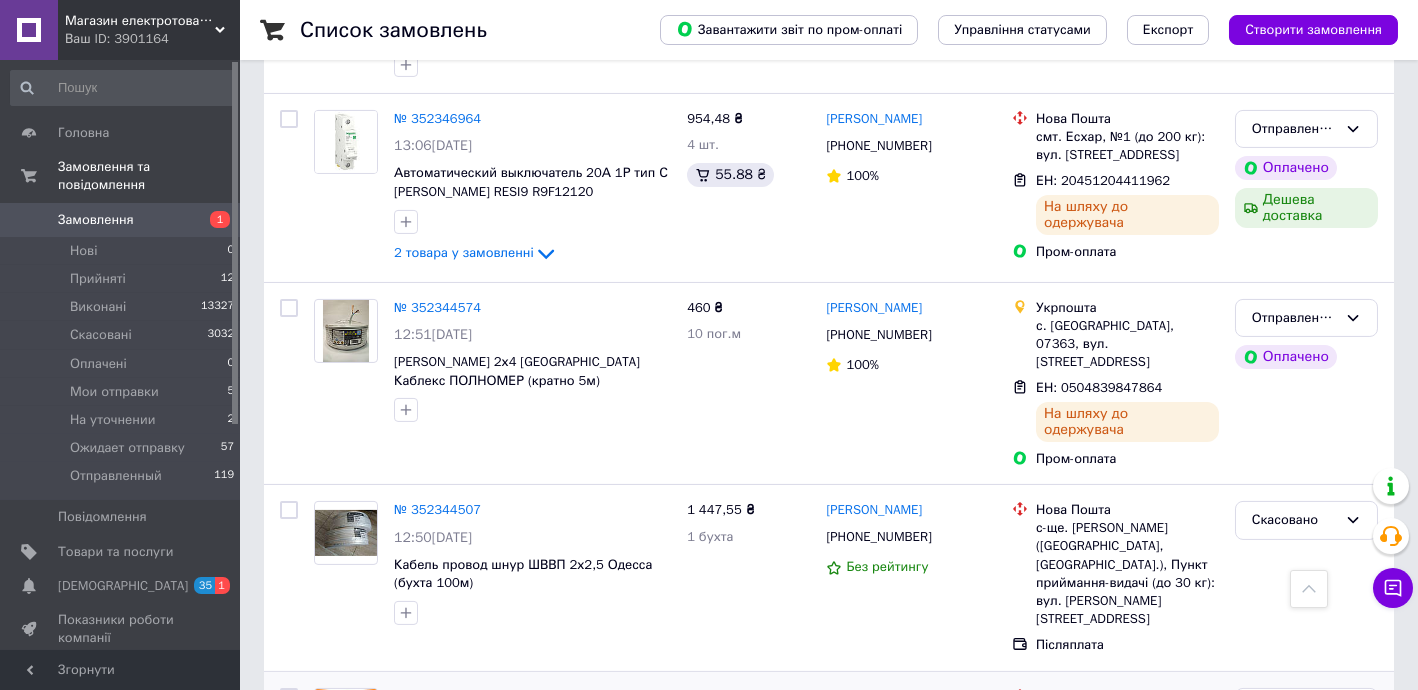 scroll, scrollTop: 3225, scrollLeft: 0, axis: vertical 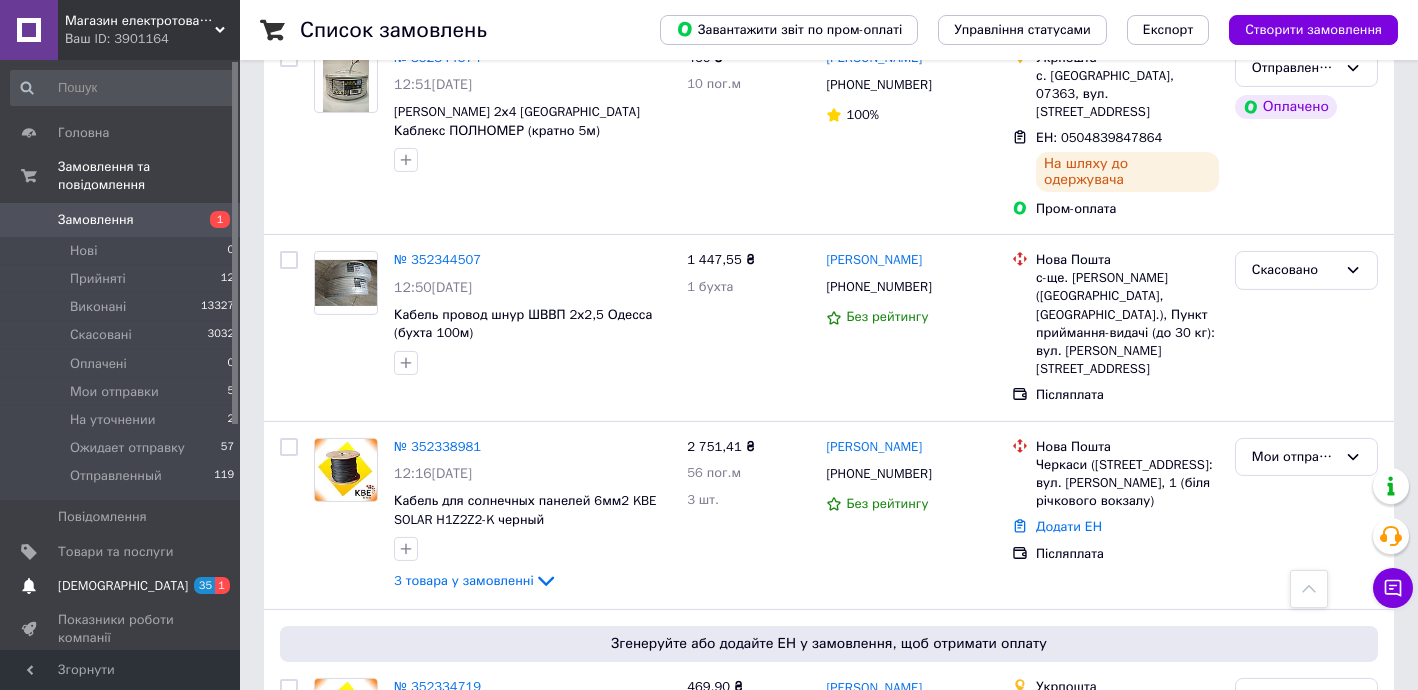 click on "[DEMOGRAPHIC_DATA]" at bounding box center [121, 586] 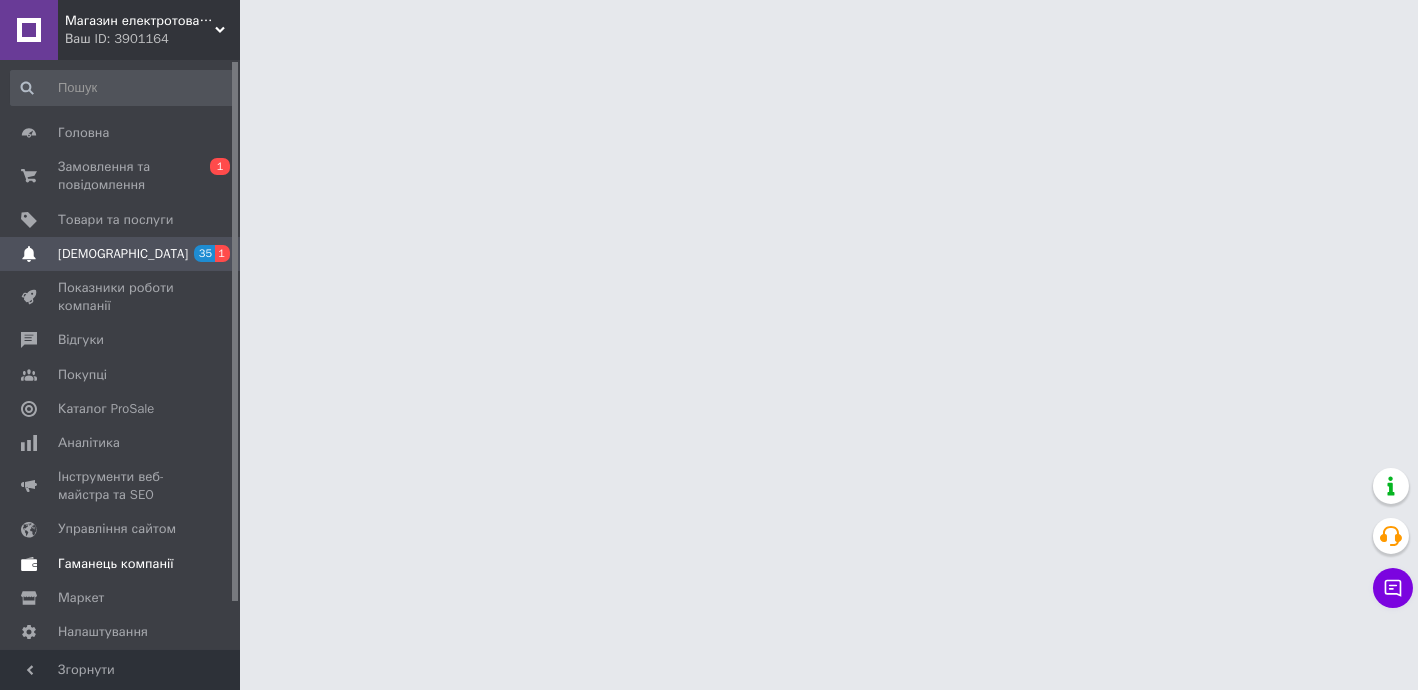 scroll, scrollTop: 0, scrollLeft: 0, axis: both 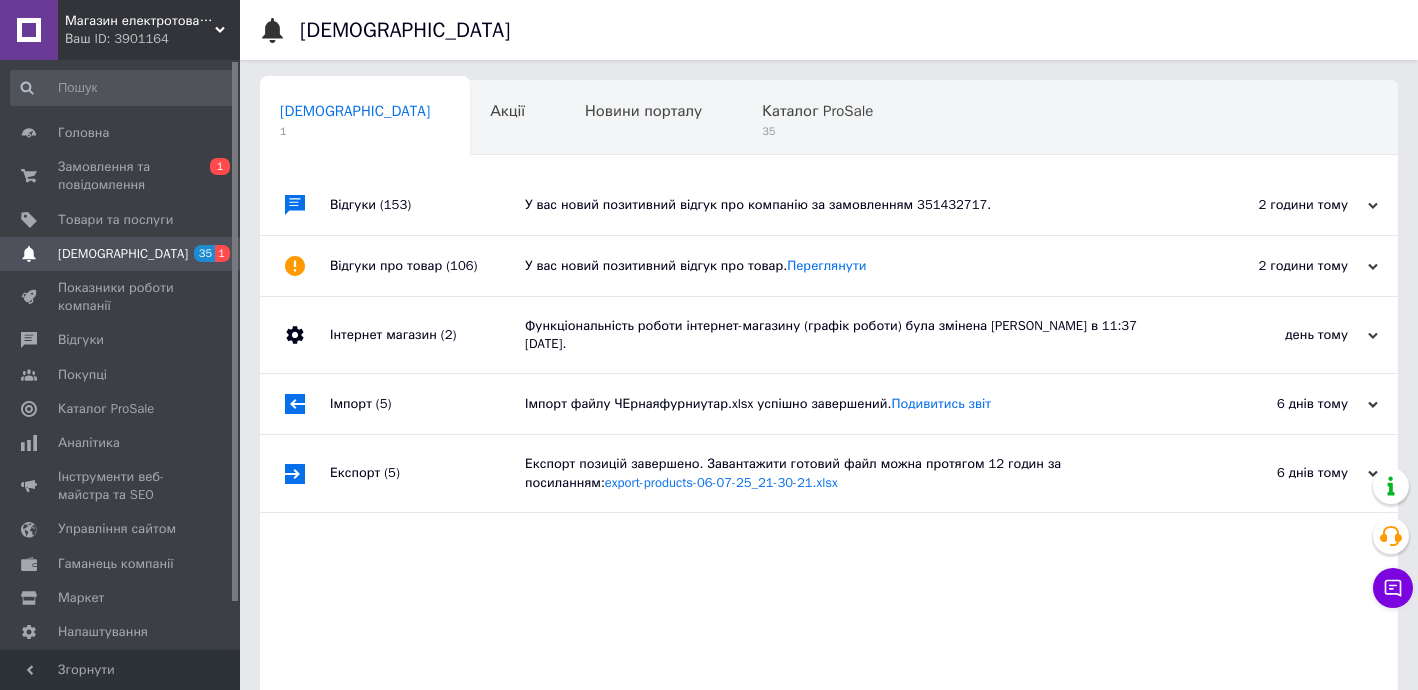 click on "У вас новий позитивний відгук про компанію за замовленням 351432717." at bounding box center (851, 205) 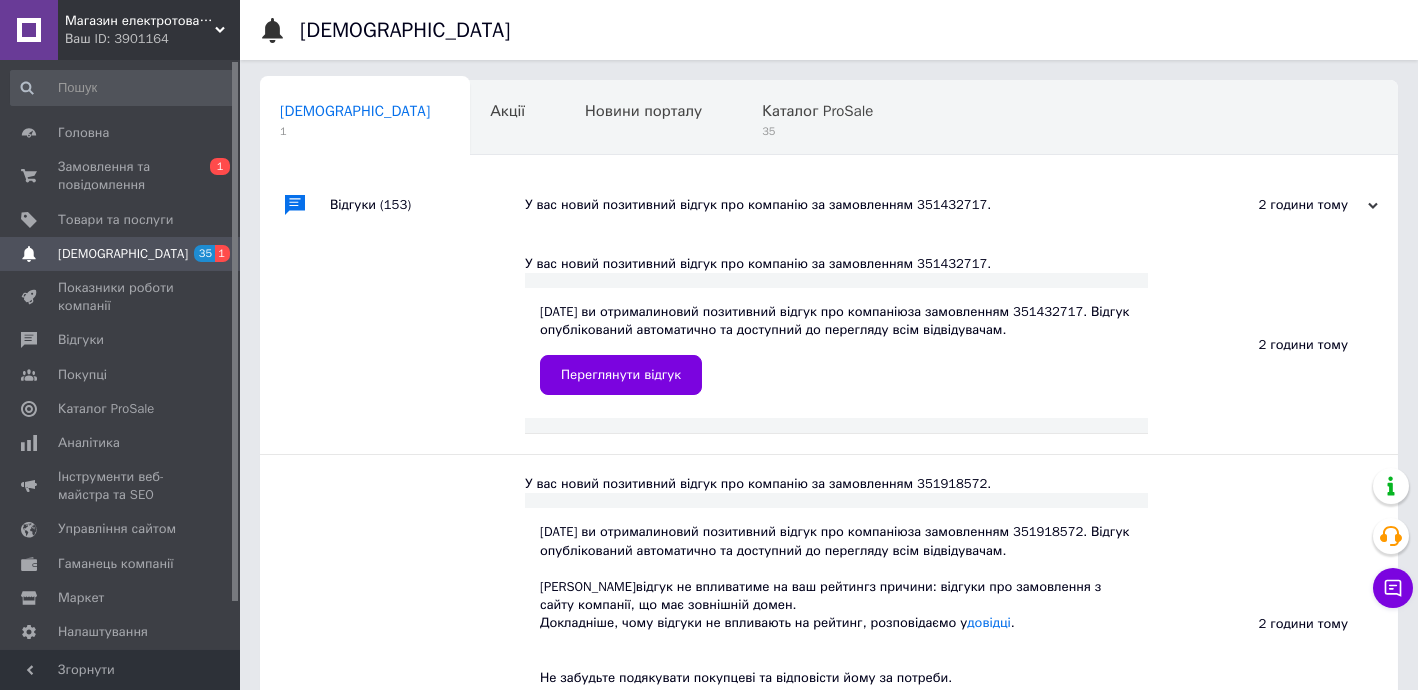 click on "У вас новий позитивний відгук про компанію за замовленням 351432717." at bounding box center [851, 205] 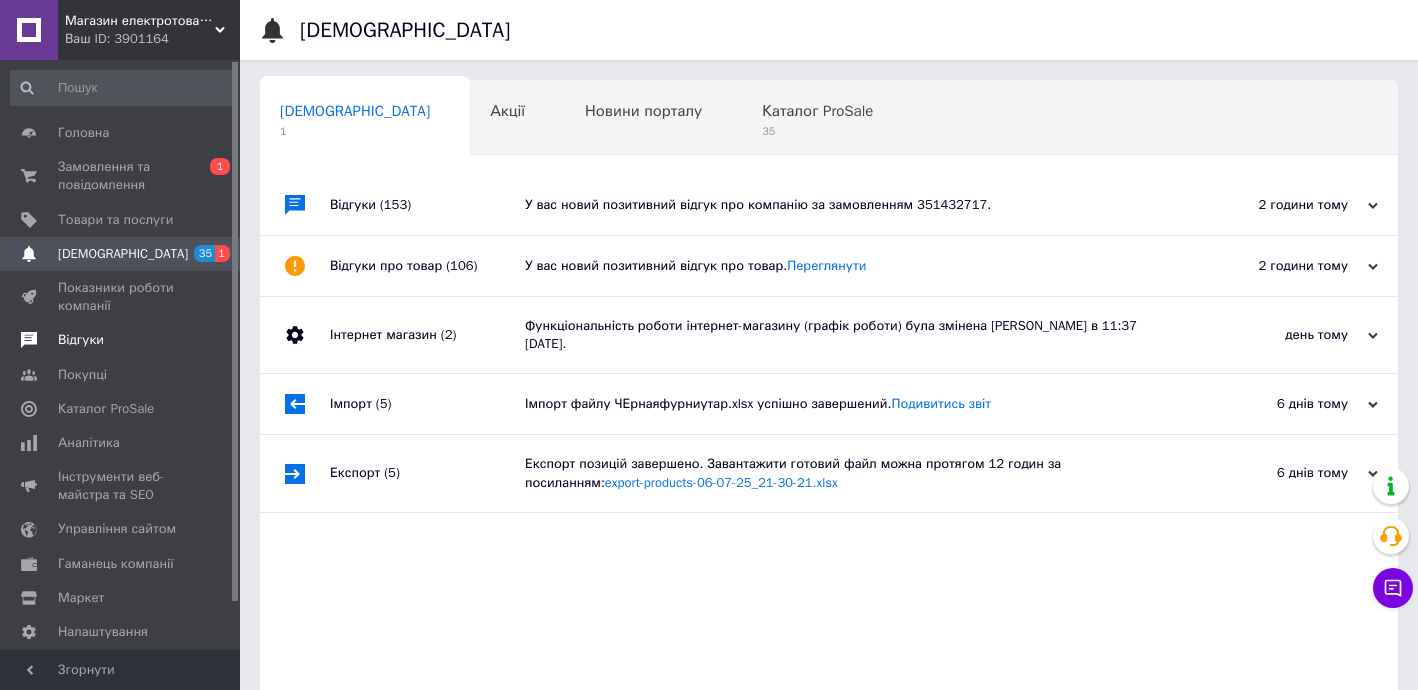 click on "Відгуки" at bounding box center [121, 340] 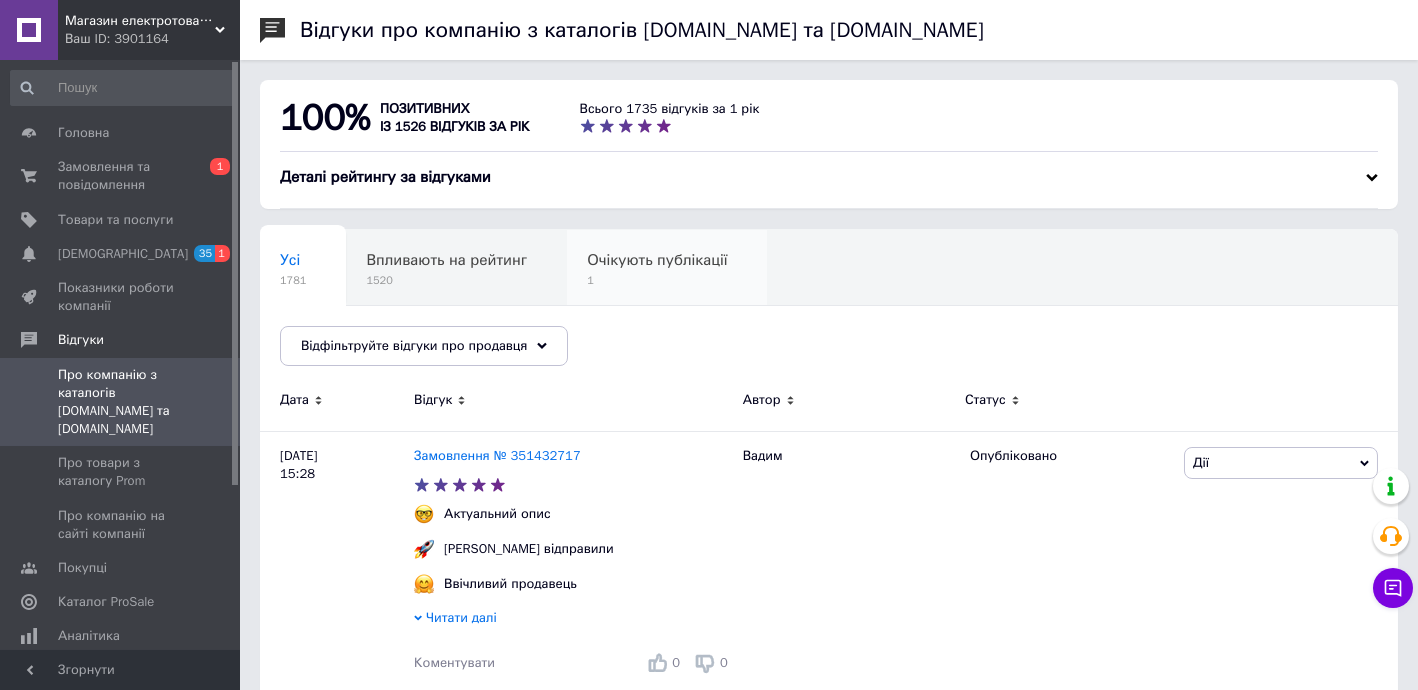 click on "Очікують публікації 1" at bounding box center (667, 268) 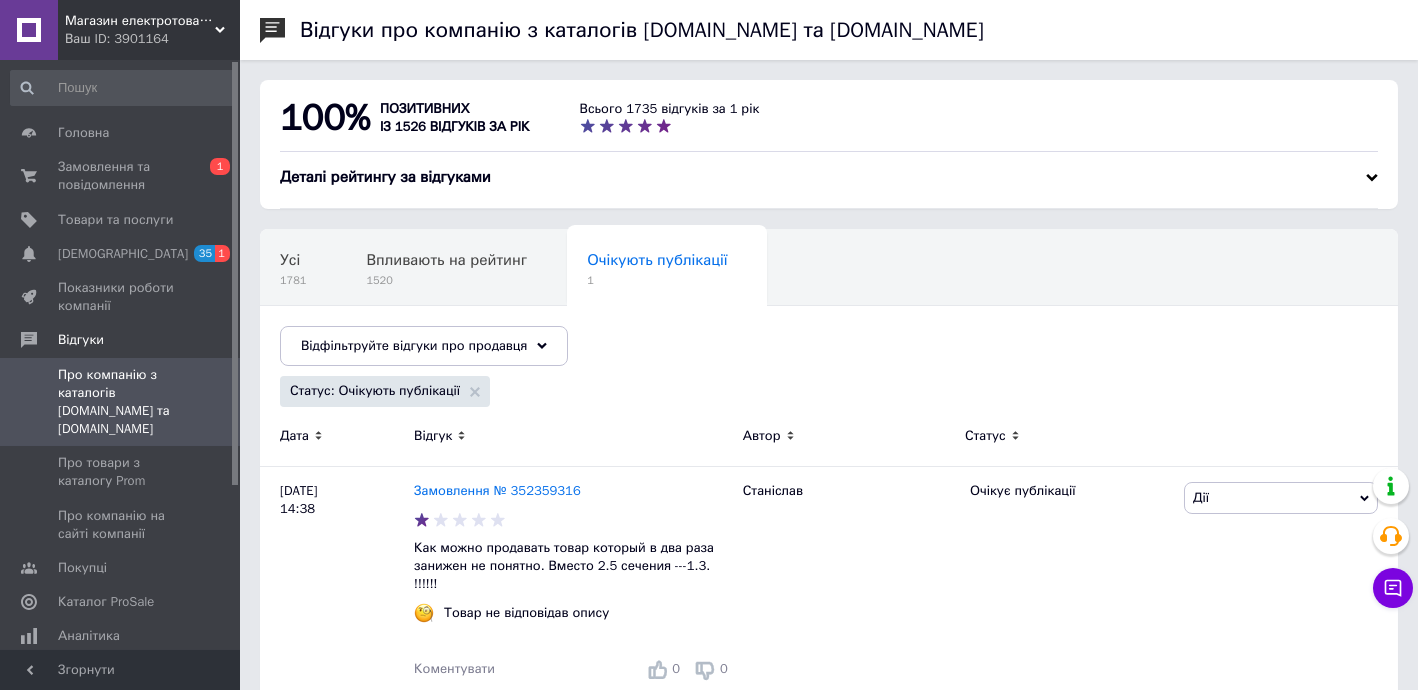 scroll, scrollTop: 12, scrollLeft: 0, axis: vertical 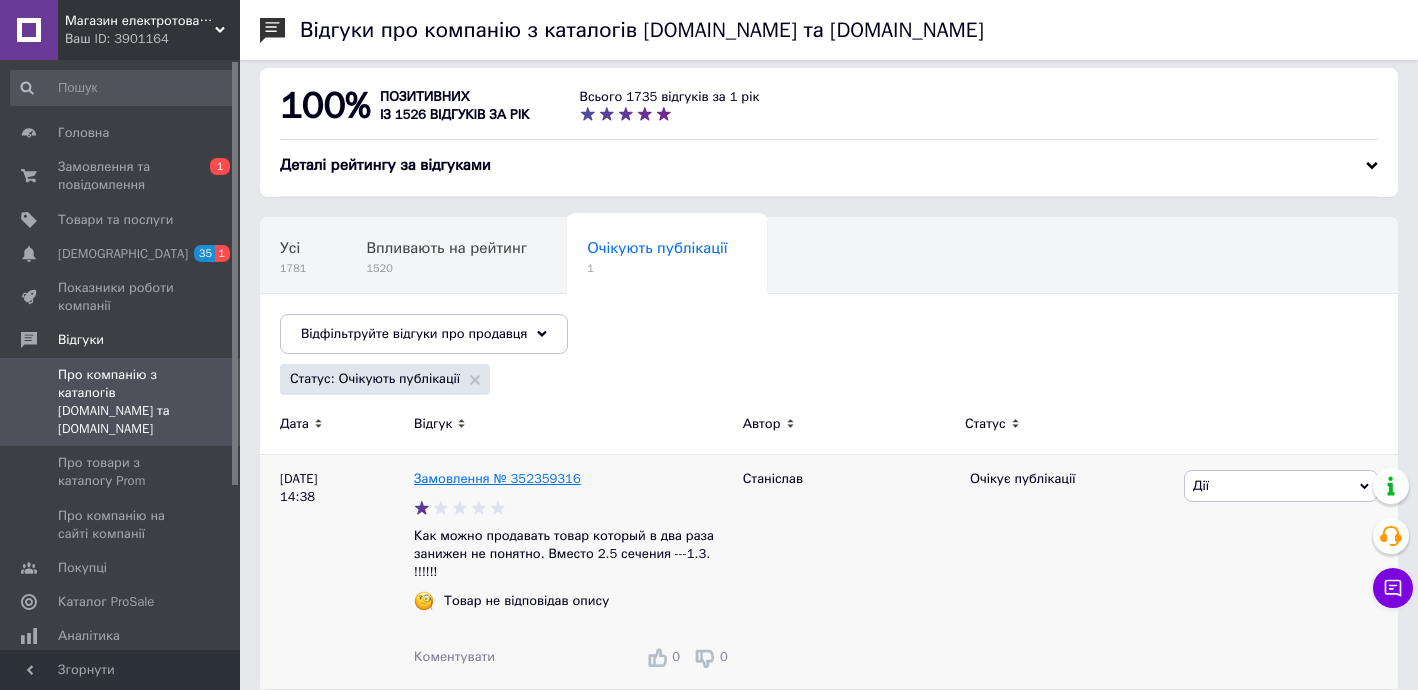 click on "Замовлення № 352359316" at bounding box center (497, 478) 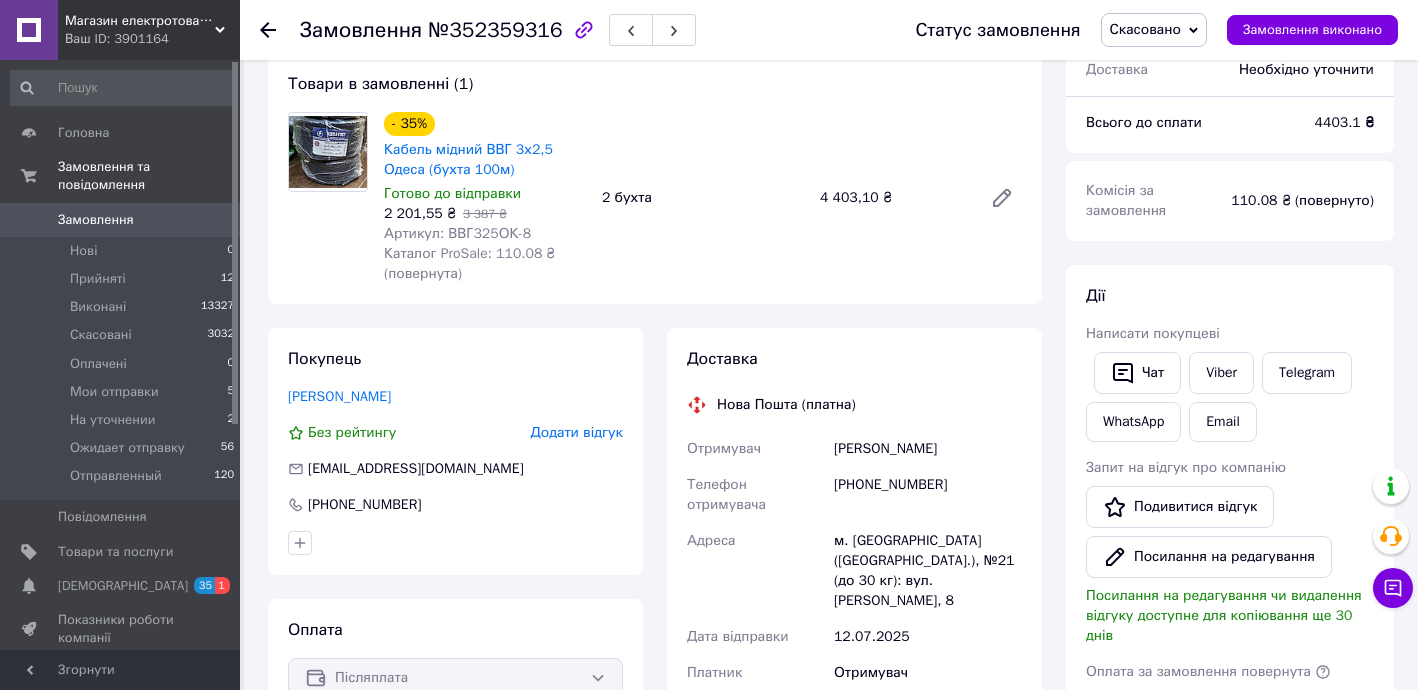scroll, scrollTop: 121, scrollLeft: 0, axis: vertical 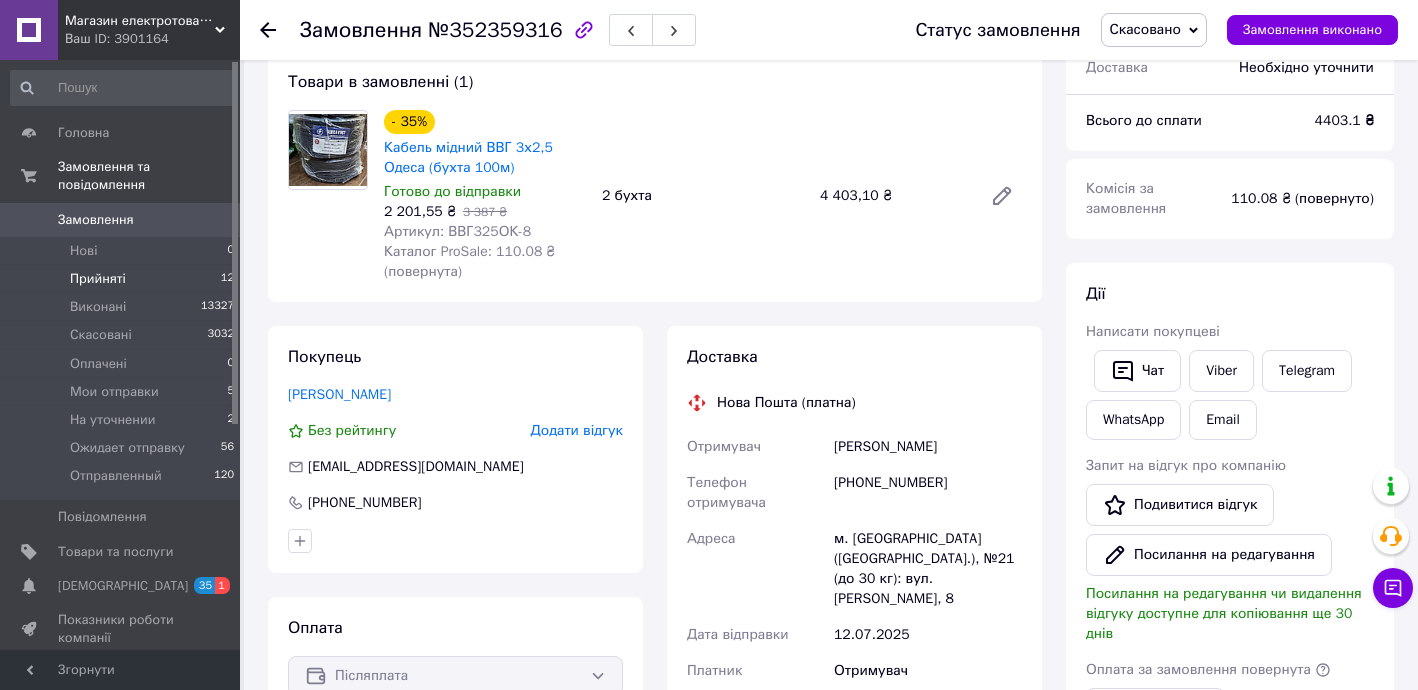 click on "Прийняті" at bounding box center [98, 279] 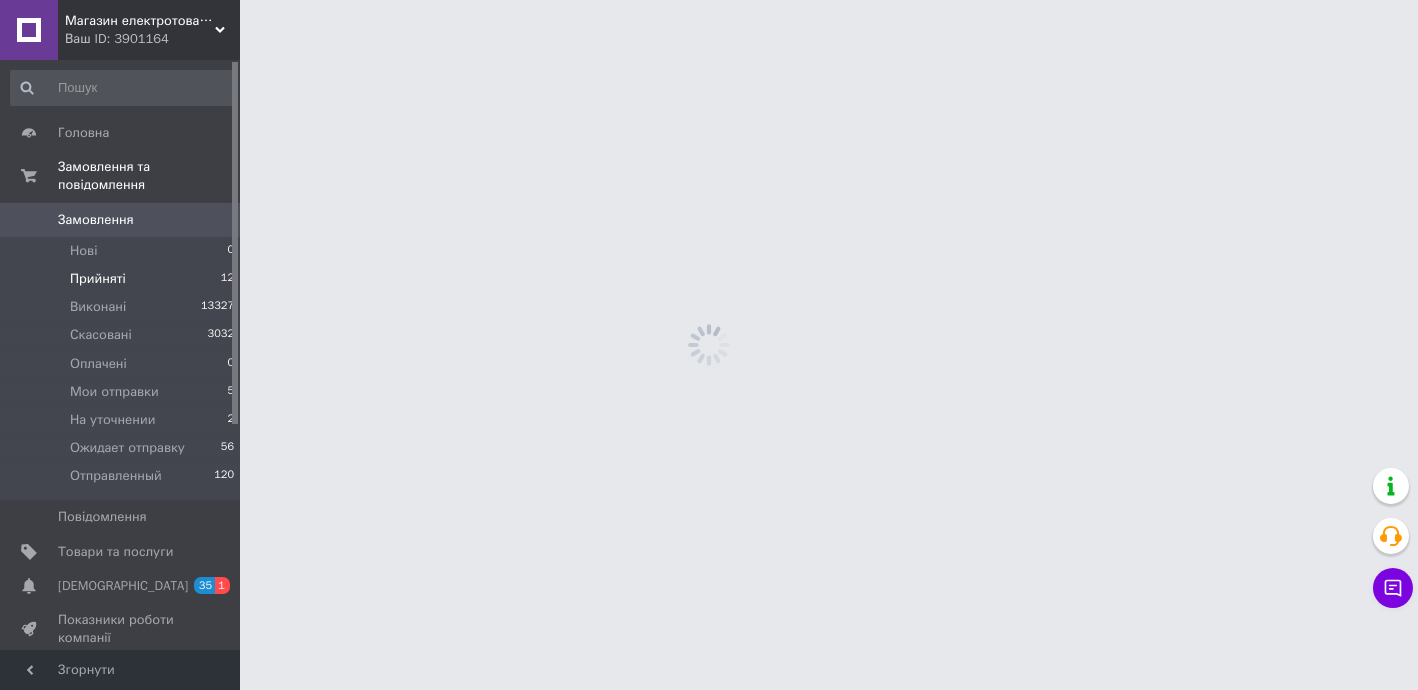 scroll, scrollTop: 0, scrollLeft: 0, axis: both 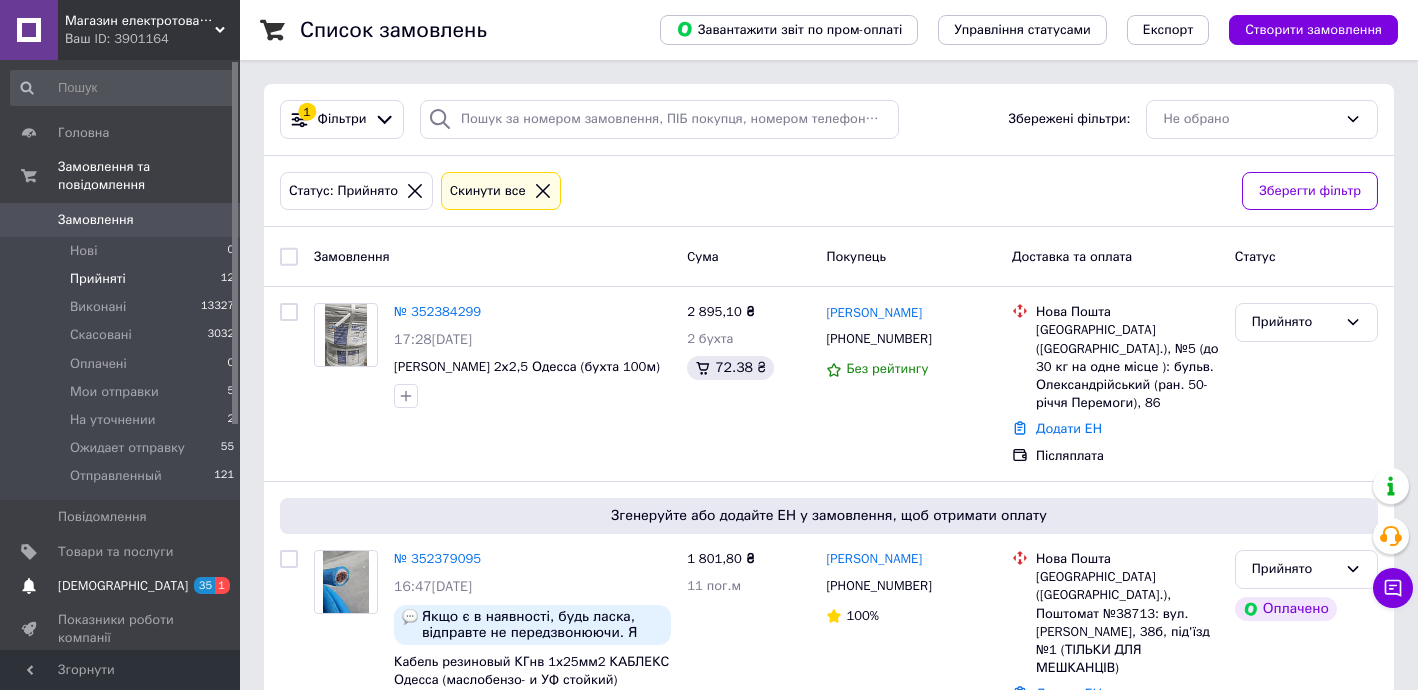 click on "[DEMOGRAPHIC_DATA]" at bounding box center [123, 586] 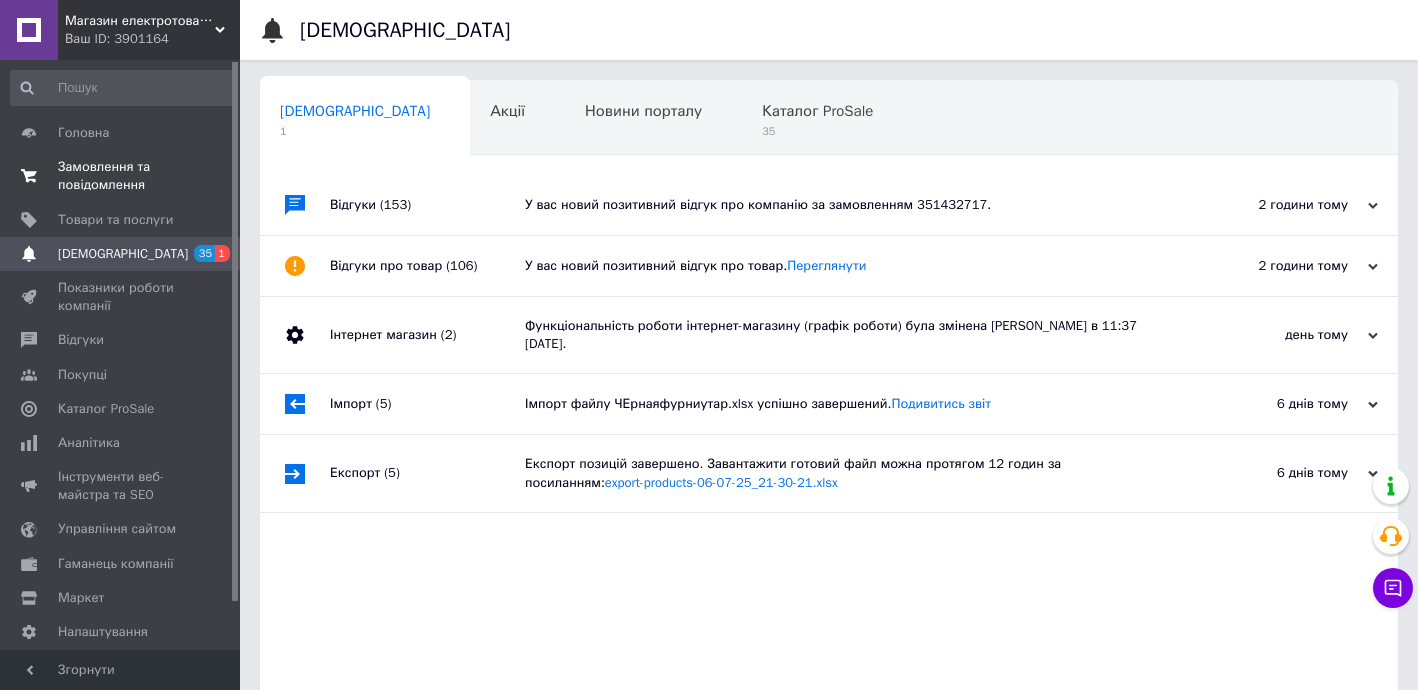 click on "Замовлення та повідомлення" at bounding box center (121, 176) 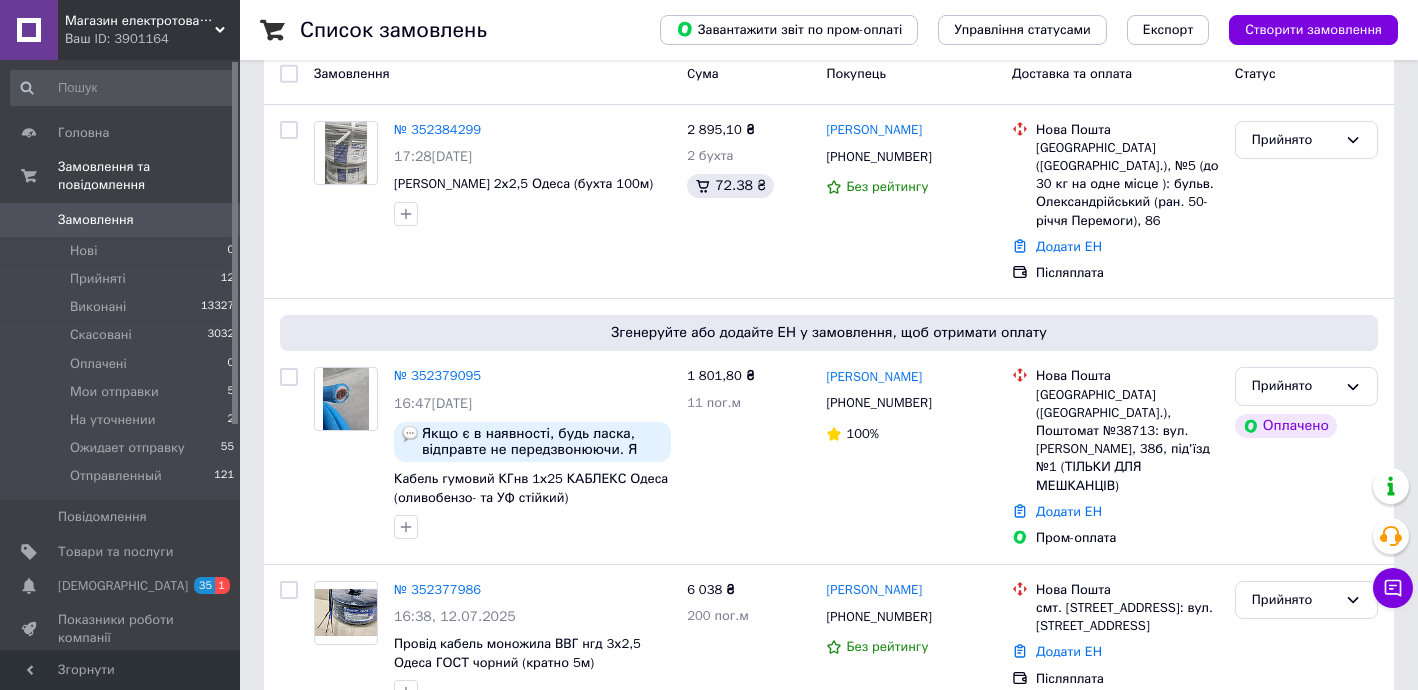 scroll, scrollTop: 727, scrollLeft: 0, axis: vertical 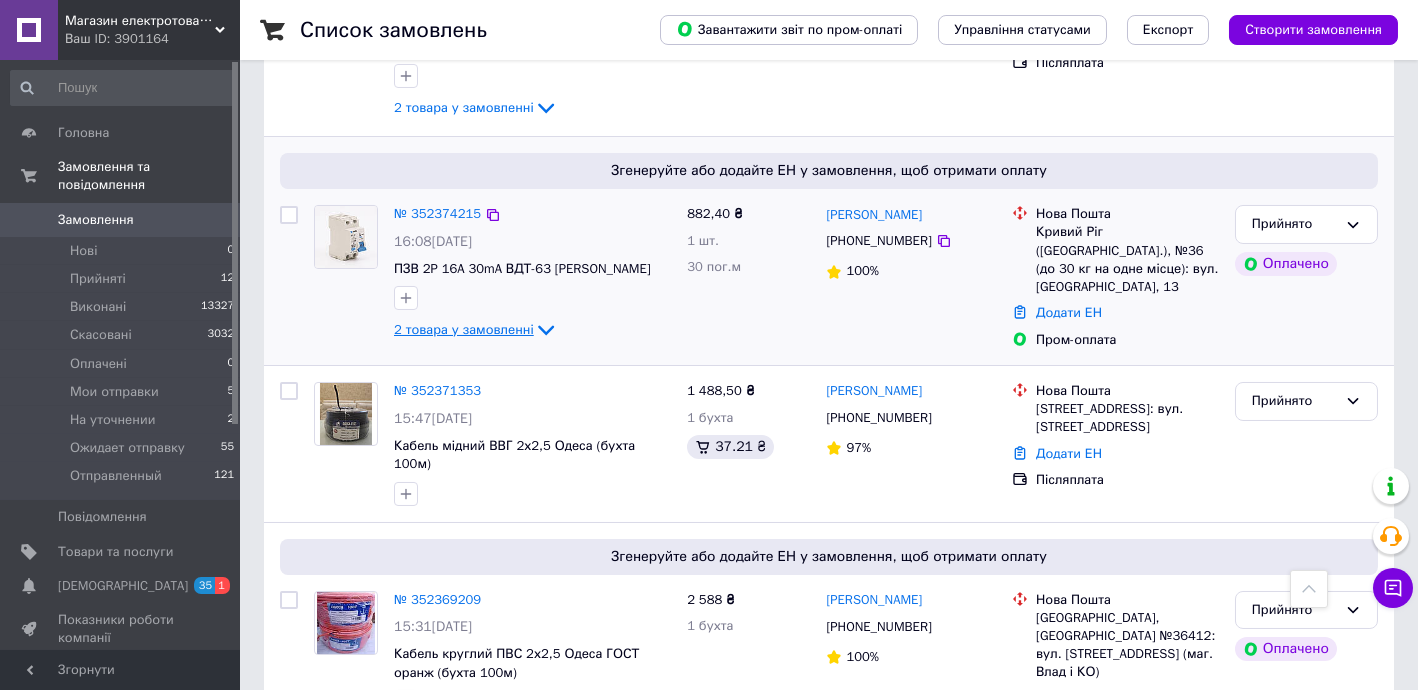 click on "2 товара у замовленні" at bounding box center (464, 329) 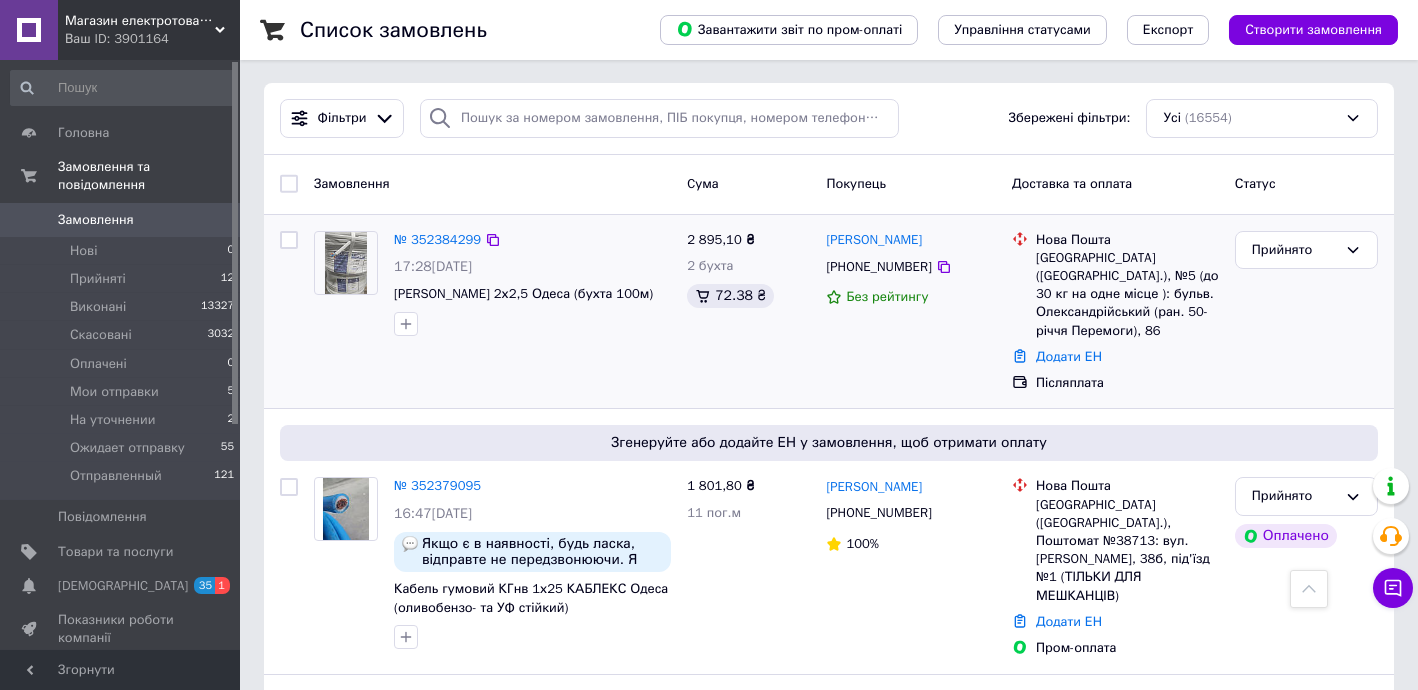 scroll, scrollTop: 0, scrollLeft: 0, axis: both 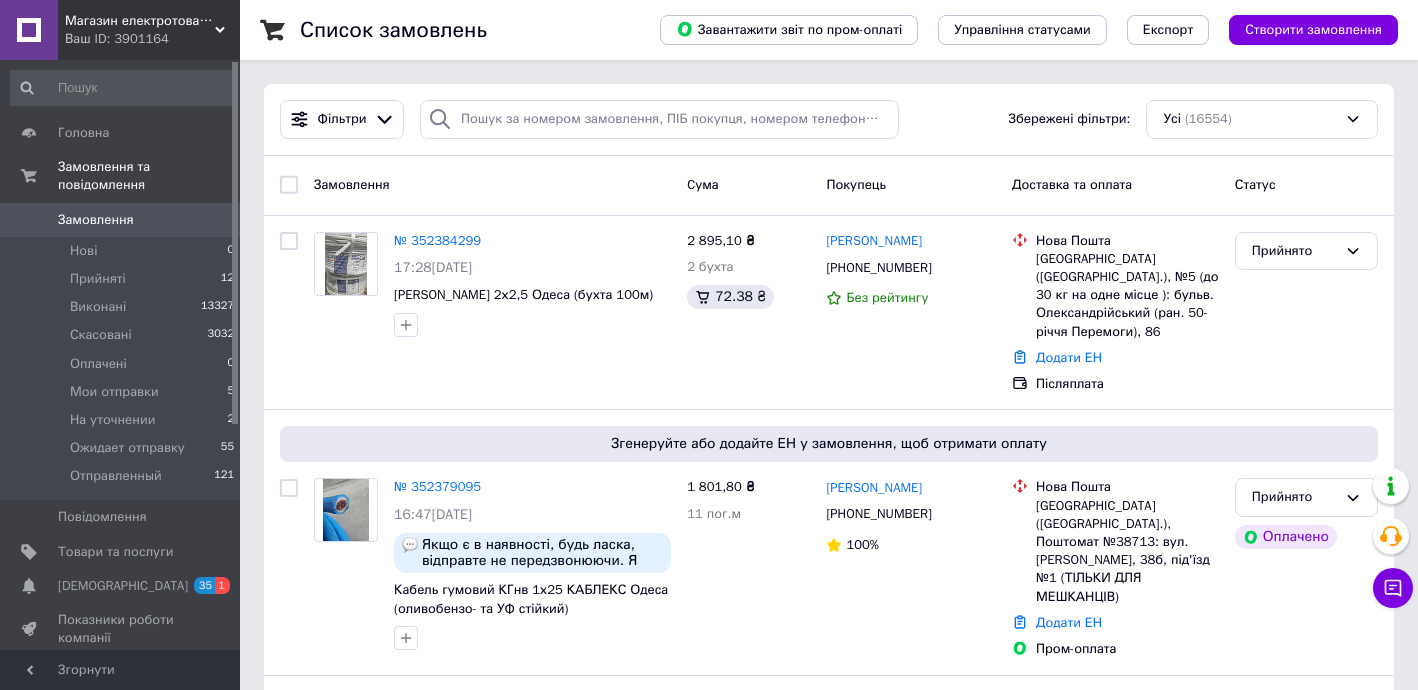 click on "[DEMOGRAPHIC_DATA]" at bounding box center [121, 586] 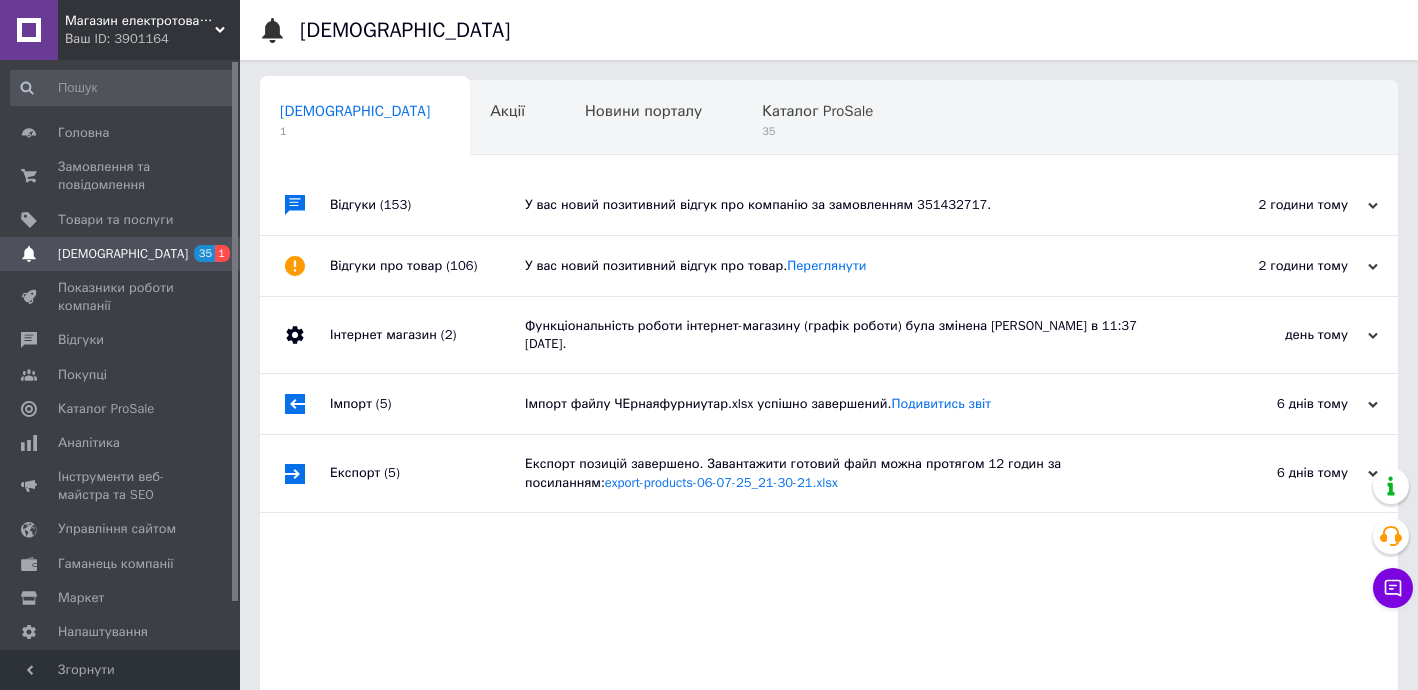 click on "У вас новий позитивний відгук про компанію за замовленням 351432717." at bounding box center [851, 205] 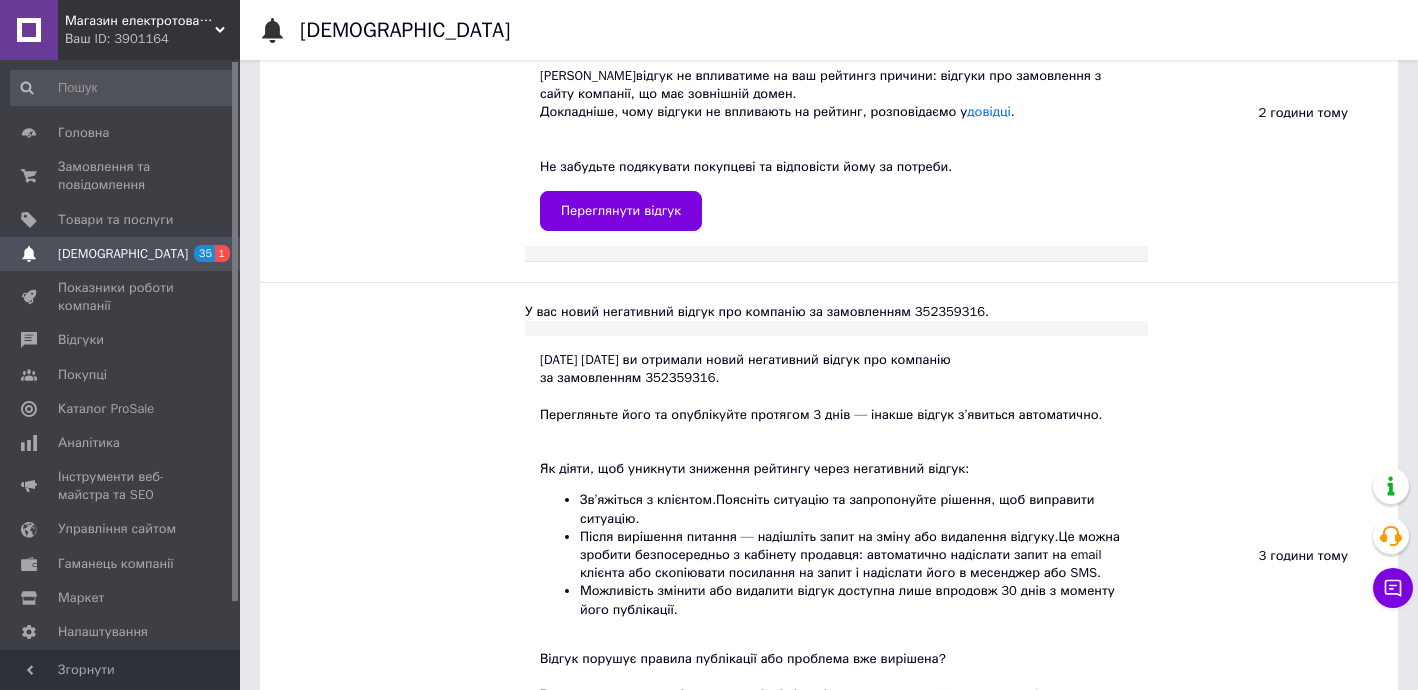 scroll, scrollTop: 1090, scrollLeft: 0, axis: vertical 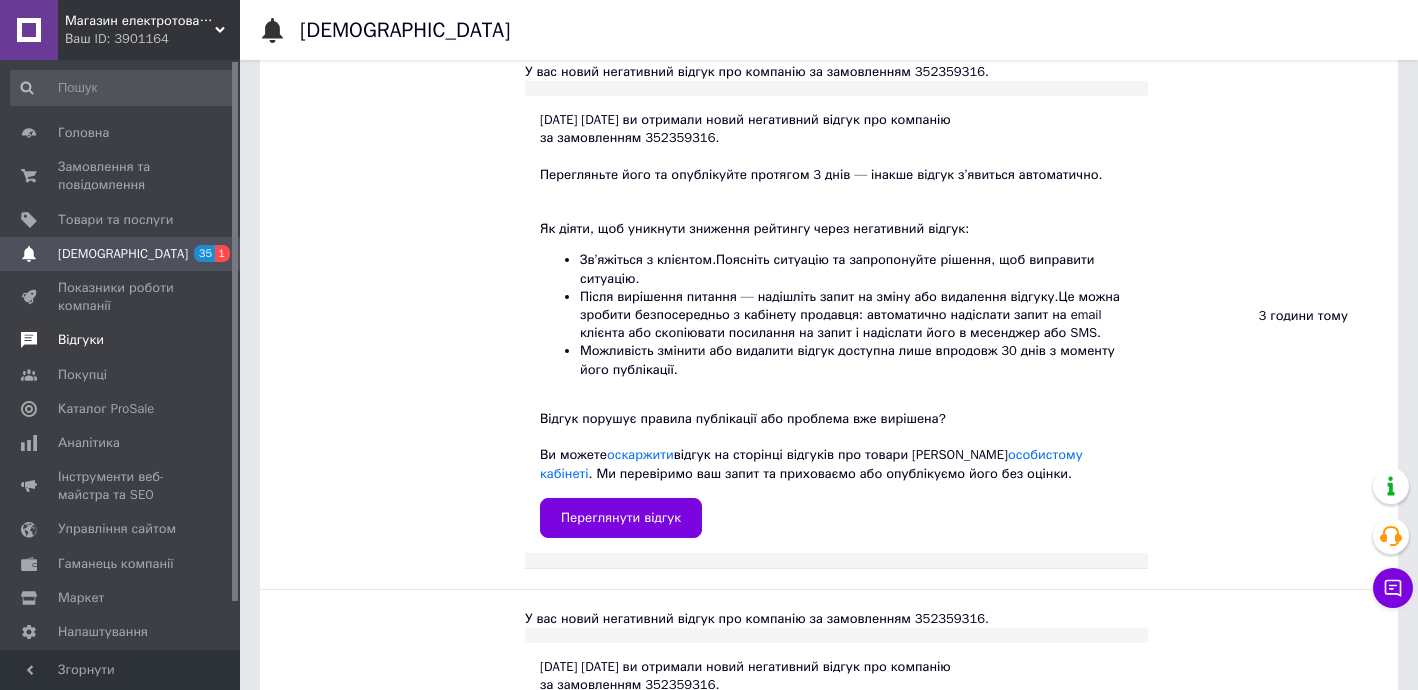 click on "Відгуки" at bounding box center (123, 340) 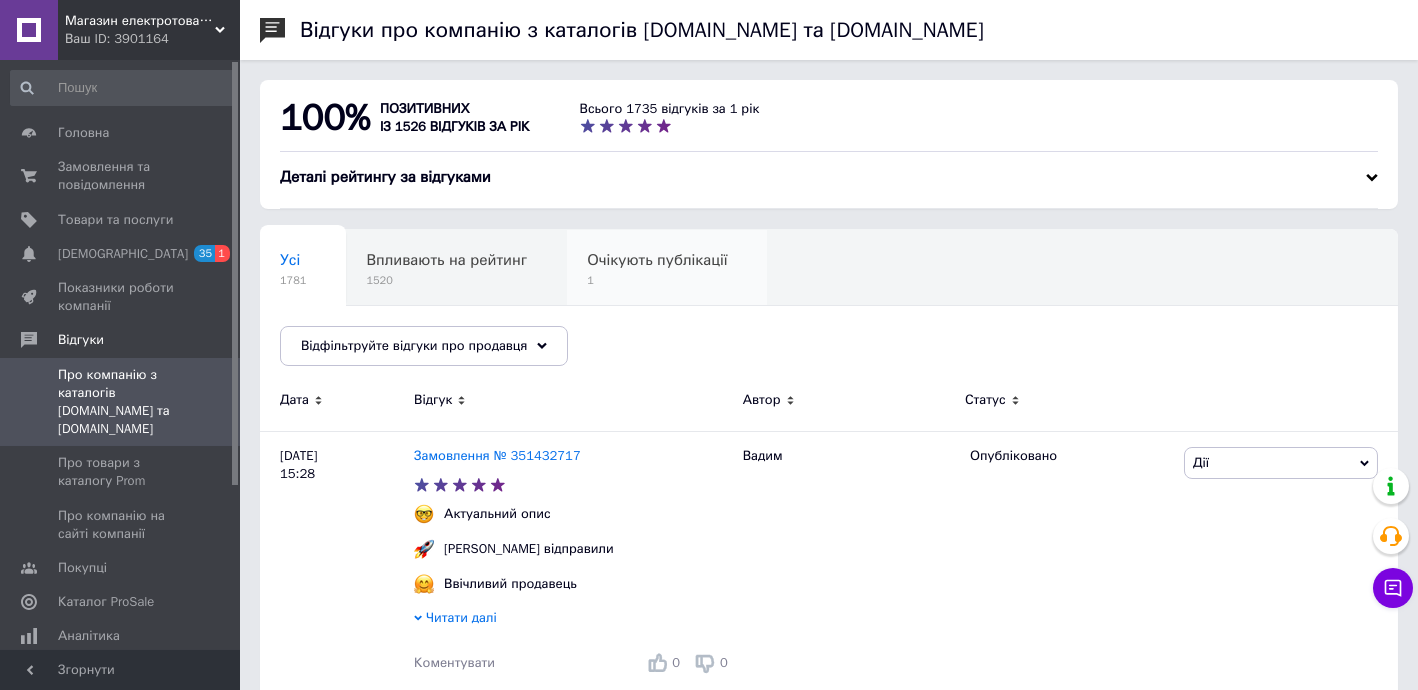 click on "Очікують публікації 1" at bounding box center [667, 268] 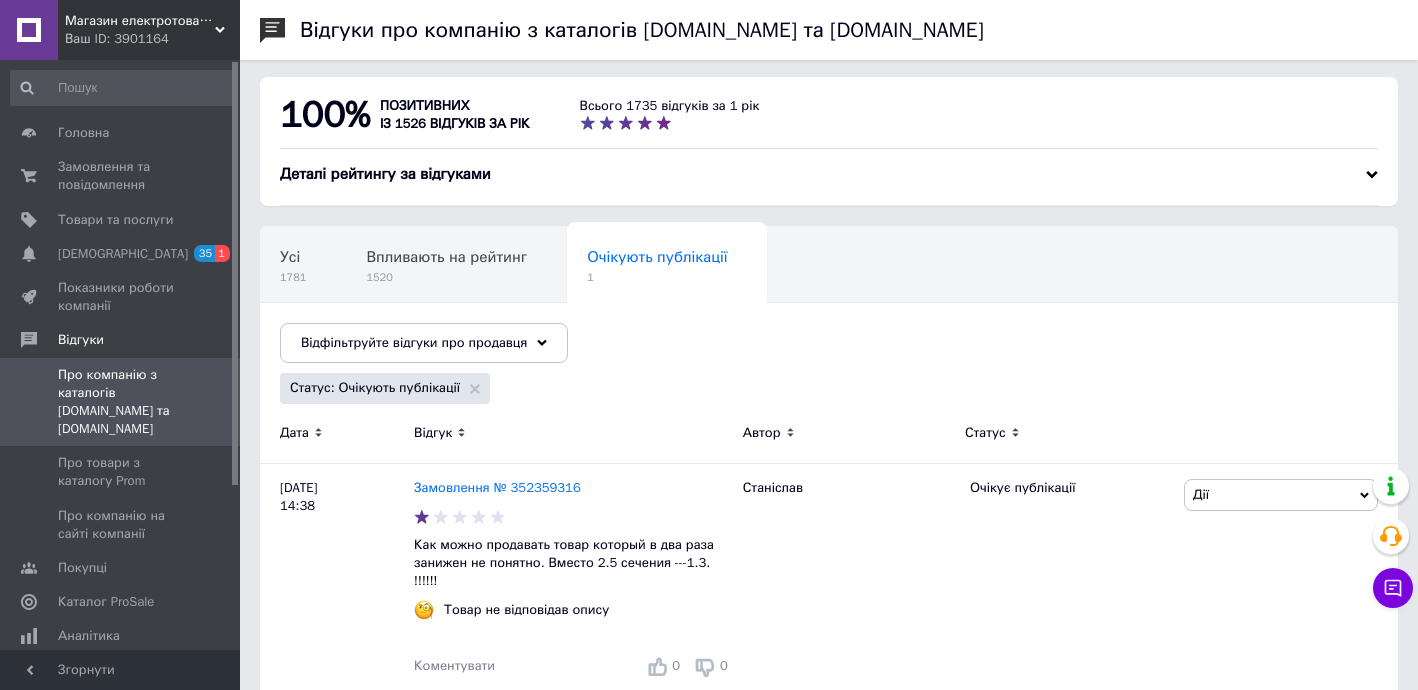 scroll, scrollTop: 12, scrollLeft: 0, axis: vertical 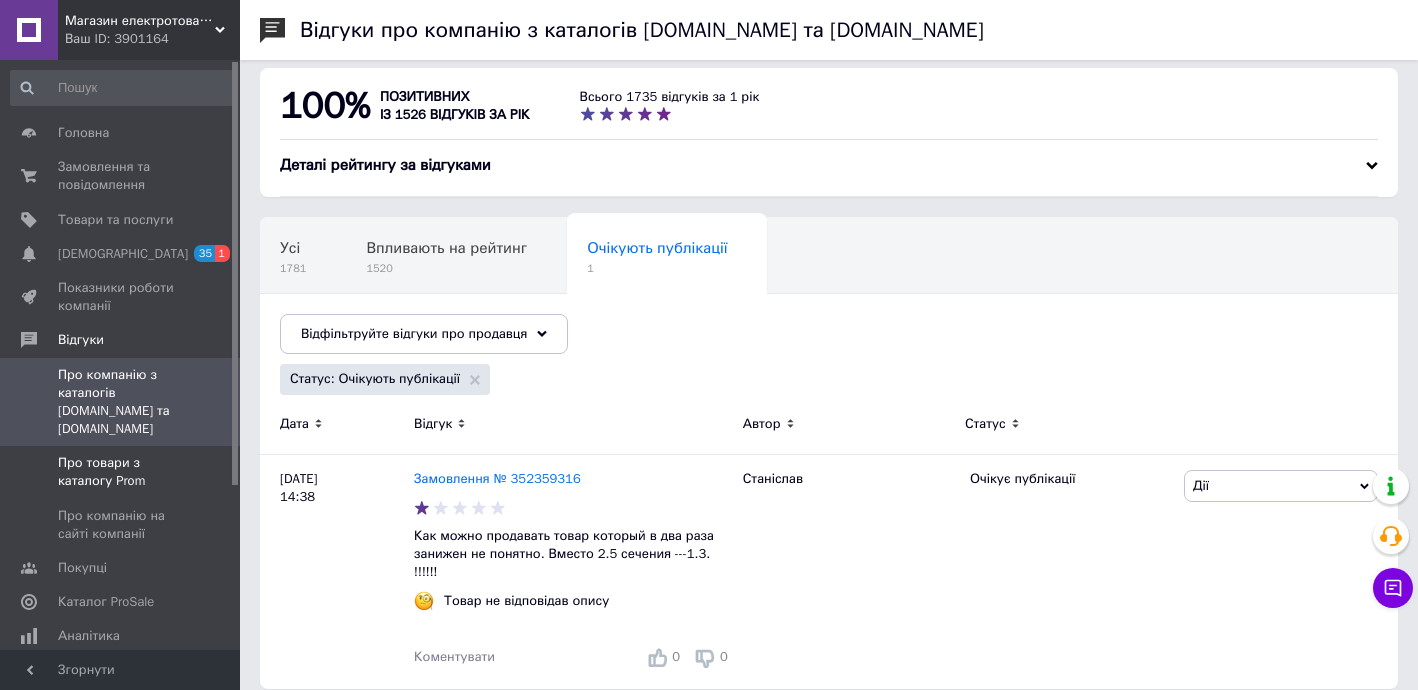 click on "Про товари з каталогу Prom" at bounding box center [121, 472] 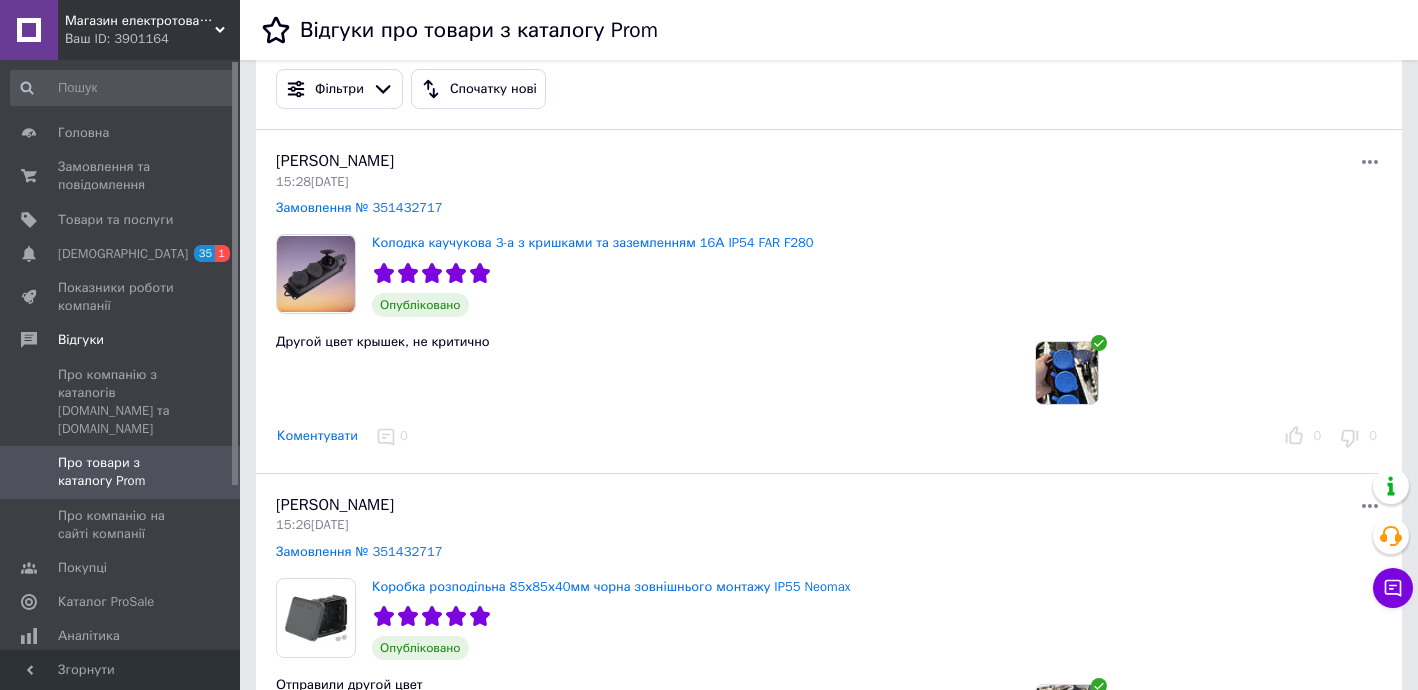 scroll, scrollTop: 121, scrollLeft: 0, axis: vertical 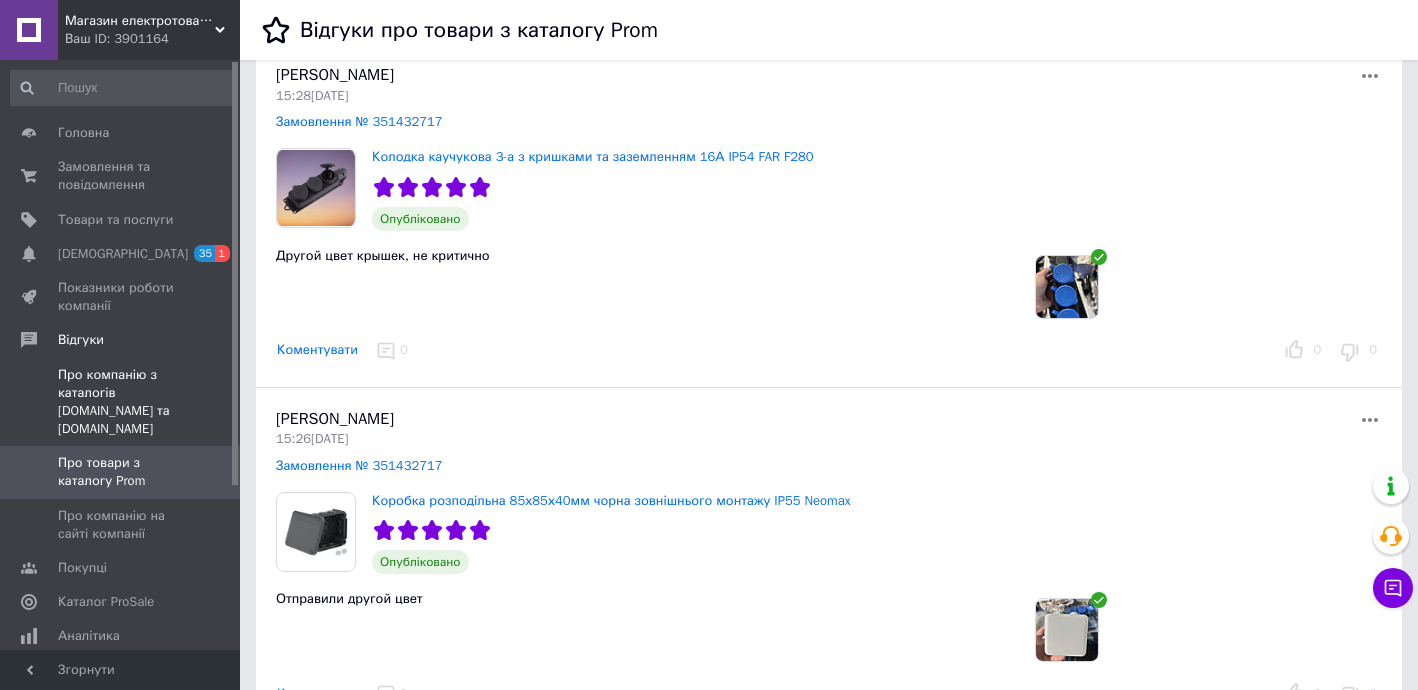 click on "Про компанію з каталогів [DOMAIN_NAME] та [DOMAIN_NAME]" at bounding box center (121, 402) 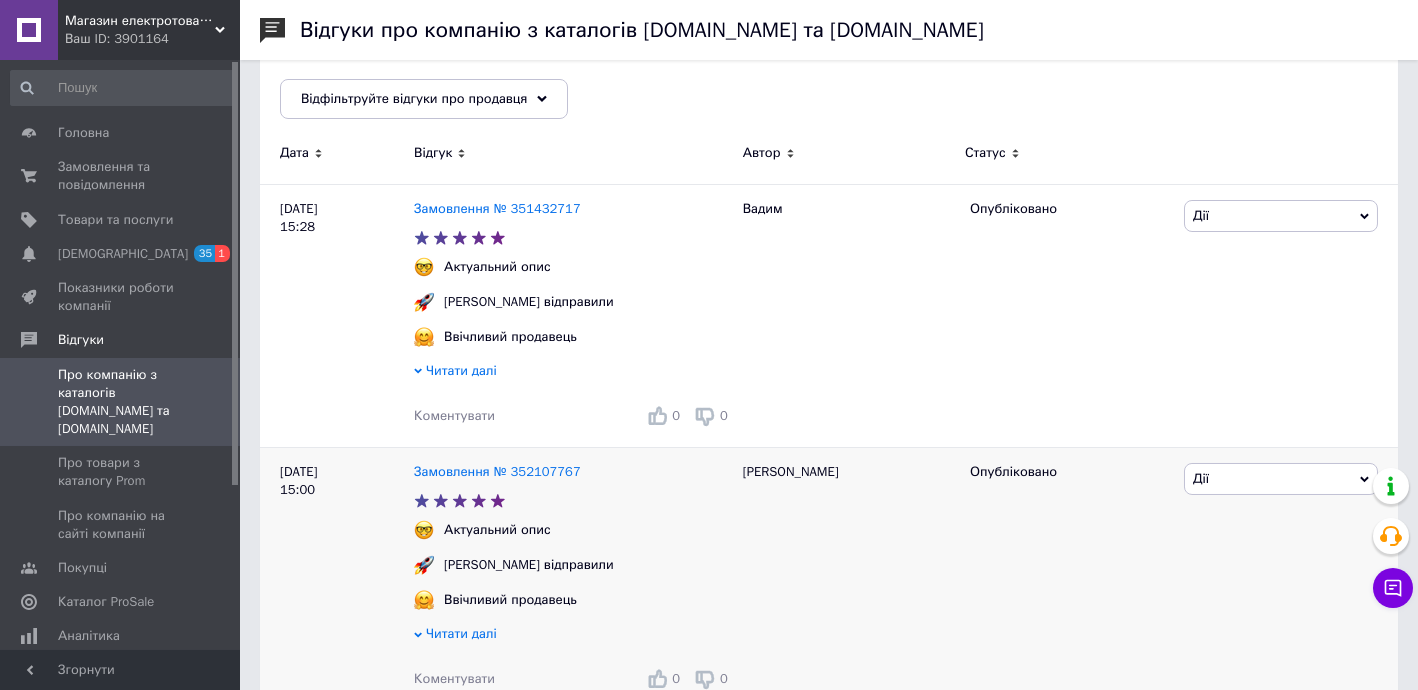 scroll, scrollTop: 485, scrollLeft: 0, axis: vertical 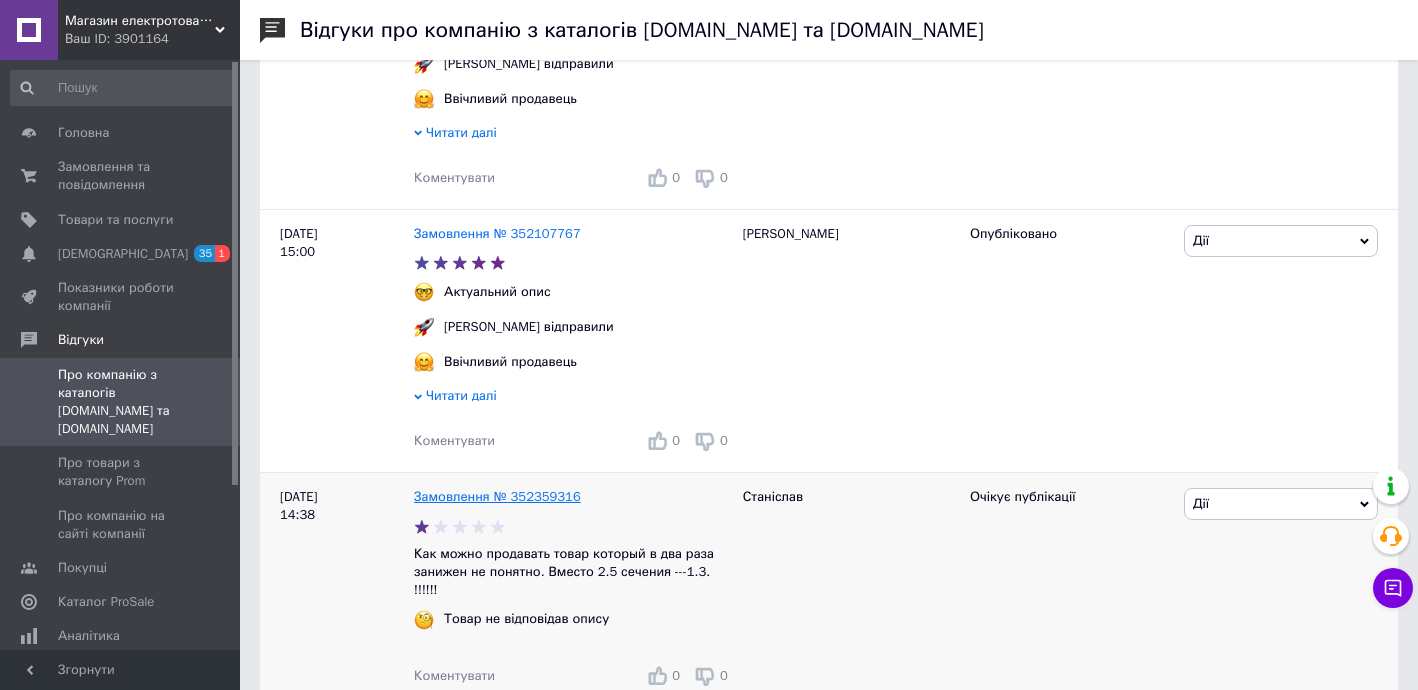 click on "Замовлення № 352359316" at bounding box center (497, 496) 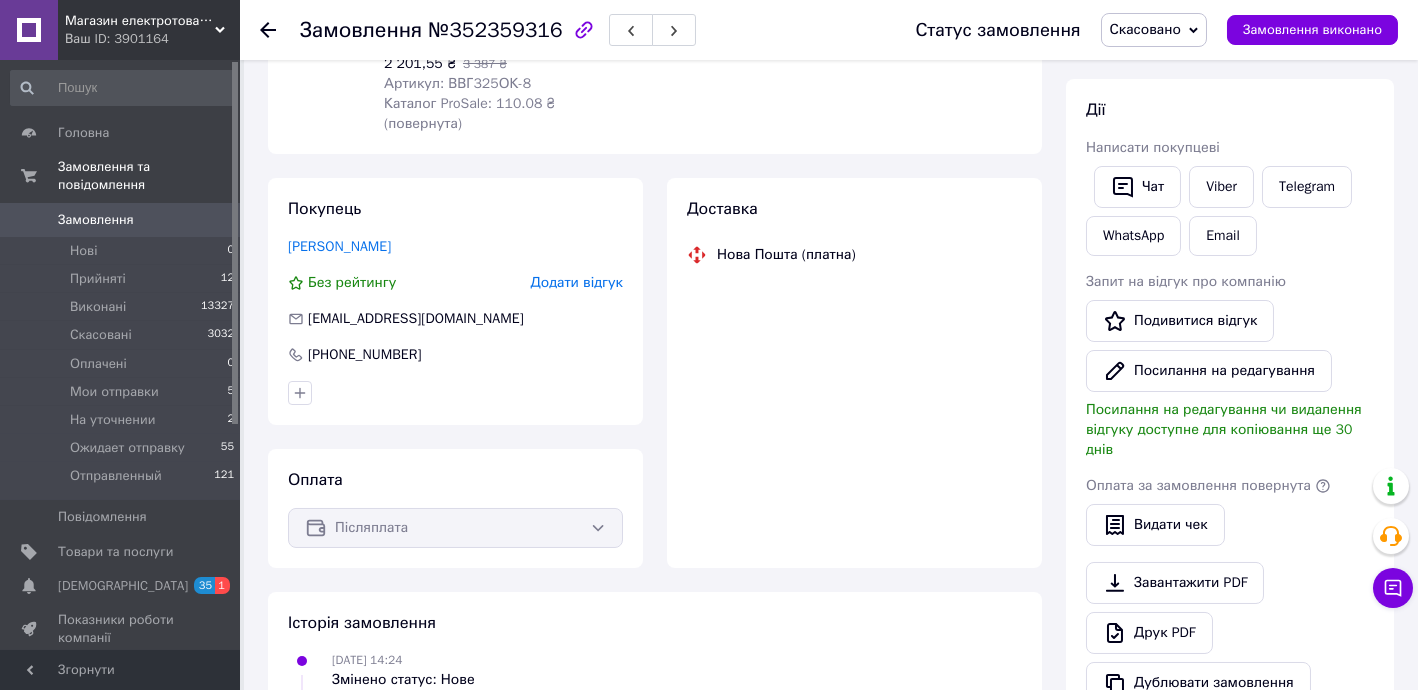 scroll, scrollTop: 485, scrollLeft: 0, axis: vertical 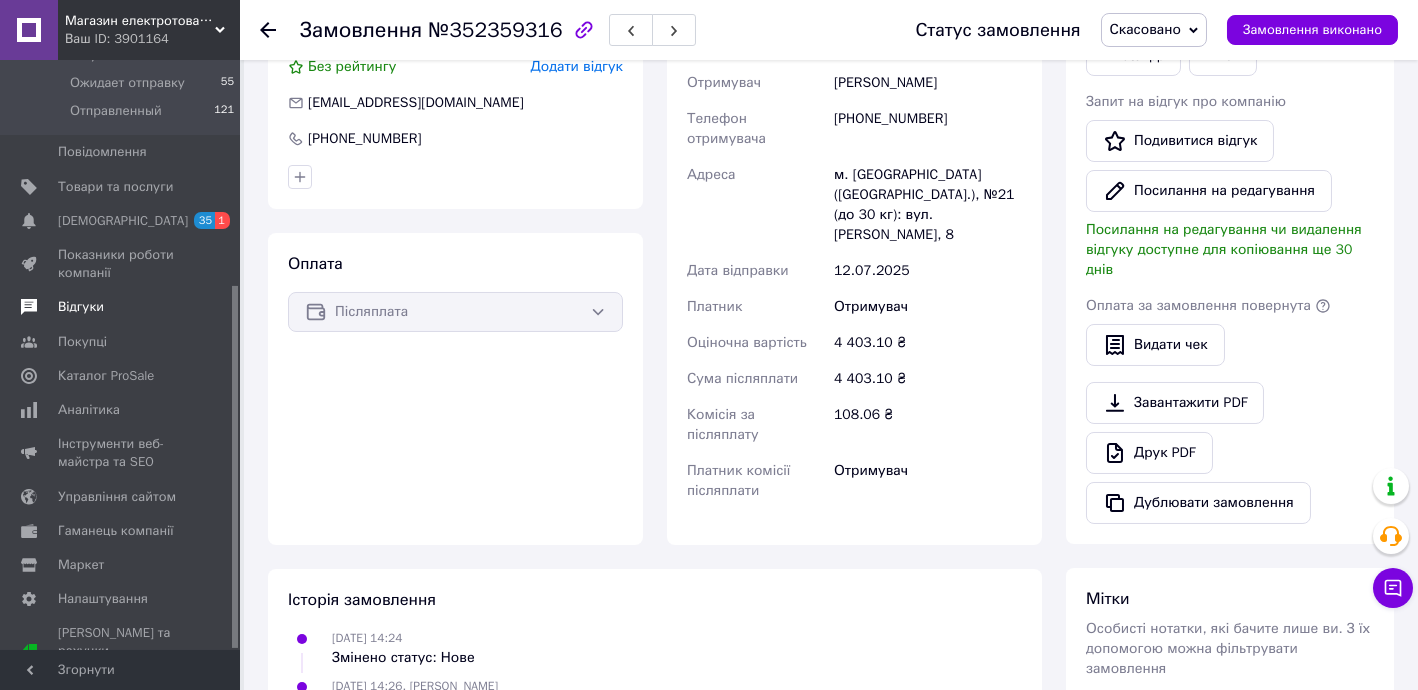 click on "Відгуки" at bounding box center (121, 307) 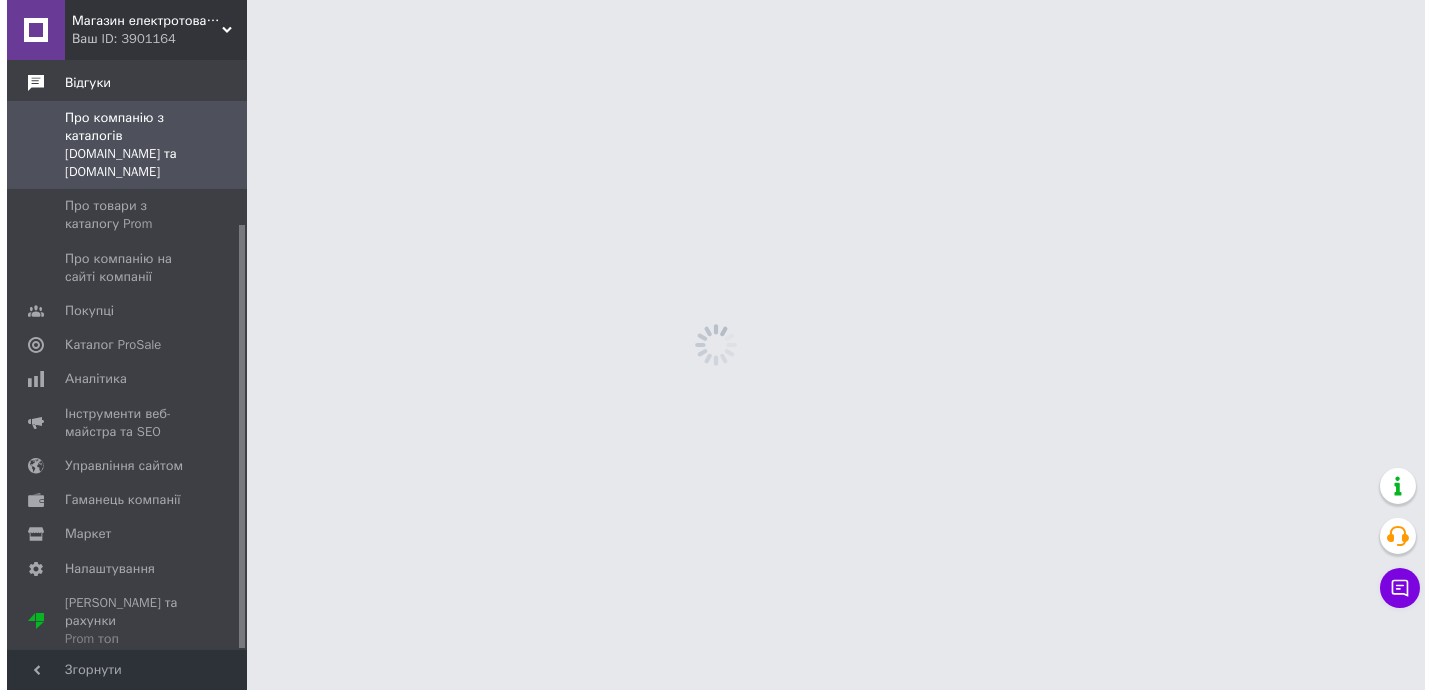 scroll, scrollTop: 0, scrollLeft: 0, axis: both 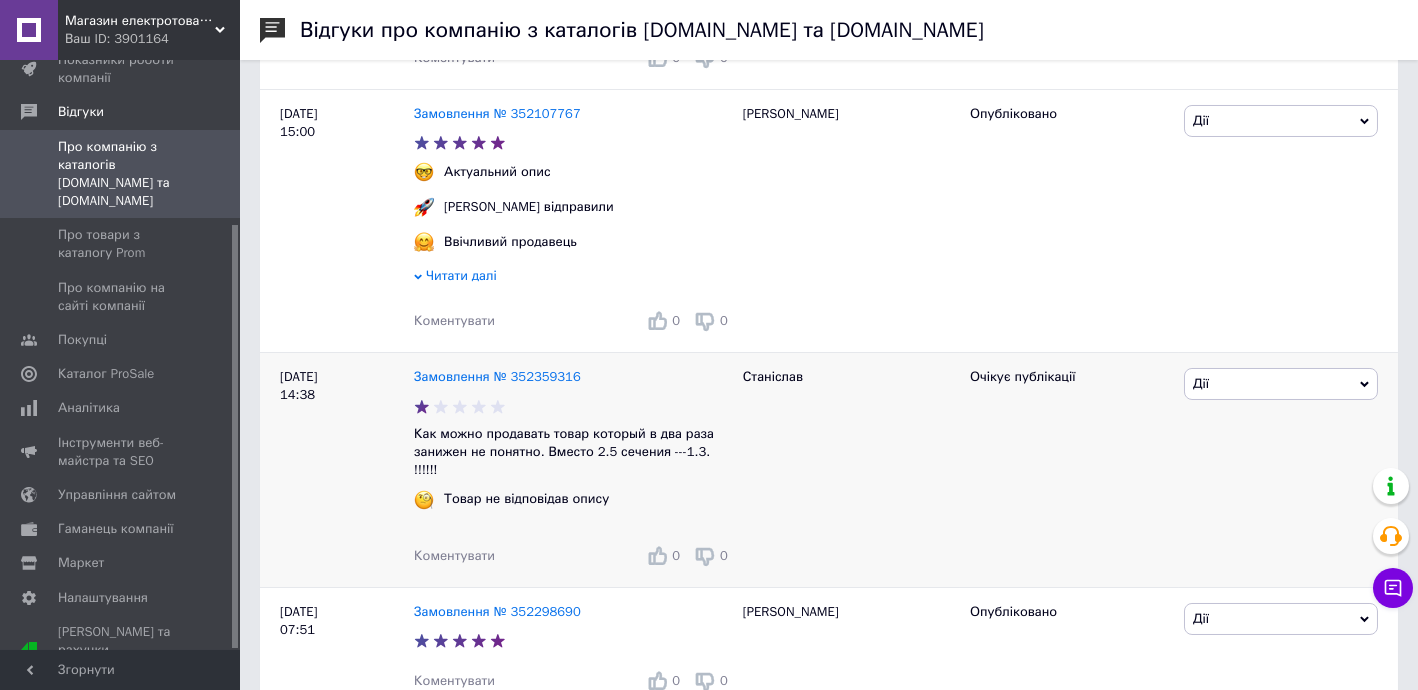 click on "Дії" at bounding box center (1281, 384) 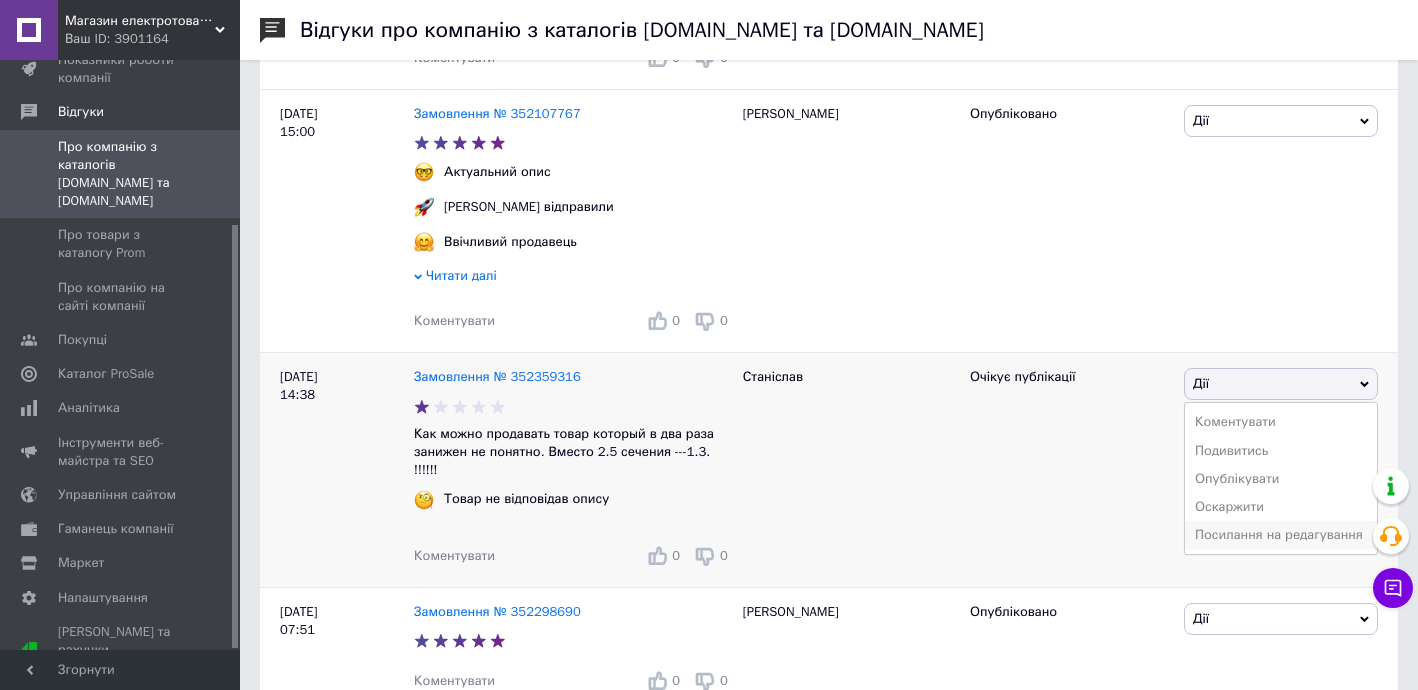 click on "Посилання на редагування" at bounding box center [1281, 535] 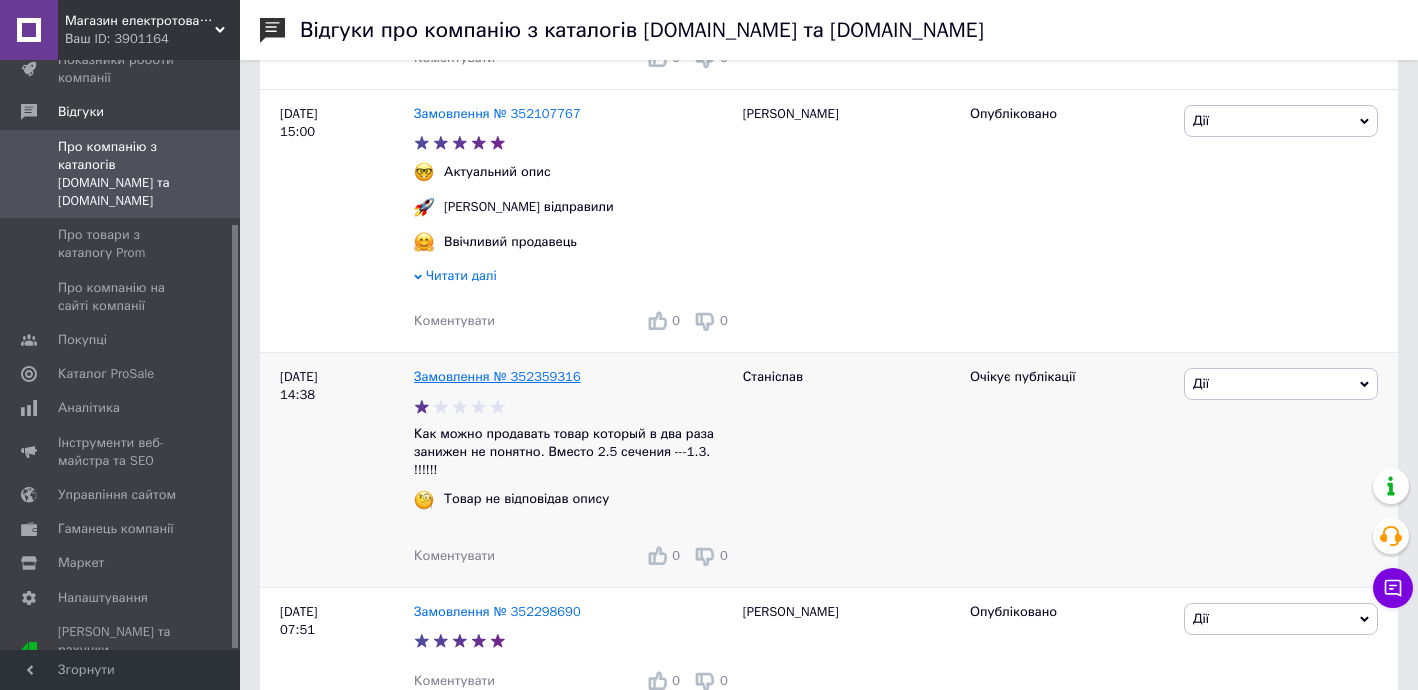 click on "Замовлення № 352359316" at bounding box center [497, 376] 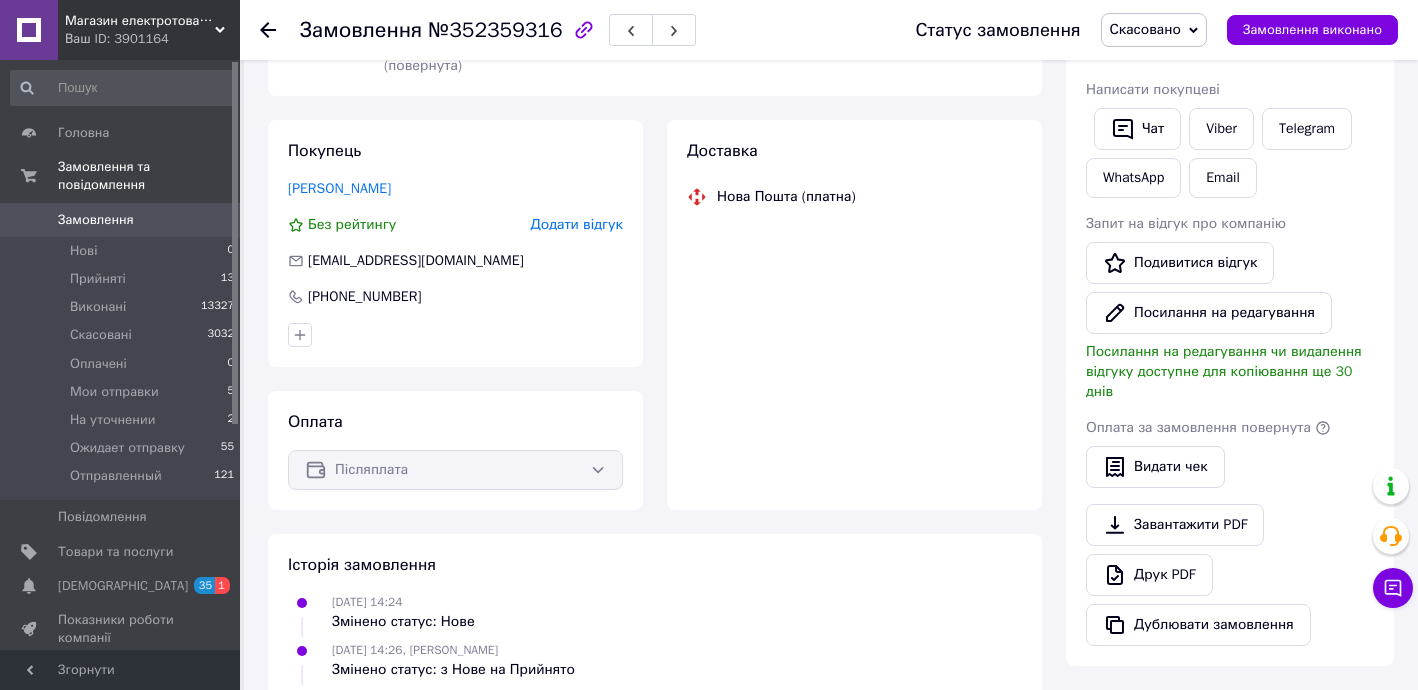 scroll, scrollTop: 363, scrollLeft: 0, axis: vertical 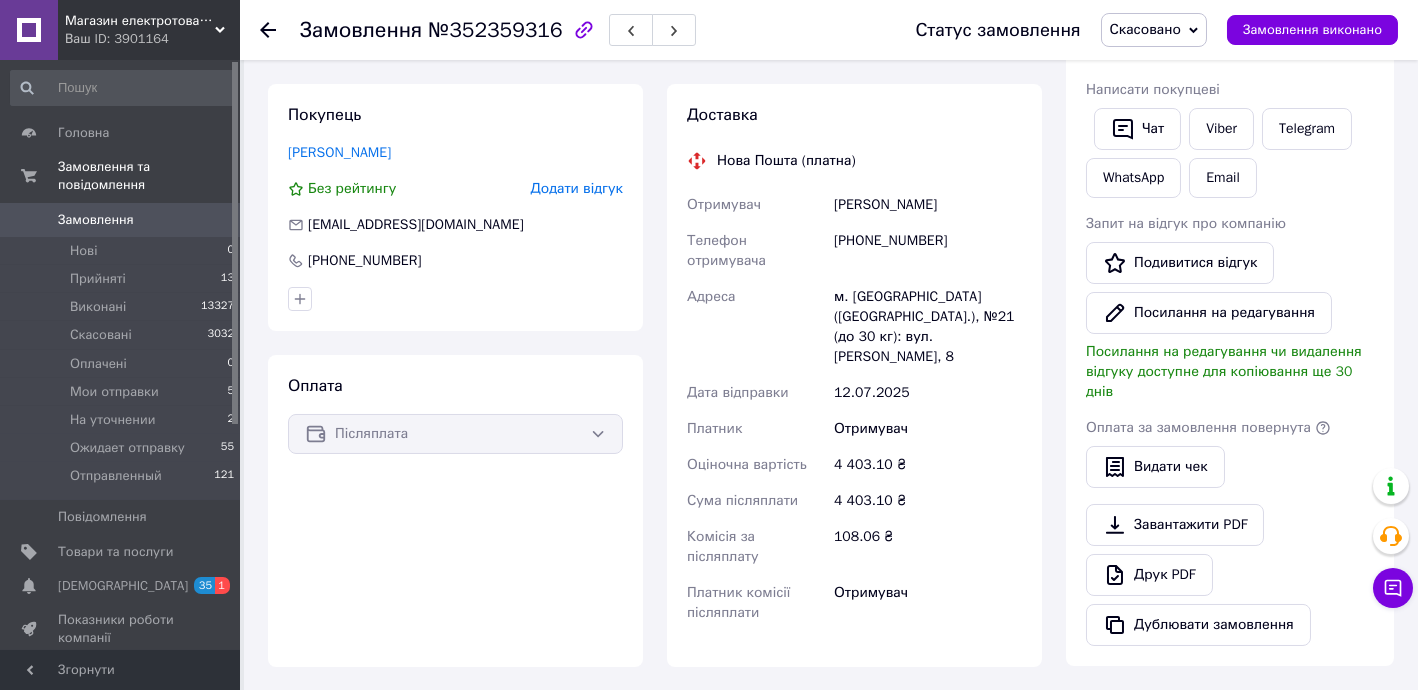 click on "Замовлення 0" at bounding box center [123, 220] 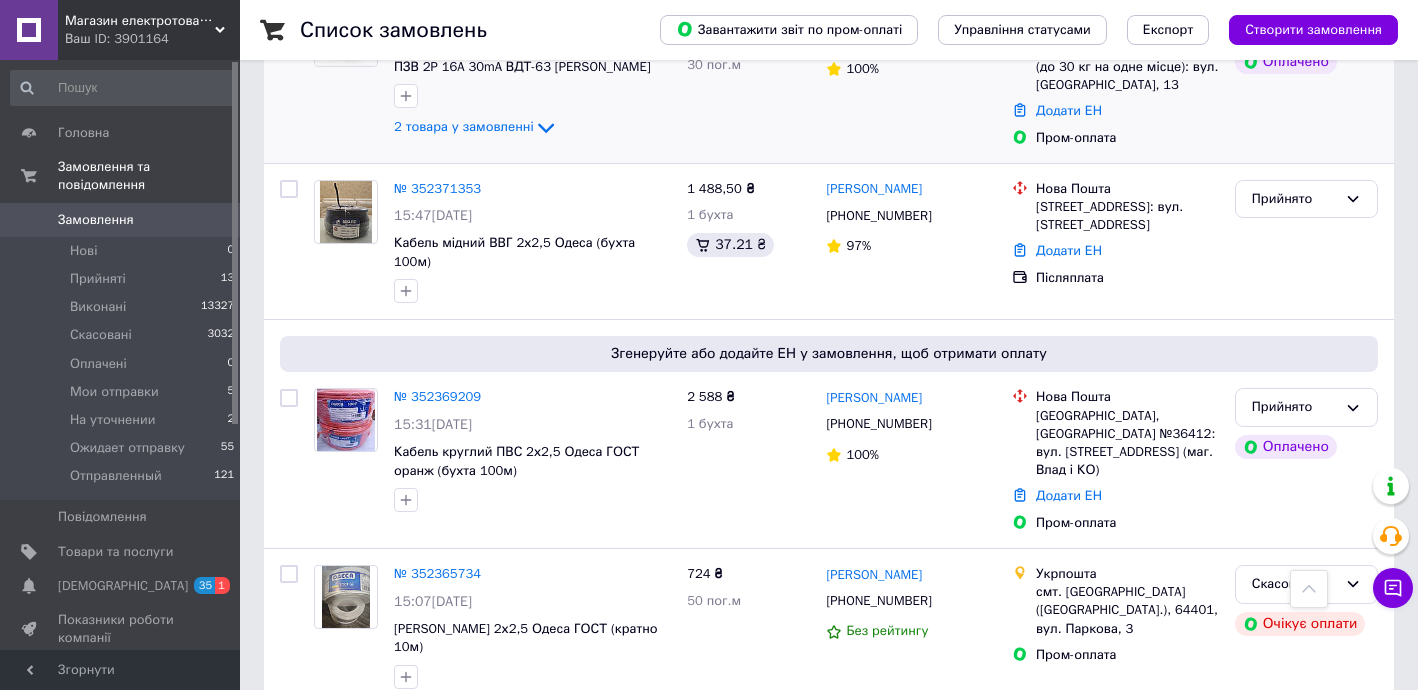 scroll, scrollTop: 1090, scrollLeft: 0, axis: vertical 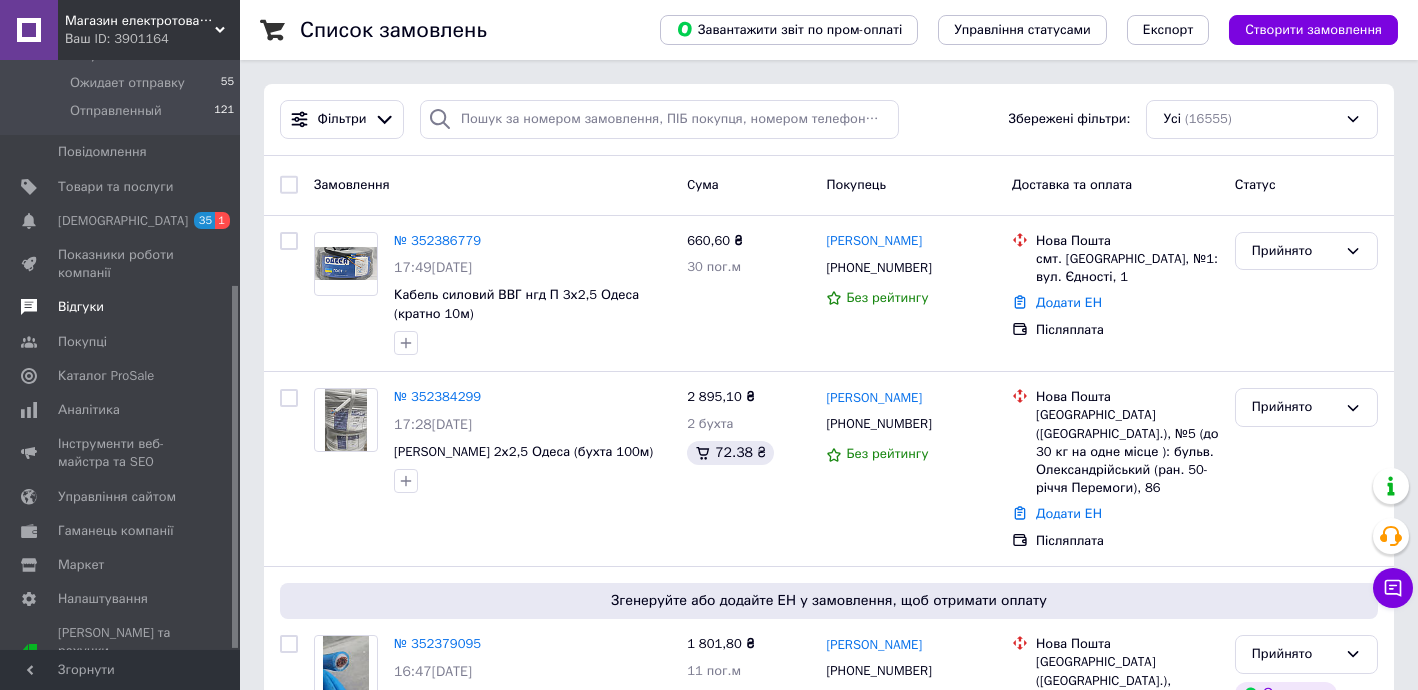 click on "Відгуки" at bounding box center [121, 307] 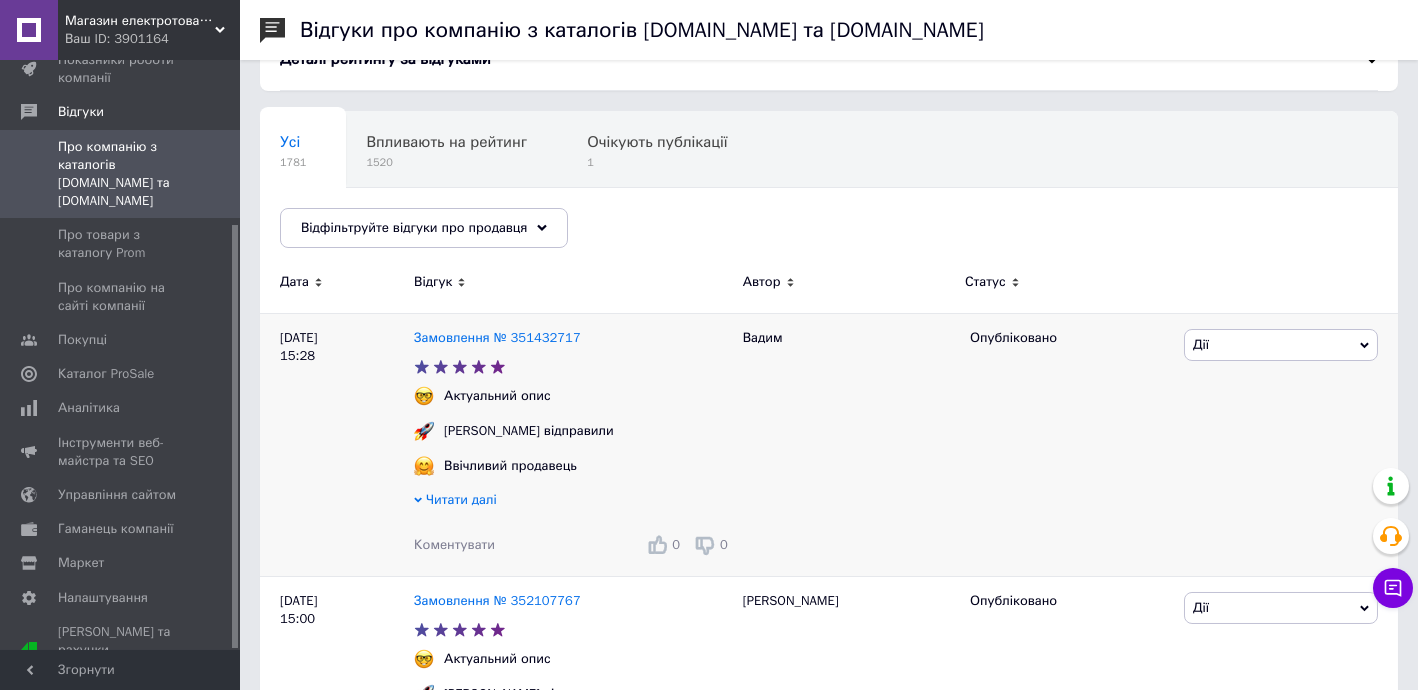 scroll, scrollTop: 121, scrollLeft: 0, axis: vertical 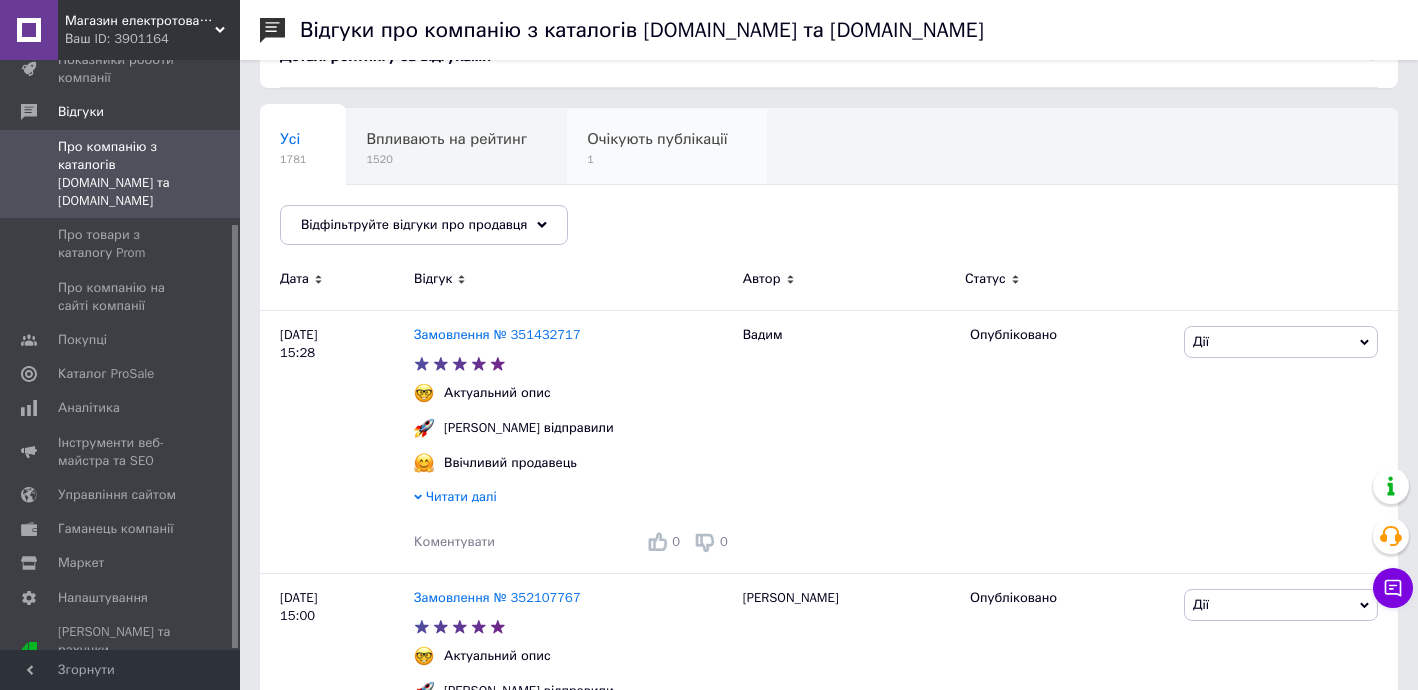 click on "Очікують публікації 1" at bounding box center [667, 147] 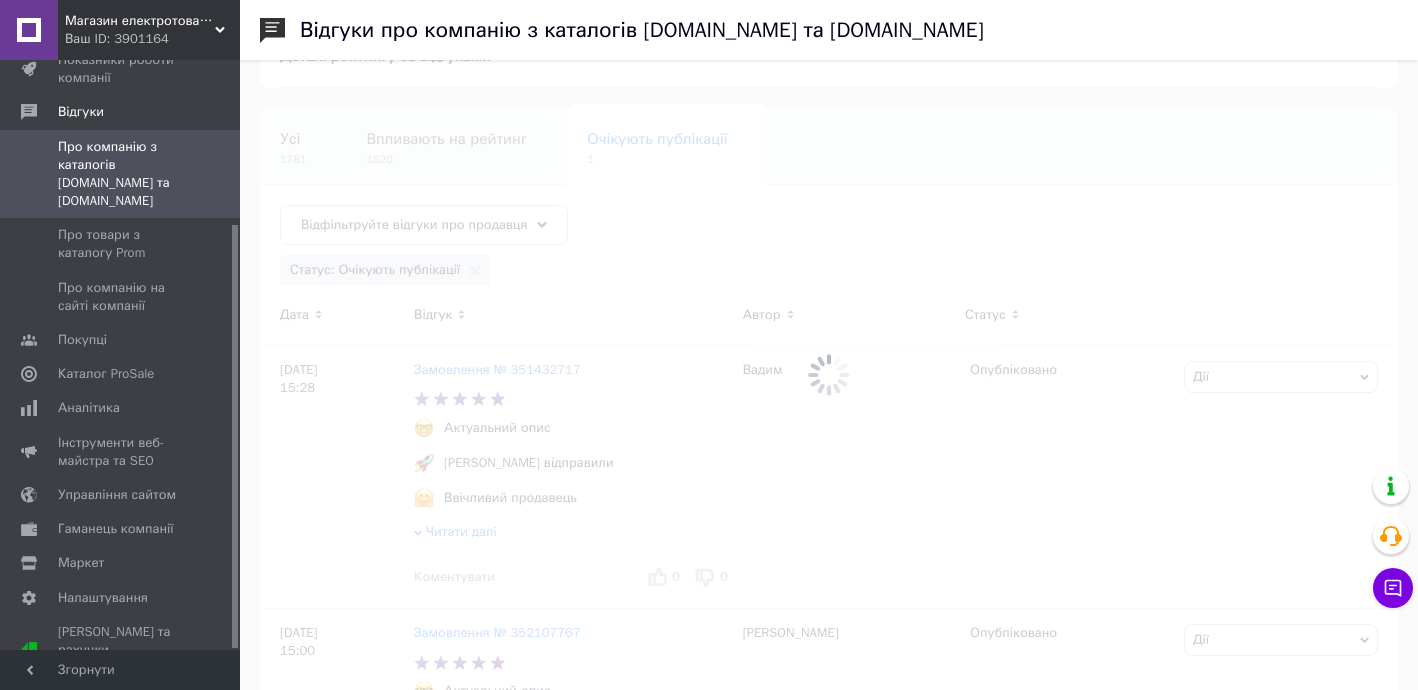 scroll, scrollTop: 12, scrollLeft: 0, axis: vertical 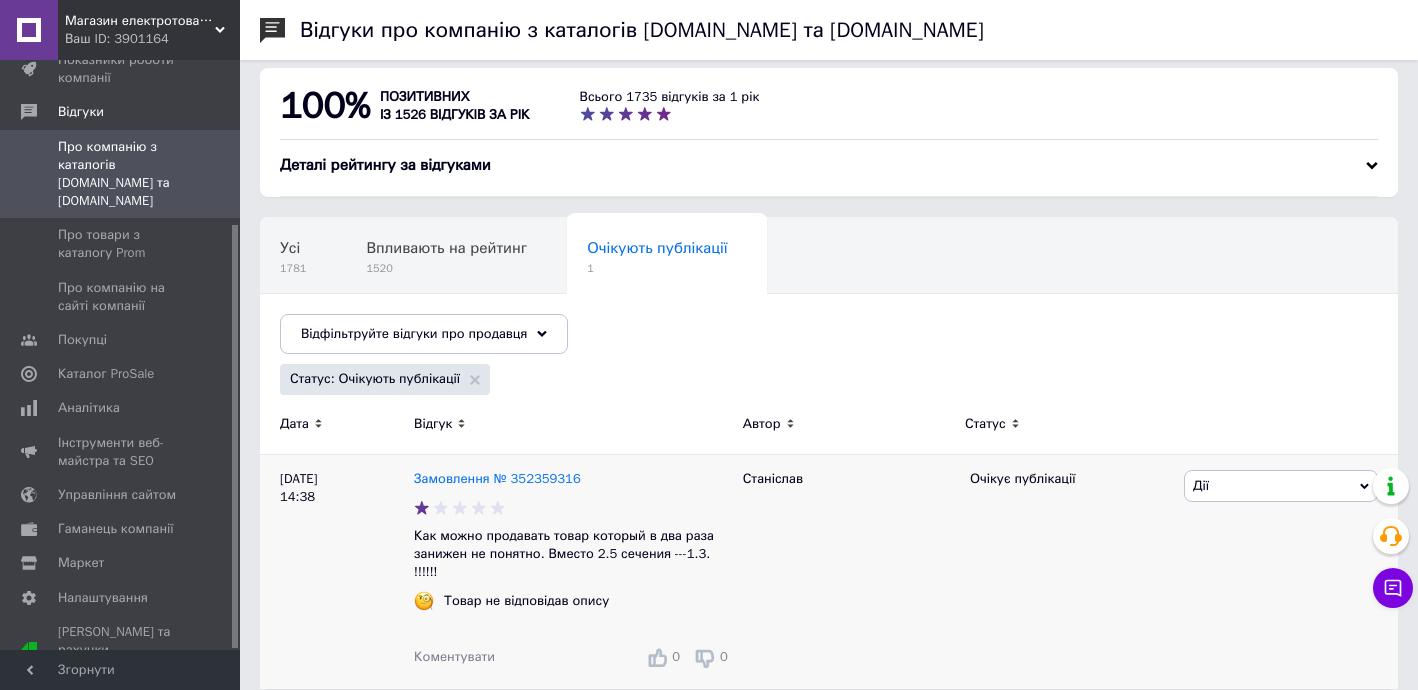 click on "Дії" at bounding box center (1281, 486) 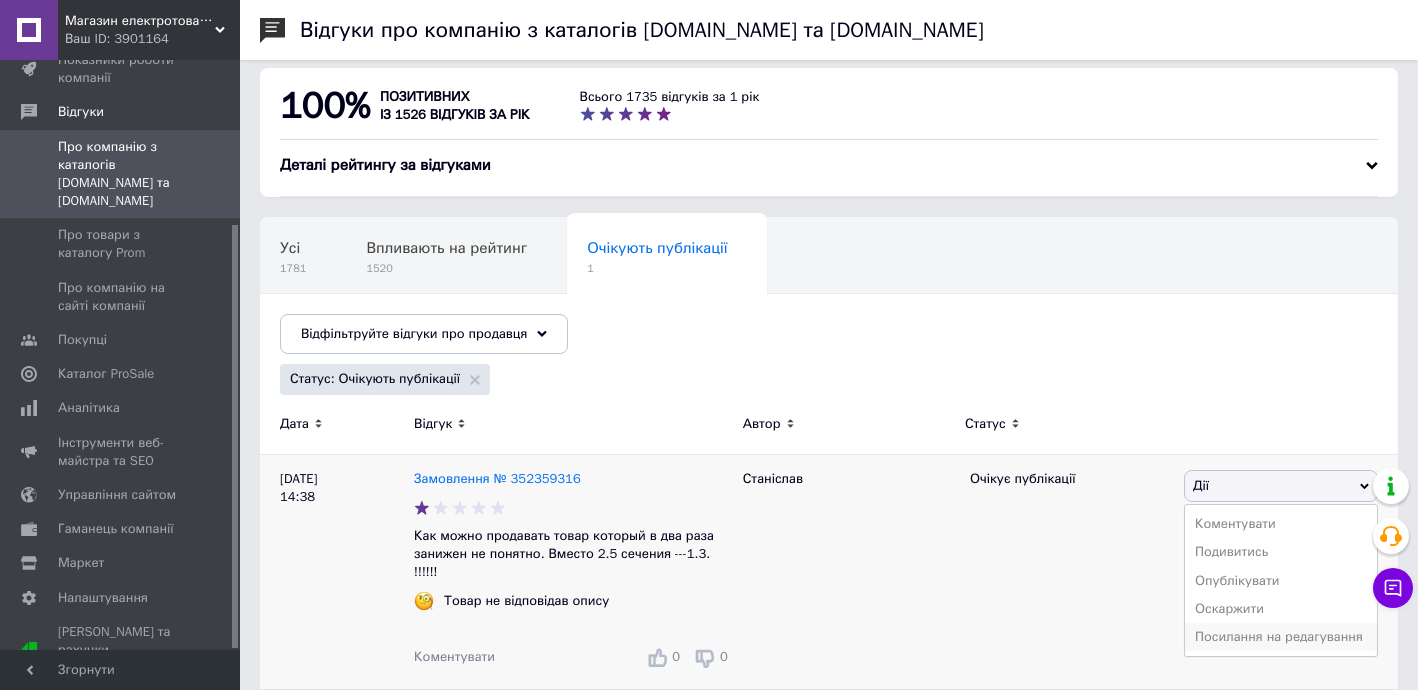 click on "Посилання на редагування" at bounding box center [1281, 637] 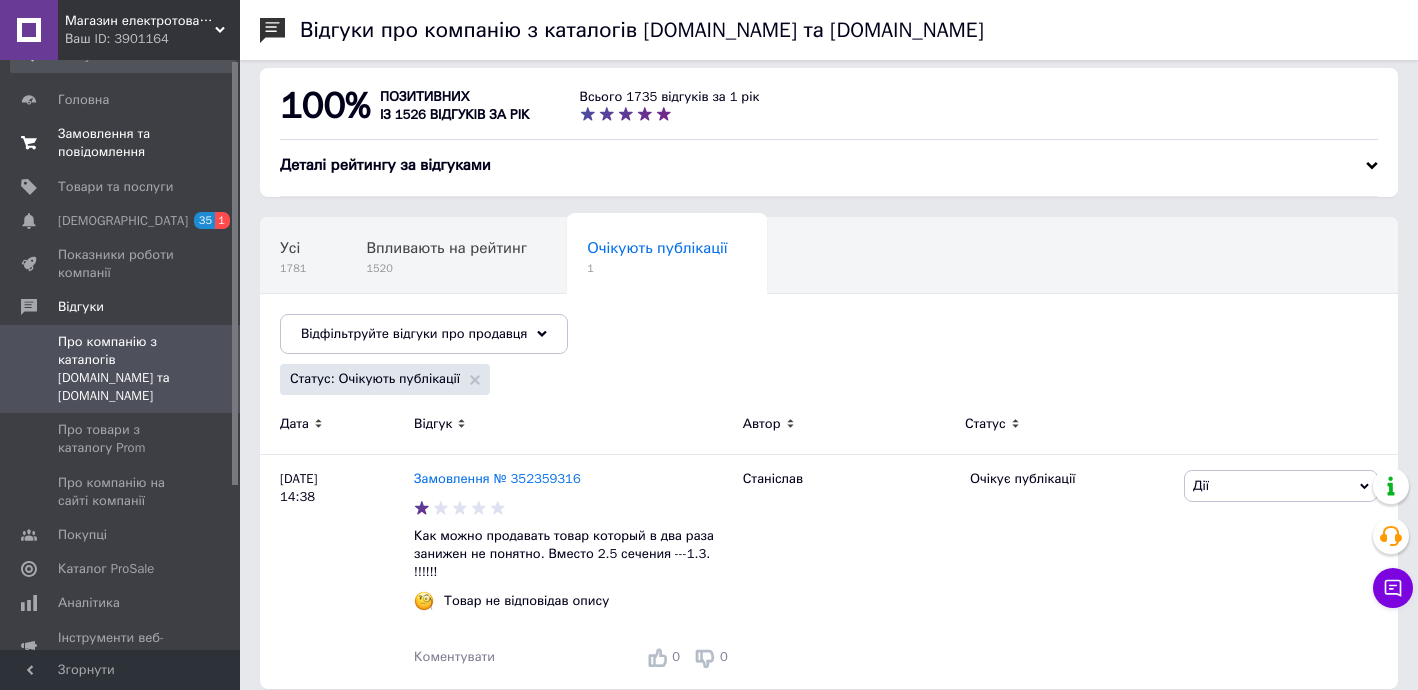 scroll, scrollTop: 0, scrollLeft: 0, axis: both 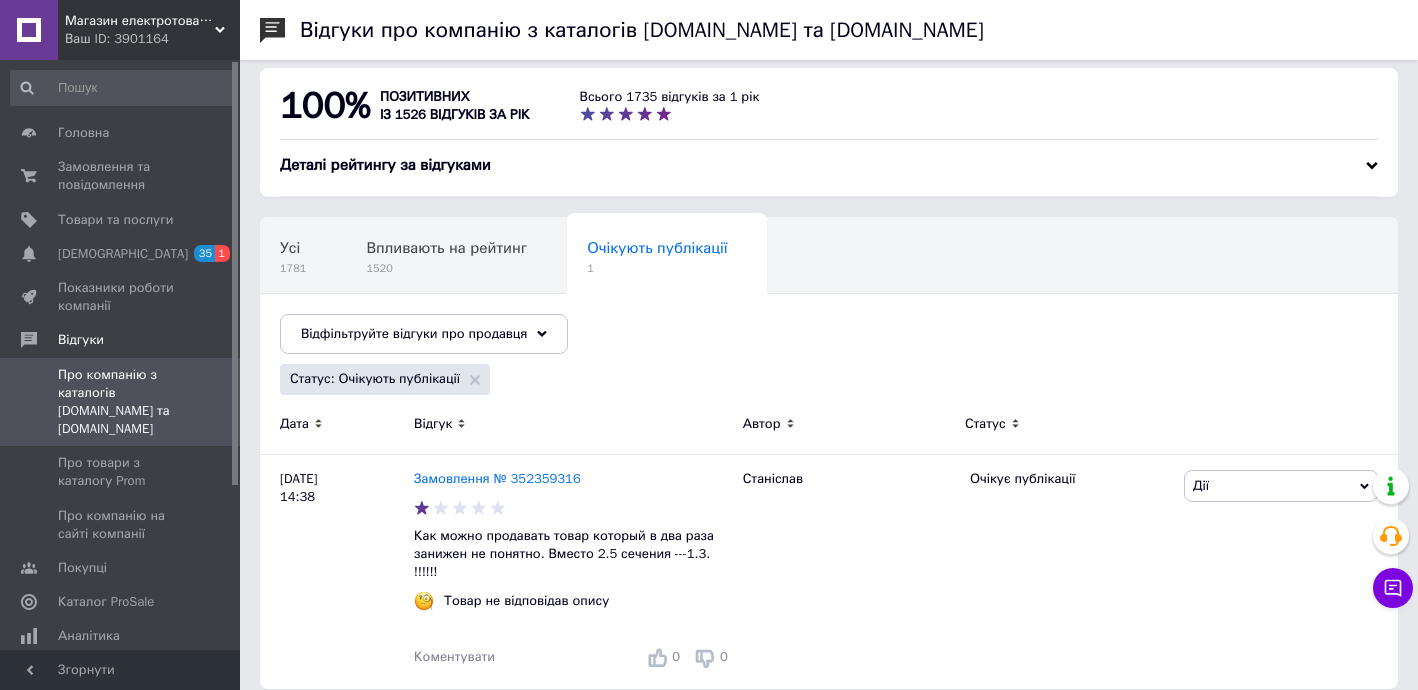 click on "Чат з покупцем" at bounding box center (1393, 588) 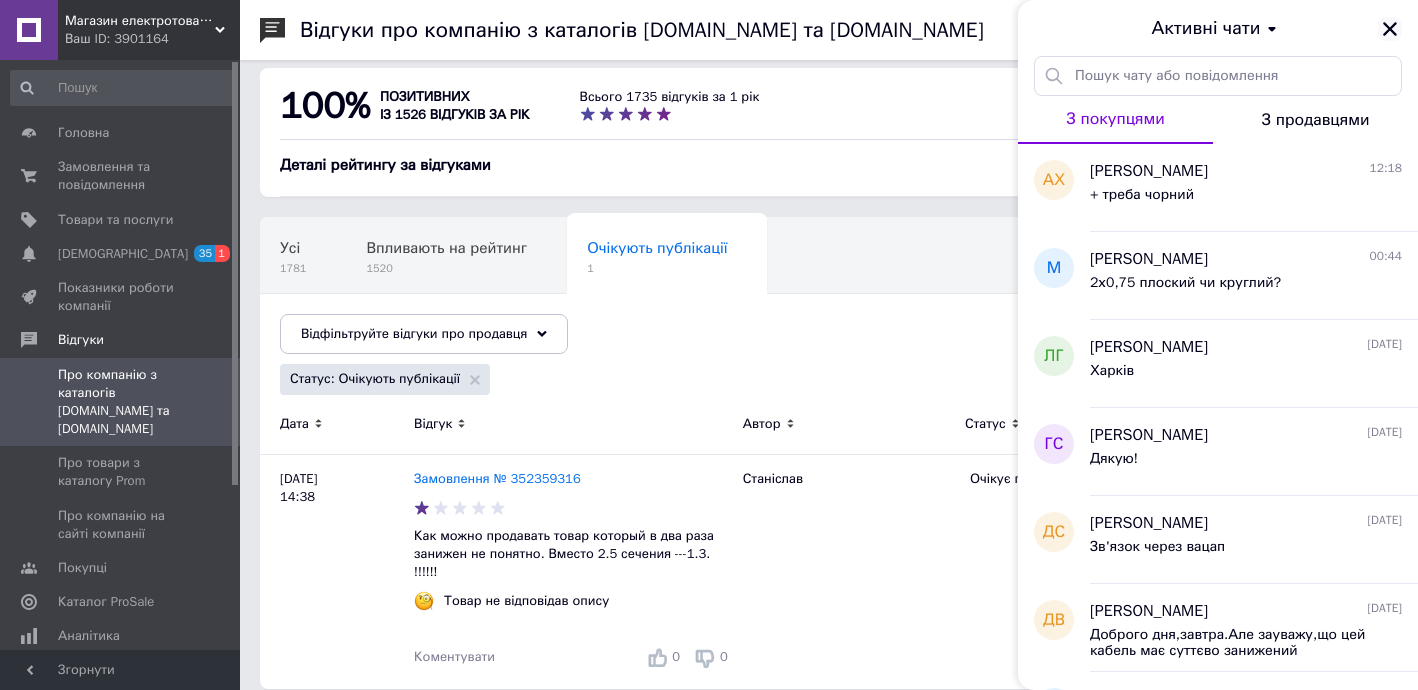 click 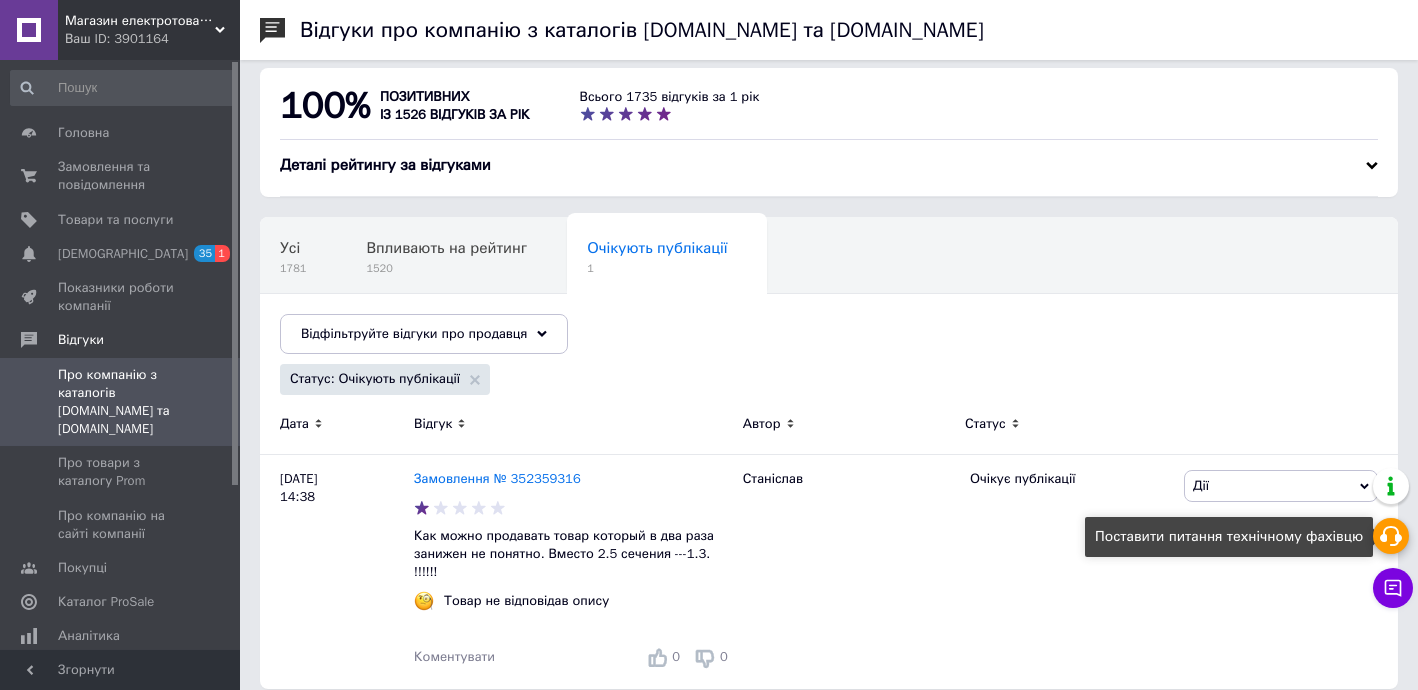 click 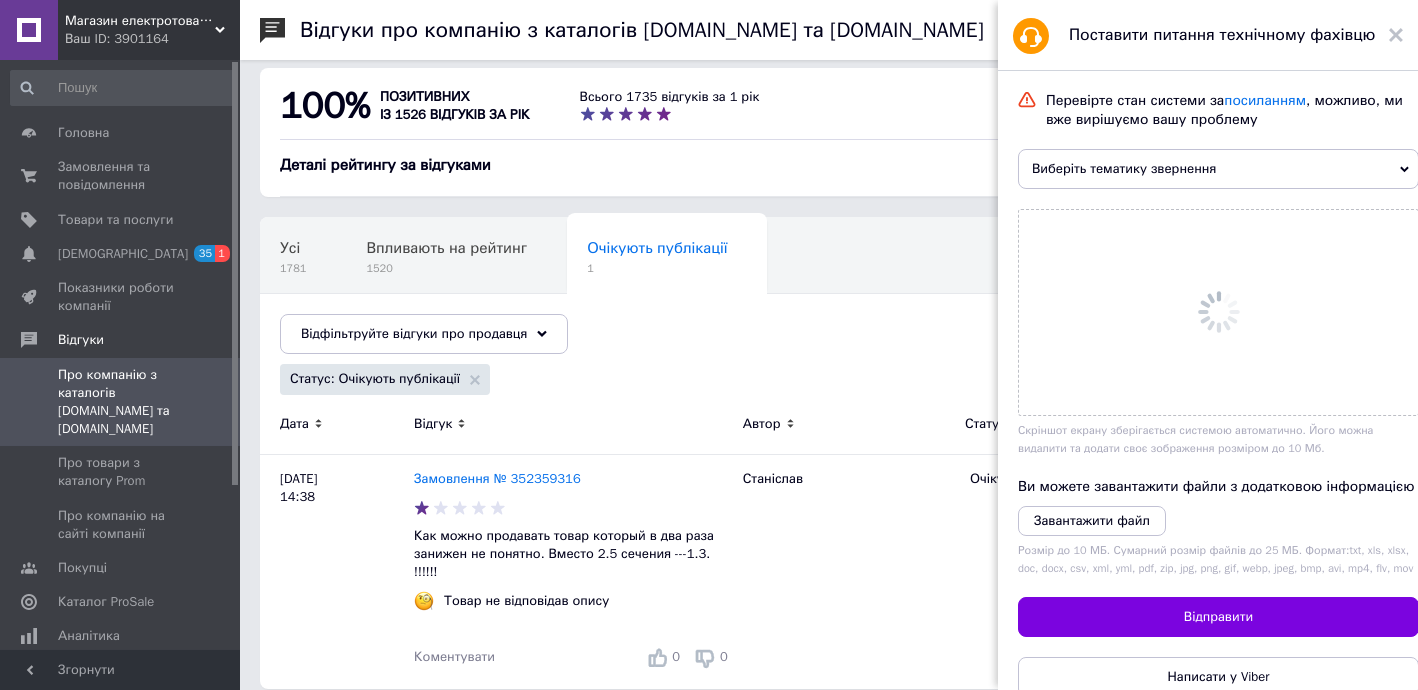 click on "Виберіть тематику звернення" at bounding box center (1218, 169) 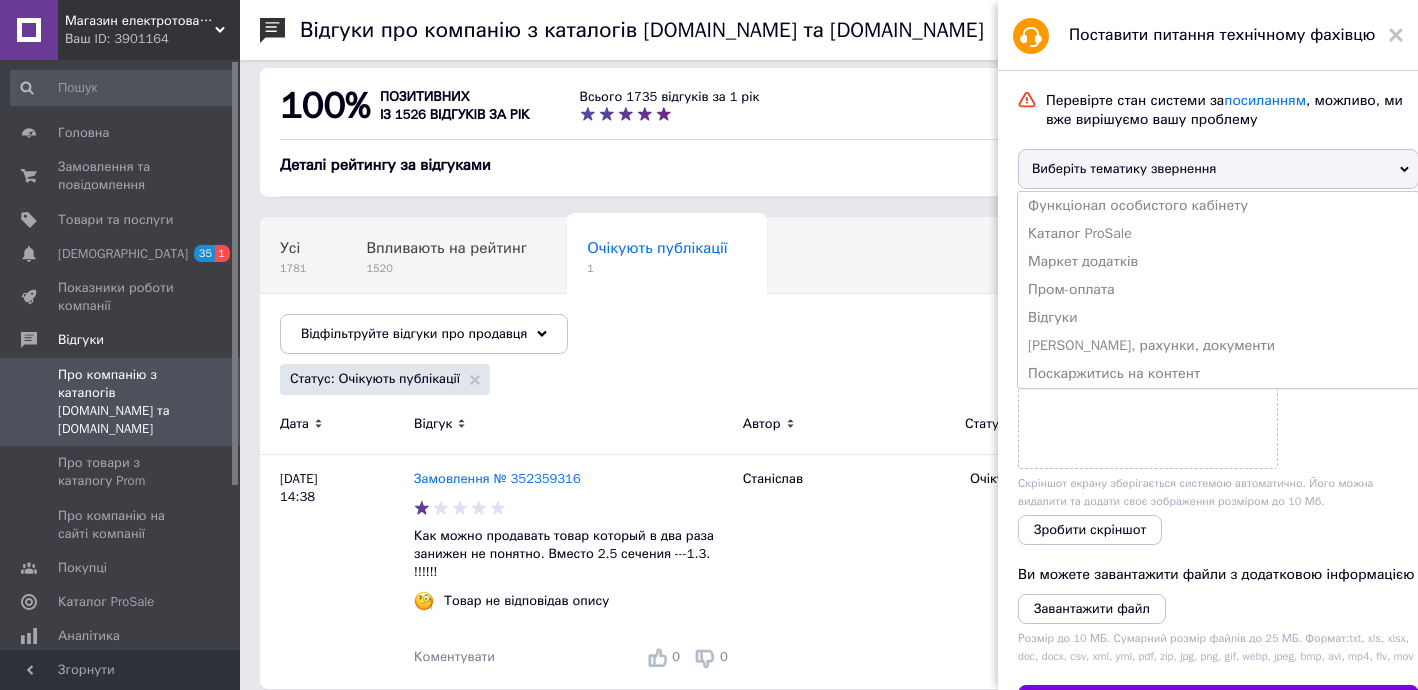 click on "Виберіть тематику звернення" at bounding box center [1218, 169] 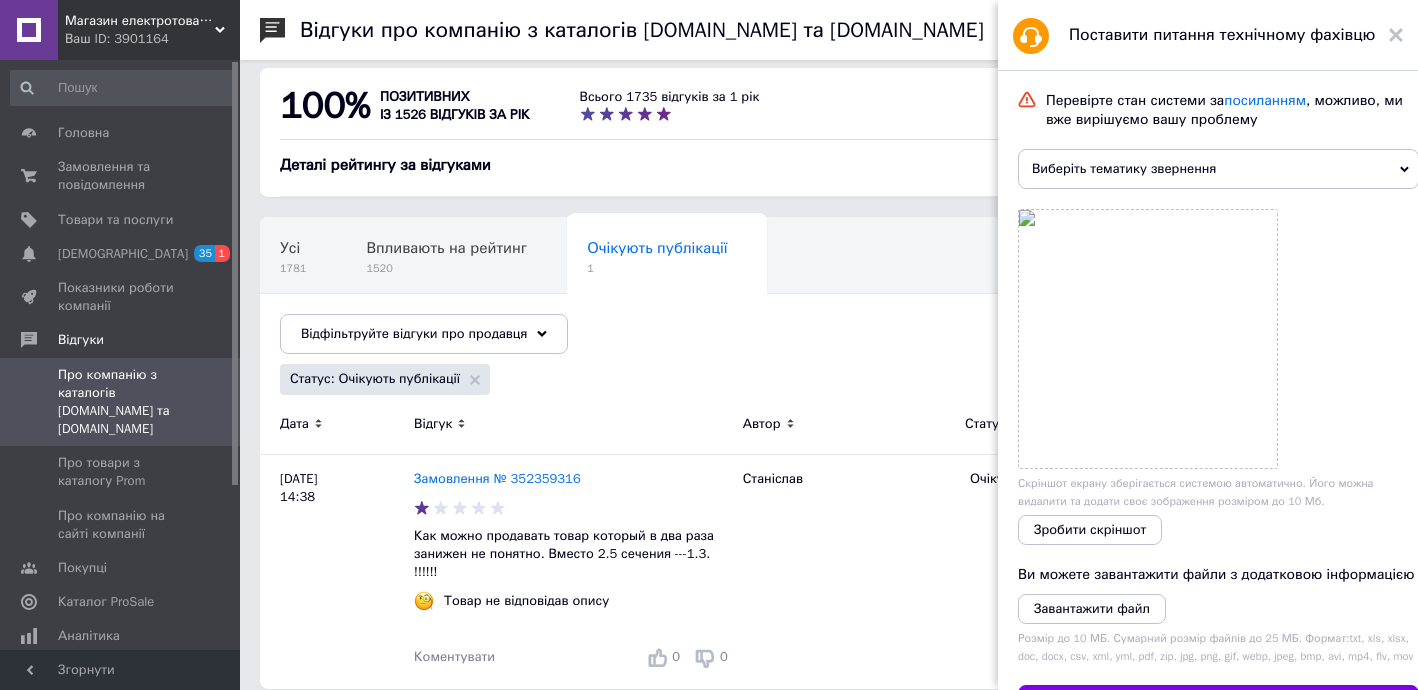 click on "Виберіть тематику звернення" at bounding box center (1218, 169) 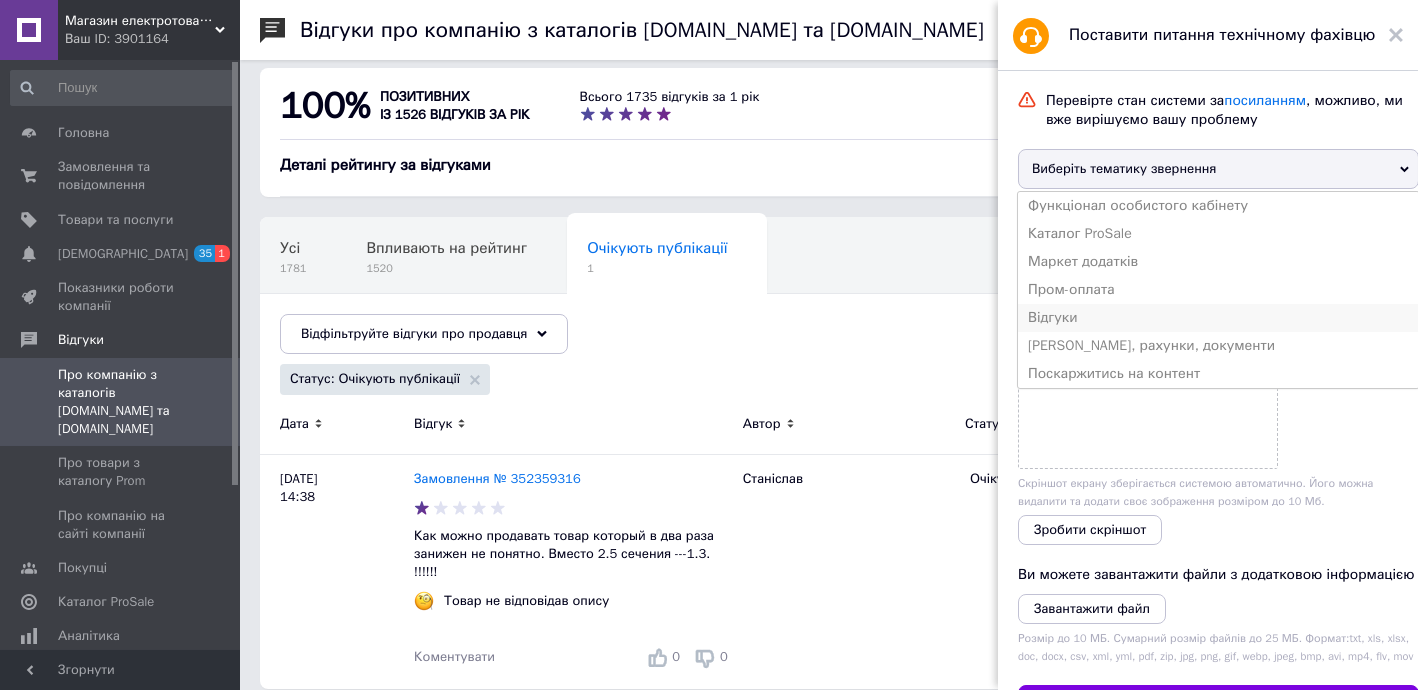 click on "Відгуки" at bounding box center [1218, 318] 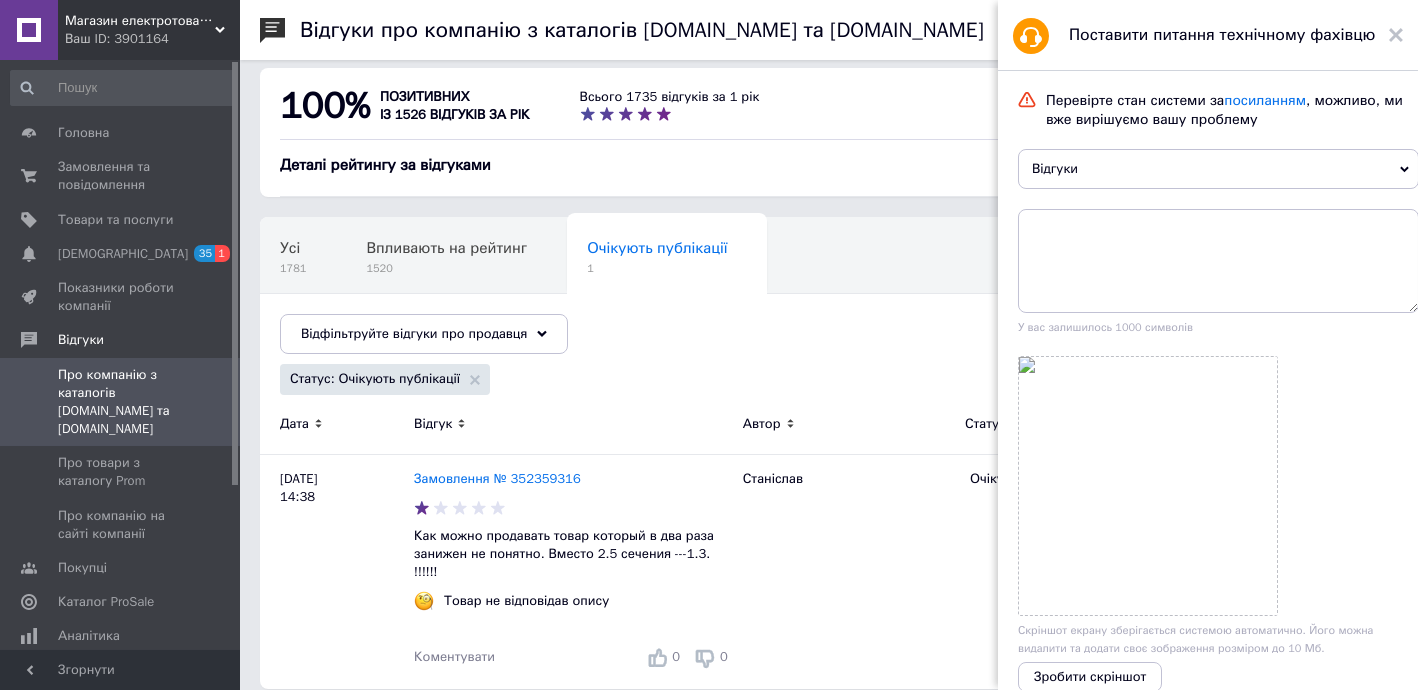 scroll, scrollTop: 0, scrollLeft: 0, axis: both 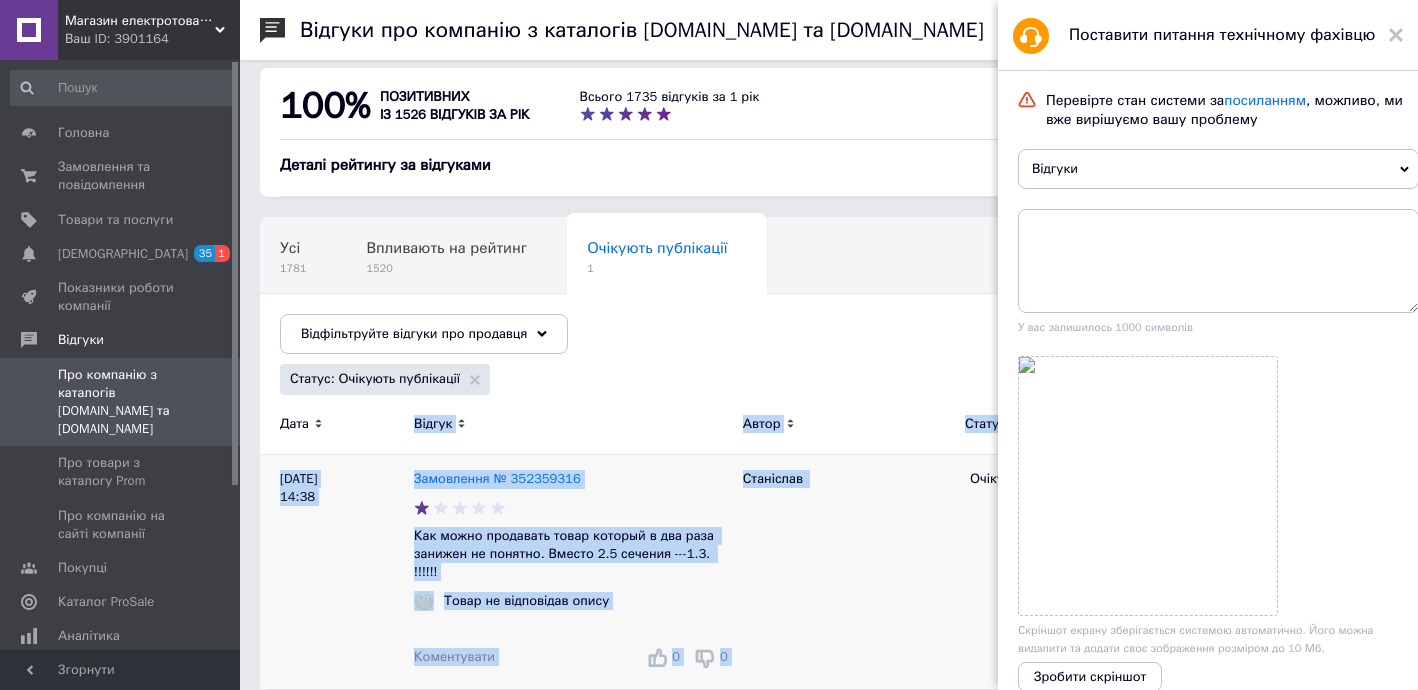 drag, startPoint x: 370, startPoint y: 451, endPoint x: 806, endPoint y: 578, distance: 454.12003 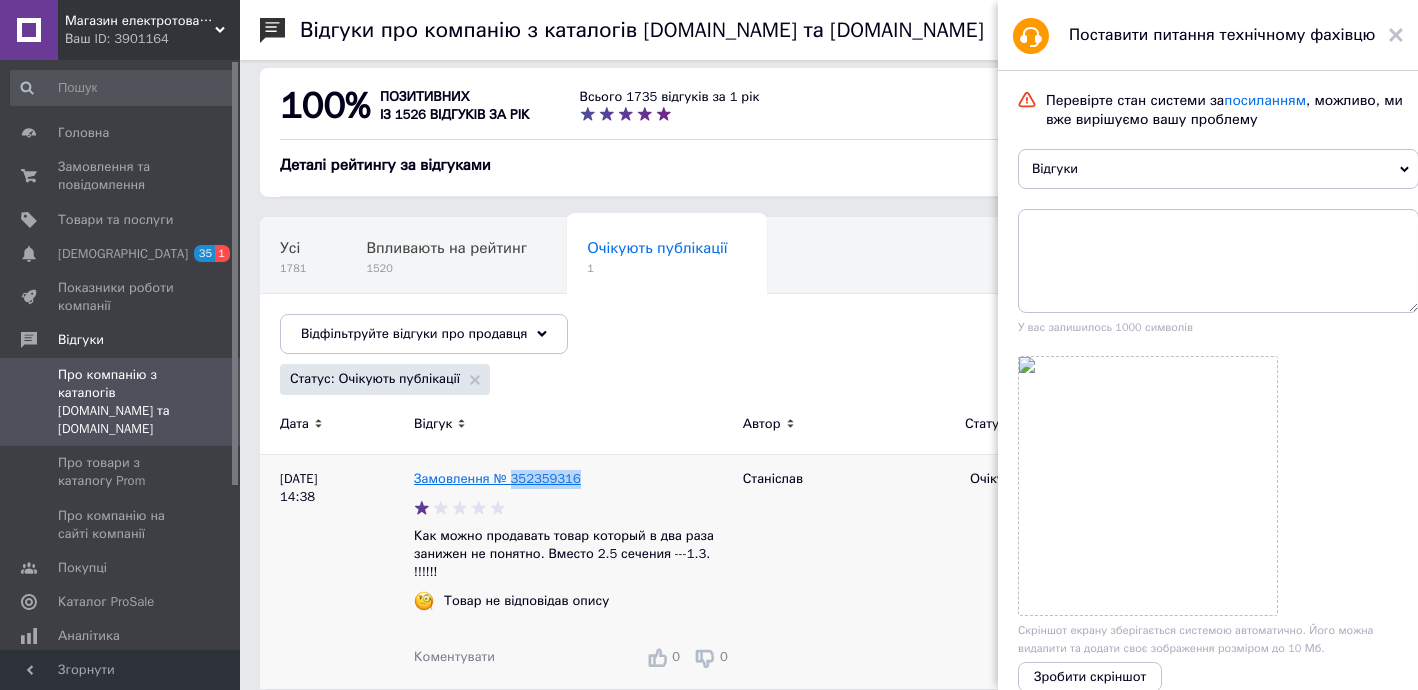 drag, startPoint x: 575, startPoint y: 479, endPoint x: 506, endPoint y: 479, distance: 69 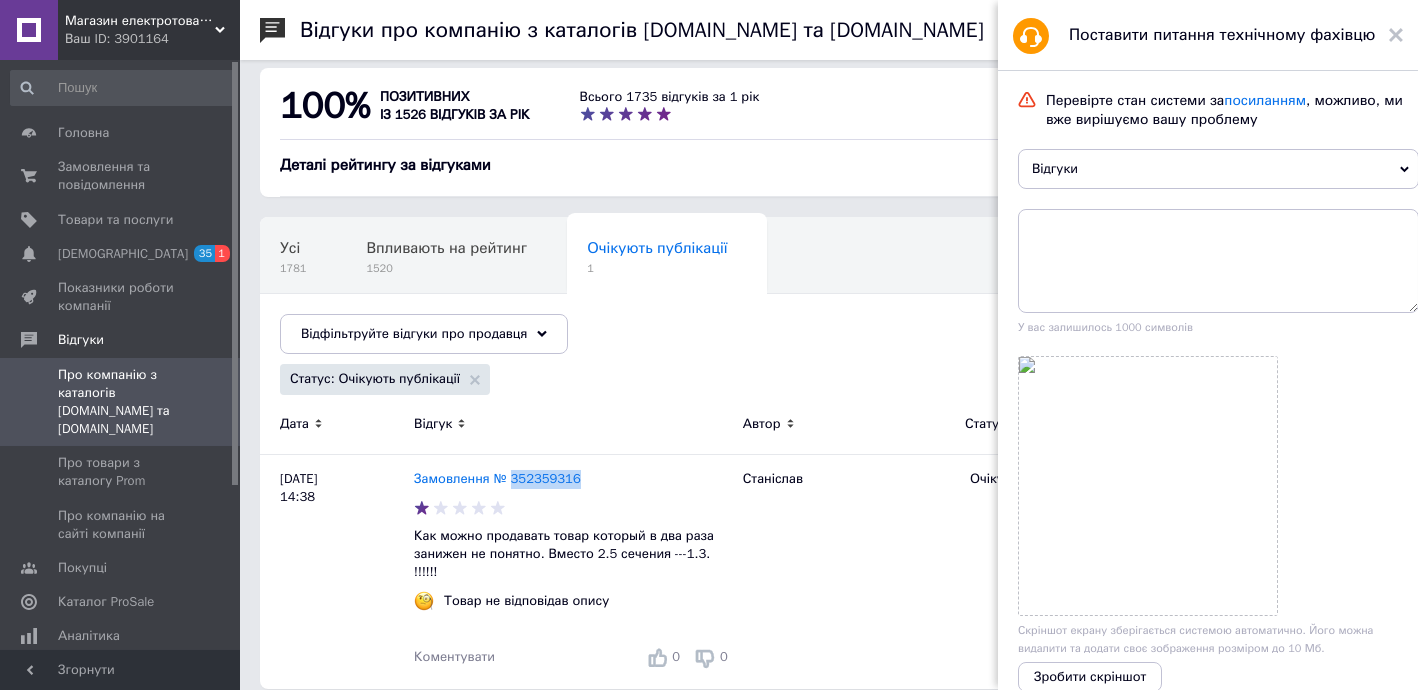copy on "352359316" 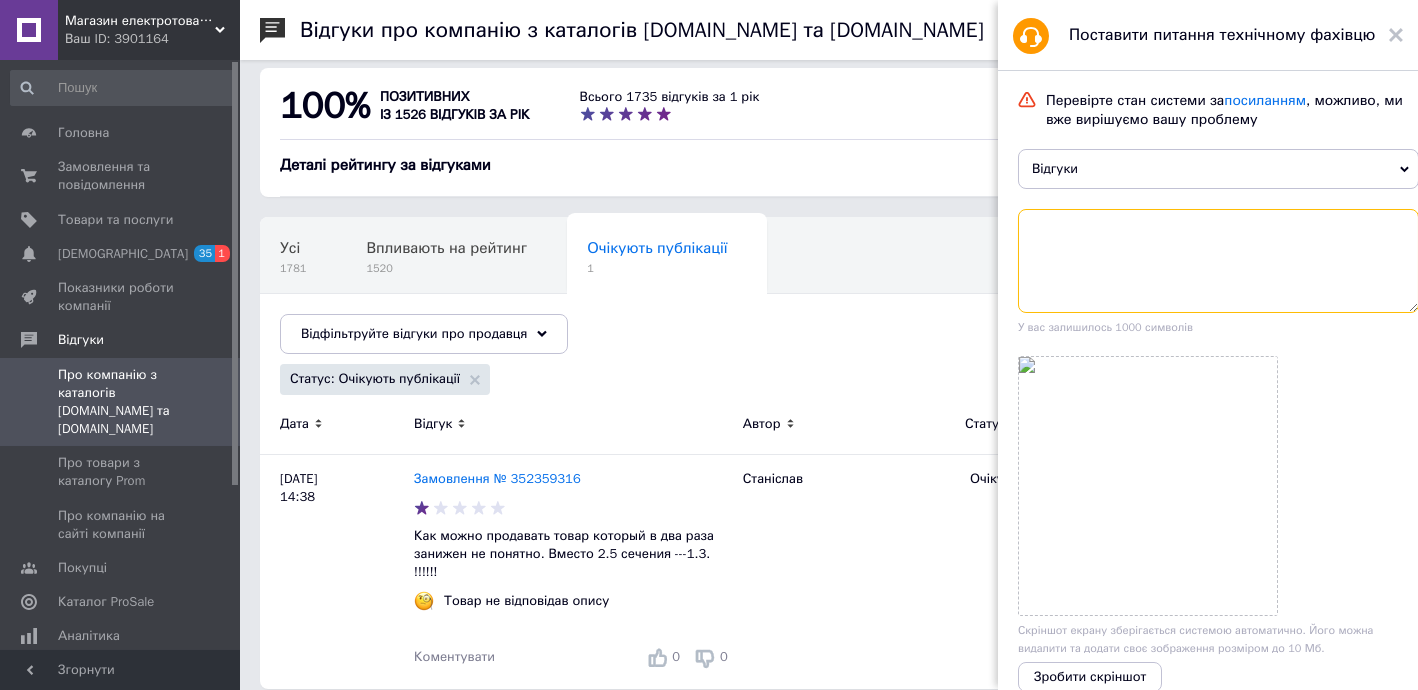 click at bounding box center (1218, 261) 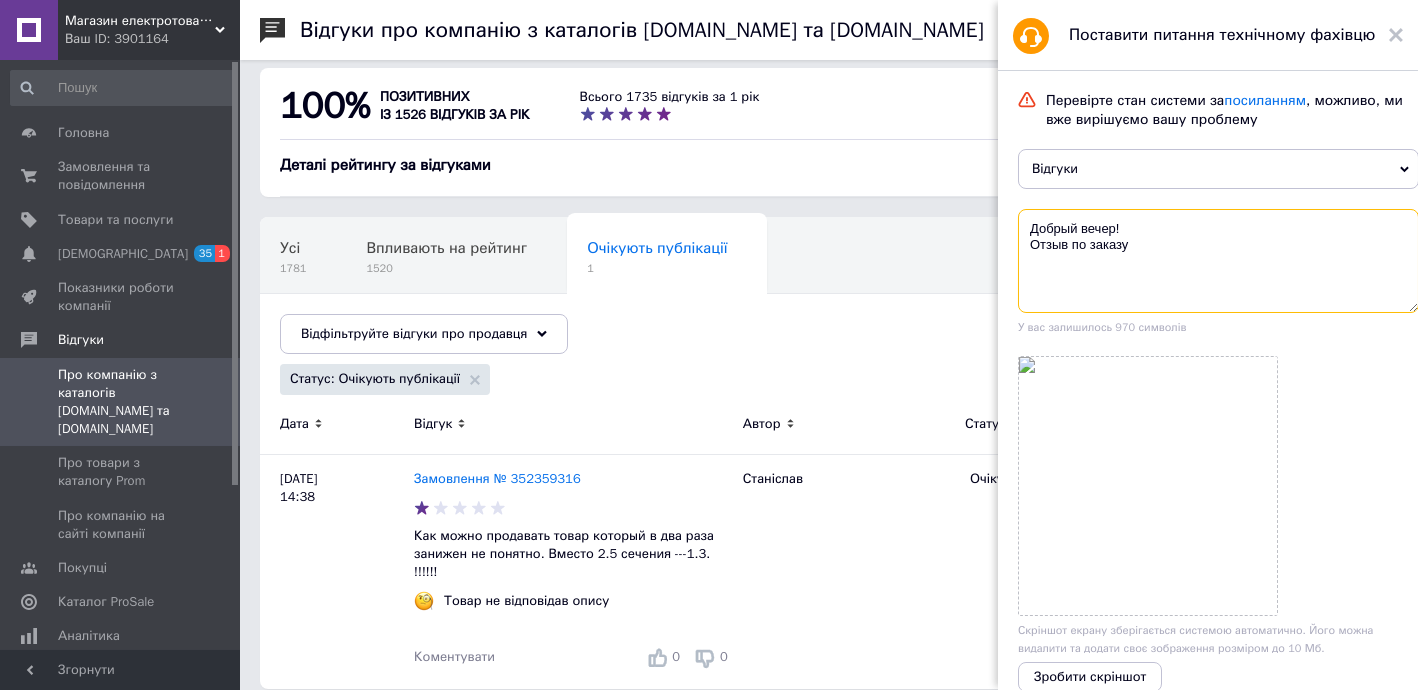 paste on "352359316" 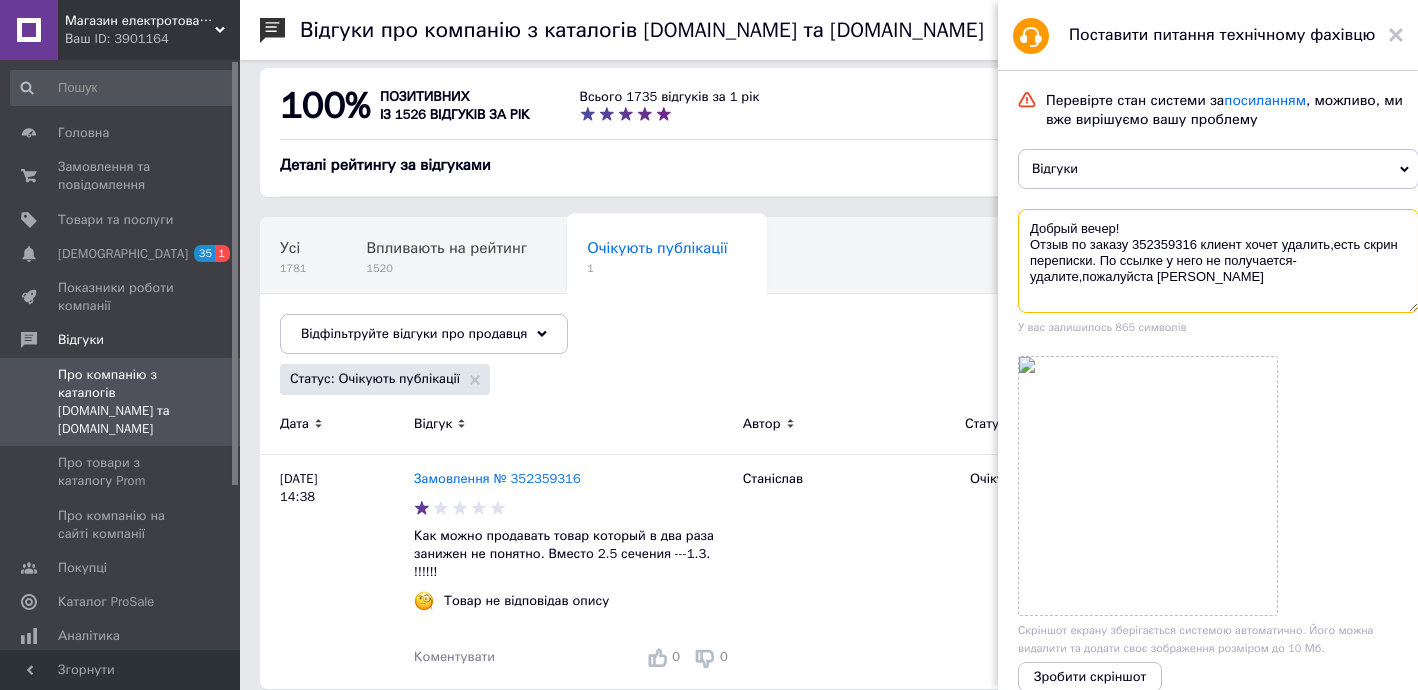 type on "Добрый вечер!
Отзыв по заказу 352359316 клиент хочет удалить,есть скрин переписки. По ссылке у него не получается-удалите,пожалуйста Вы" 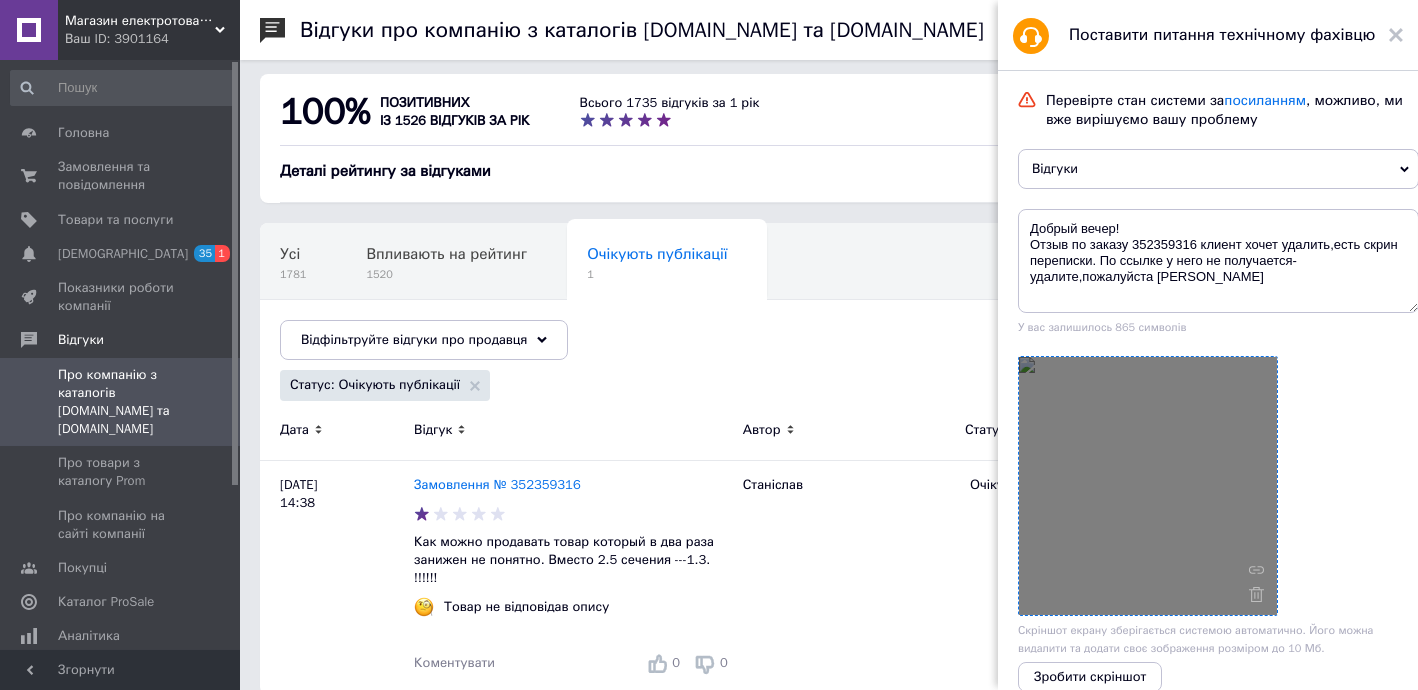 scroll, scrollTop: 0, scrollLeft: 0, axis: both 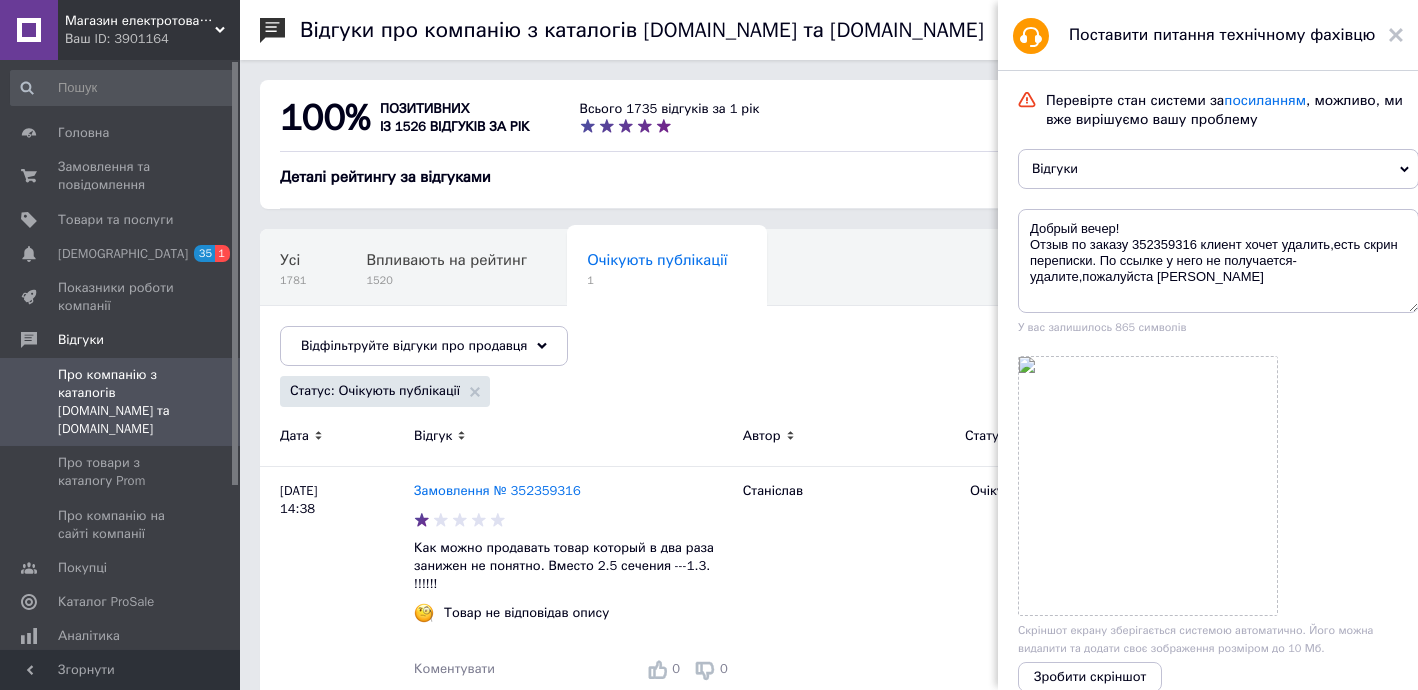 click at bounding box center (1218, 486) 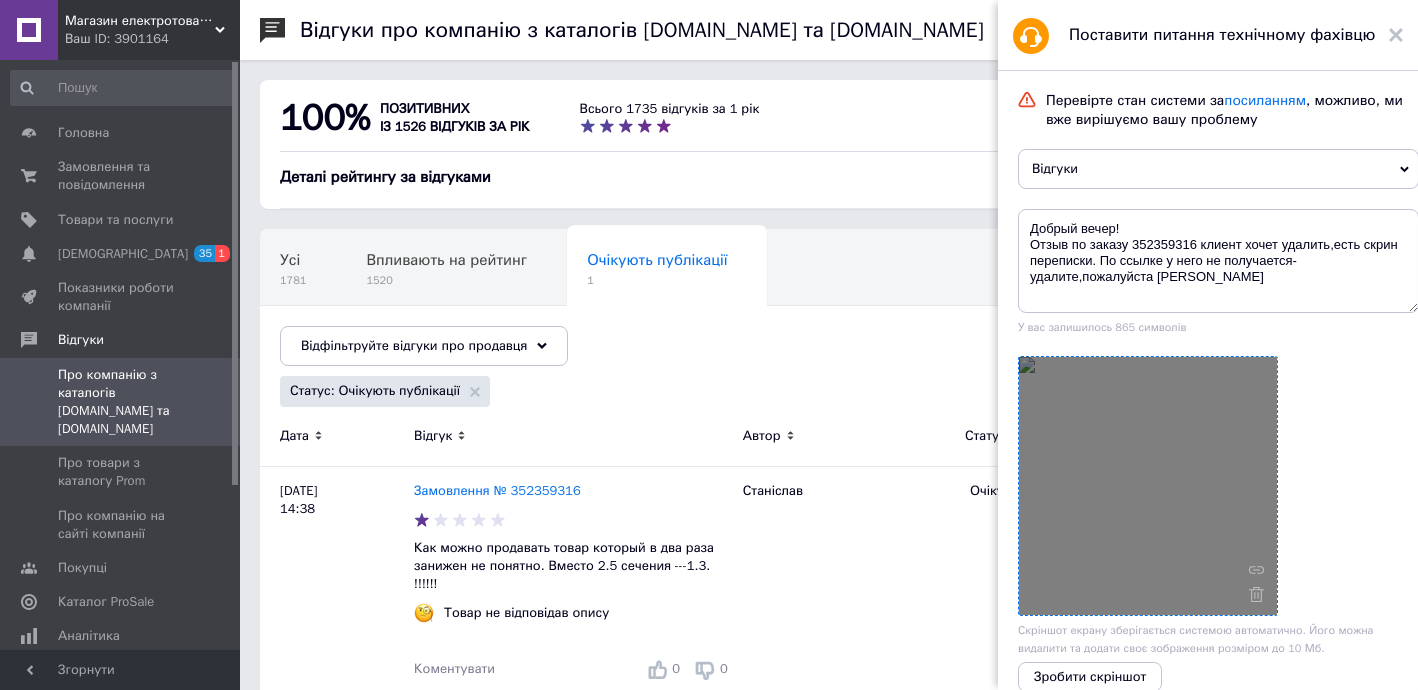 click at bounding box center (1148, 486) 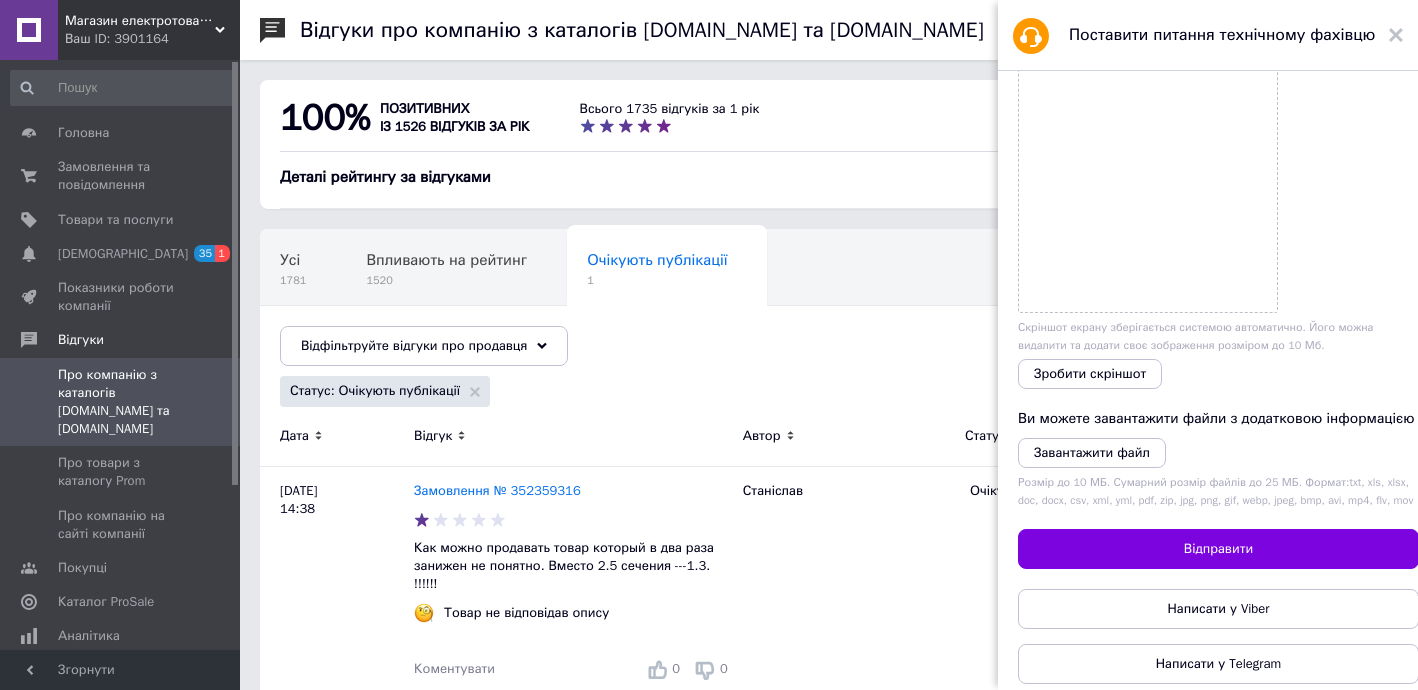 scroll, scrollTop: 363, scrollLeft: 0, axis: vertical 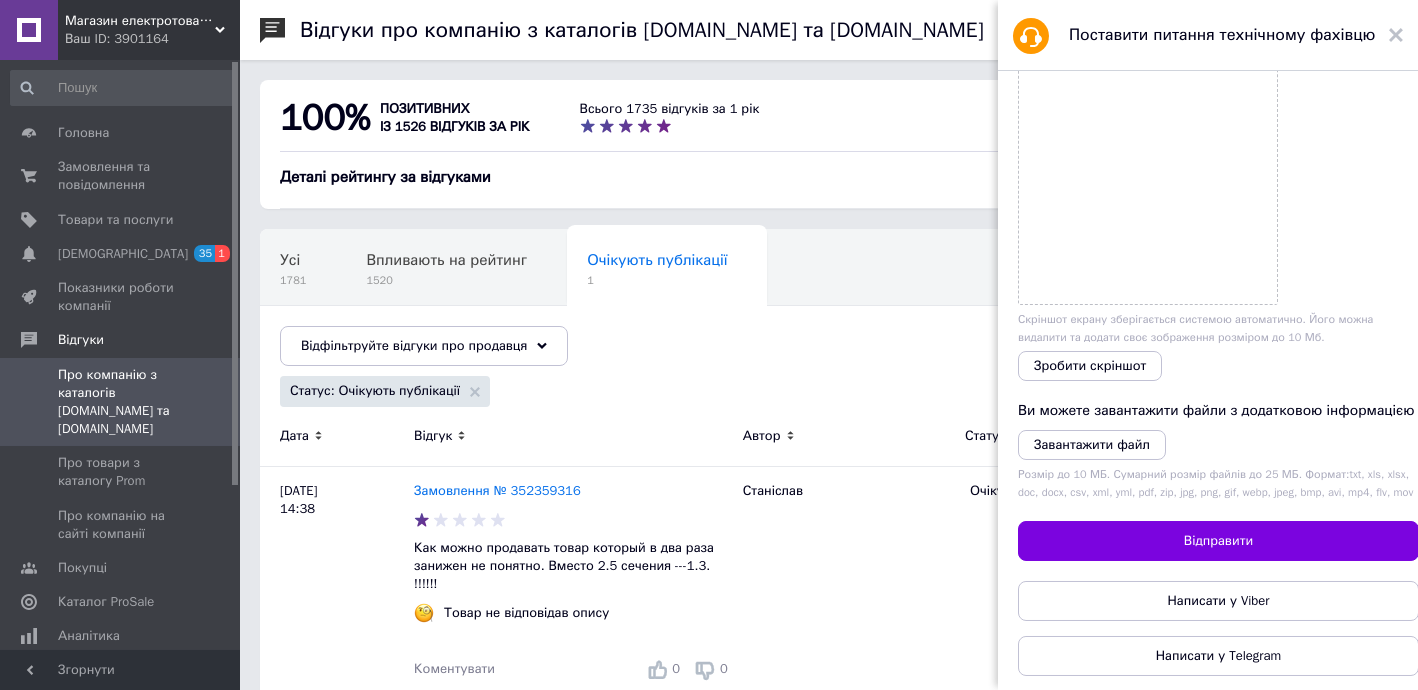 click at bounding box center [1218, 175] 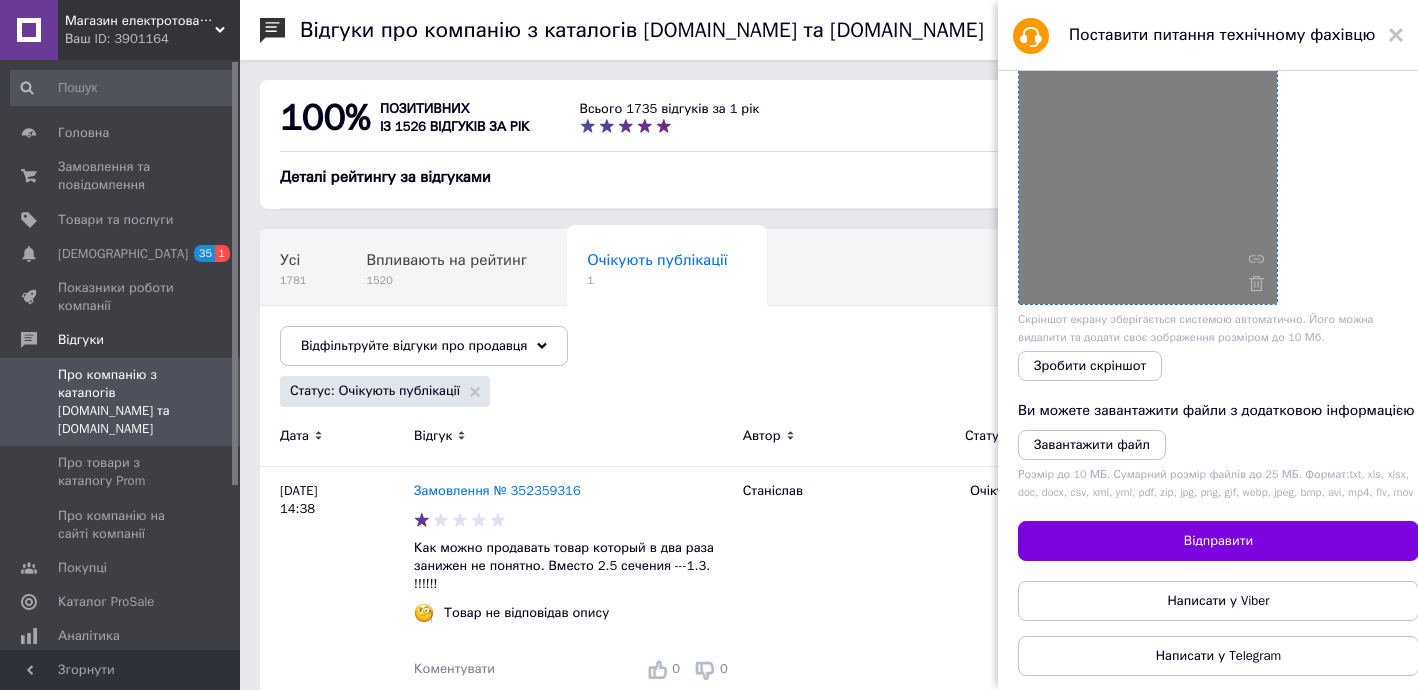 click at bounding box center [1148, 175] 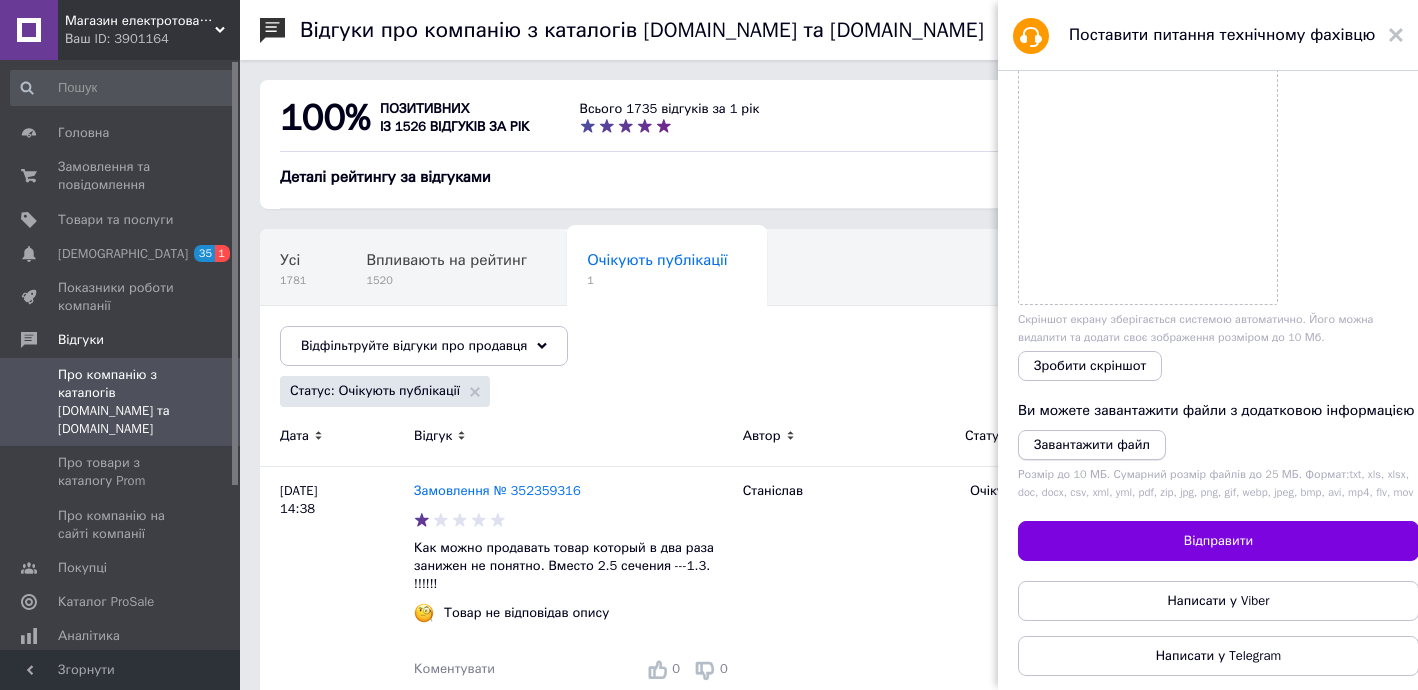 click on "Завантажити файл" at bounding box center [1092, 444] 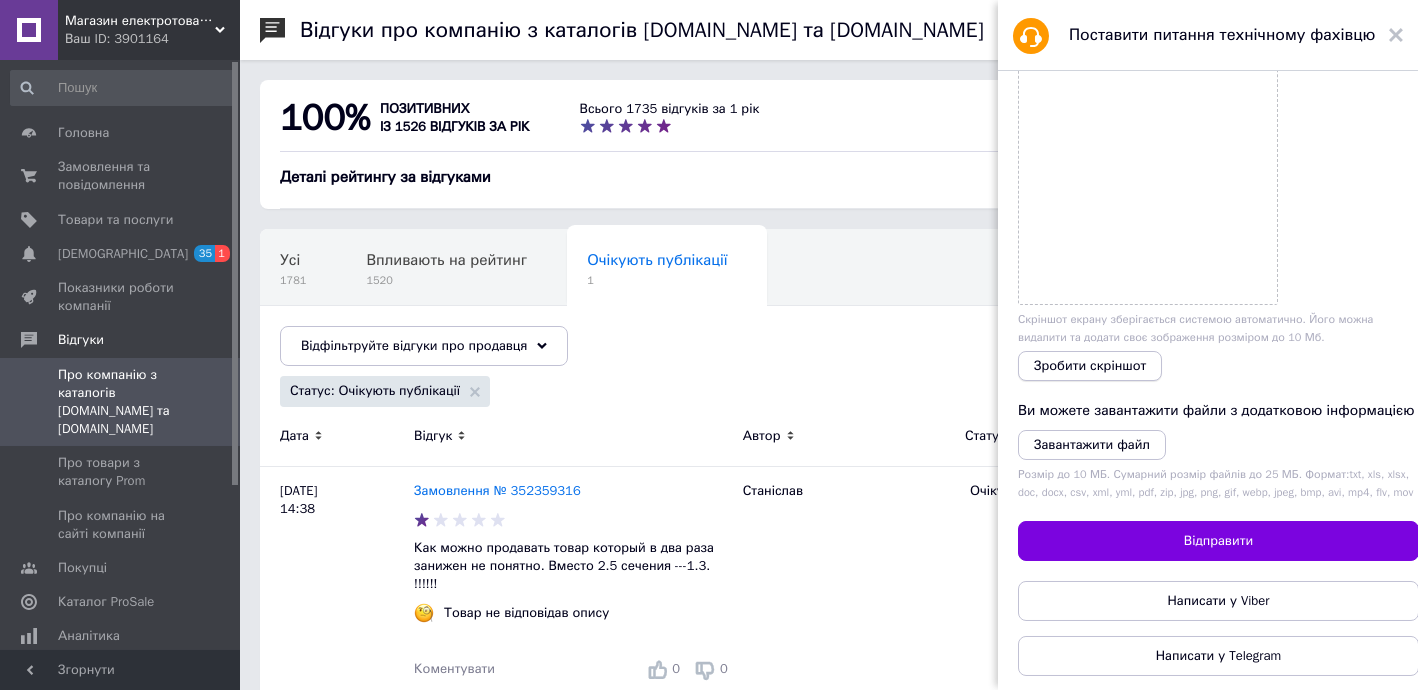 click on "Зробити скріншот" at bounding box center (1090, 366) 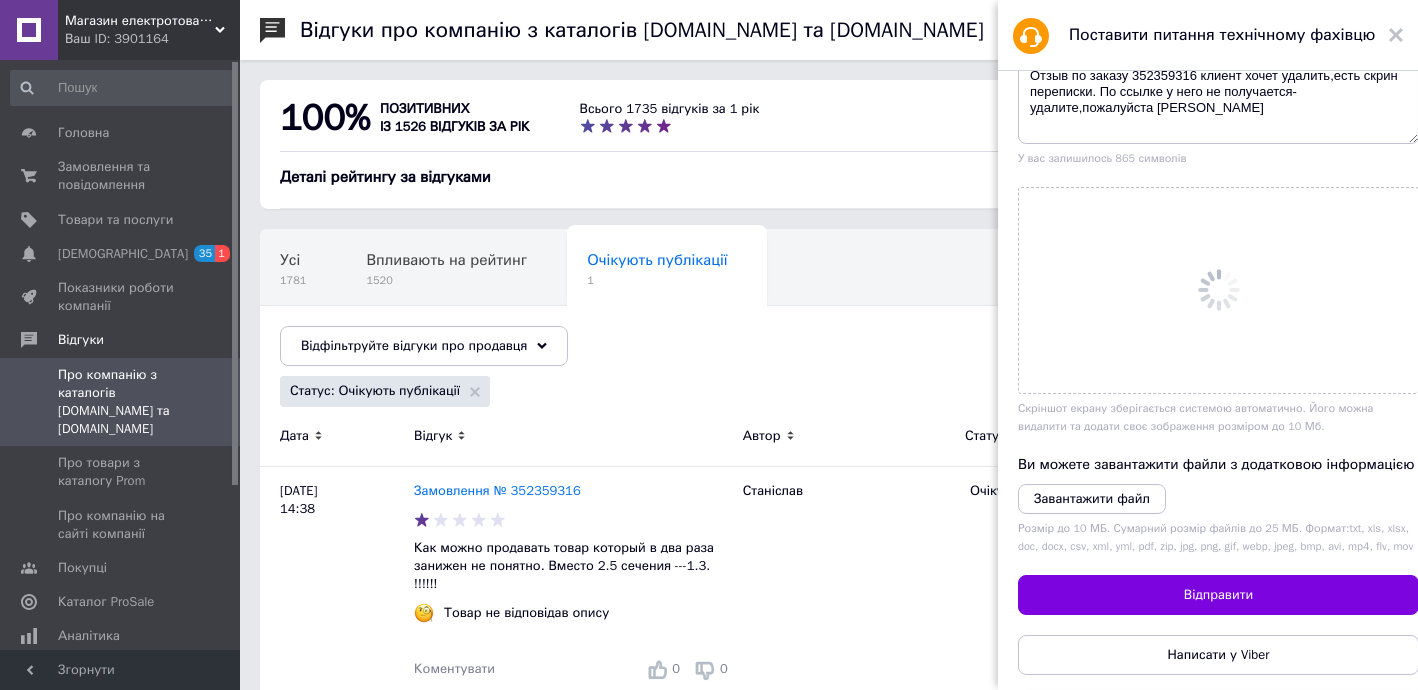 scroll, scrollTop: 165, scrollLeft: 0, axis: vertical 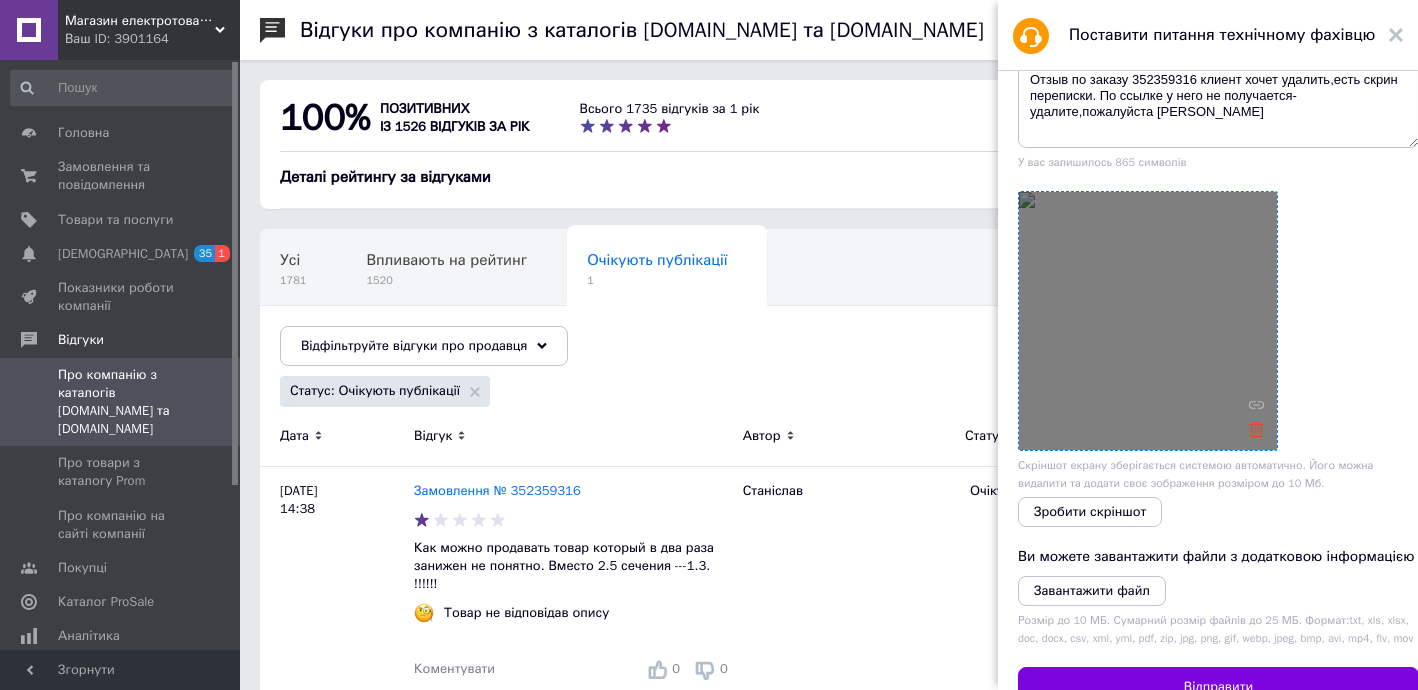 click 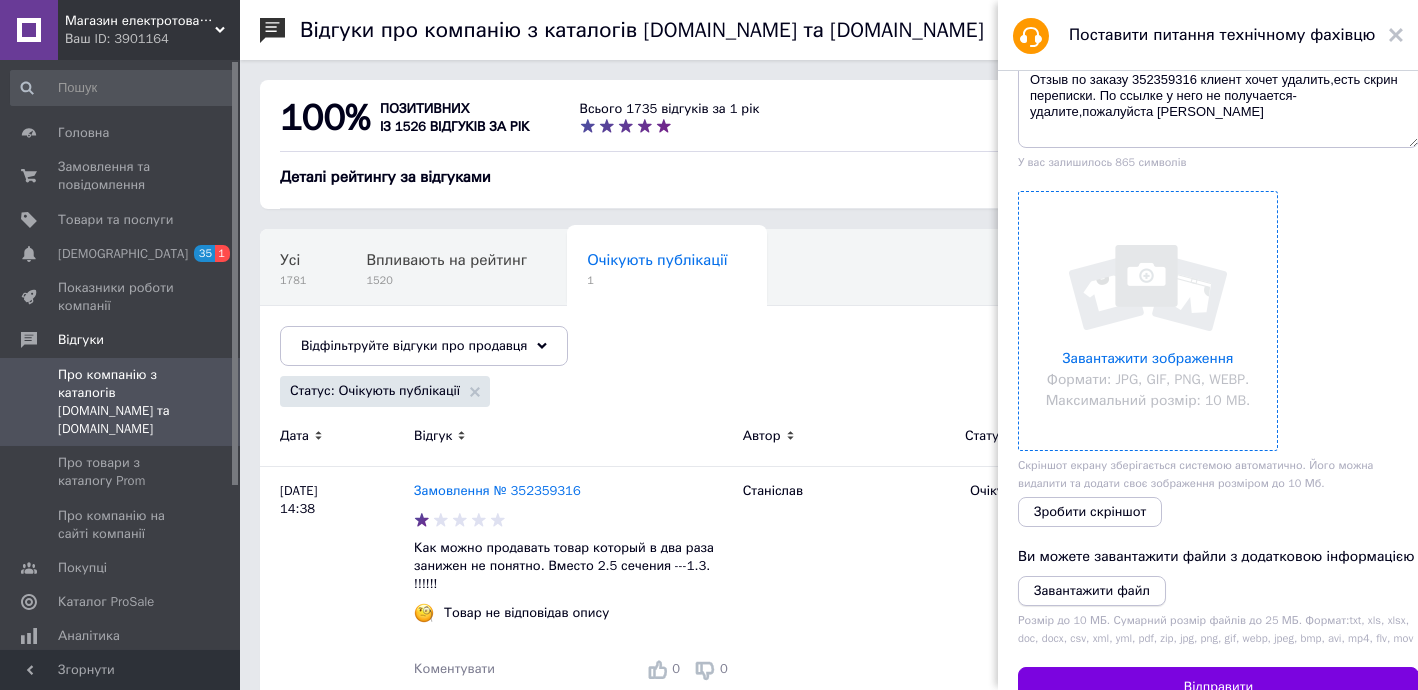 click on "Завантажити файл" at bounding box center [1092, 590] 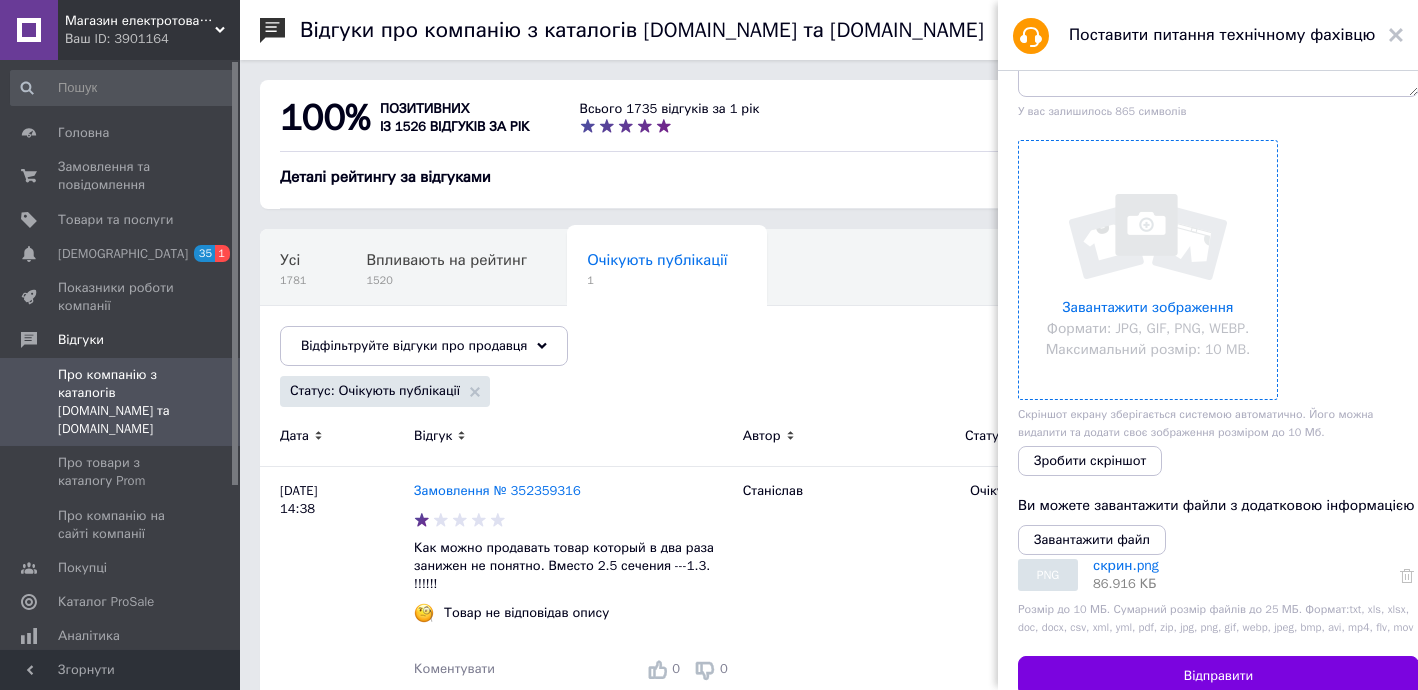 scroll, scrollTop: 408, scrollLeft: 0, axis: vertical 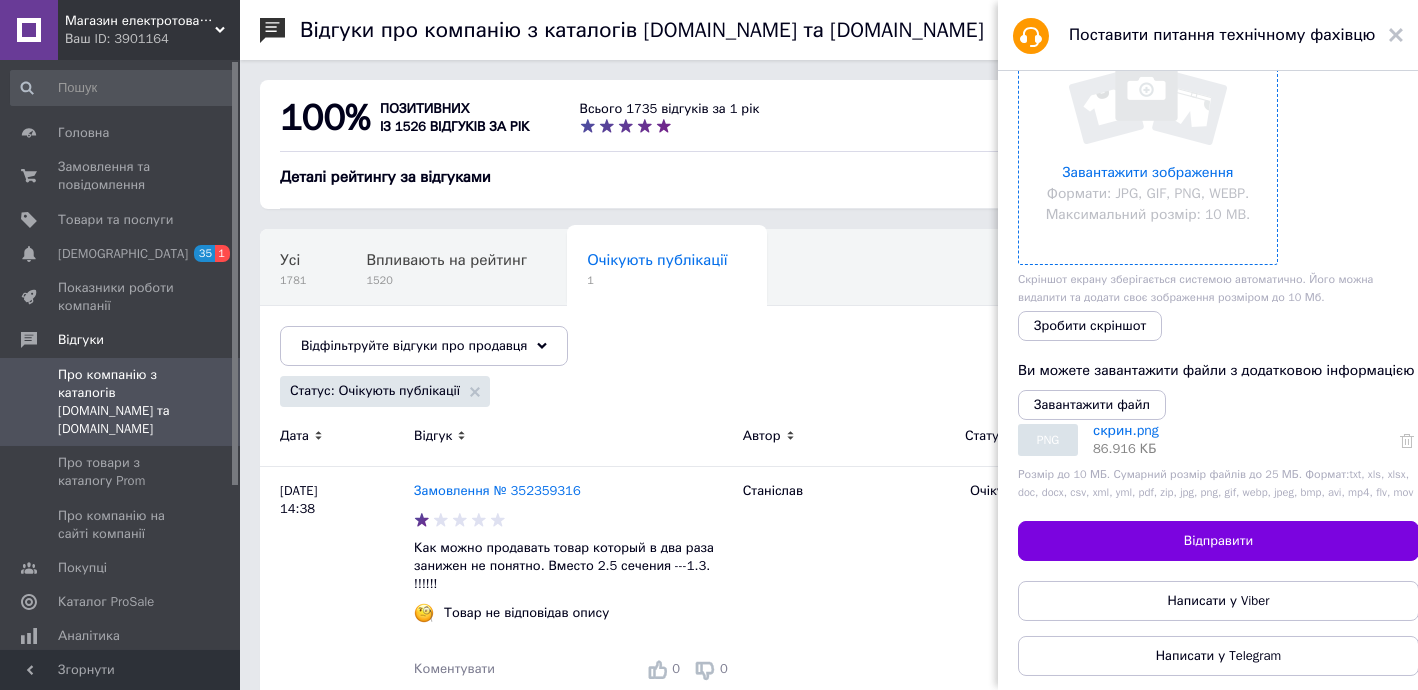 click on "Завантажити файл PNG скрин.png 86.916 КБ" at bounding box center [1218, 425] 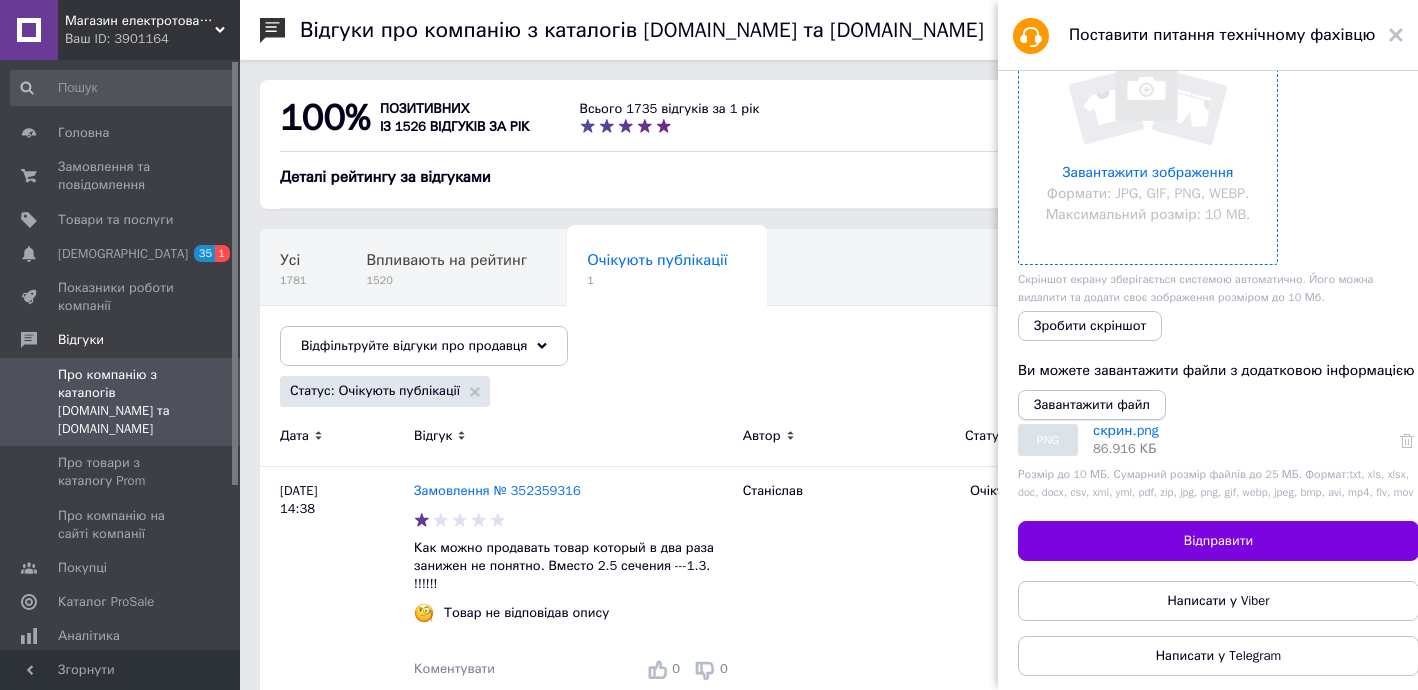 click on "Завантажити файл" at bounding box center (1092, 404) 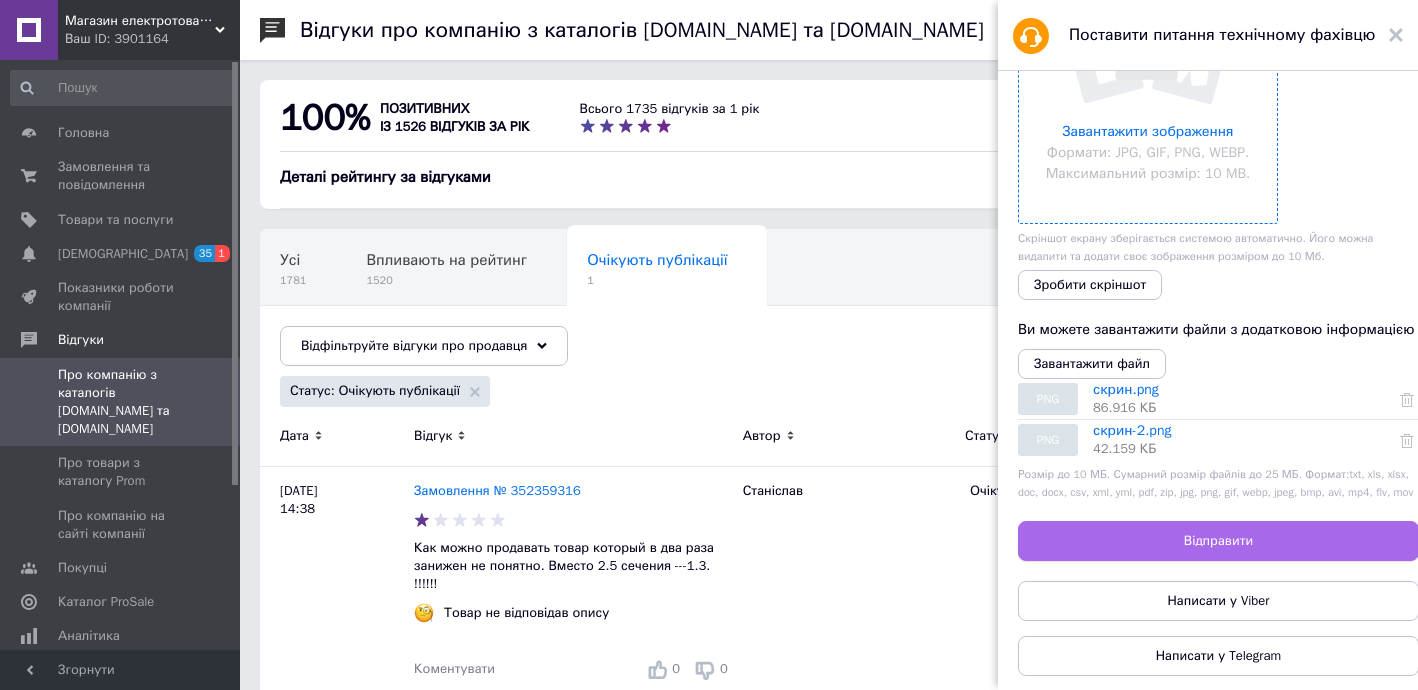 click on "Відправити" at bounding box center [1218, 541] 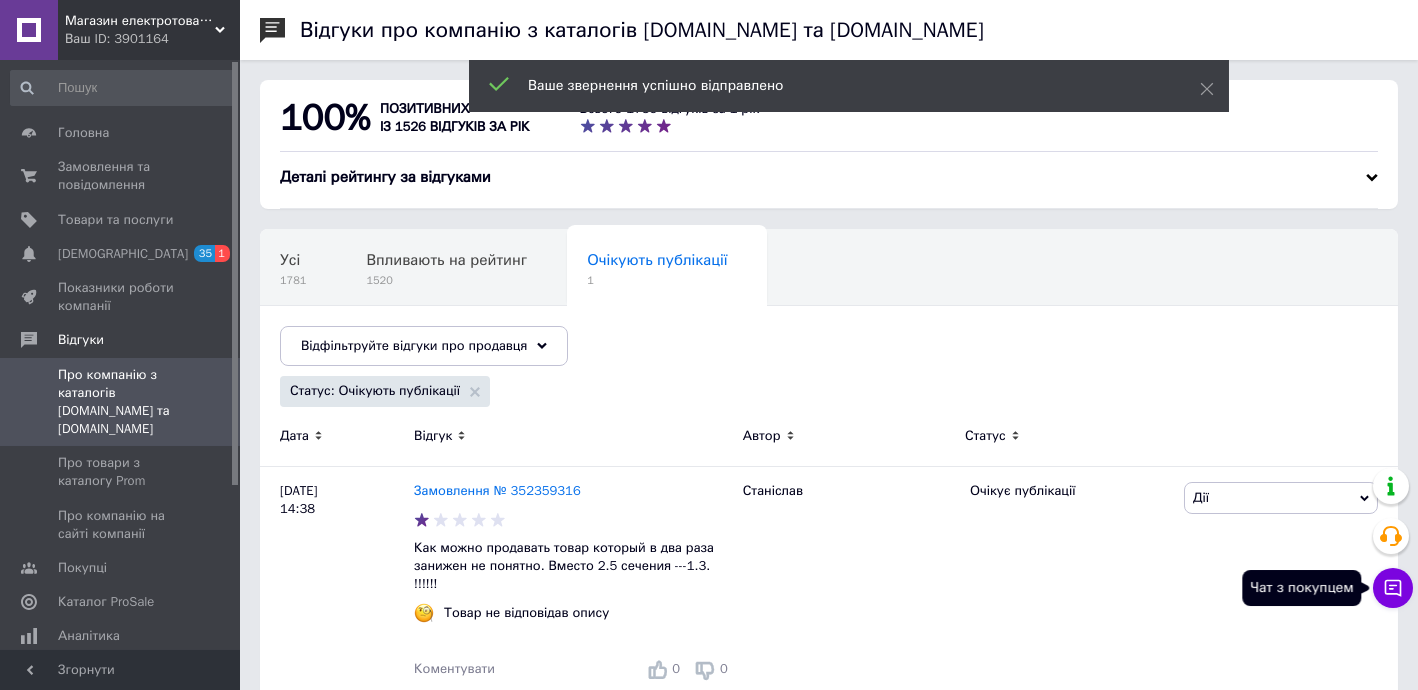 click 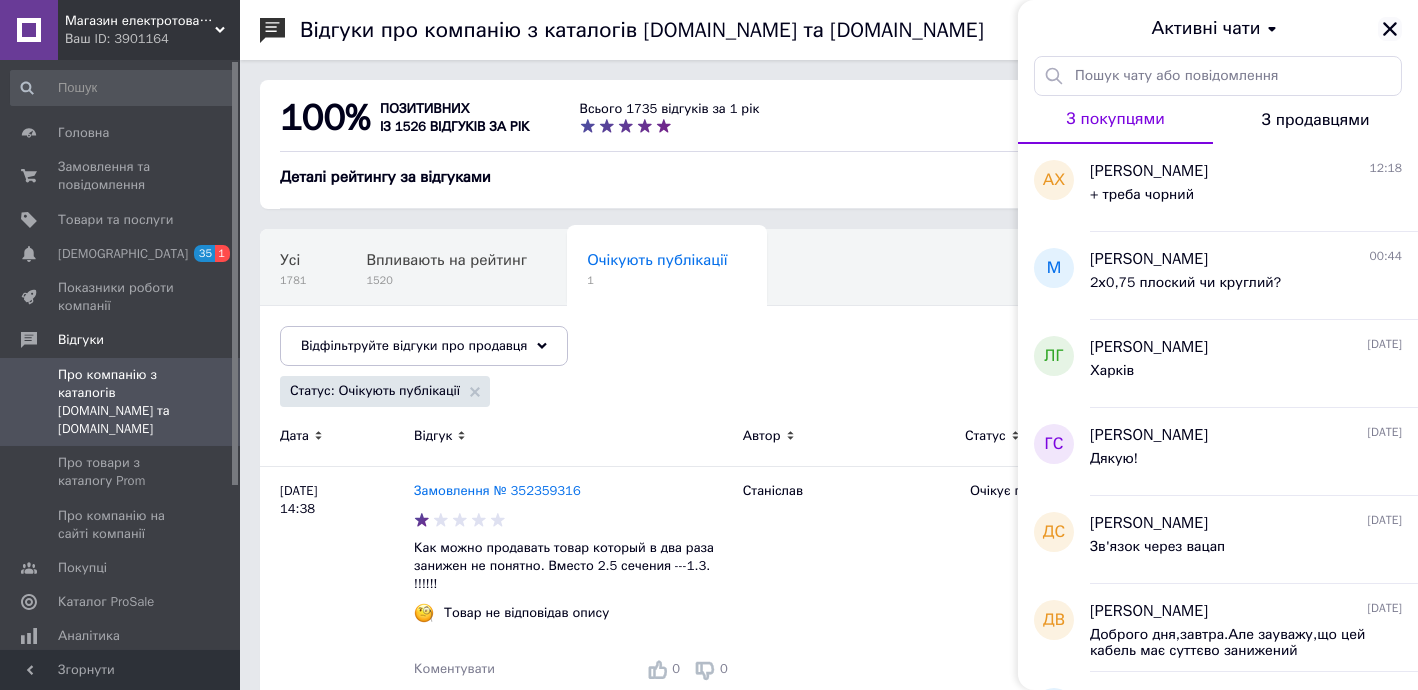 click 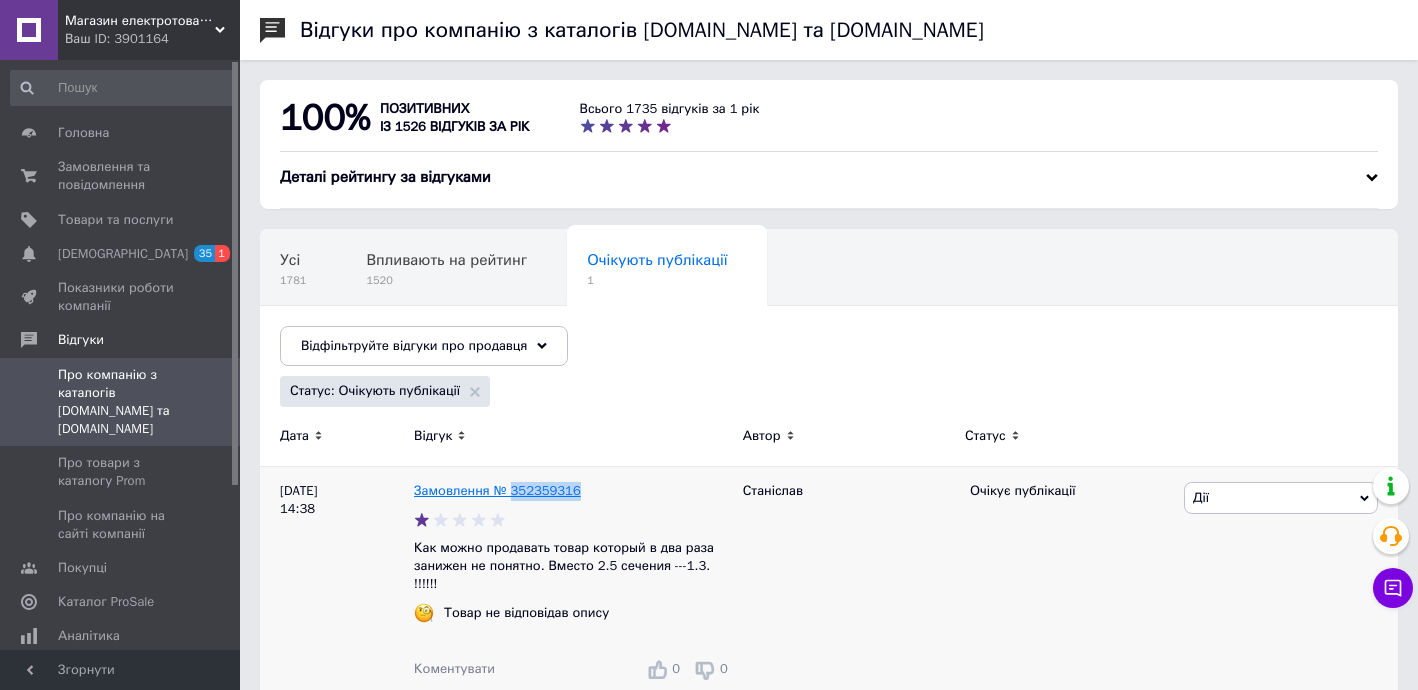 drag, startPoint x: 579, startPoint y: 487, endPoint x: 509, endPoint y: 489, distance: 70.028564 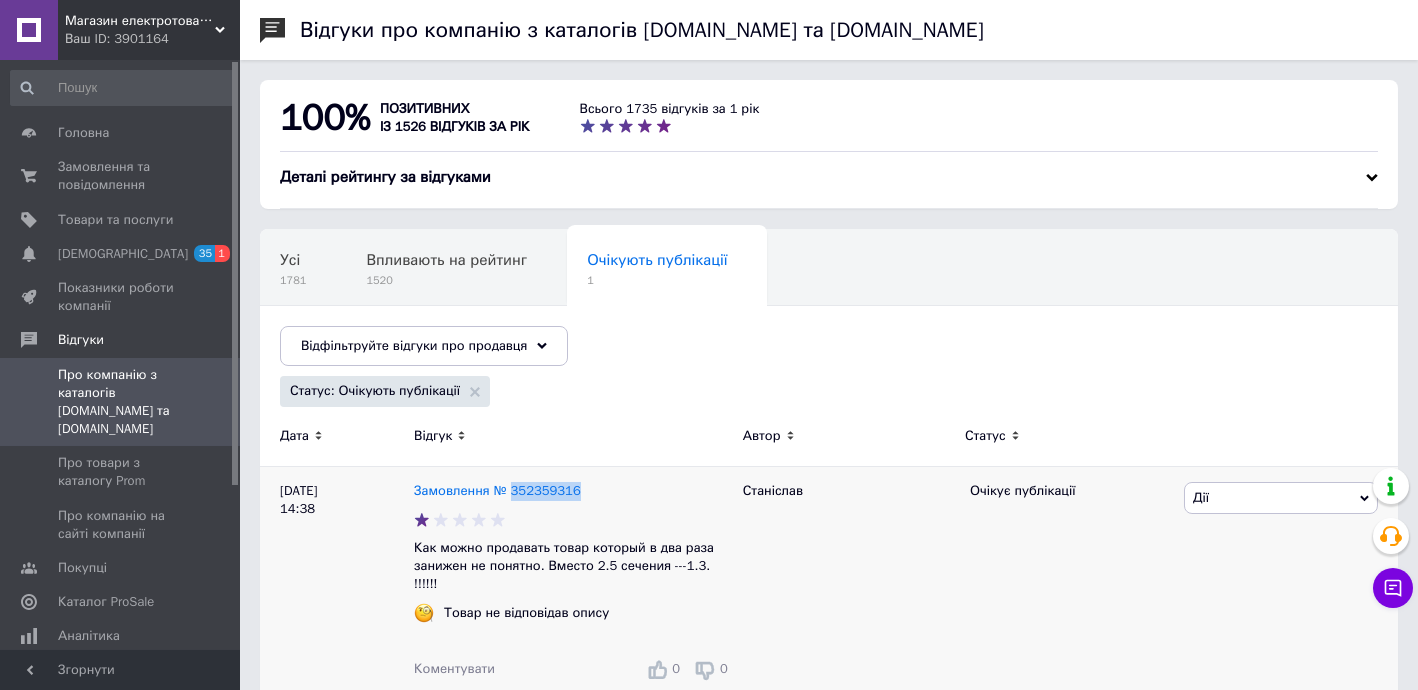 copy on "352359316" 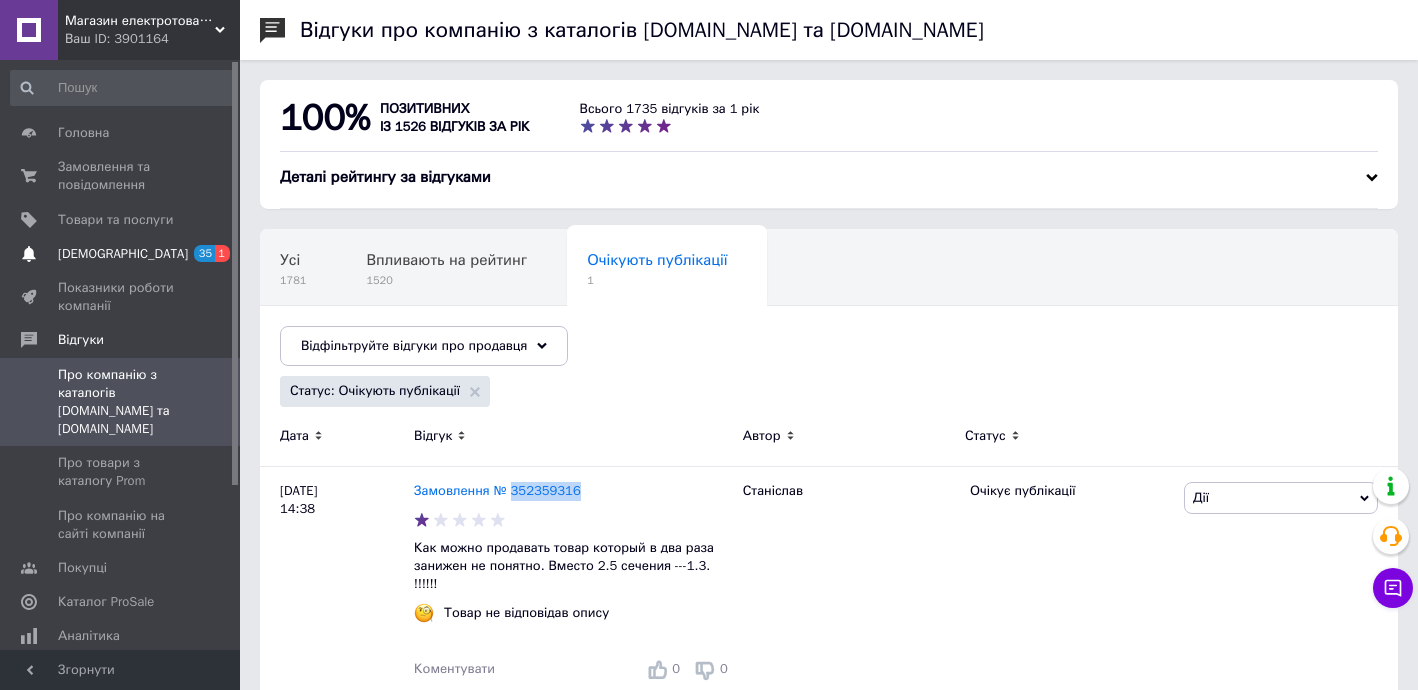click on "[DEMOGRAPHIC_DATA]" at bounding box center [123, 254] 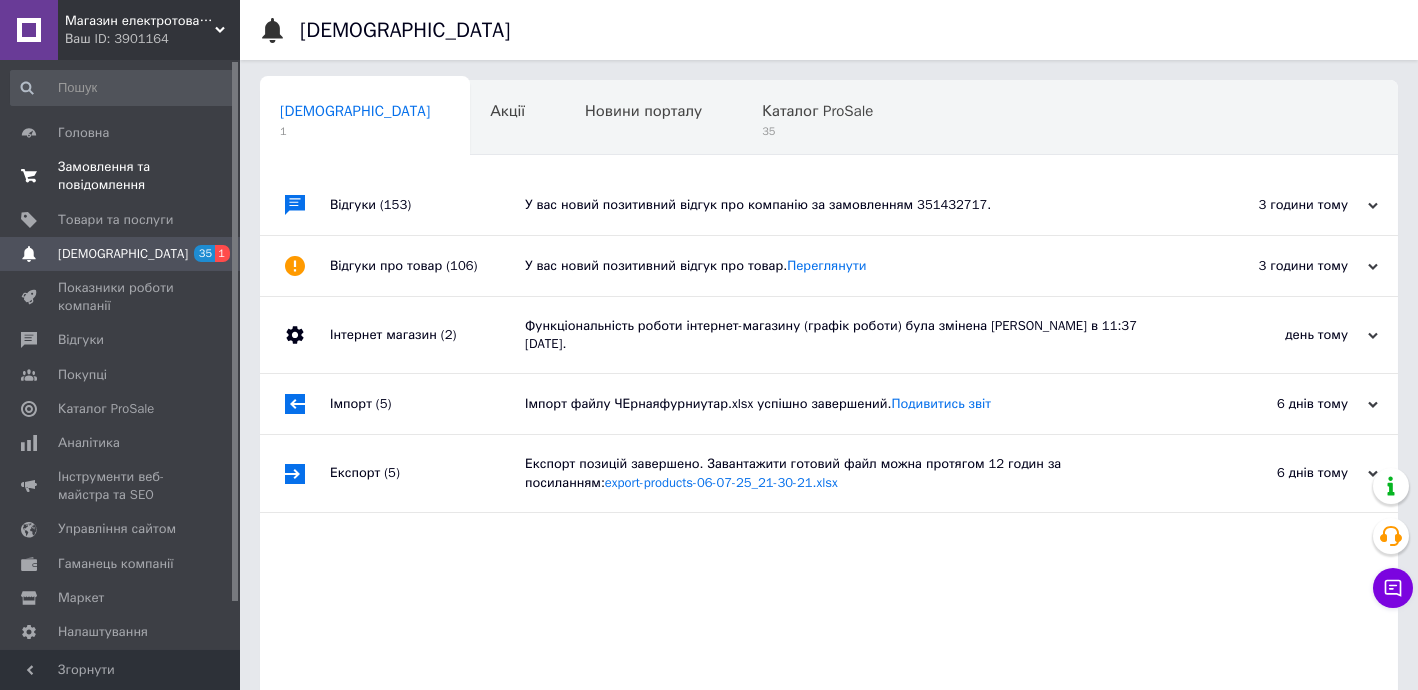 click on "Замовлення та повідомлення" at bounding box center (121, 176) 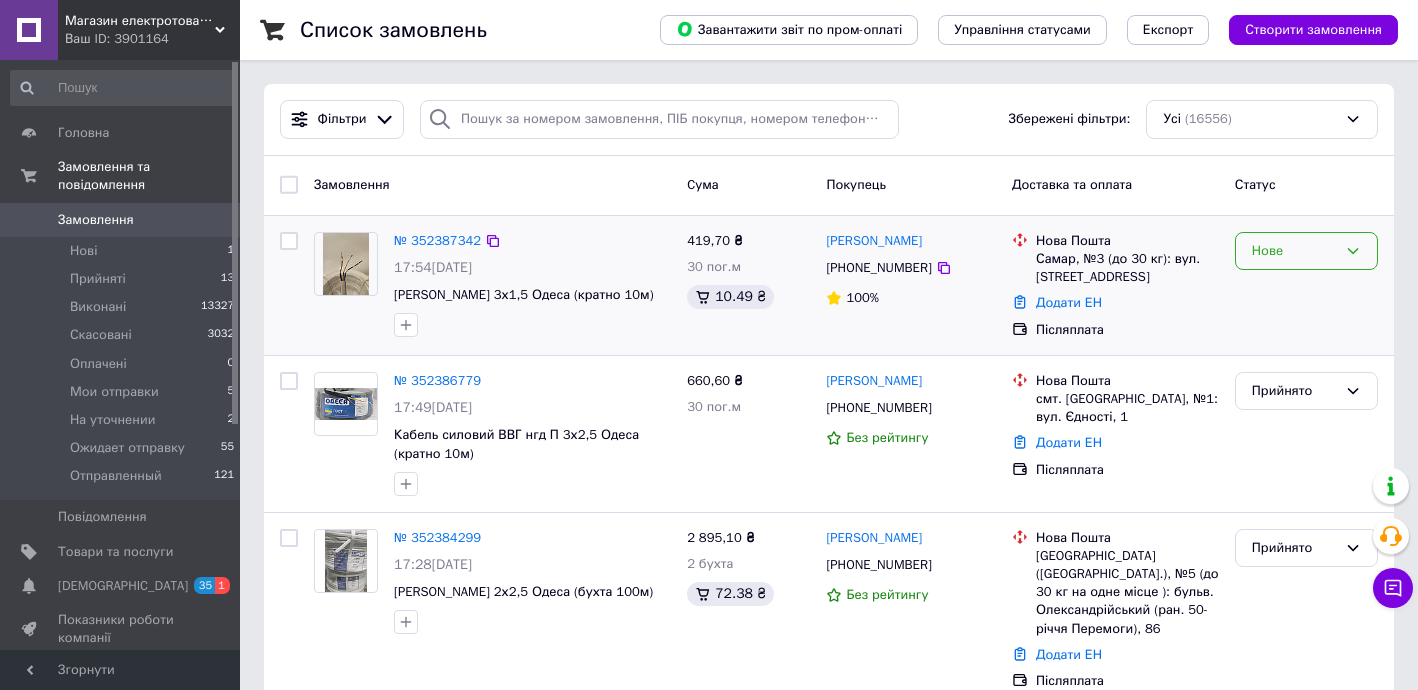 drag, startPoint x: 1260, startPoint y: 236, endPoint x: 1269, endPoint y: 270, distance: 35.17101 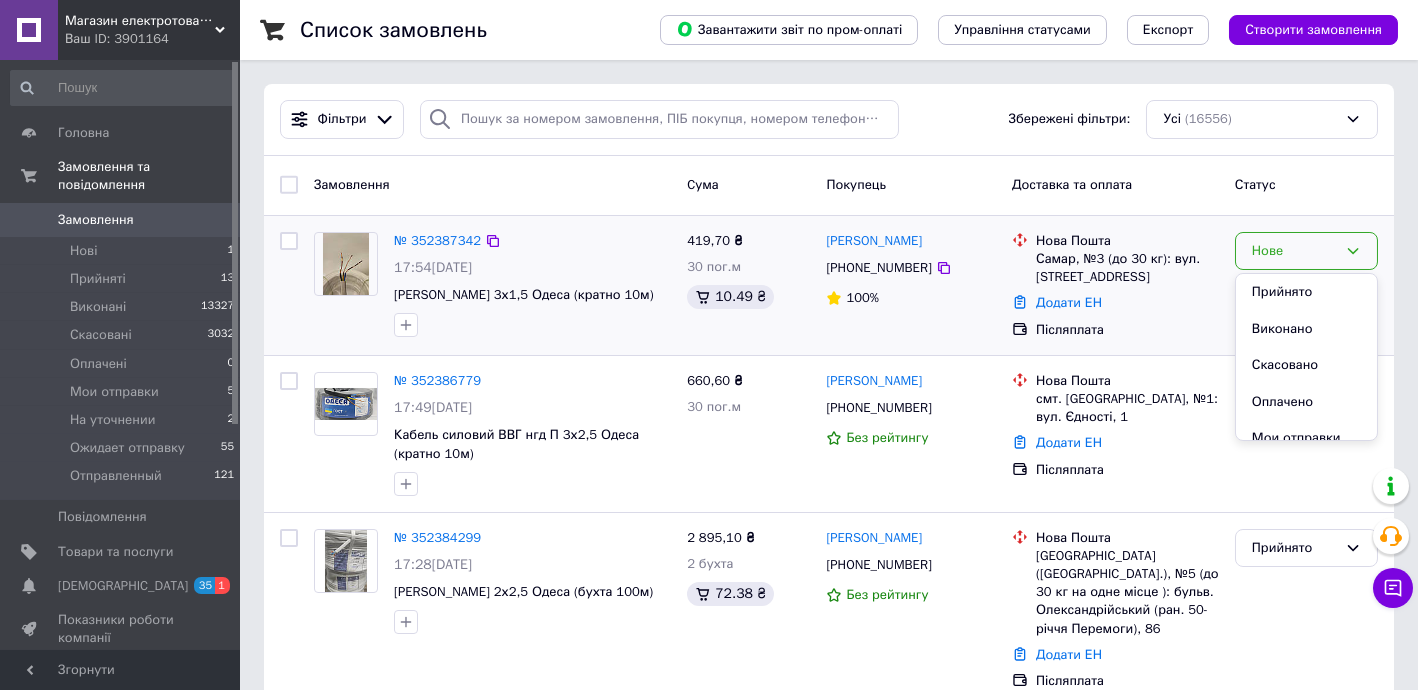 click on "Прийнято" at bounding box center (1306, 292) 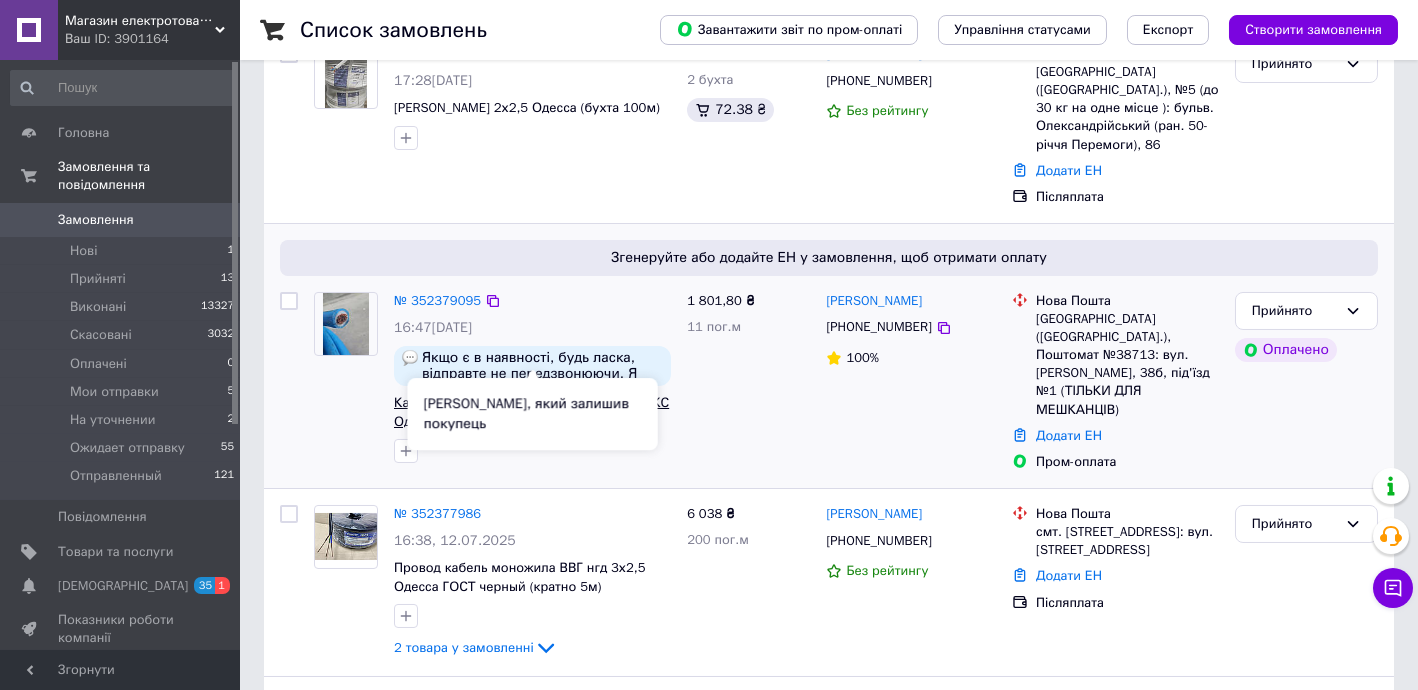 scroll, scrollTop: 485, scrollLeft: 0, axis: vertical 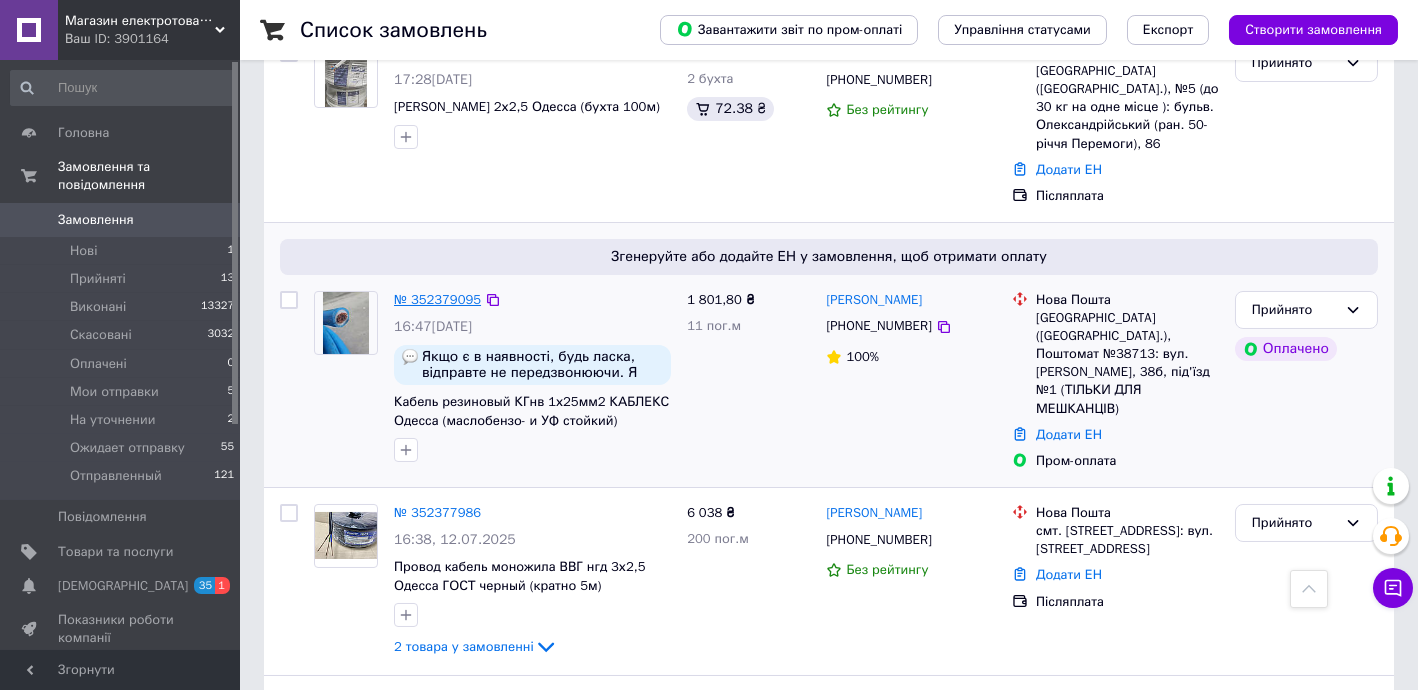 click on "№ 352379095" at bounding box center [437, 299] 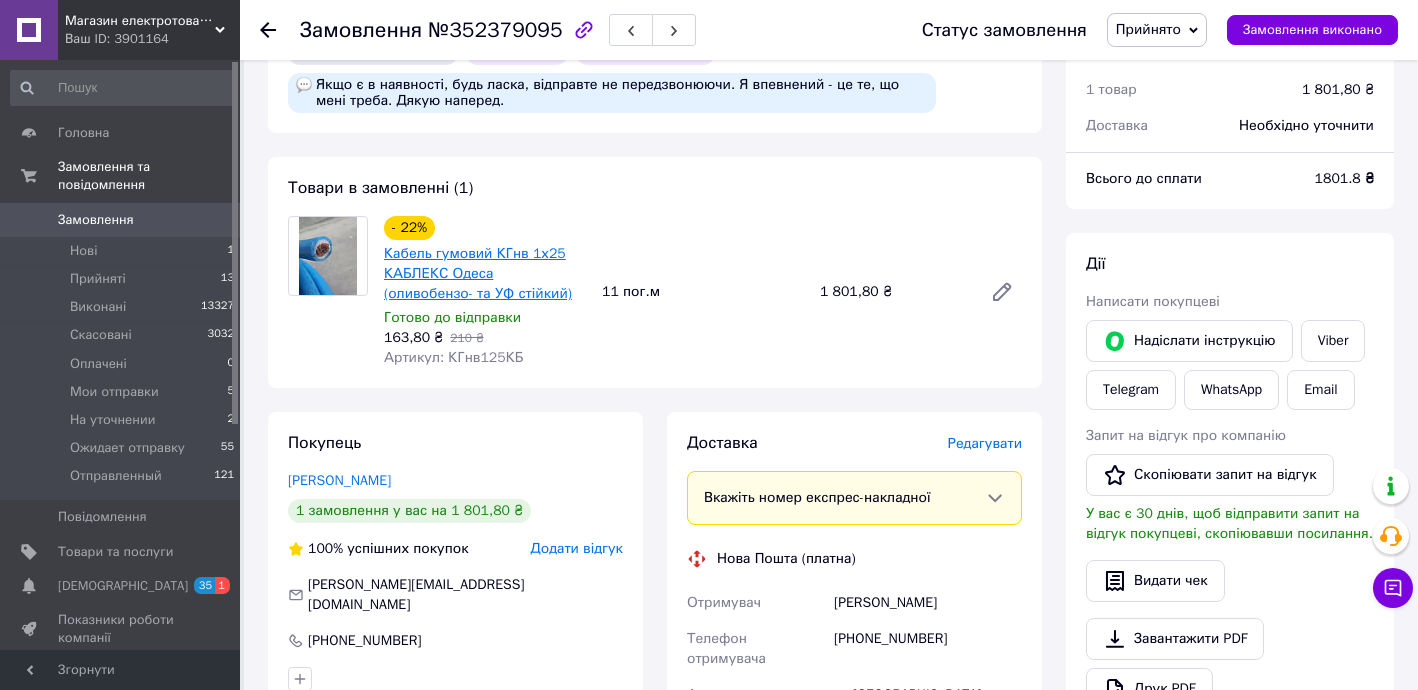 scroll, scrollTop: 121, scrollLeft: 0, axis: vertical 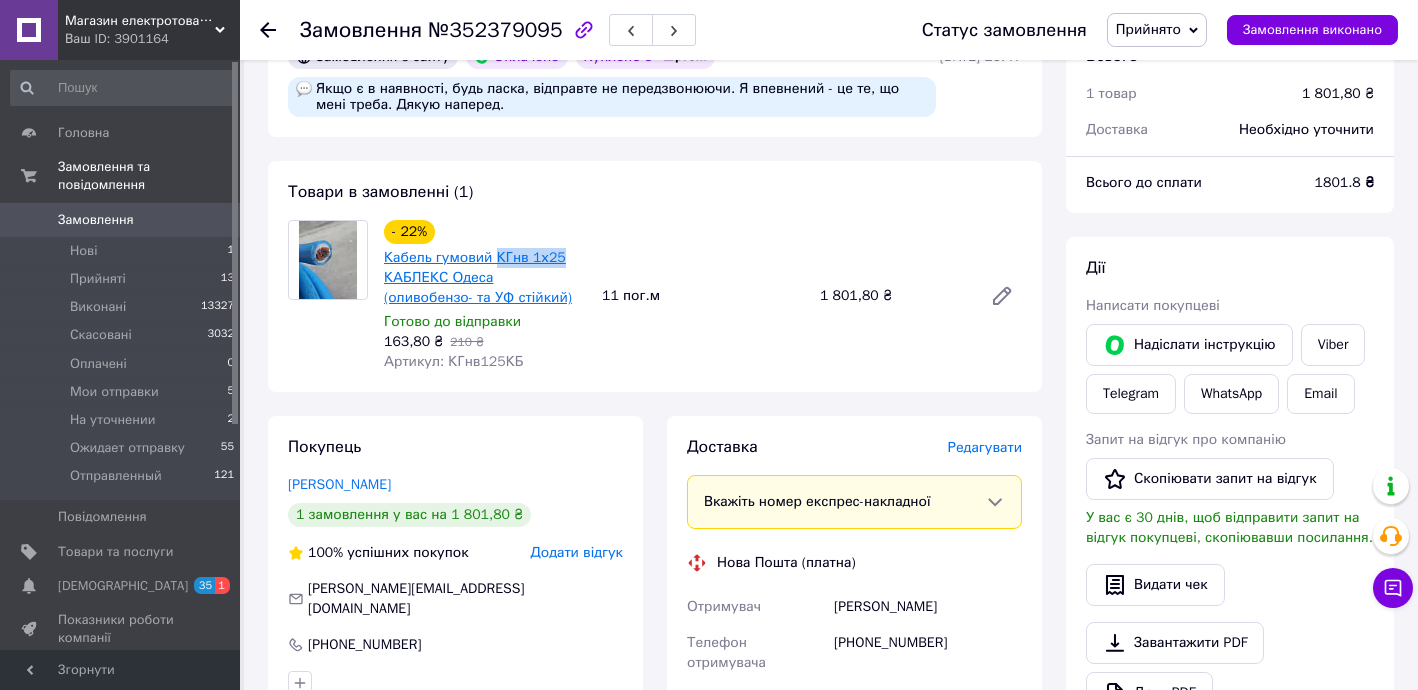 drag, startPoint x: 514, startPoint y: 249, endPoint x: 490, endPoint y: 249, distance: 24 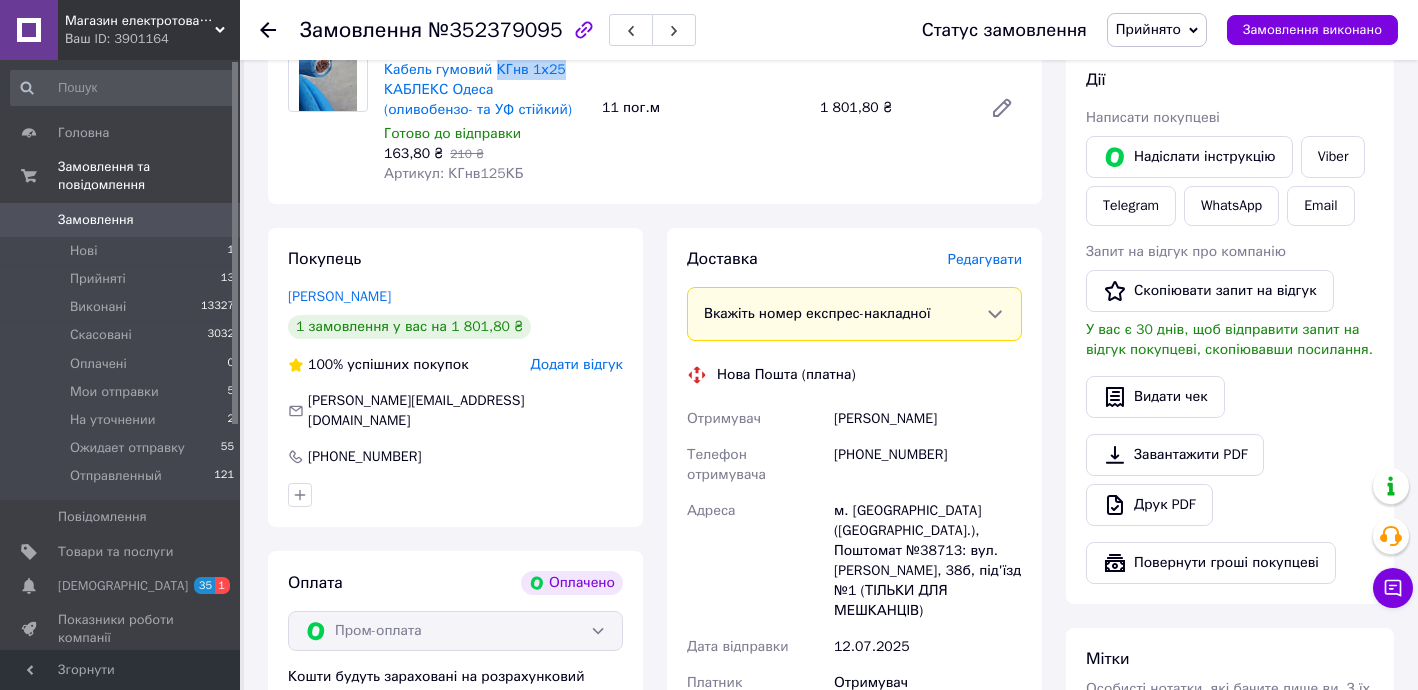 scroll, scrollTop: 485, scrollLeft: 0, axis: vertical 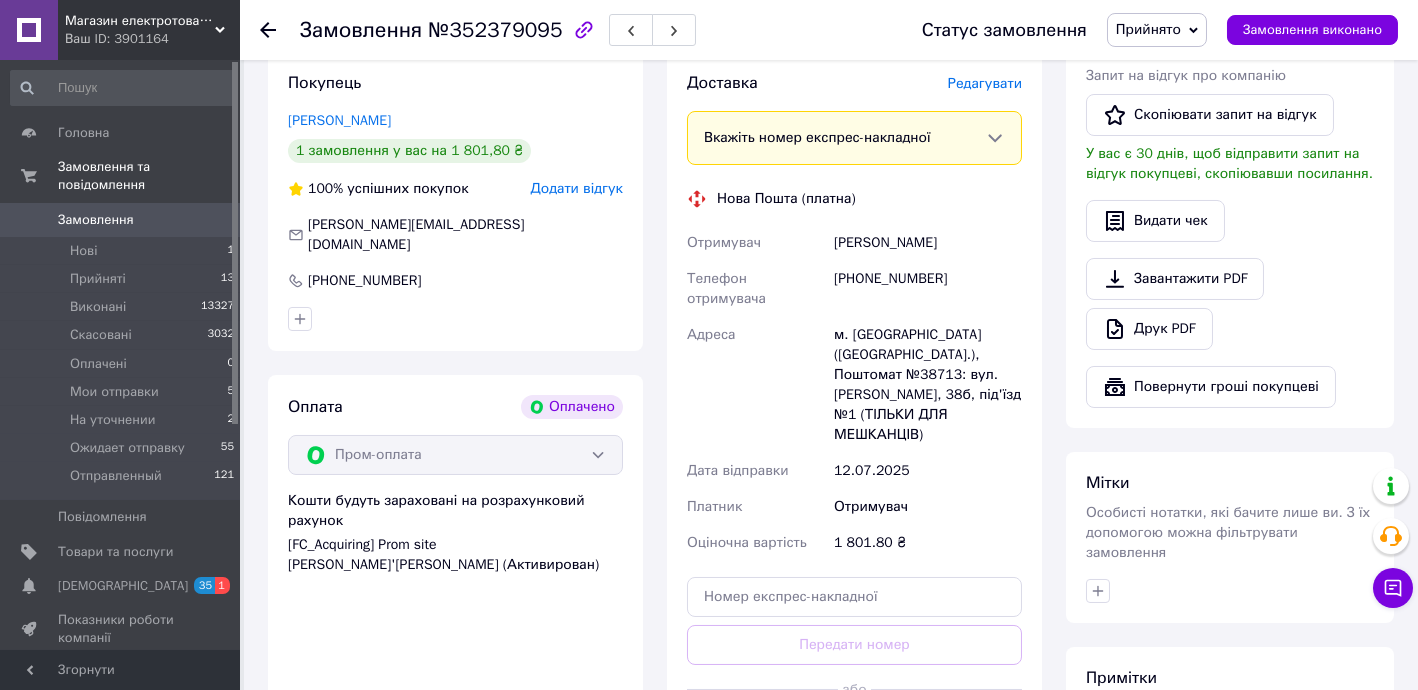 click on "Згенерувати ЕН" at bounding box center [854, 734] 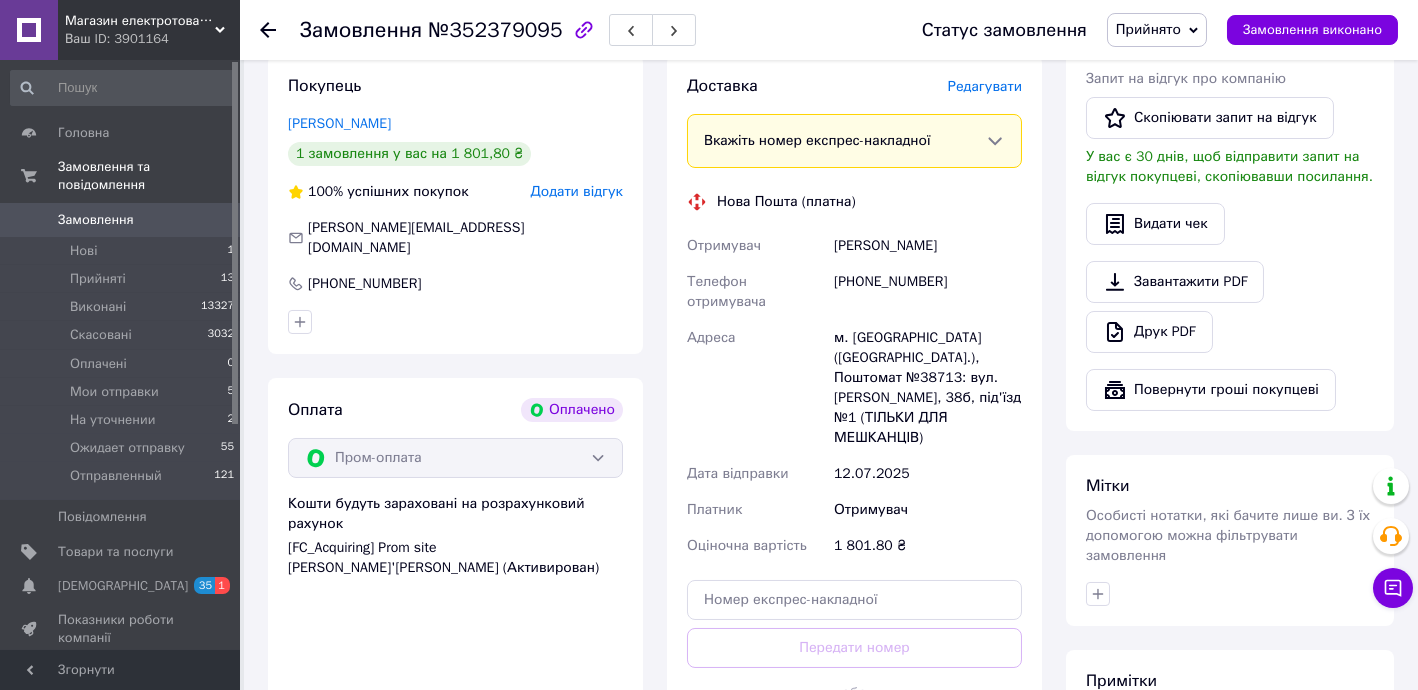scroll, scrollTop: 363, scrollLeft: 0, axis: vertical 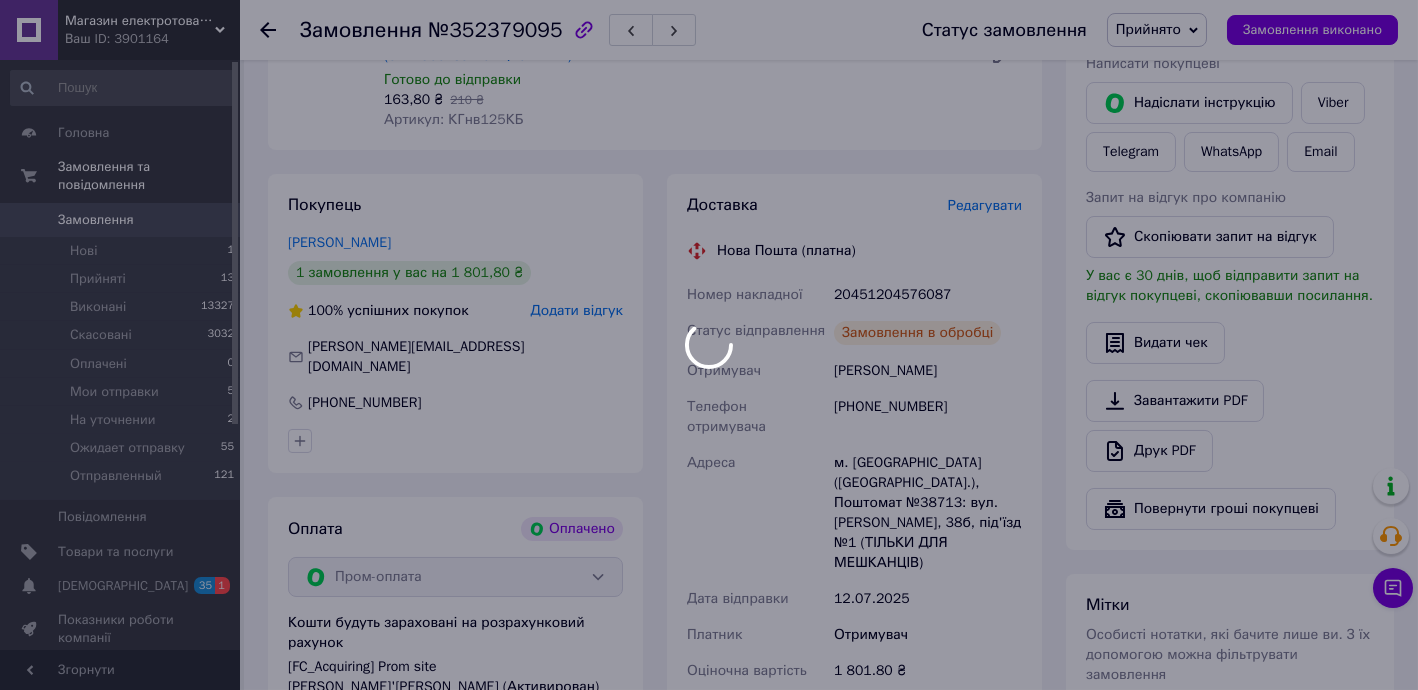 click at bounding box center [709, 345] 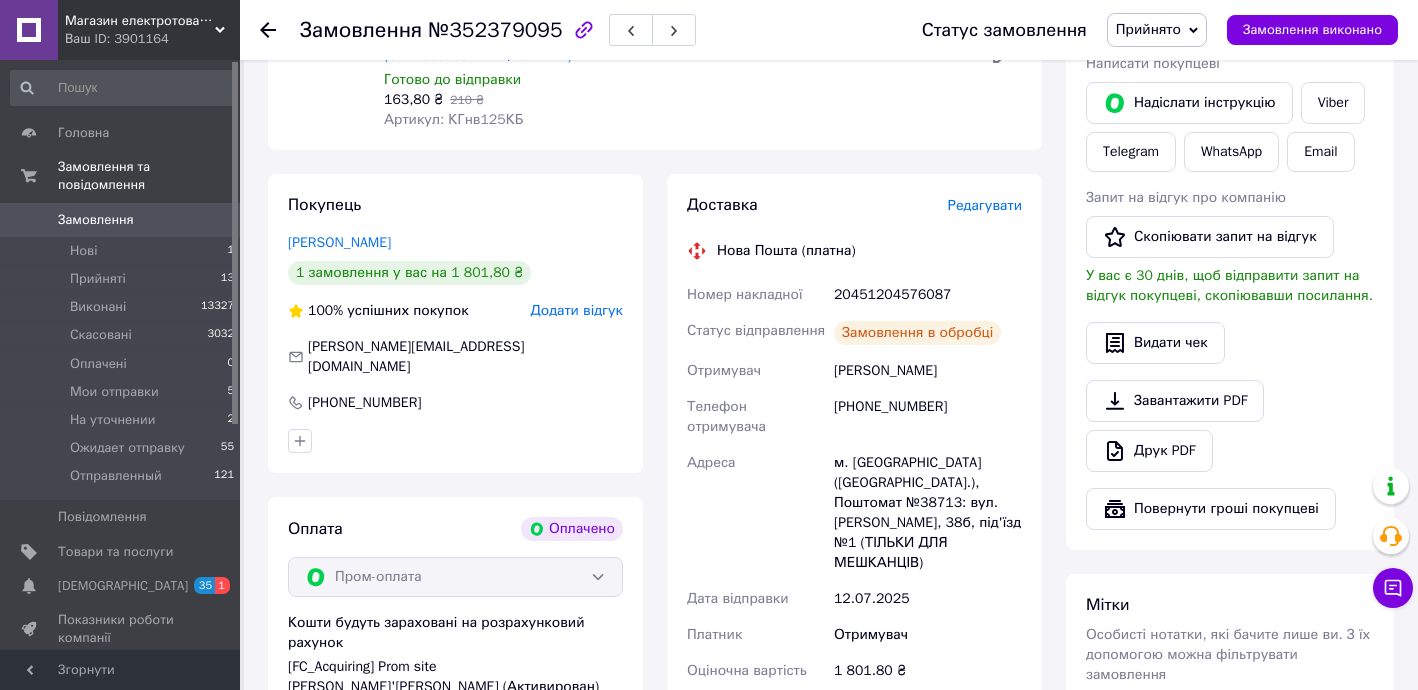 click on "20451204576087" at bounding box center [928, 295] 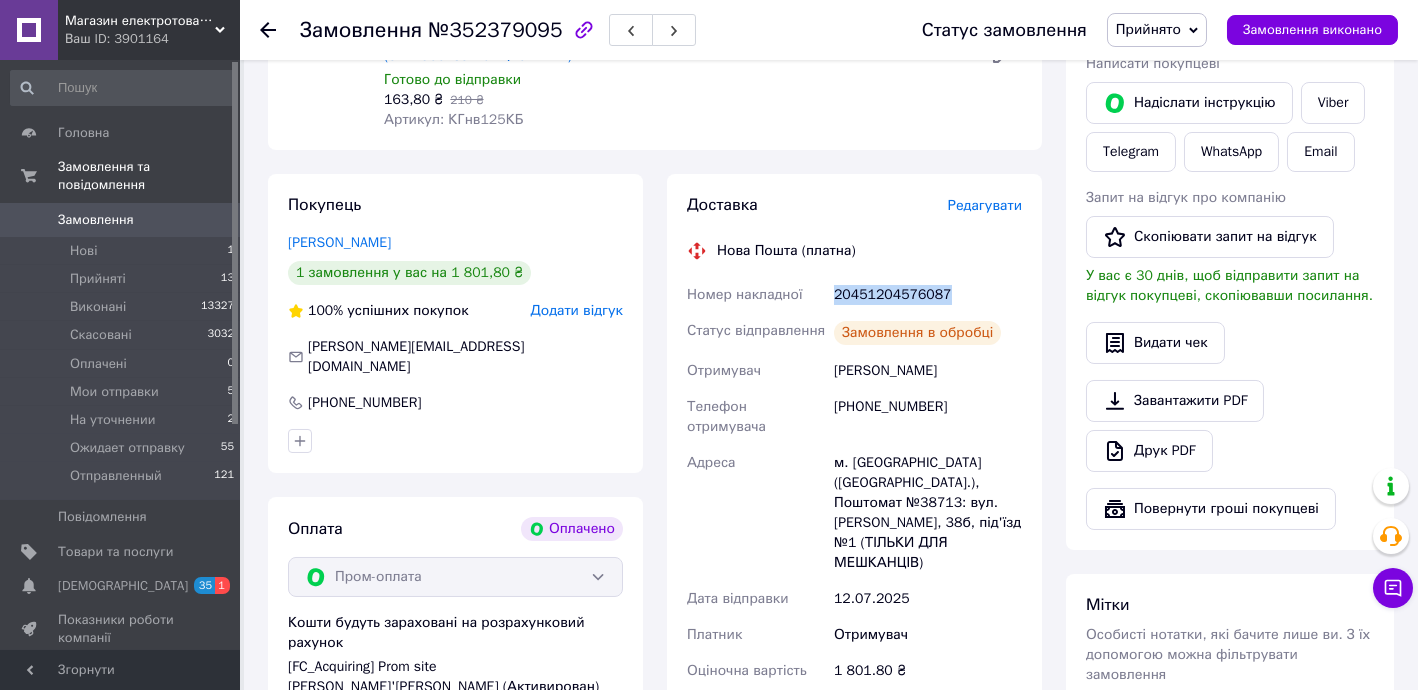 click on "20451204576087" at bounding box center [928, 295] 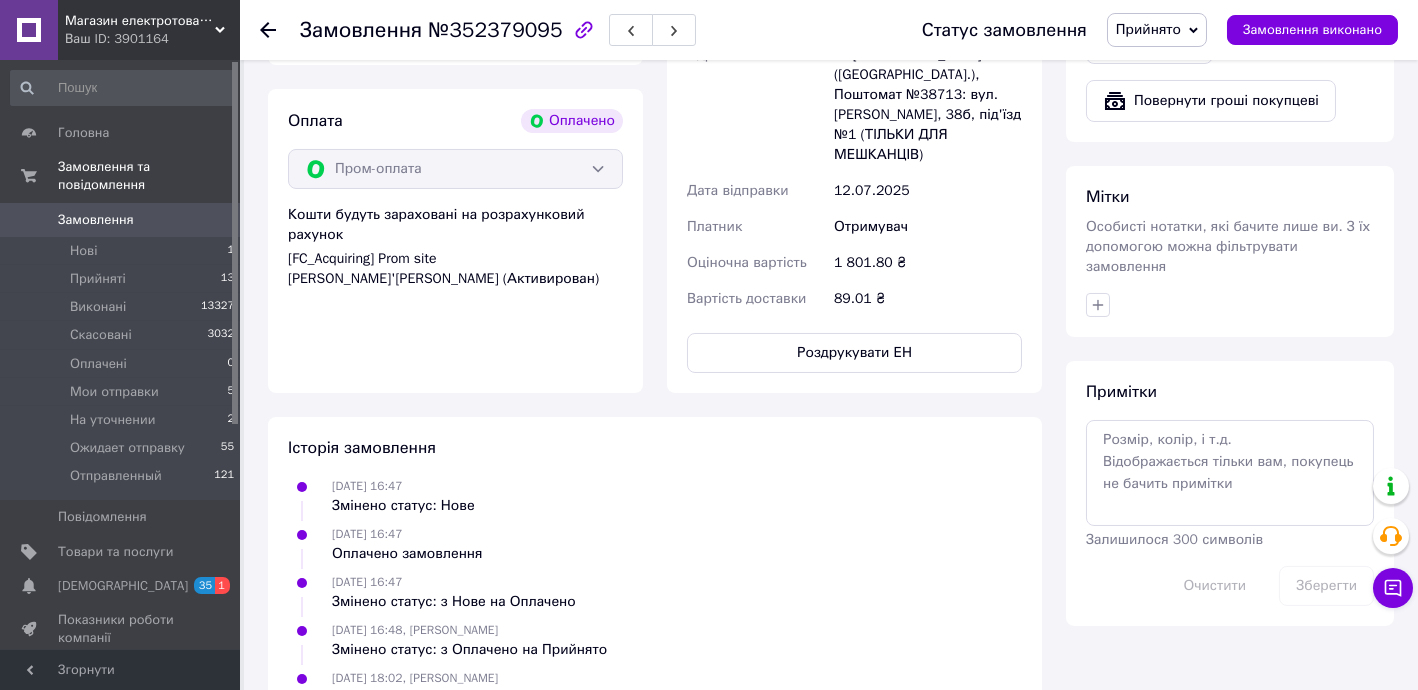 scroll, scrollTop: 772, scrollLeft: 0, axis: vertical 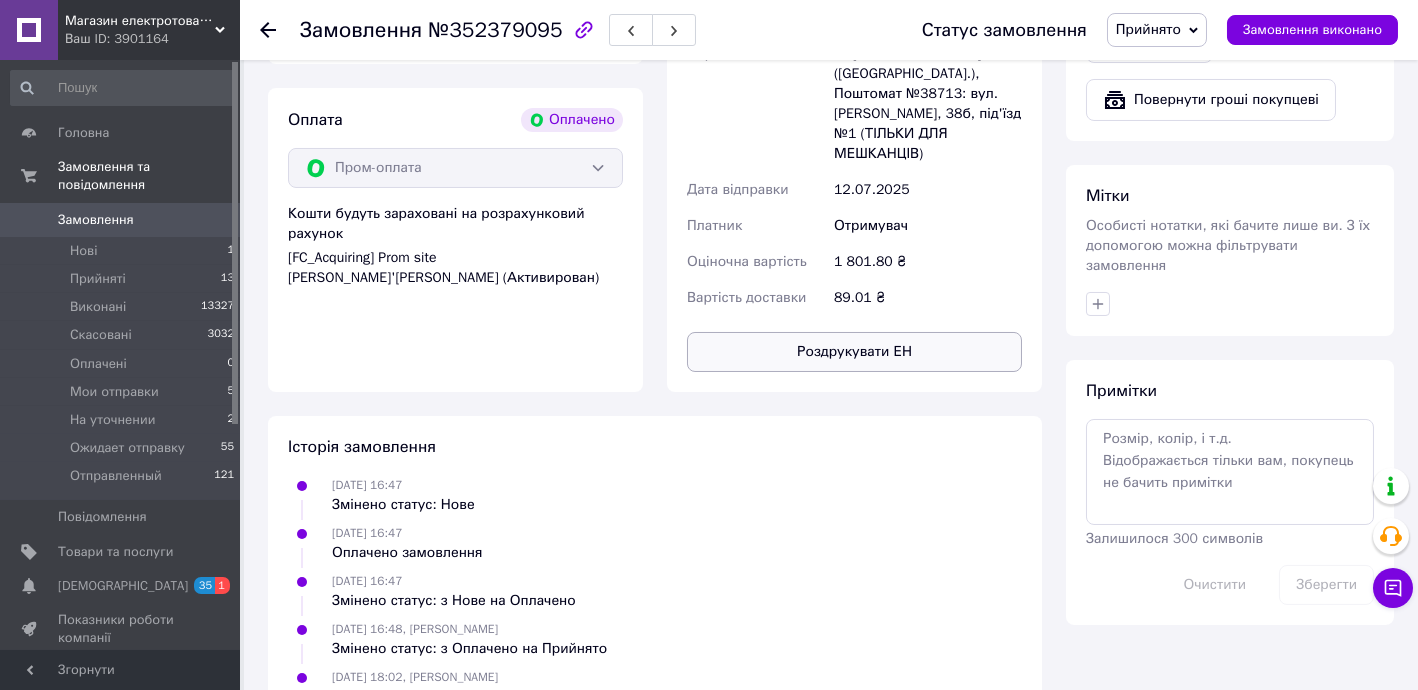 click on "Роздрукувати ЕН" at bounding box center [854, 352] 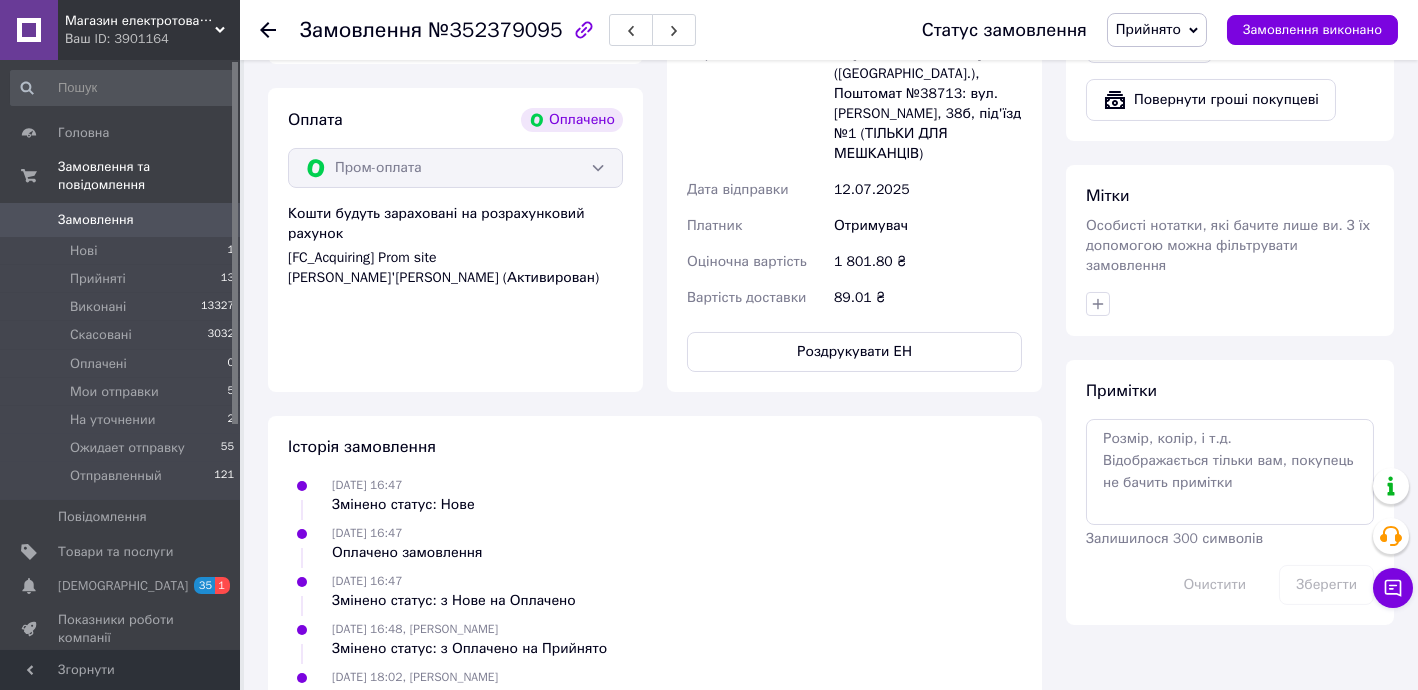 click on "Статус замовлення Прийнято Виконано Скасовано Оплачено Мои отправки На уточнении Ожидает отправку Отправленный Замовлення виконано" at bounding box center (1140, 30) 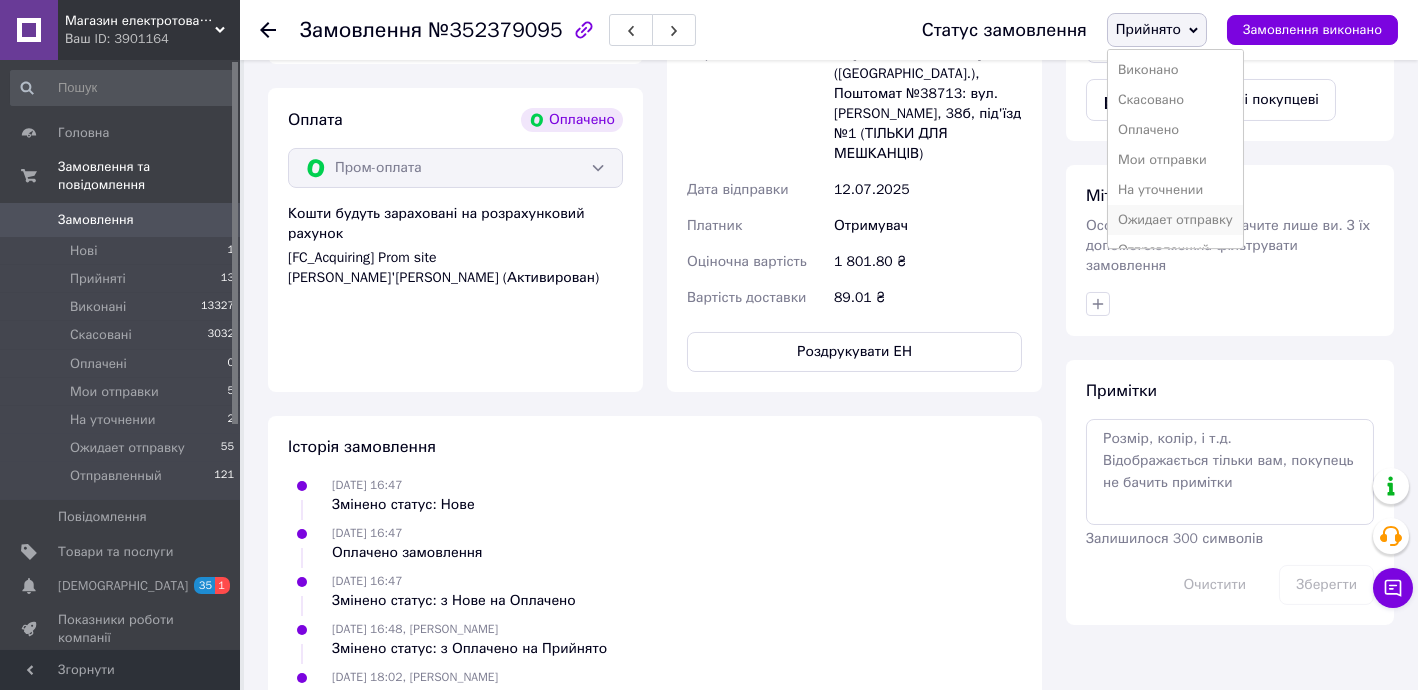 click on "Ожидает отправку" at bounding box center (1175, 220) 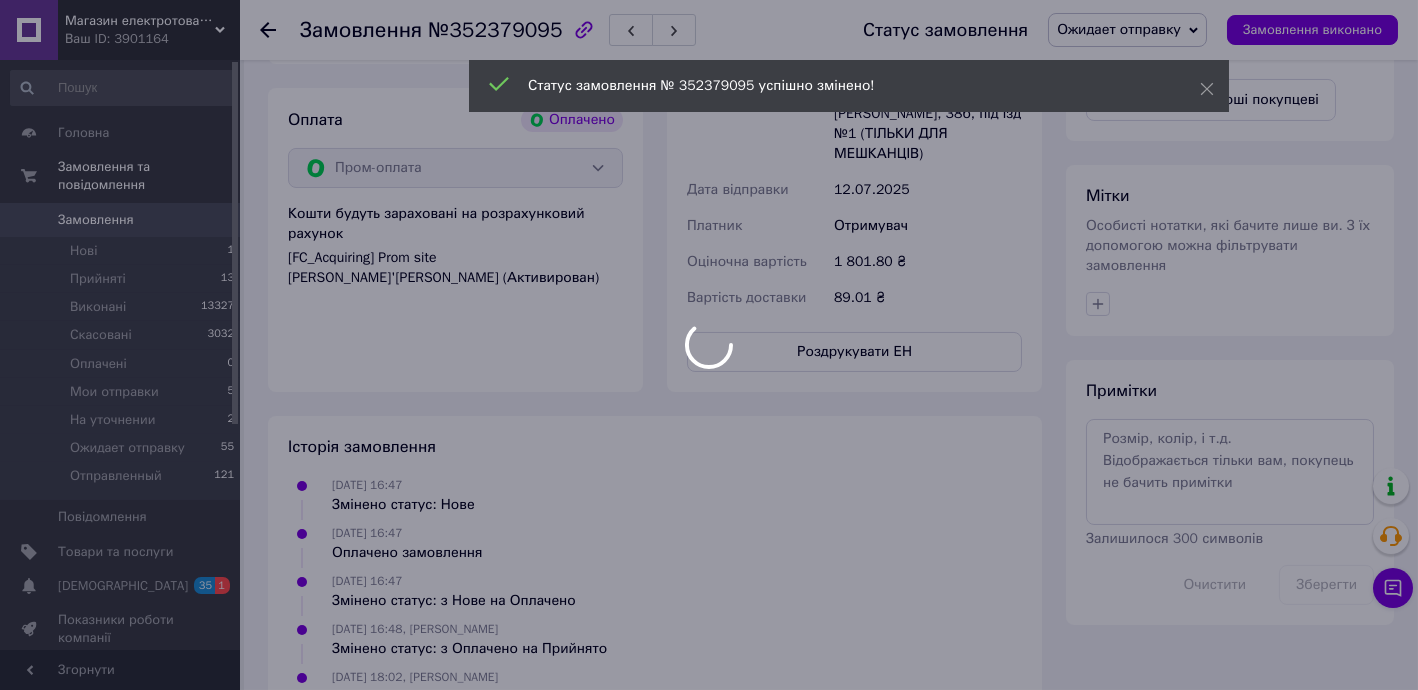 click on "Магазин електротоварів ASFA Ваш ID: 3901164 Сайт Магазин електротоварів ASFA Кабінет покупця Перевірити стан системи Сторінка на порталі Довідка Вийти Головна Замовлення та повідомлення Замовлення 0 Нові 1 Прийняті 13 Виконані 13327 Скасовані 3032 Оплачені 0 Мои отправки 5 На уточнении 2 Ожидает отправку 55 Отправленный 121 Повідомлення 0 Товари та послуги Сповіщення 35 1 Показники роботи компанії Відгуки Покупці Каталог ProSale Аналітика Інструменти веб-майстра та SEO Управління сайтом Гаманець компанії Маркет Налаштування" at bounding box center (709, -11) 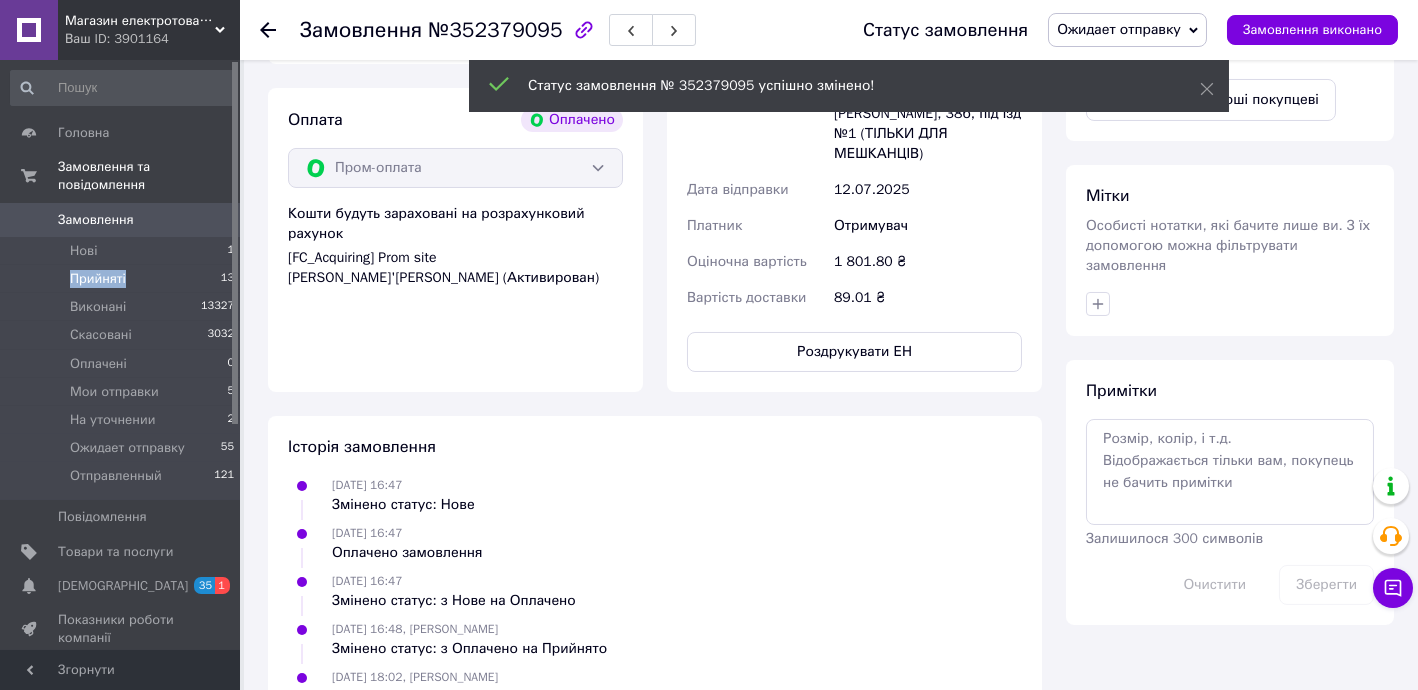 click on "Прийняті" at bounding box center [98, 279] 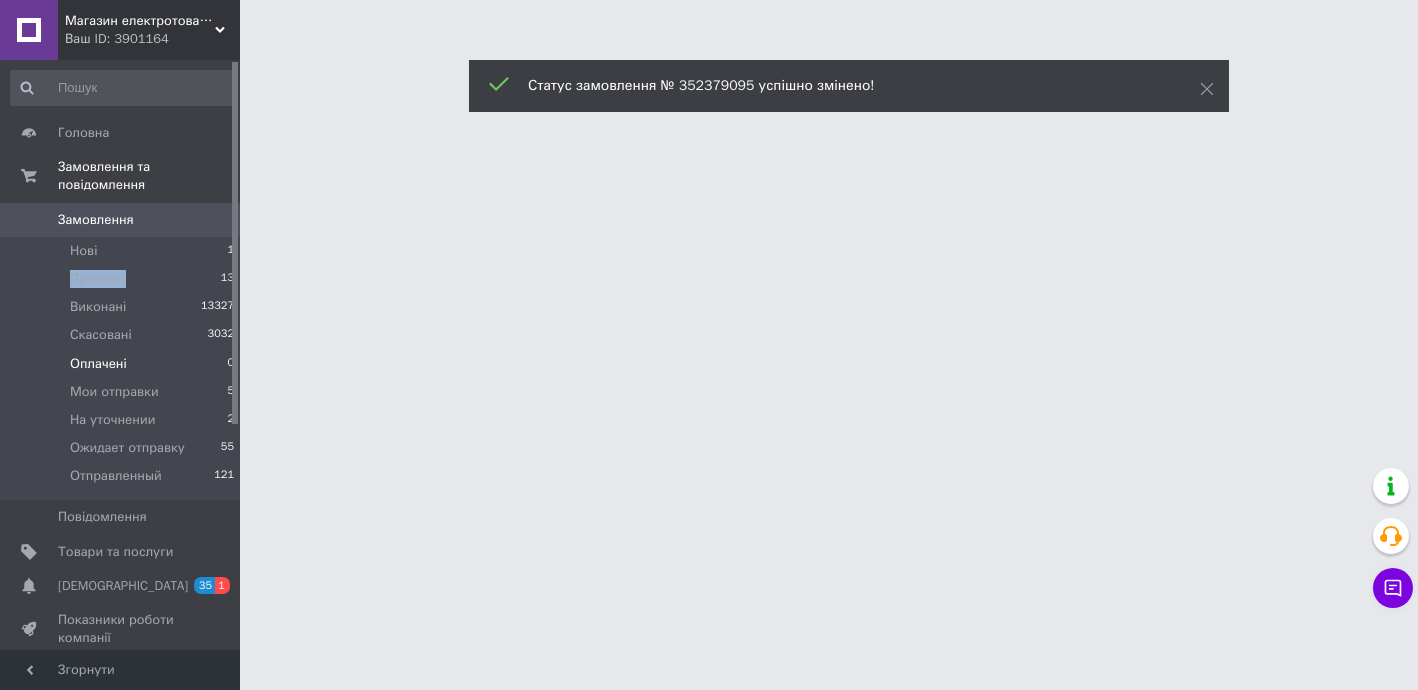 scroll, scrollTop: 0, scrollLeft: 0, axis: both 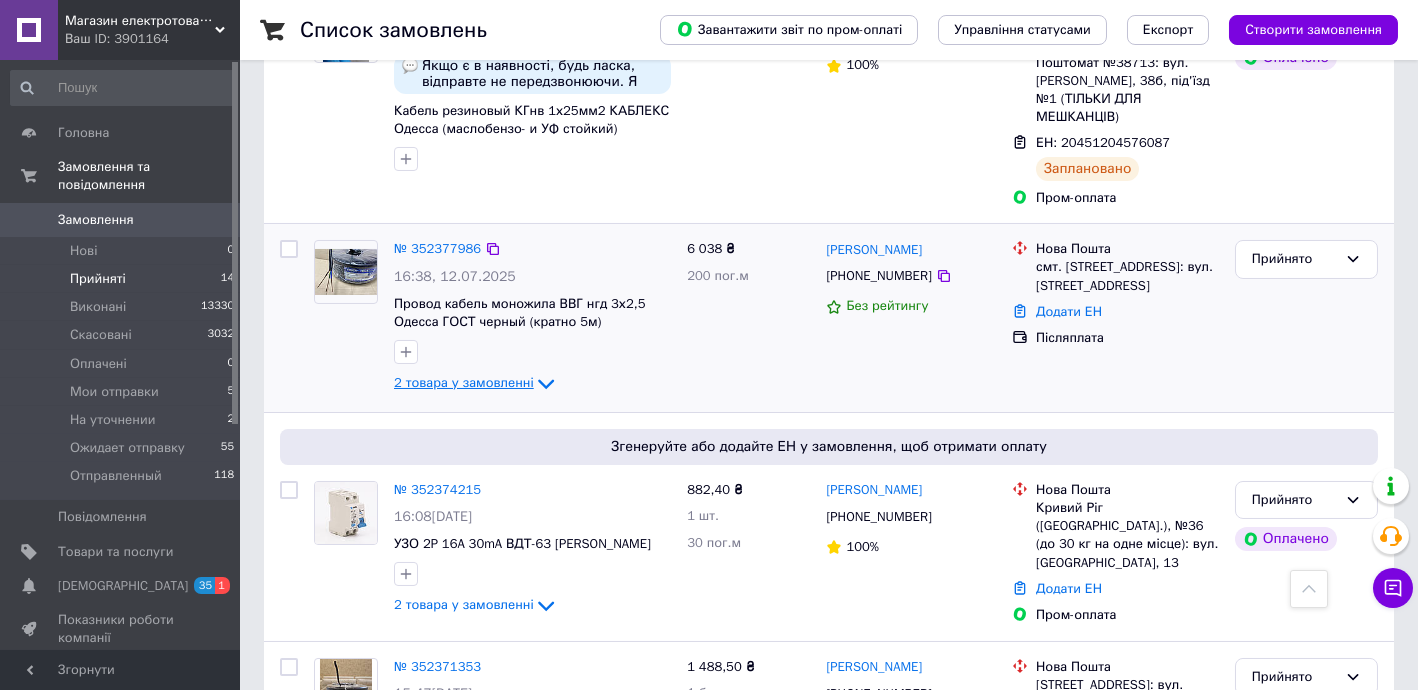 drag, startPoint x: 463, startPoint y: 324, endPoint x: 474, endPoint y: 323, distance: 11.045361 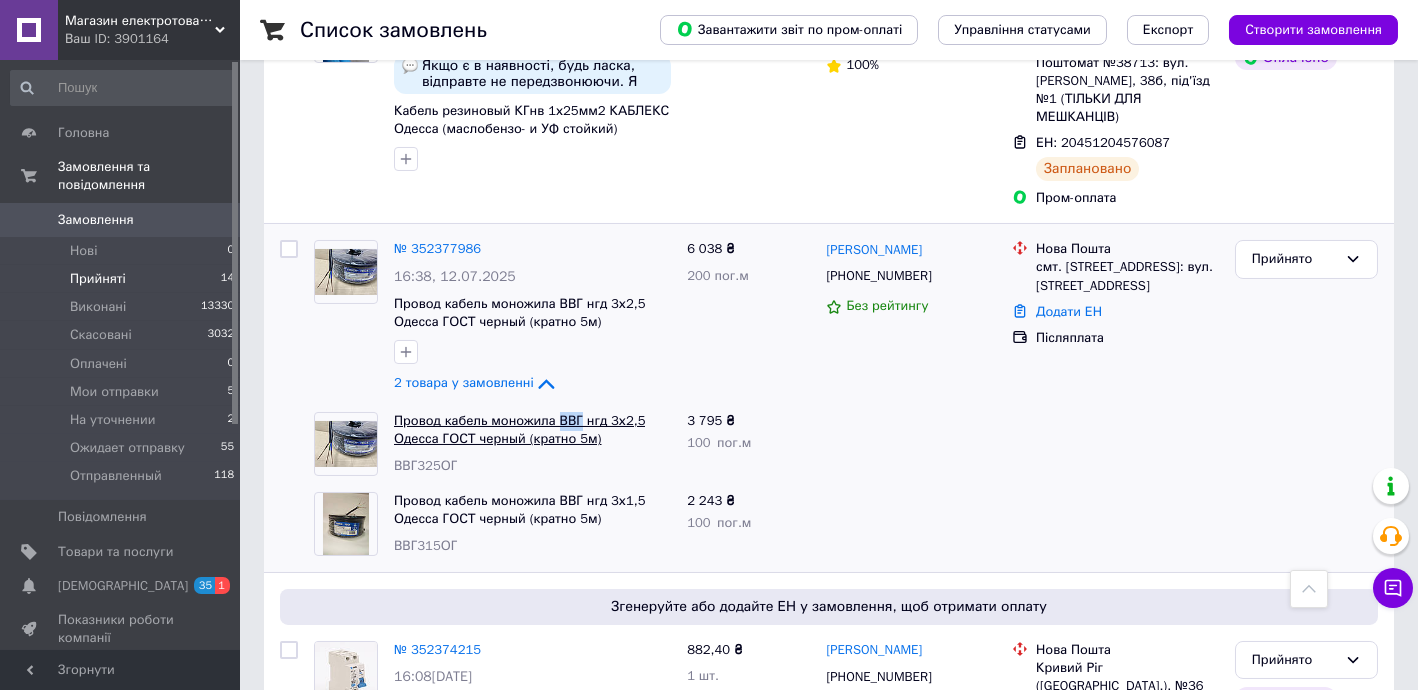 drag, startPoint x: 554, startPoint y: 350, endPoint x: 574, endPoint y: 354, distance: 20.396078 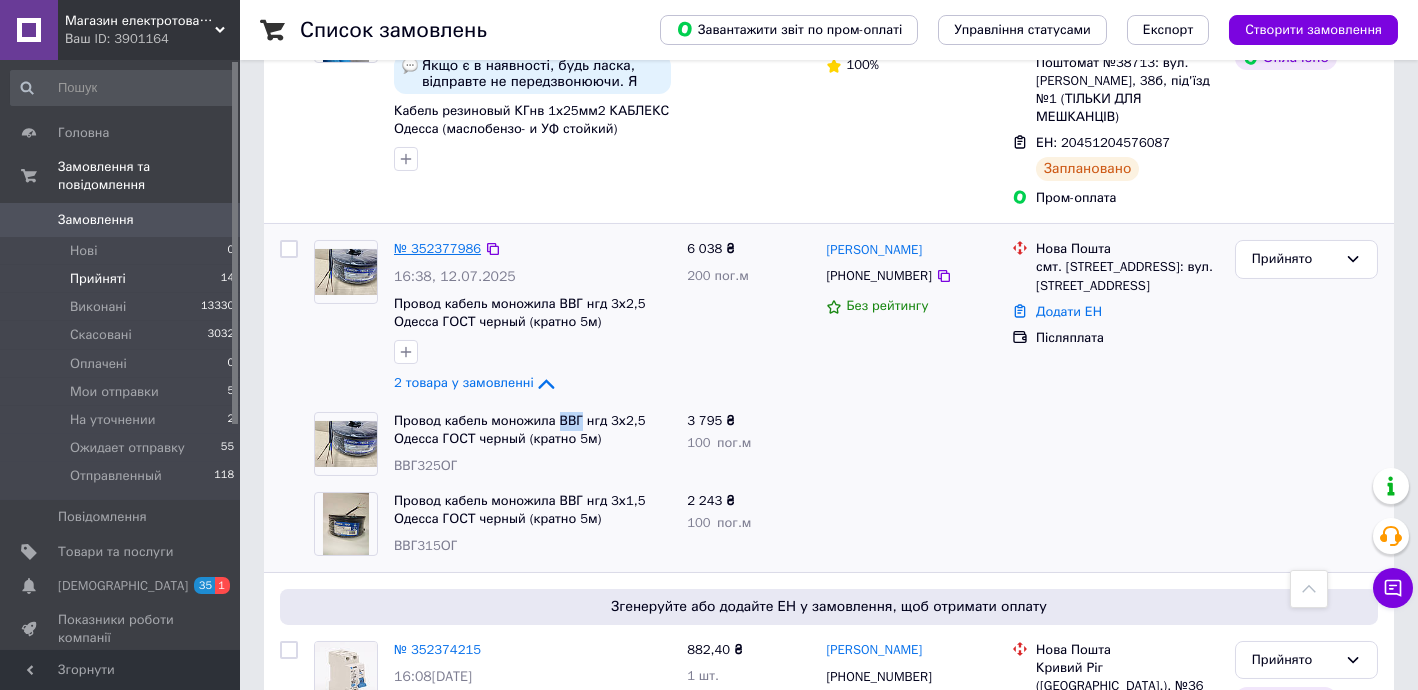 click on "№ 352377986" at bounding box center (437, 248) 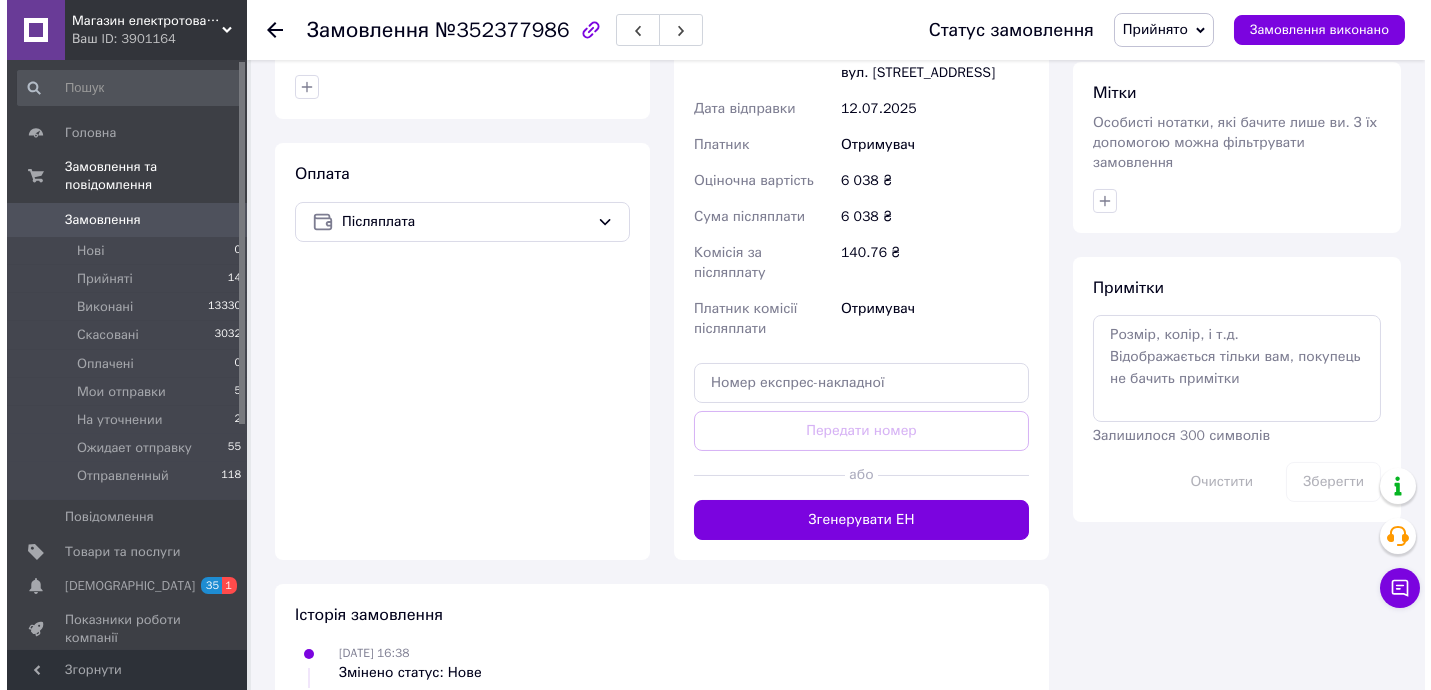 scroll, scrollTop: 590, scrollLeft: 0, axis: vertical 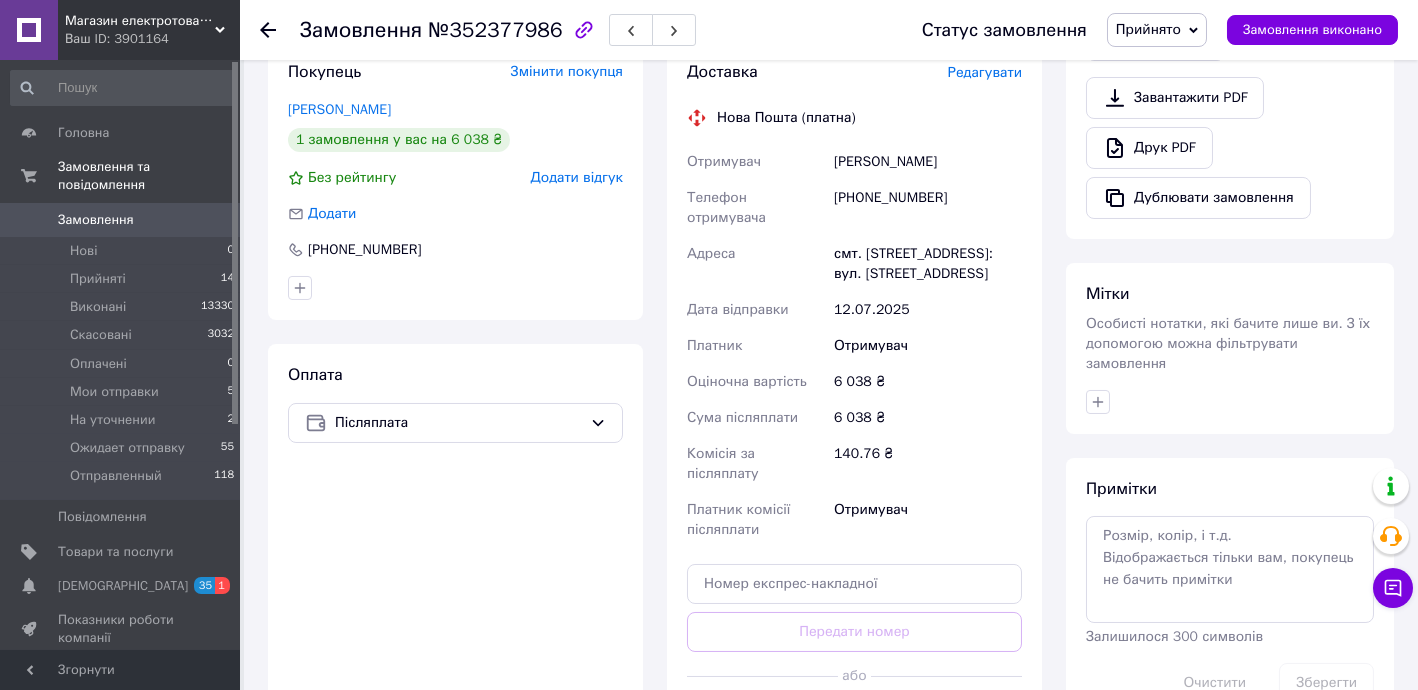 click on "Редагувати" at bounding box center [985, 73] 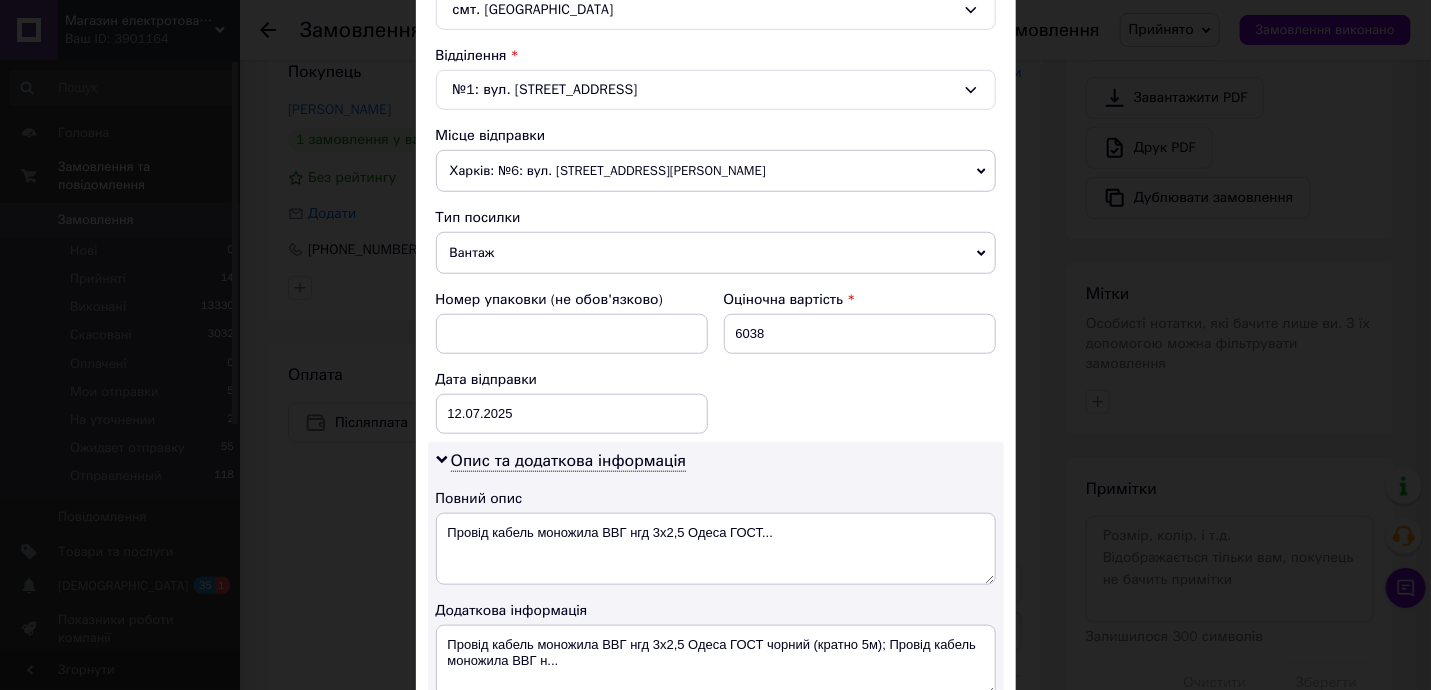scroll, scrollTop: 605, scrollLeft: 0, axis: vertical 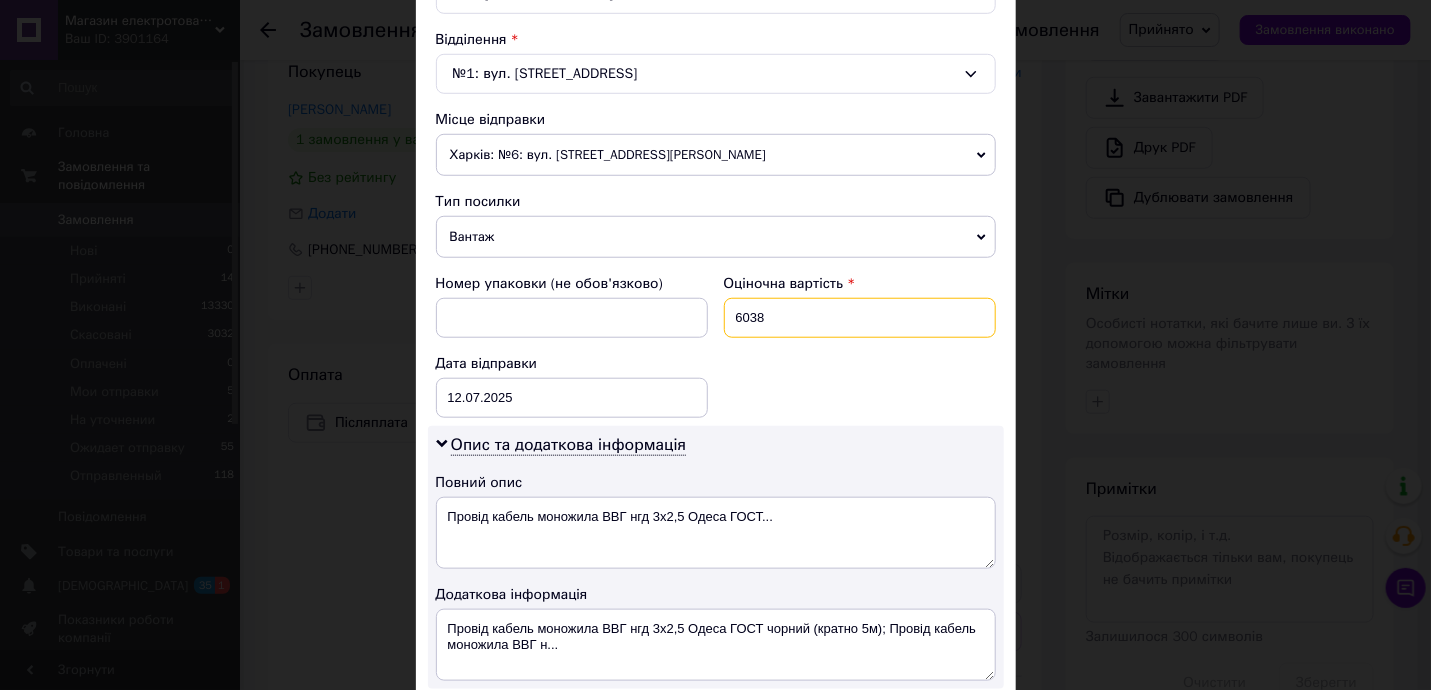 drag, startPoint x: 742, startPoint y: 303, endPoint x: 870, endPoint y: 318, distance: 128.87592 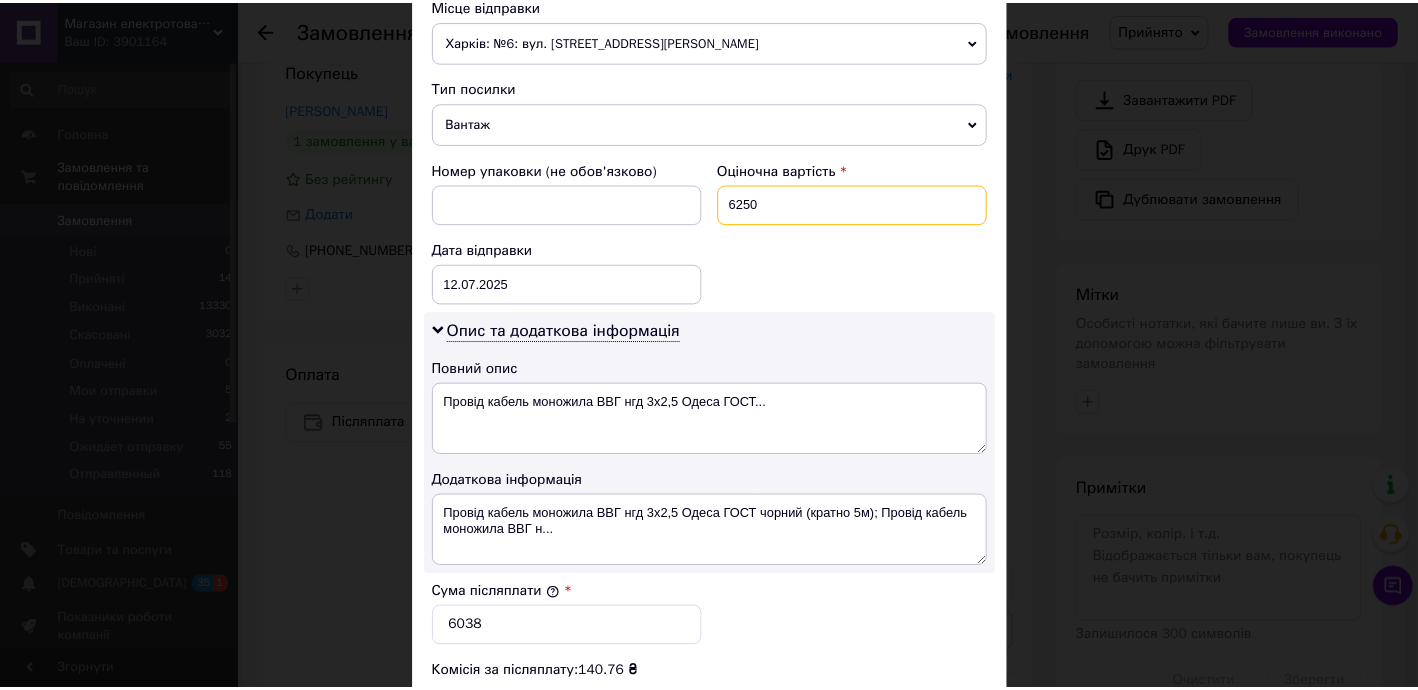 scroll, scrollTop: 969, scrollLeft: 0, axis: vertical 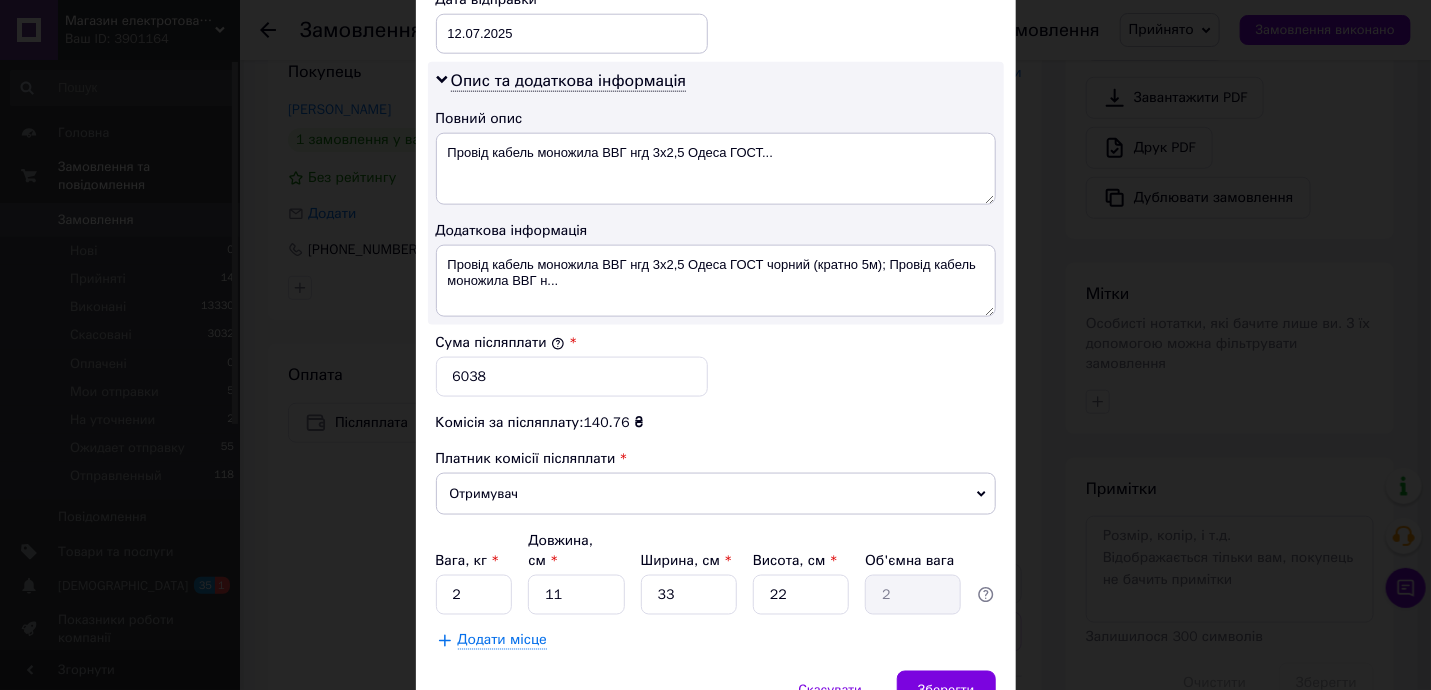 type on "6250" 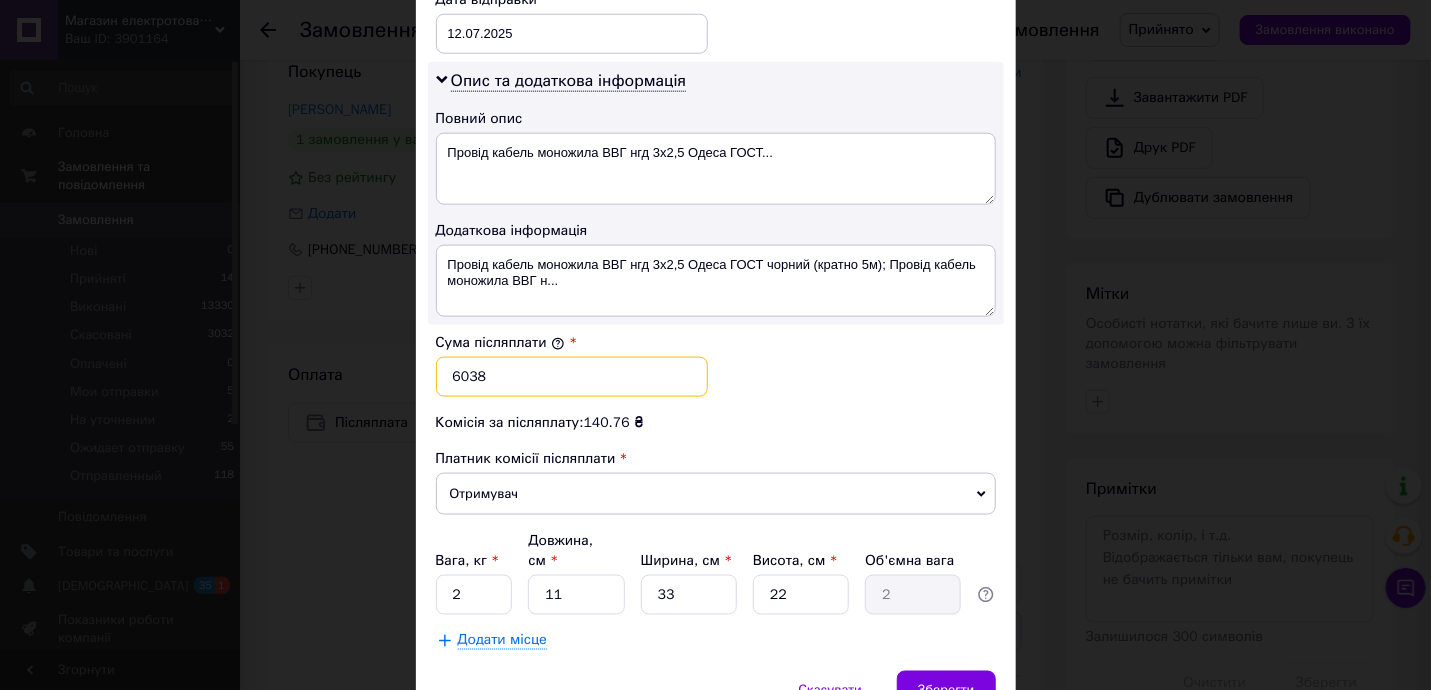 drag, startPoint x: 458, startPoint y: 368, endPoint x: 581, endPoint y: 380, distance: 123.58398 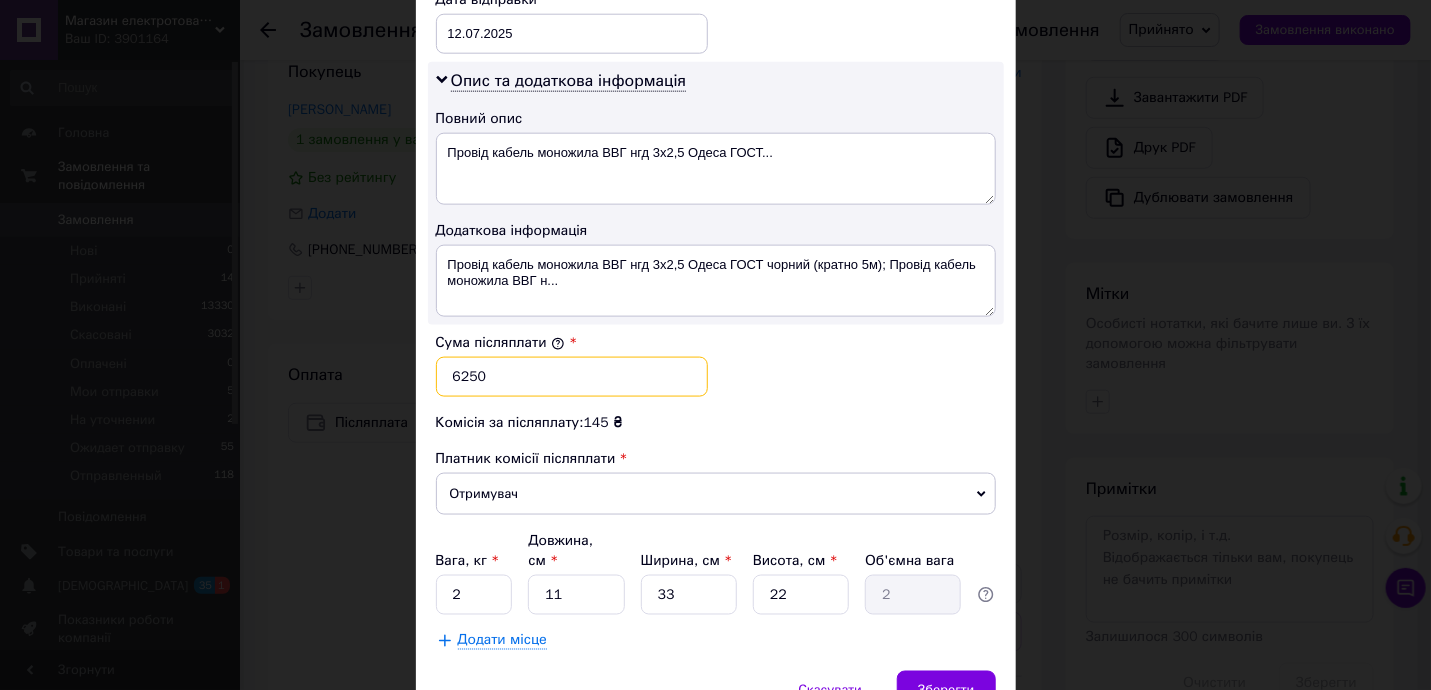 type on "6250" 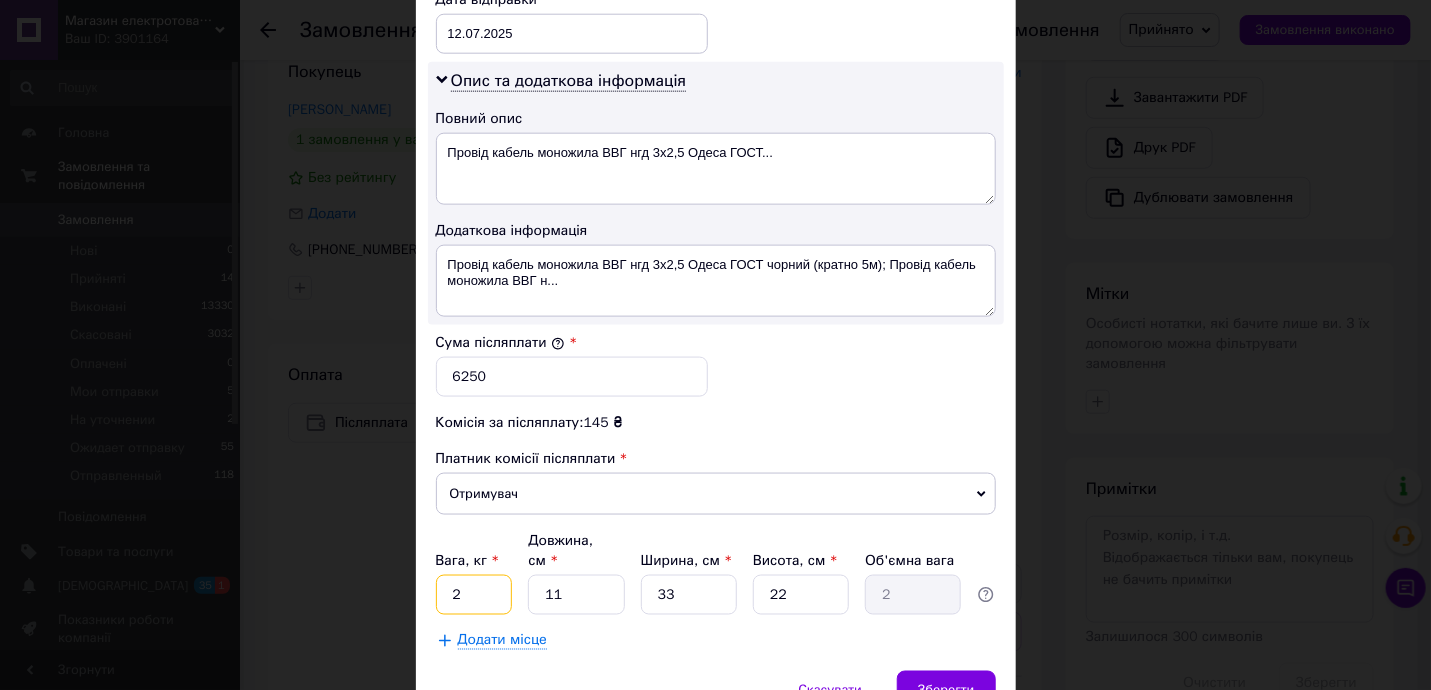 drag, startPoint x: 441, startPoint y: 566, endPoint x: 493, endPoint y: 563, distance: 52.086468 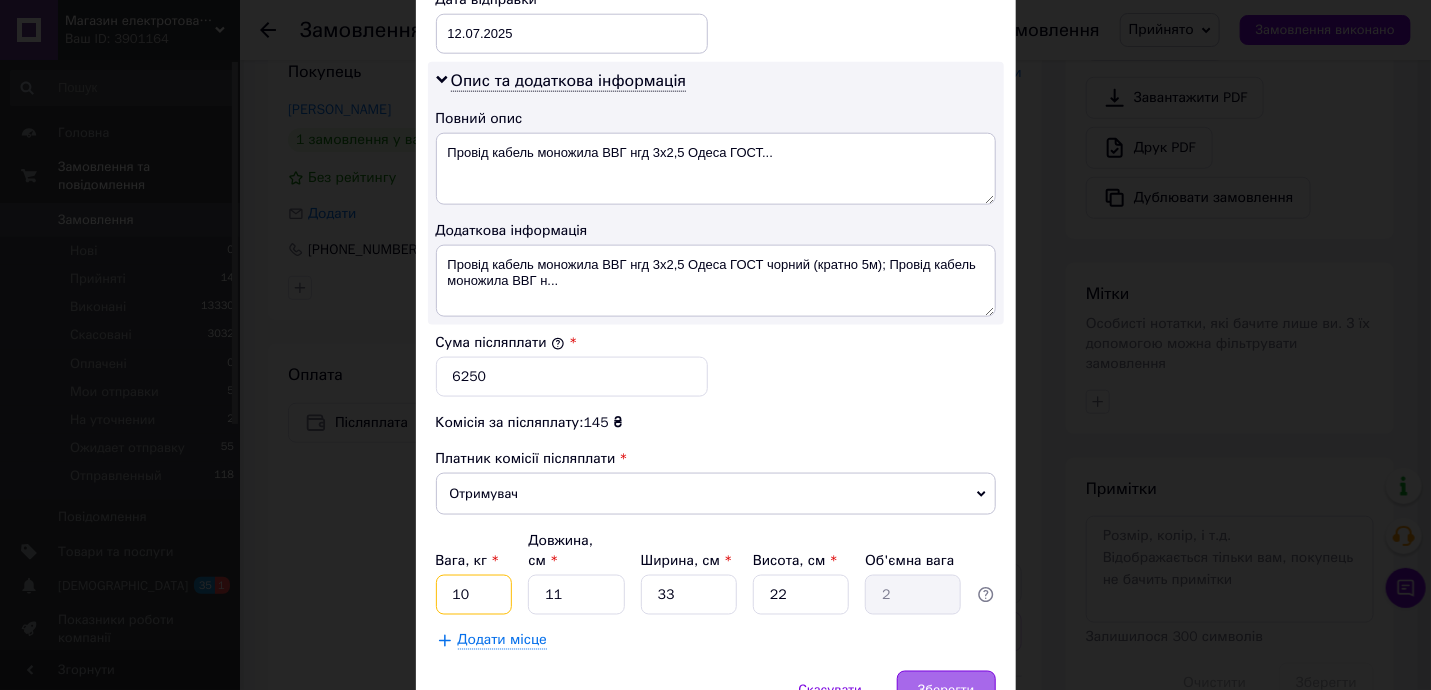 type on "10" 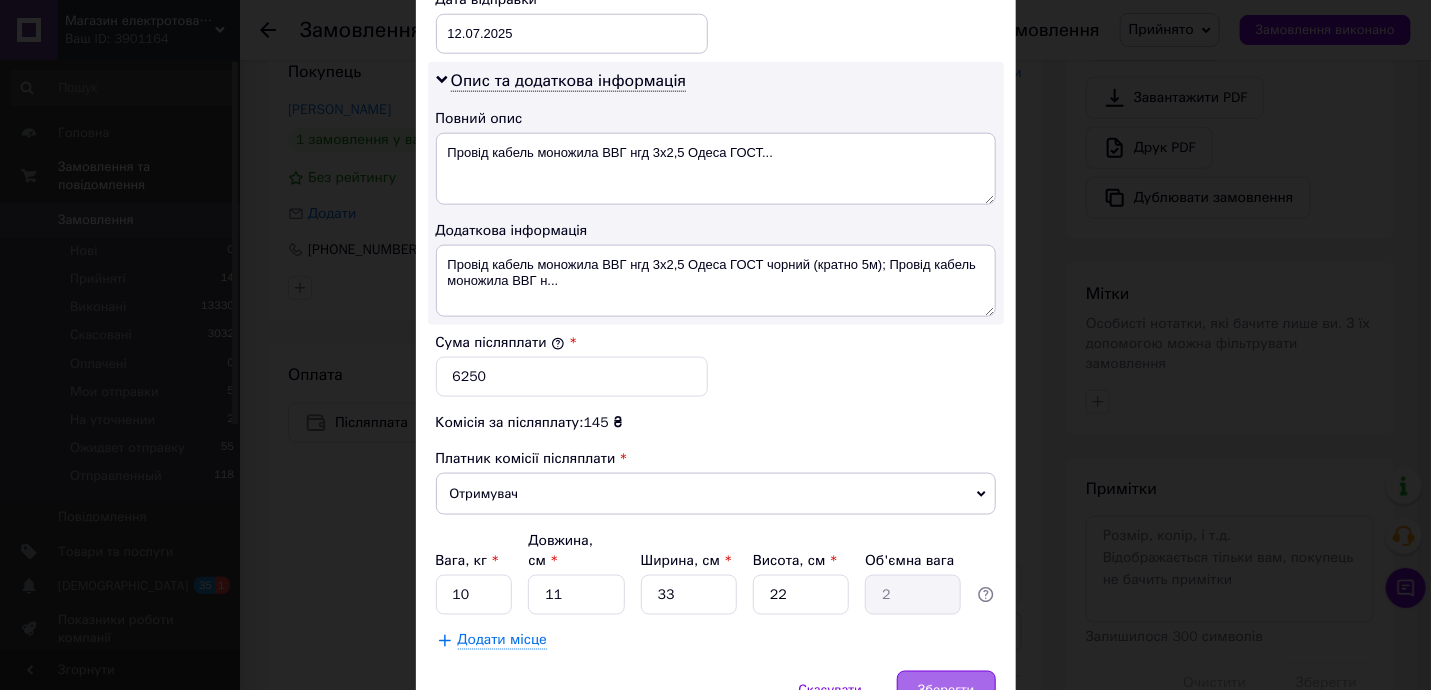 click on "Зберегти" at bounding box center (946, 691) 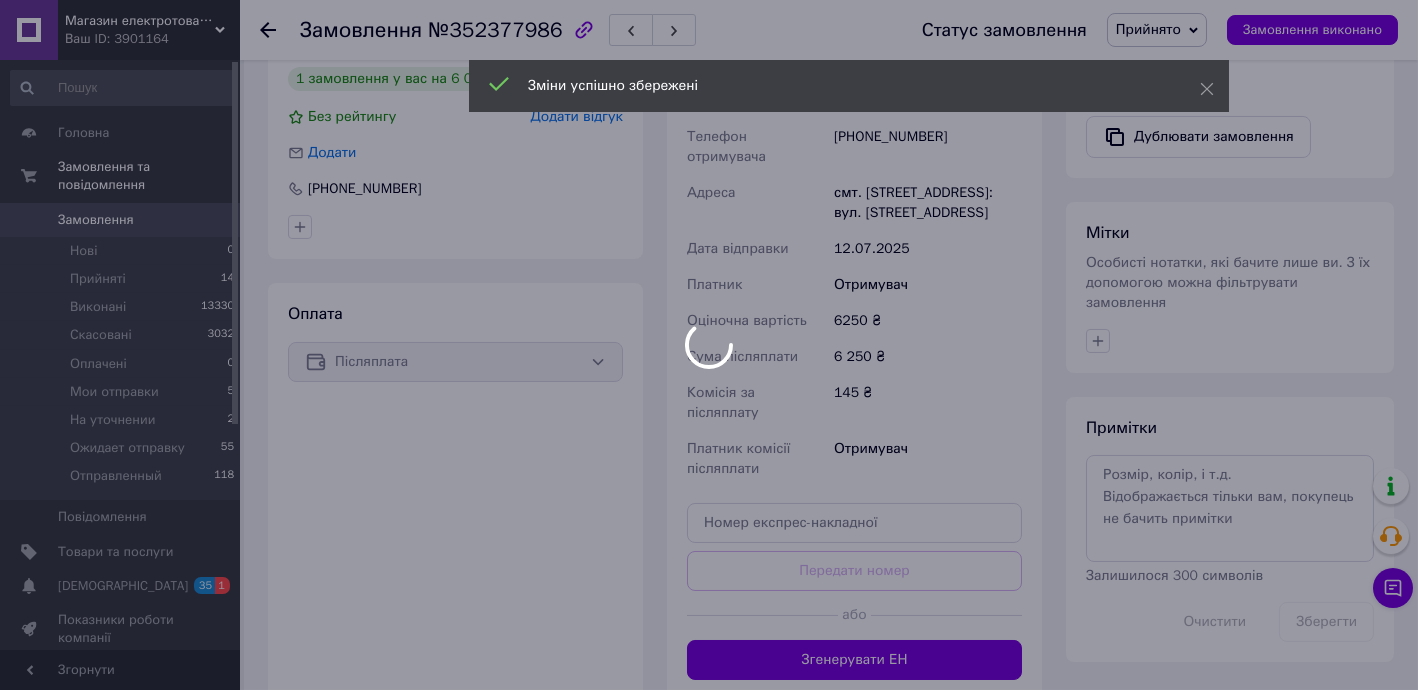 scroll, scrollTop: 833, scrollLeft: 0, axis: vertical 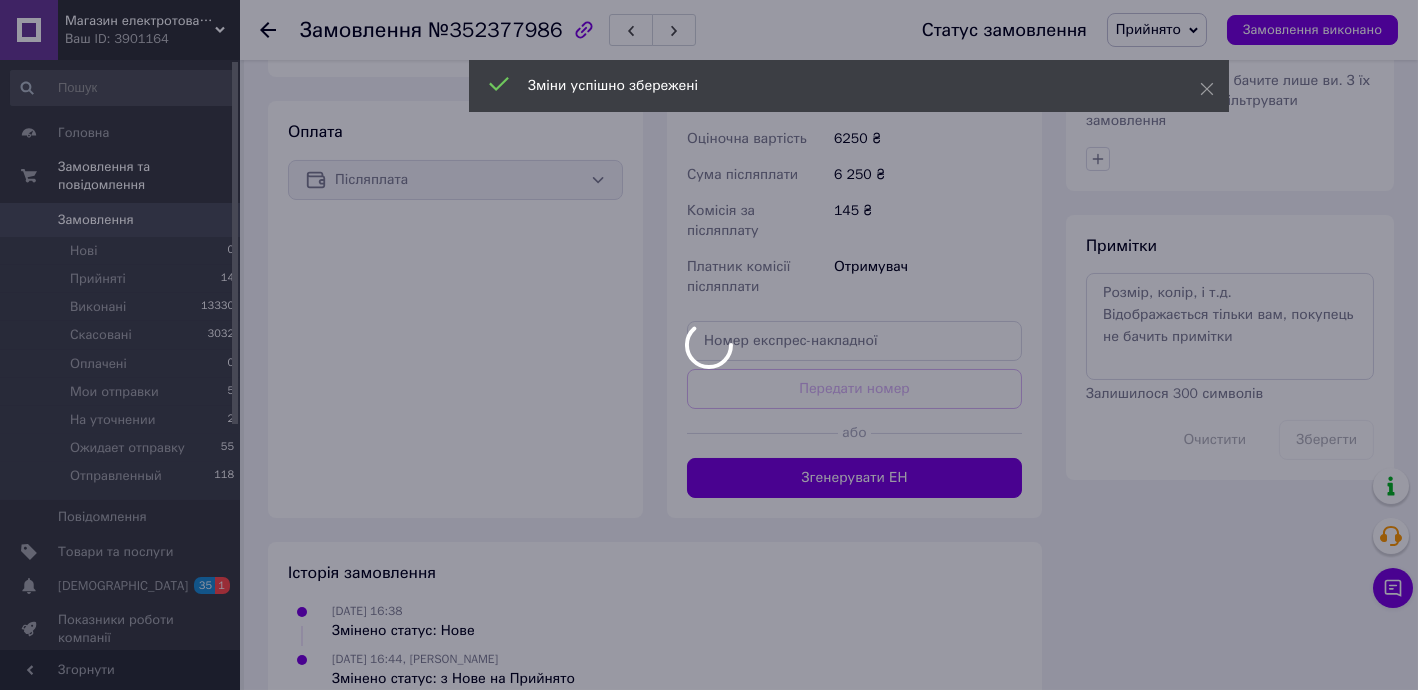 click at bounding box center [709, 345] 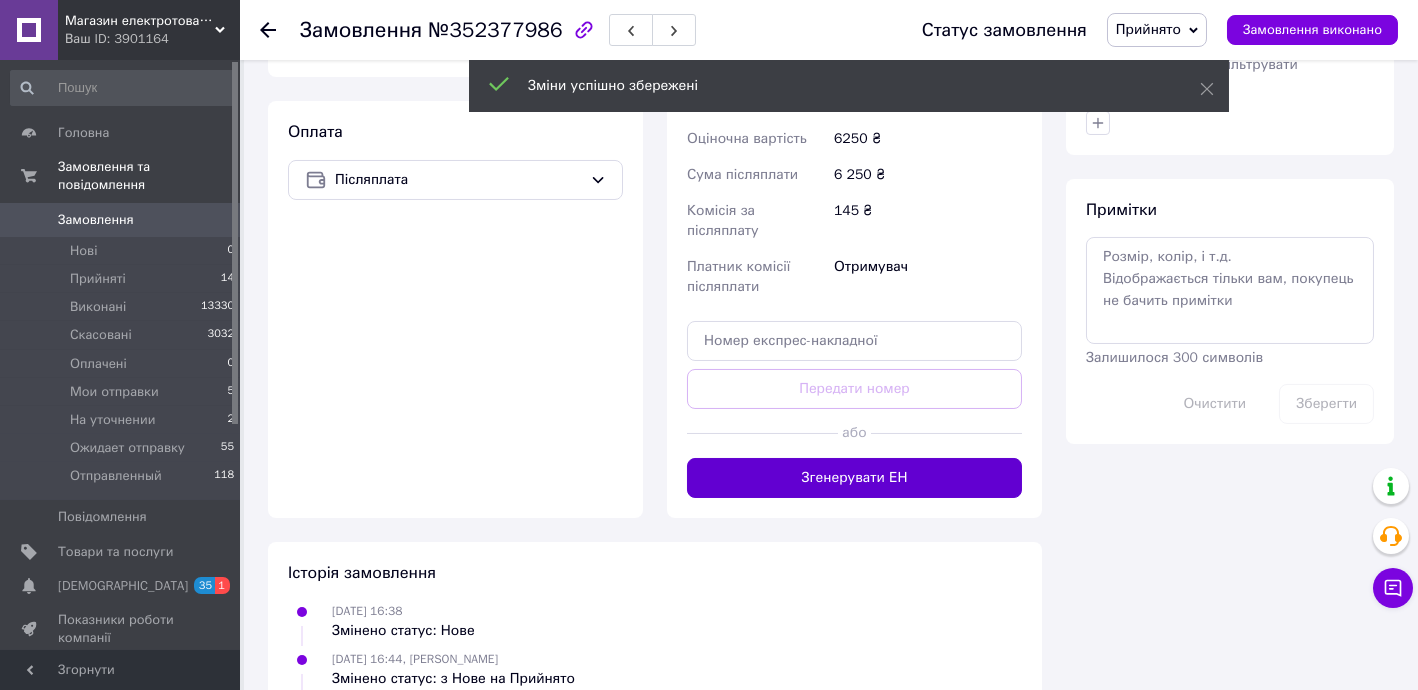 click on "Згенерувати ЕН" at bounding box center (854, 478) 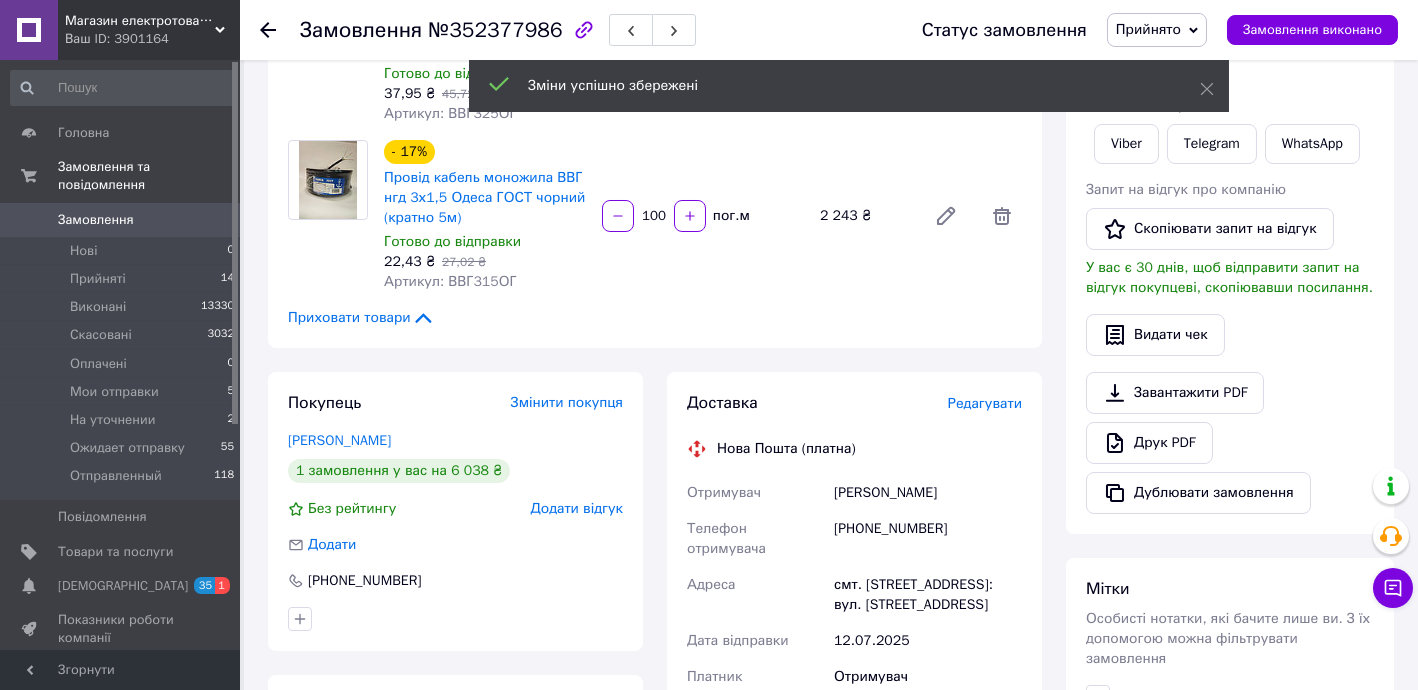 scroll, scrollTop: 228, scrollLeft: 0, axis: vertical 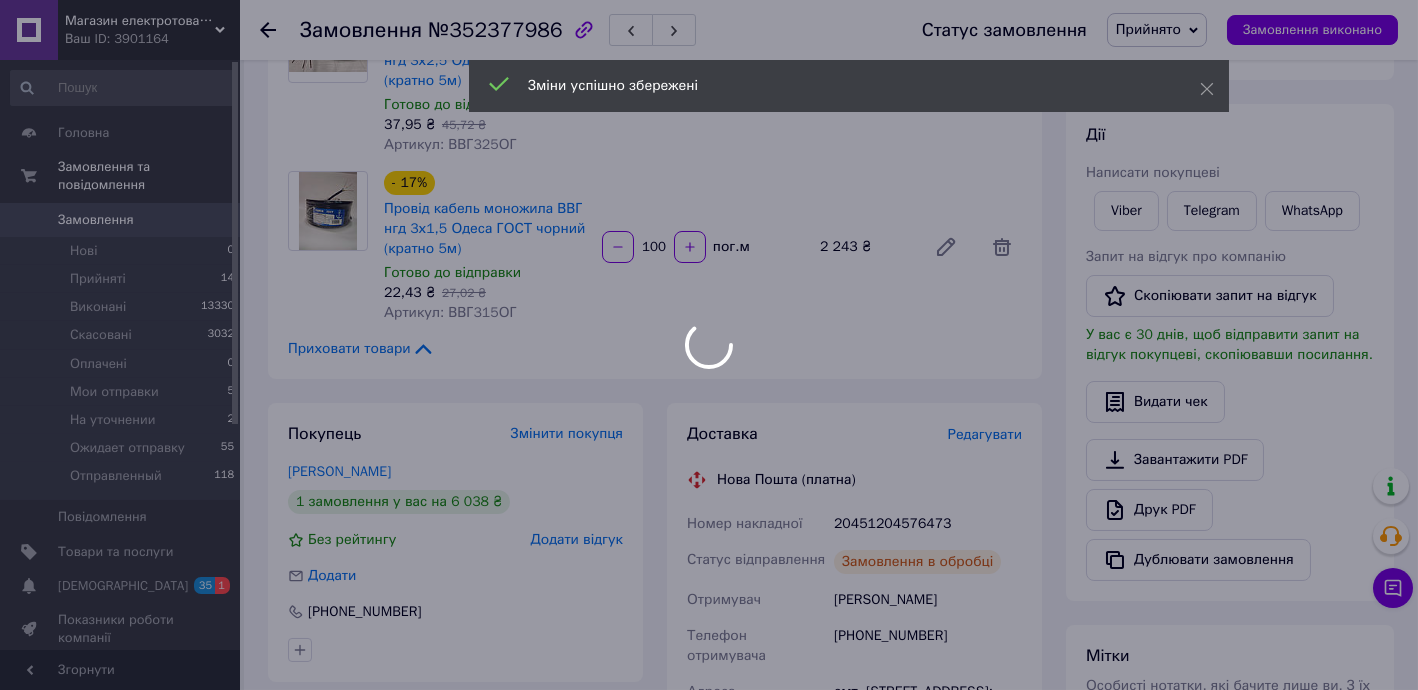 click at bounding box center [709, 345] 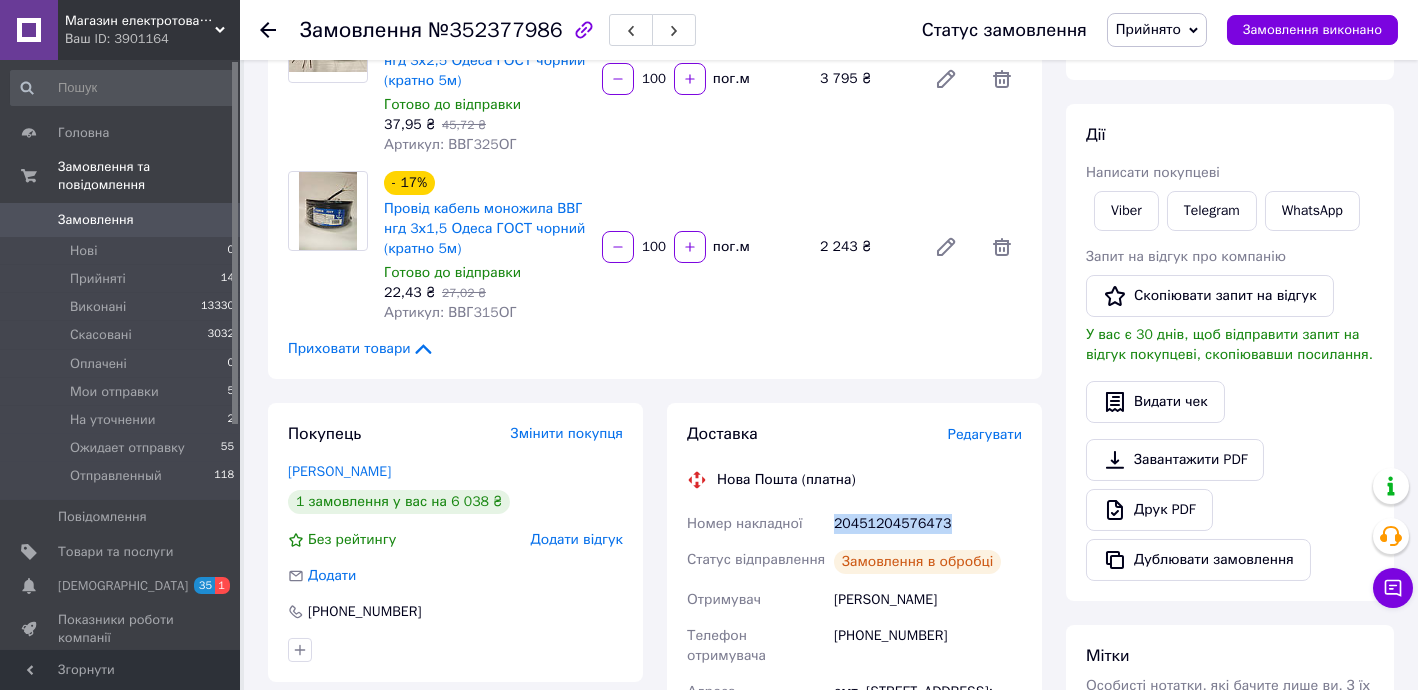 click on "20451204576473" at bounding box center (928, 524) 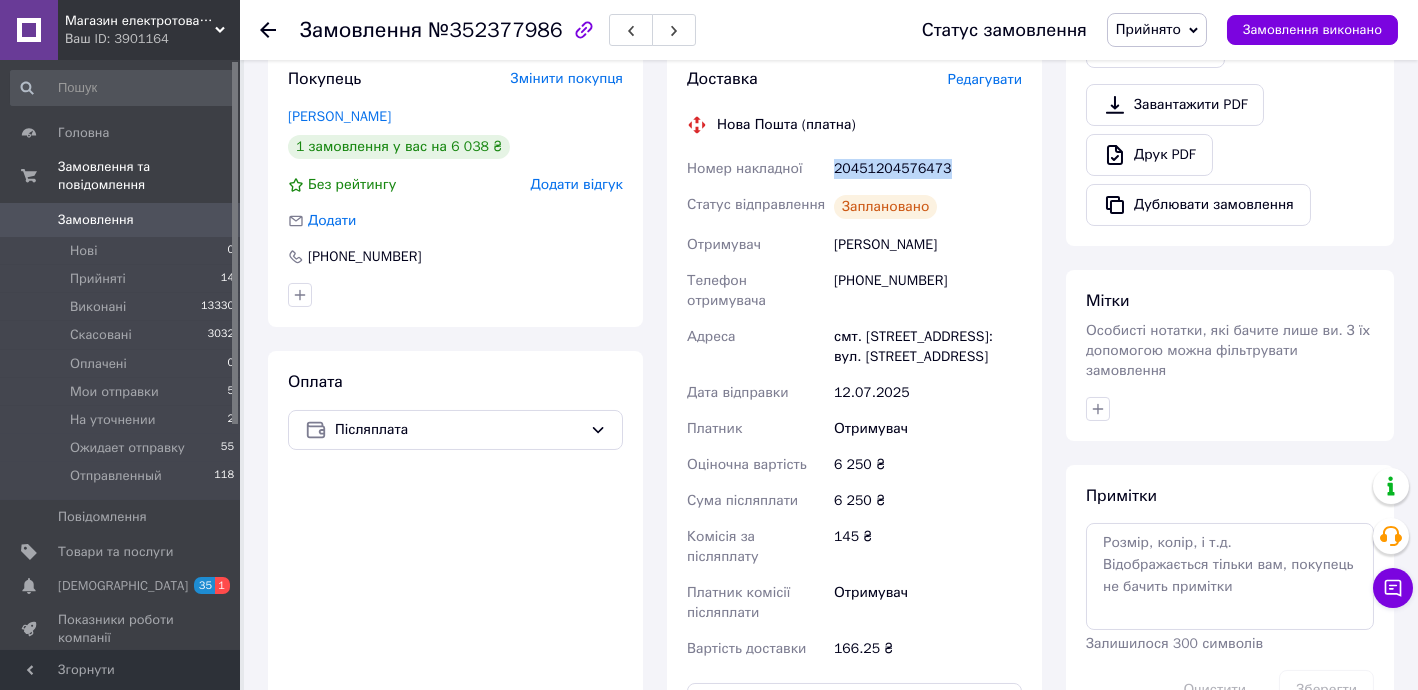 scroll, scrollTop: 591, scrollLeft: 0, axis: vertical 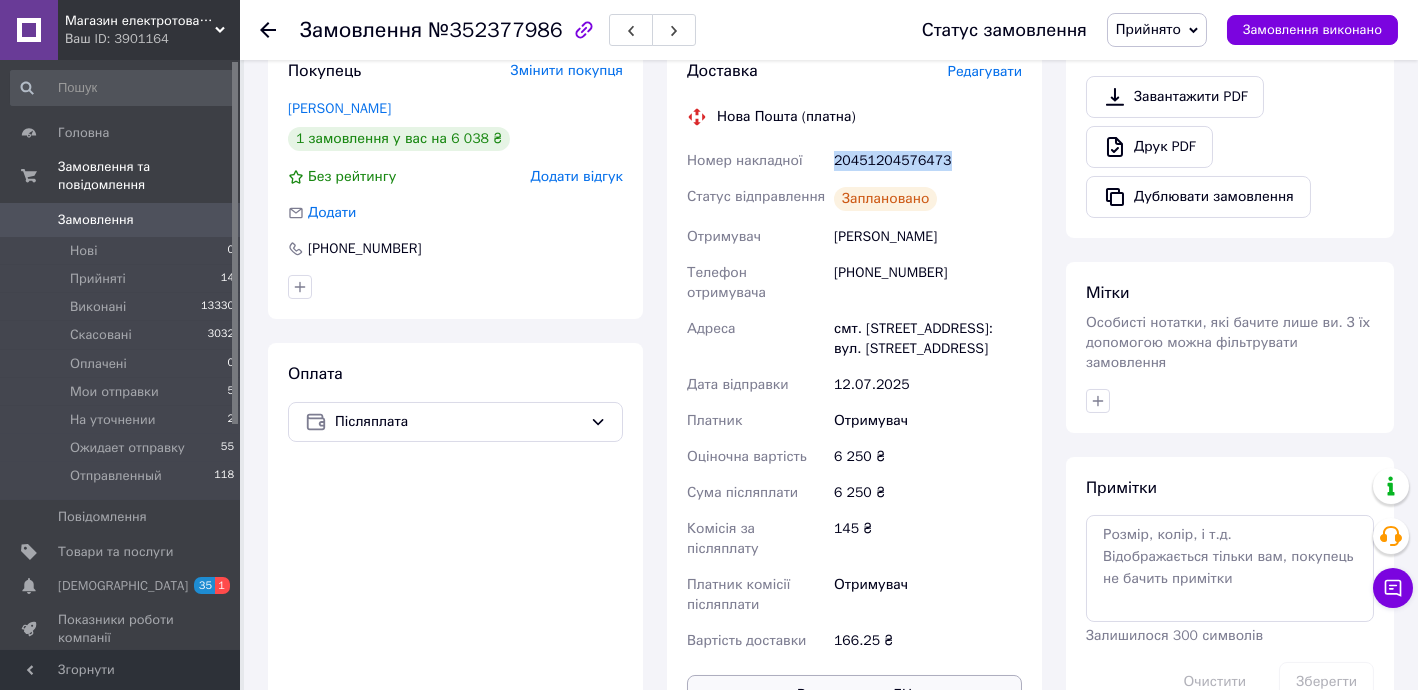 click on "Роздрукувати ЕН" at bounding box center (854, 695) 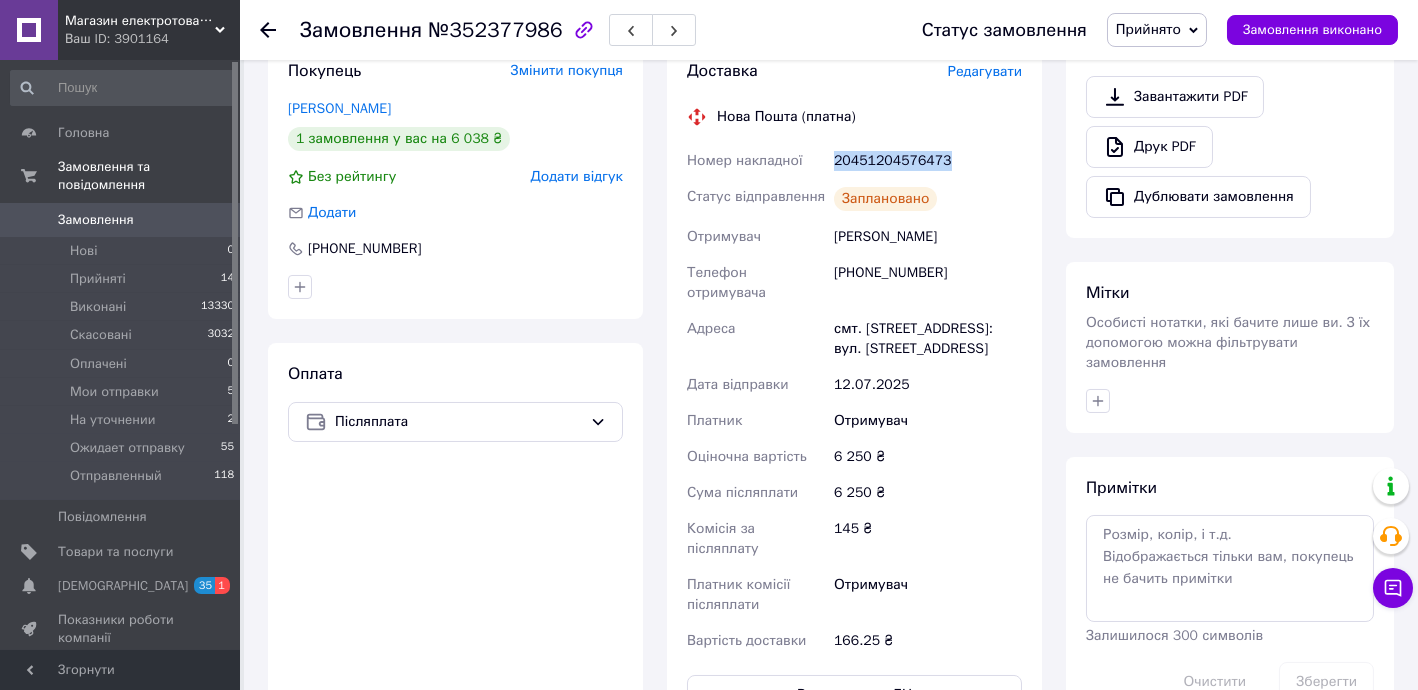 click on "Прийнято" at bounding box center (1148, 29) 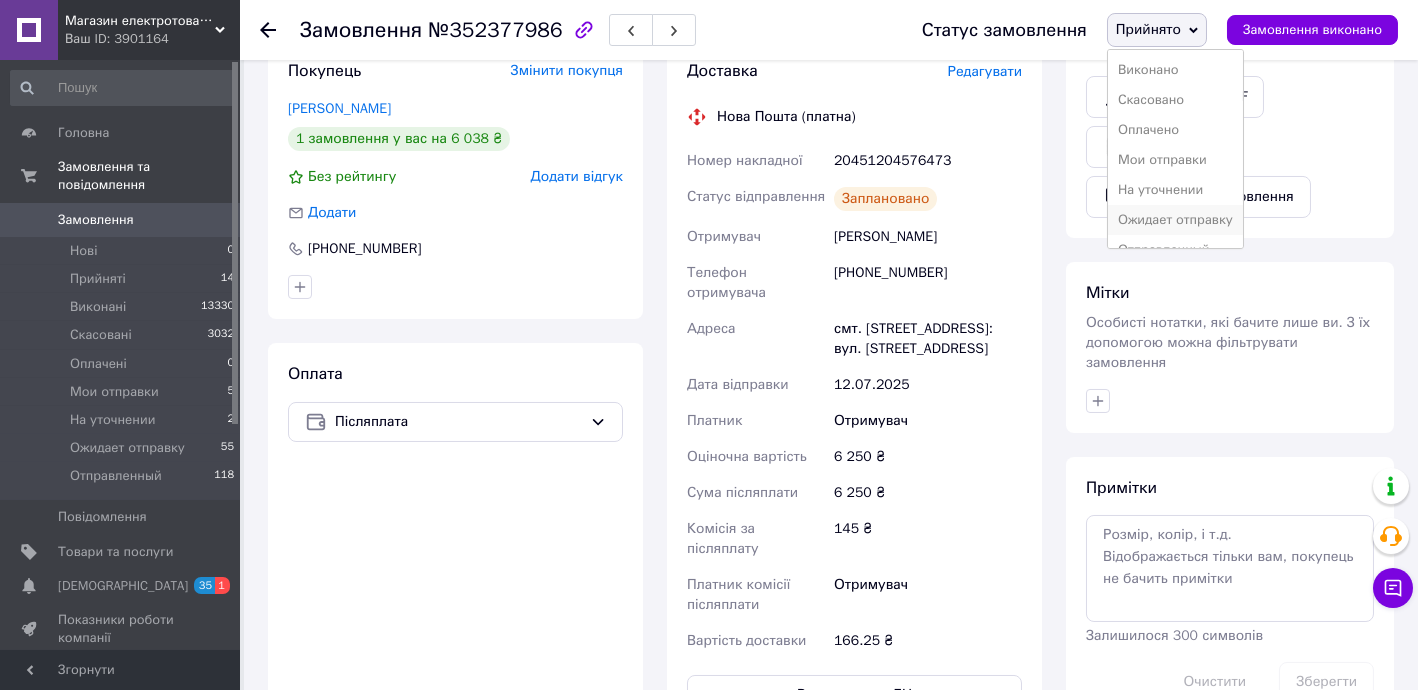 click on "Ожидает отправку" at bounding box center (1175, 220) 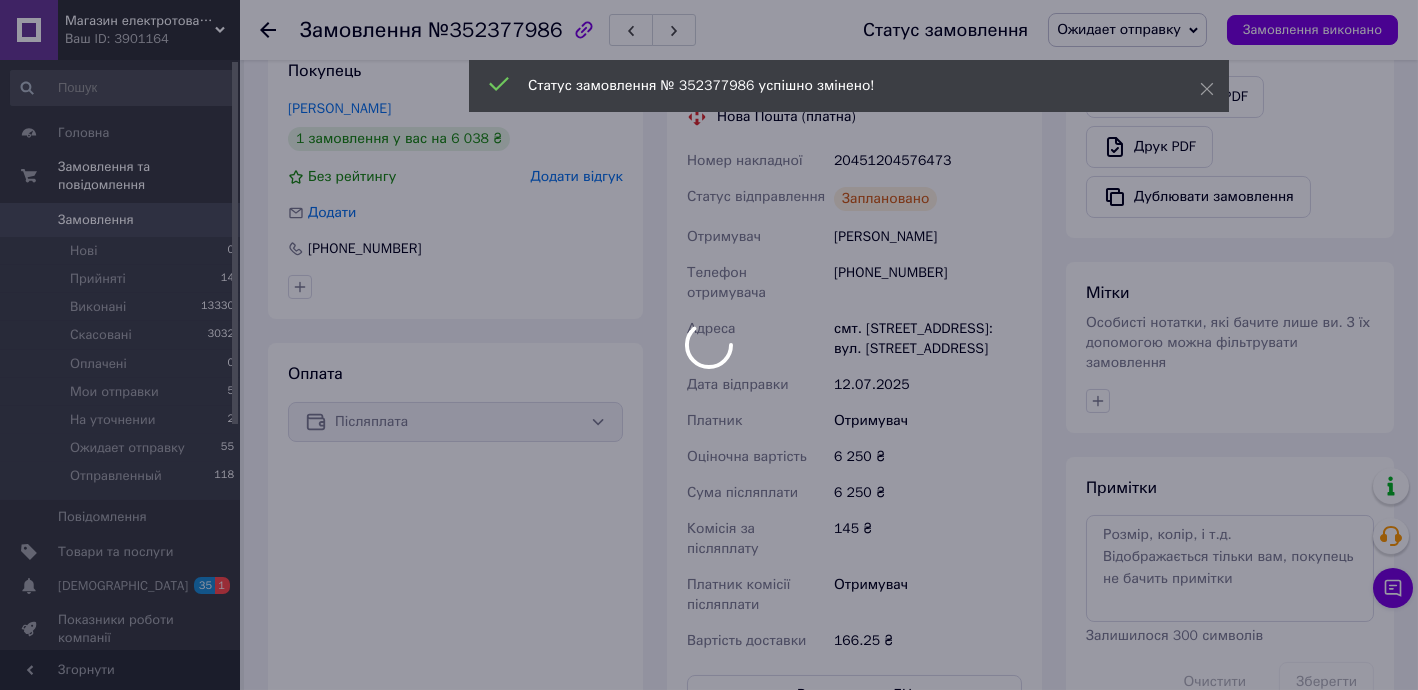 click at bounding box center (709, 345) 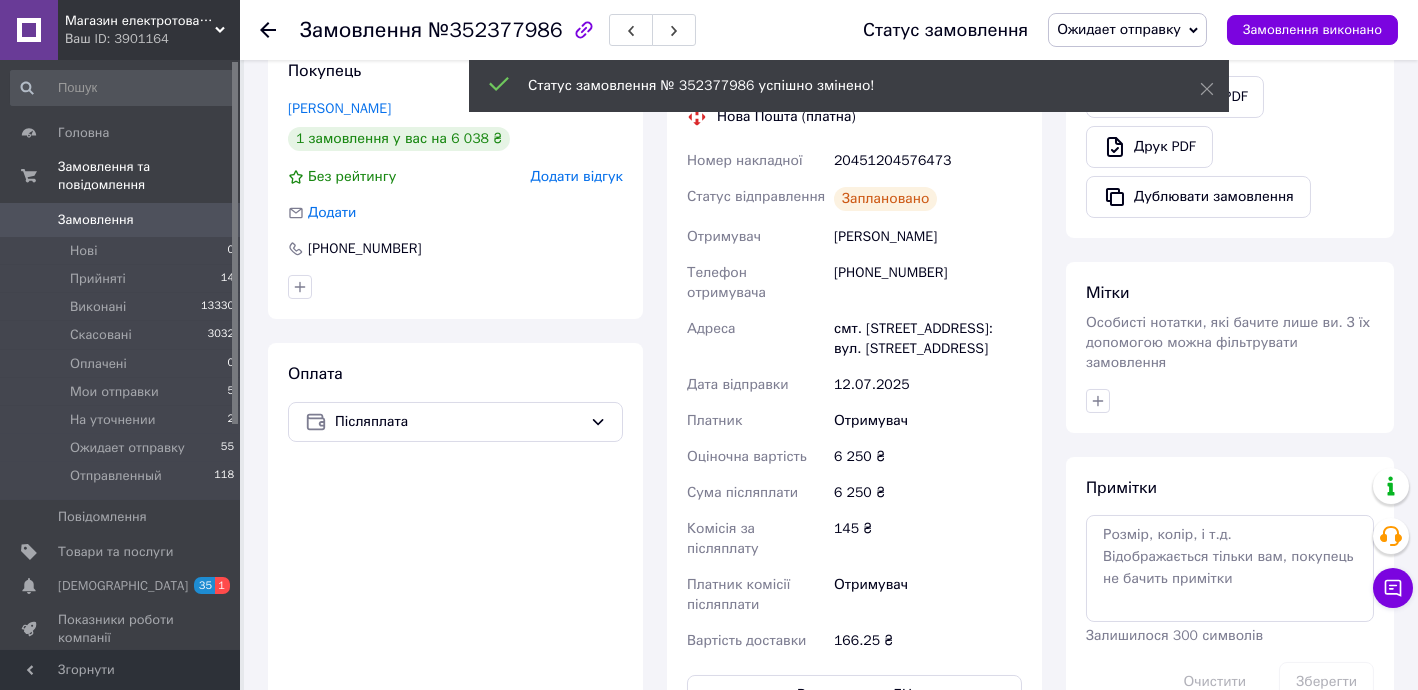 click 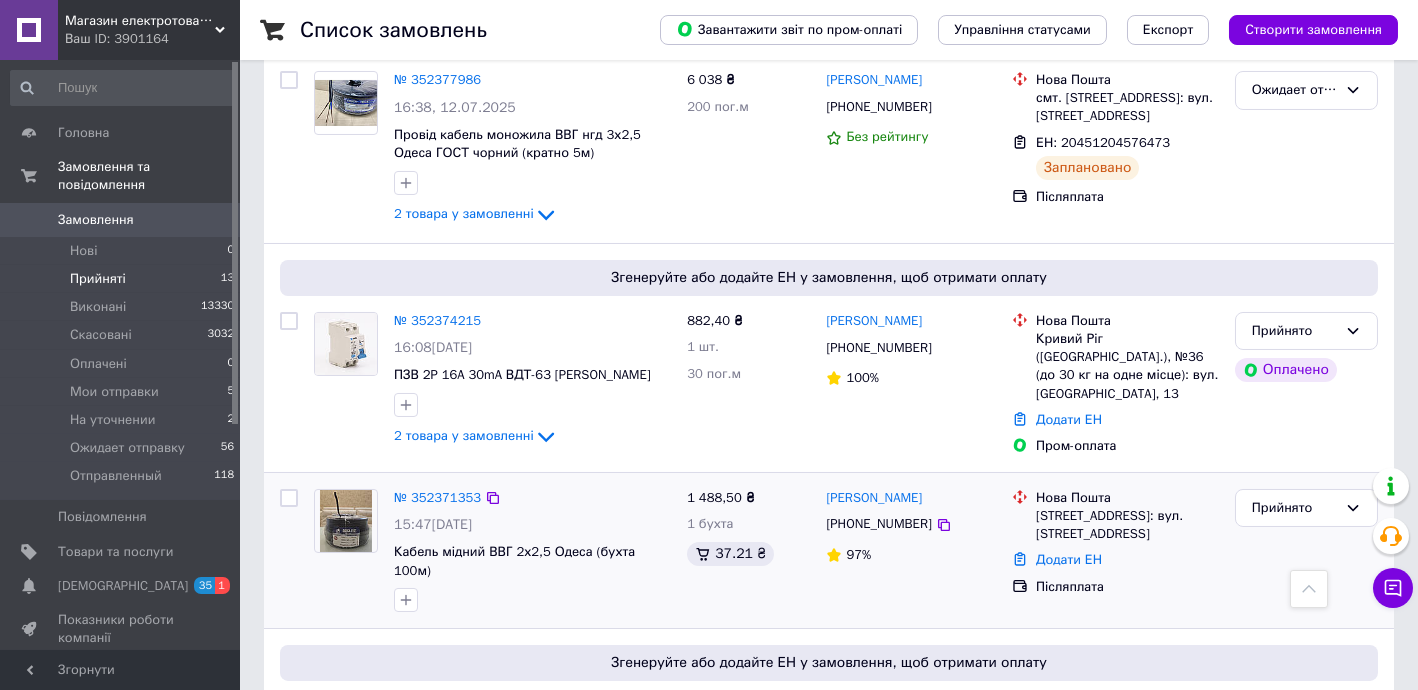 scroll, scrollTop: 727, scrollLeft: 0, axis: vertical 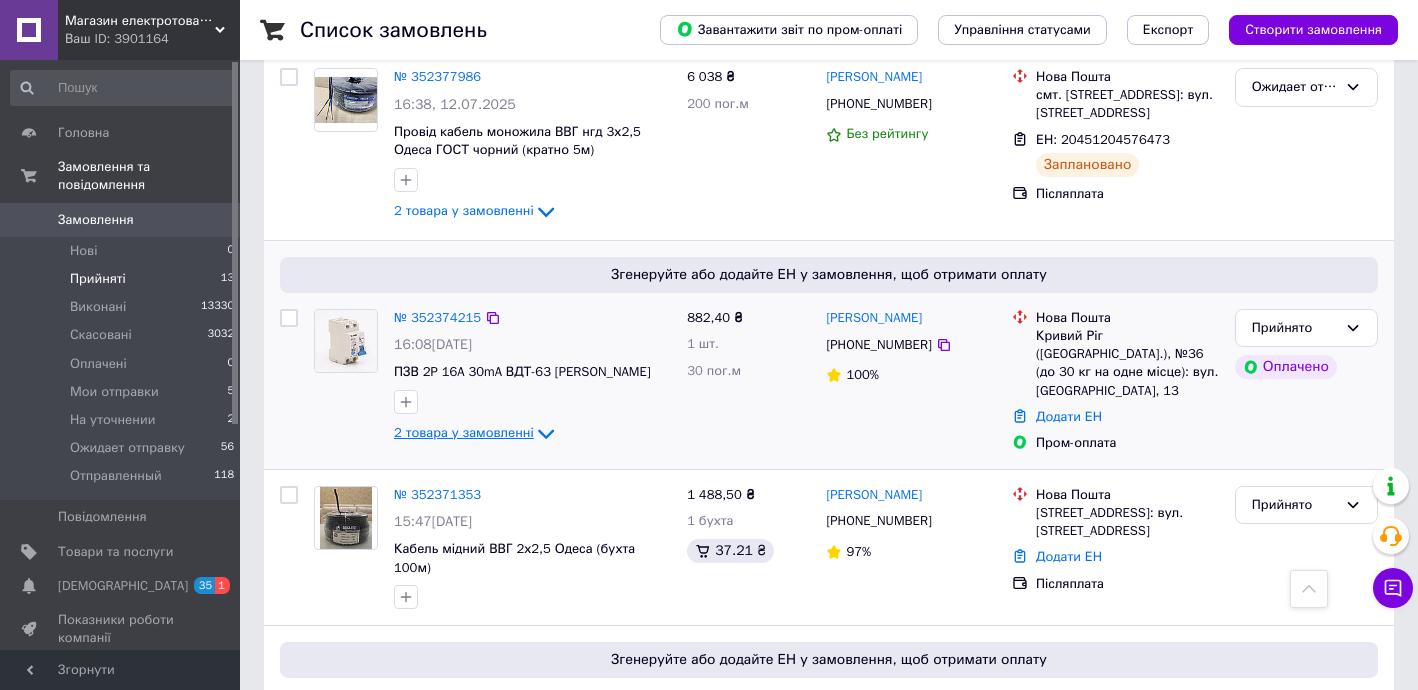 click on "2 товара у замовленні" at bounding box center (464, 433) 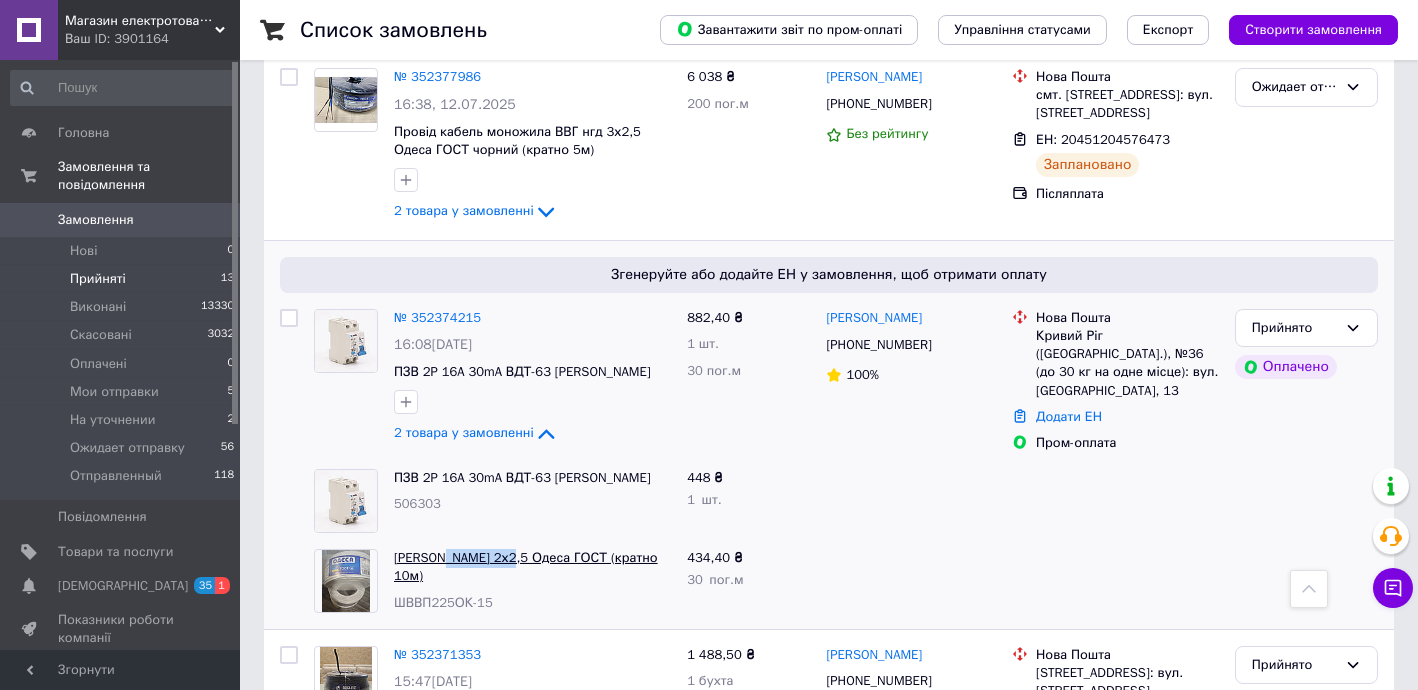 drag, startPoint x: 440, startPoint y: 517, endPoint x: 508, endPoint y: 527, distance: 68.73136 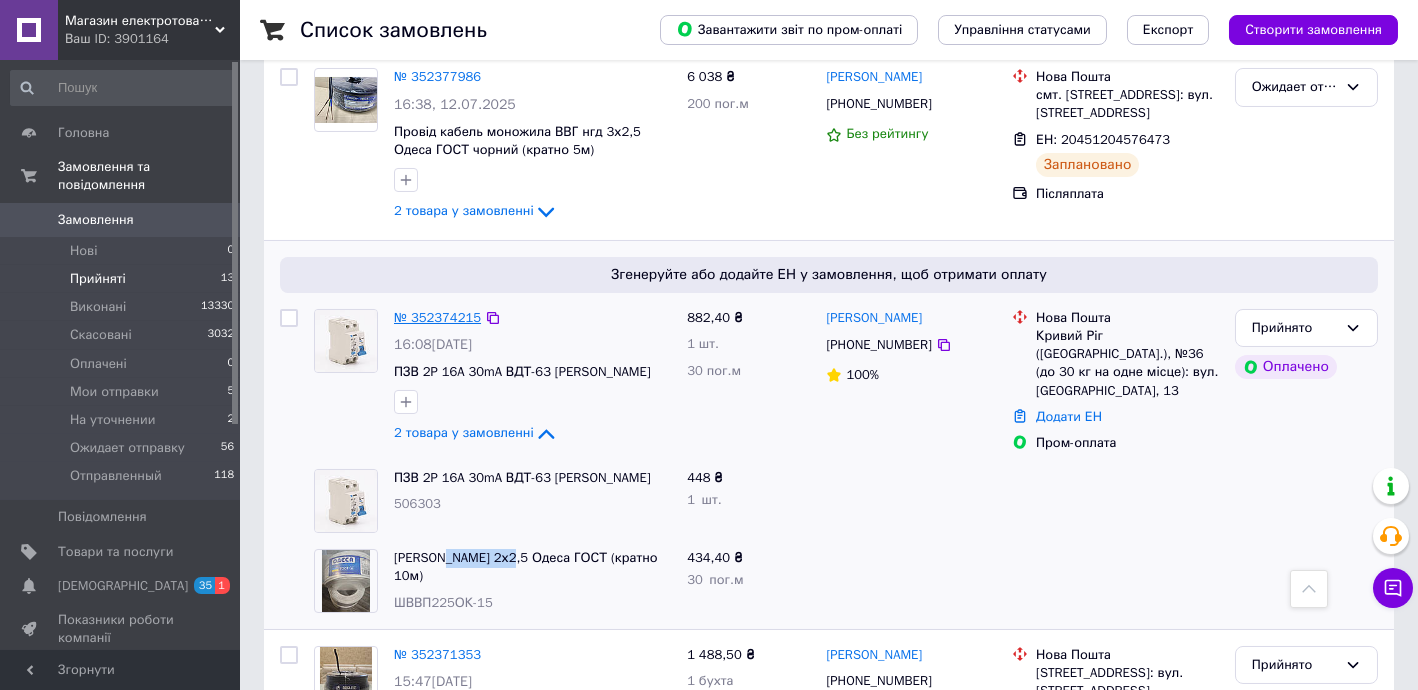 click on "№ 352374215" at bounding box center [437, 317] 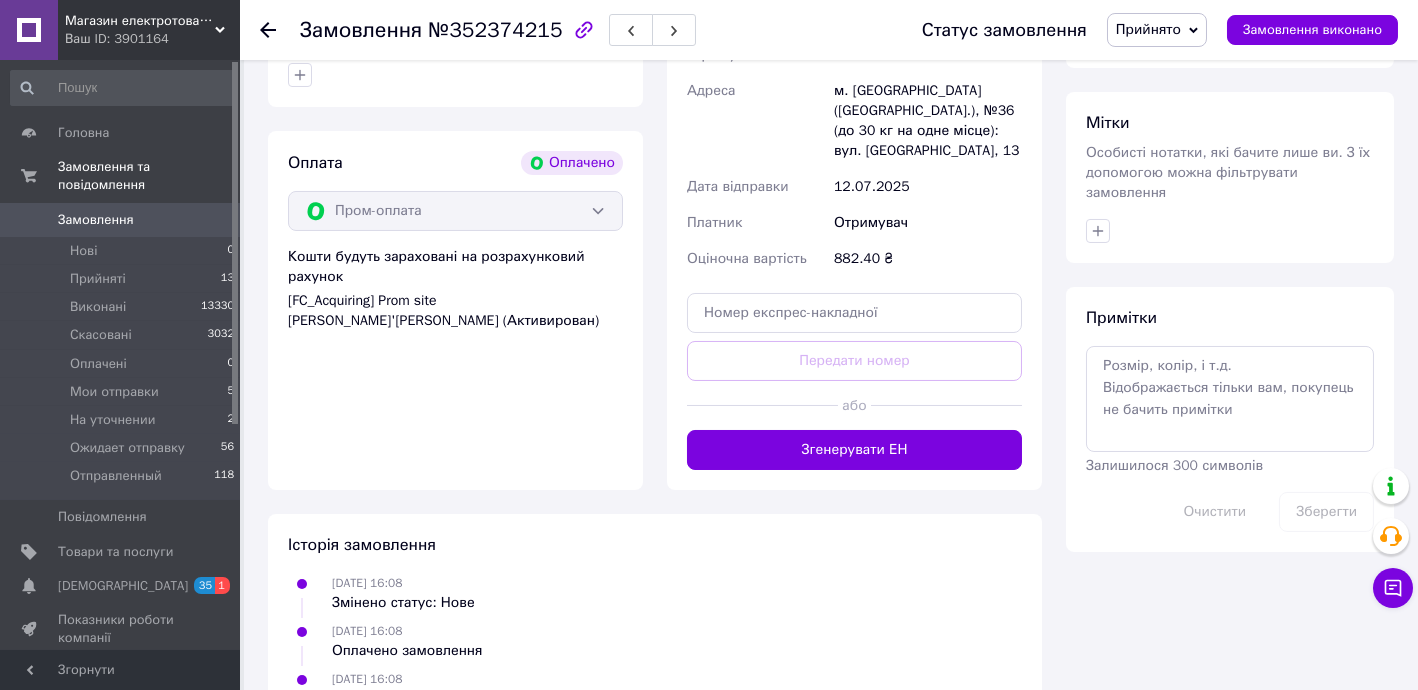scroll, scrollTop: 848, scrollLeft: 0, axis: vertical 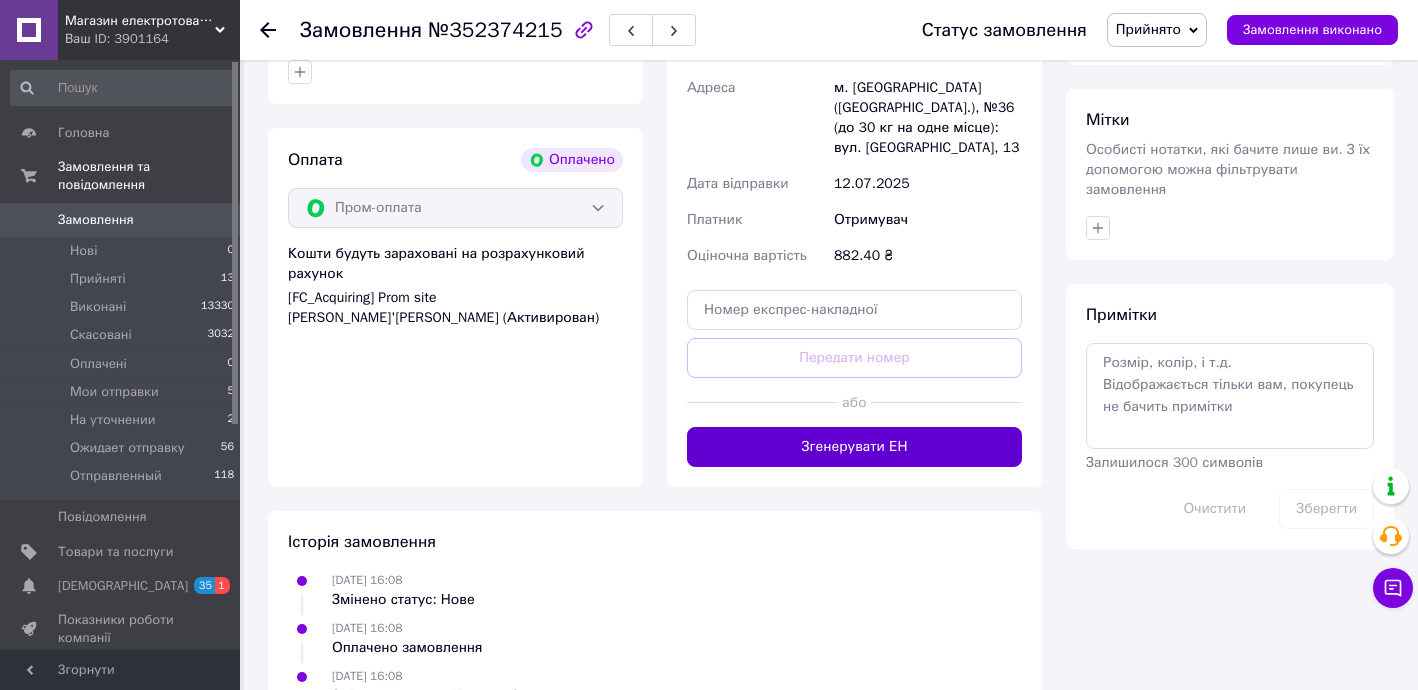 click on "Згенерувати ЕН" at bounding box center [854, 447] 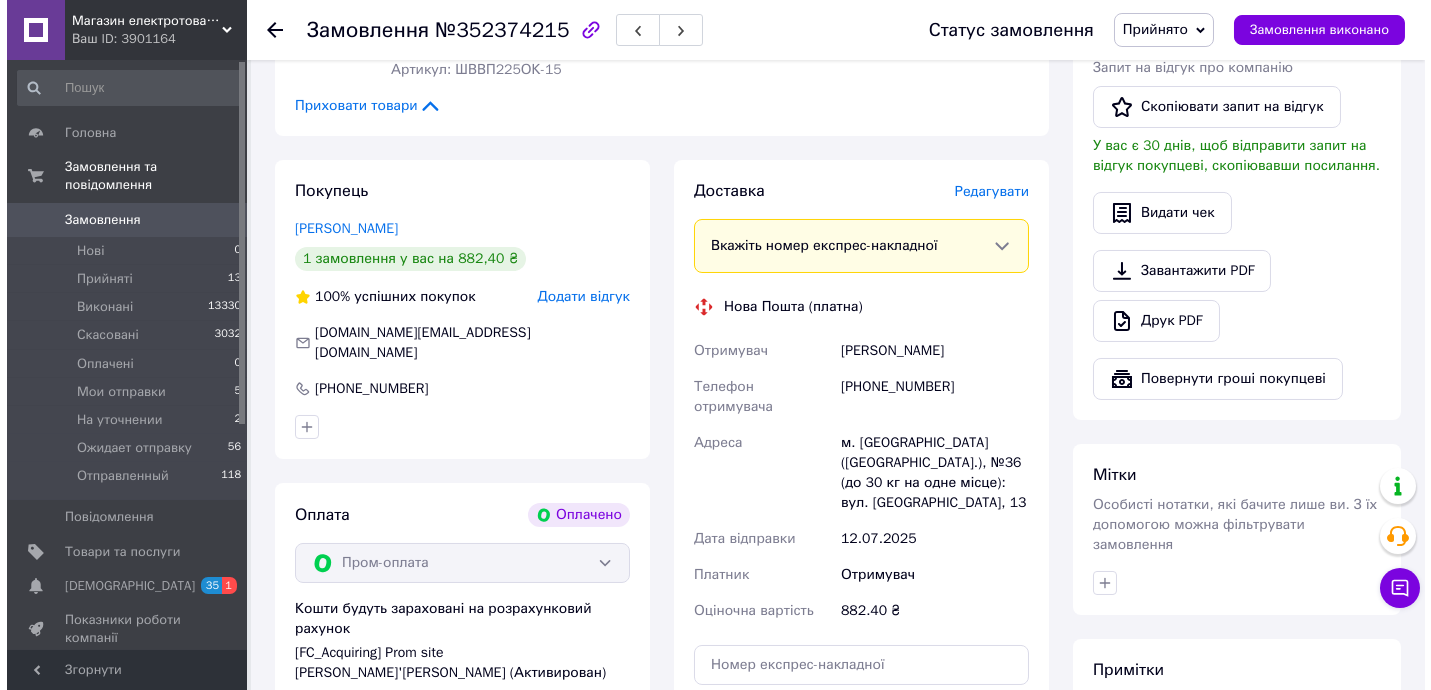 scroll, scrollTop: 485, scrollLeft: 0, axis: vertical 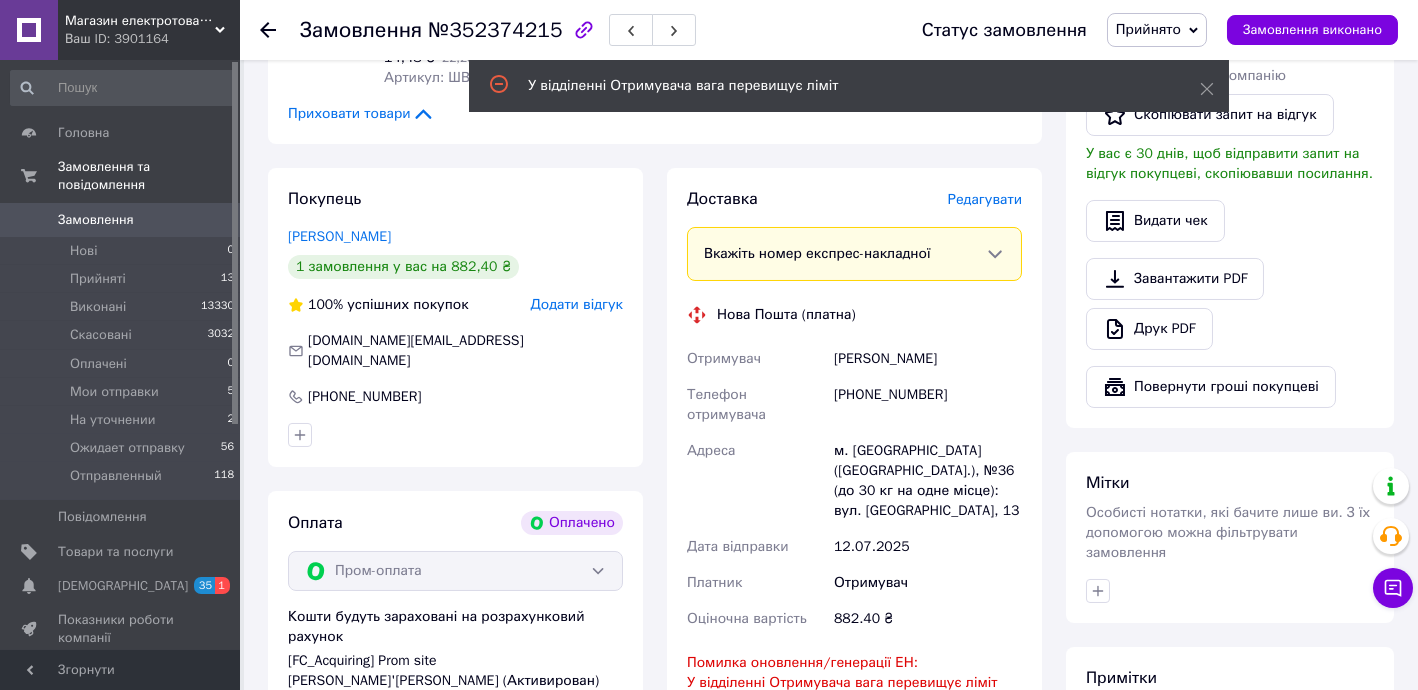 click on "Редагувати" at bounding box center [985, 199] 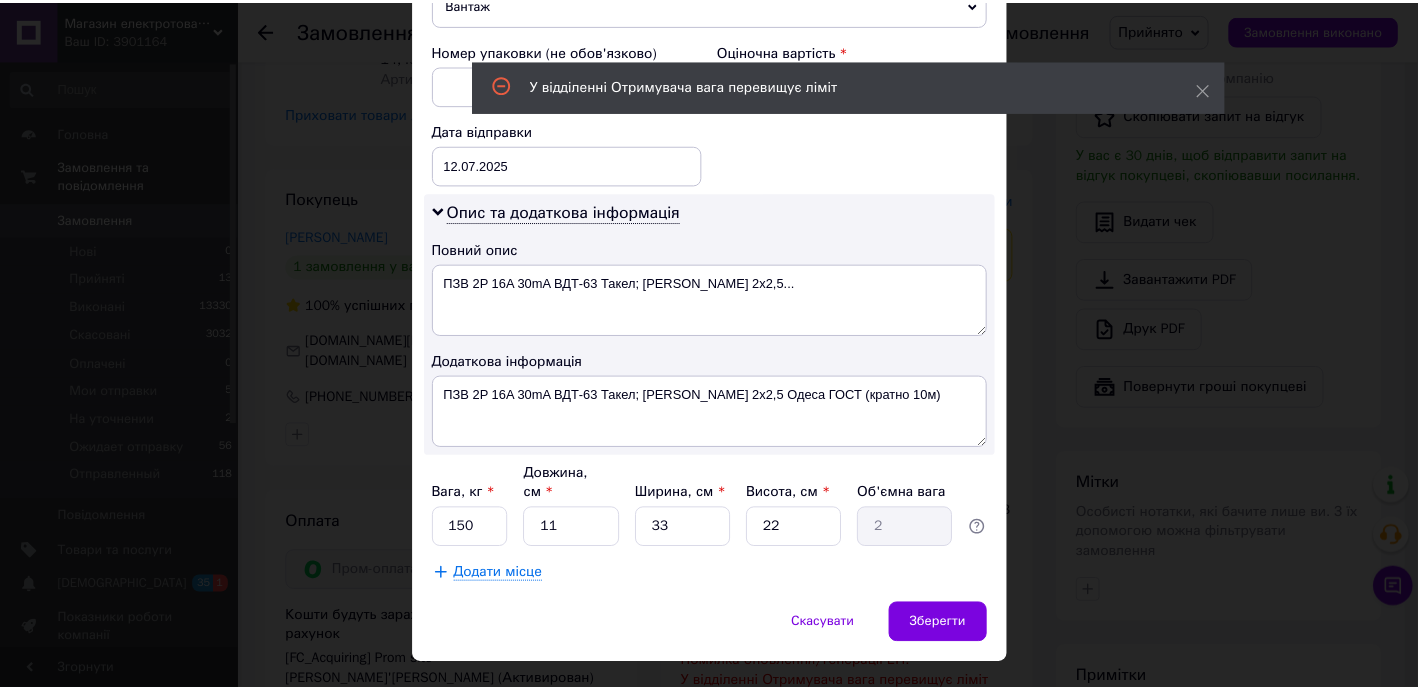 scroll, scrollTop: 853, scrollLeft: 0, axis: vertical 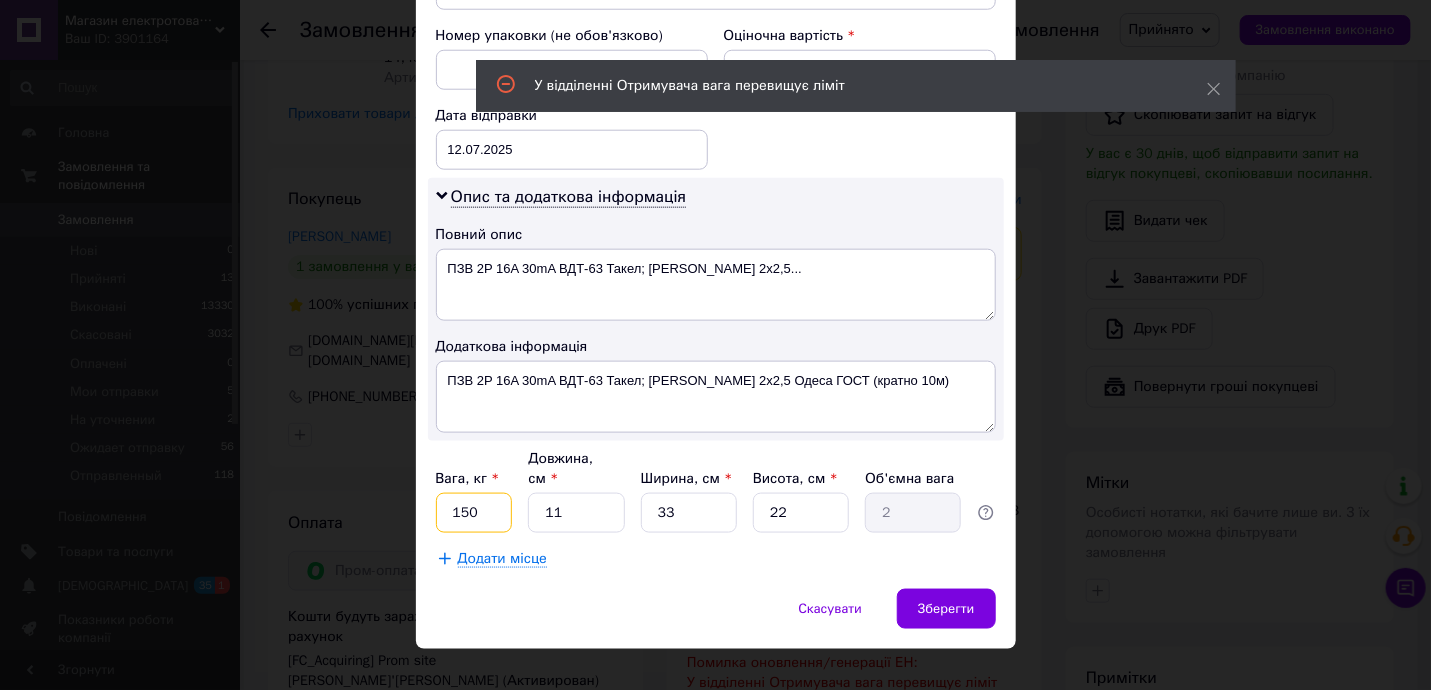 drag, startPoint x: 442, startPoint y: 484, endPoint x: 535, endPoint y: 487, distance: 93.04838 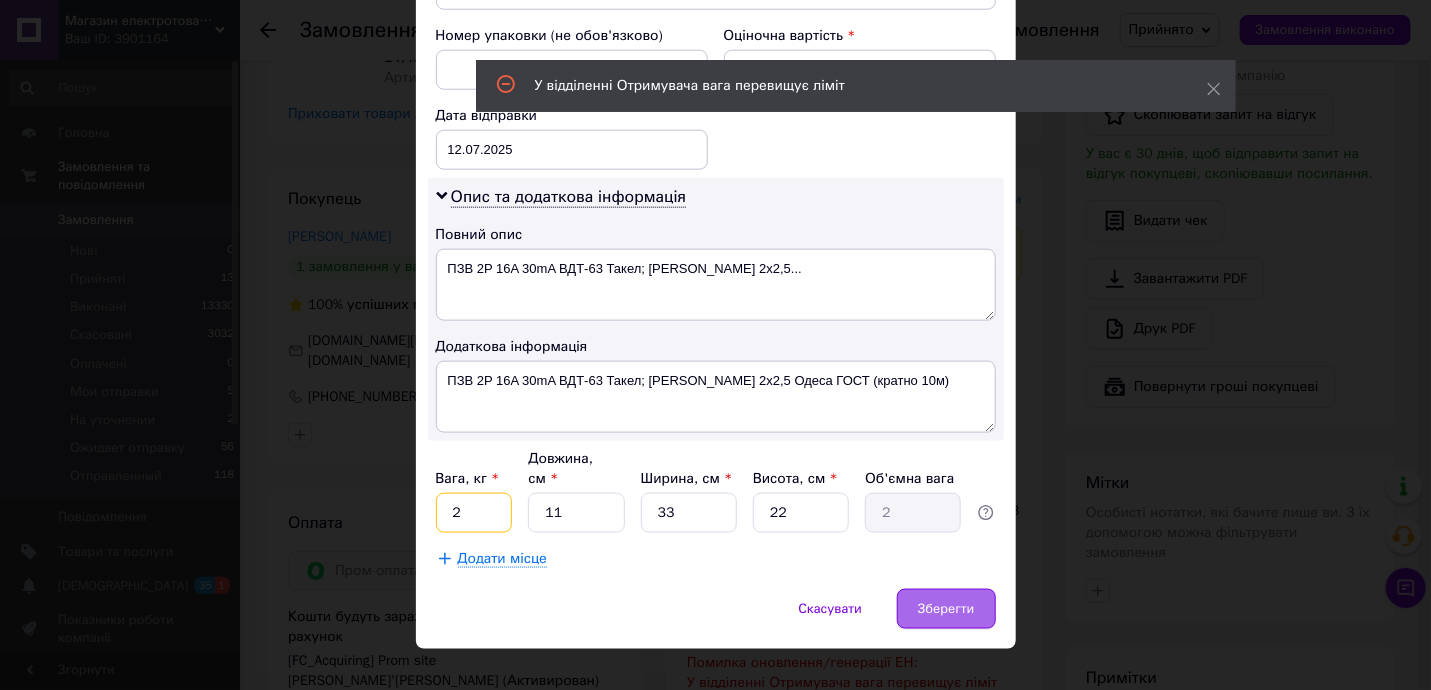 type on "2" 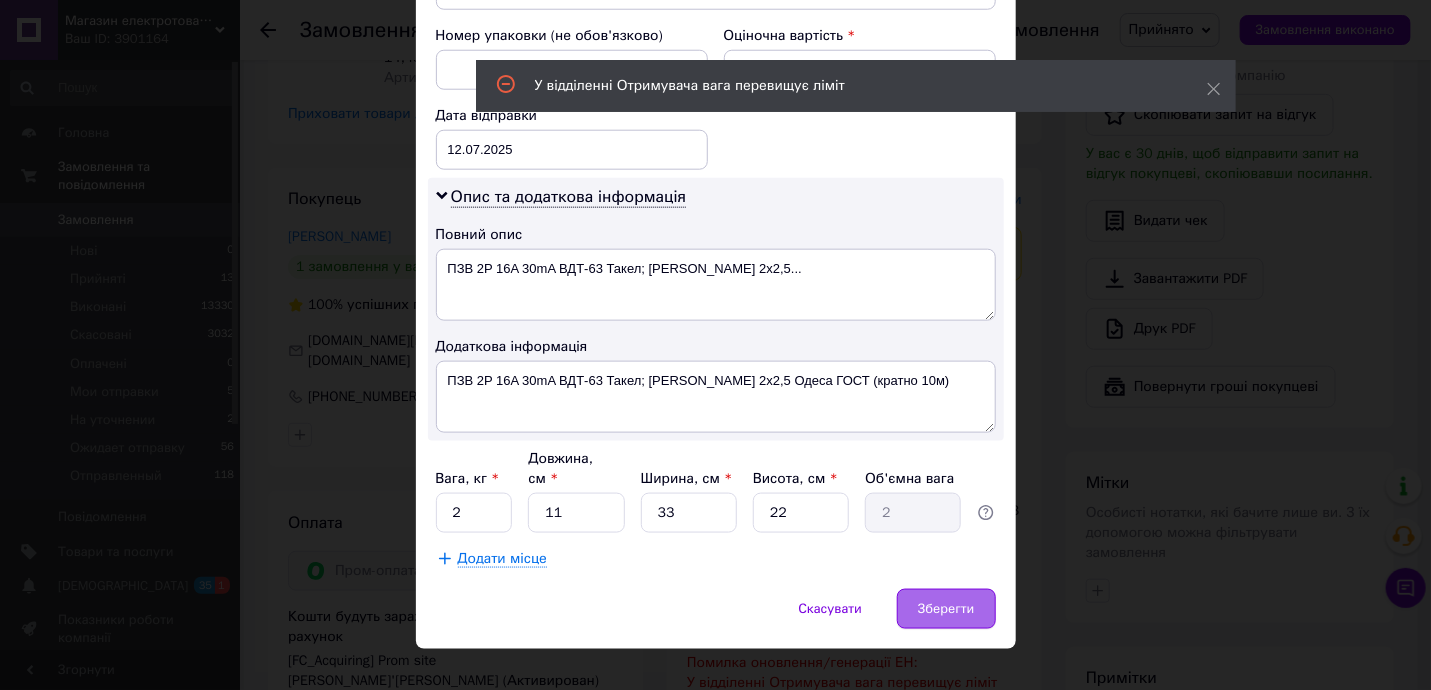 click on "Зберегти" at bounding box center [946, 609] 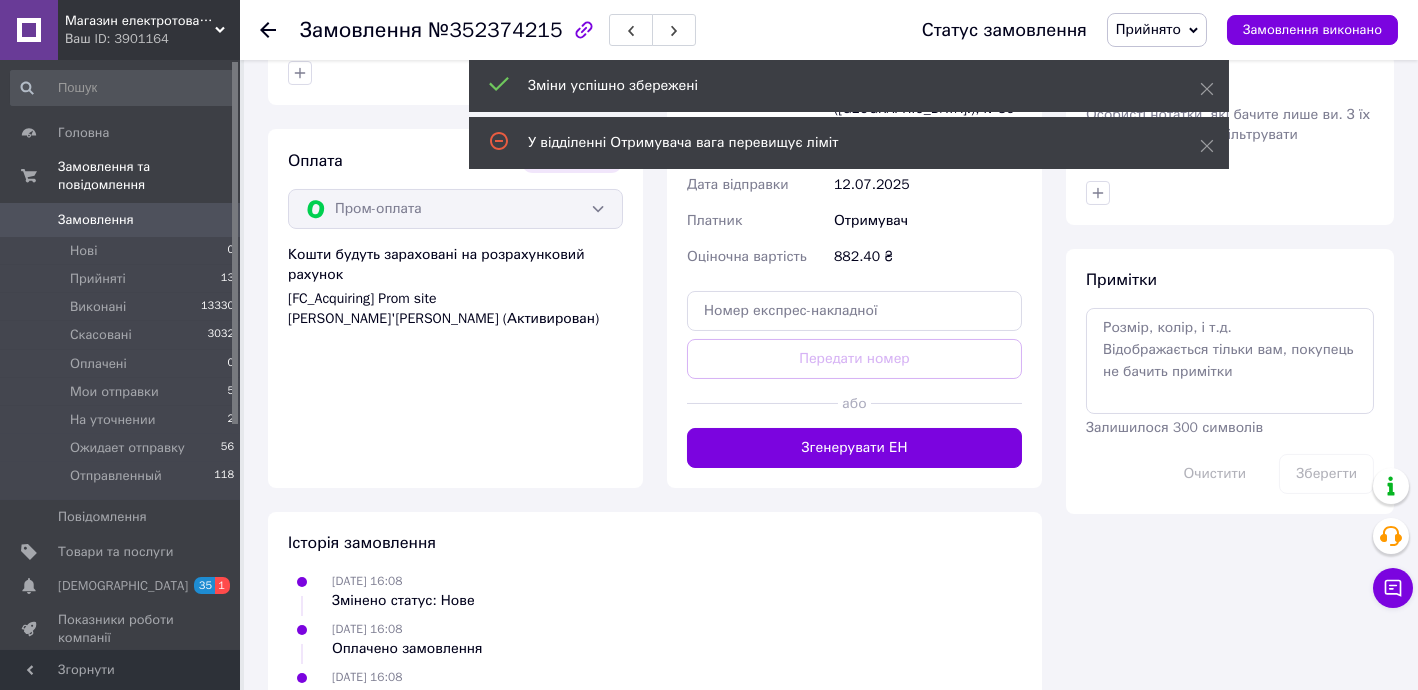 scroll, scrollTop: 848, scrollLeft: 0, axis: vertical 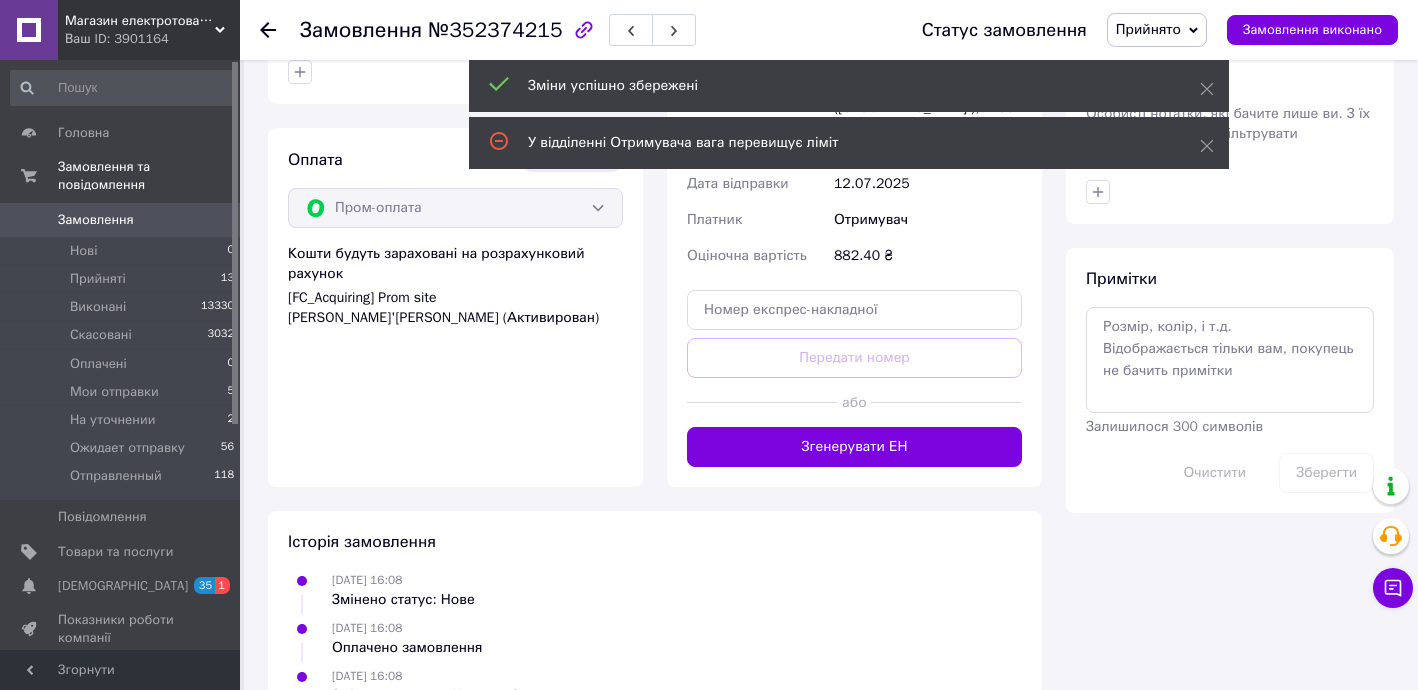 click on "Згенерувати ЕН" at bounding box center (854, 447) 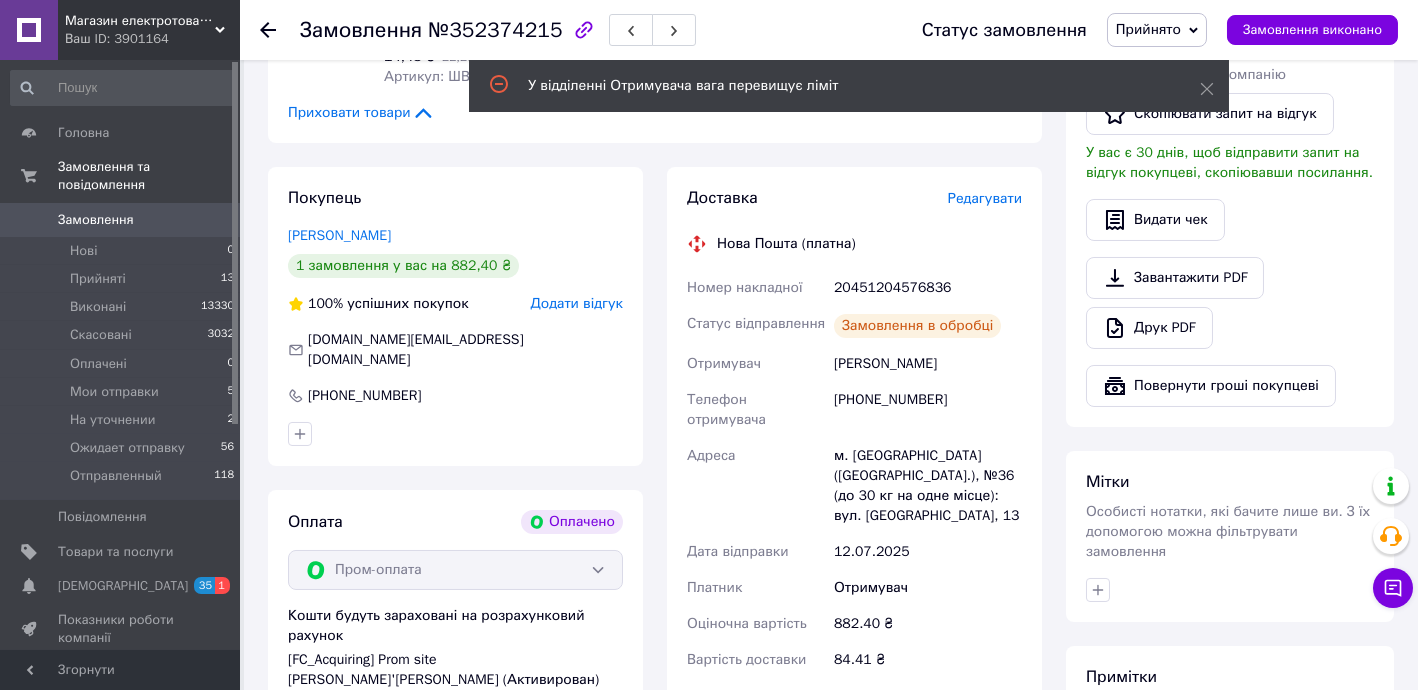 scroll, scrollTop: 485, scrollLeft: 0, axis: vertical 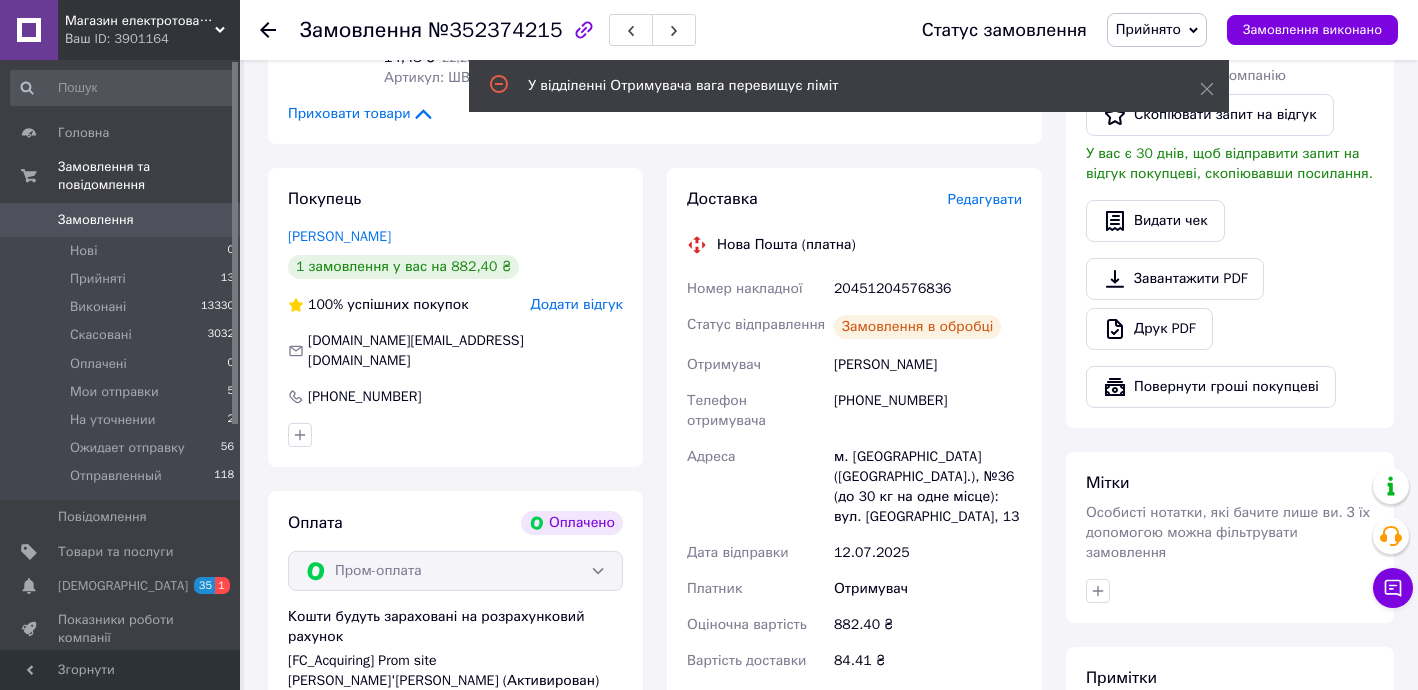 click on "20451204576836" at bounding box center [928, 289] 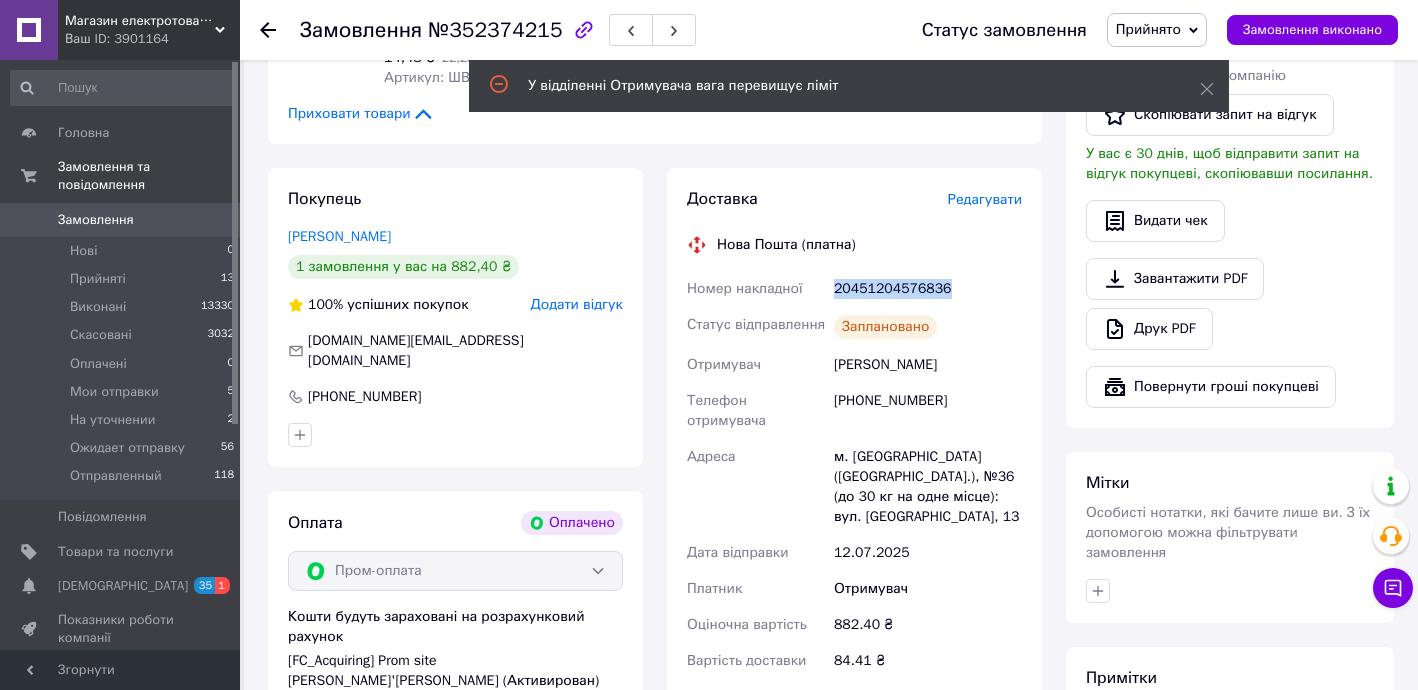 click on "20451204576836" at bounding box center [928, 289] 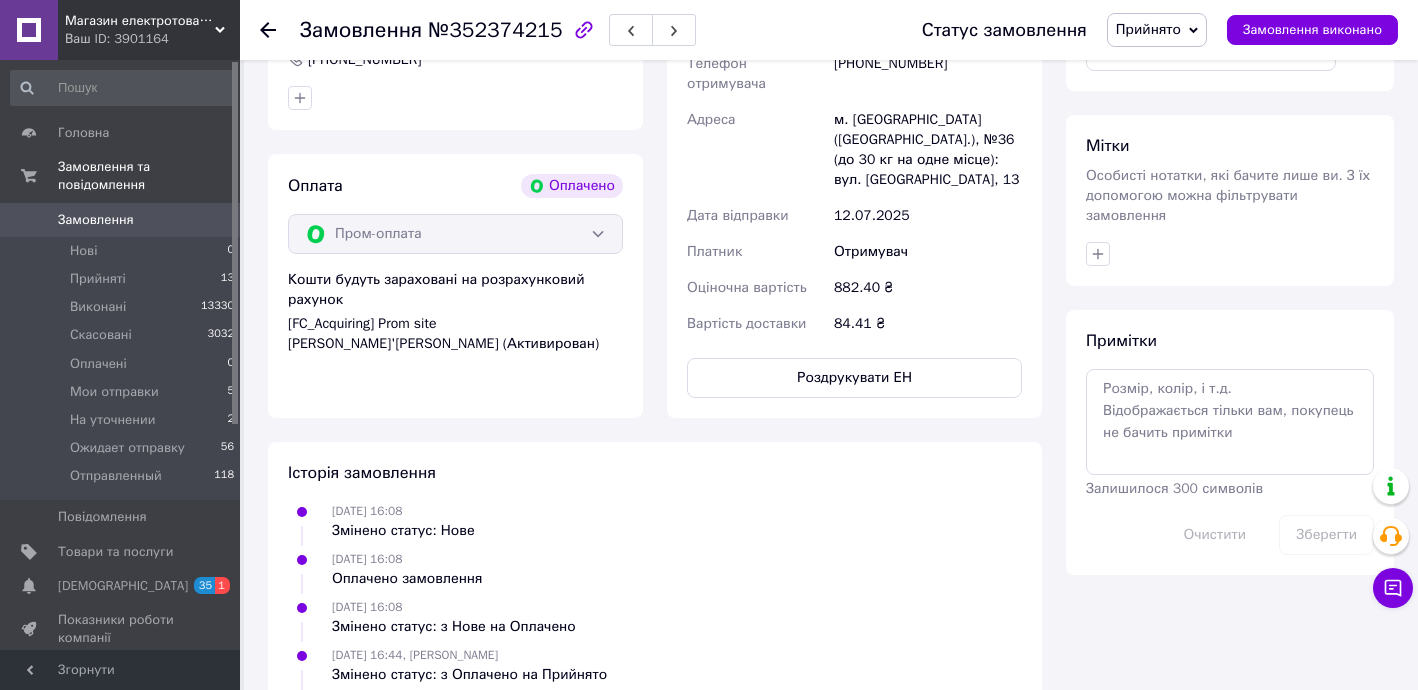 scroll, scrollTop: 848, scrollLeft: 0, axis: vertical 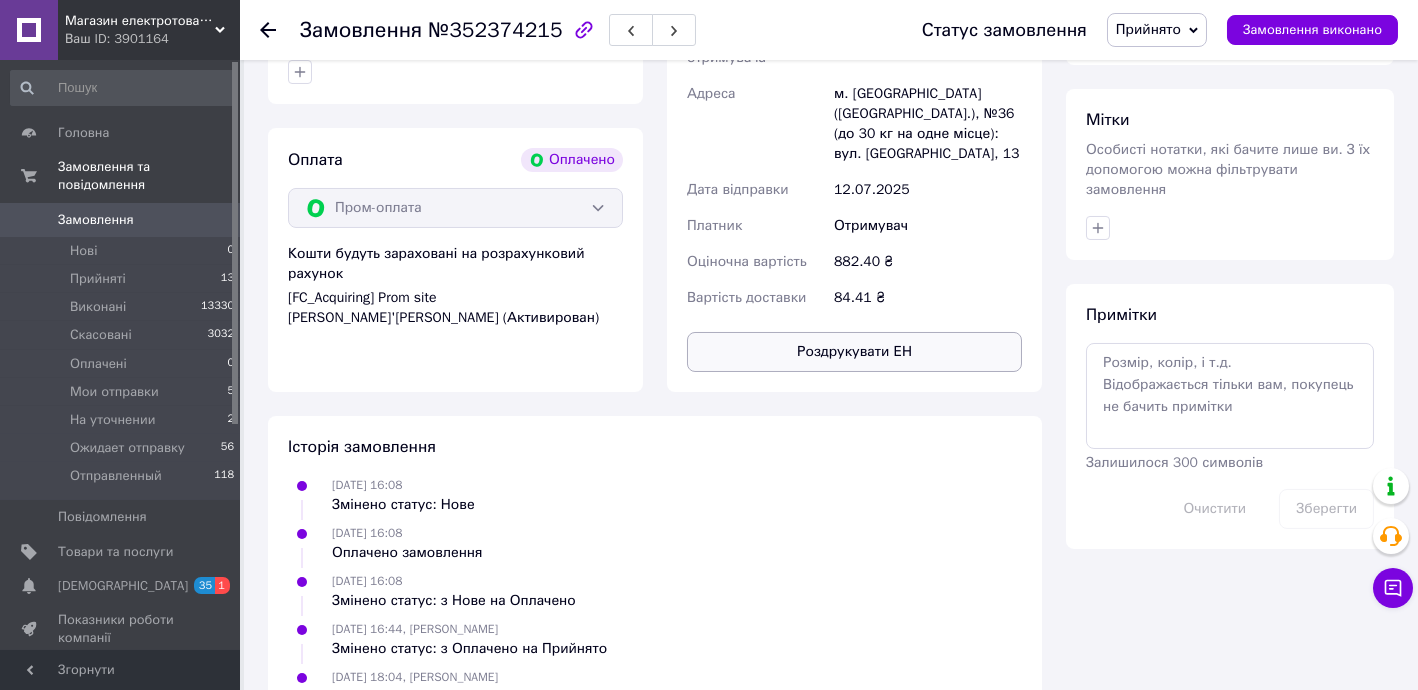 click on "Роздрукувати ЕН" at bounding box center (854, 352) 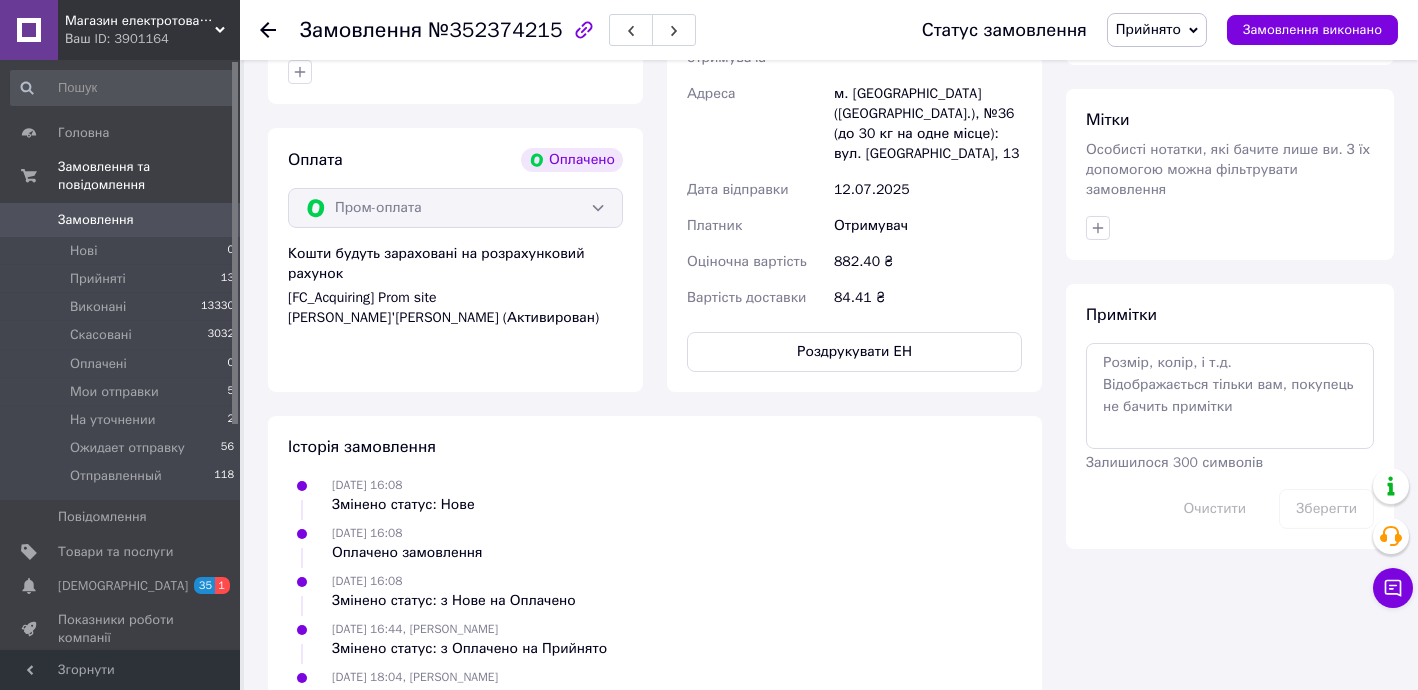 drag, startPoint x: 1109, startPoint y: 11, endPoint x: 1152, endPoint y: 28, distance: 46.238514 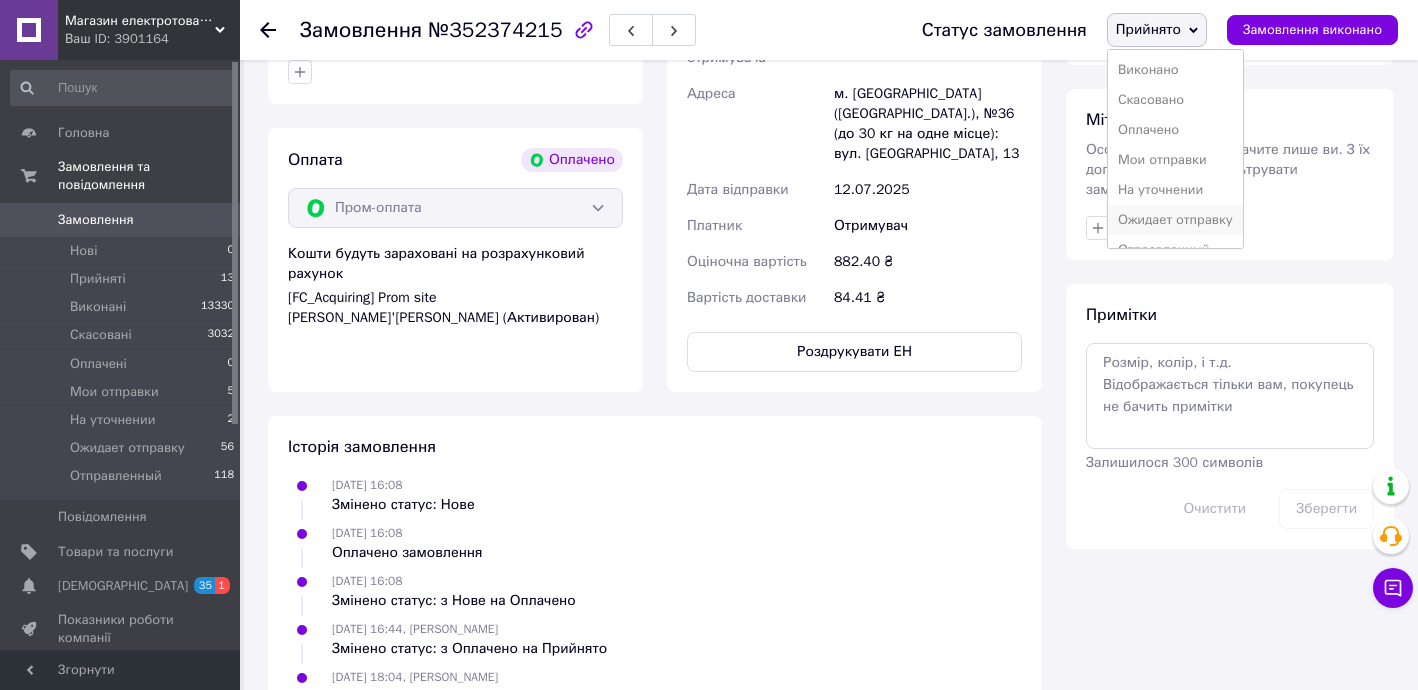 click on "Ожидает отправку" at bounding box center (1175, 220) 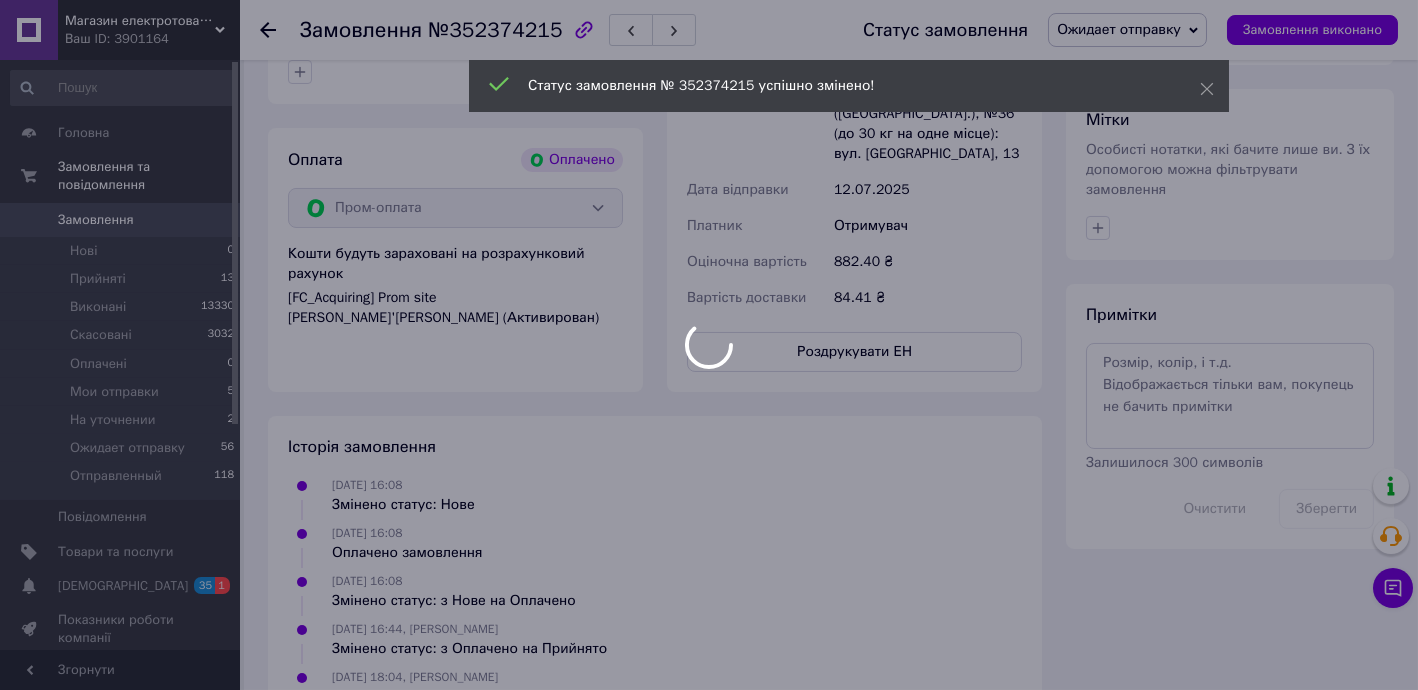 click at bounding box center [709, 345] 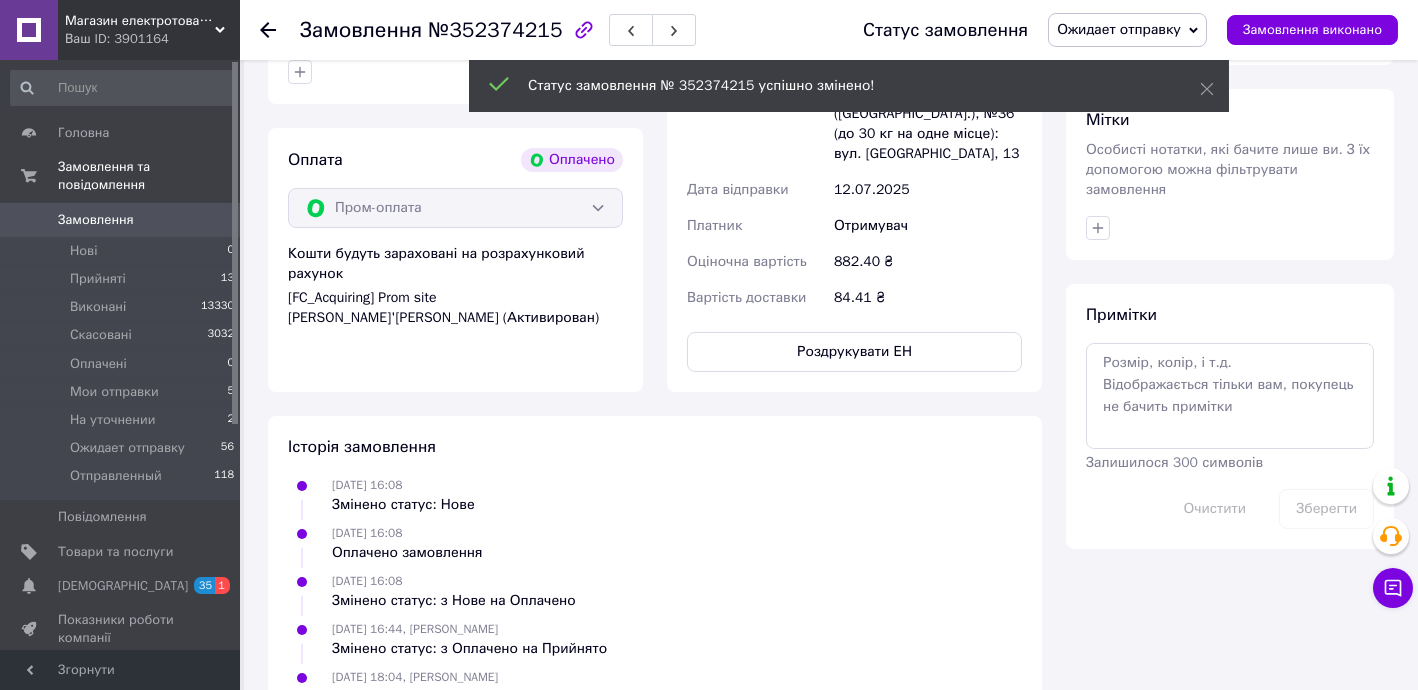 click 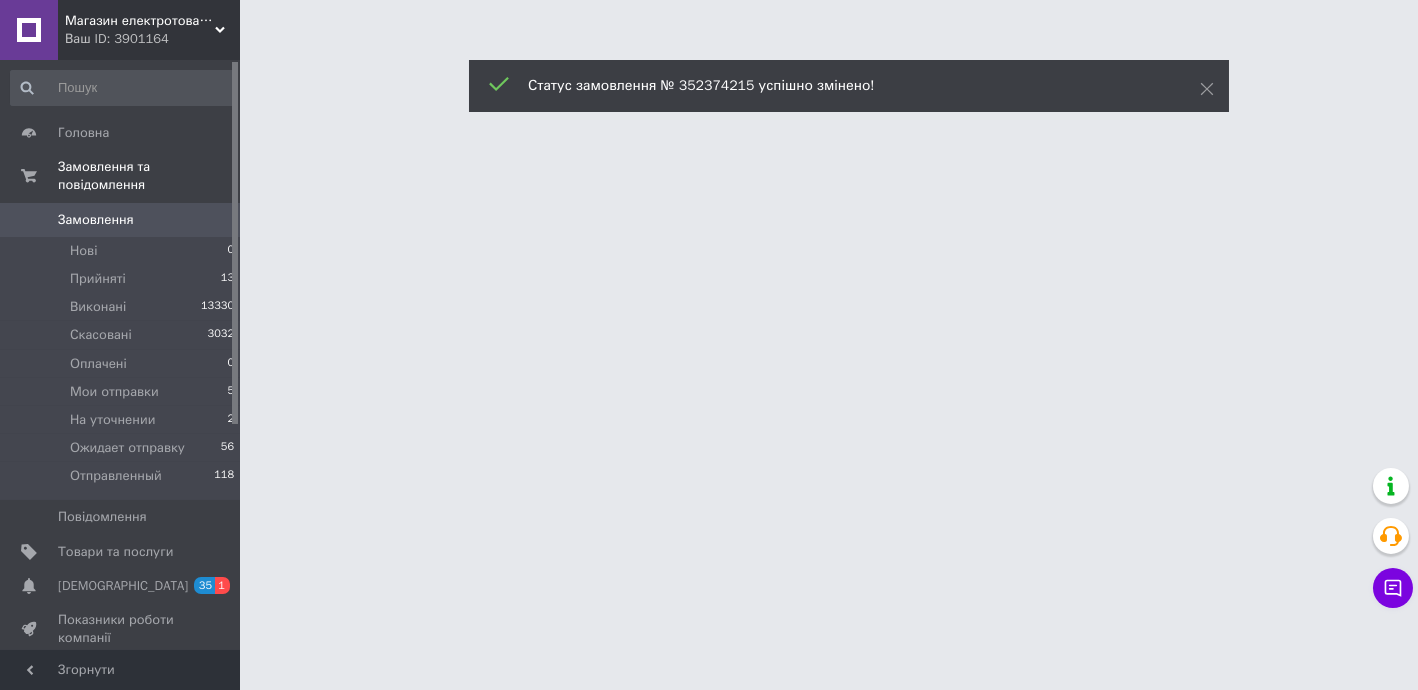 scroll, scrollTop: 0, scrollLeft: 0, axis: both 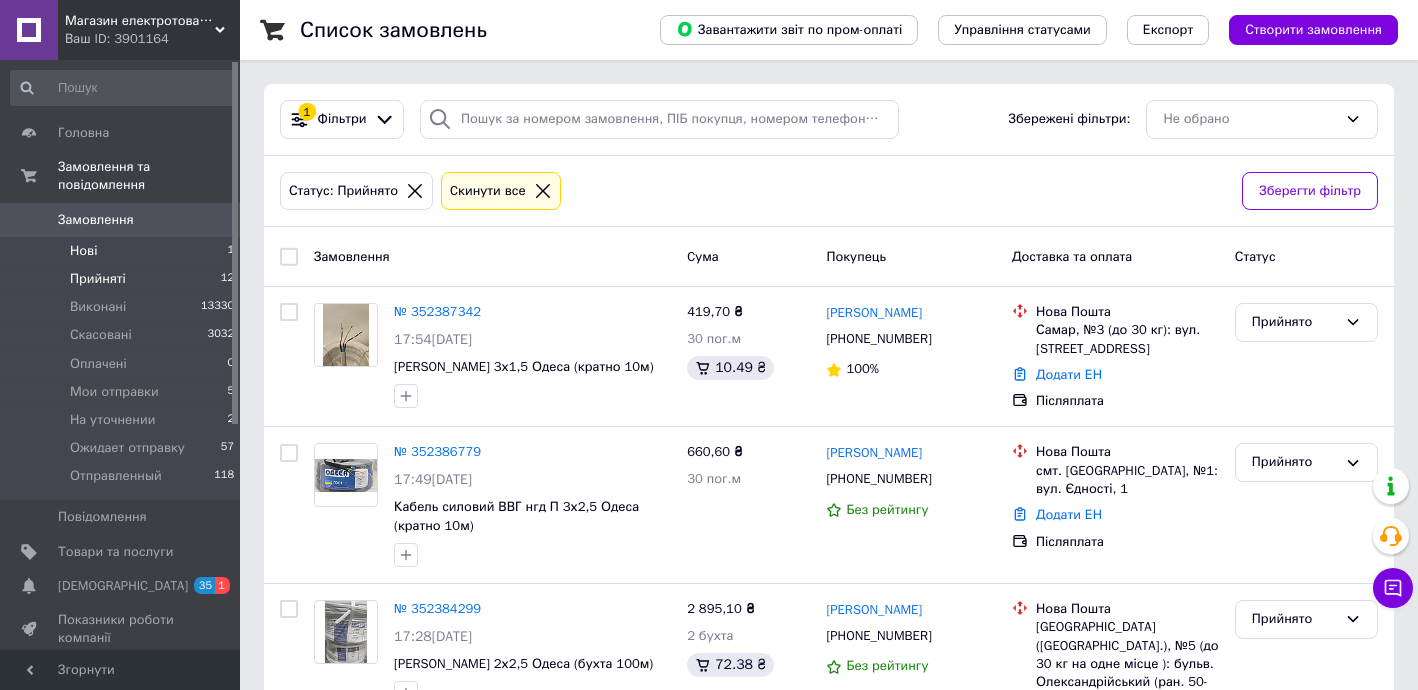 click on "Замовлення 0" at bounding box center (123, 220) 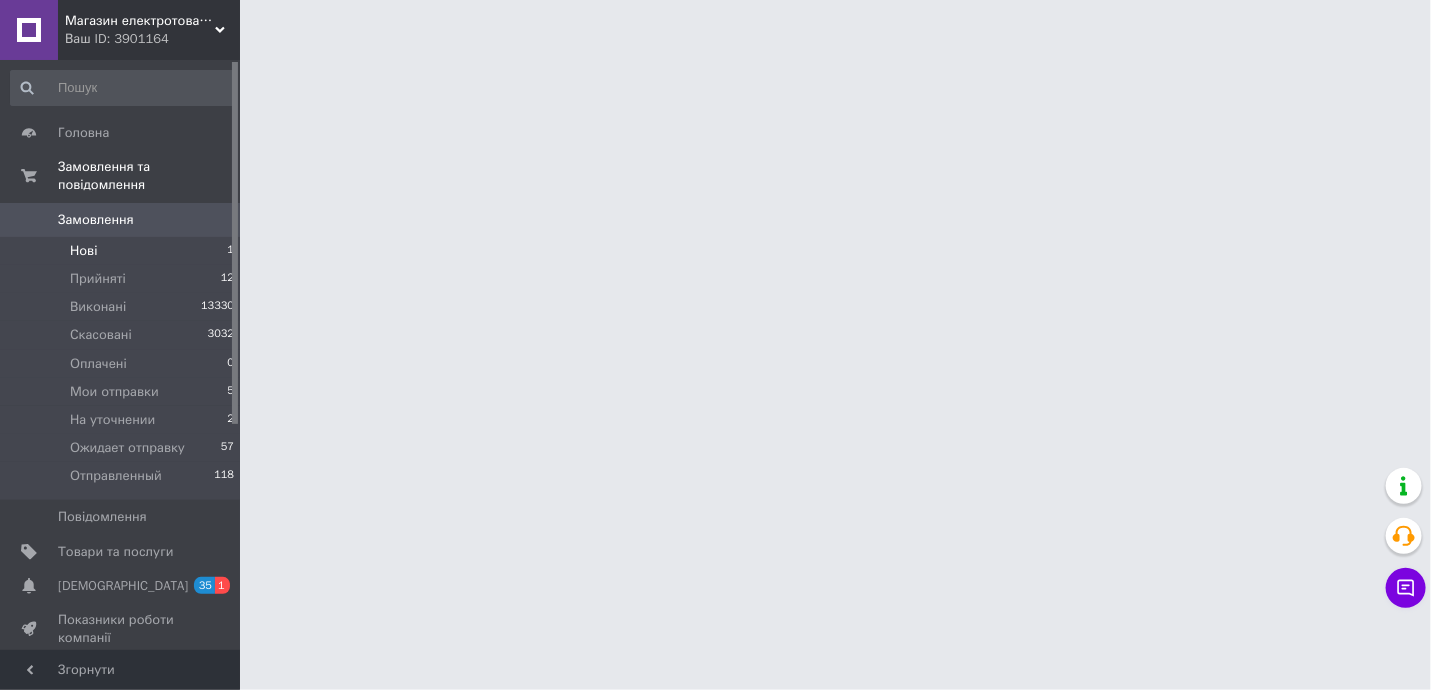 click on "Нові 1" at bounding box center (123, 251) 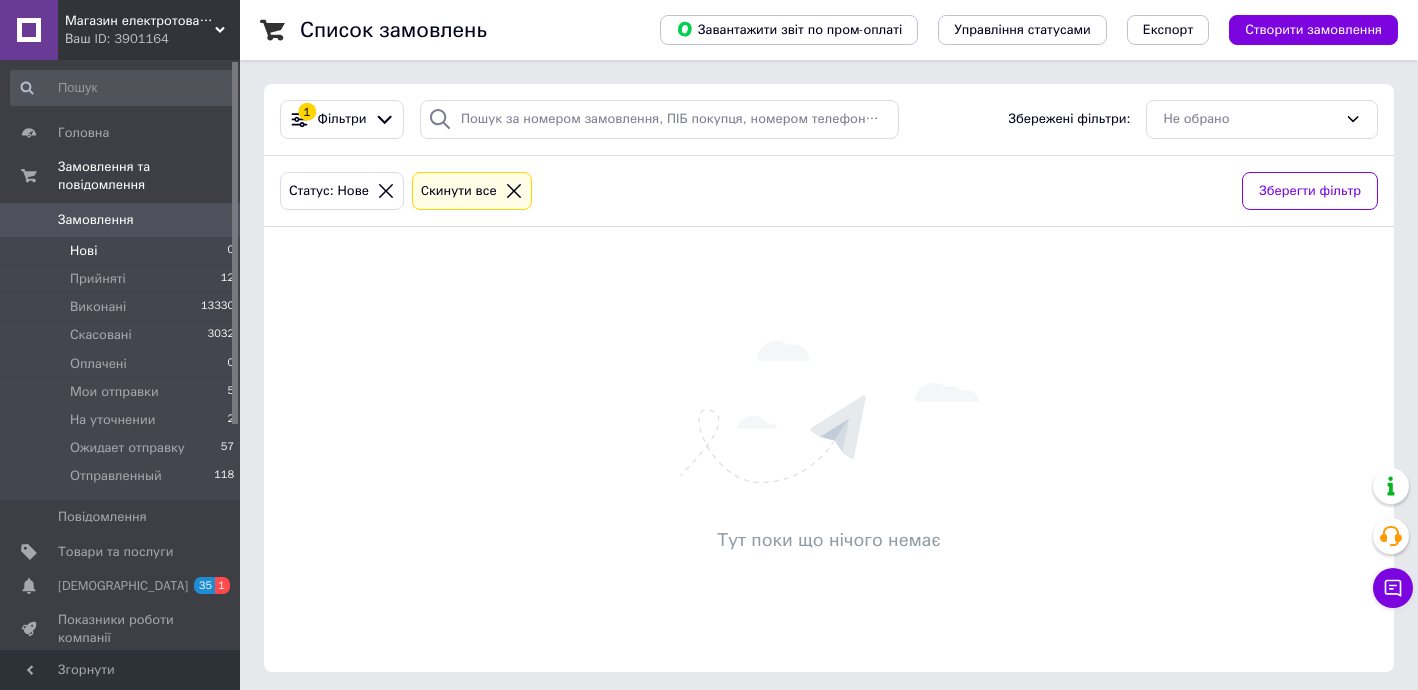 click on "Замовлення" at bounding box center [96, 220] 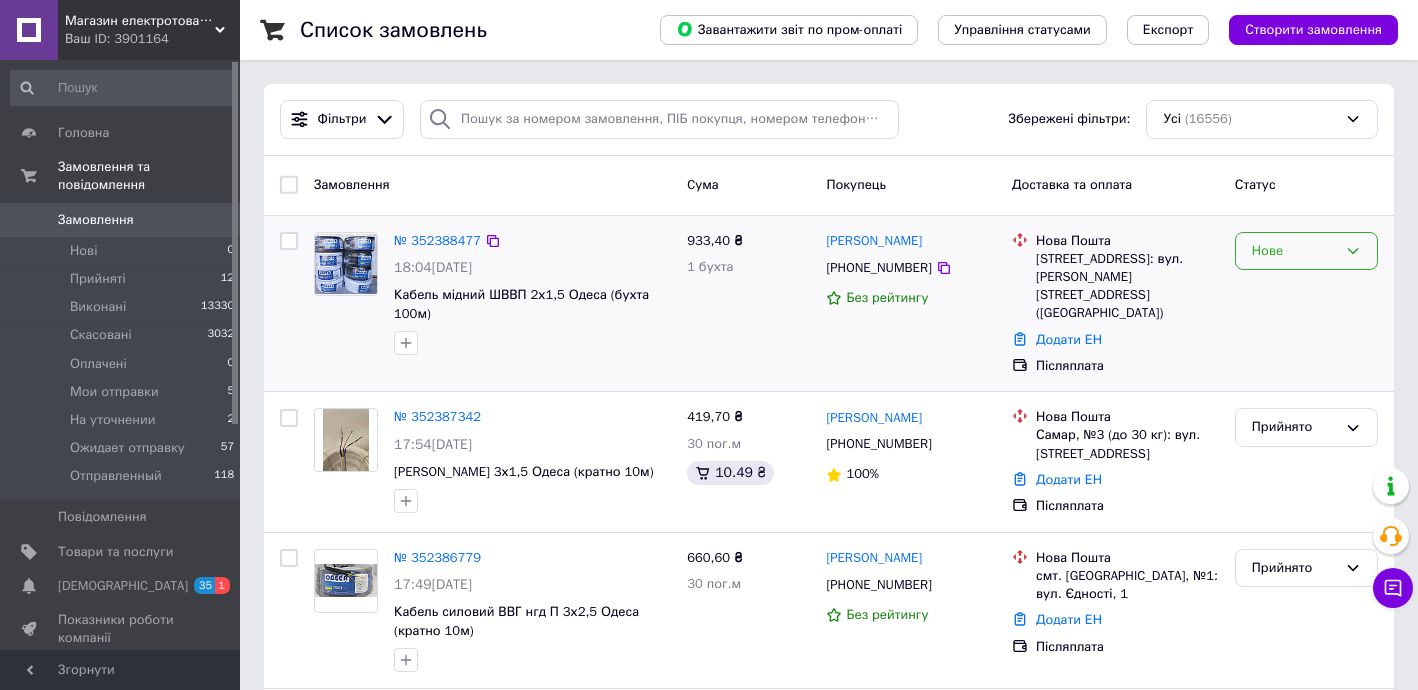 click on "Нове" at bounding box center [1294, 251] 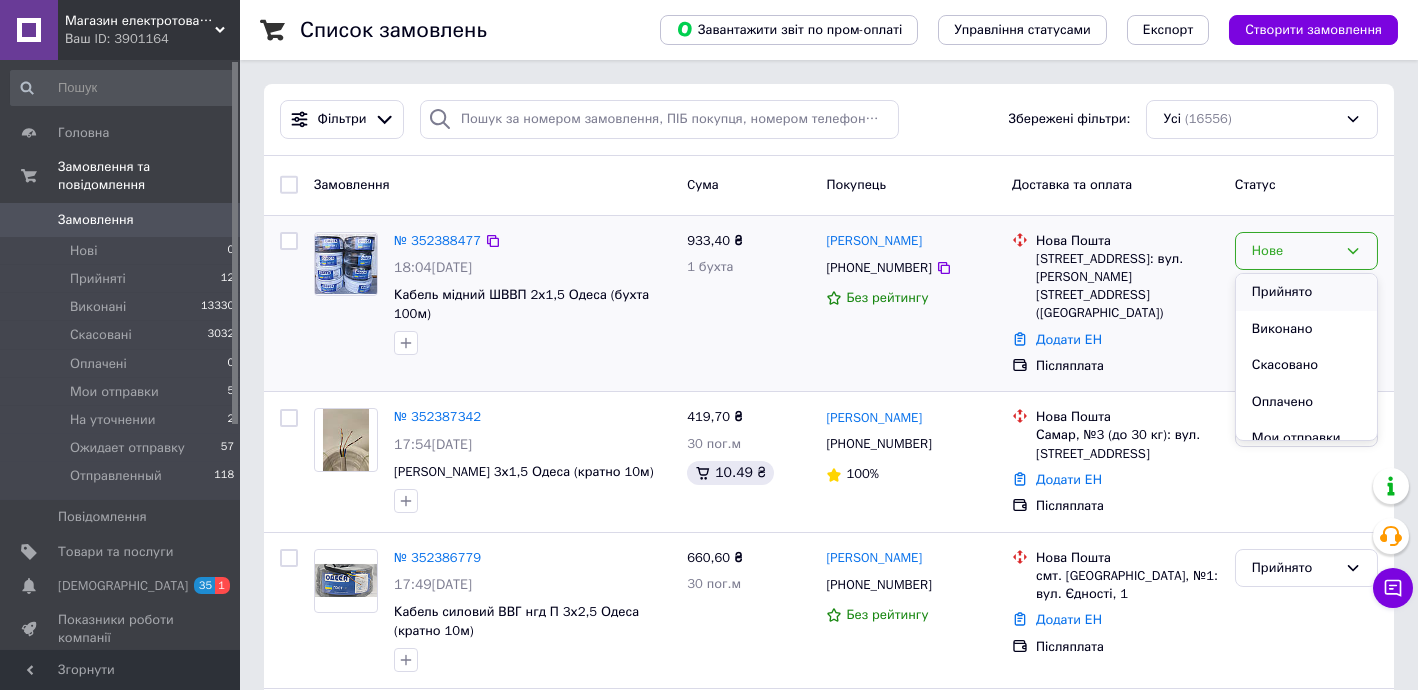 click on "Прийнято" at bounding box center (1306, 292) 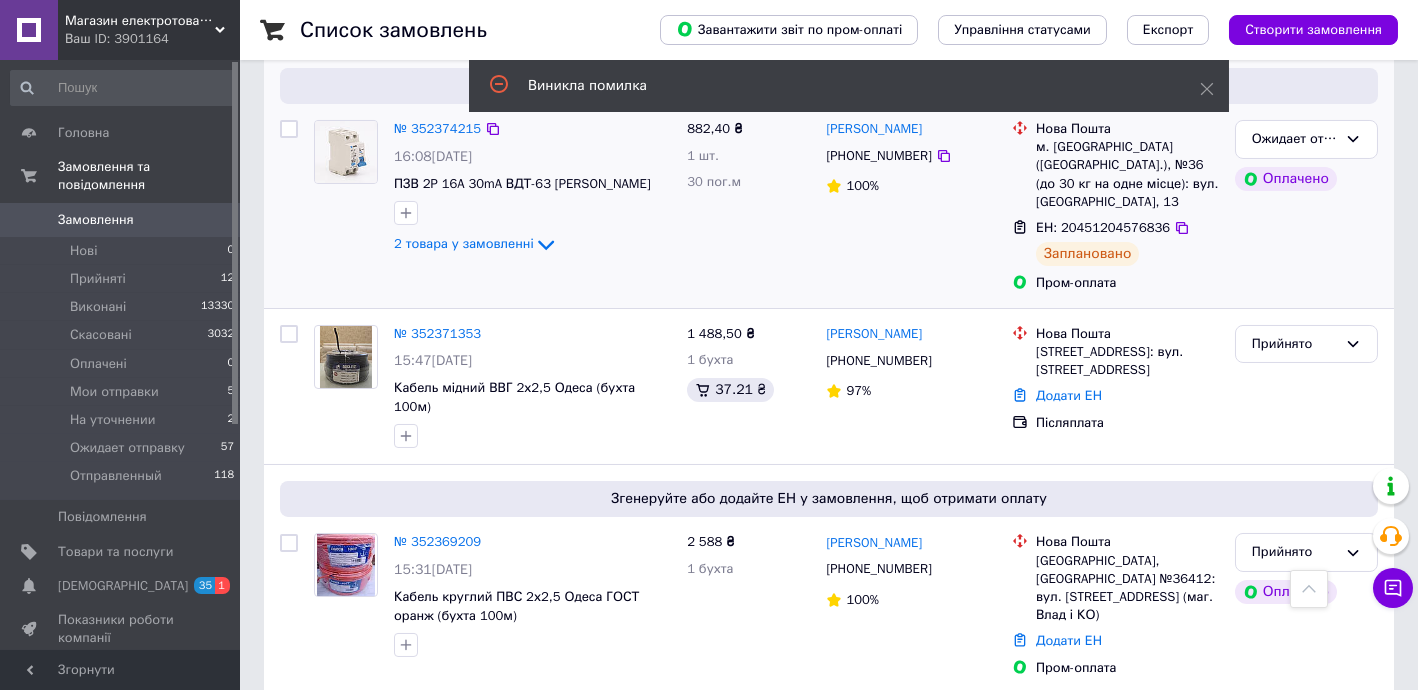 scroll, scrollTop: 1333, scrollLeft: 0, axis: vertical 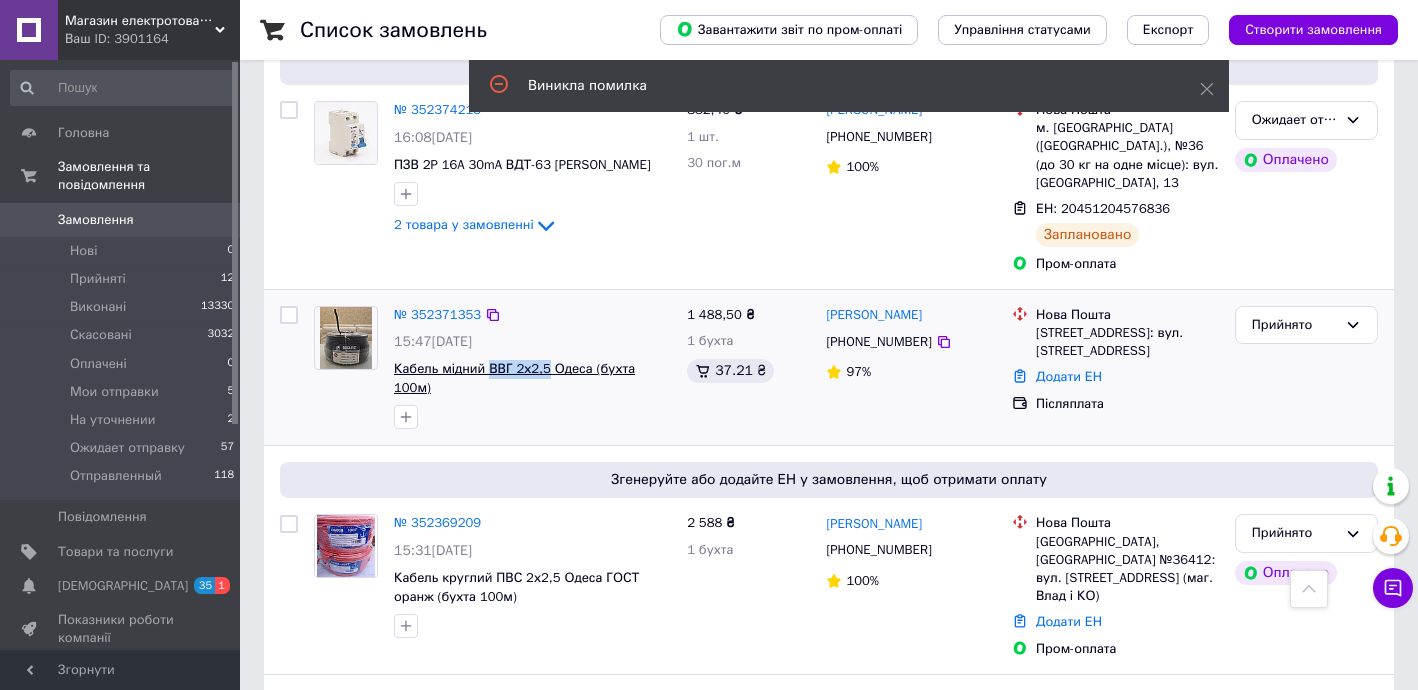 copy on "ВВГ 2х2,5" 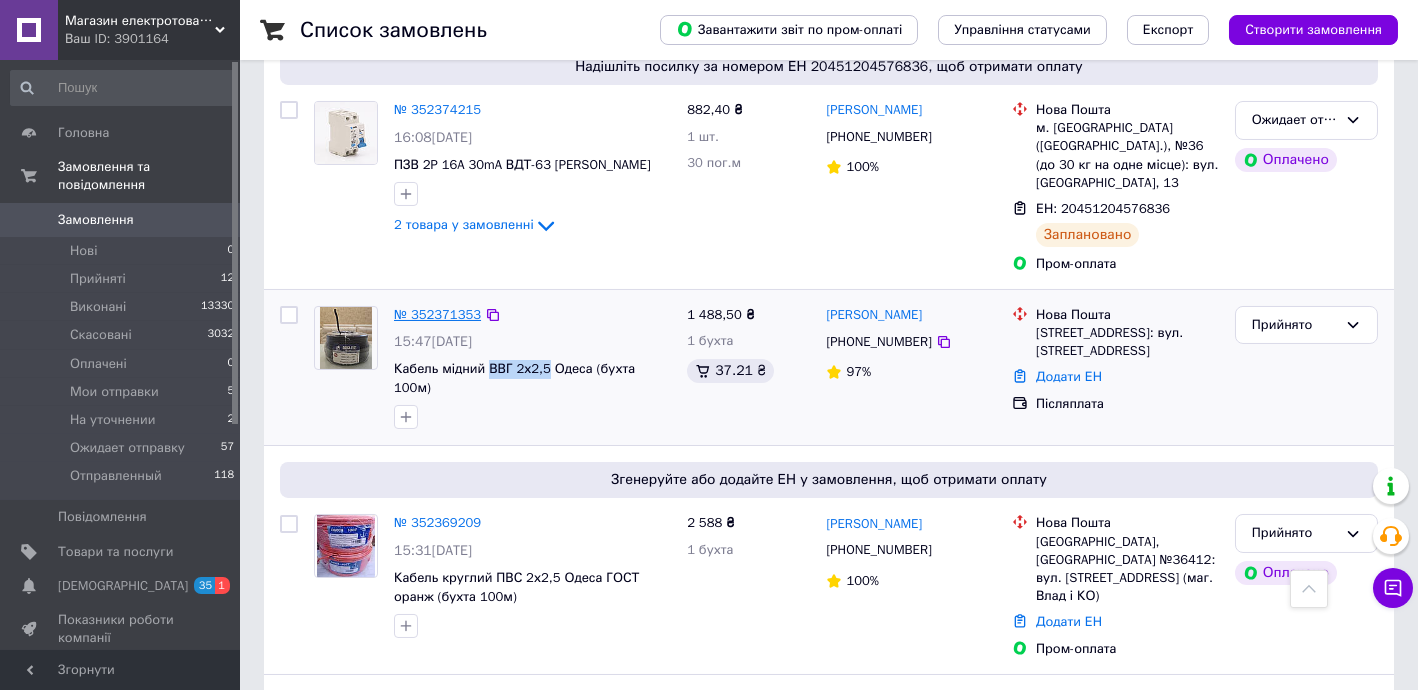 click on "№ 352371353" at bounding box center (437, 314) 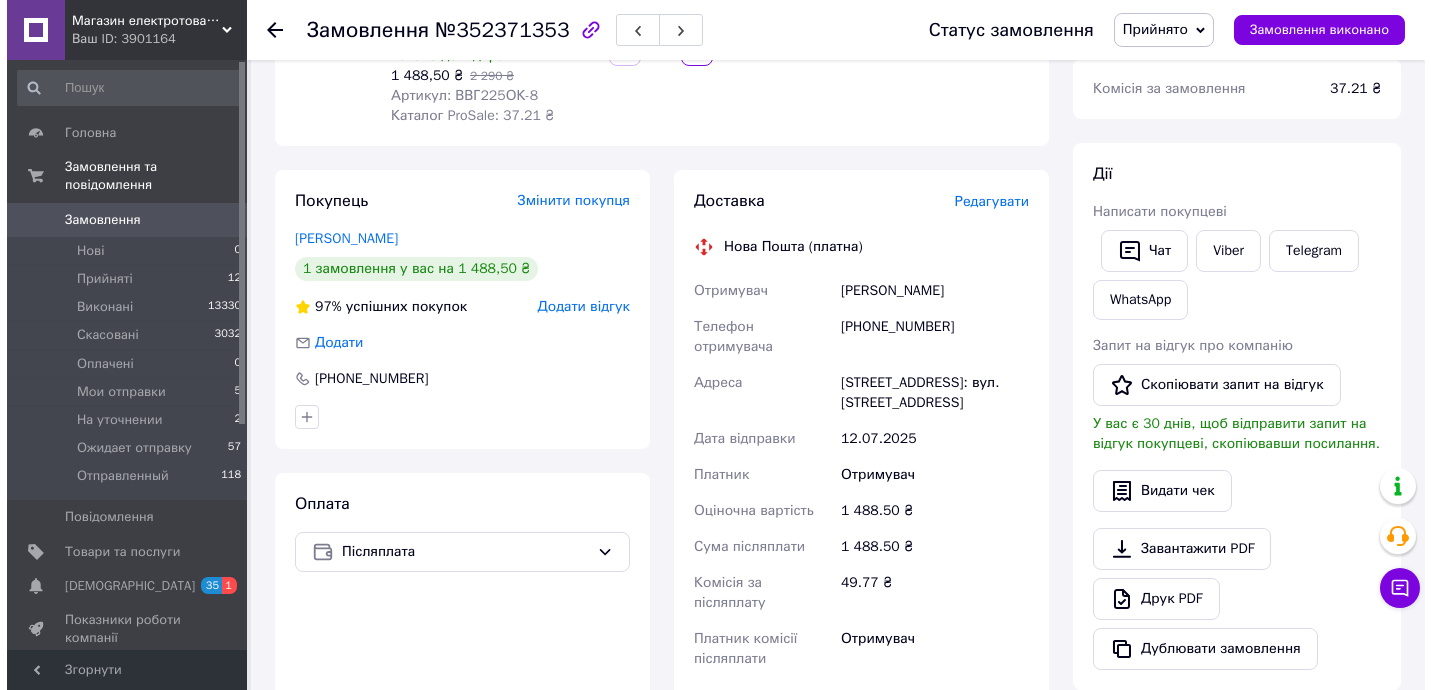 scroll, scrollTop: 255, scrollLeft: 0, axis: vertical 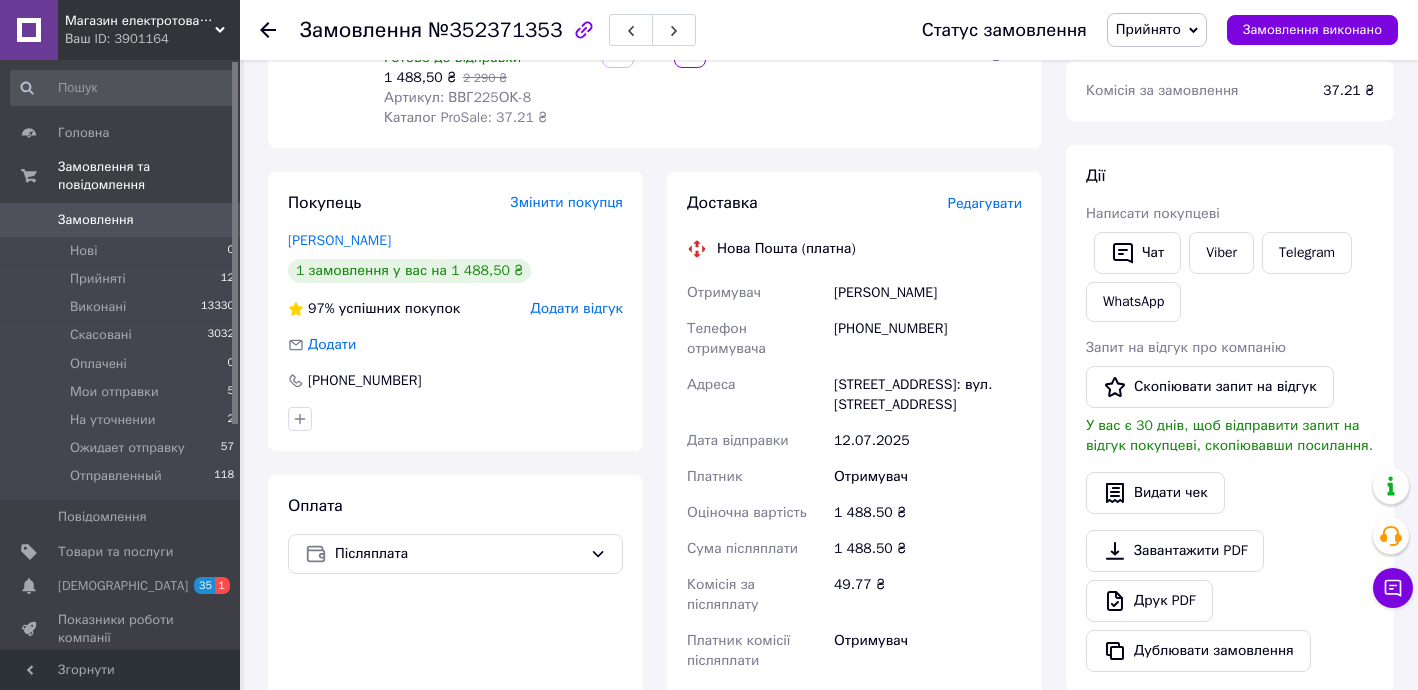 click on "Редагувати" at bounding box center (985, 203) 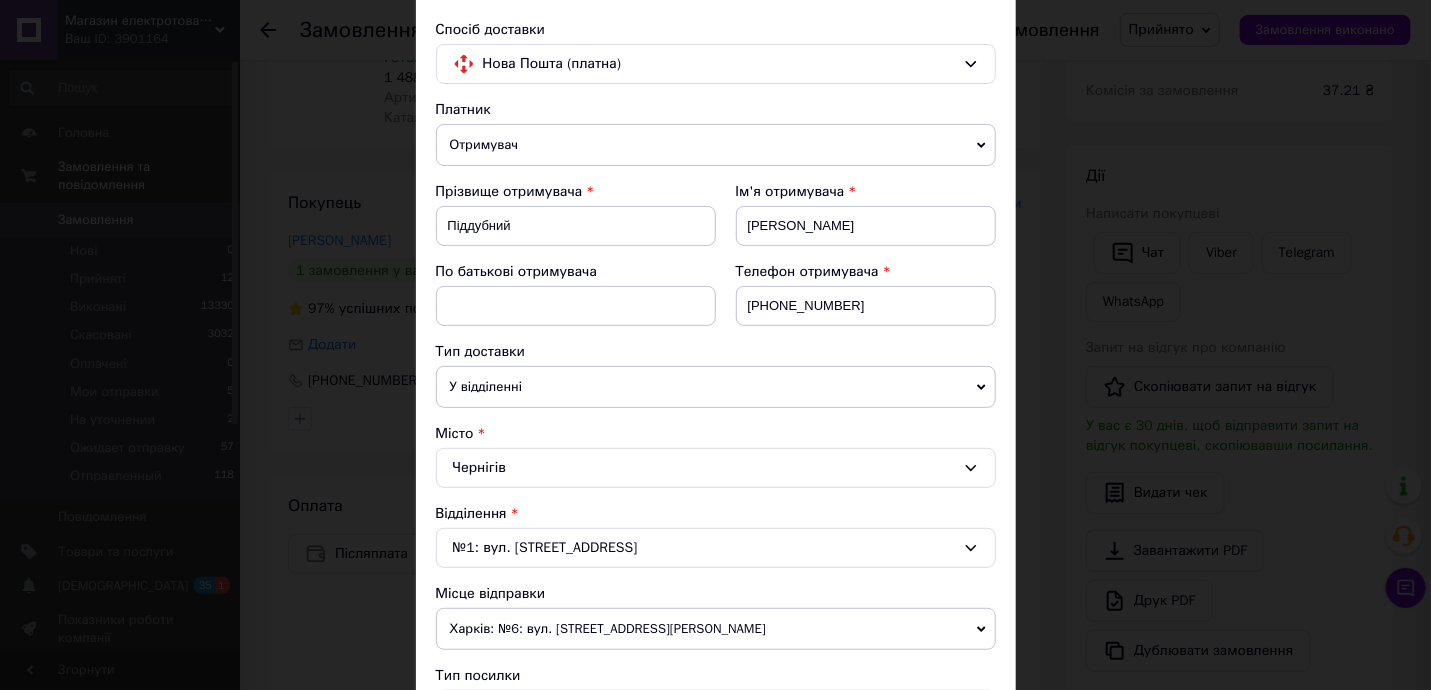 scroll, scrollTop: 485, scrollLeft: 0, axis: vertical 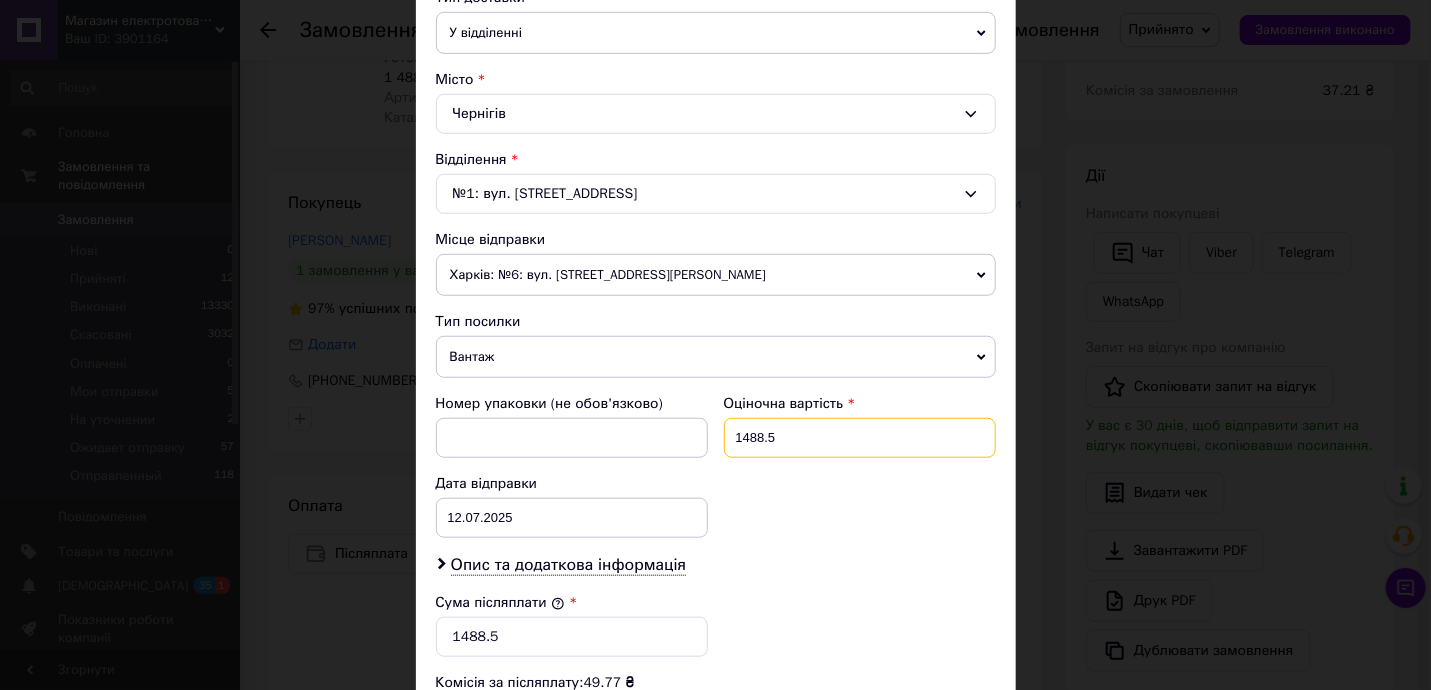 drag, startPoint x: 740, startPoint y: 434, endPoint x: 863, endPoint y: 433, distance: 123.00407 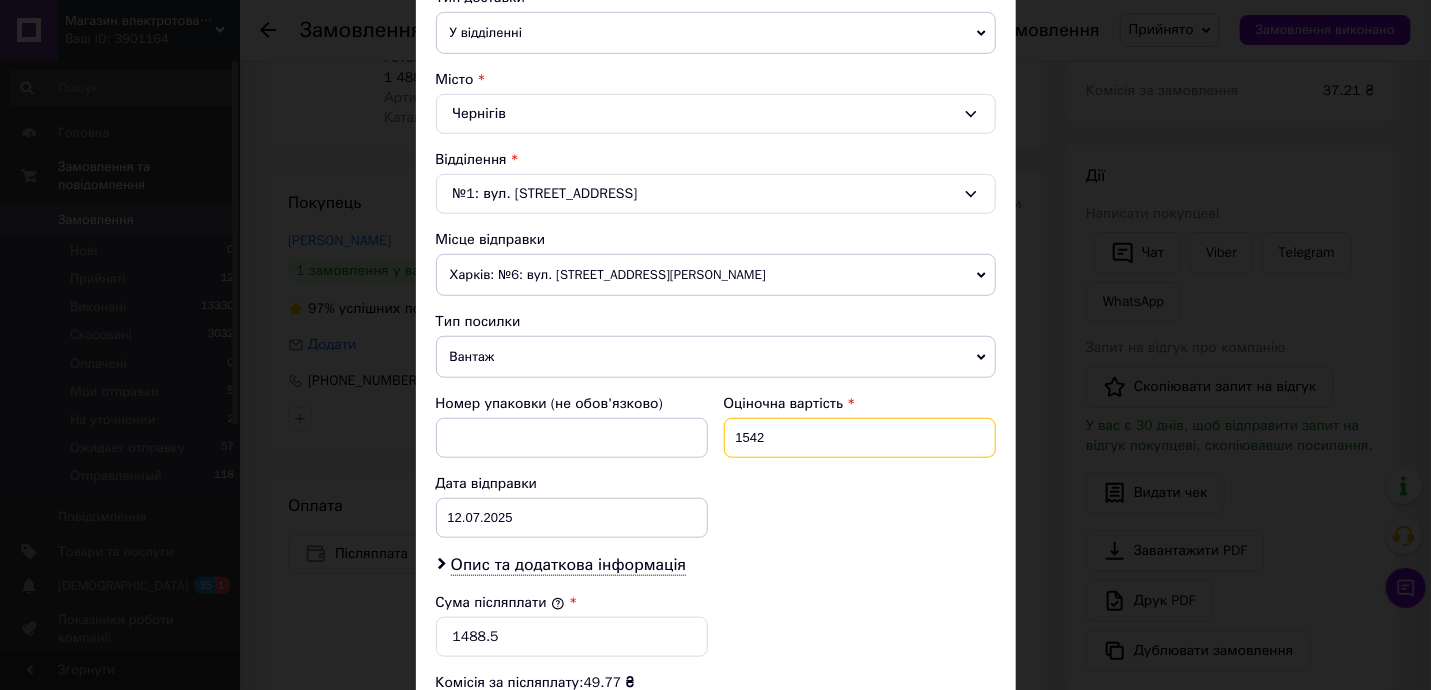 type on "1542" 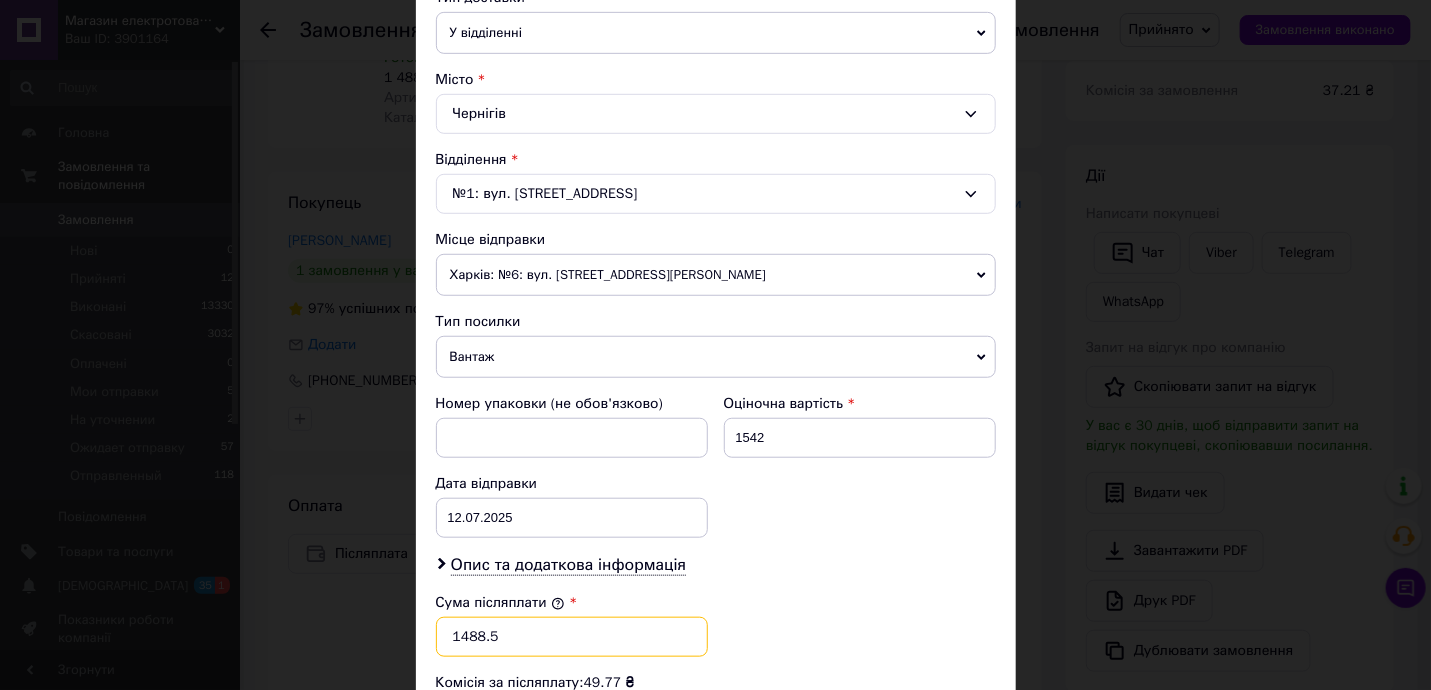 drag, startPoint x: 461, startPoint y: 632, endPoint x: 558, endPoint y: 633, distance: 97.00516 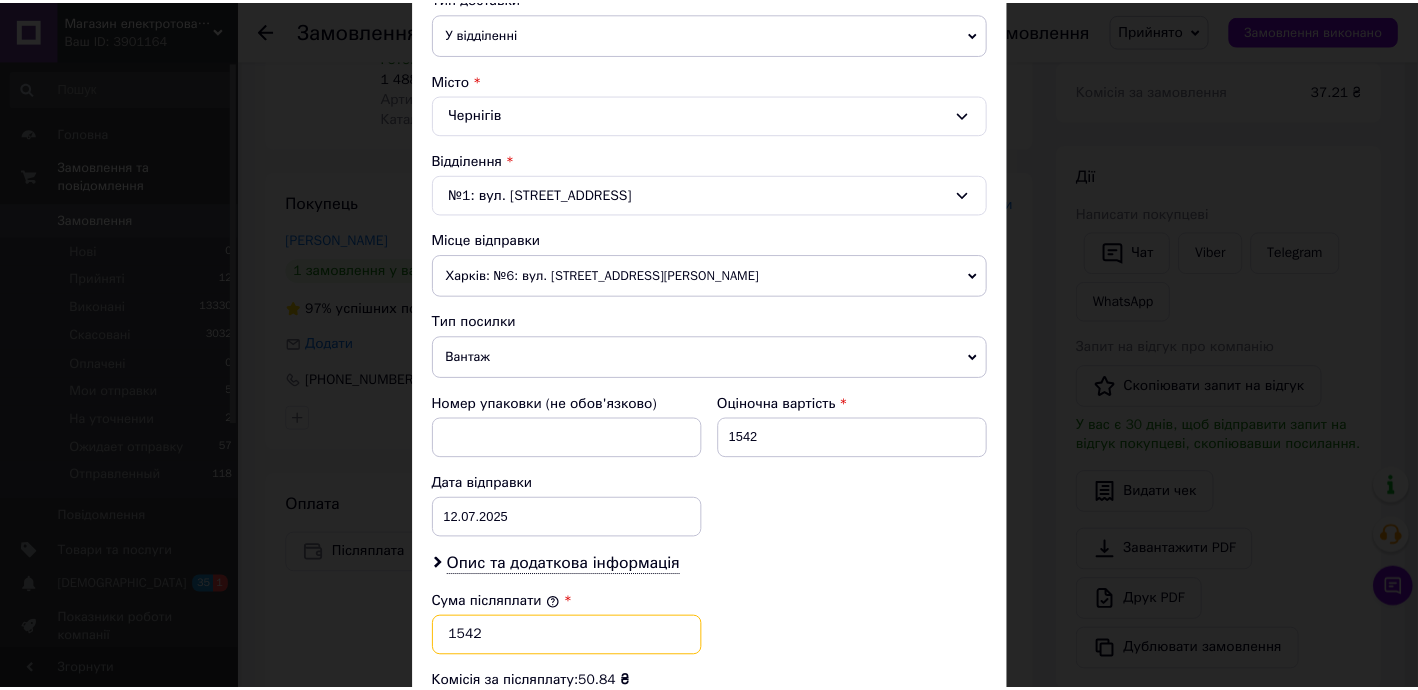 scroll, scrollTop: 827, scrollLeft: 0, axis: vertical 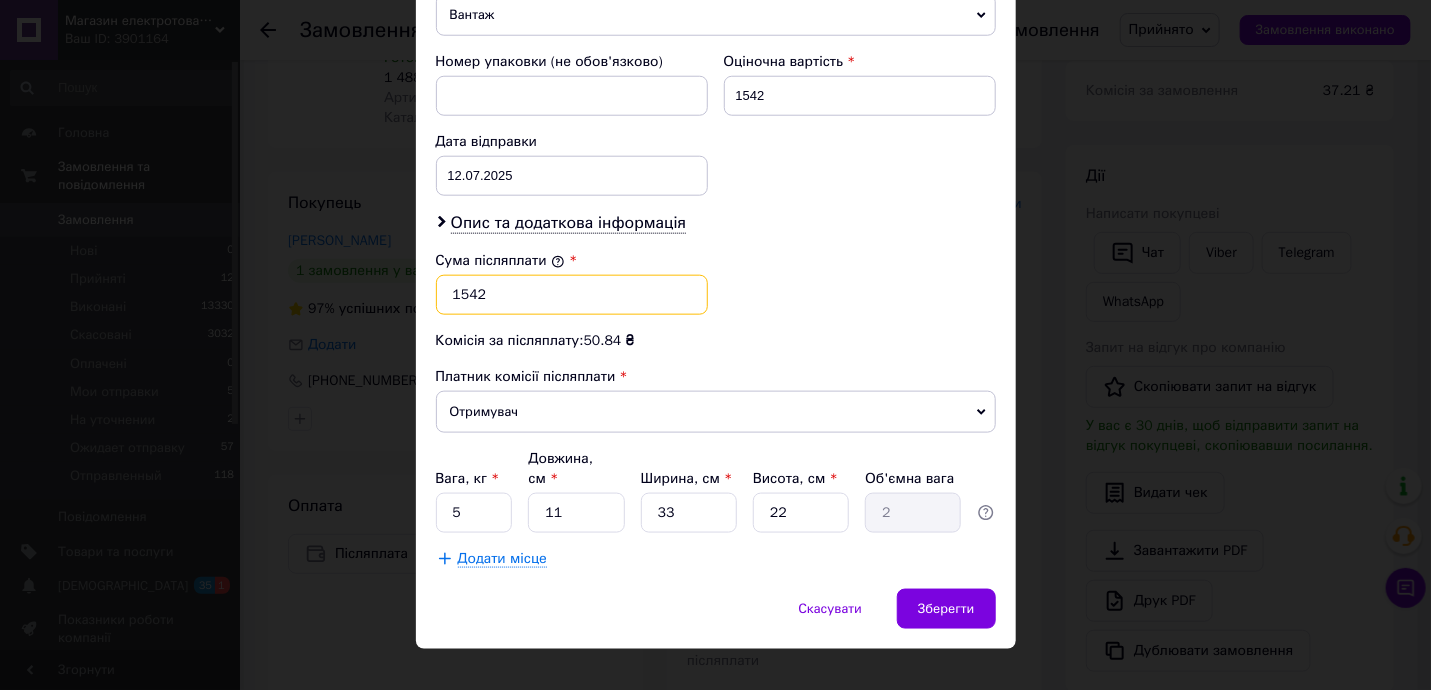 type on "1542" 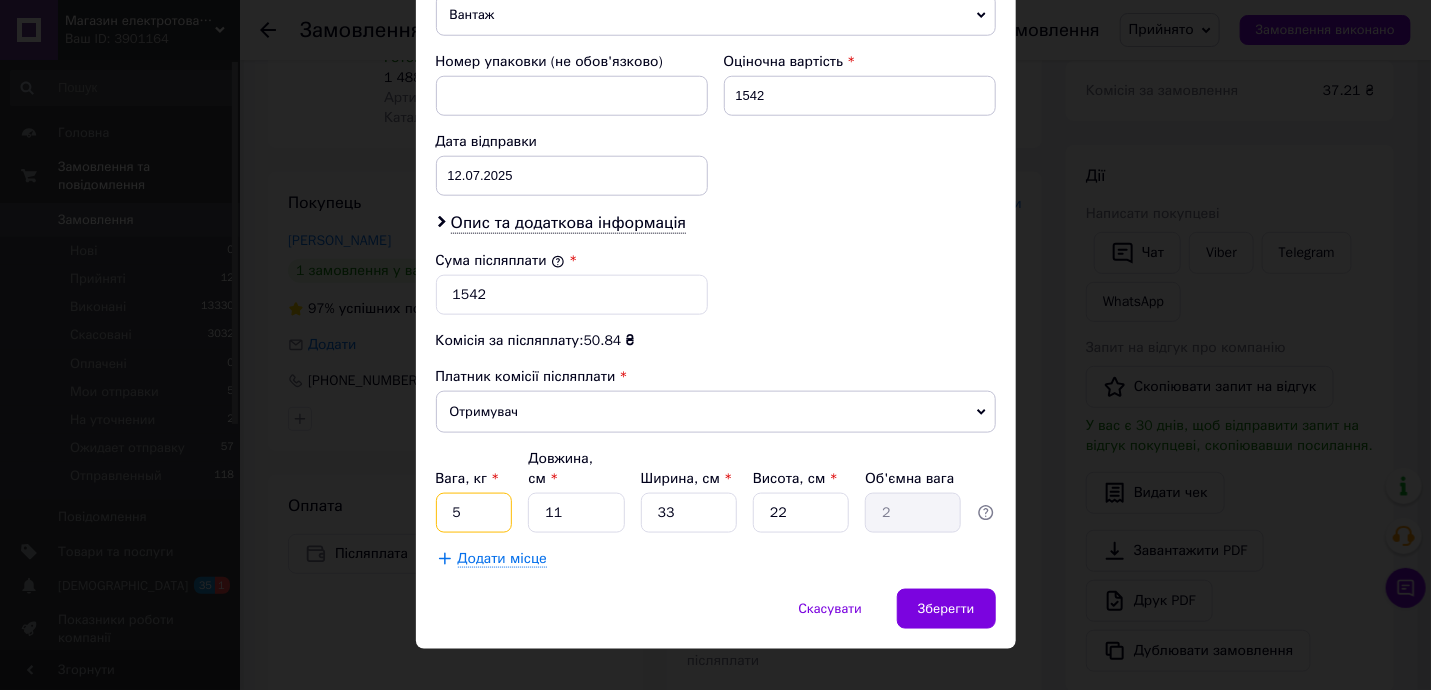 drag, startPoint x: 448, startPoint y: 485, endPoint x: 467, endPoint y: 485, distance: 19 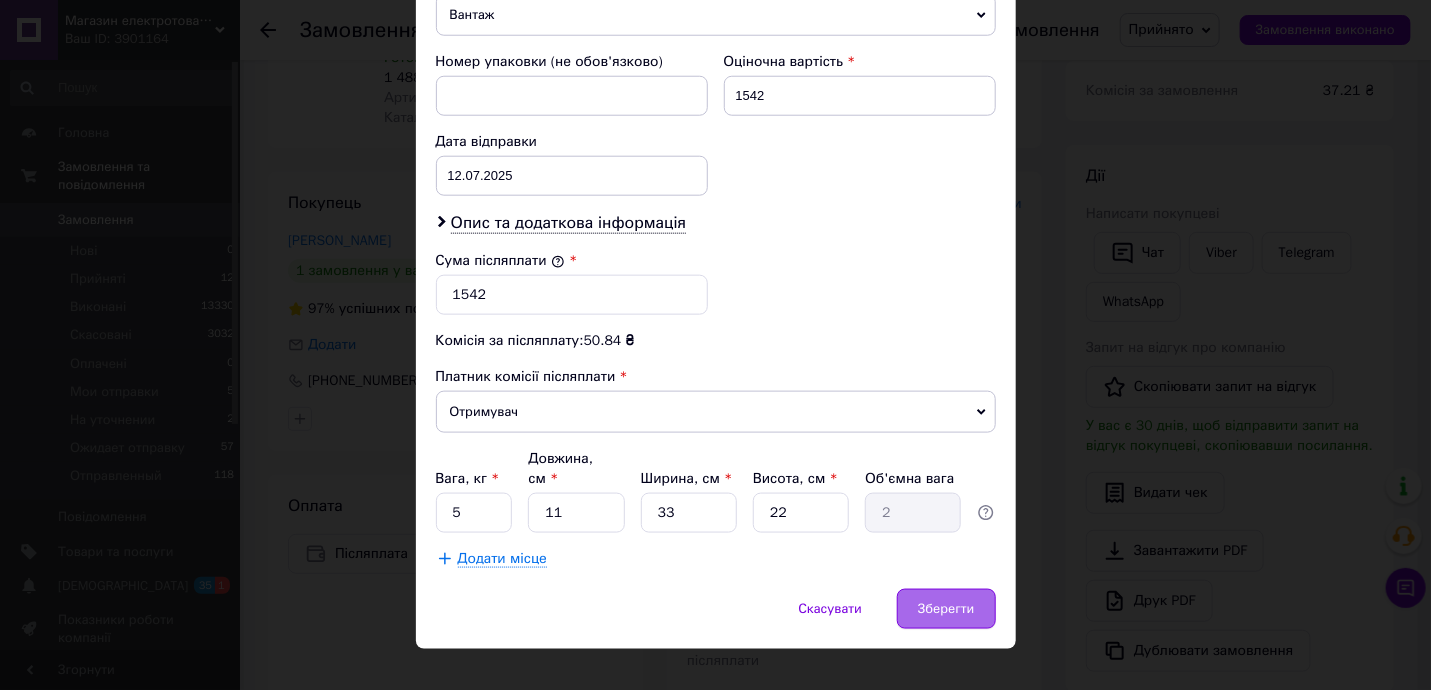 click on "Зберегти" at bounding box center (946, 609) 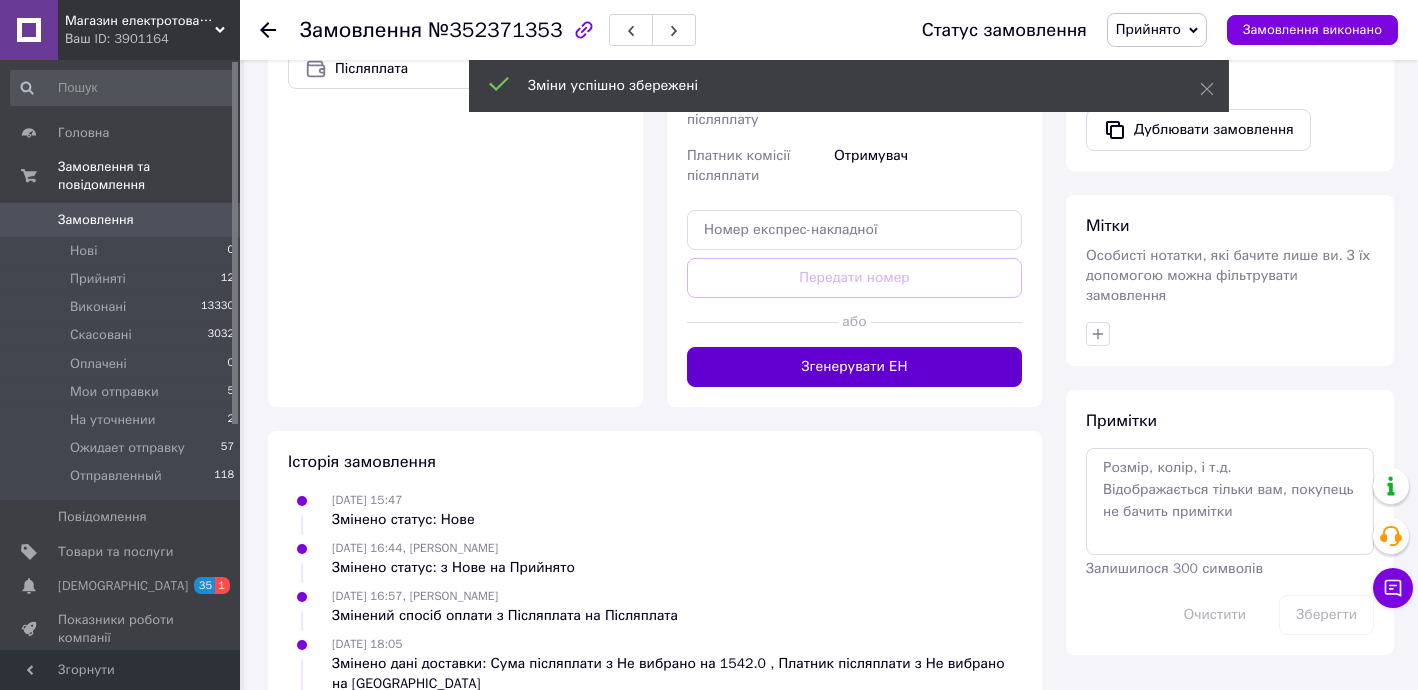 click on "Згенерувати ЕН" at bounding box center [854, 367] 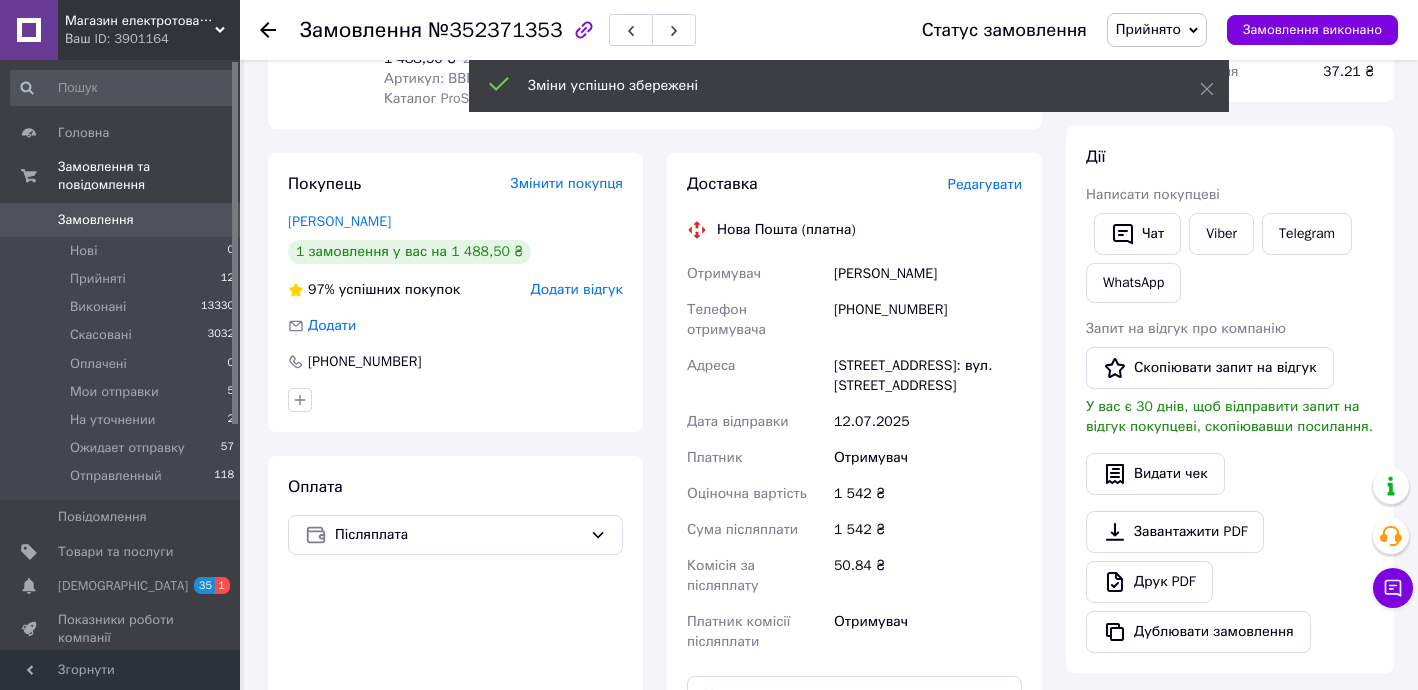 scroll, scrollTop: 255, scrollLeft: 0, axis: vertical 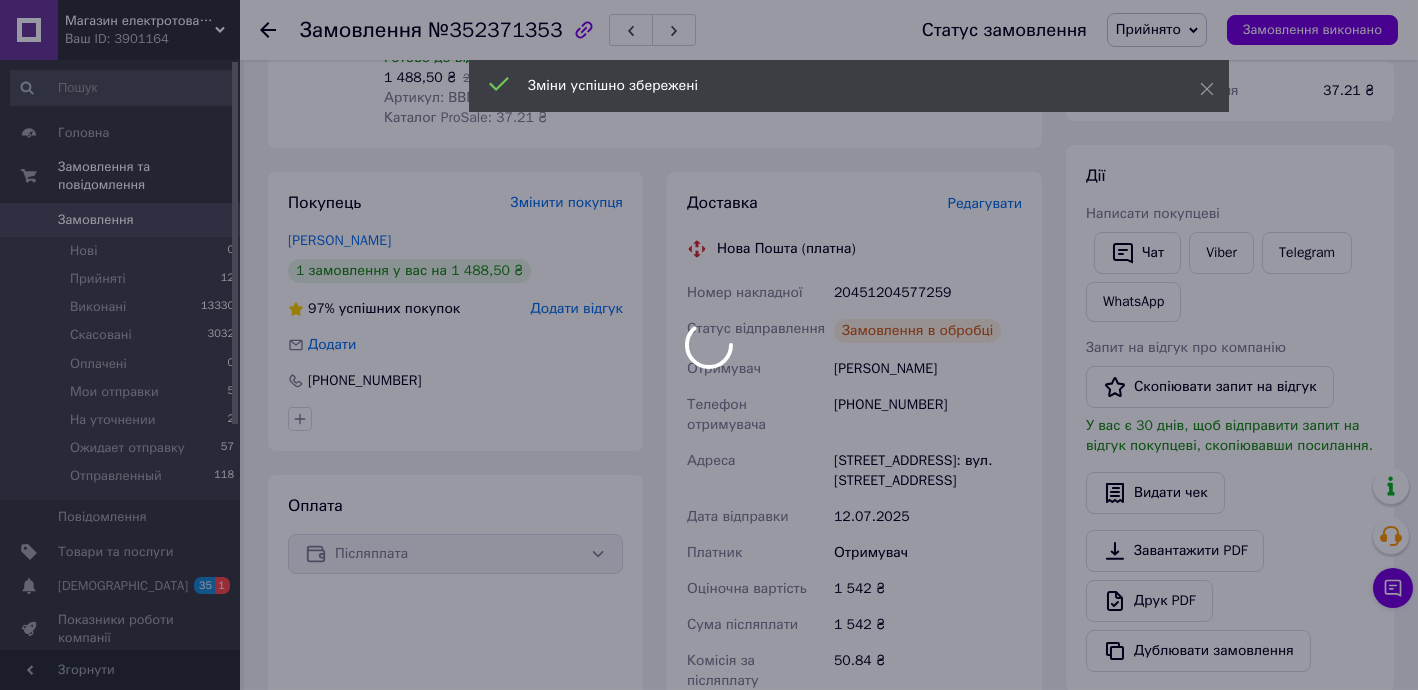 click at bounding box center (709, 345) 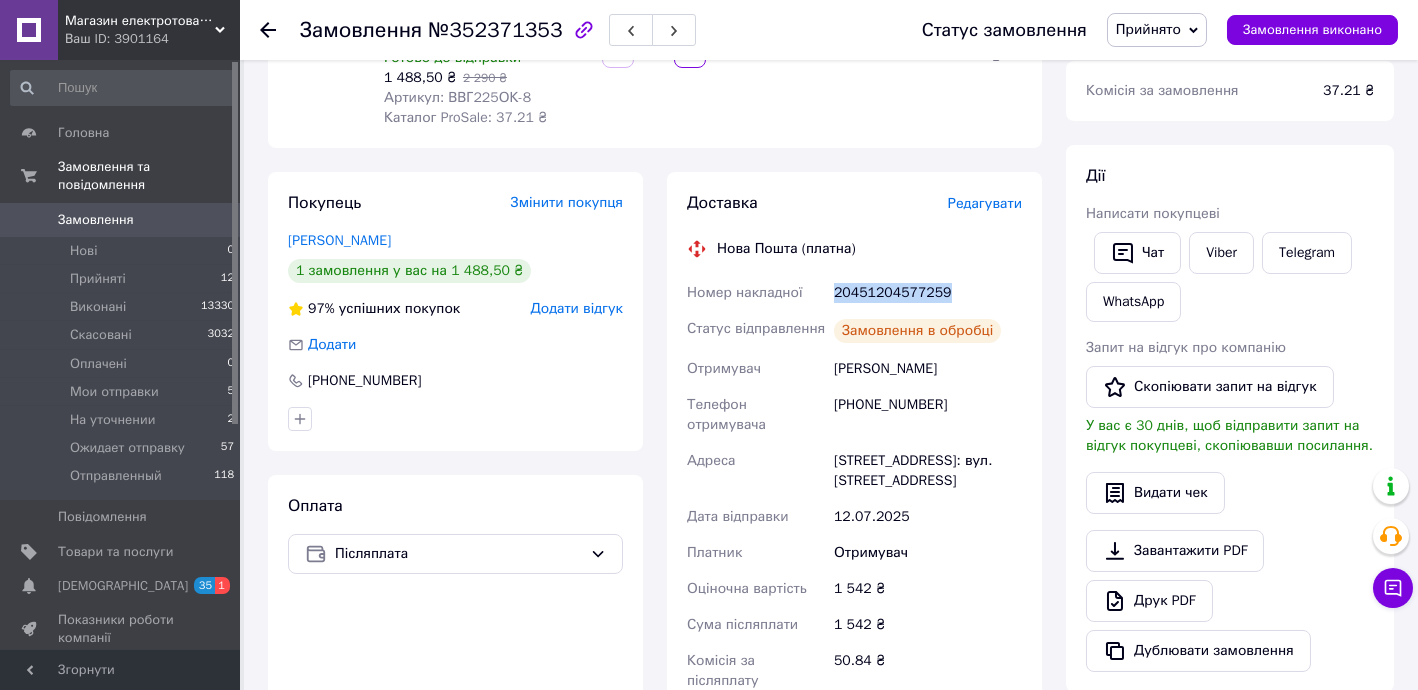 click on "20451204577259" at bounding box center [928, 293] 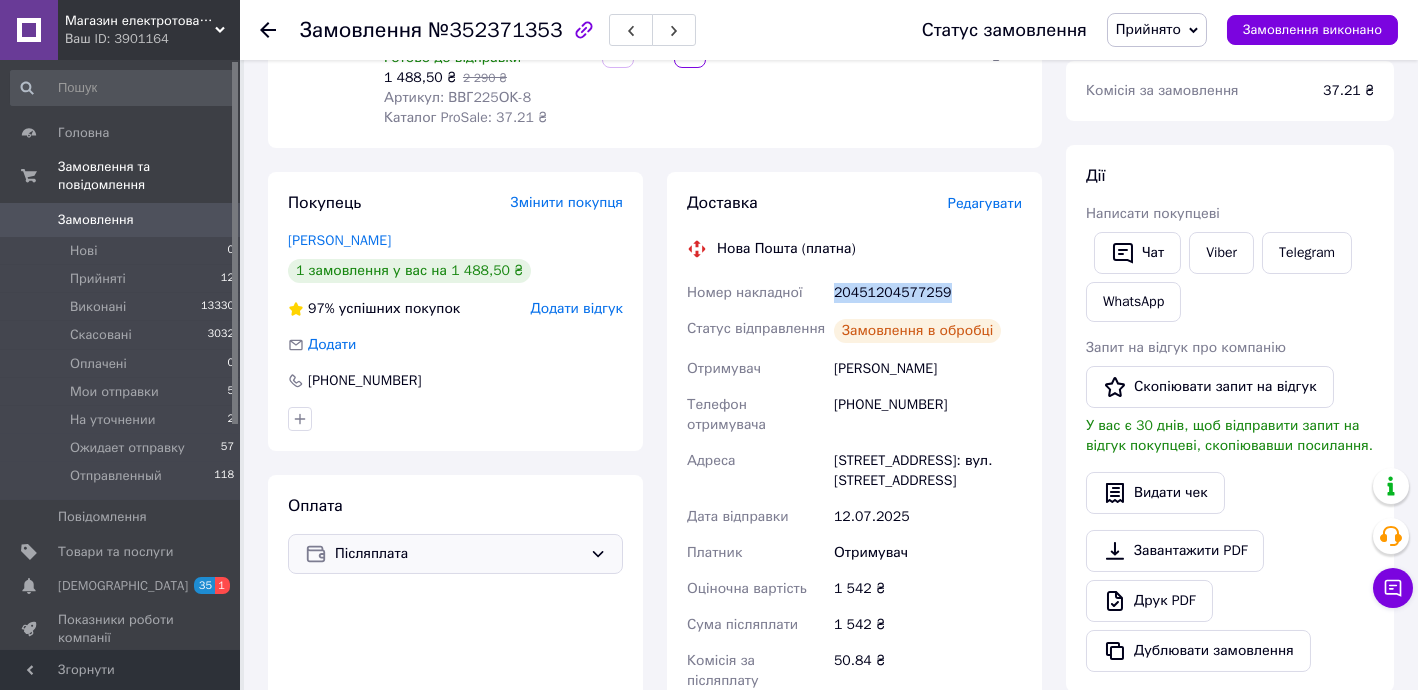 copy on "20451204577259" 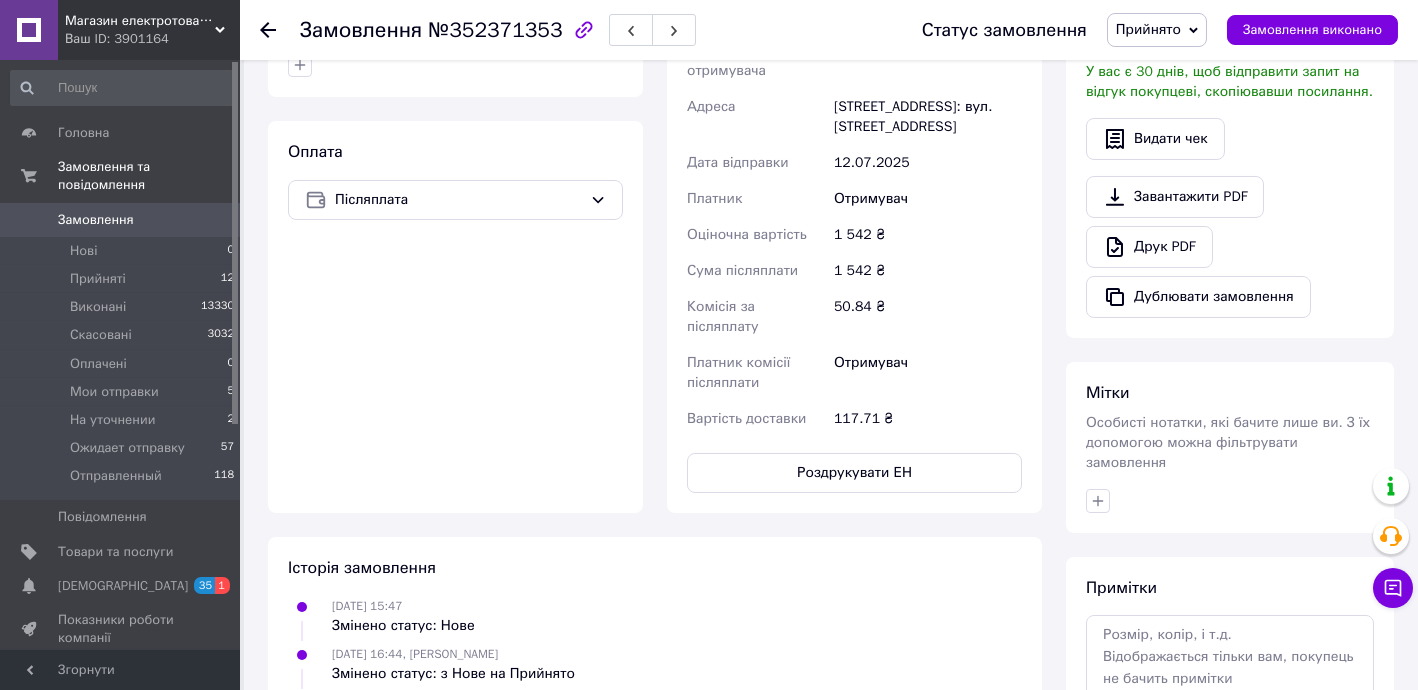 scroll, scrollTop: 619, scrollLeft: 0, axis: vertical 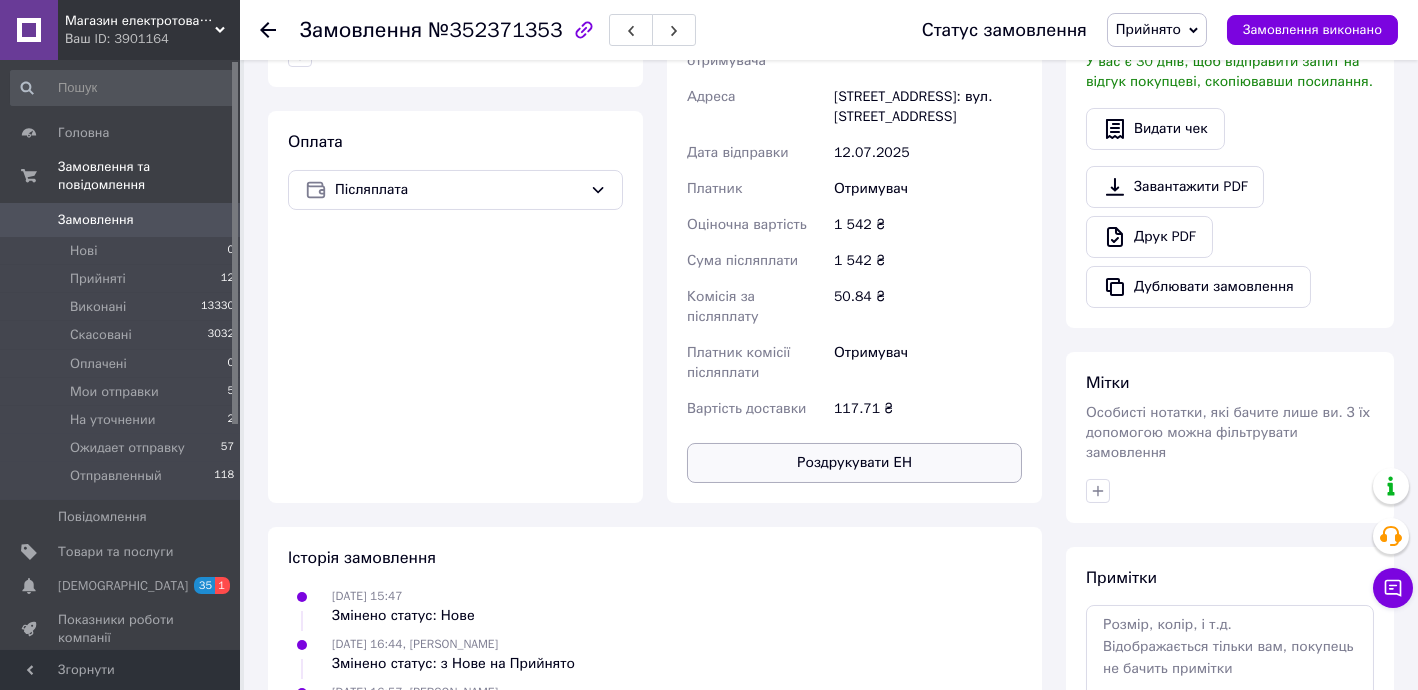 click on "Роздрукувати ЕН" at bounding box center (854, 463) 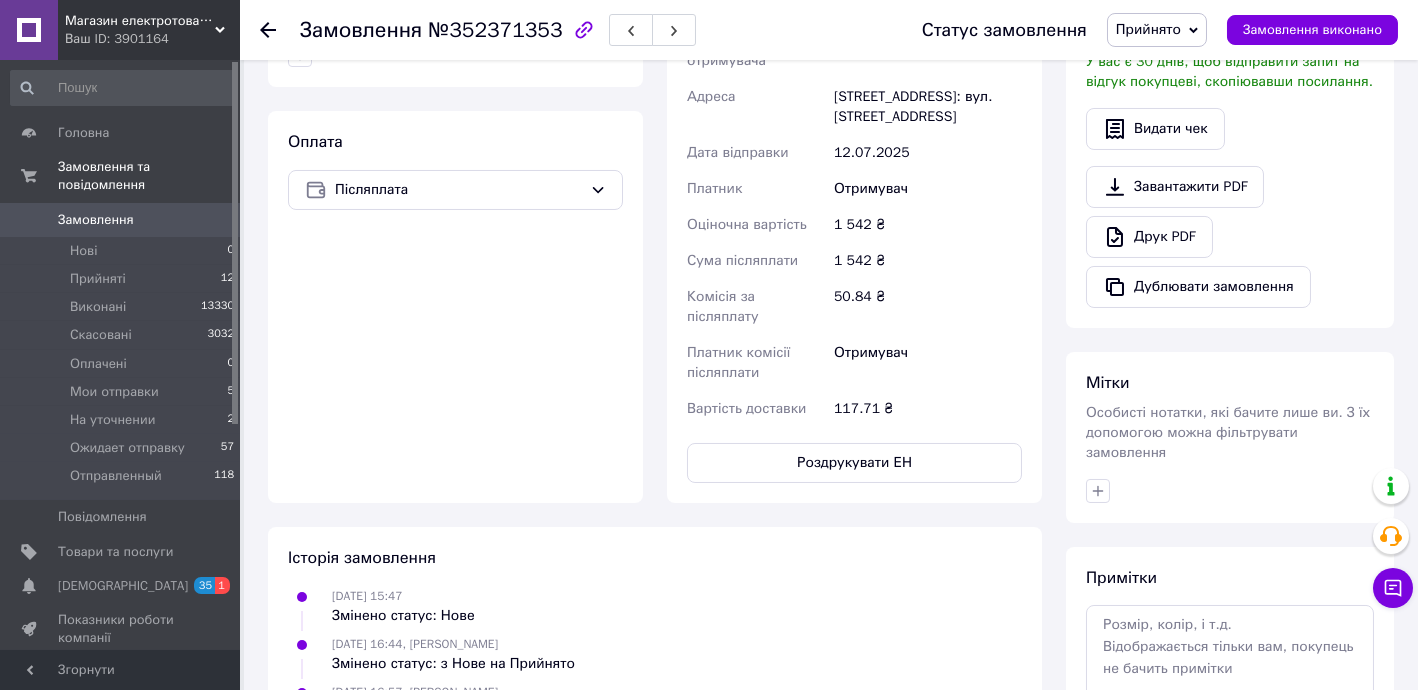 click on "Прийнято" at bounding box center (1148, 29) 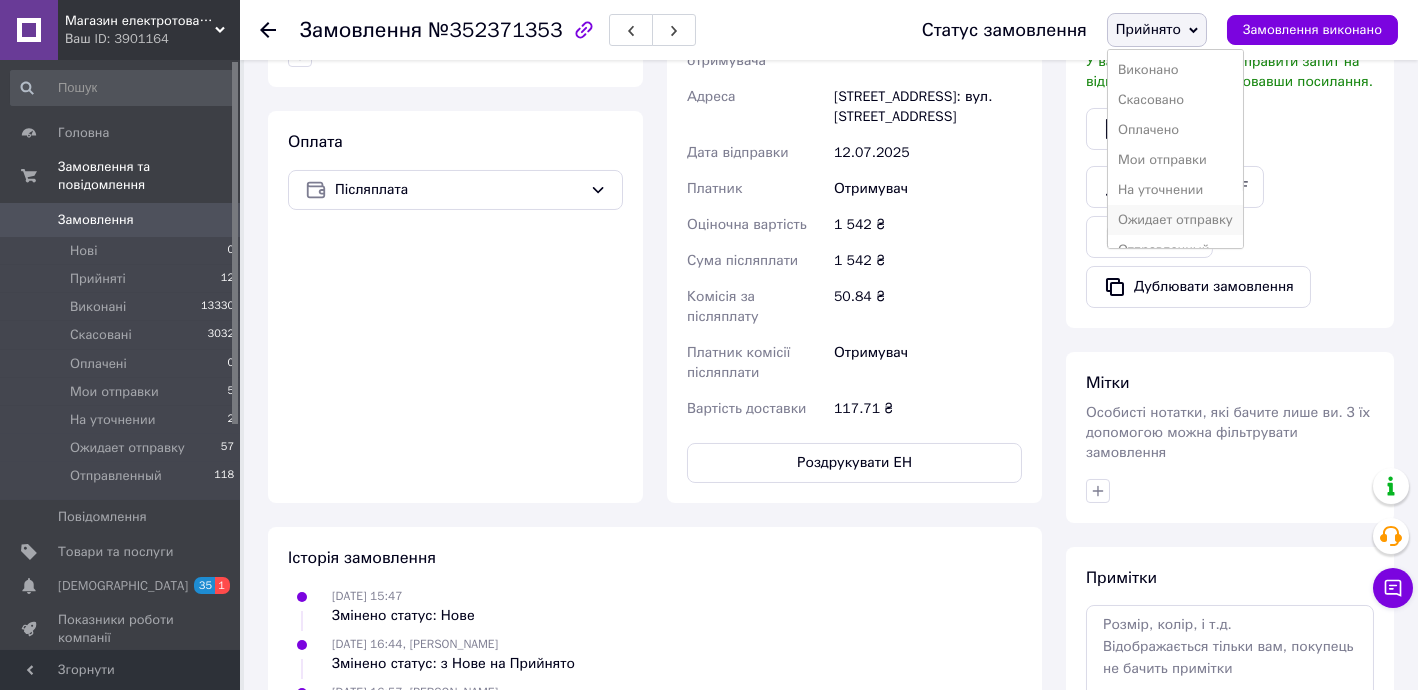 click on "Ожидает отправку" at bounding box center (1175, 220) 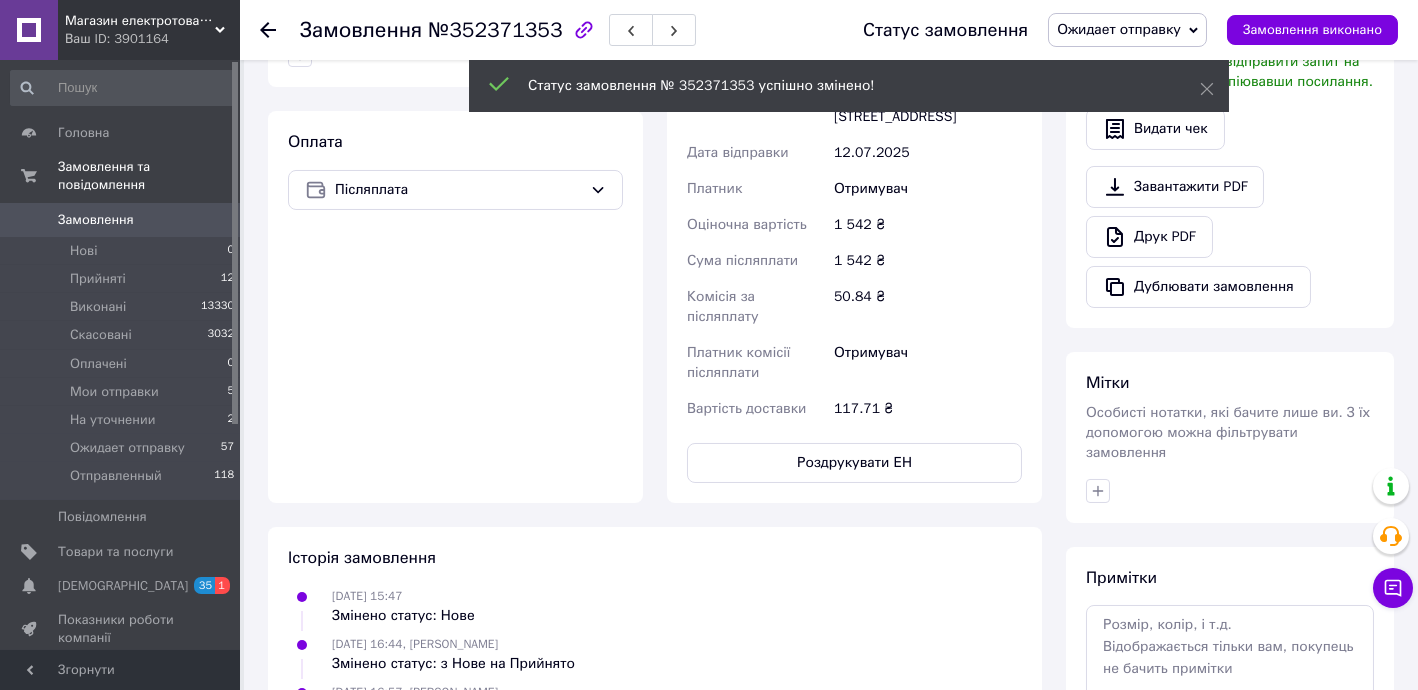 click 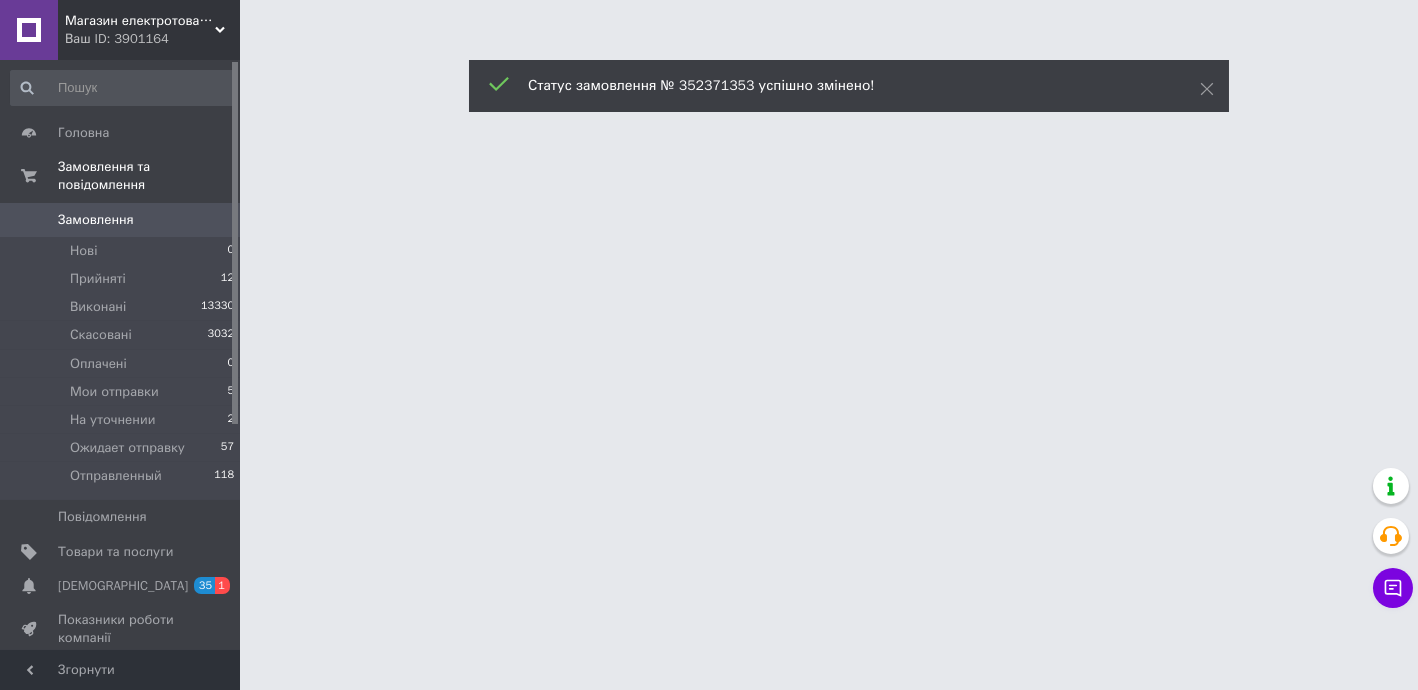 scroll, scrollTop: 0, scrollLeft: 0, axis: both 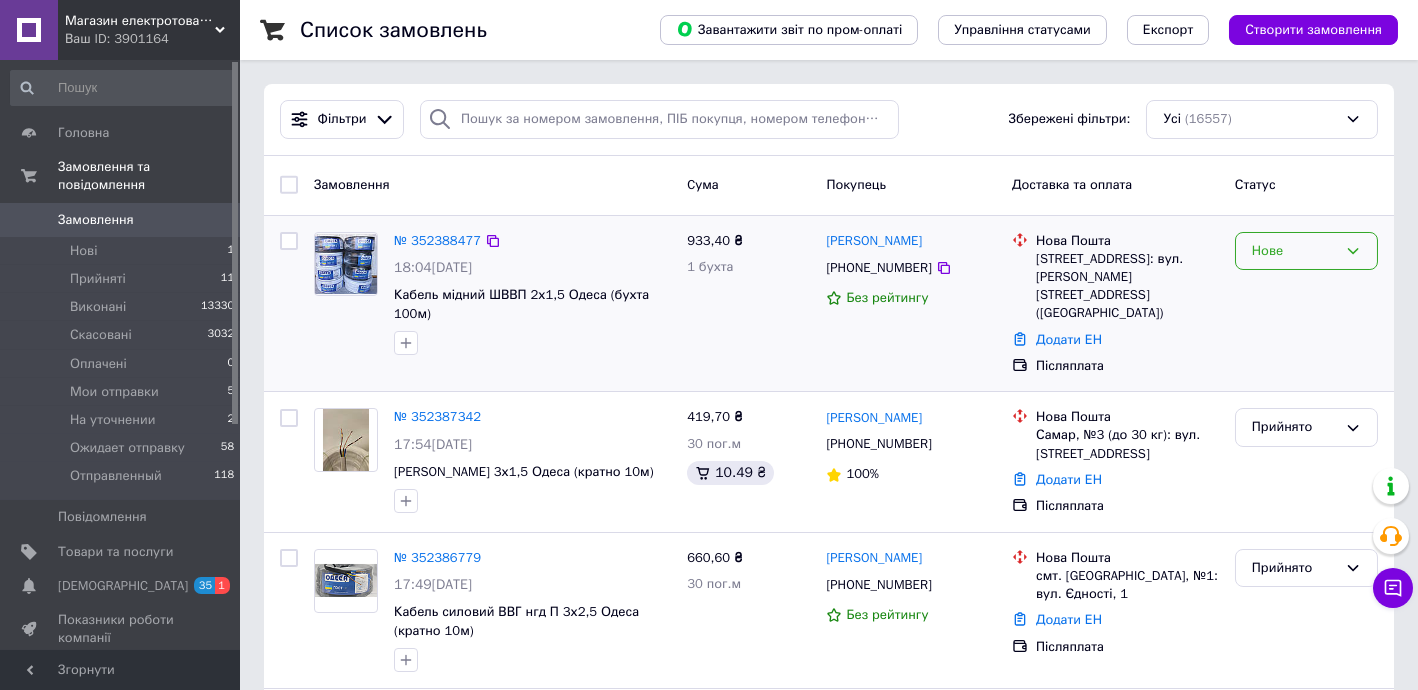 click on "Нове" at bounding box center [1294, 251] 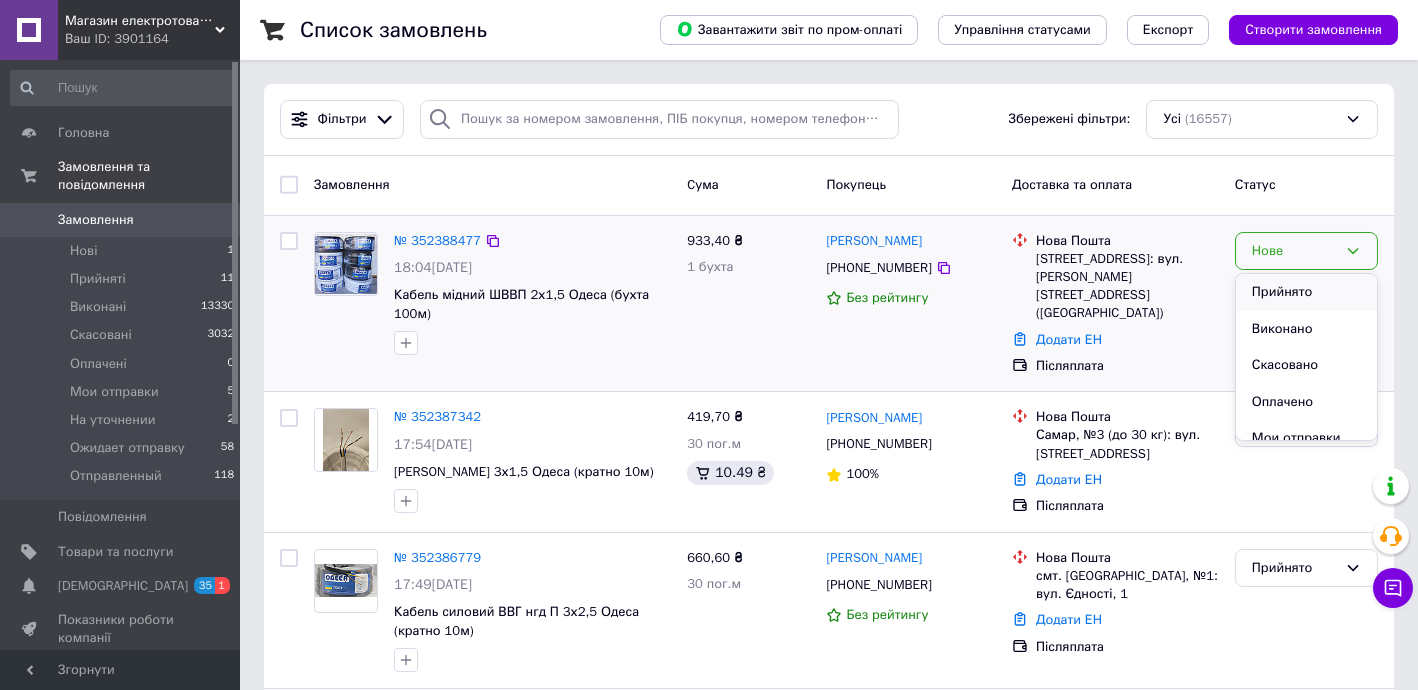click on "Прийнято" at bounding box center (1306, 292) 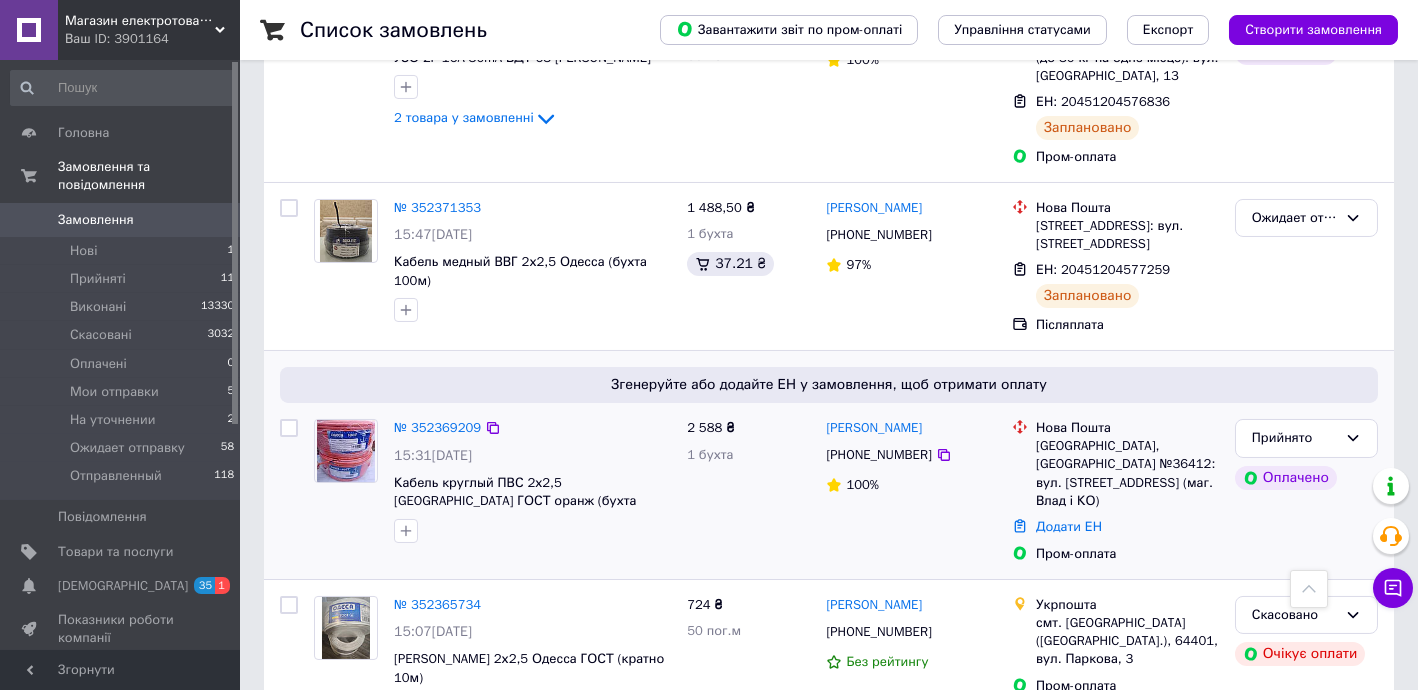 scroll, scrollTop: 1576, scrollLeft: 0, axis: vertical 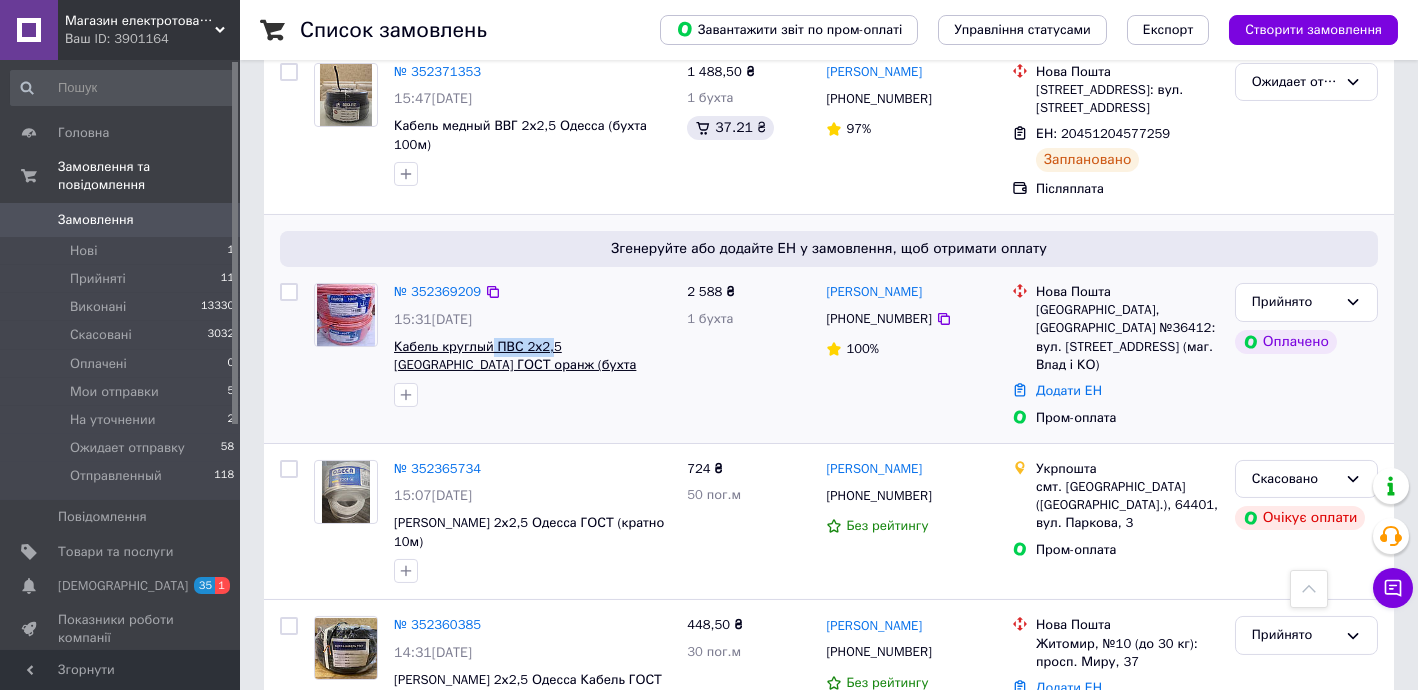 drag, startPoint x: 489, startPoint y: 256, endPoint x: 543, endPoint y: 266, distance: 54.91812 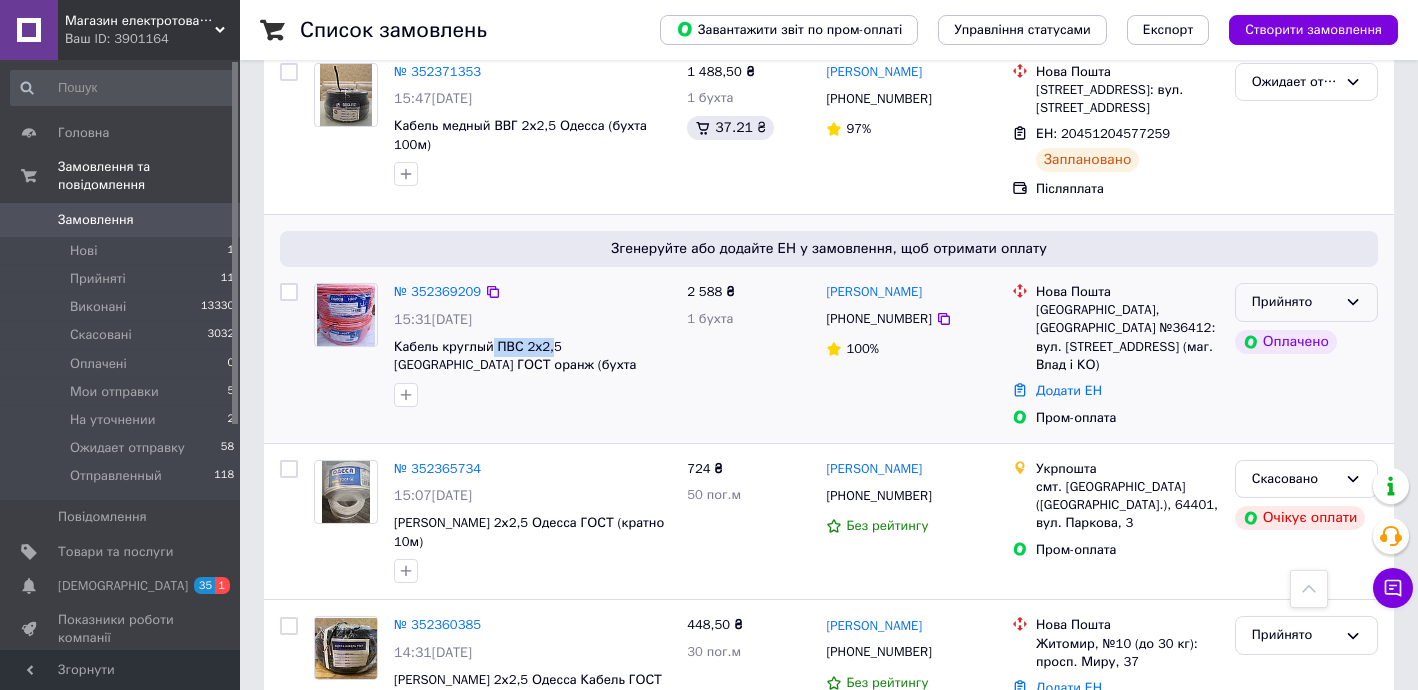 drag, startPoint x: 1259, startPoint y: 219, endPoint x: 1284, endPoint y: 234, distance: 29.15476 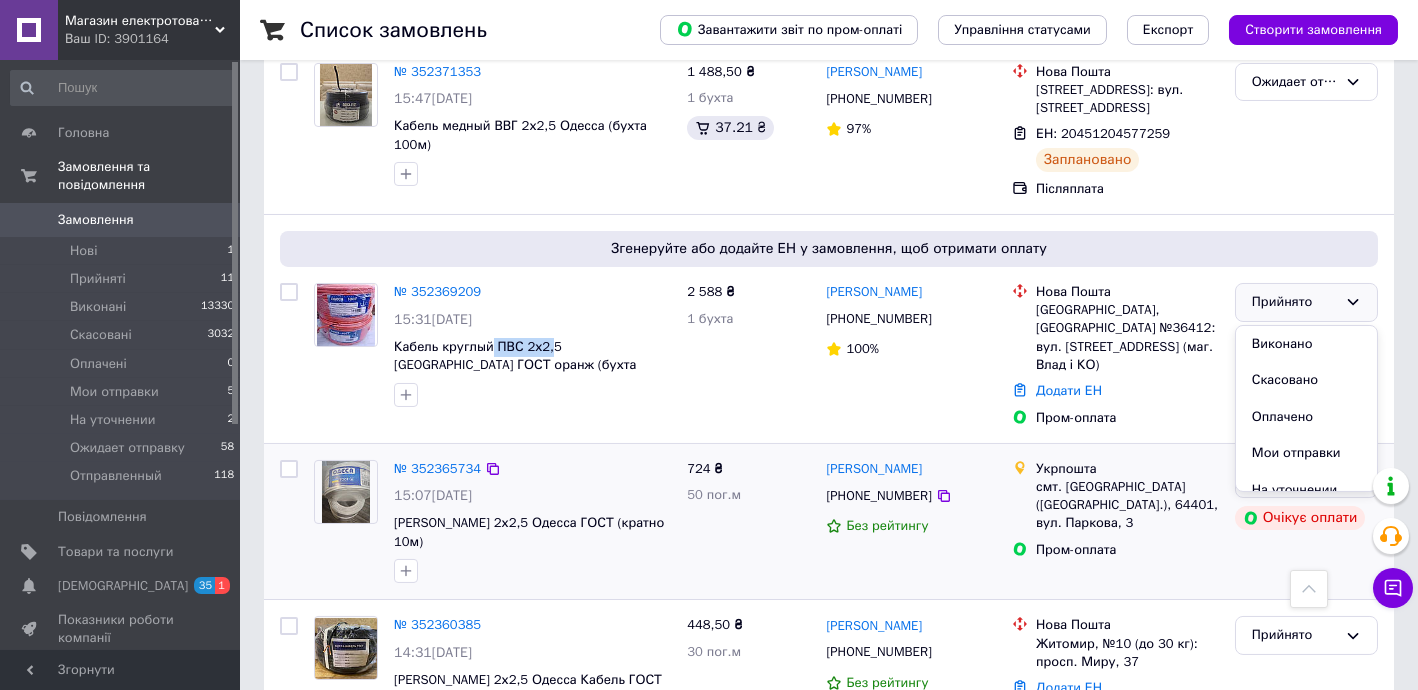 click on "Мои отправки" at bounding box center [1306, 453] 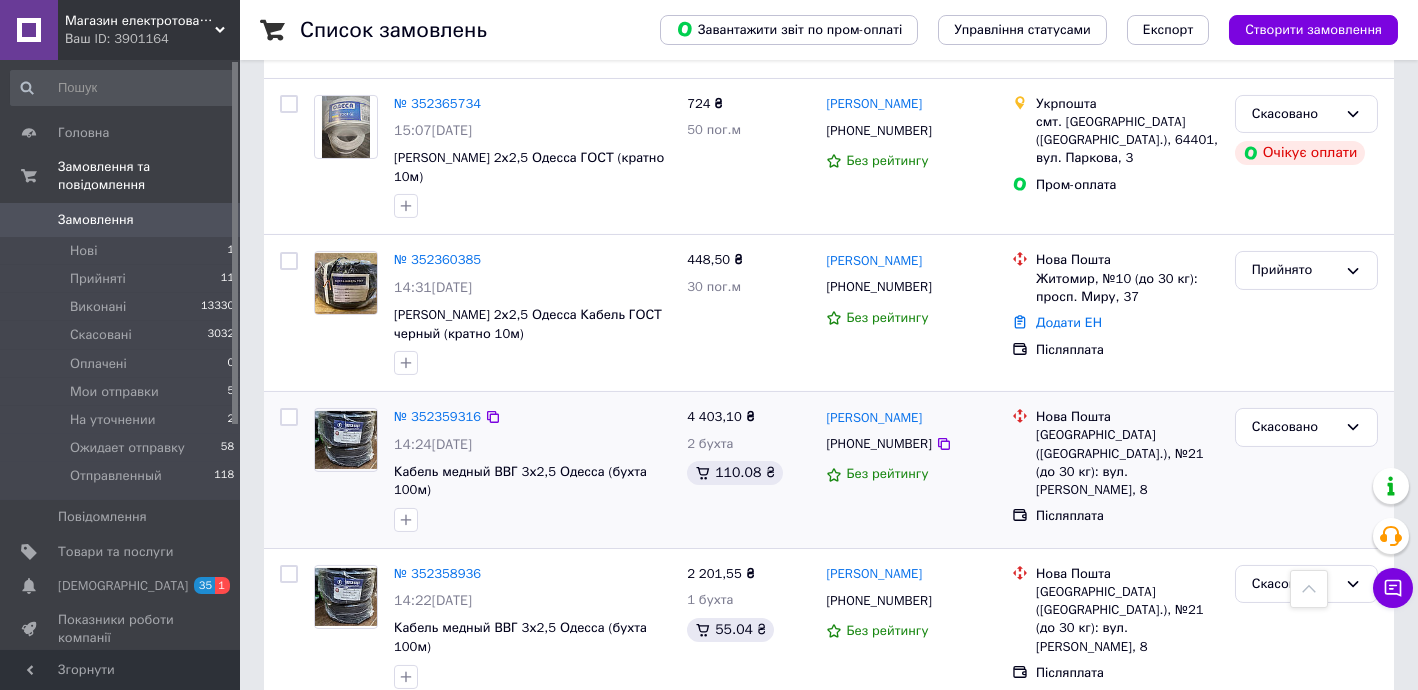 scroll, scrollTop: 1939, scrollLeft: 0, axis: vertical 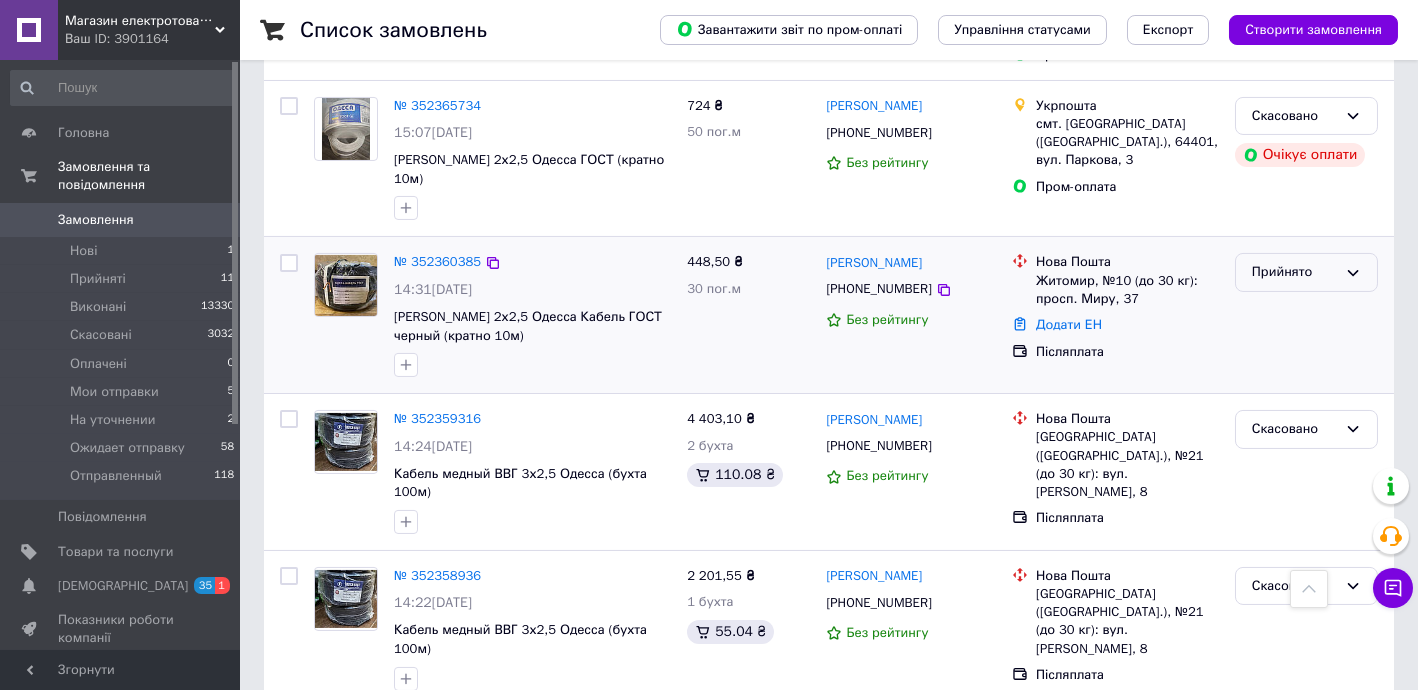 click on "Прийнято" at bounding box center [1294, 272] 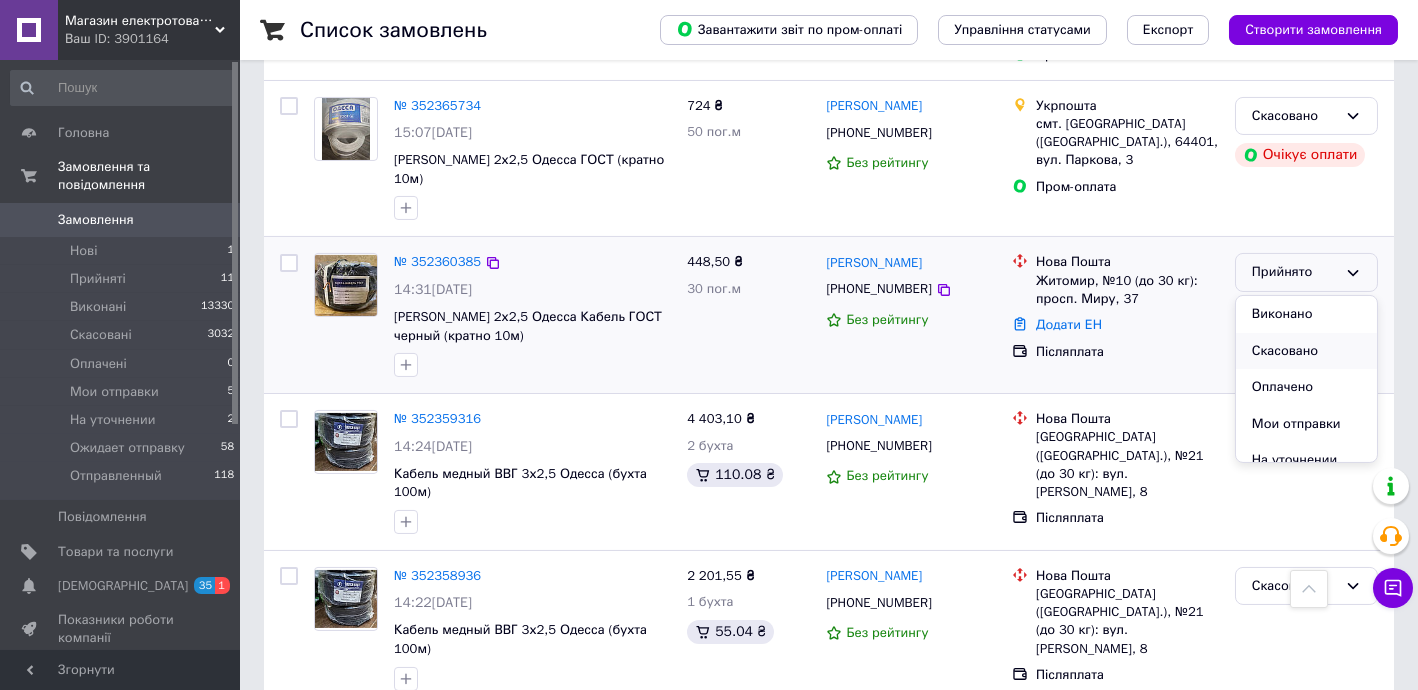click on "Скасовано" at bounding box center (1306, 351) 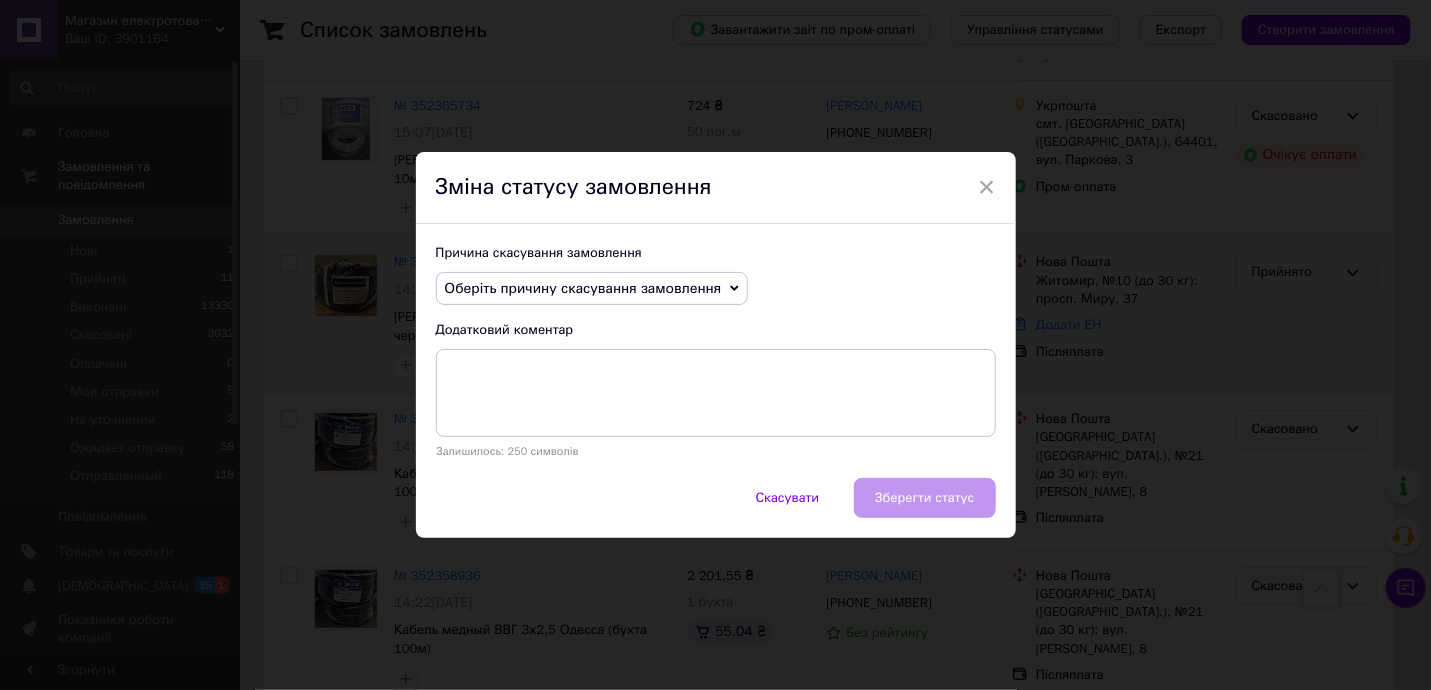 click on "Оберіть причину скасування замовлення" at bounding box center (583, 288) 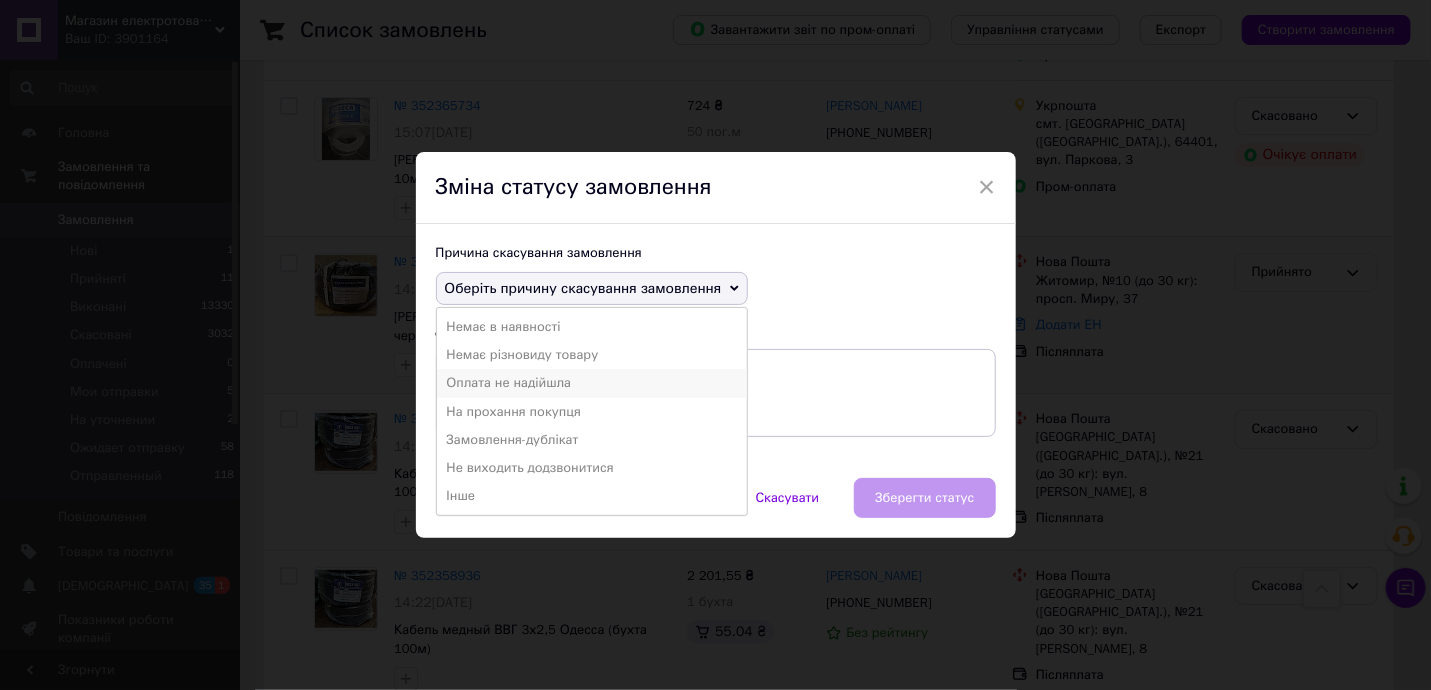 click on "Оплата не надійшла" at bounding box center (592, 383) 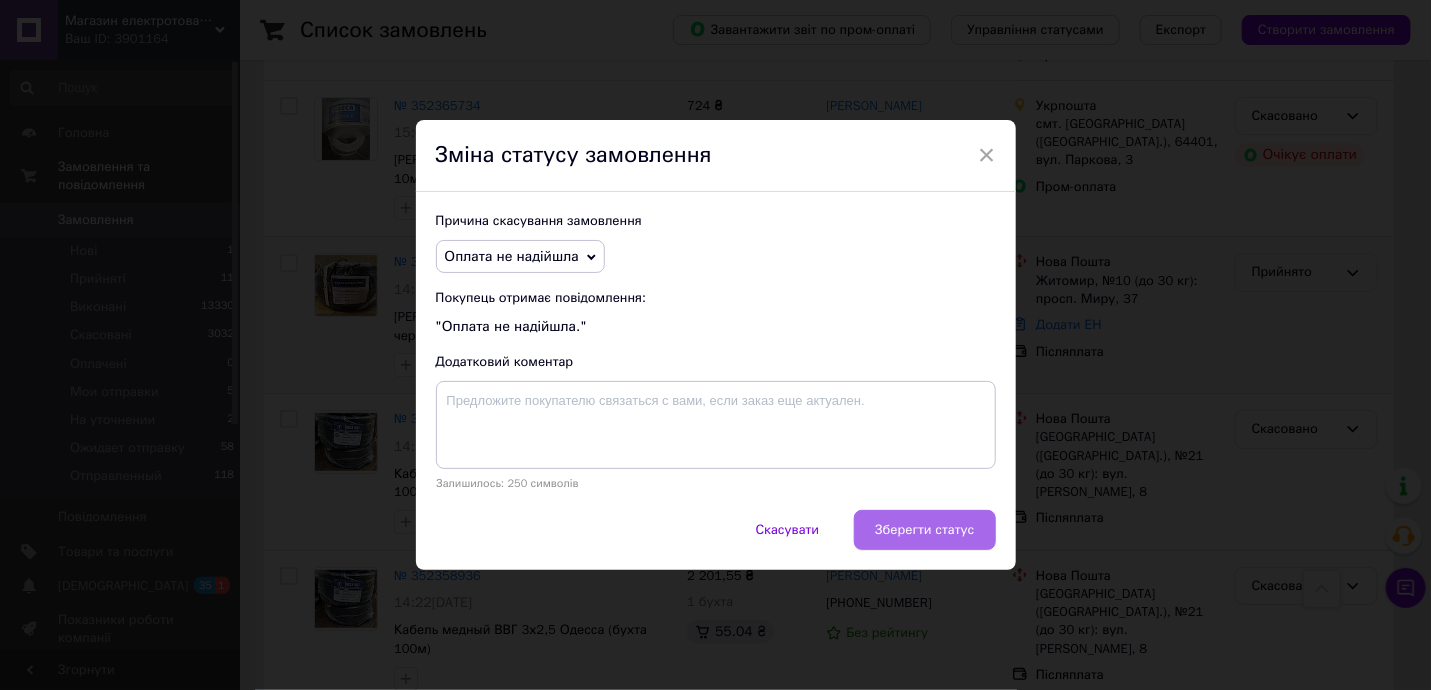 click on "Зберегти статус" at bounding box center (924, 530) 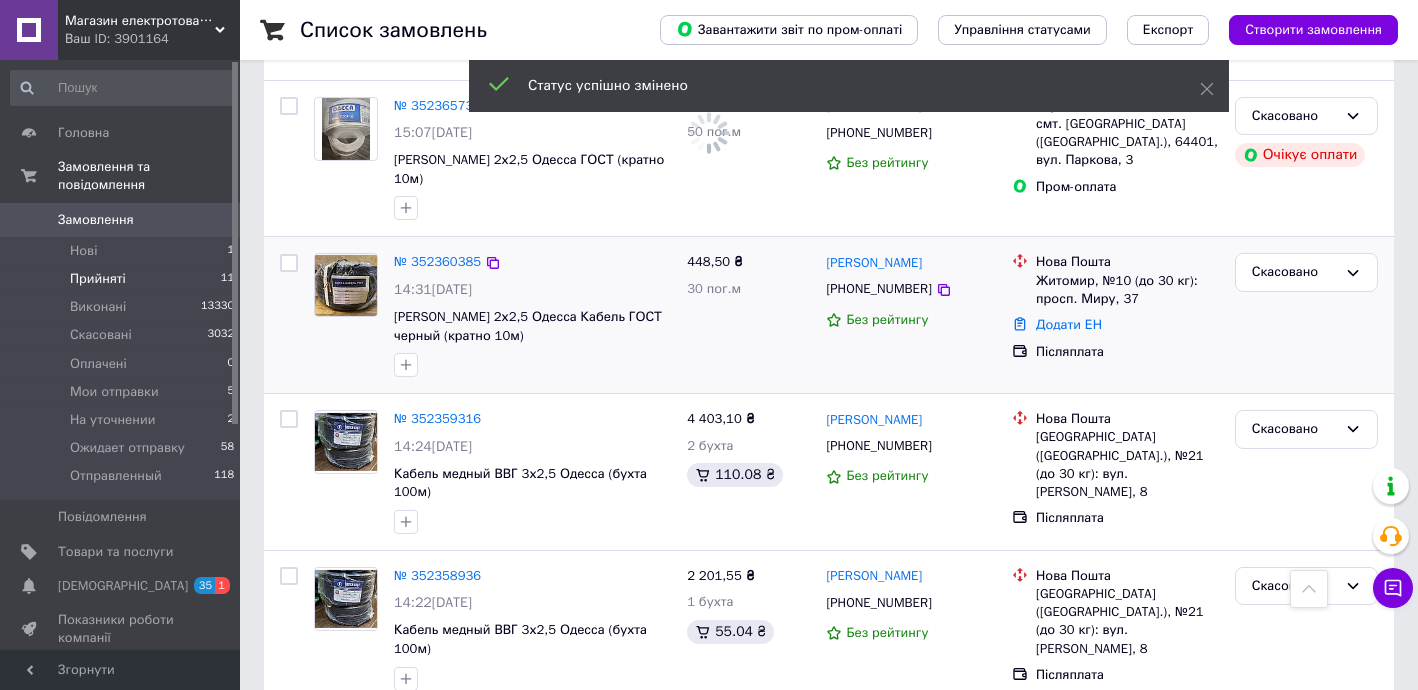 click on "Прийняті" at bounding box center [98, 279] 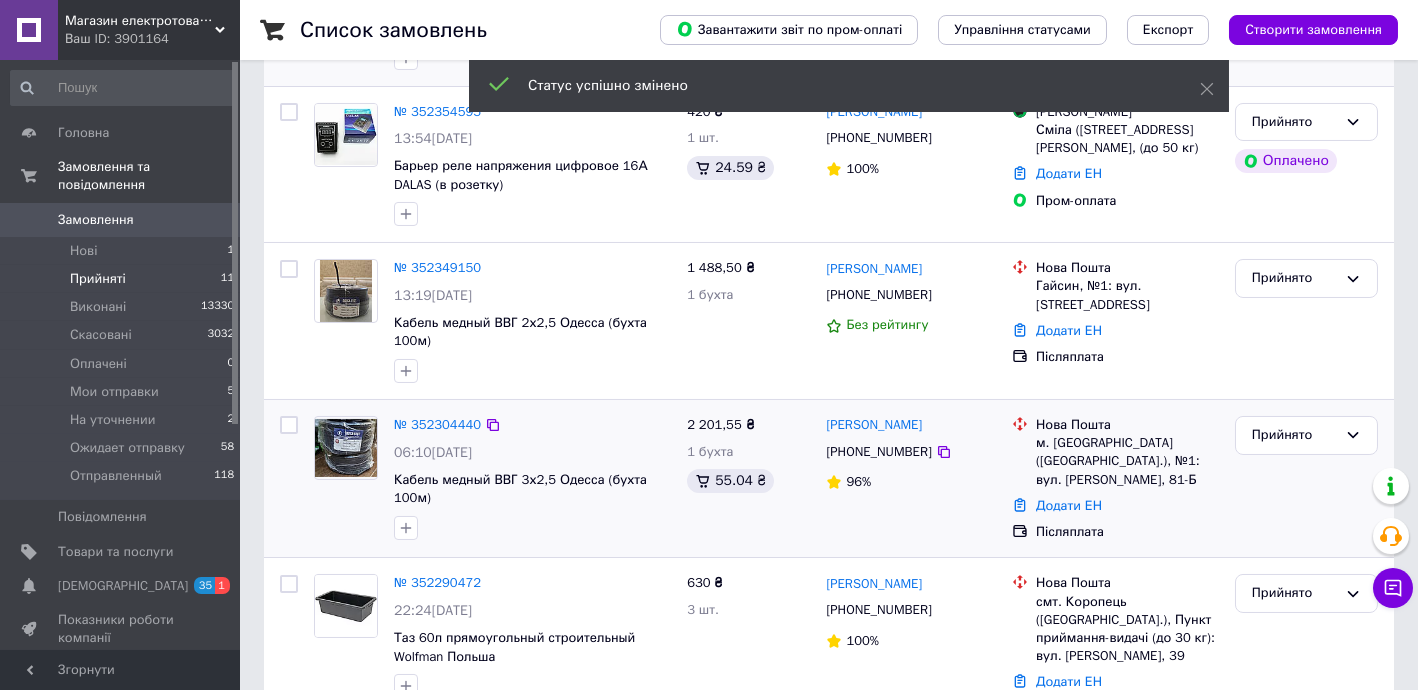 scroll, scrollTop: 1260, scrollLeft: 0, axis: vertical 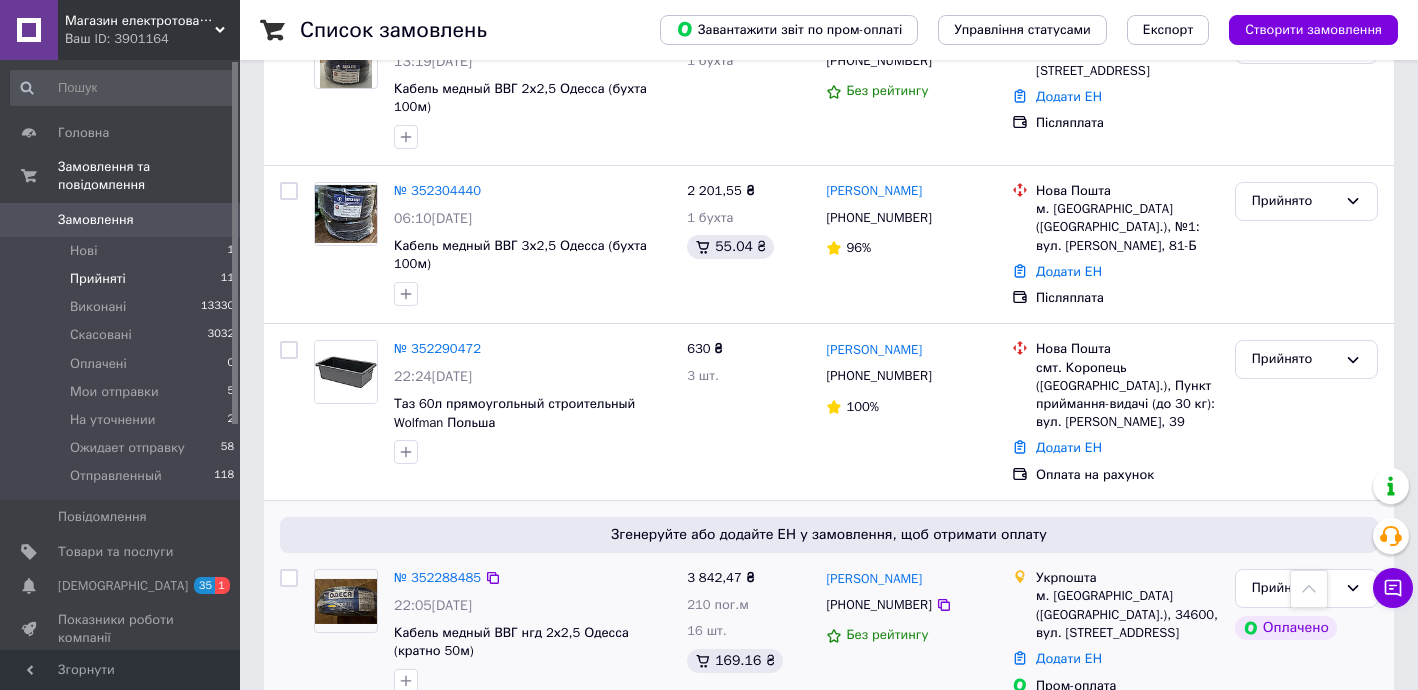 click on "18 товарів у замовленні" at bounding box center [469, 712] 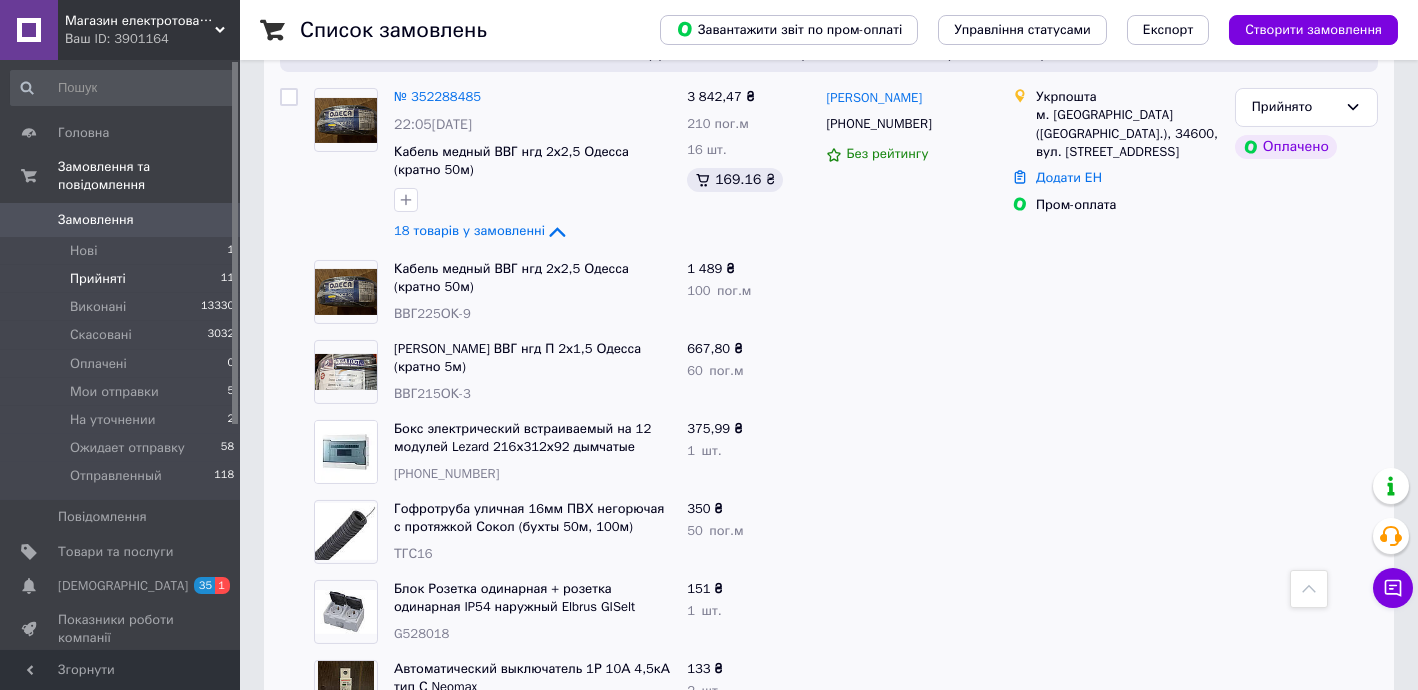 scroll, scrollTop: 1745, scrollLeft: 0, axis: vertical 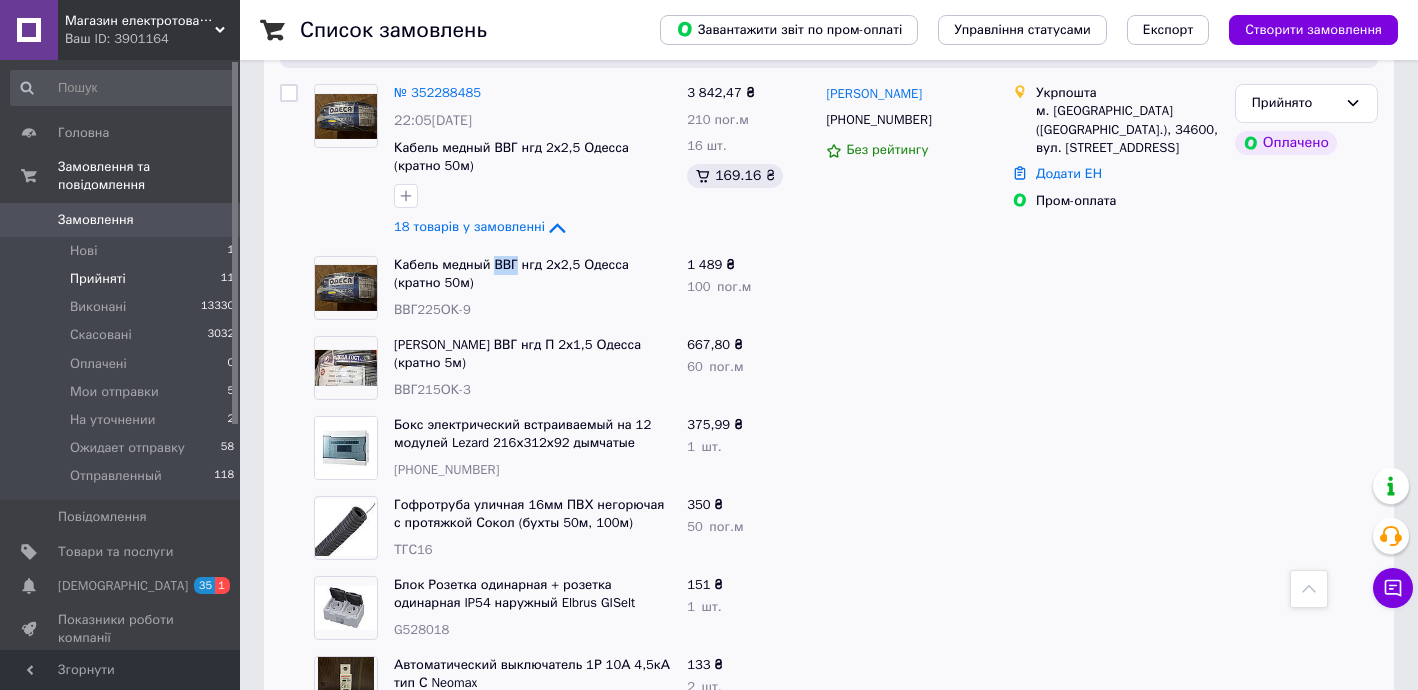 drag, startPoint x: 491, startPoint y: 176, endPoint x: 511, endPoint y: 177, distance: 20.024984 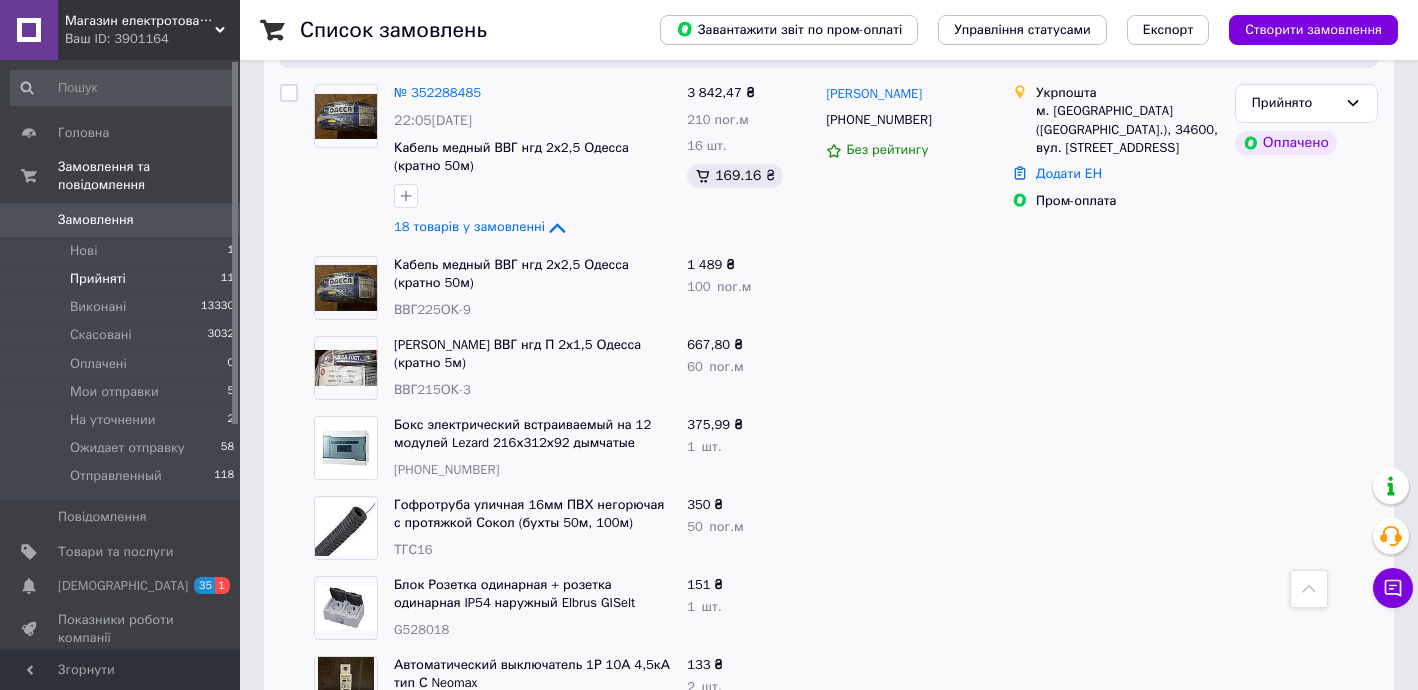 click at bounding box center [911, 528] 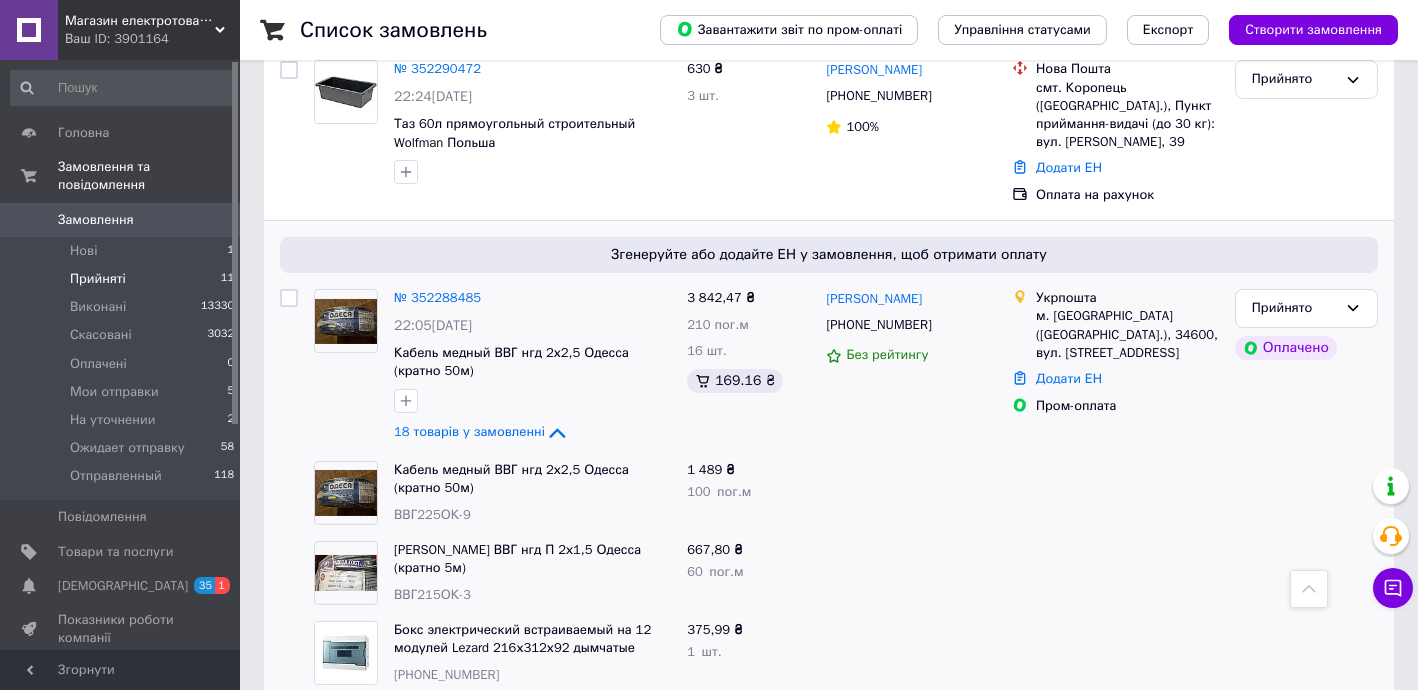 scroll, scrollTop: 1502, scrollLeft: 0, axis: vertical 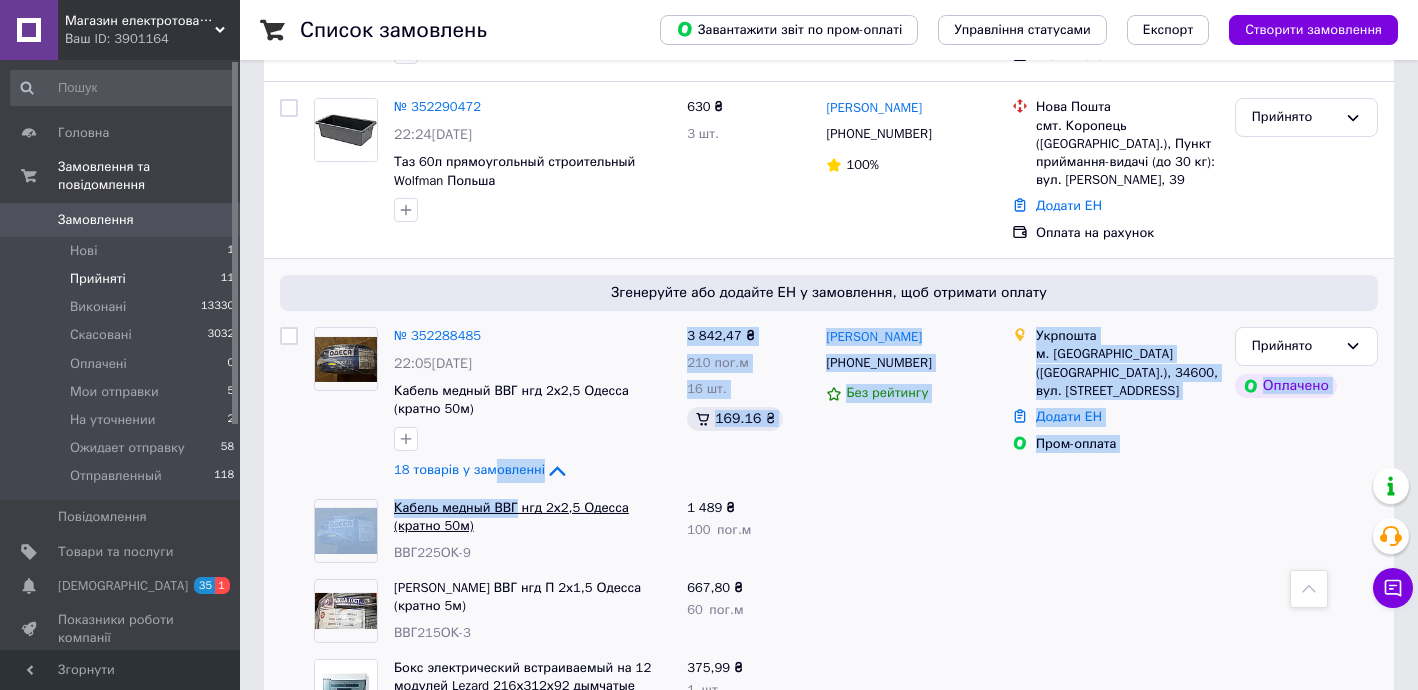 drag, startPoint x: 490, startPoint y: 412, endPoint x: 510, endPoint y: 424, distance: 23.323807 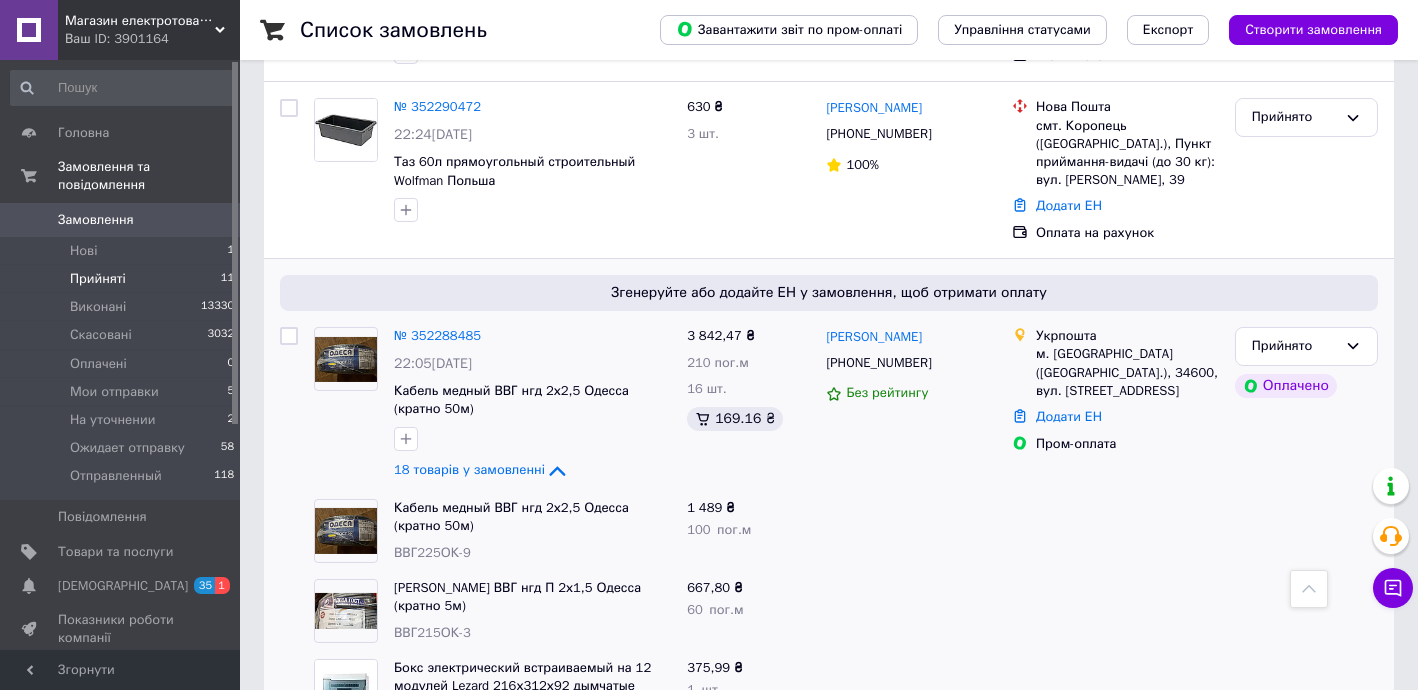 click on "ВВГ225ОК-9" at bounding box center [532, 553] 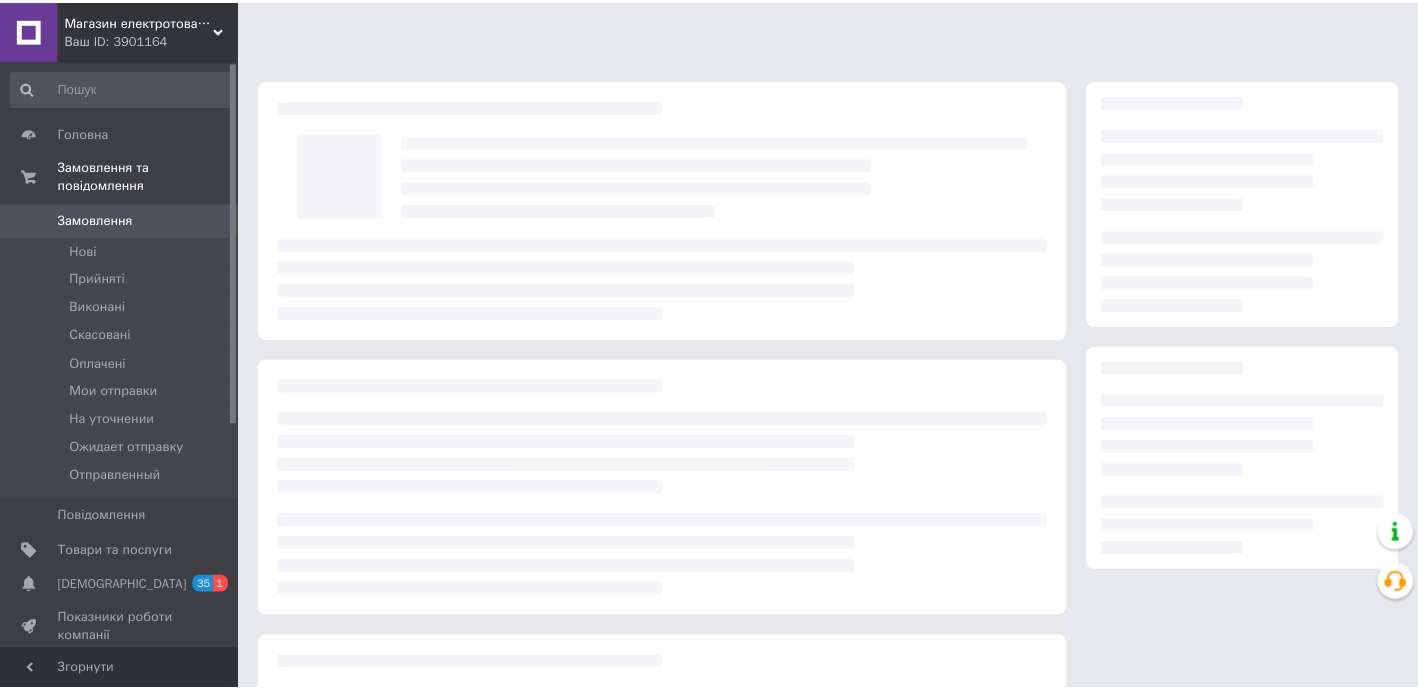 scroll, scrollTop: 0, scrollLeft: 0, axis: both 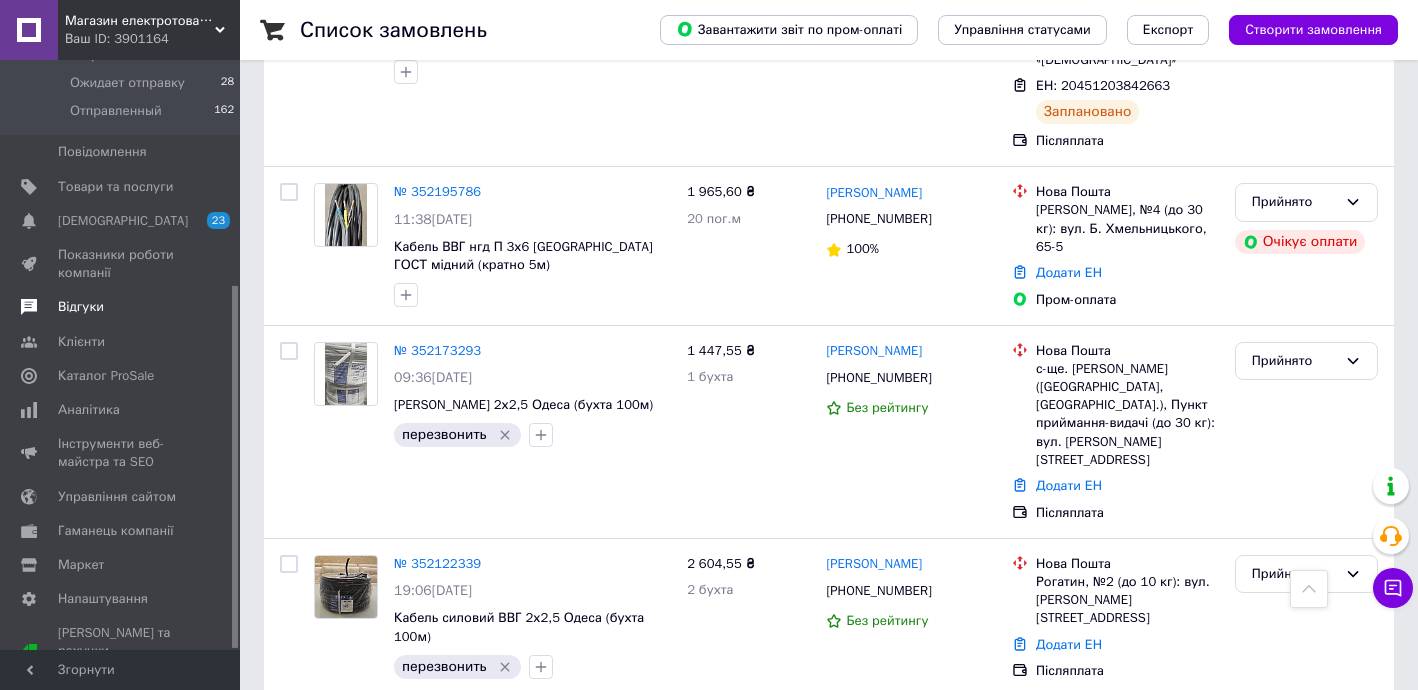 click on "Відгуки" at bounding box center [81, 307] 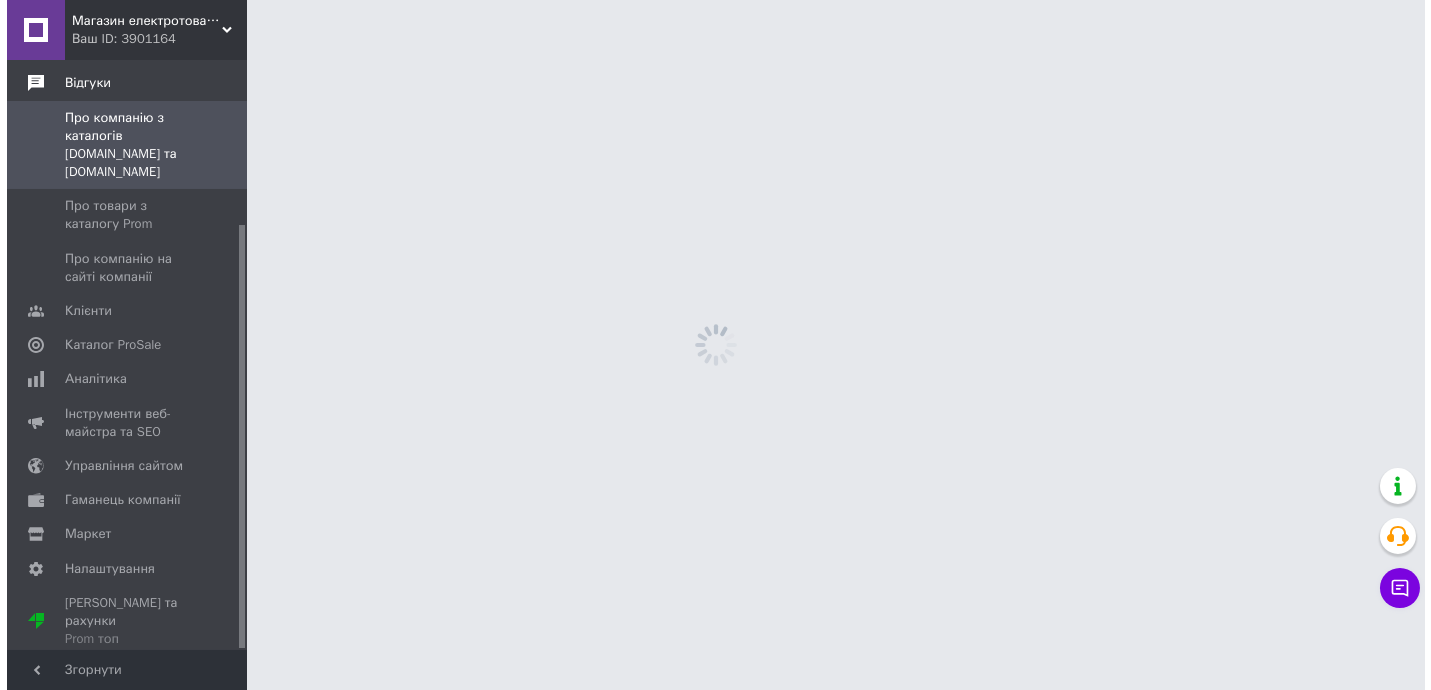 scroll, scrollTop: 0, scrollLeft: 0, axis: both 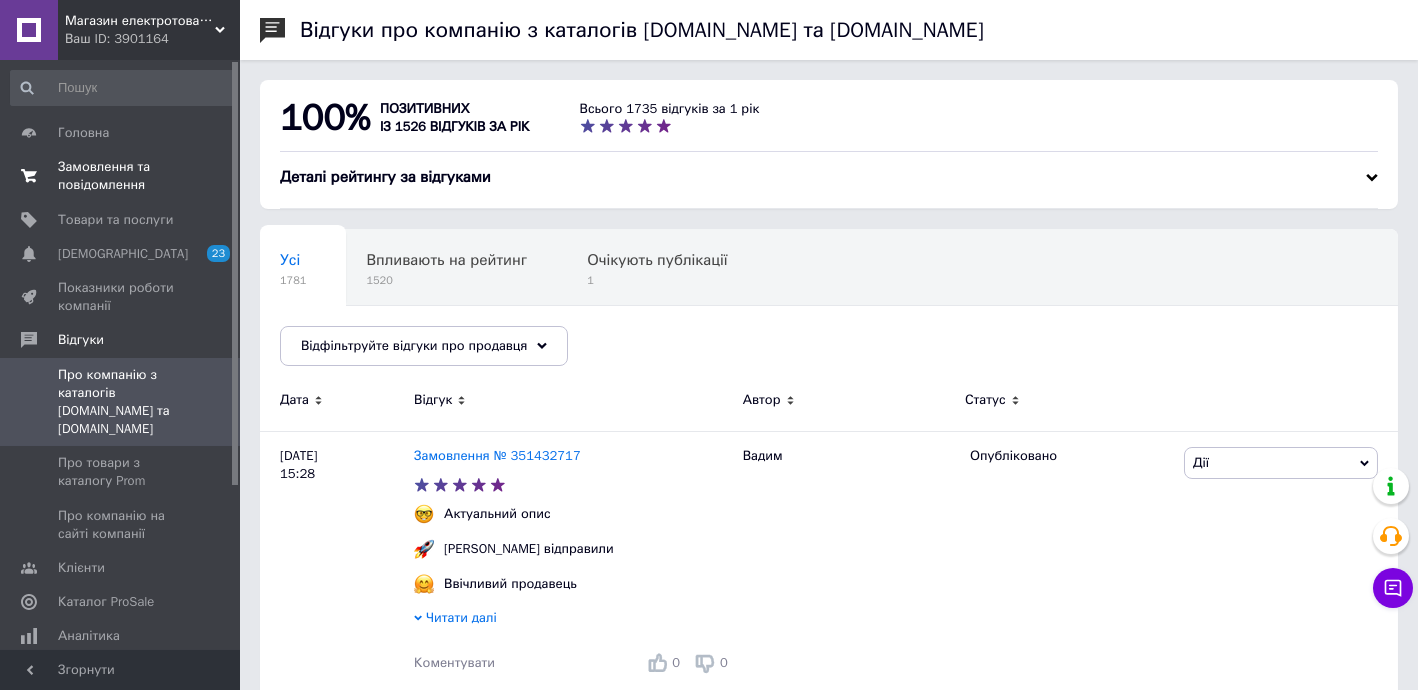 click on "Замовлення та повідомлення" at bounding box center [121, 176] 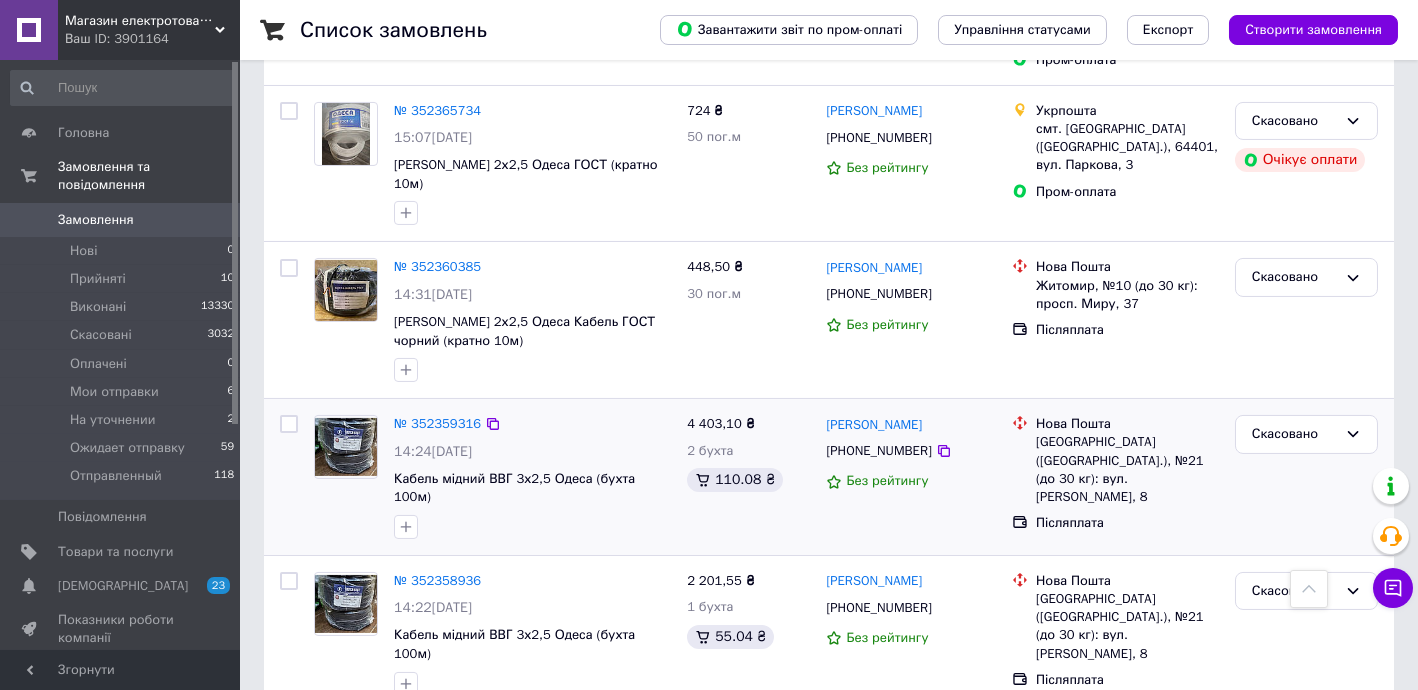 scroll, scrollTop: 1939, scrollLeft: 0, axis: vertical 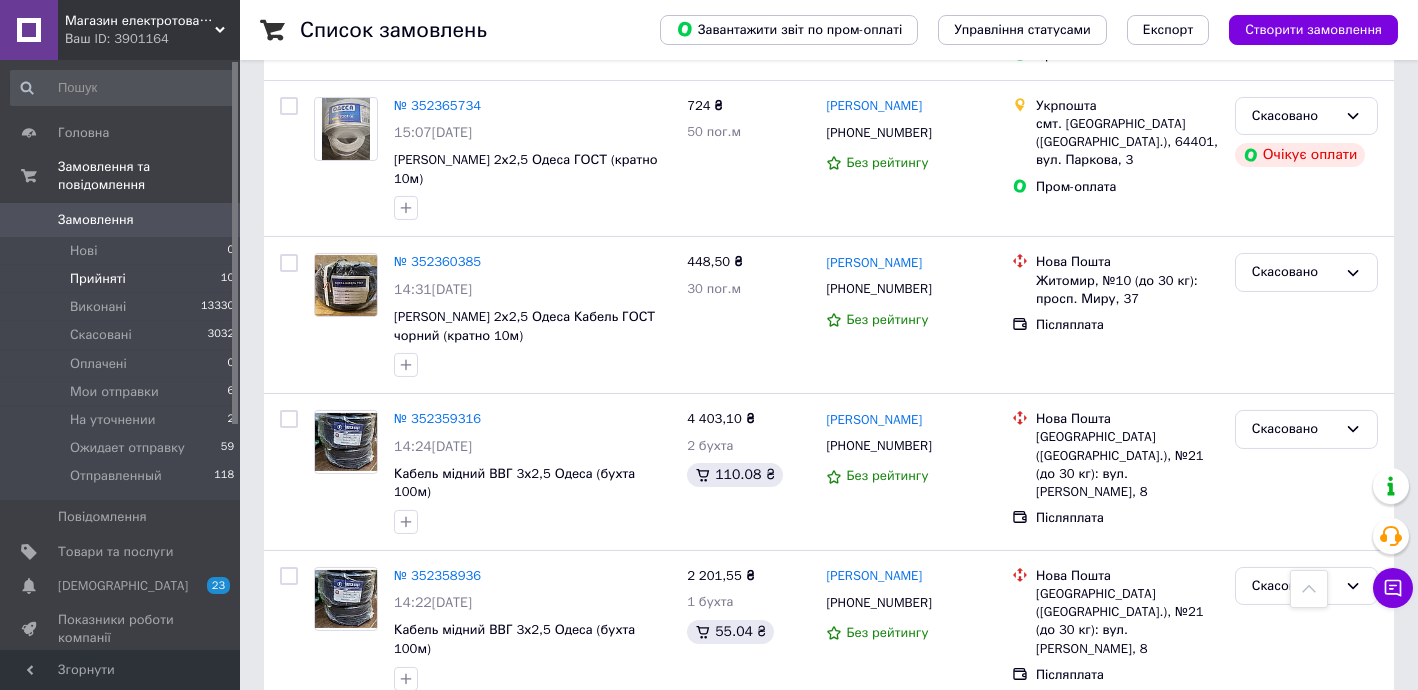 click on "Прийняті 10" at bounding box center (123, 279) 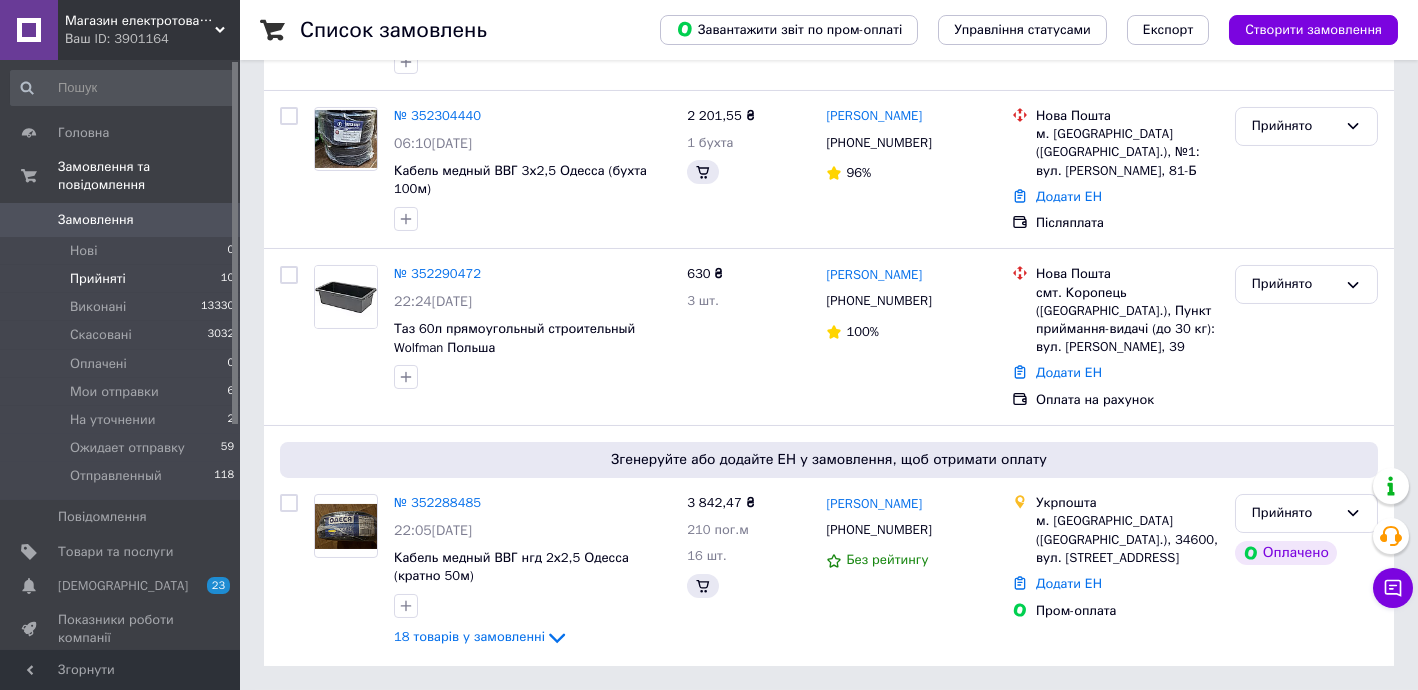 scroll, scrollTop: 0, scrollLeft: 0, axis: both 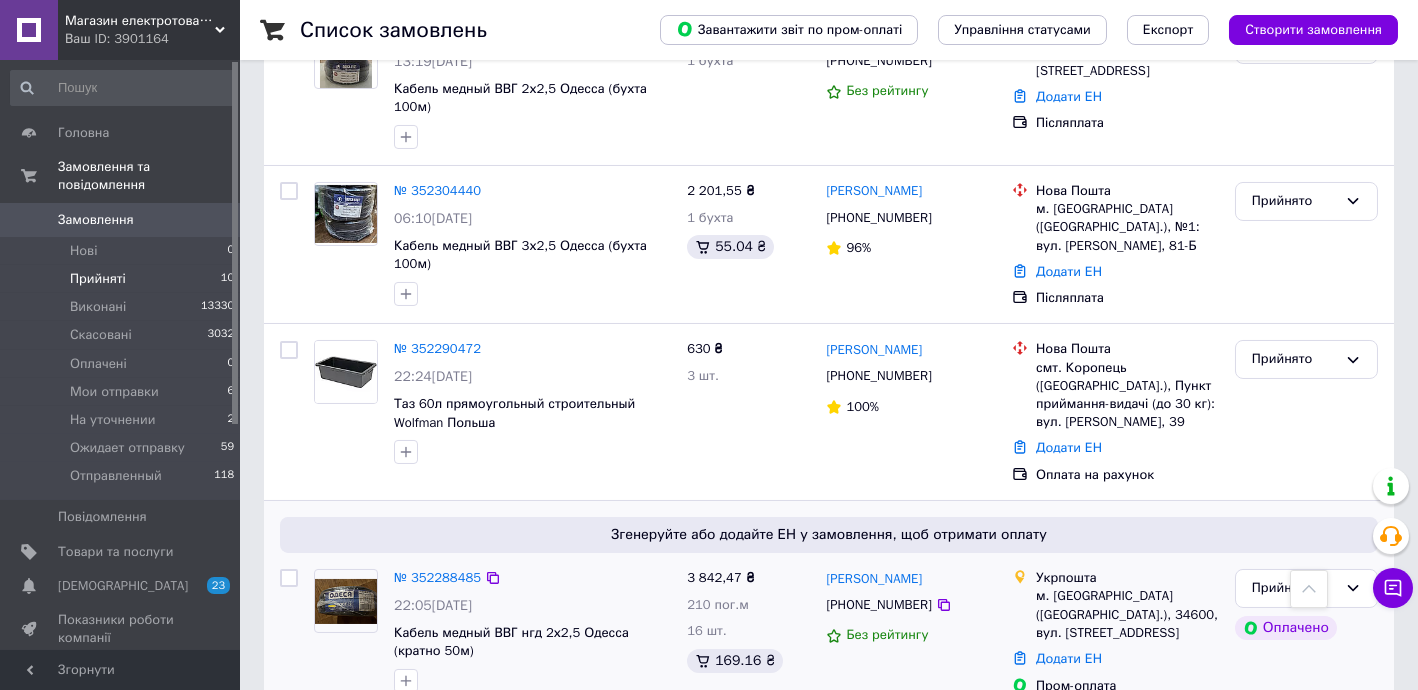 click on "18 товарів у замовленні" at bounding box center (469, 712) 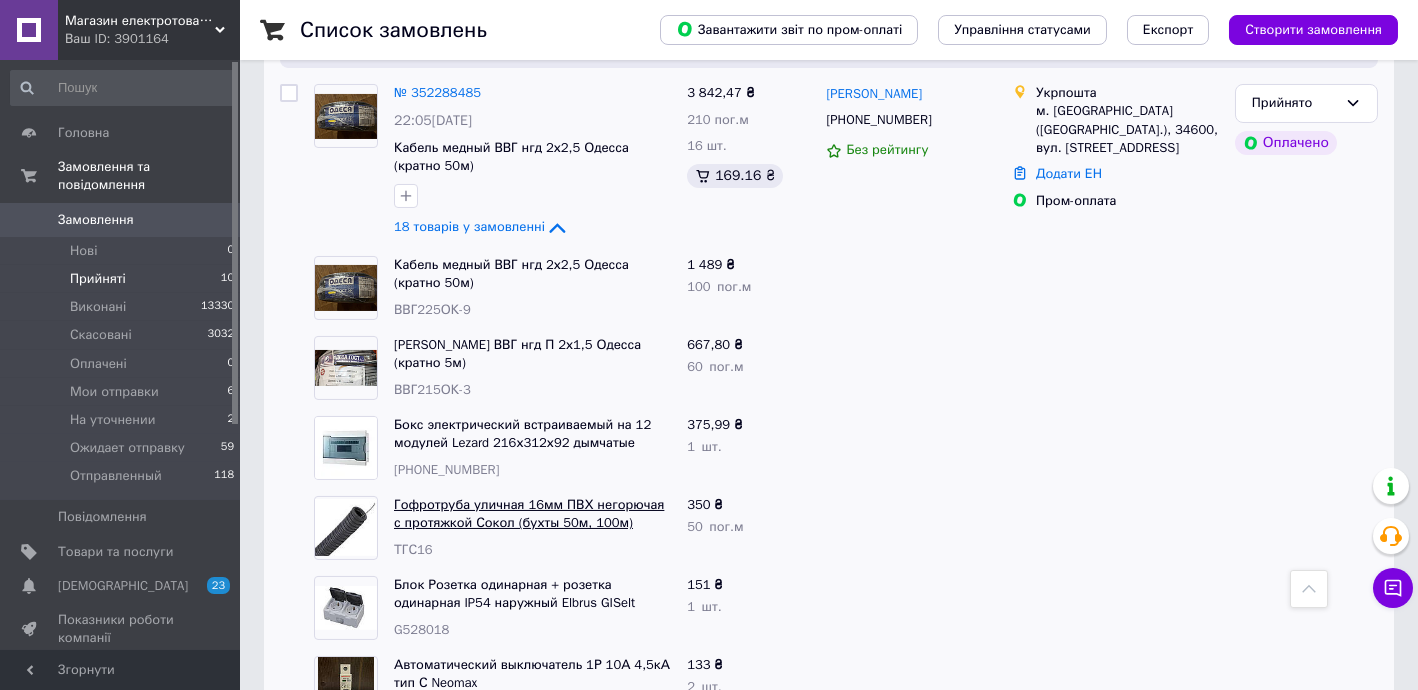 scroll, scrollTop: 1745, scrollLeft: 0, axis: vertical 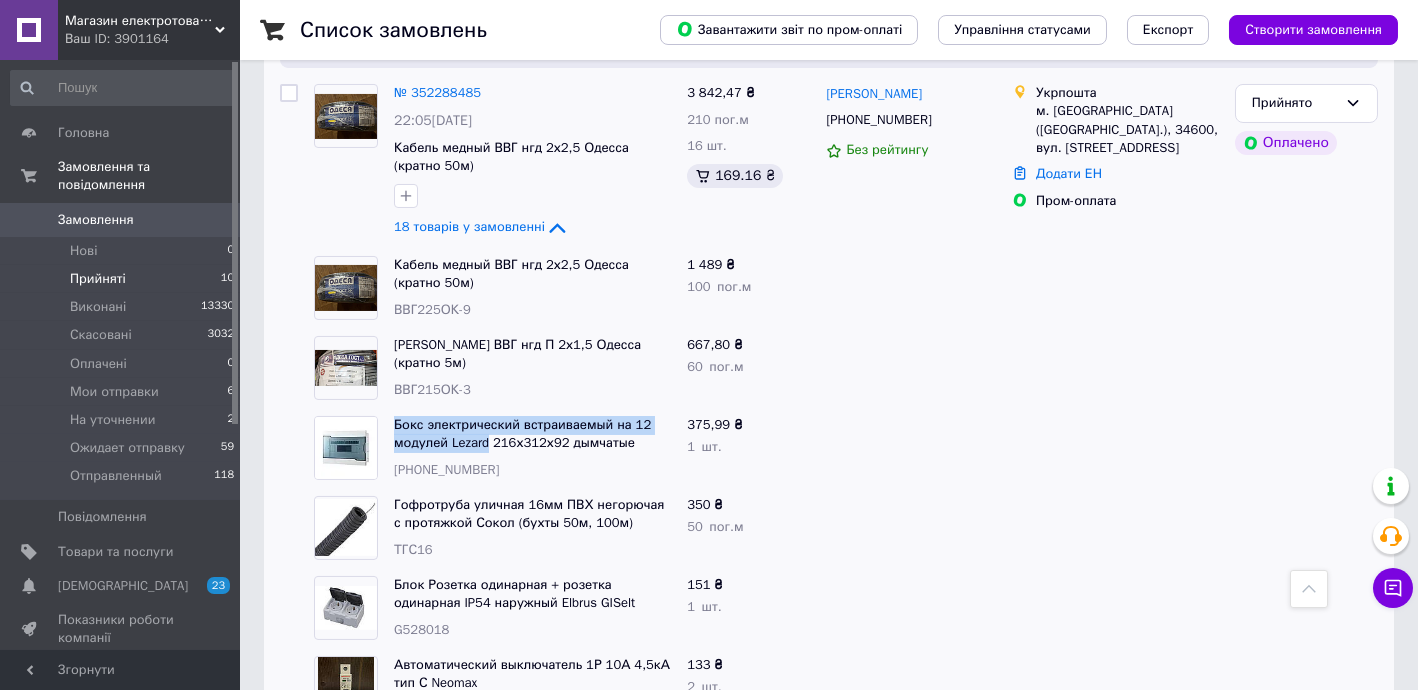 drag, startPoint x: 390, startPoint y: 343, endPoint x: 485, endPoint y: 378, distance: 101.24229 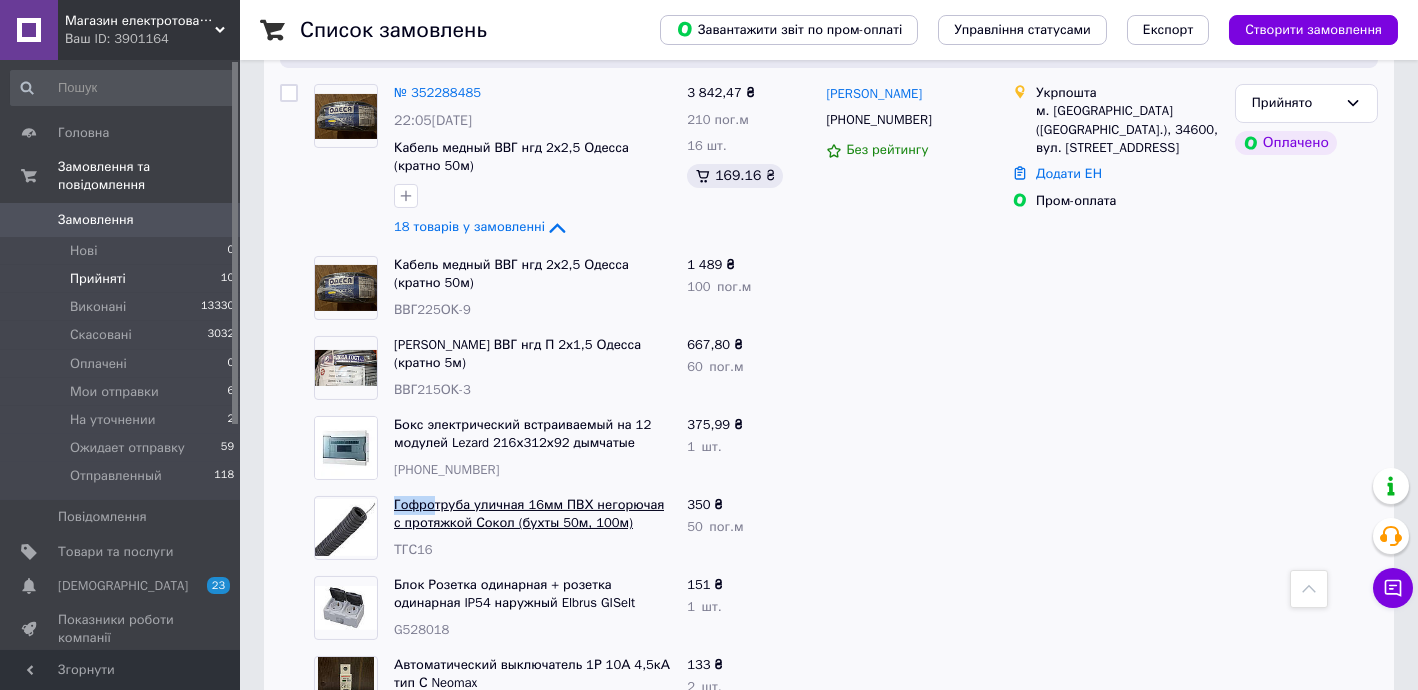 drag, startPoint x: 389, startPoint y: 417, endPoint x: 432, endPoint y: 424, distance: 43.56604 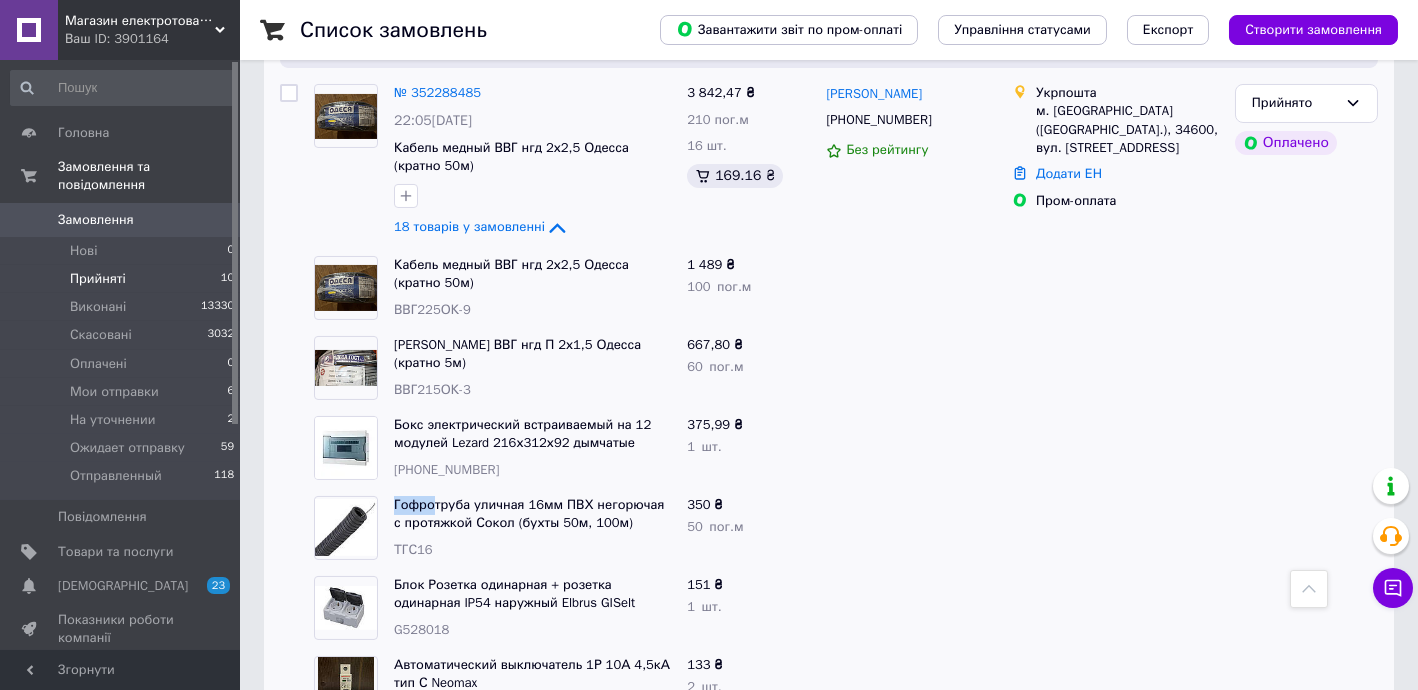 copy on "Гофро" 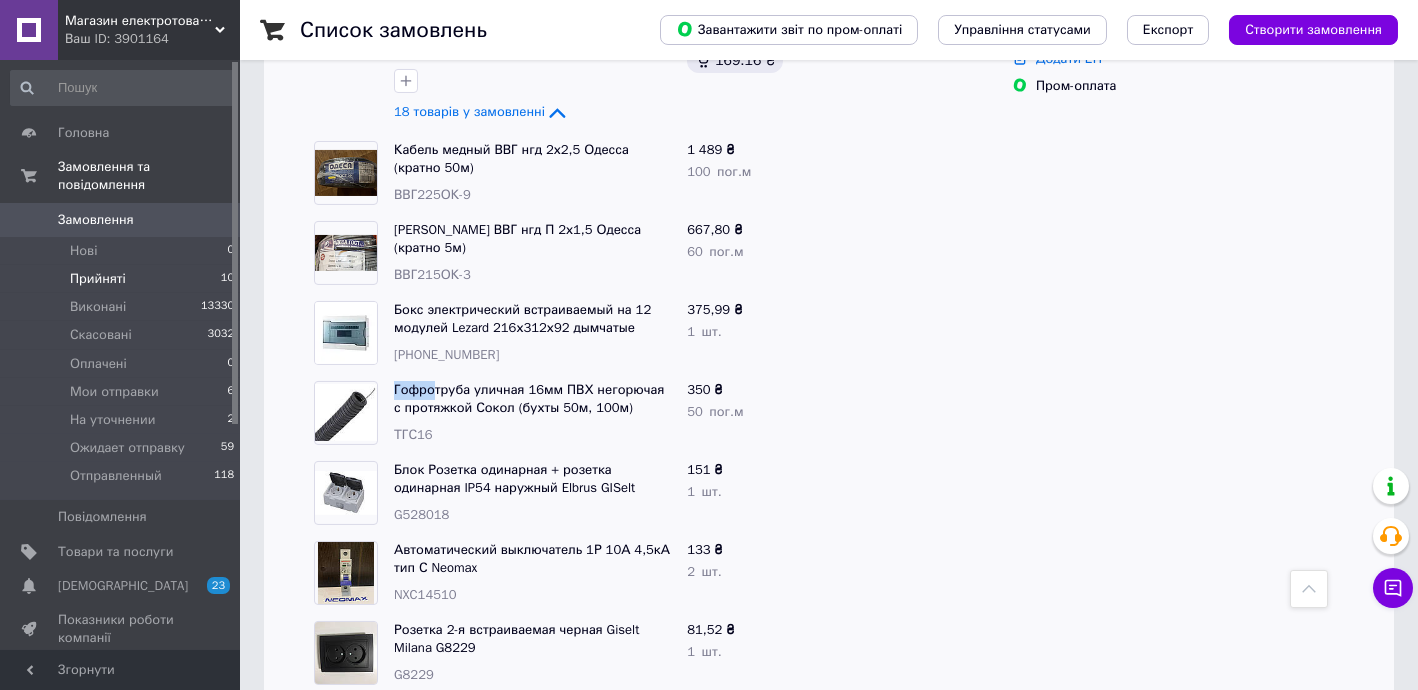 scroll, scrollTop: 1987, scrollLeft: 0, axis: vertical 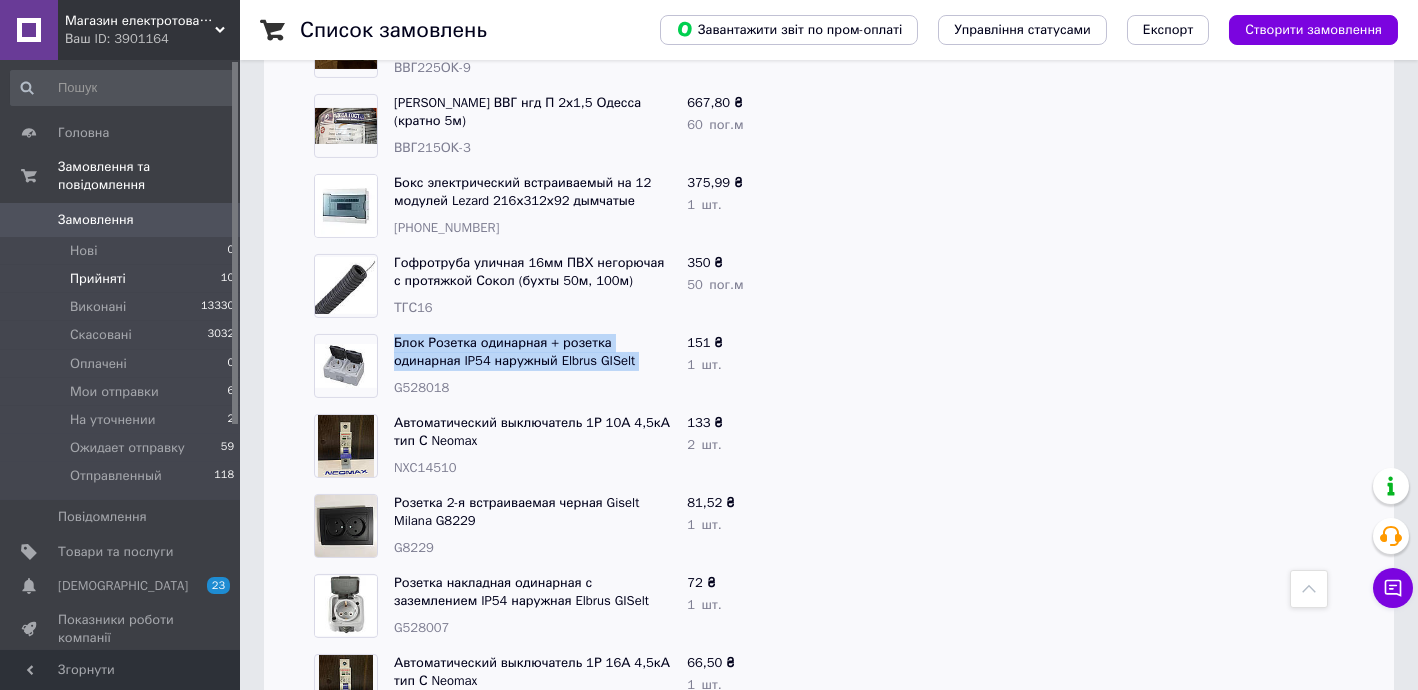 drag, startPoint x: 391, startPoint y: 256, endPoint x: 643, endPoint y: 294, distance: 254.84897 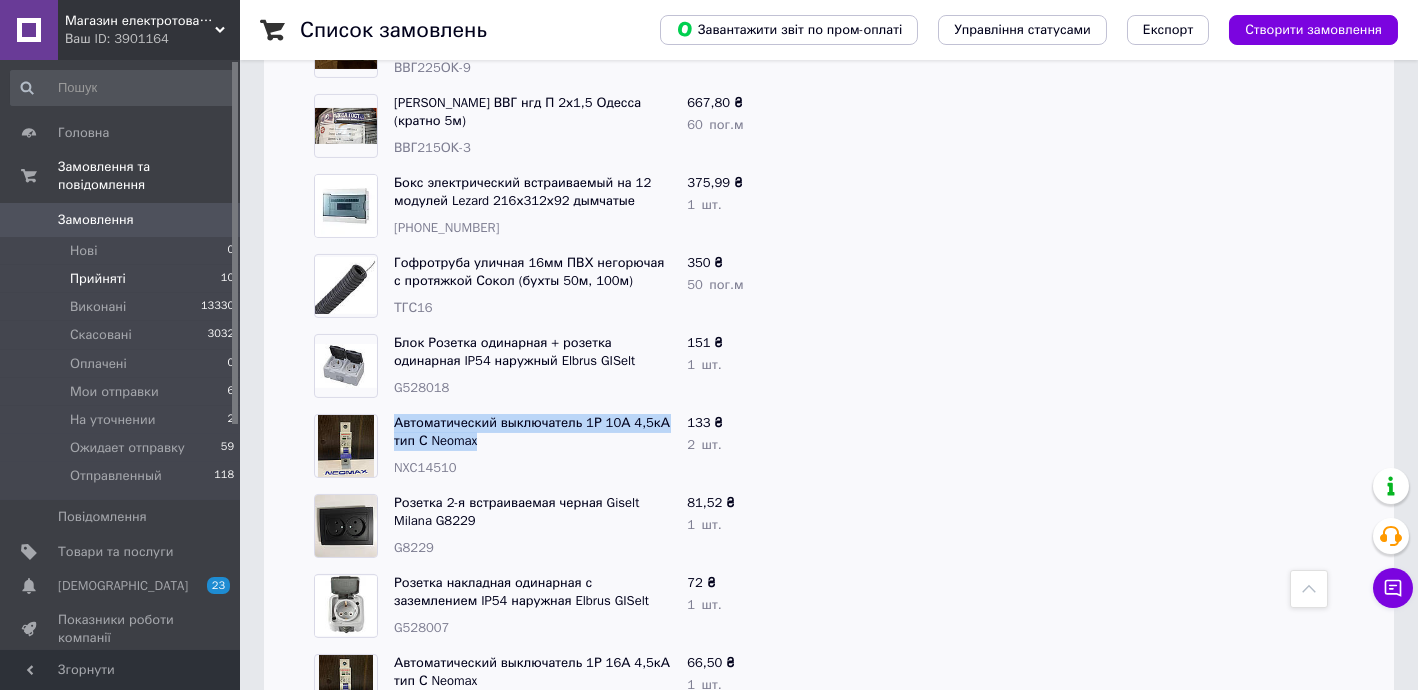 drag, startPoint x: 384, startPoint y: 345, endPoint x: 491, endPoint y: 370, distance: 109.88175 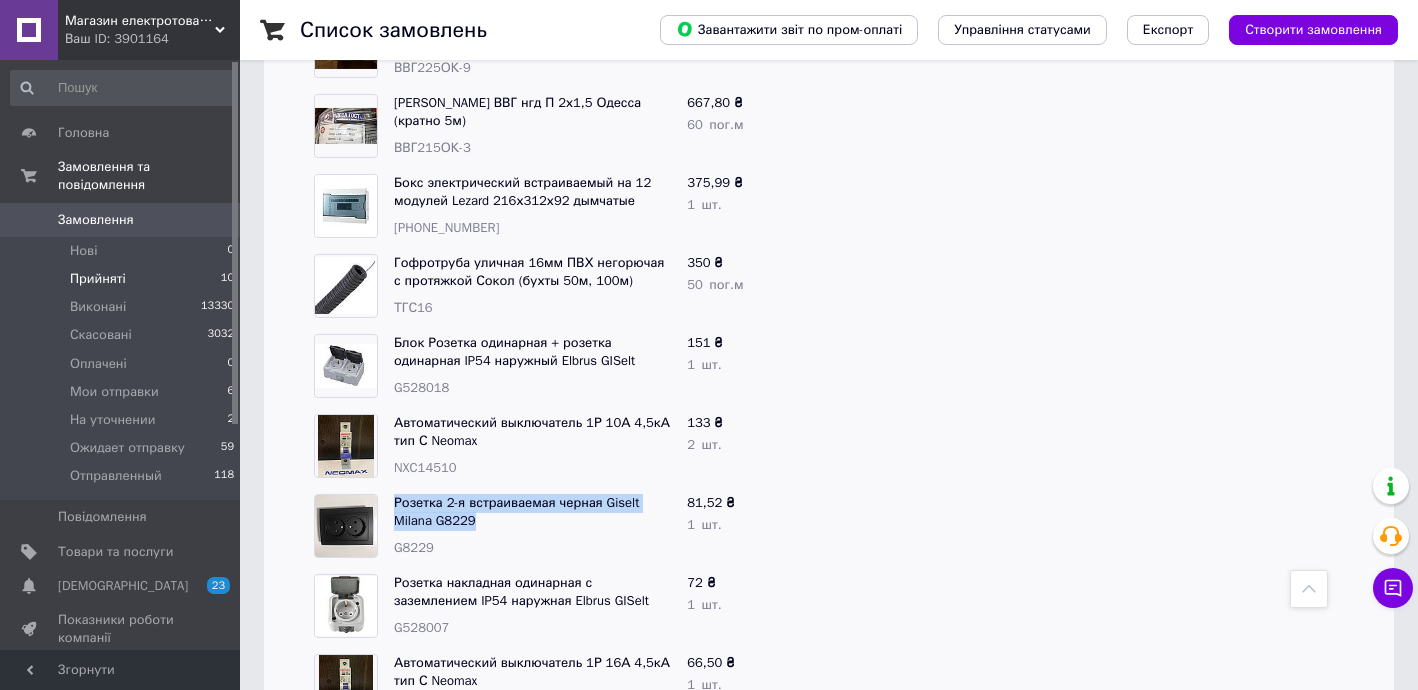 drag, startPoint x: 412, startPoint y: 424, endPoint x: 486, endPoint y: 446, distance: 77.201035 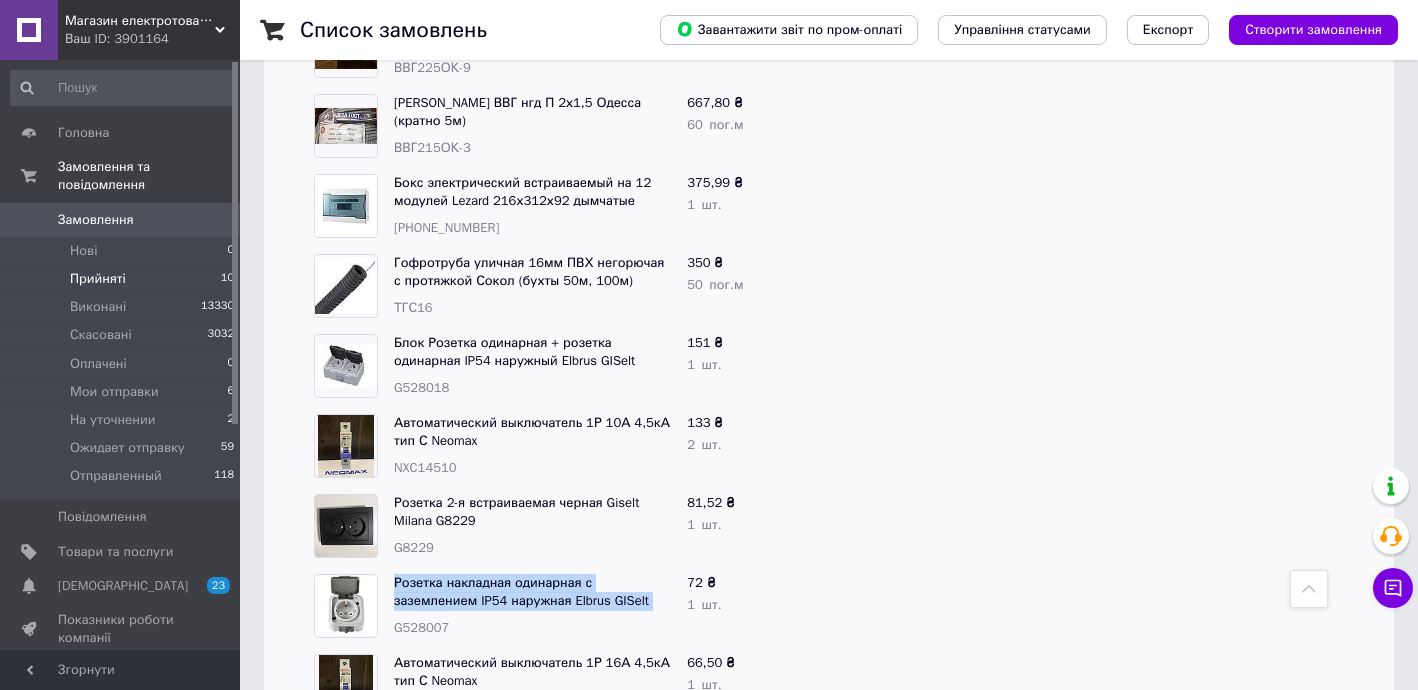 drag, startPoint x: 385, startPoint y: 499, endPoint x: 632, endPoint y: 525, distance: 248.36465 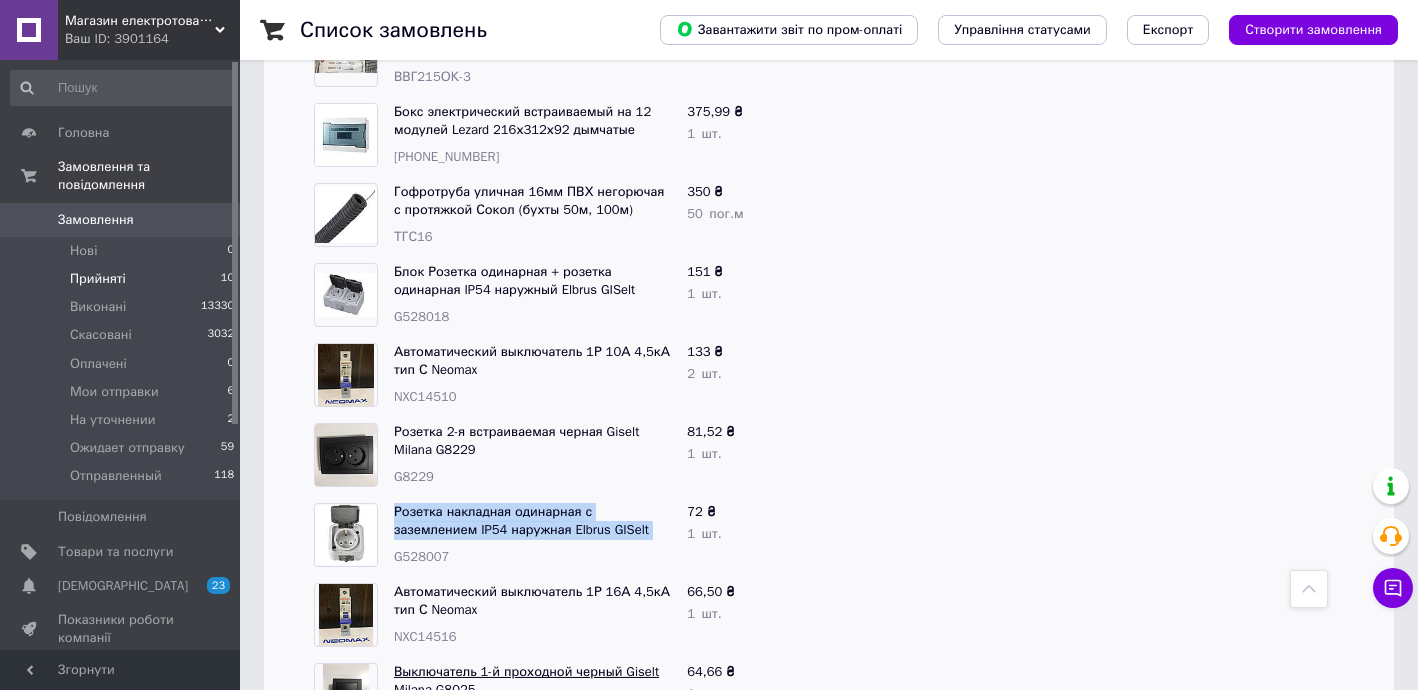 scroll, scrollTop: 2229, scrollLeft: 0, axis: vertical 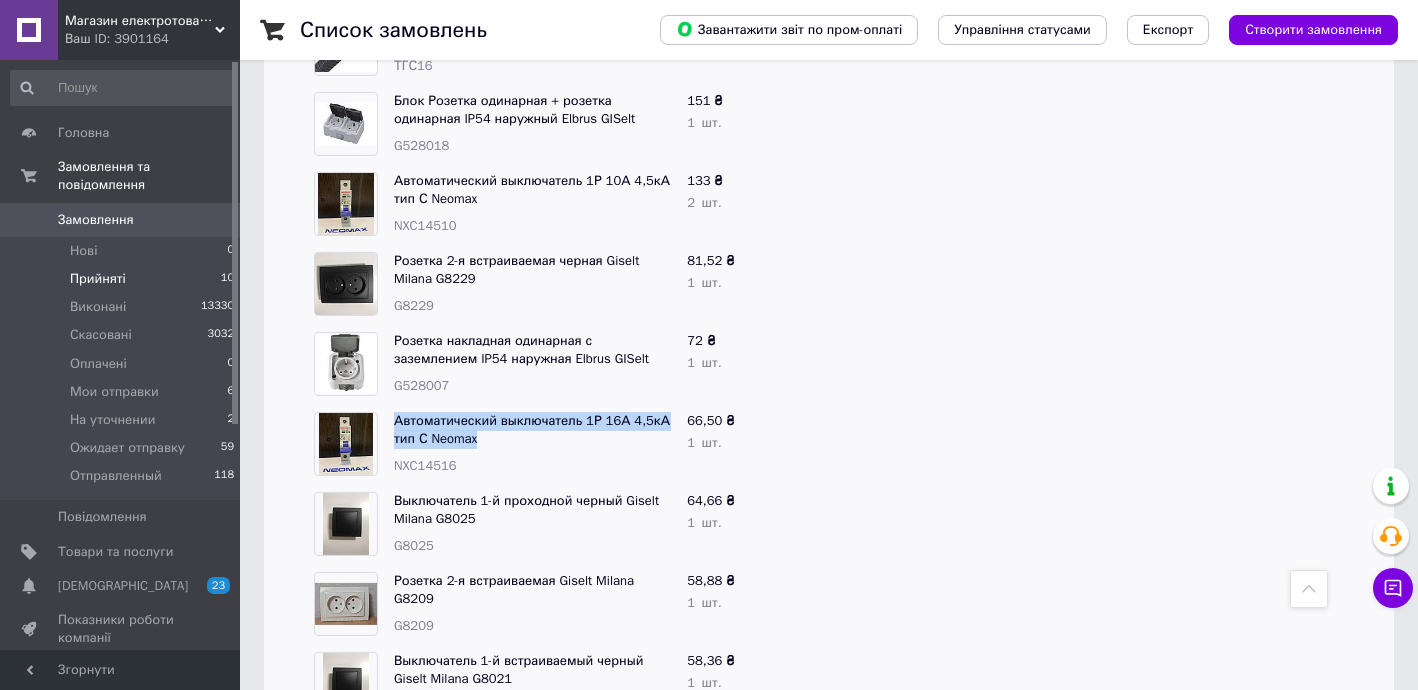 drag, startPoint x: 391, startPoint y: 337, endPoint x: 505, endPoint y: 363, distance: 116.92733 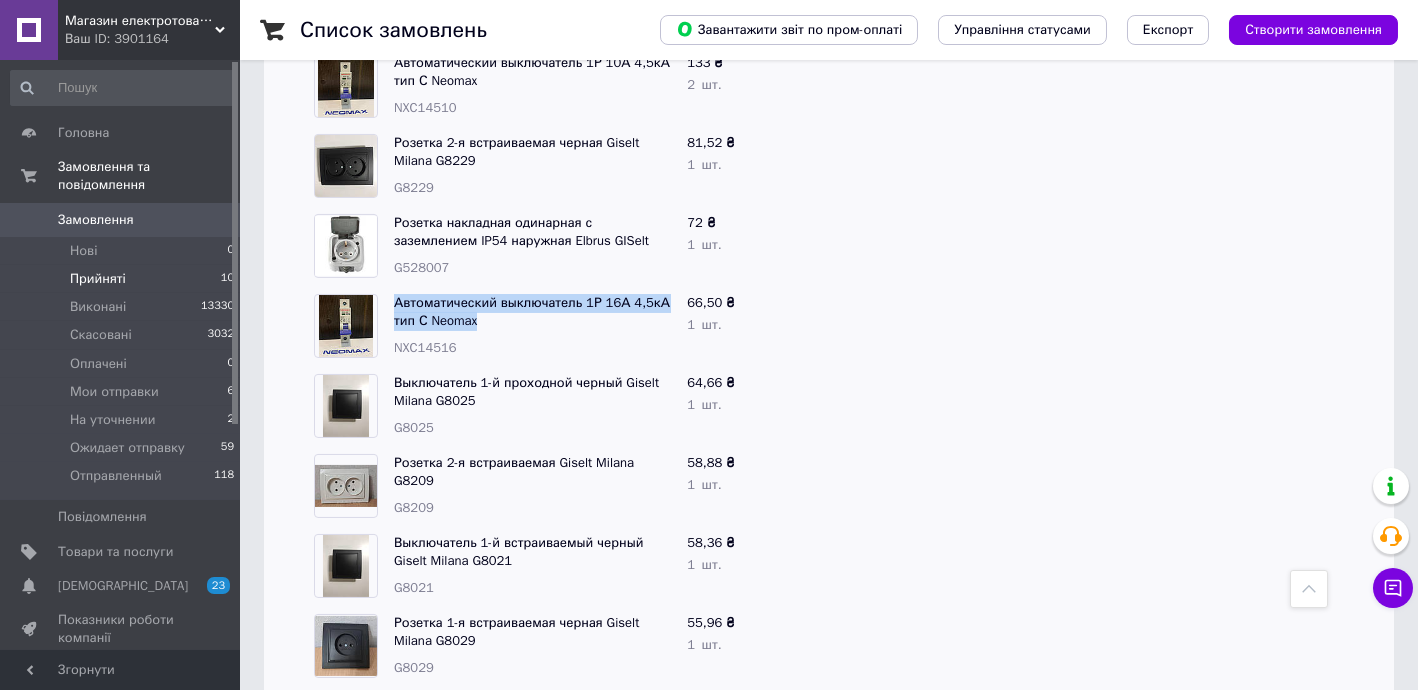 scroll, scrollTop: 2350, scrollLeft: 0, axis: vertical 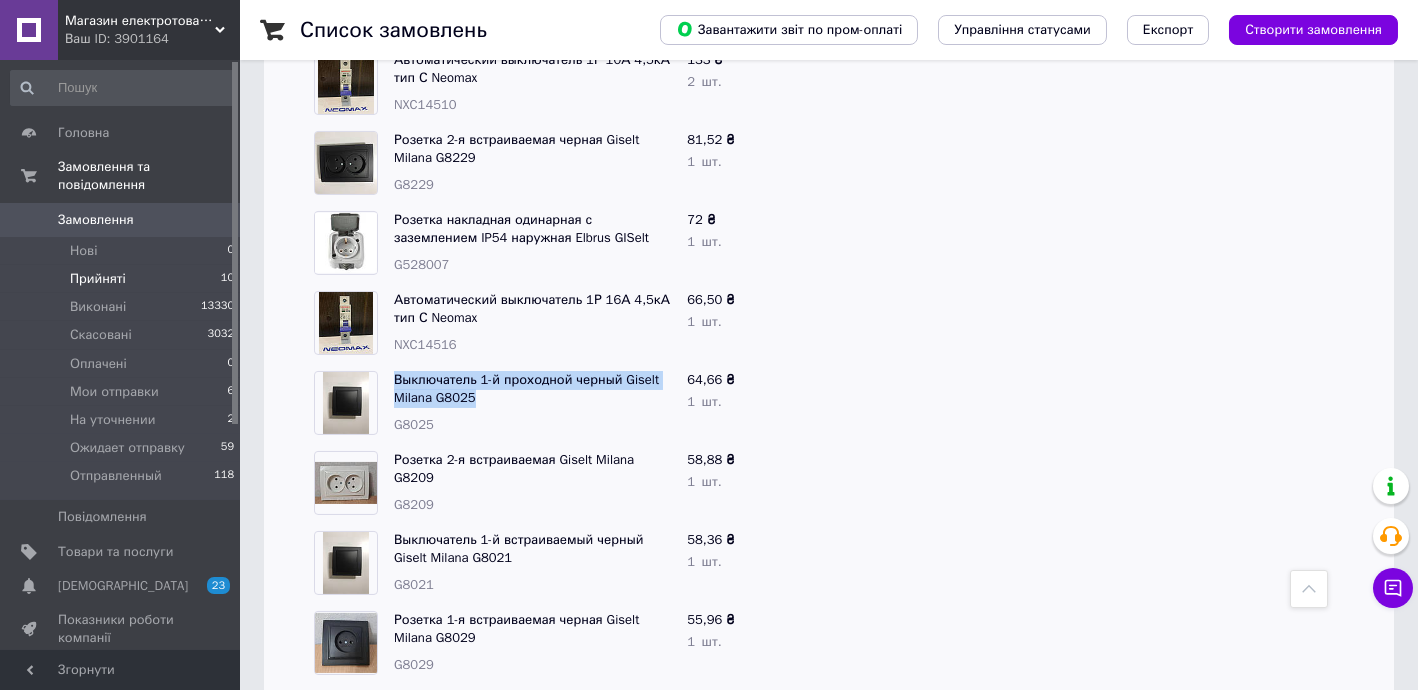 drag, startPoint x: 472, startPoint y: 304, endPoint x: 589, endPoint y: 350, distance: 125.71794 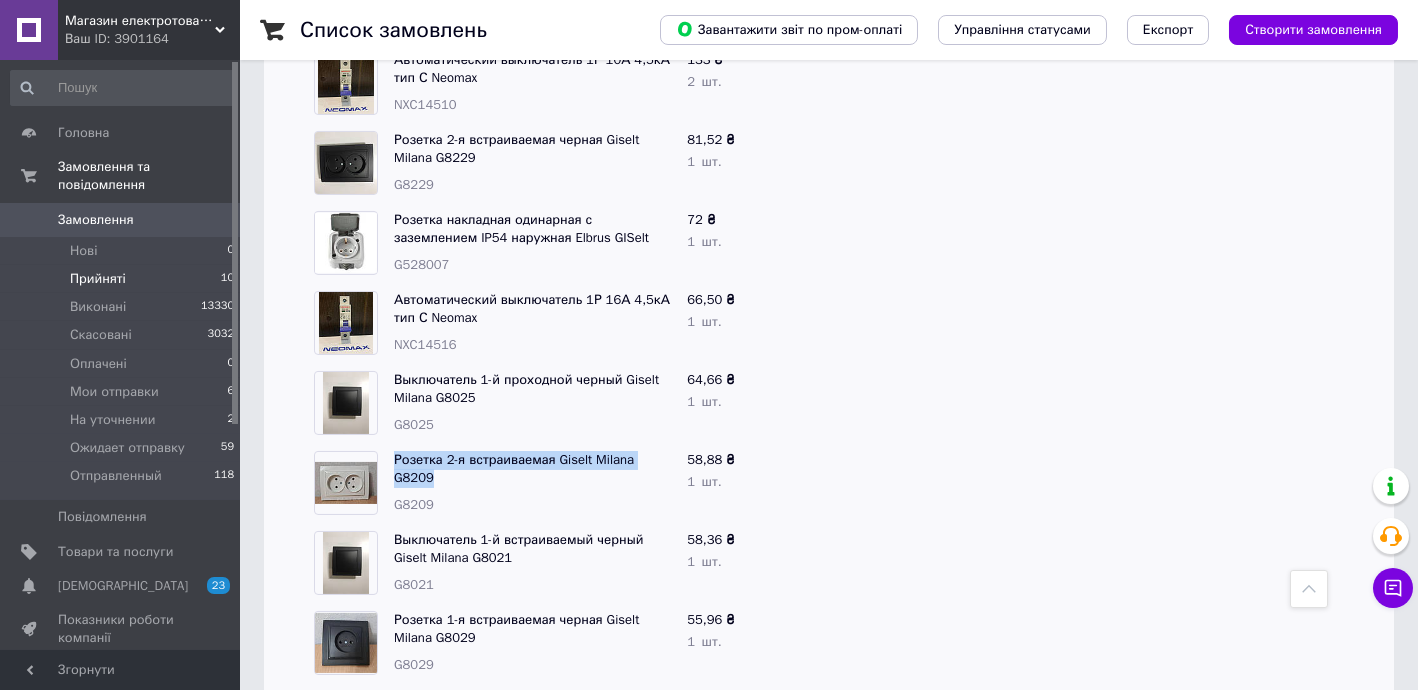 drag, startPoint x: 386, startPoint y: 378, endPoint x: 668, endPoint y: 390, distance: 282.25522 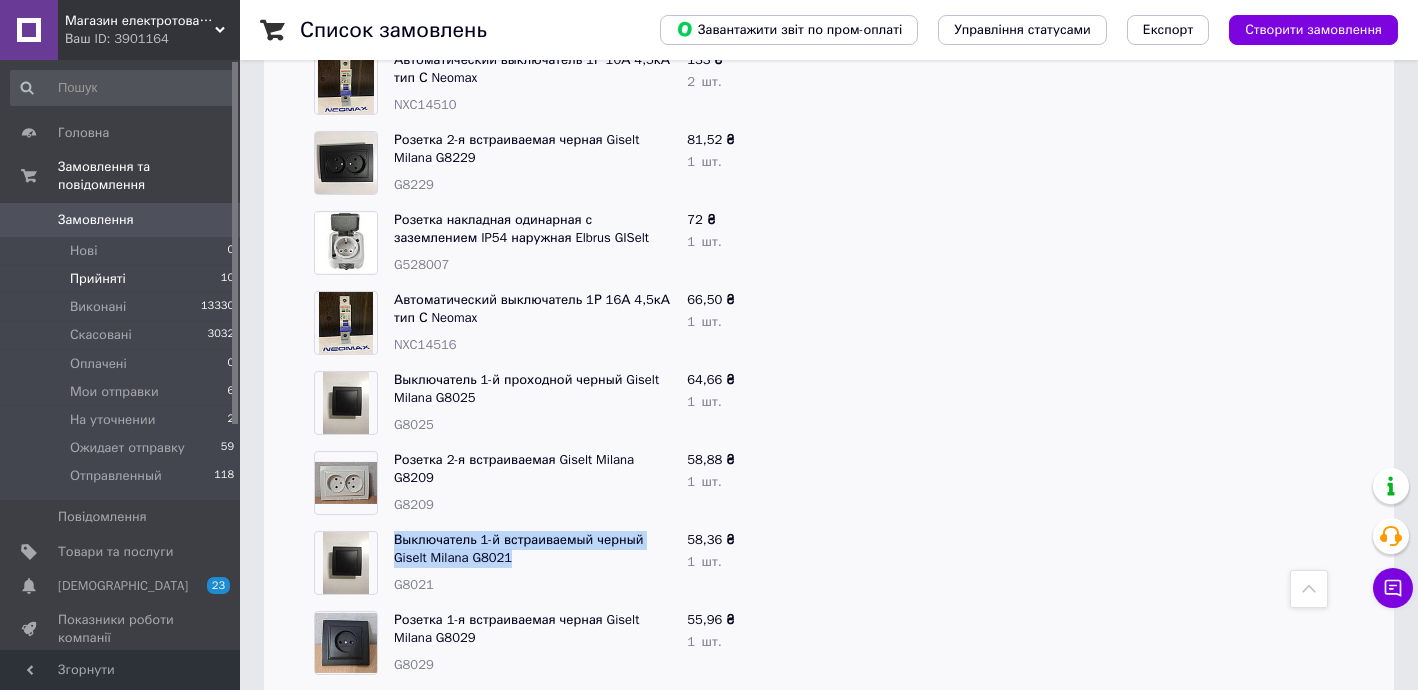 drag, startPoint x: 388, startPoint y: 455, endPoint x: 532, endPoint y: 475, distance: 145.38225 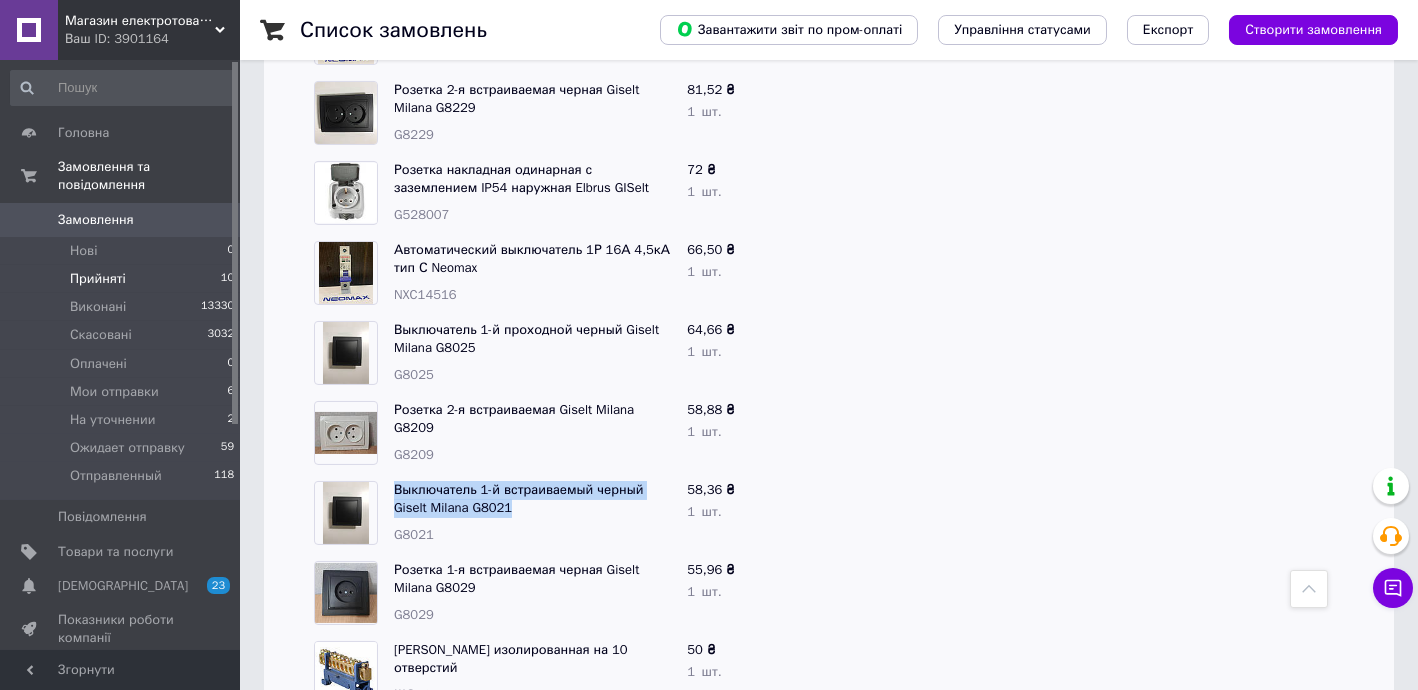 scroll, scrollTop: 2593, scrollLeft: 0, axis: vertical 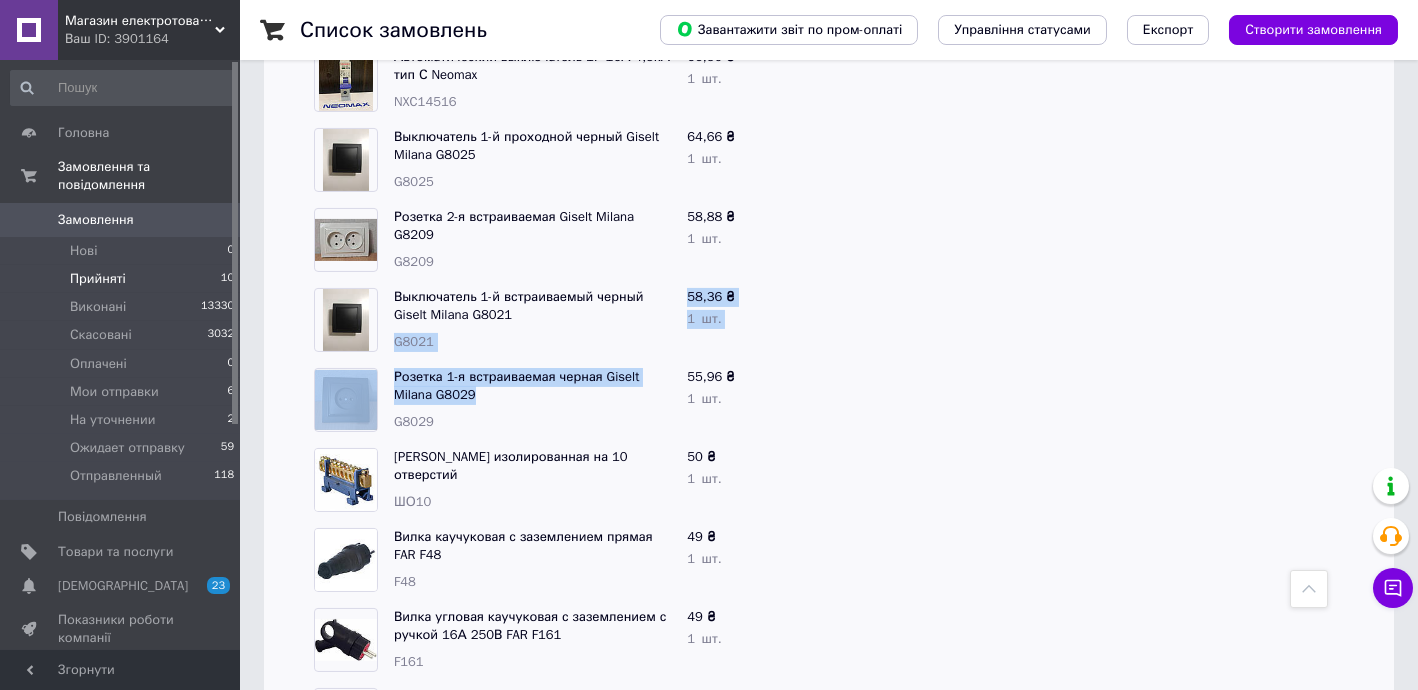 drag, startPoint x: 391, startPoint y: 283, endPoint x: 522, endPoint y: 319, distance: 135.85654 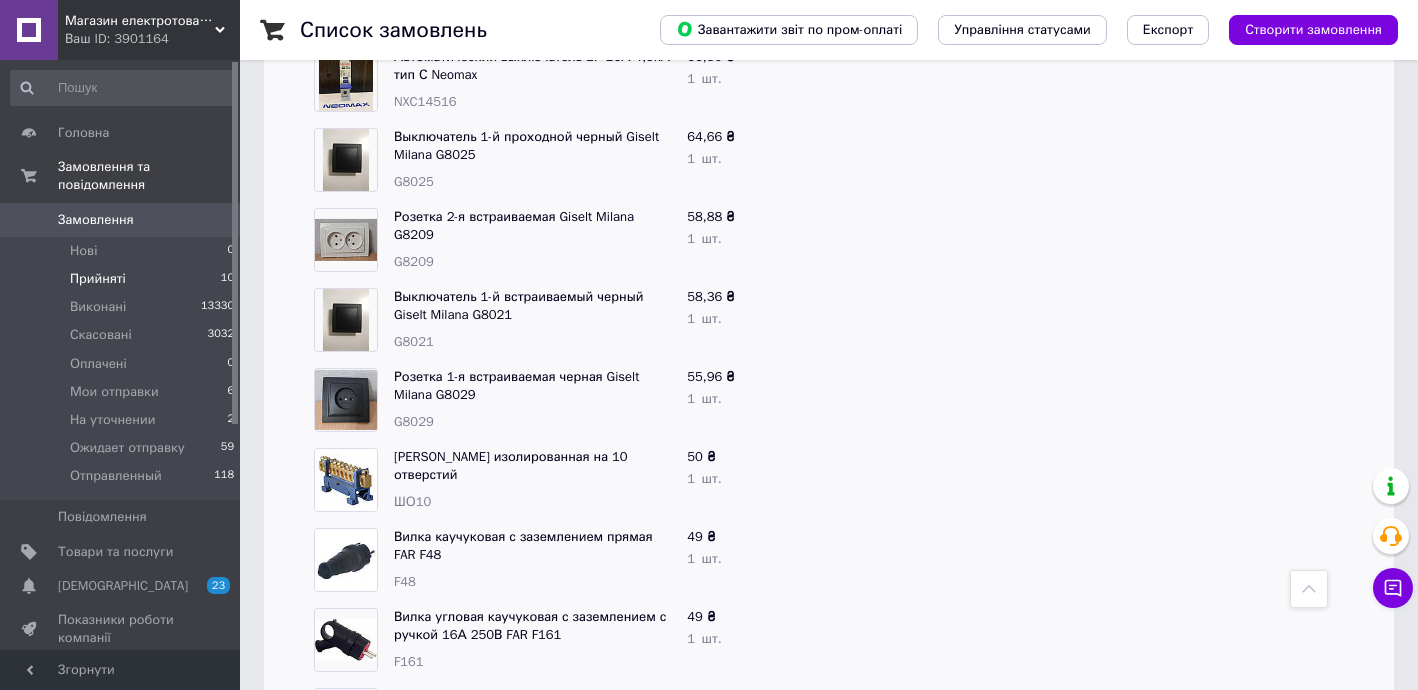 click on "G8029" at bounding box center (532, 422) 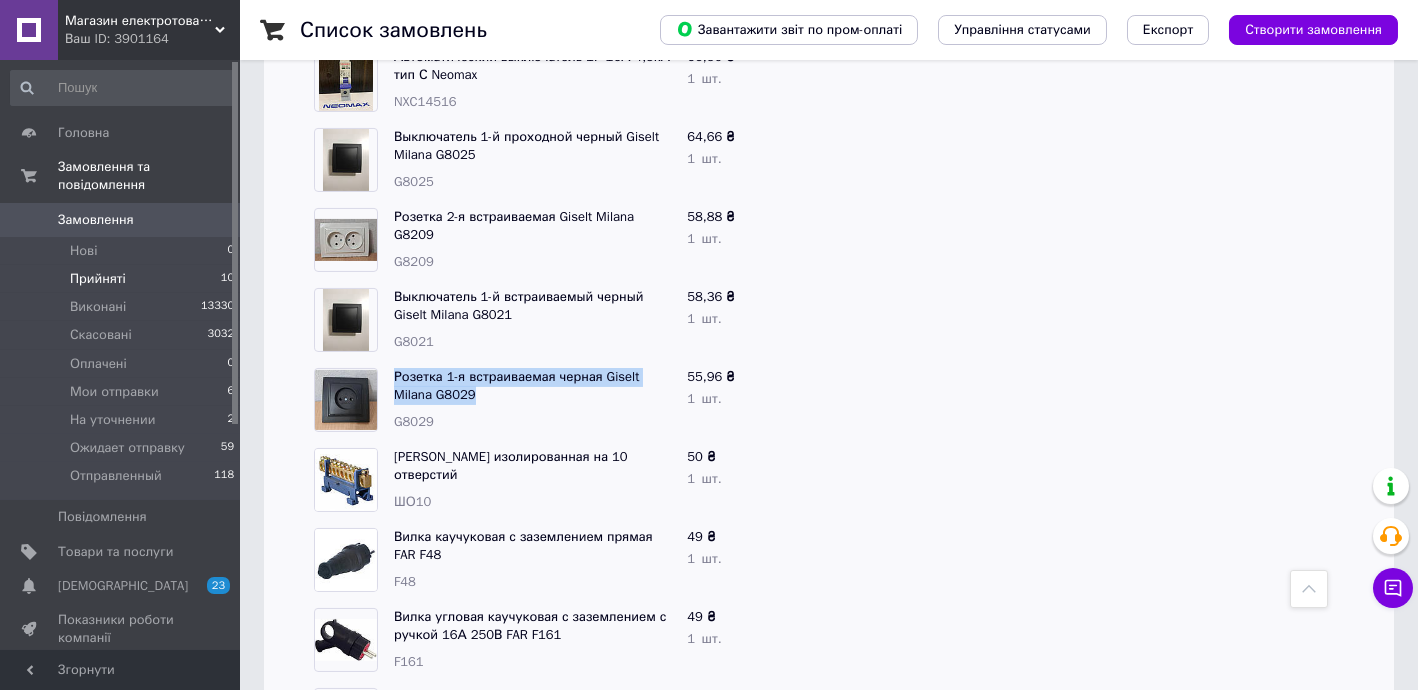 drag, startPoint x: 478, startPoint y: 320, endPoint x: 381, endPoint y: 306, distance: 98.005104 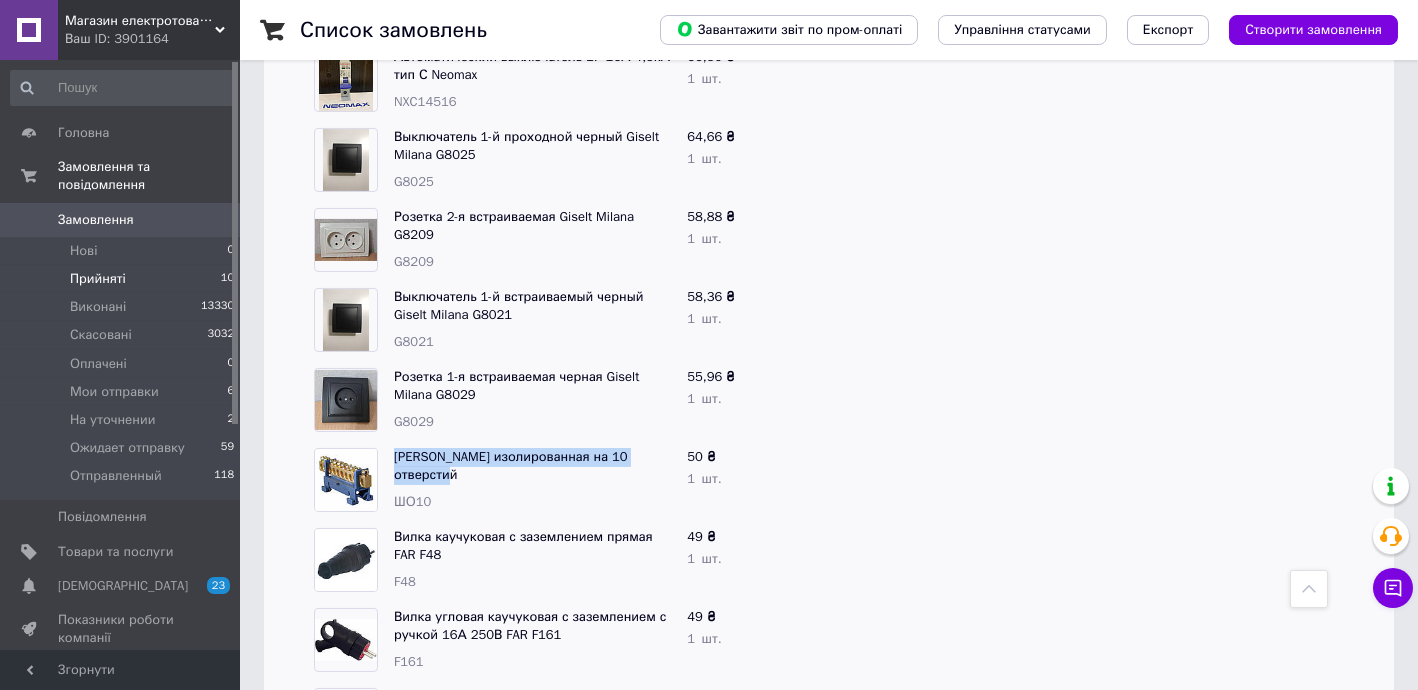drag, startPoint x: 388, startPoint y: 374, endPoint x: 486, endPoint y: 395, distance: 100.22475 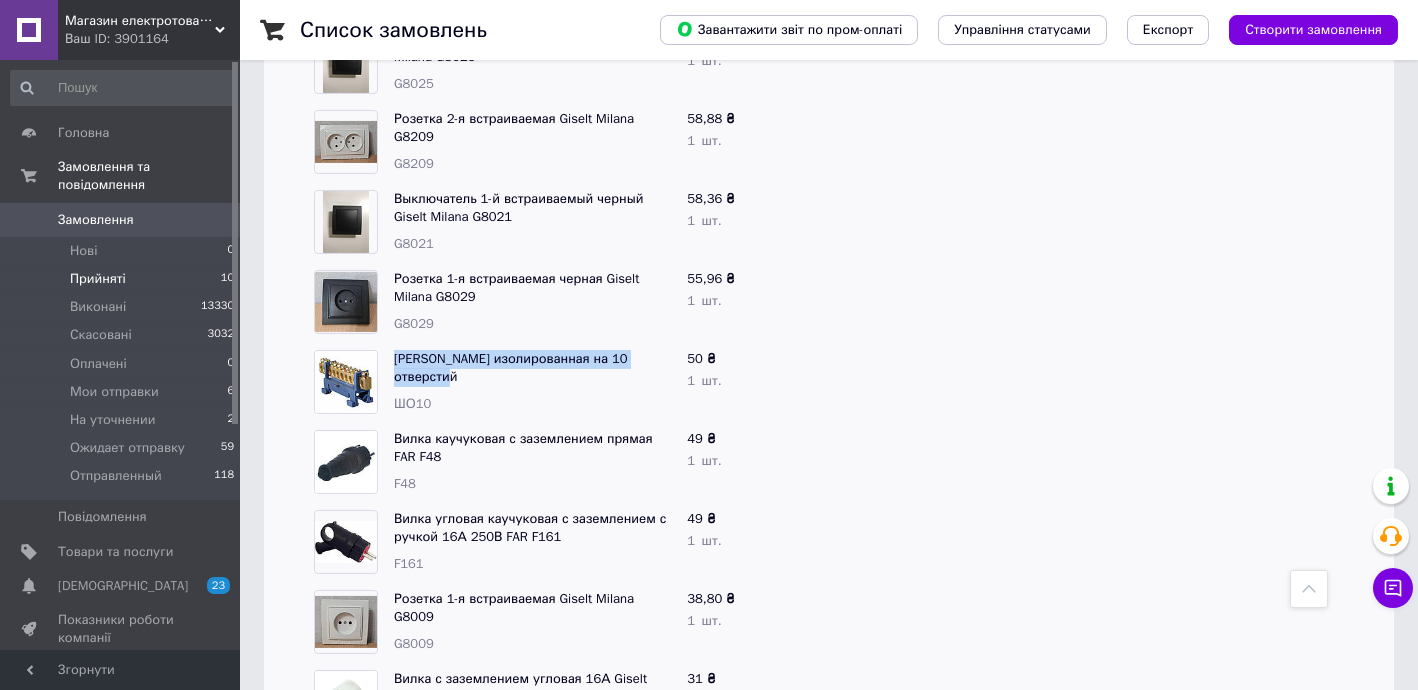 scroll, scrollTop: 2700, scrollLeft: 0, axis: vertical 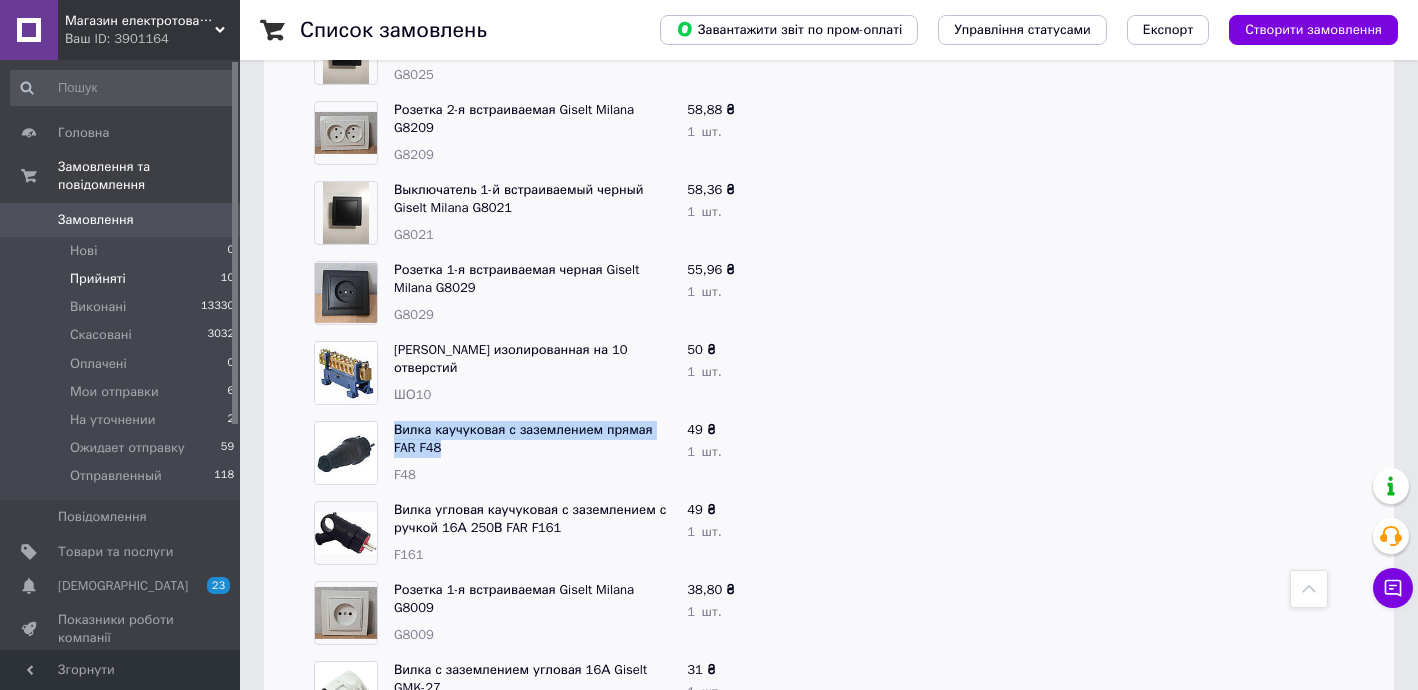 drag, startPoint x: 388, startPoint y: 347, endPoint x: 453, endPoint y: 377, distance: 71.5891 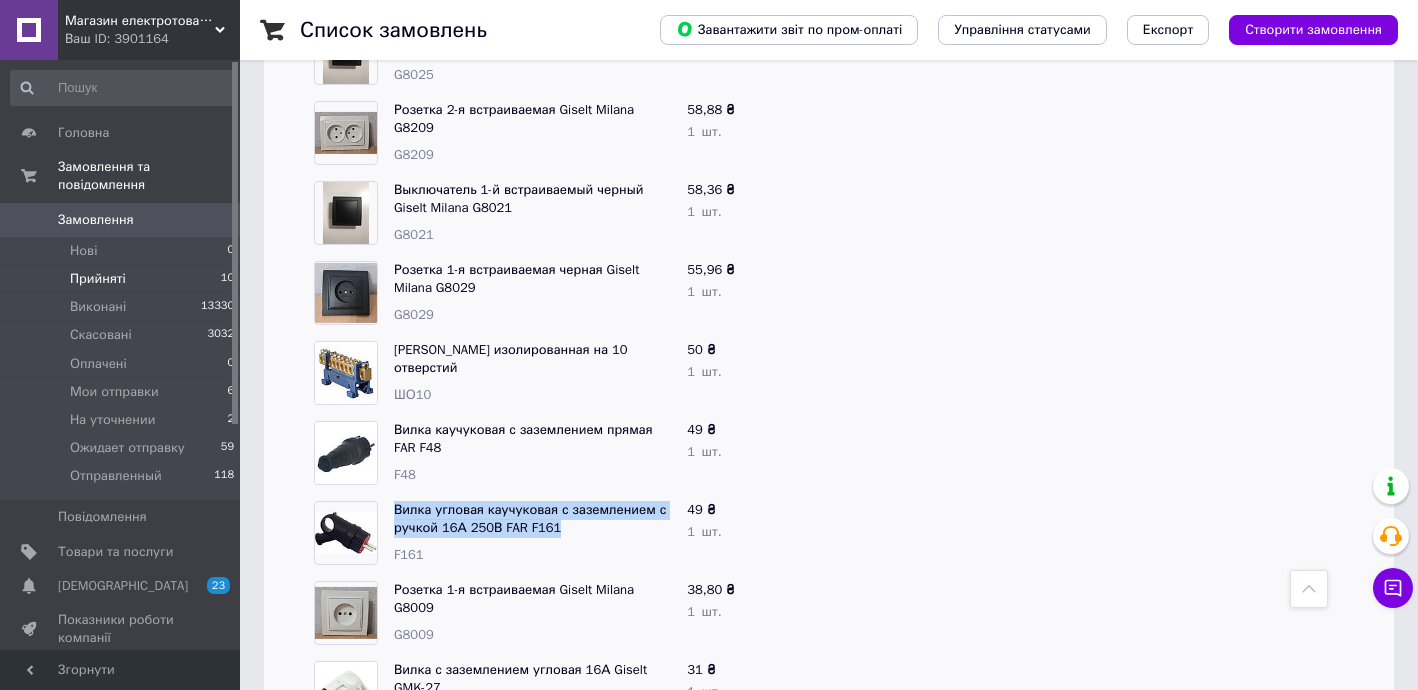 drag, startPoint x: 385, startPoint y: 429, endPoint x: 567, endPoint y: 450, distance: 183.20753 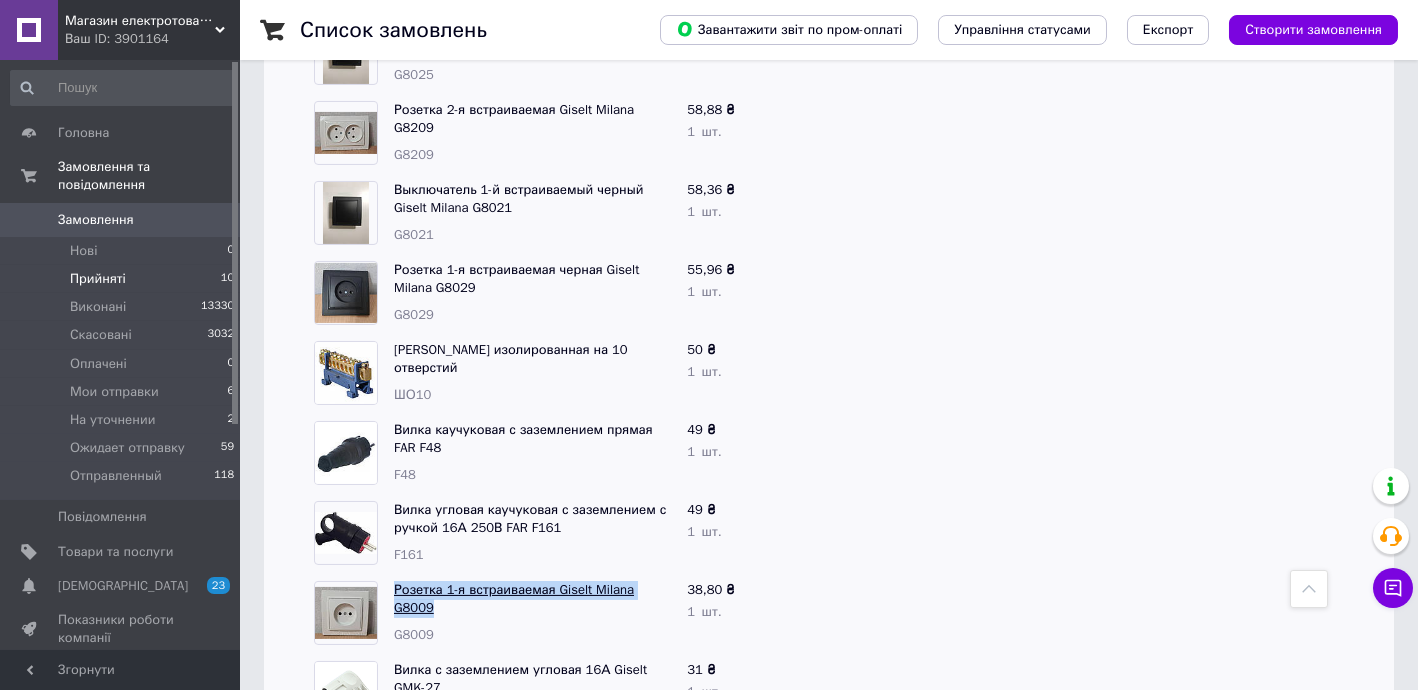 drag, startPoint x: 388, startPoint y: 517, endPoint x: 664, endPoint y: 520, distance: 276.0163 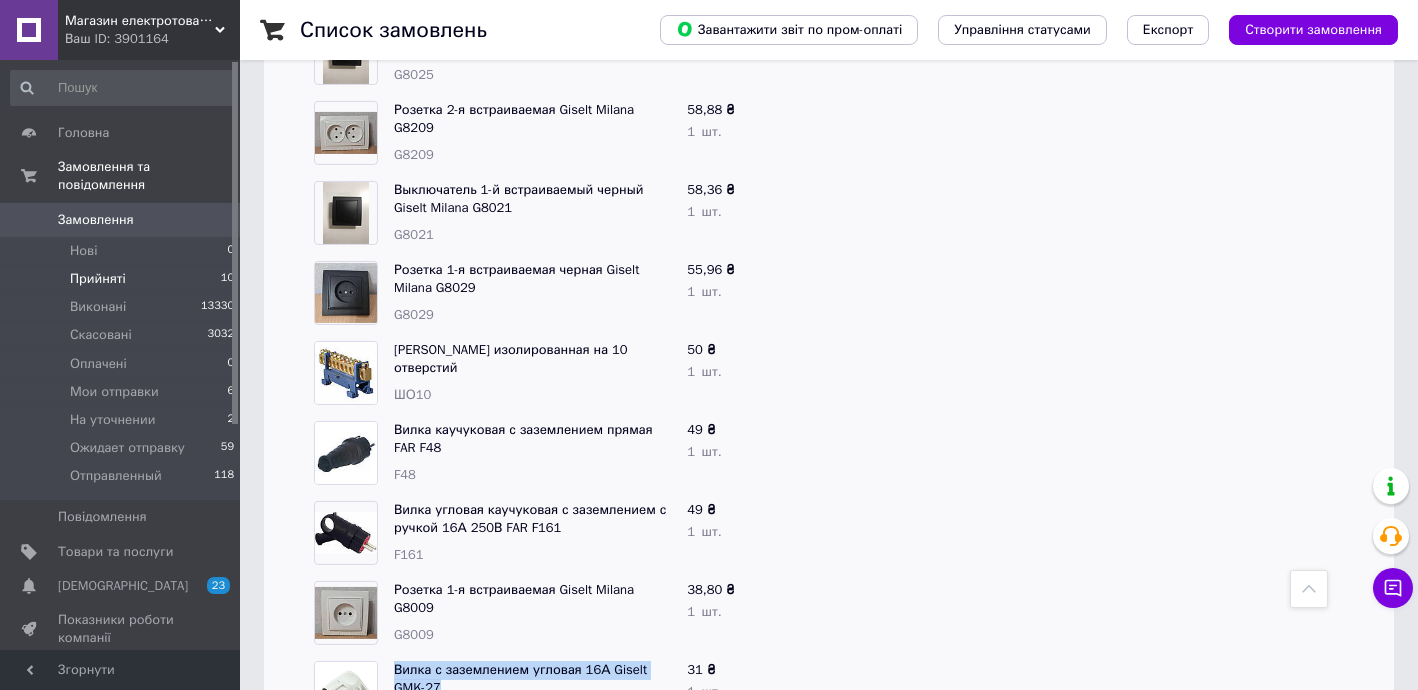 drag, startPoint x: 388, startPoint y: 586, endPoint x: 473, endPoint y: 605, distance: 87.09765 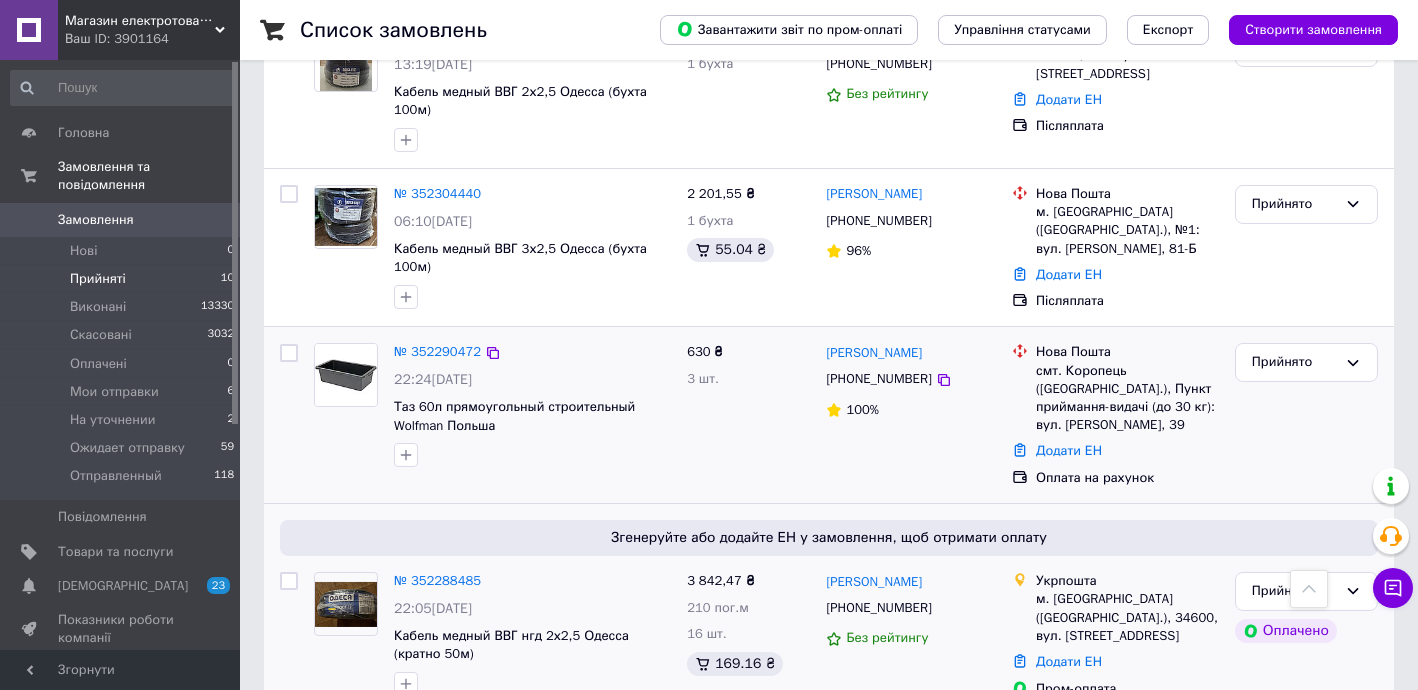 scroll, scrollTop: 1245, scrollLeft: 0, axis: vertical 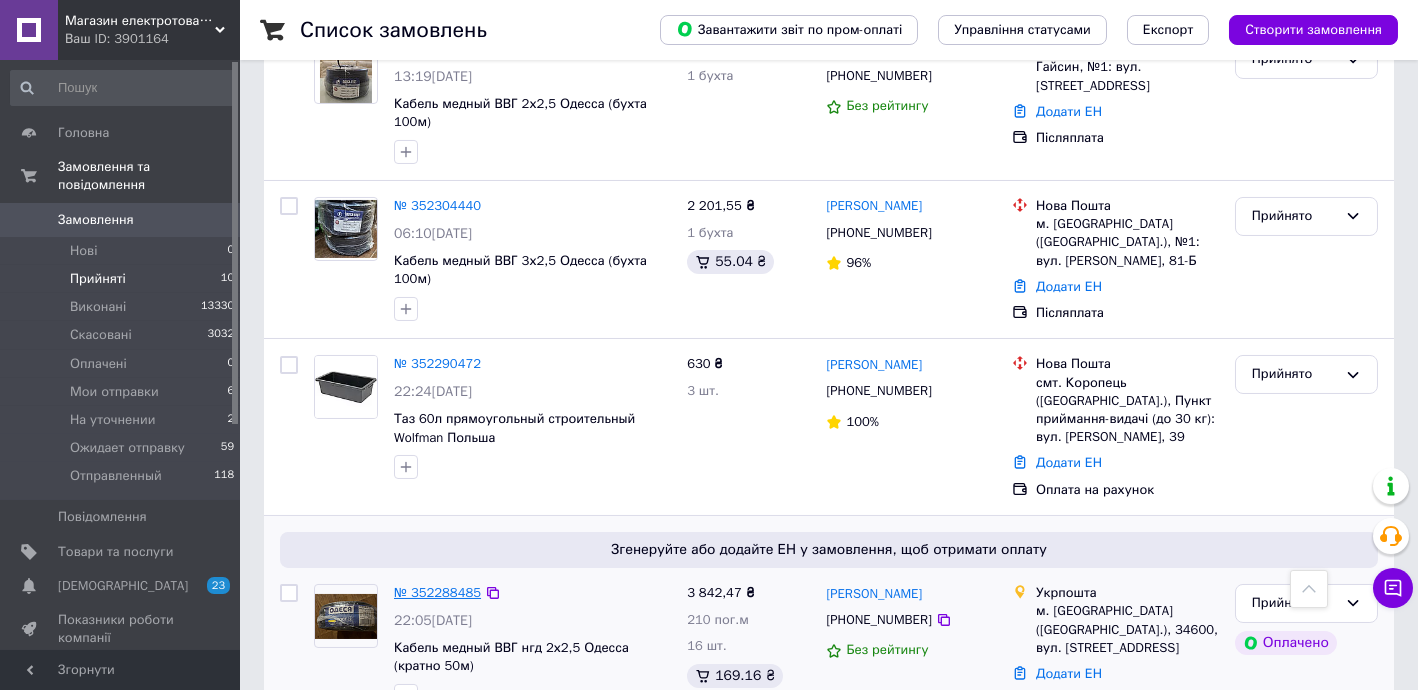 click on "№ 352288485" at bounding box center [437, 592] 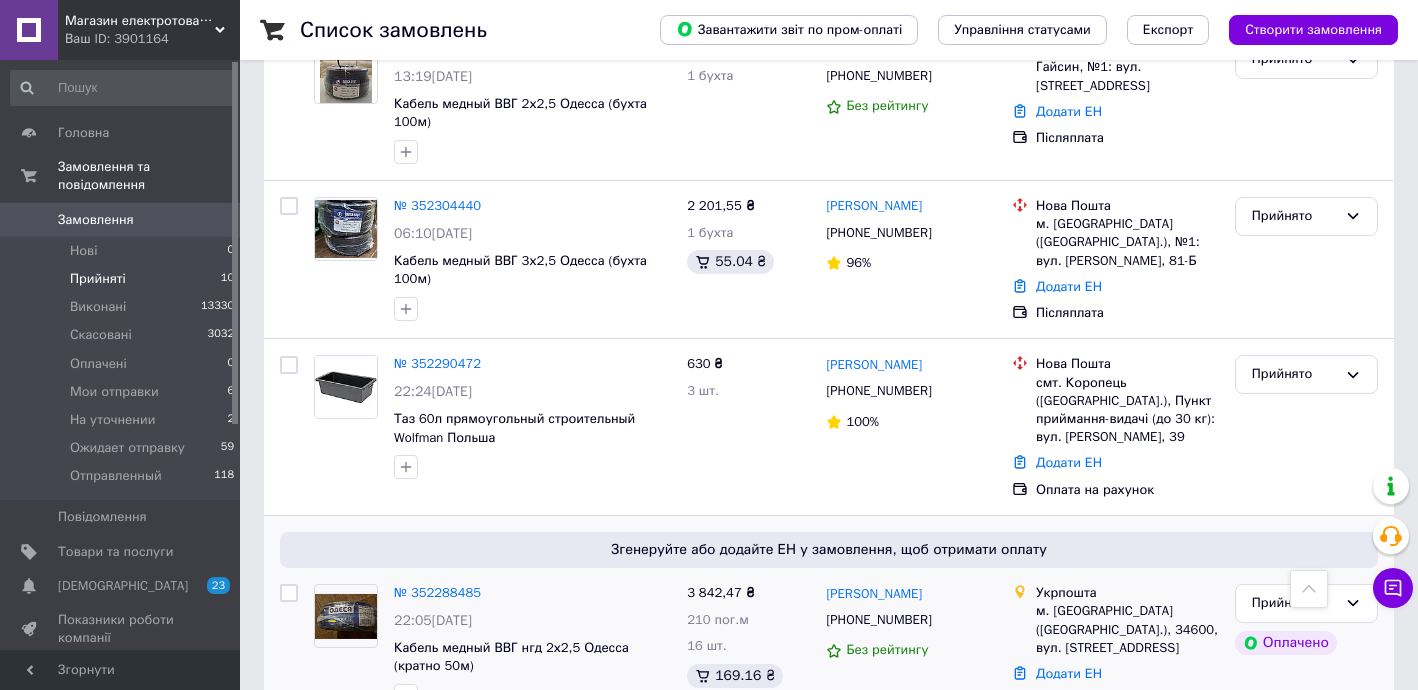 scroll, scrollTop: 0, scrollLeft: 0, axis: both 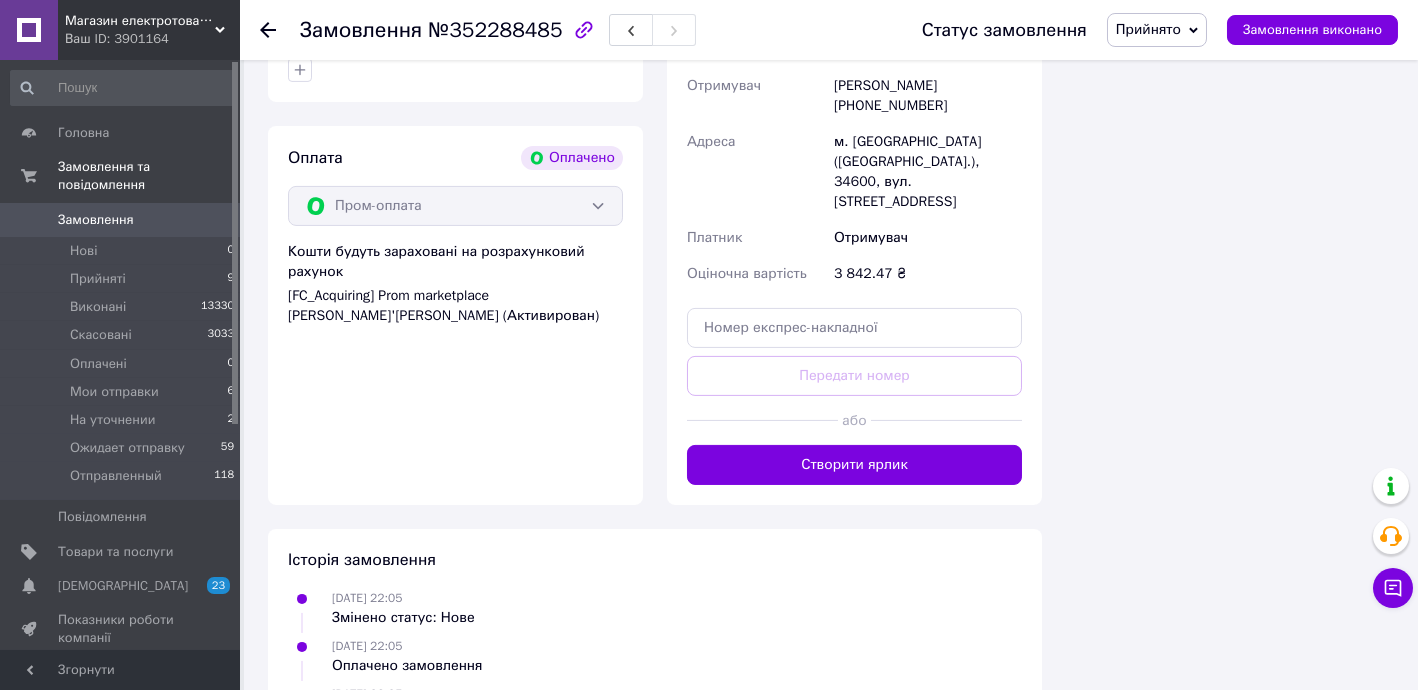 click on "Створити ярлик" at bounding box center [854, 465] 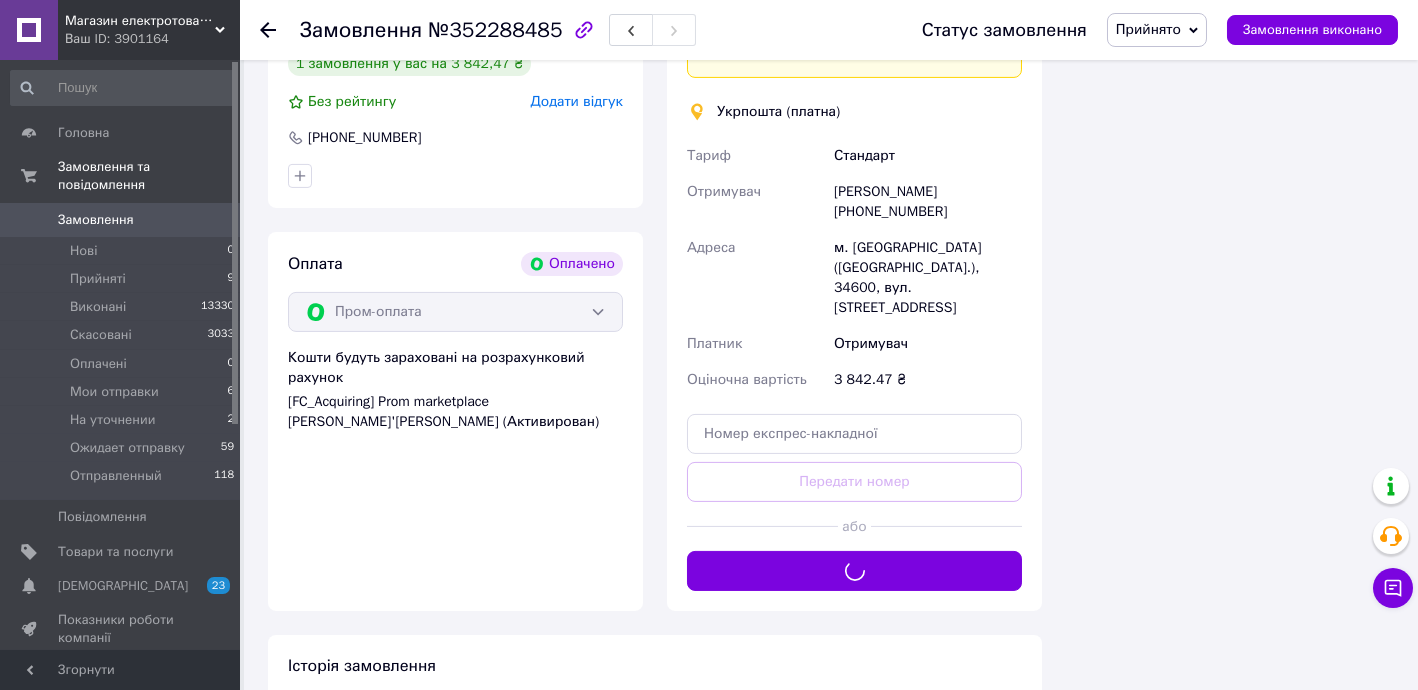 scroll, scrollTop: 3272, scrollLeft: 0, axis: vertical 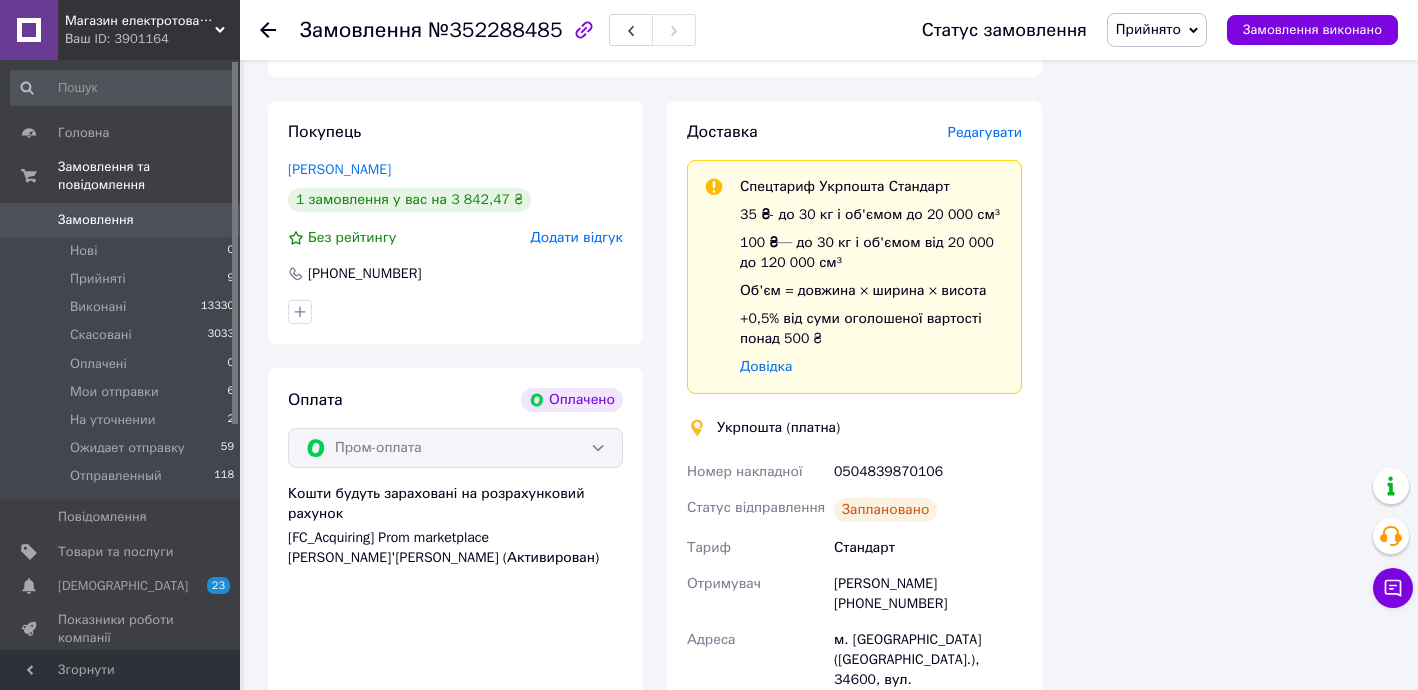 click on "0504839870106" at bounding box center (928, 472) 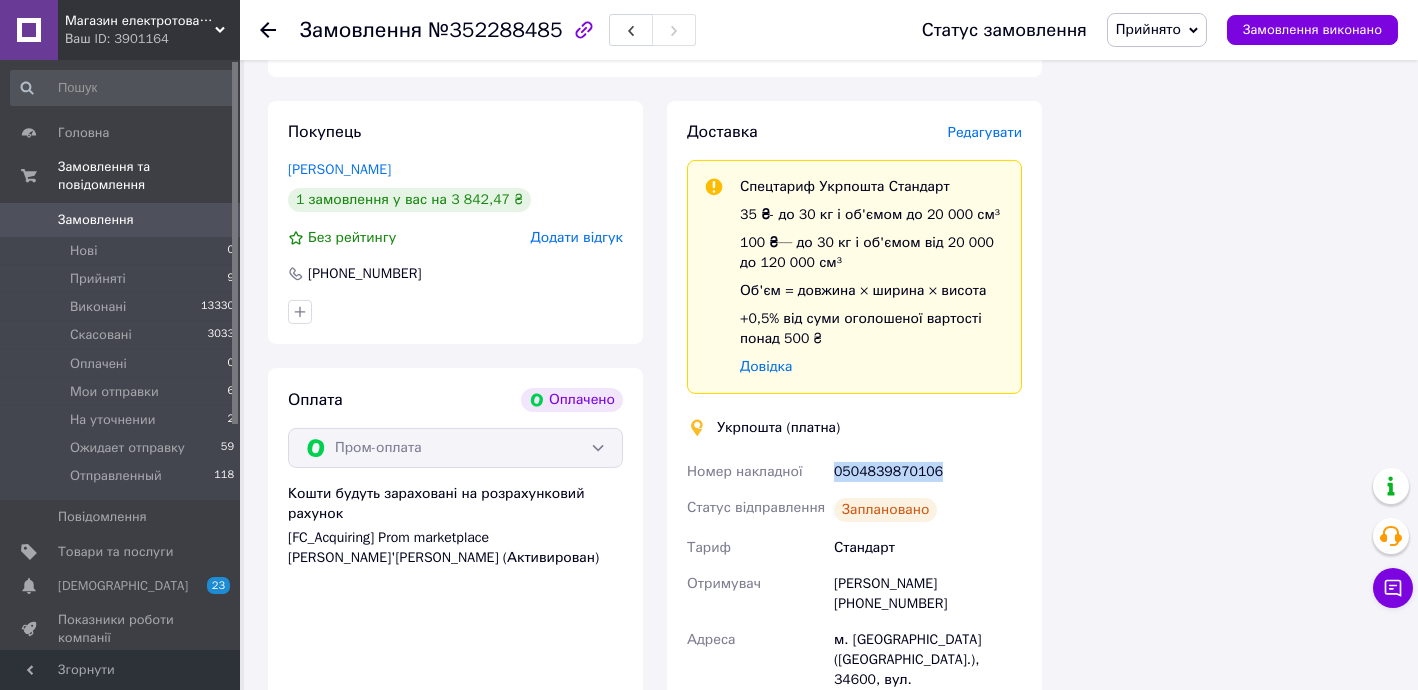 click on "0504839870106" at bounding box center [928, 472] 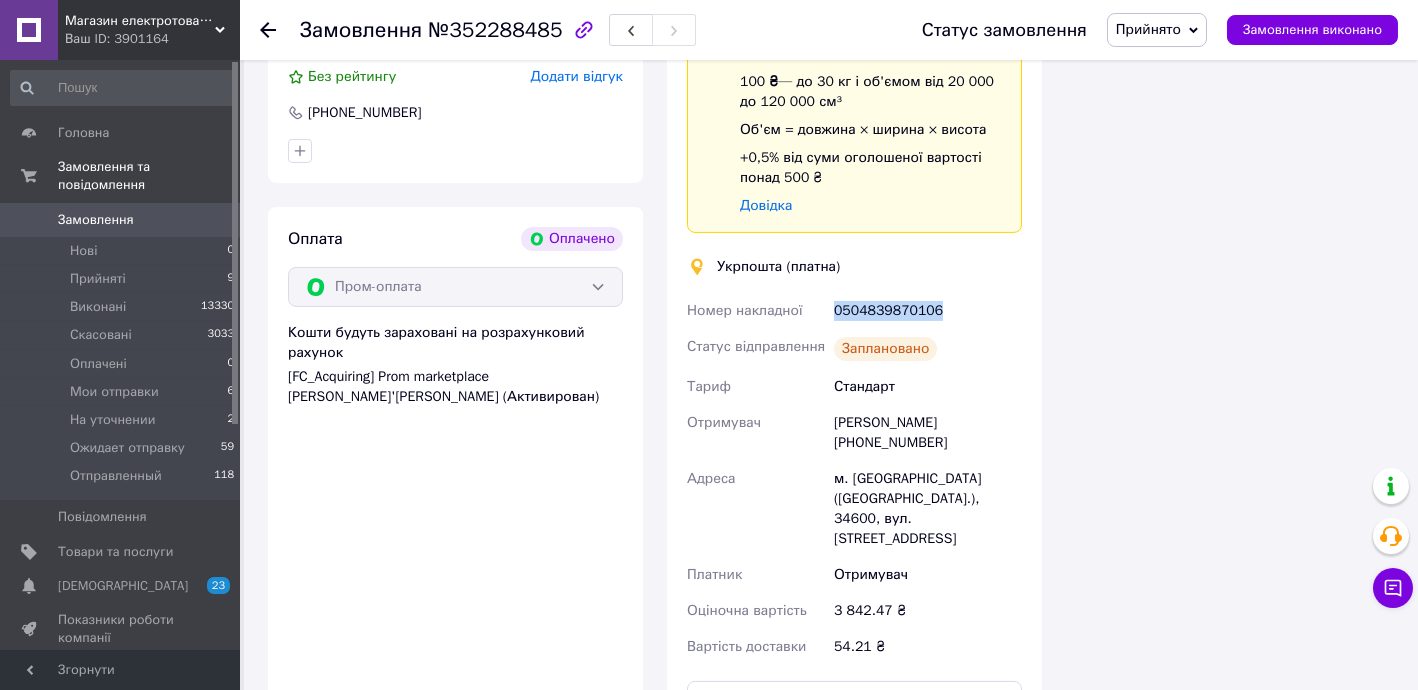 scroll, scrollTop: 3714, scrollLeft: 0, axis: vertical 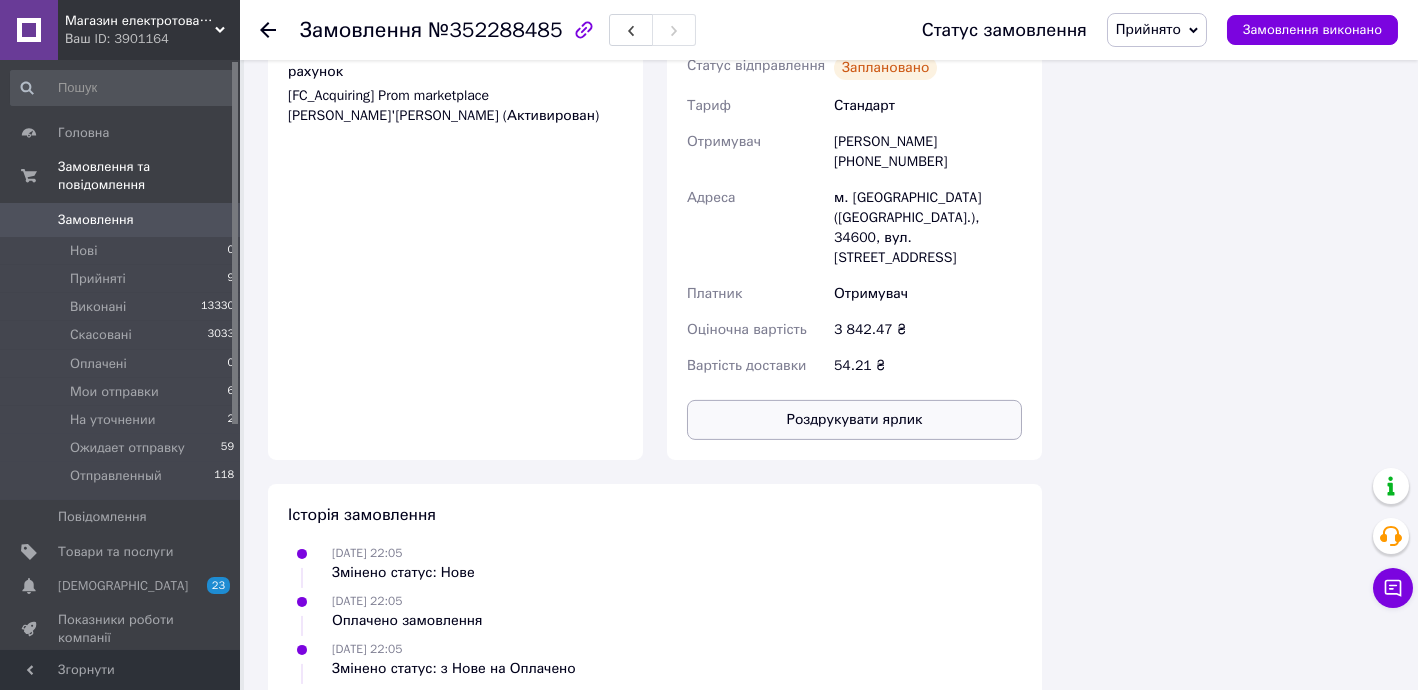 click on "Роздрукувати ярлик" at bounding box center [854, 420] 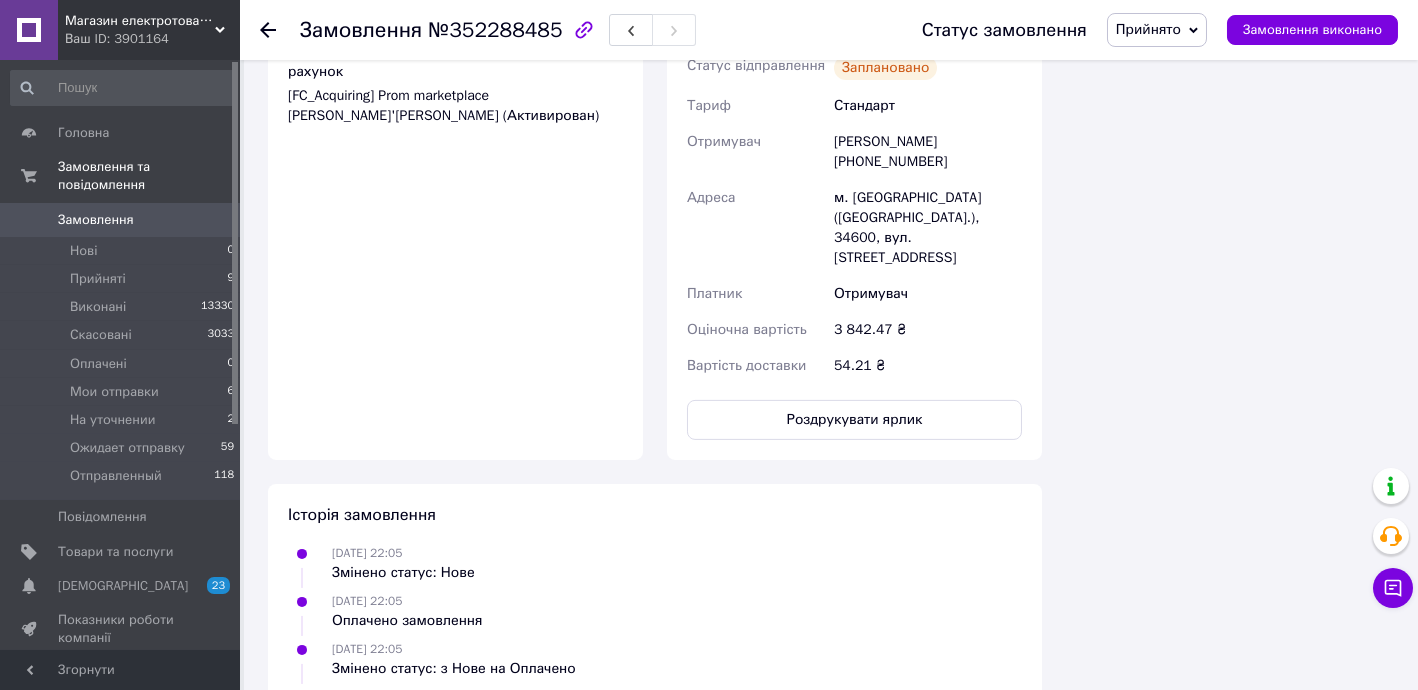click on "Прийнято" at bounding box center (1148, 29) 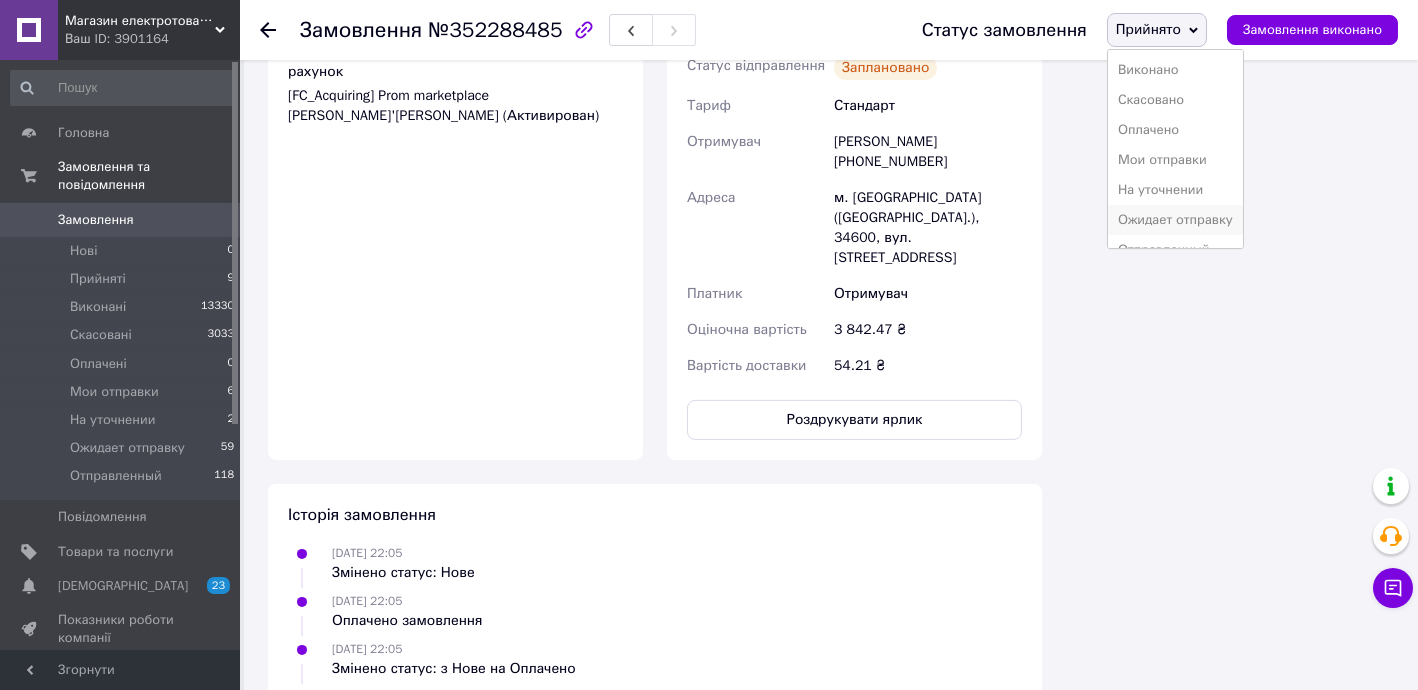 click on "Ожидает отправку" at bounding box center (1175, 220) 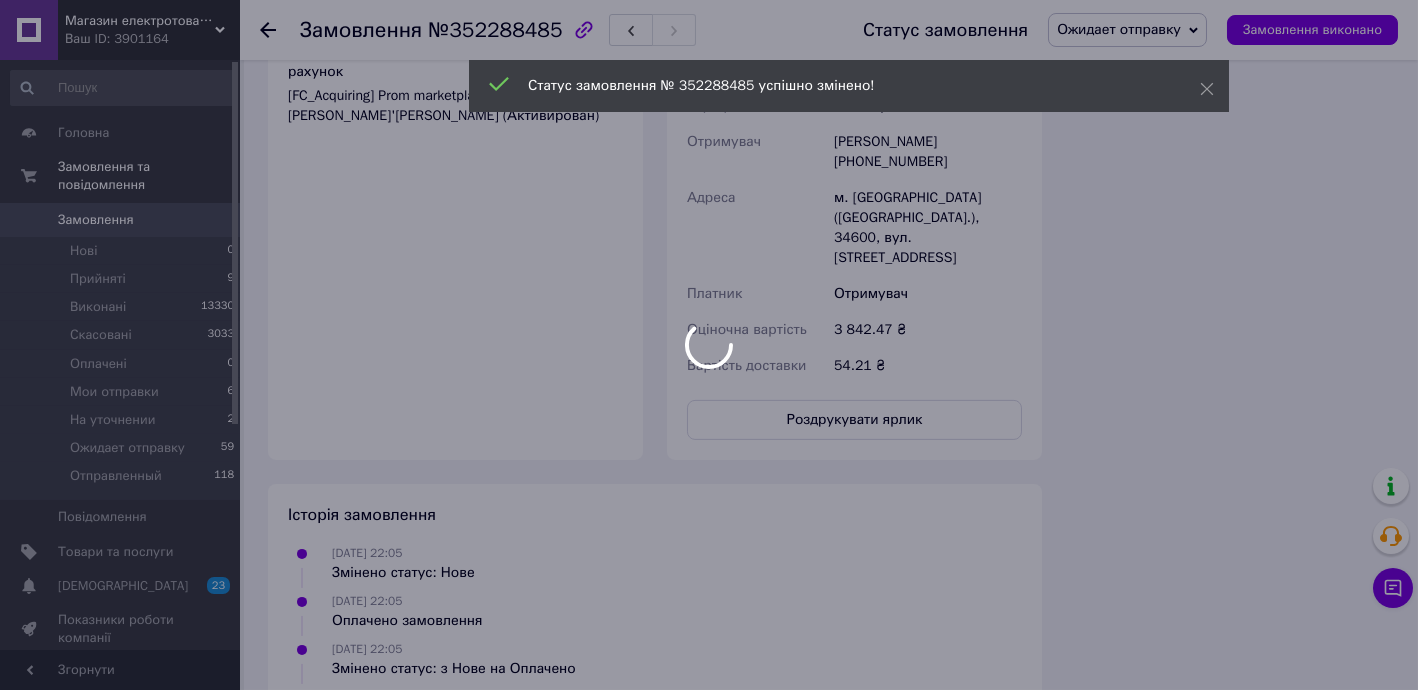 click at bounding box center [709, 345] 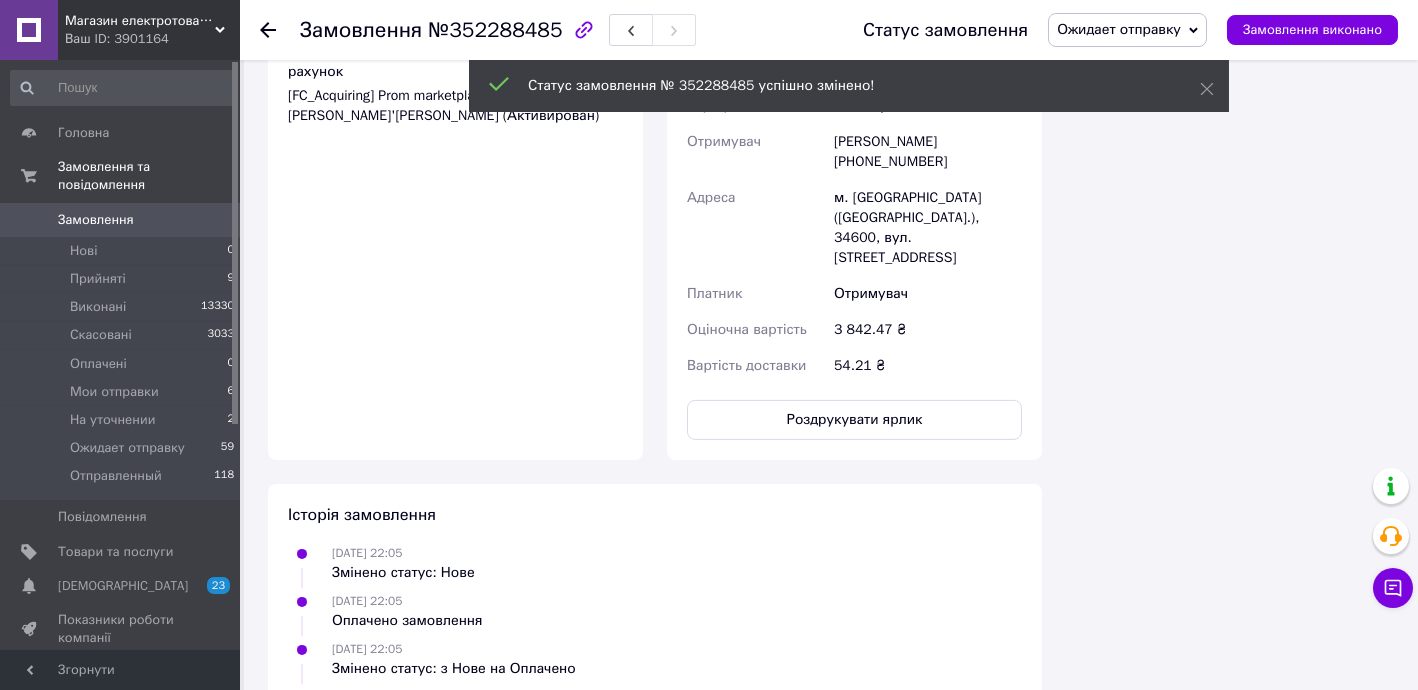 click 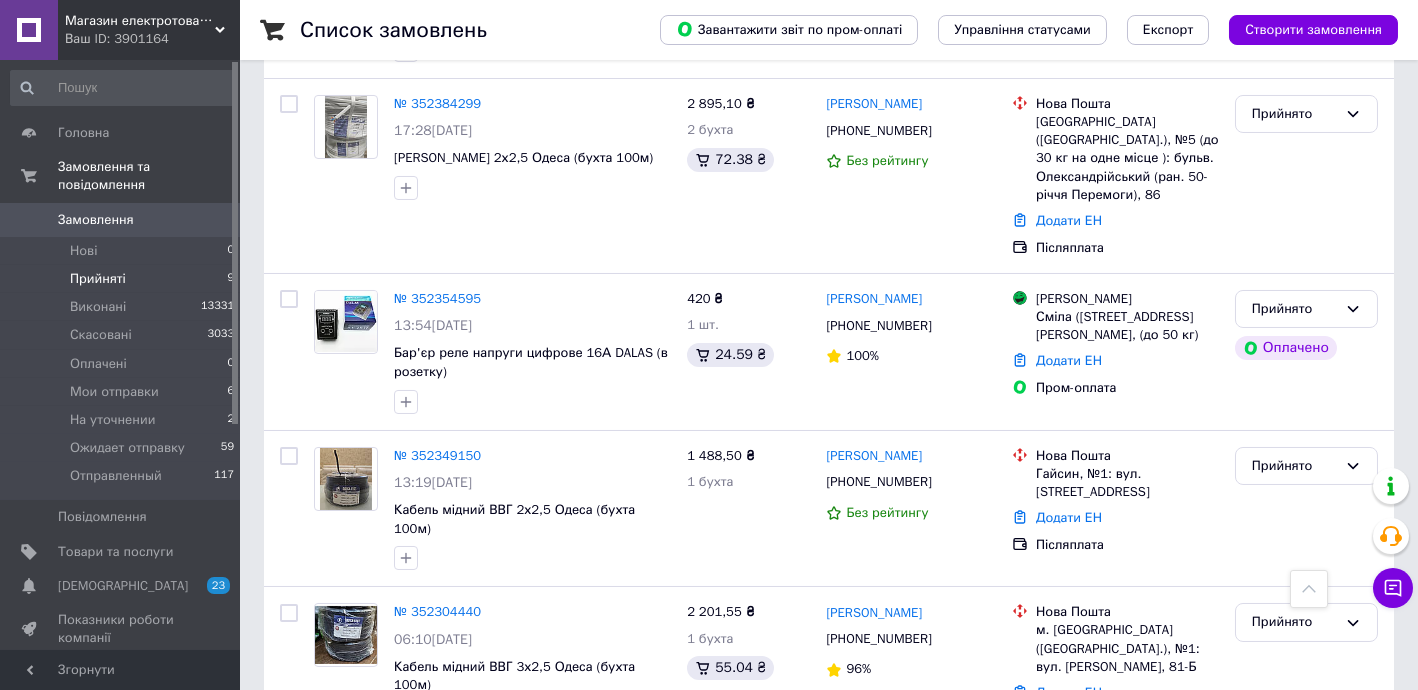 scroll, scrollTop: 618, scrollLeft: 0, axis: vertical 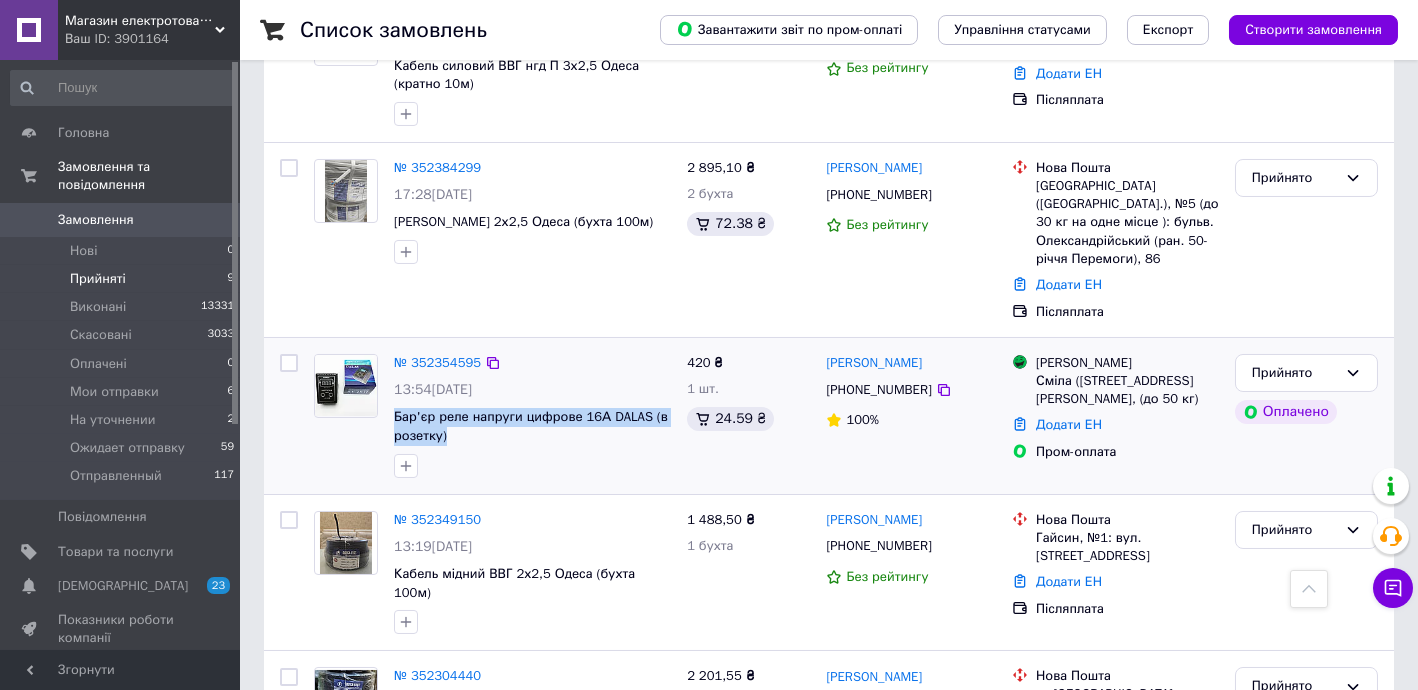 drag, startPoint x: 387, startPoint y: 363, endPoint x: 477, endPoint y: 391, distance: 94.254974 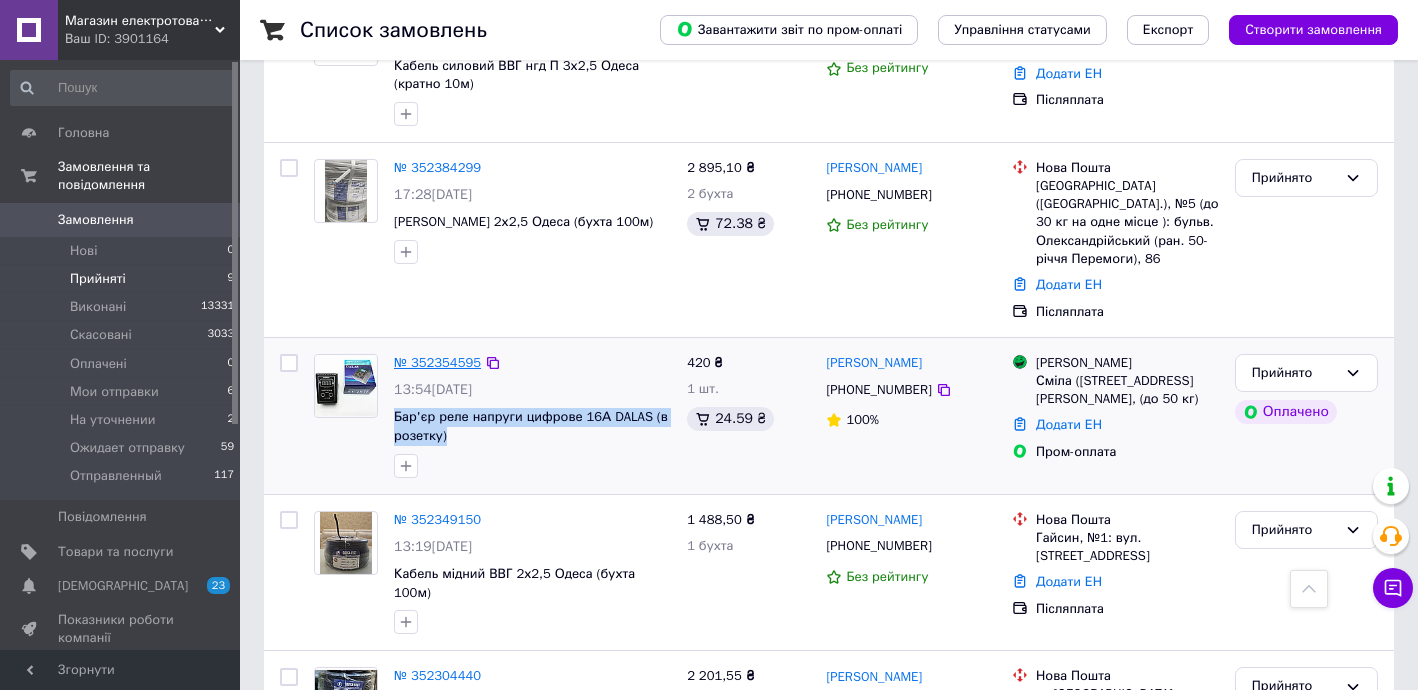 click on "№ 352354595" at bounding box center (437, 362) 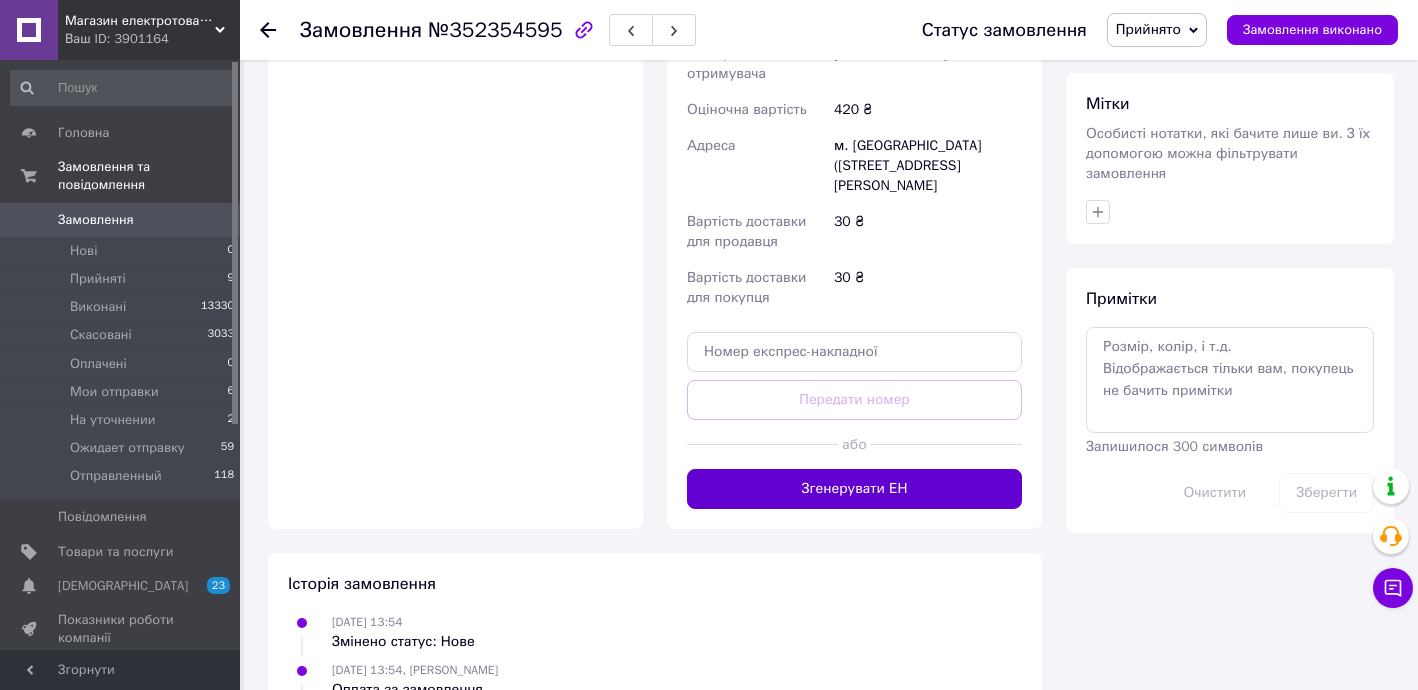 click on "Згенерувати ЕН" at bounding box center (854, 489) 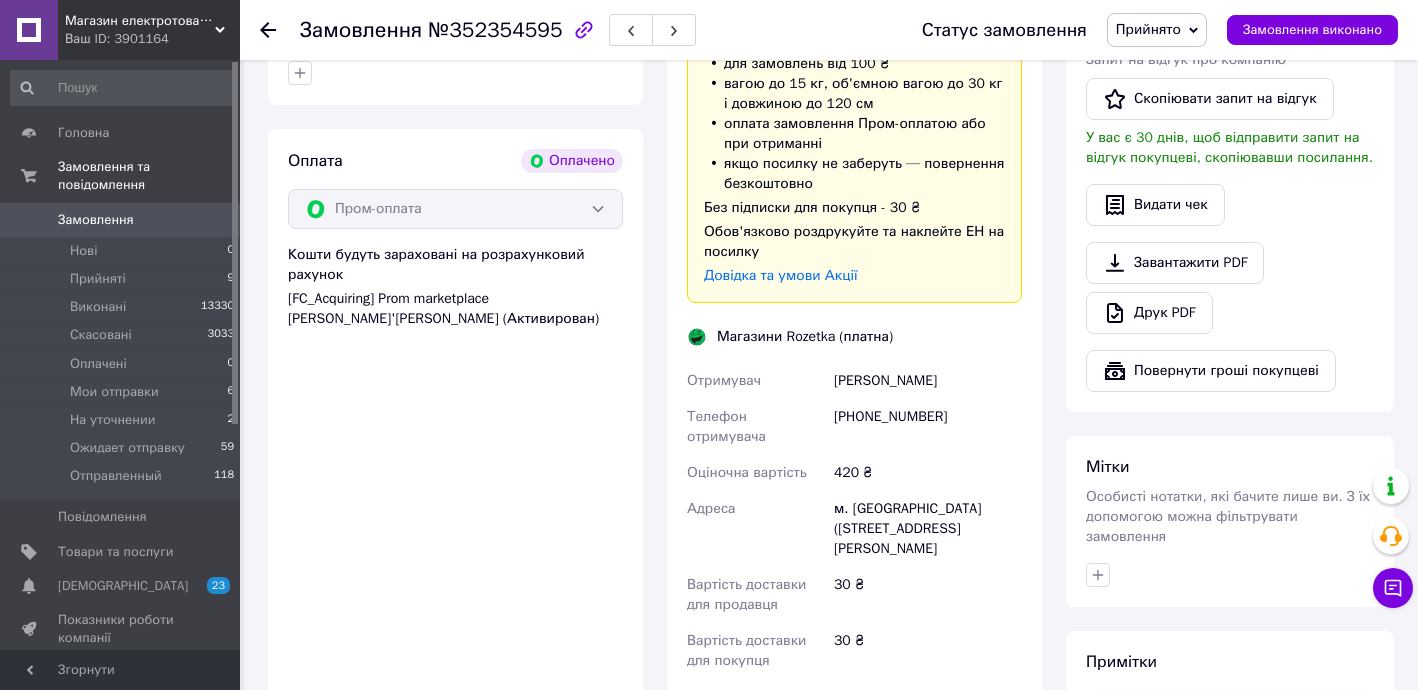 scroll, scrollTop: 618, scrollLeft: 0, axis: vertical 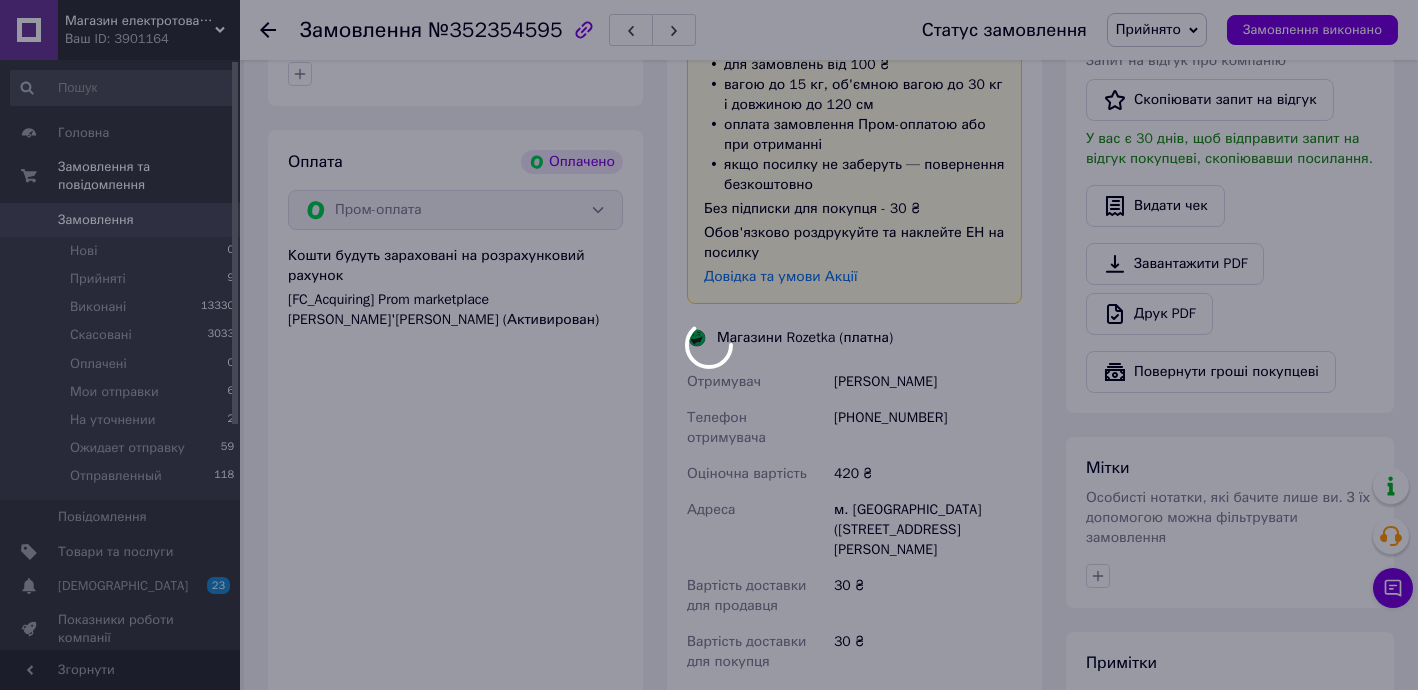 click on "Магазини Rozetka (платна)" at bounding box center (805, 338) 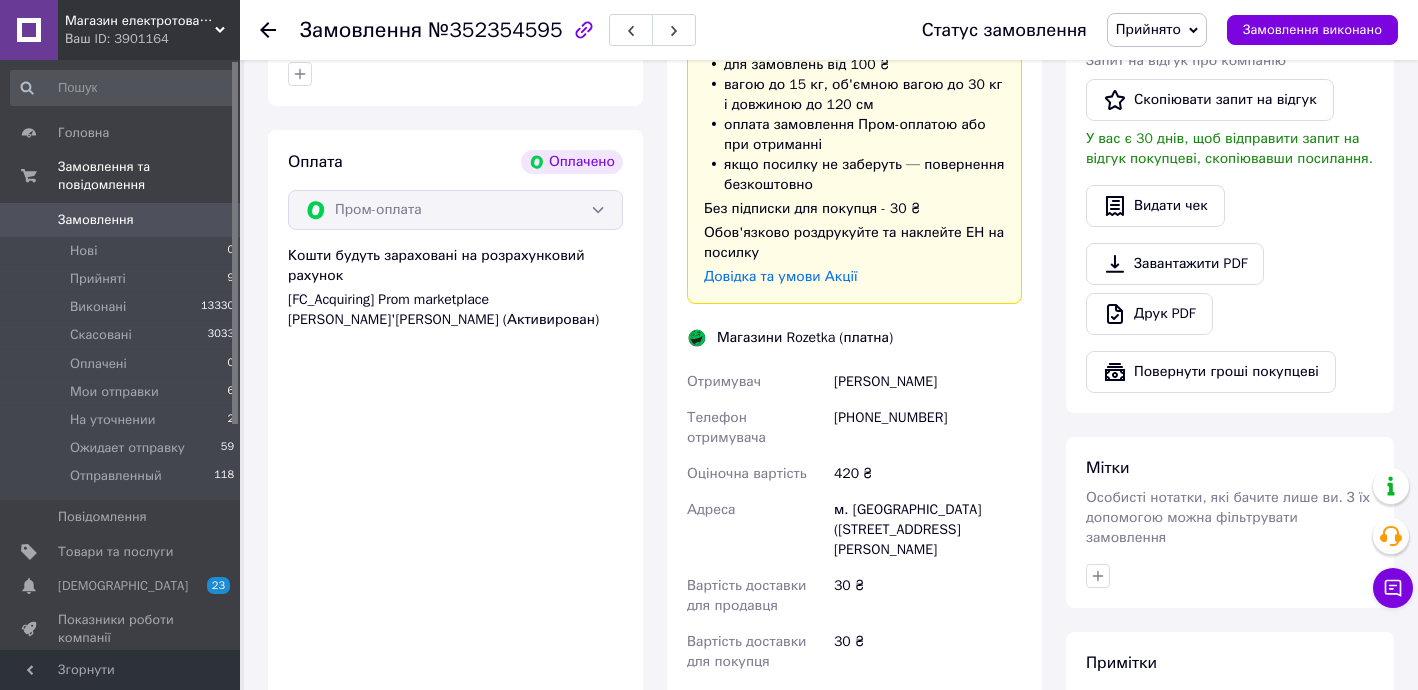 click on "Магазини Rozetka (платна)" at bounding box center (805, 338) 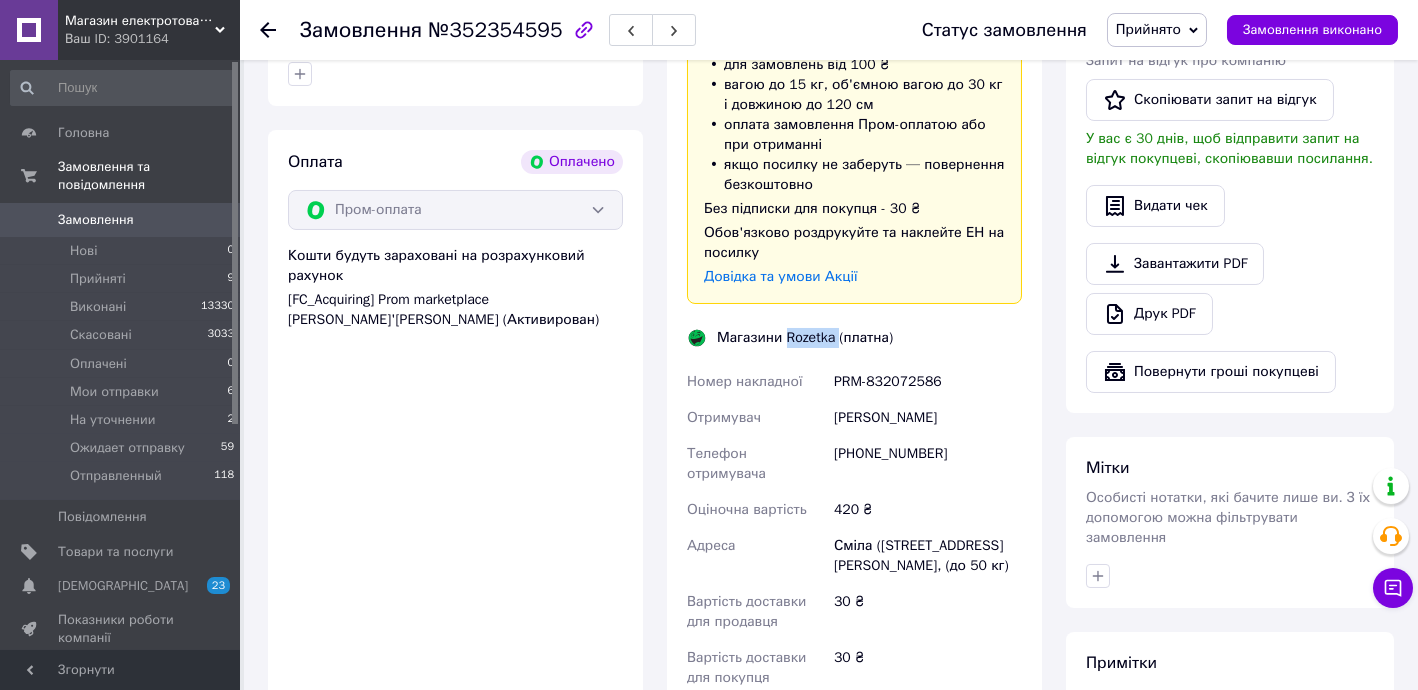 drag, startPoint x: 801, startPoint y: 315, endPoint x: 732, endPoint y: 350, distance: 77.36925 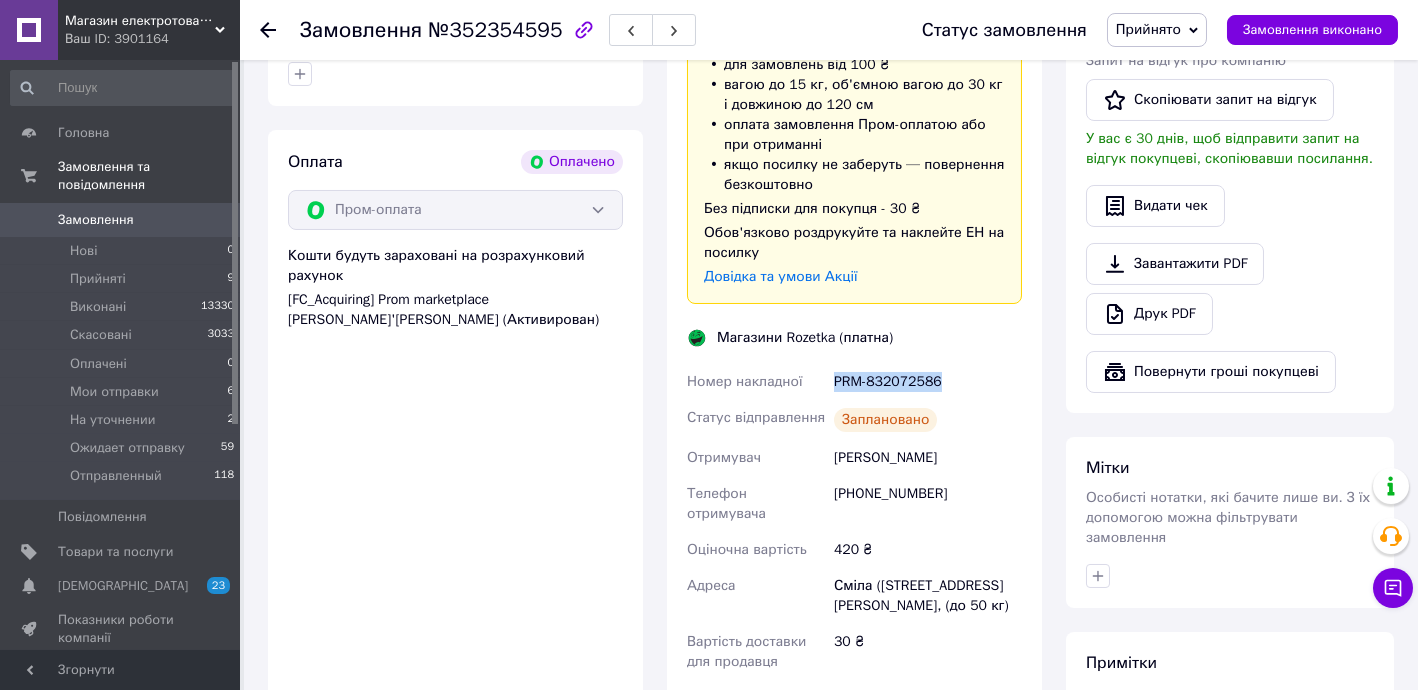 drag, startPoint x: 836, startPoint y: 357, endPoint x: 979, endPoint y: 360, distance: 143.03146 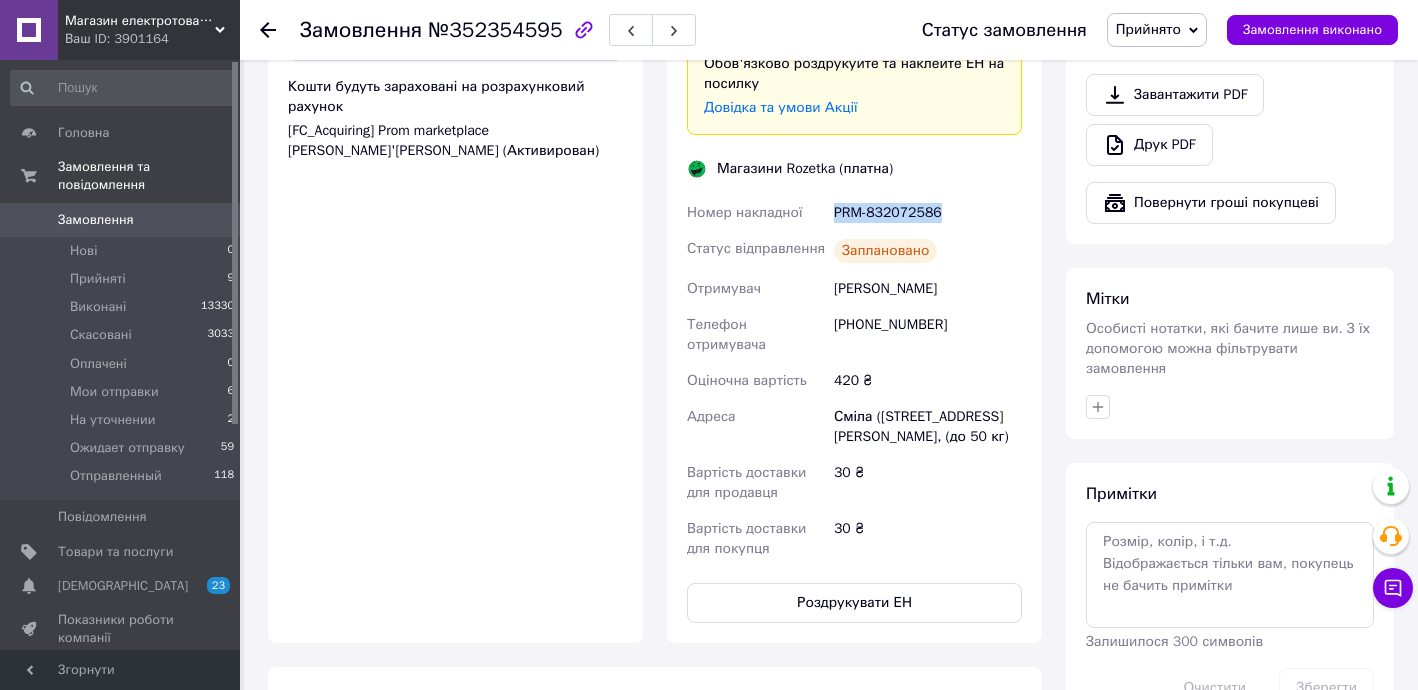 scroll, scrollTop: 1103, scrollLeft: 0, axis: vertical 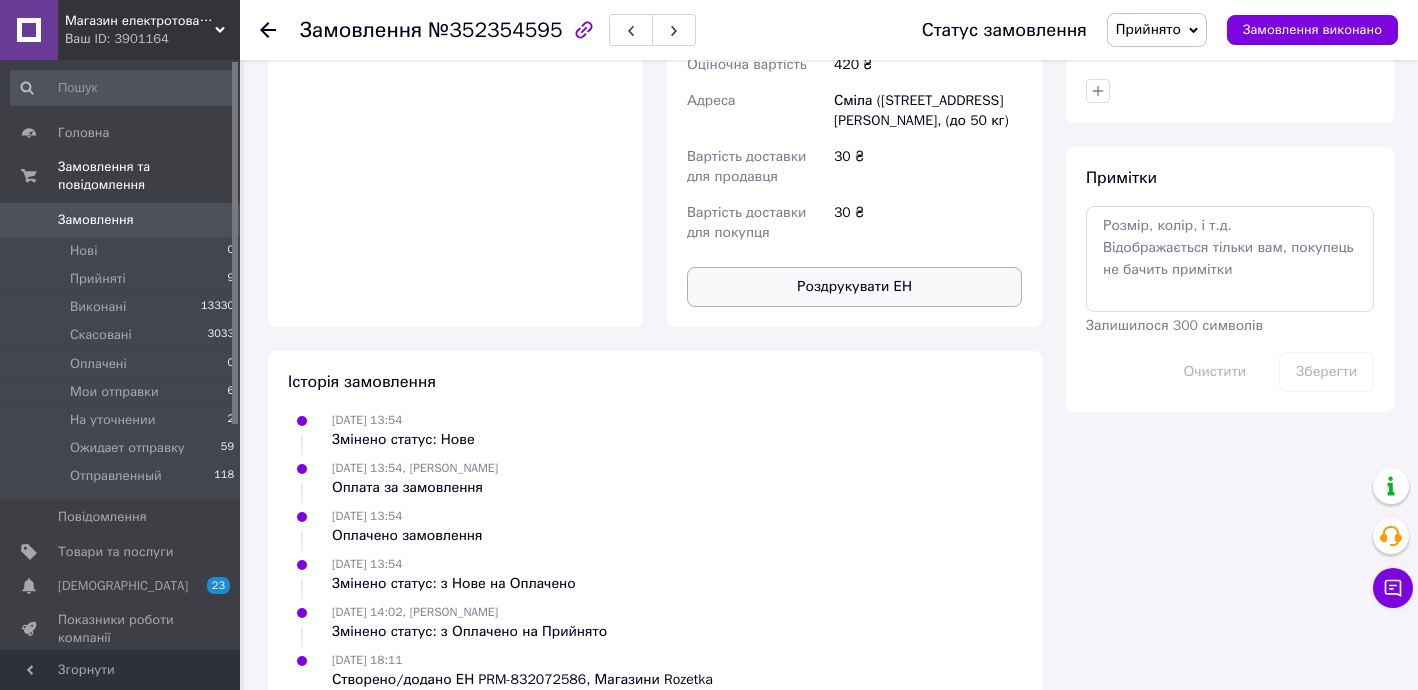click on "Роздрукувати ЕН" at bounding box center (854, 287) 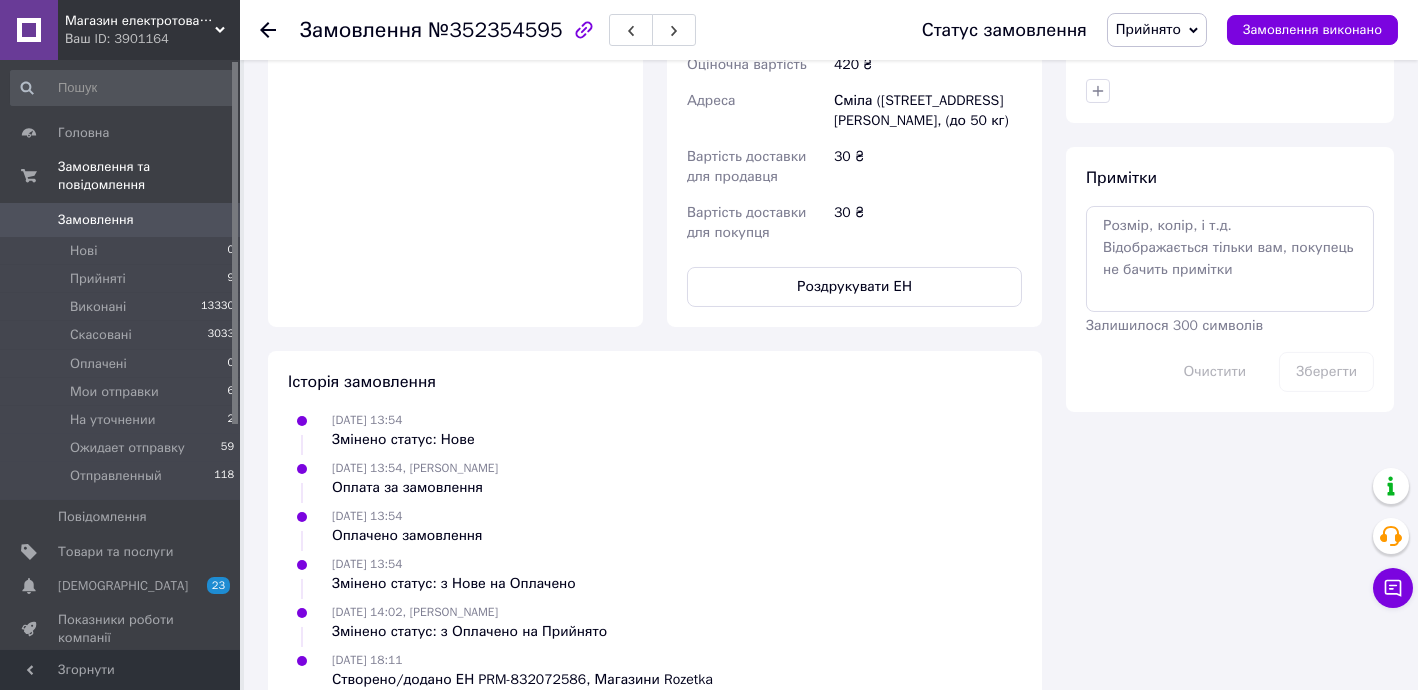 click on "Прийнято" at bounding box center [1157, 30] 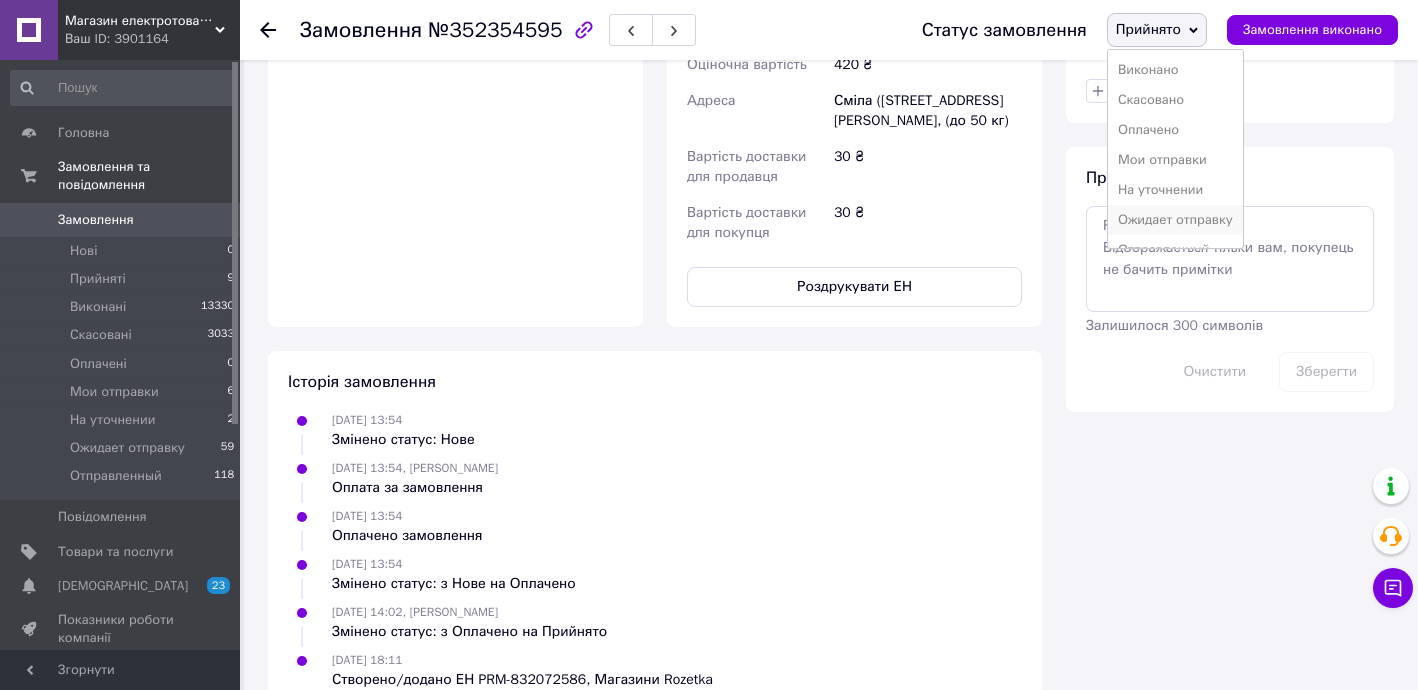 click on "Ожидает отправку" at bounding box center [1175, 220] 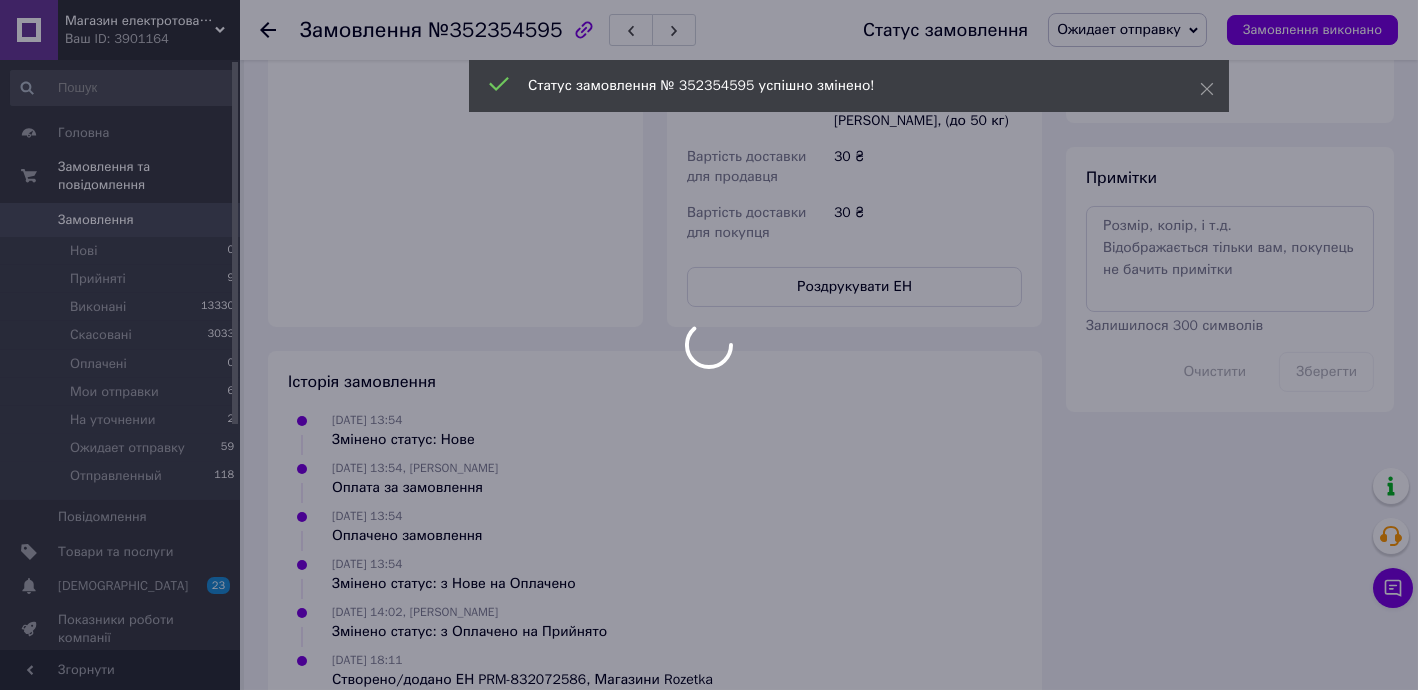 click at bounding box center (709, 345) 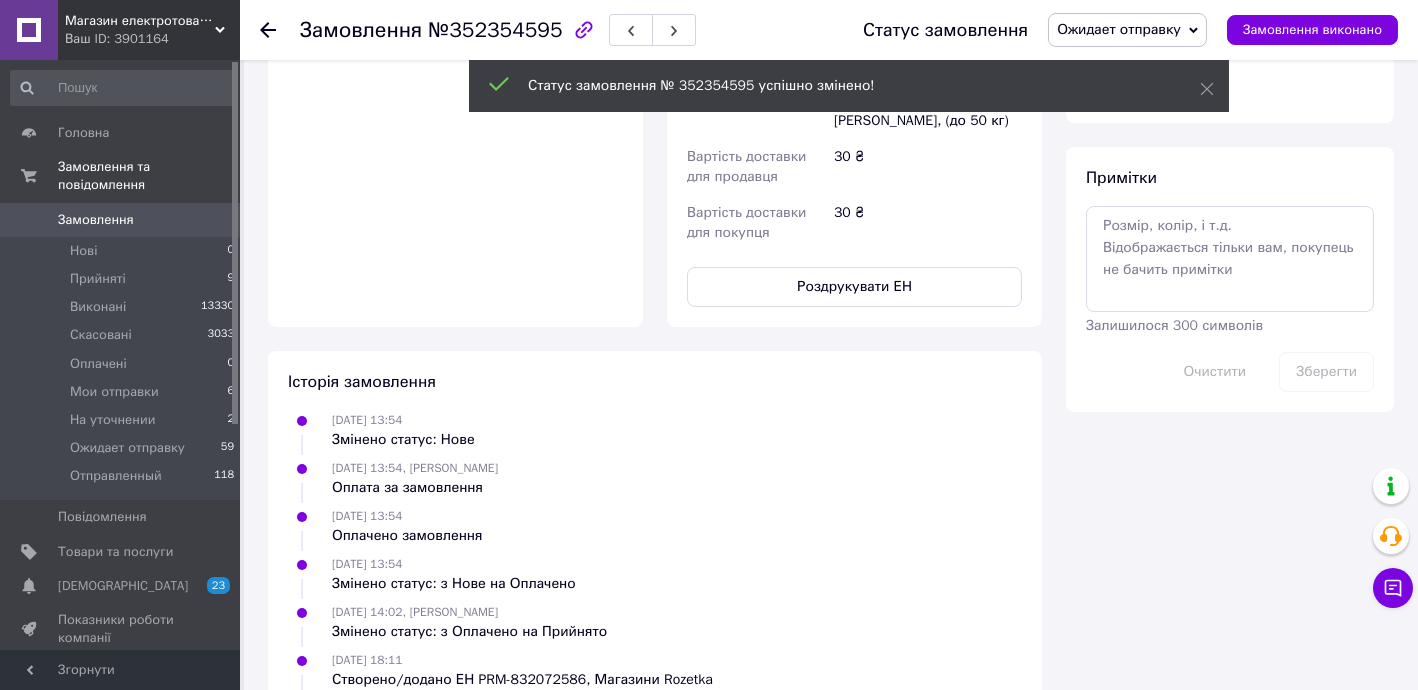 click 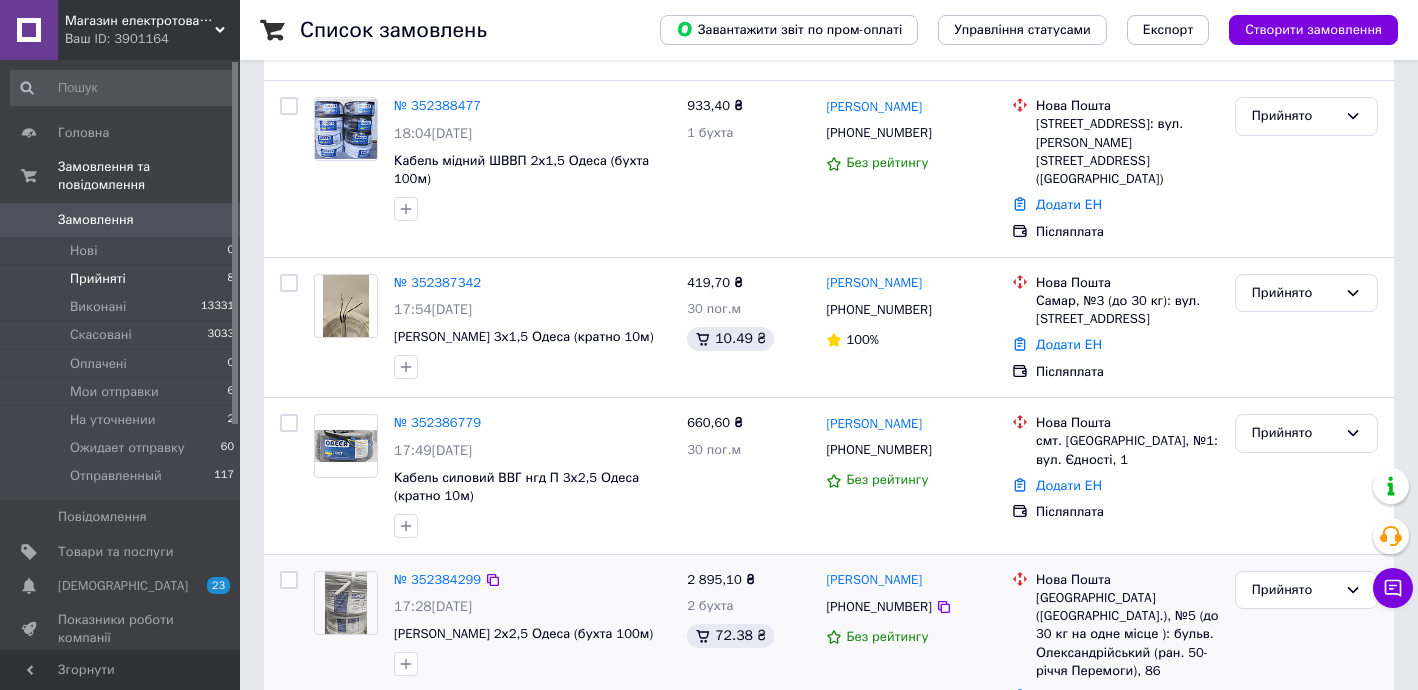 scroll, scrollTop: 163, scrollLeft: 0, axis: vertical 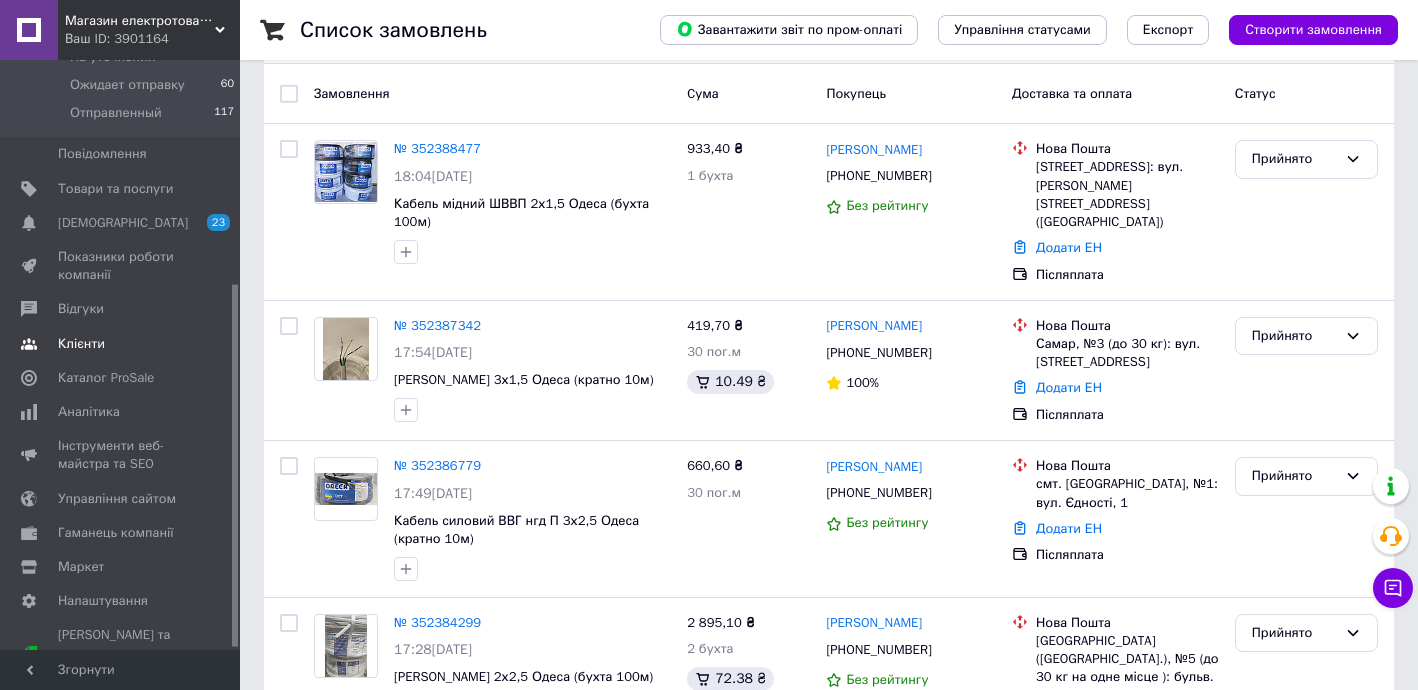 click on "Клієнти" at bounding box center [123, 344] 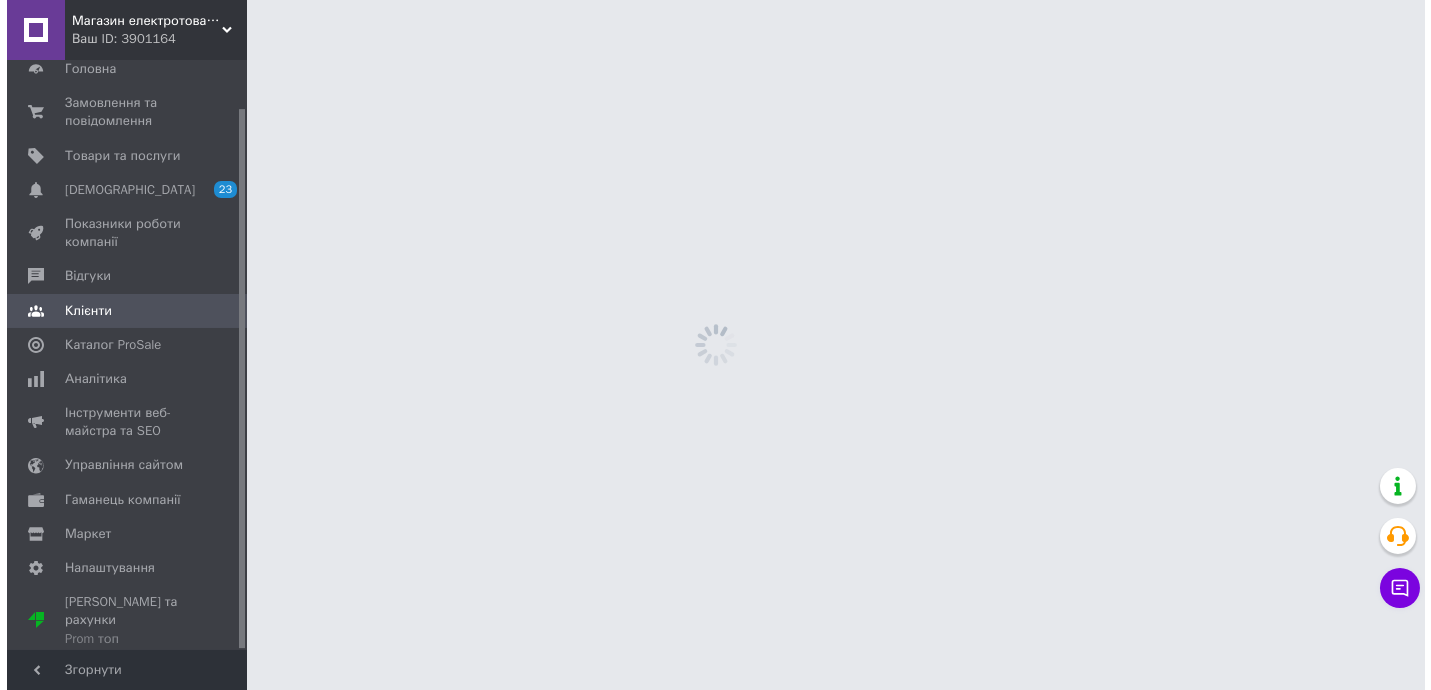 scroll, scrollTop: 0, scrollLeft: 0, axis: both 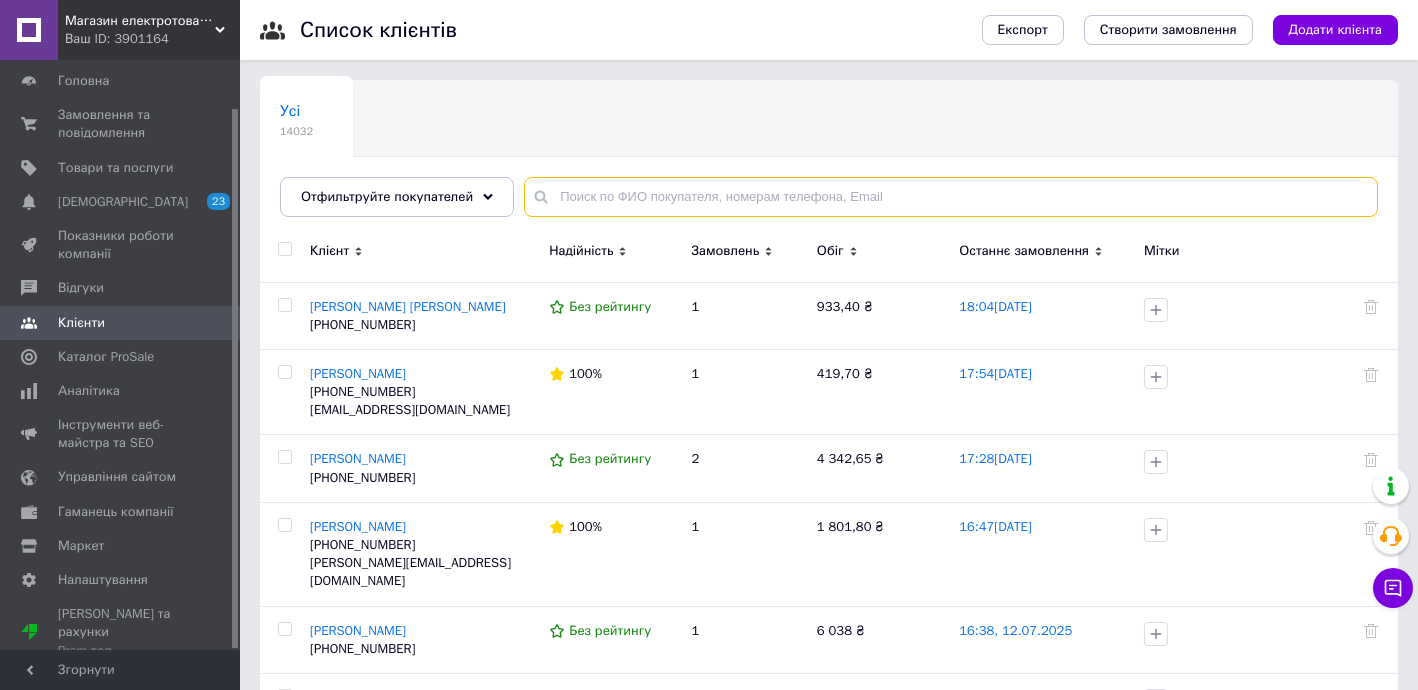 click at bounding box center (951, 197) 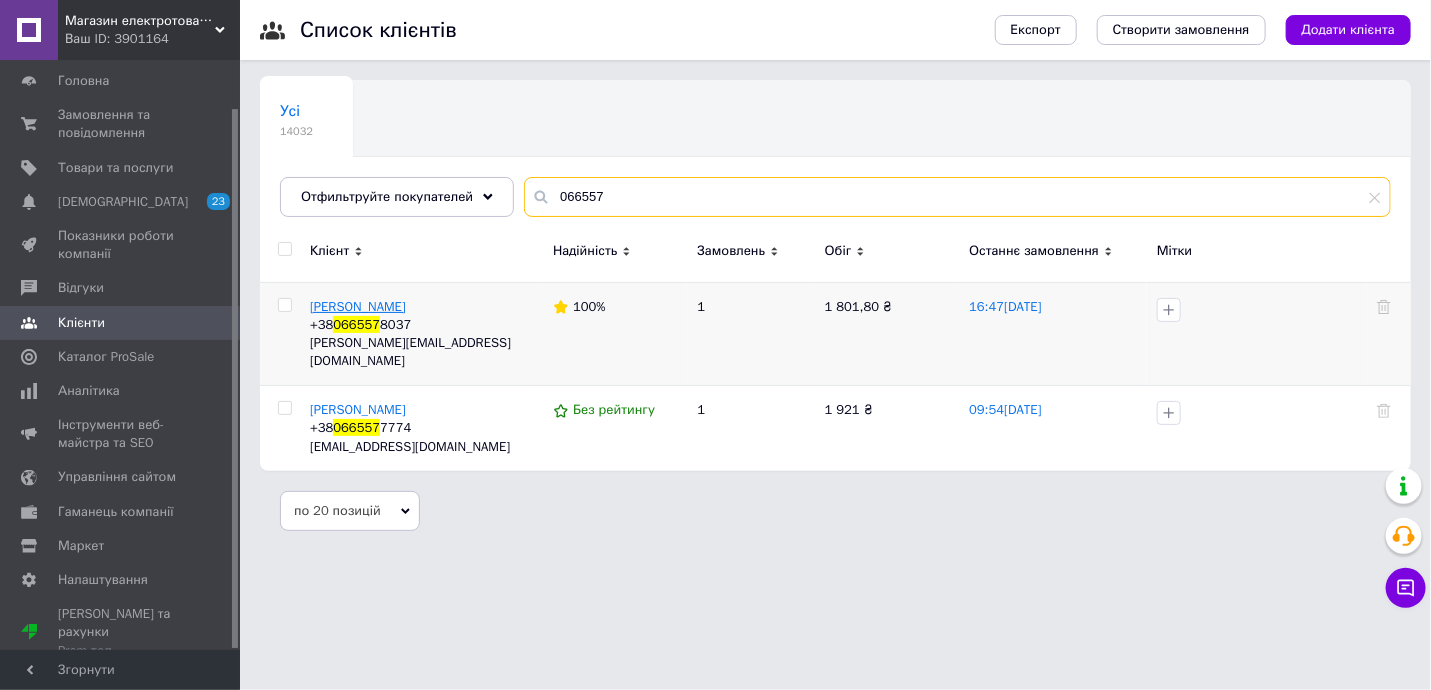 type on "066557" 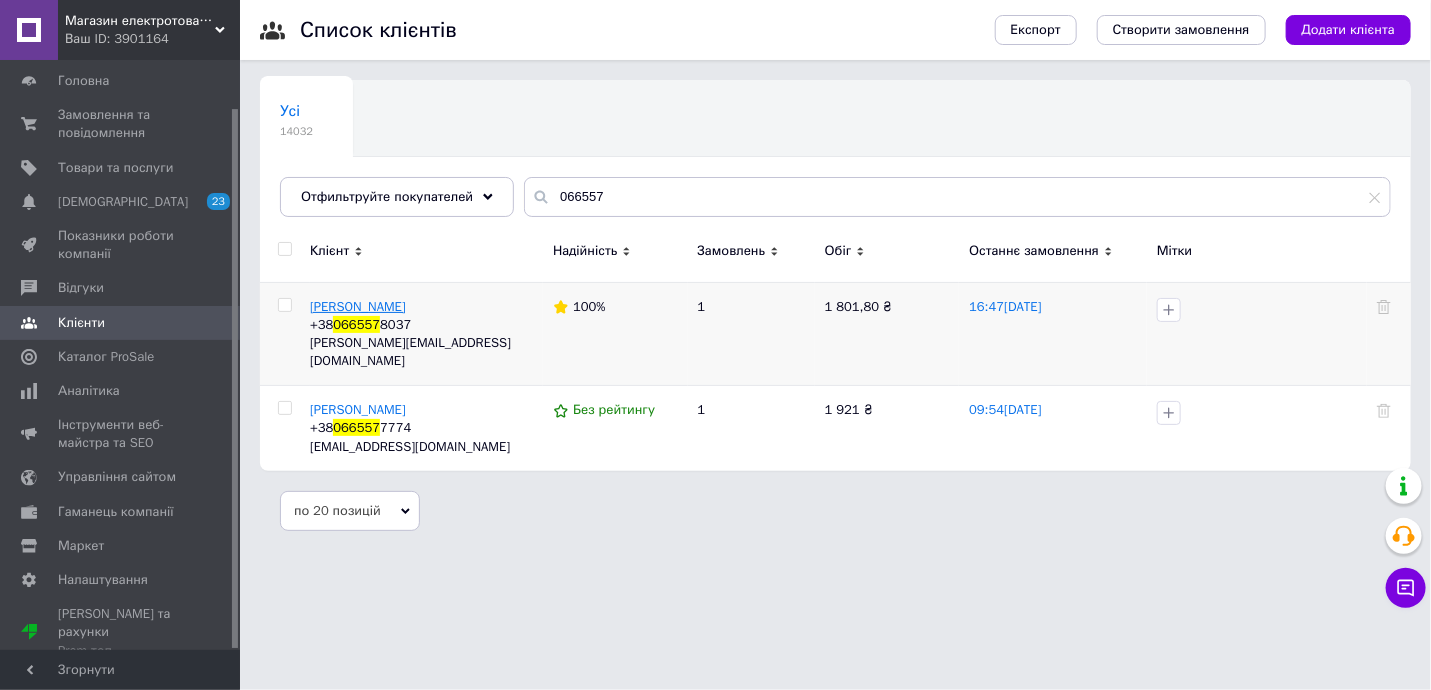 click on "Тетьорко Дмитро" at bounding box center (358, 306) 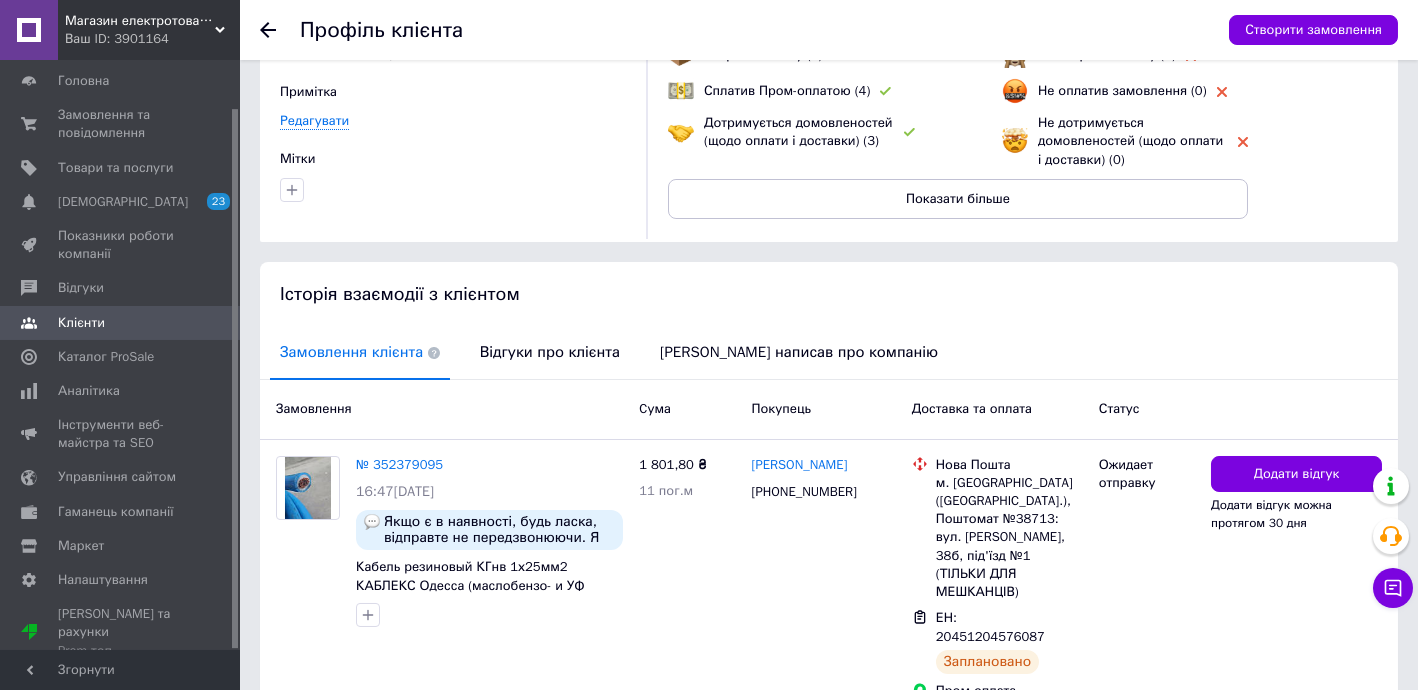 scroll, scrollTop: 242, scrollLeft: 0, axis: vertical 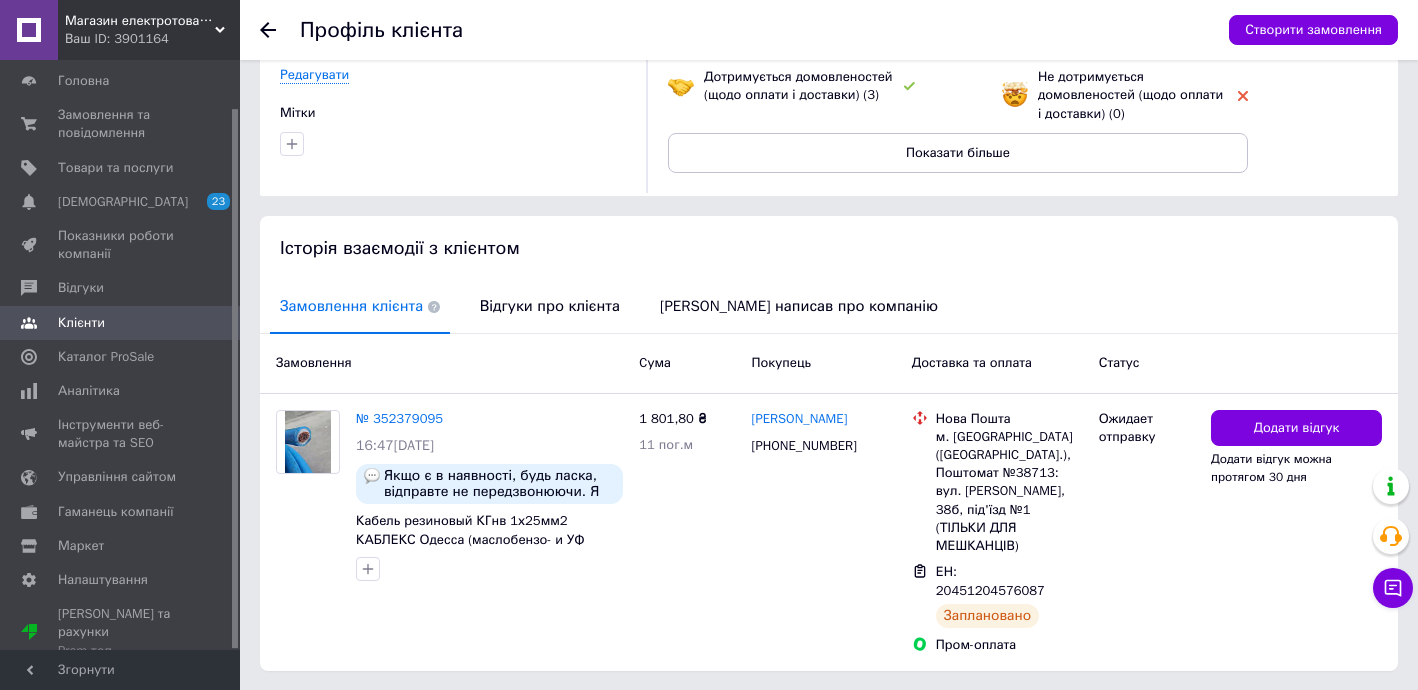 click 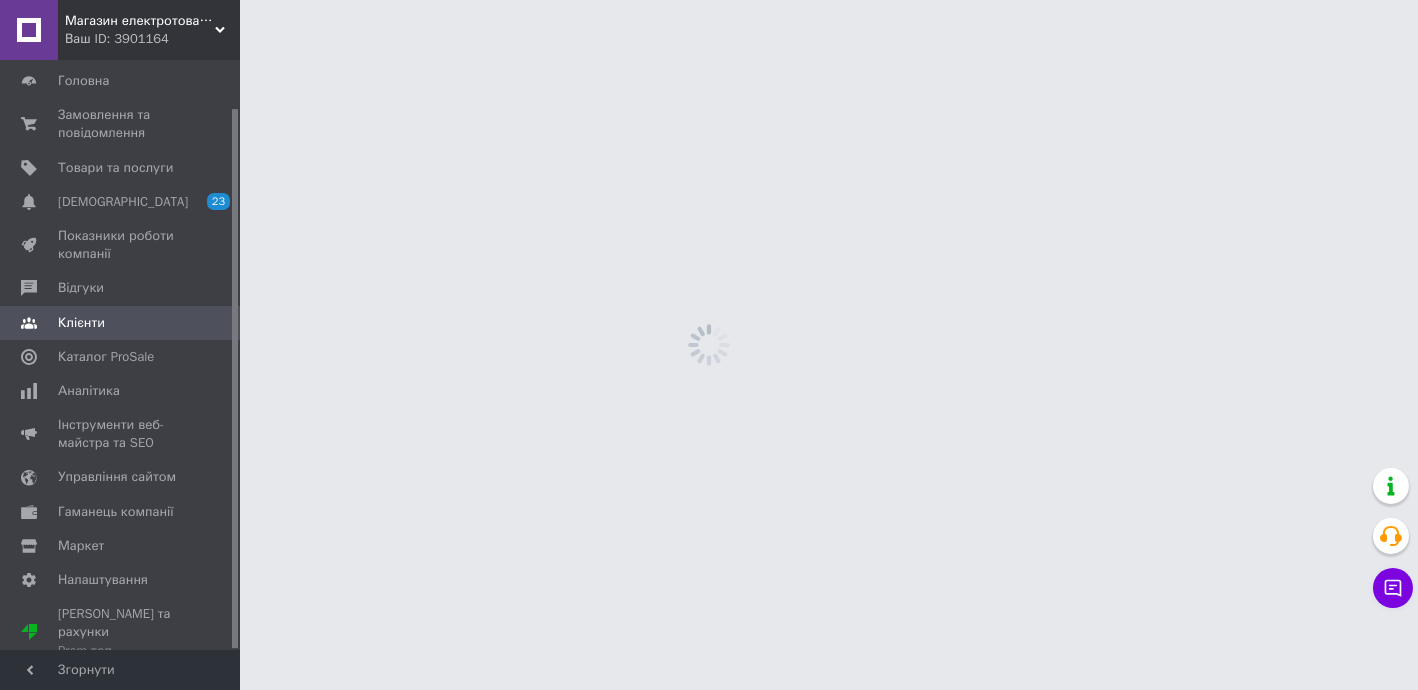 scroll, scrollTop: 0, scrollLeft: 0, axis: both 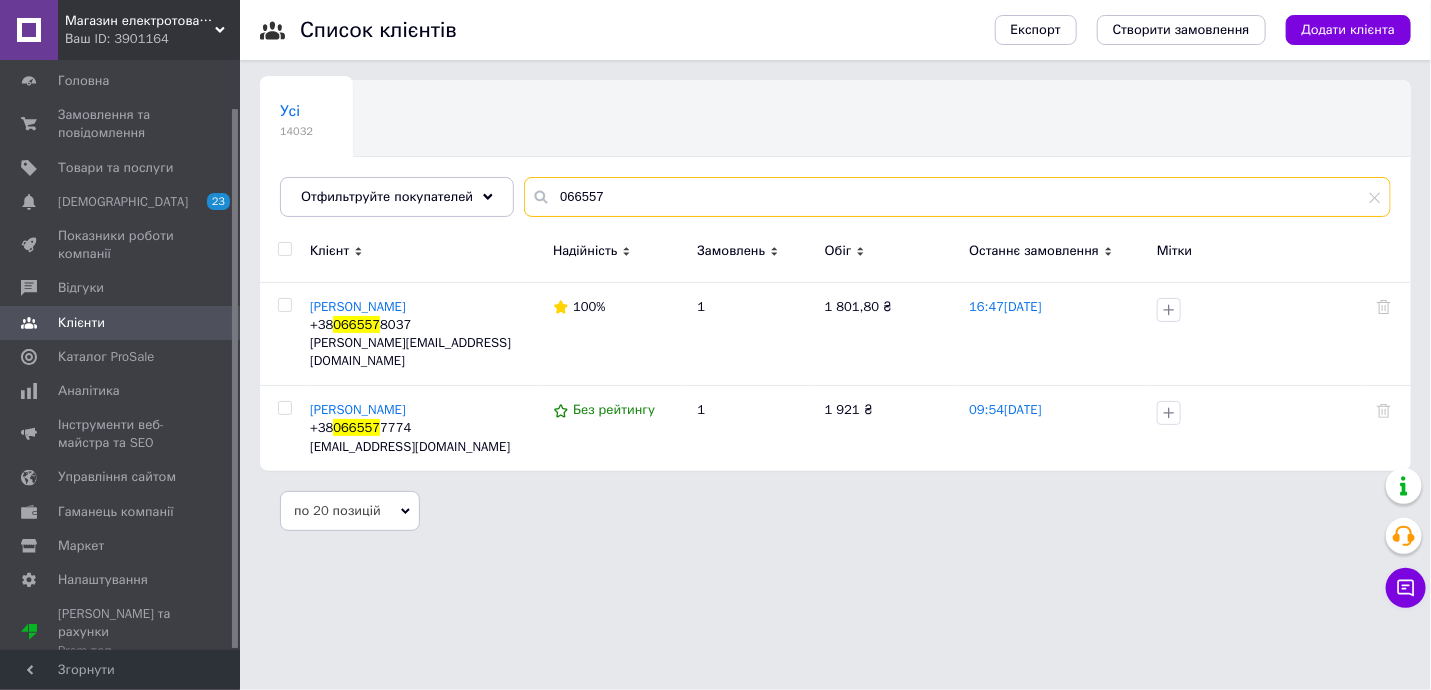 drag, startPoint x: 584, startPoint y: 191, endPoint x: 530, endPoint y: 185, distance: 54.33231 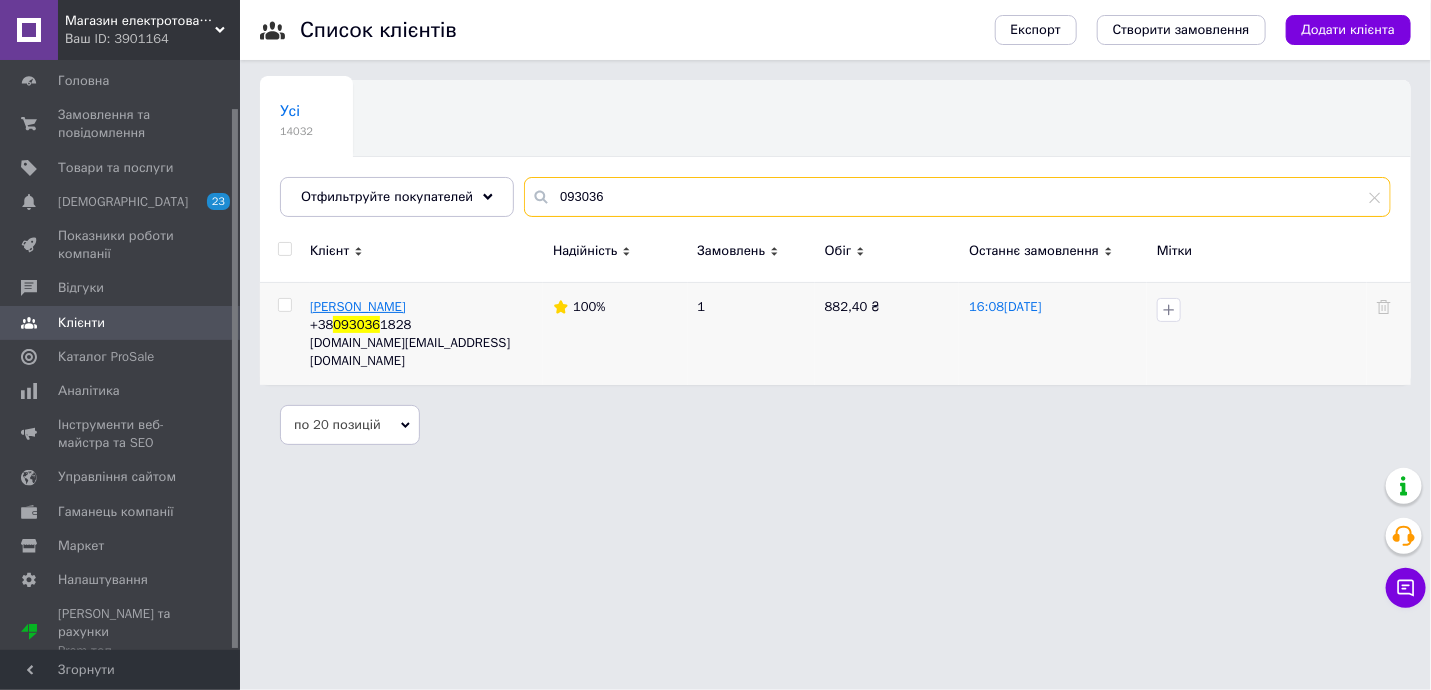 type on "093036" 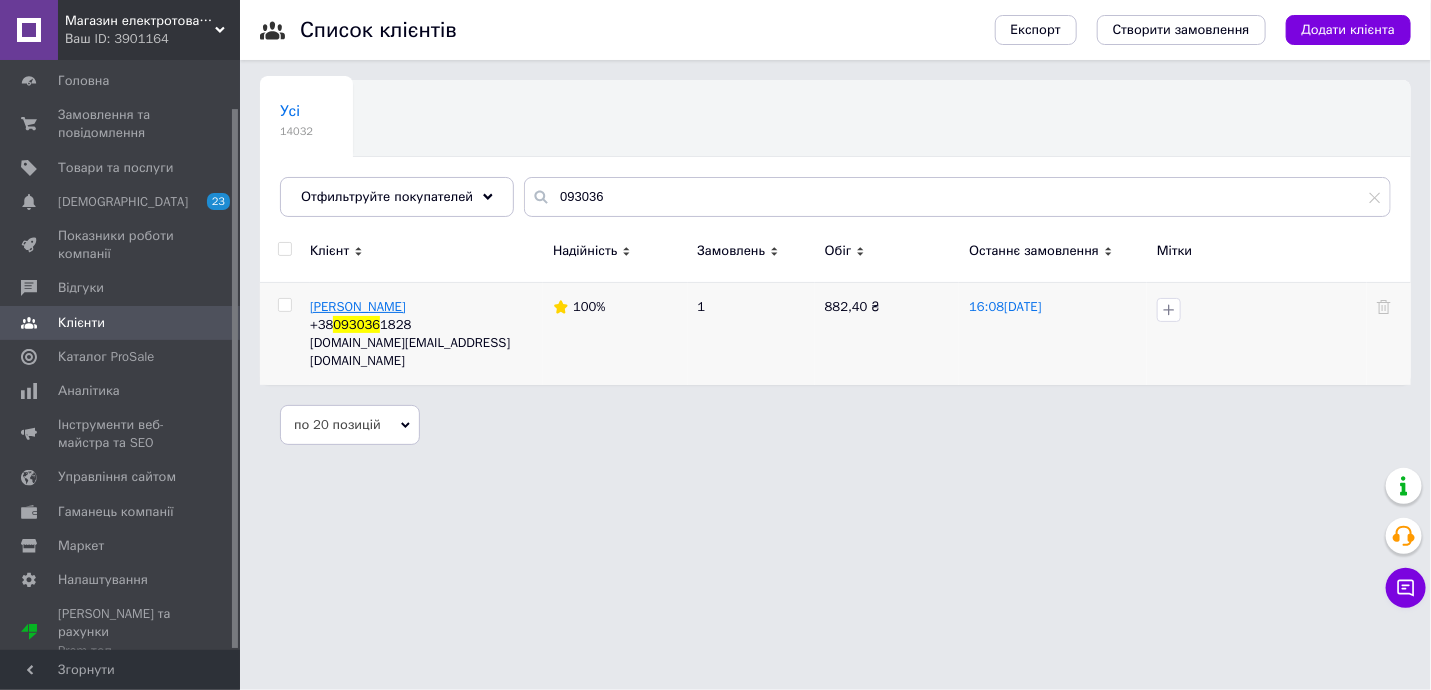 click on "Лашкул Віталій" at bounding box center (358, 306) 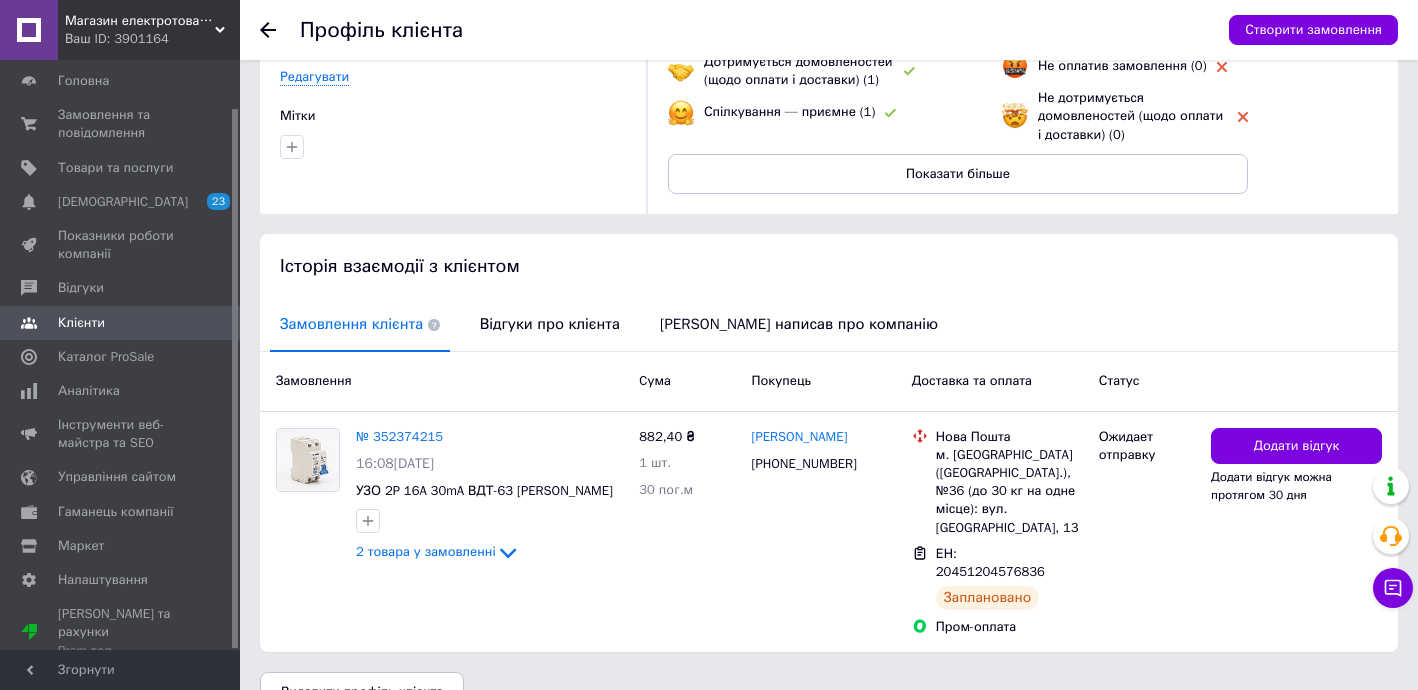 scroll, scrollTop: 242, scrollLeft: 0, axis: vertical 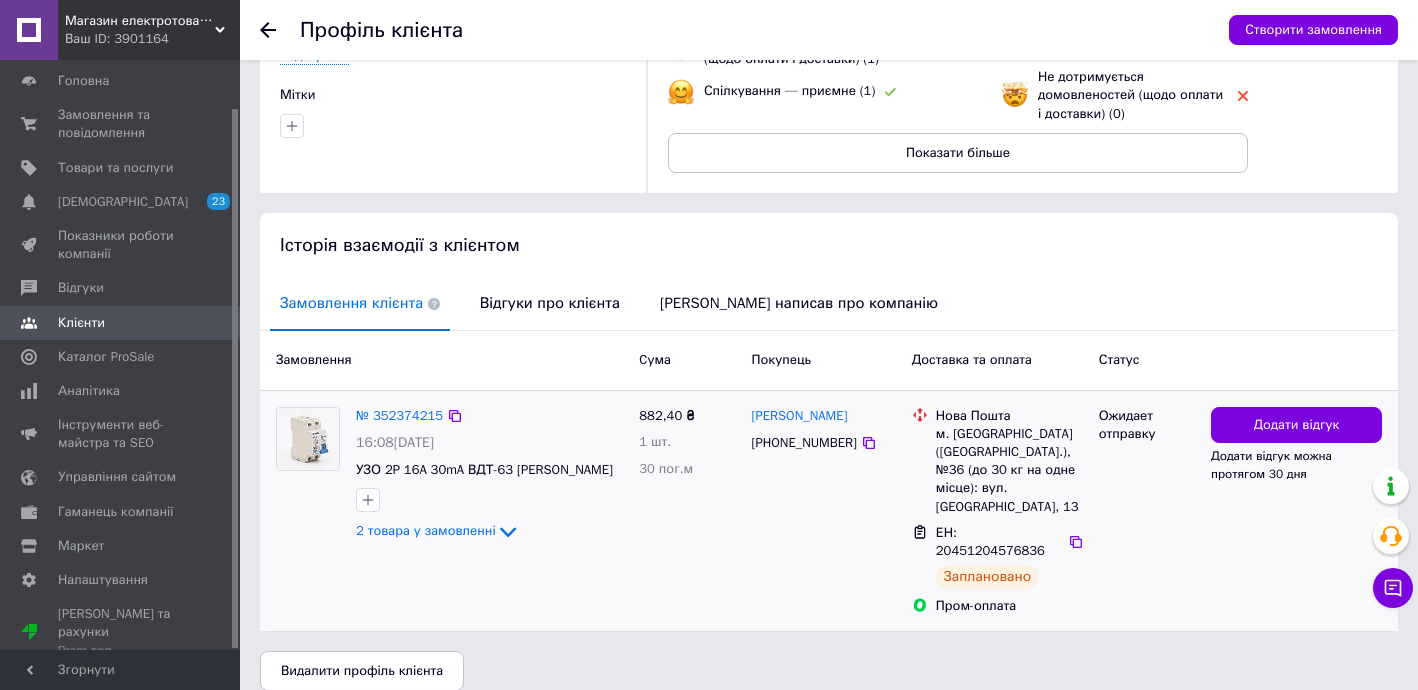 click on "2 товара у замовленні" 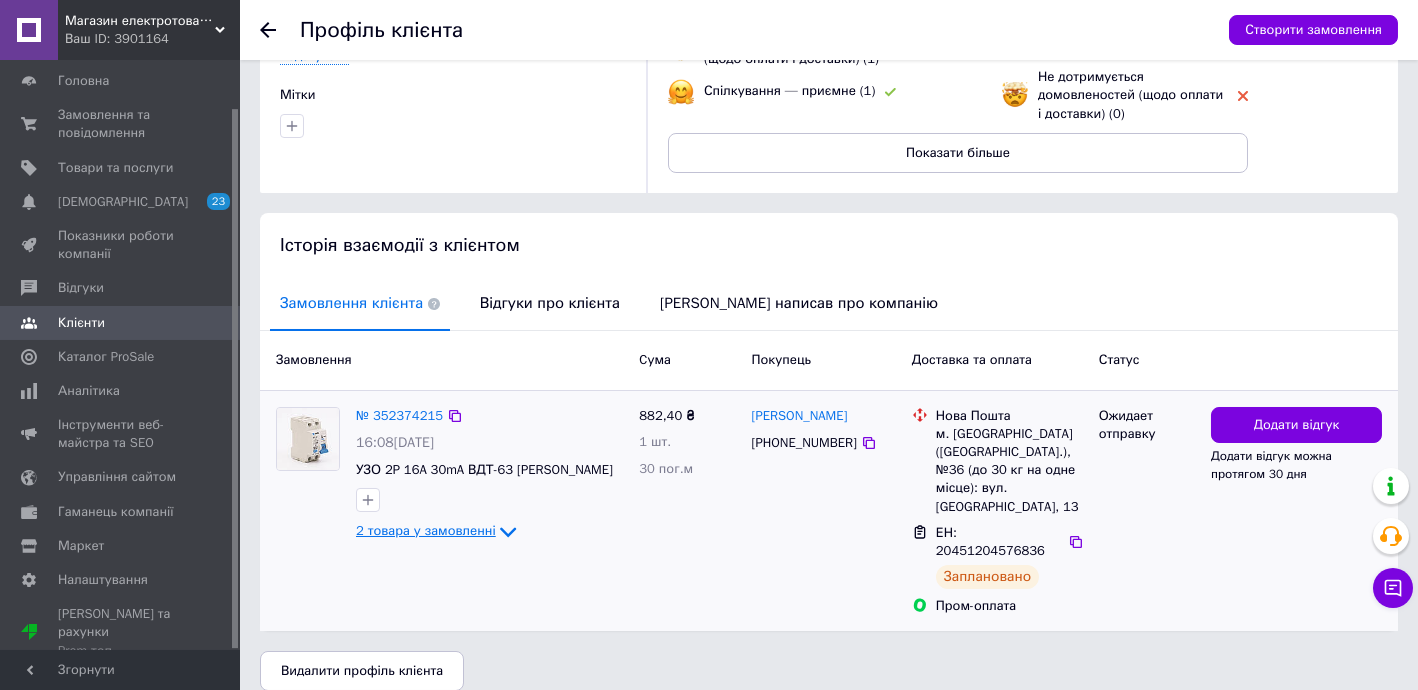 click on "2 товара у замовленні" at bounding box center [426, 530] 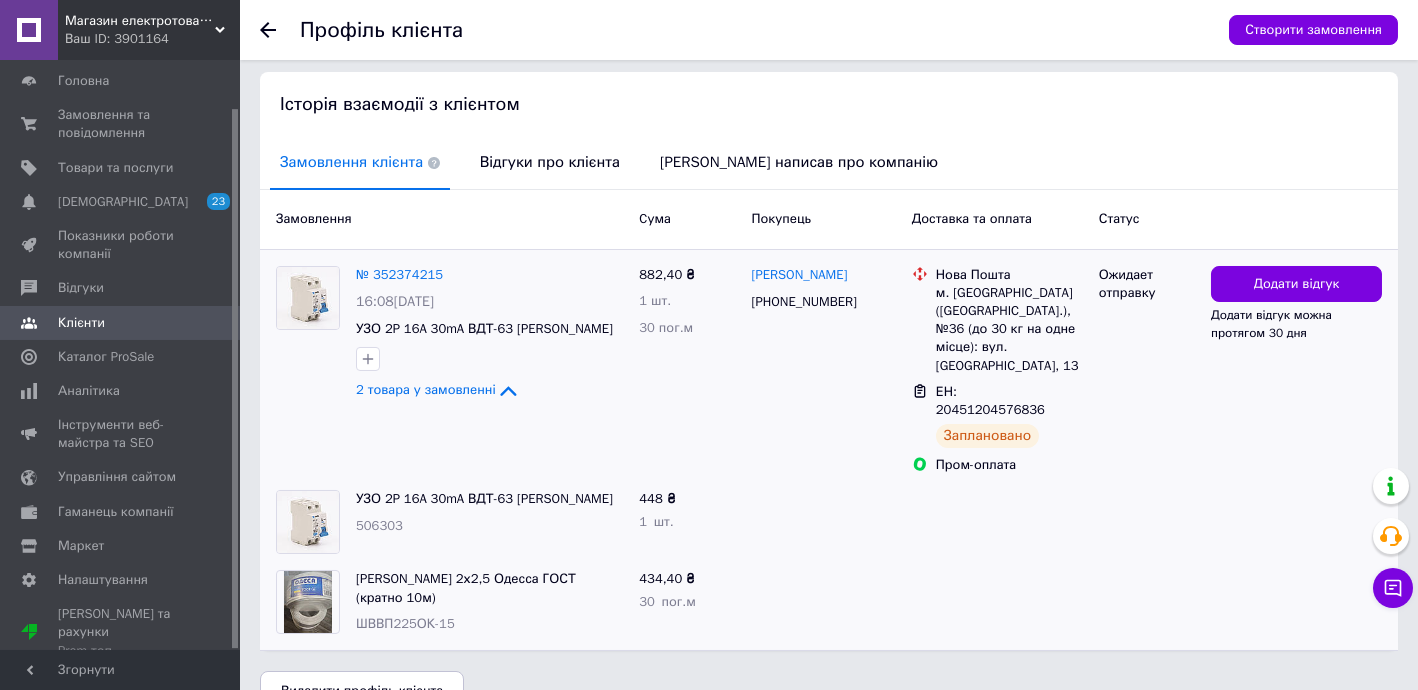 scroll, scrollTop: 403, scrollLeft: 0, axis: vertical 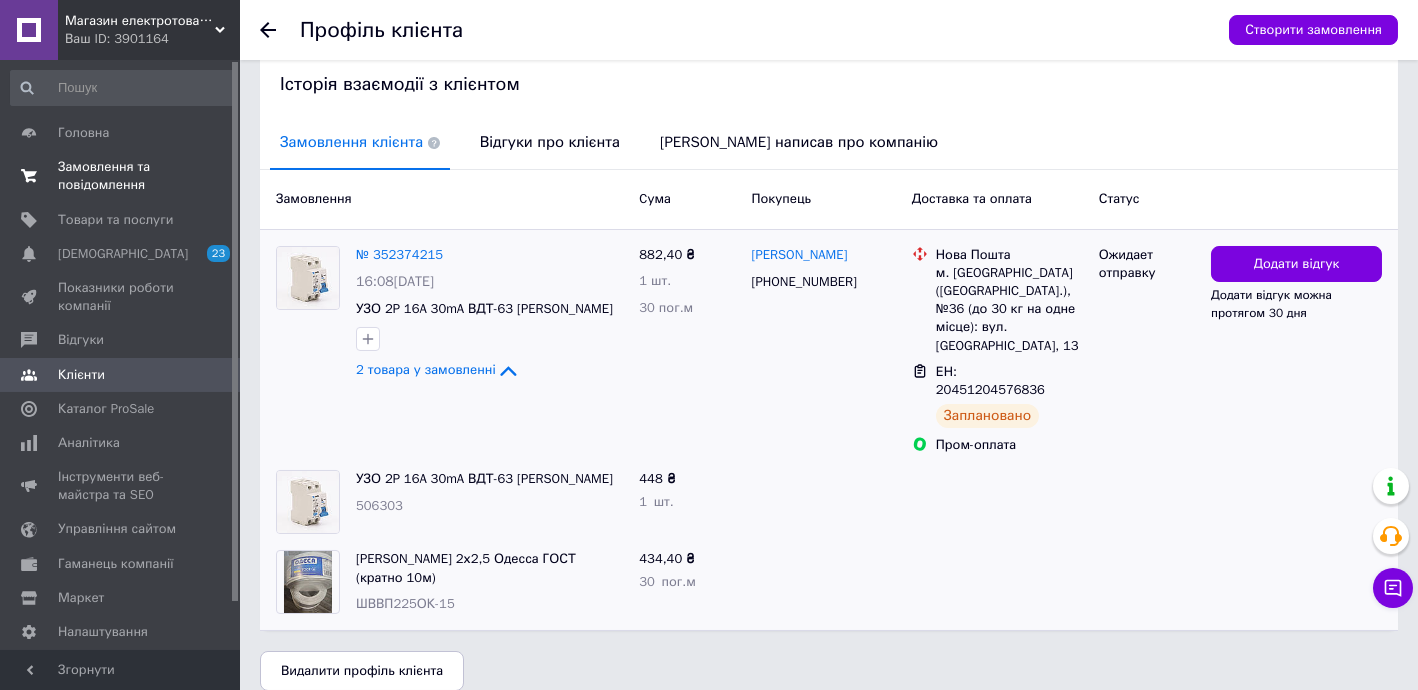 drag, startPoint x: 114, startPoint y: 176, endPoint x: 126, endPoint y: 183, distance: 13.892444 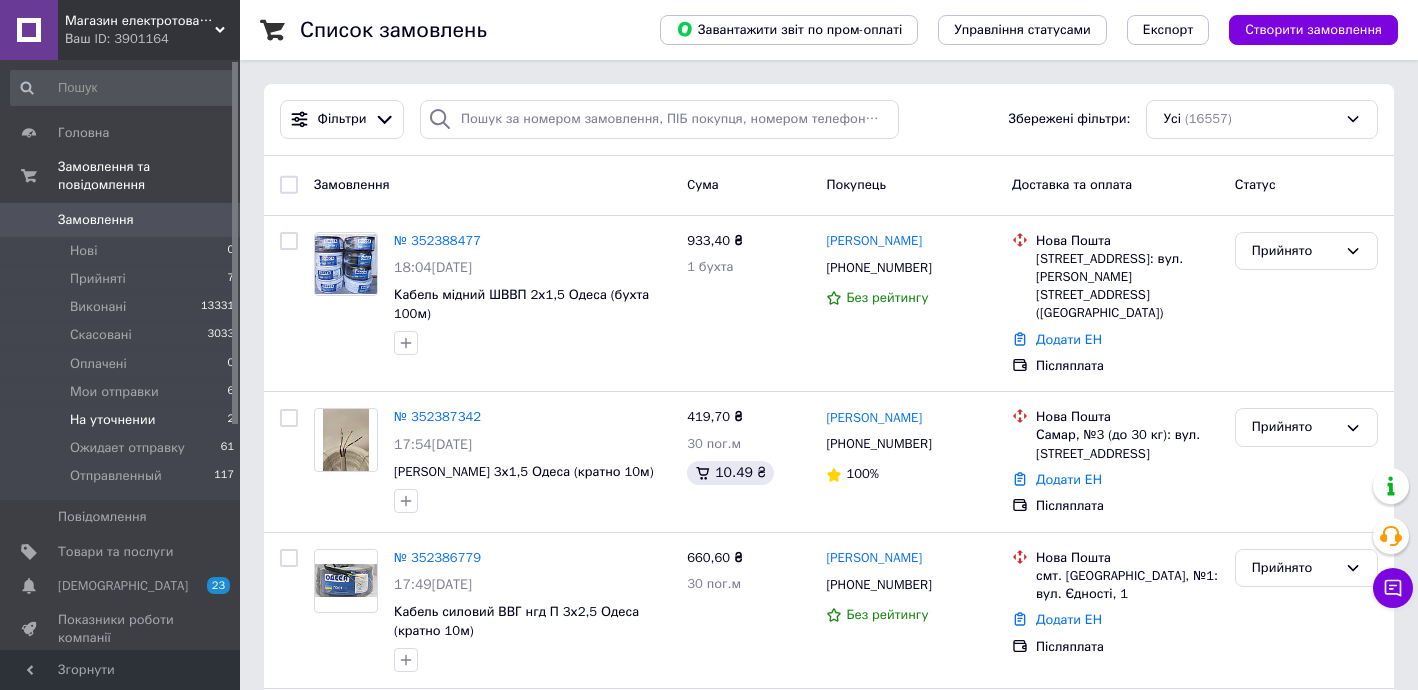 click on "На уточнении" at bounding box center [112, 420] 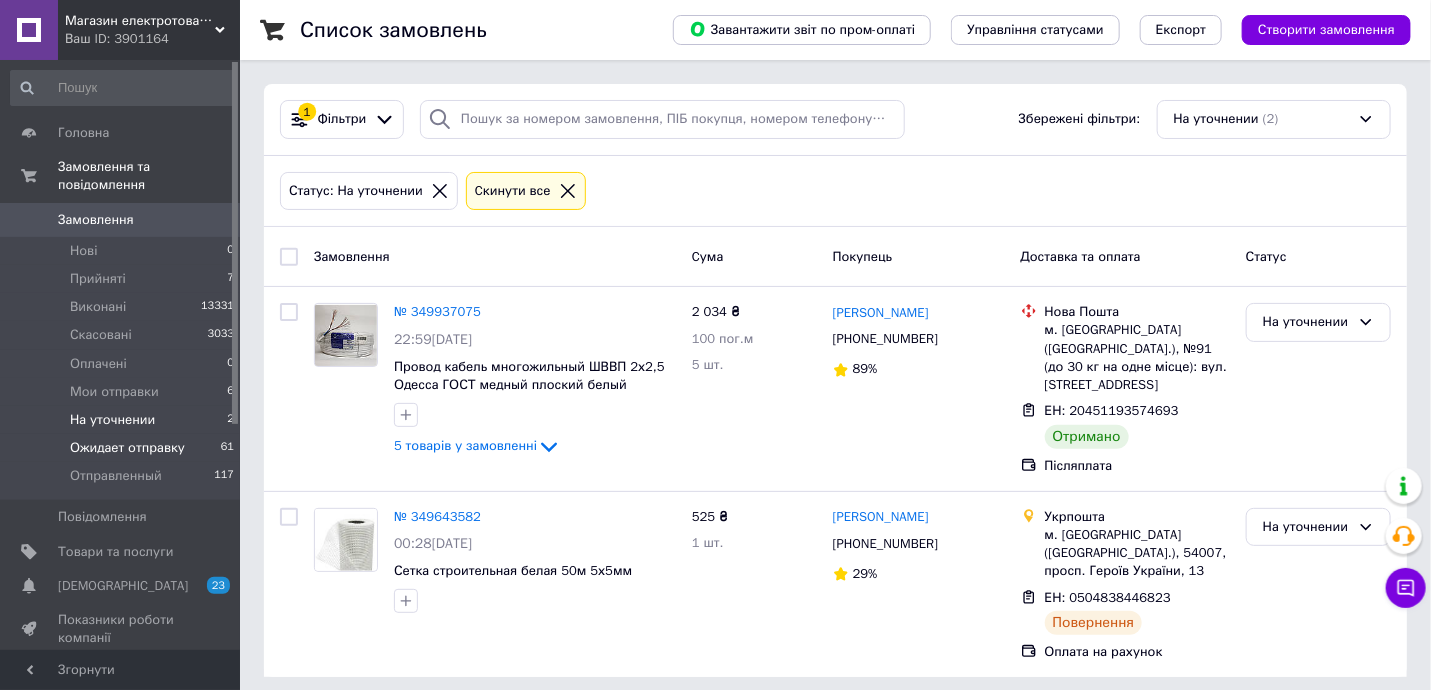 click on "Ожидает отправку" at bounding box center [127, 448] 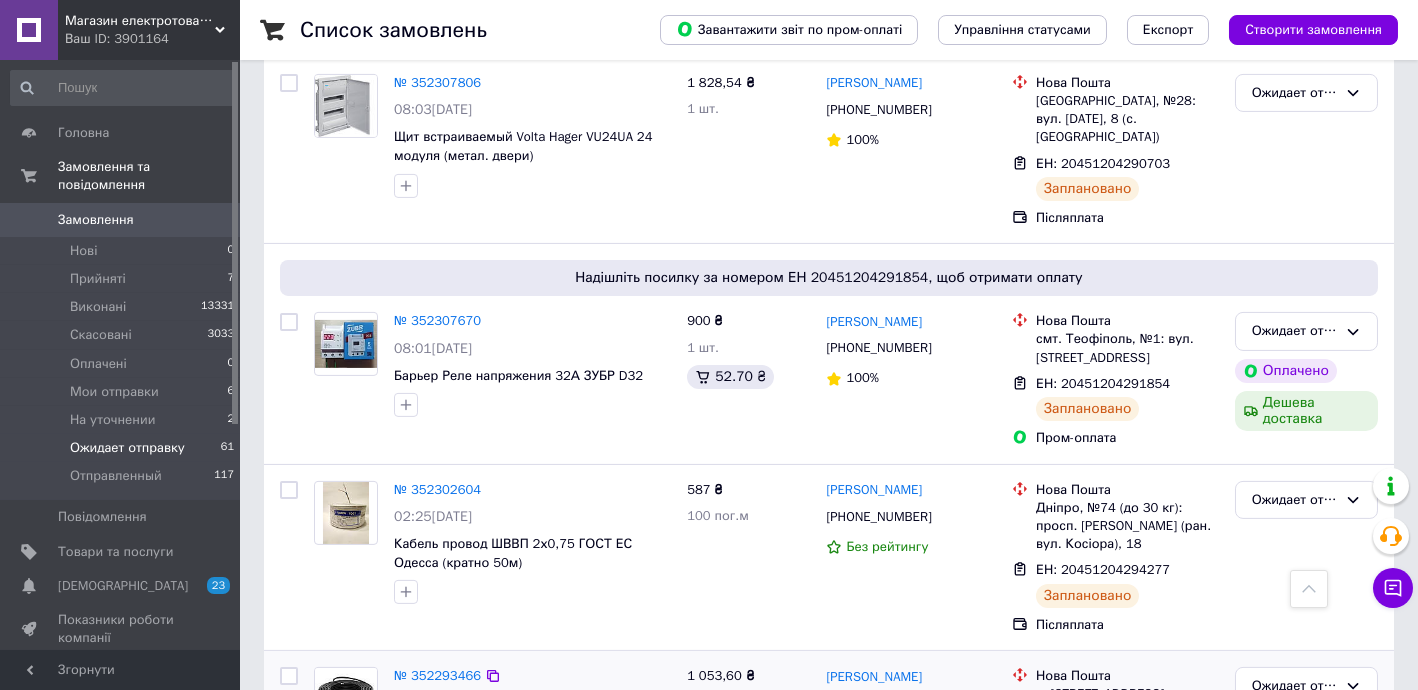 scroll, scrollTop: 3941, scrollLeft: 0, axis: vertical 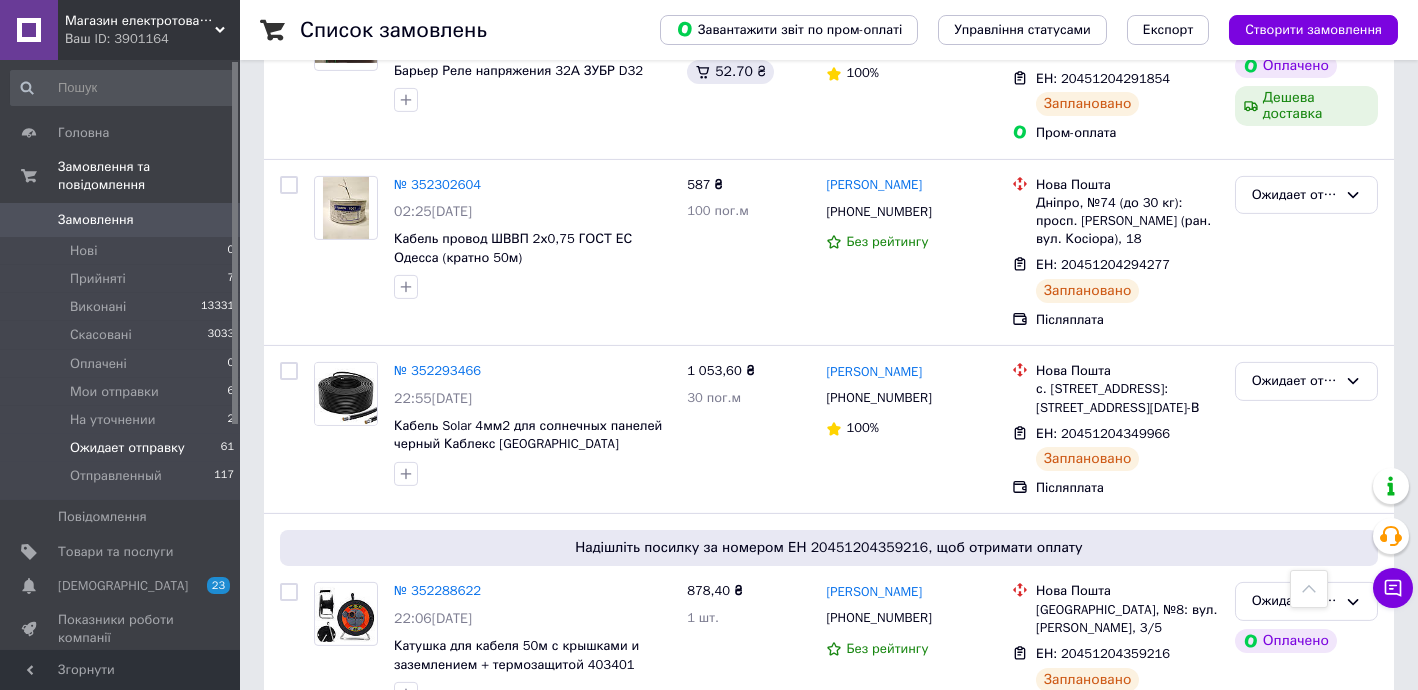 click on "2" at bounding box center (327, 779) 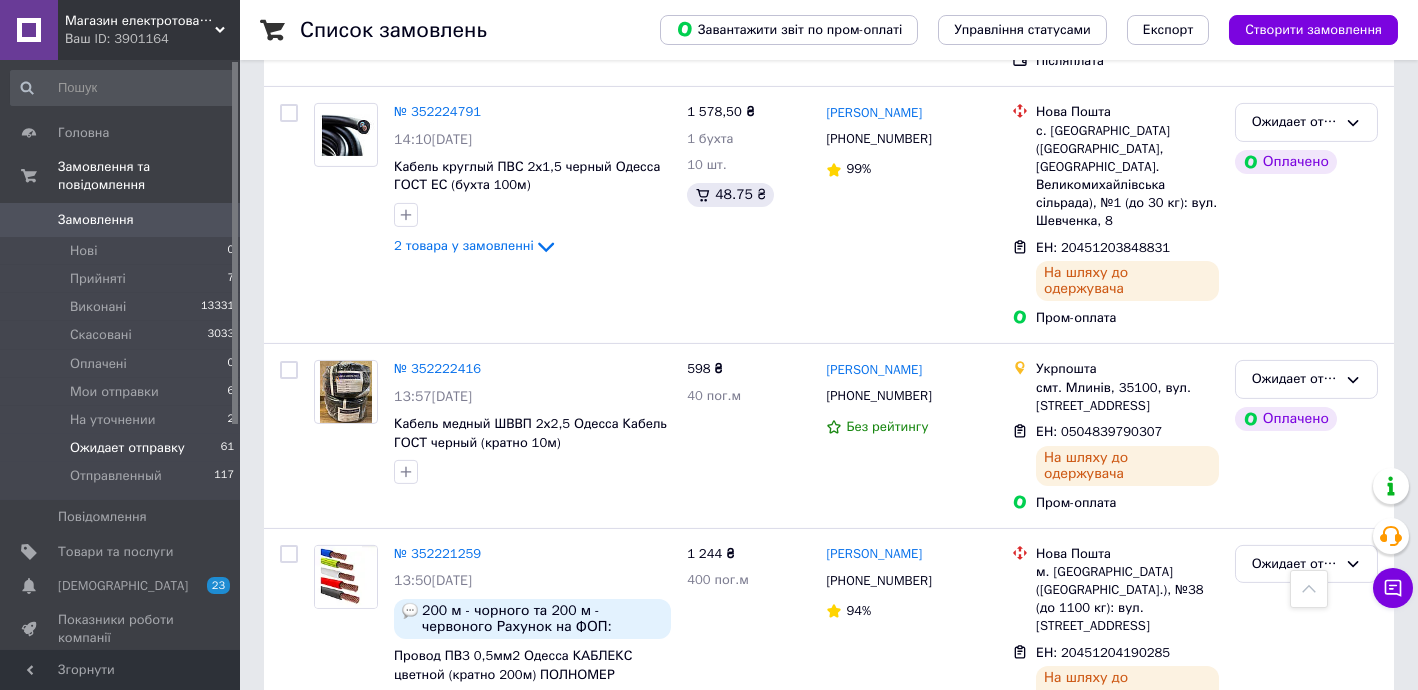 scroll, scrollTop: 3678, scrollLeft: 0, axis: vertical 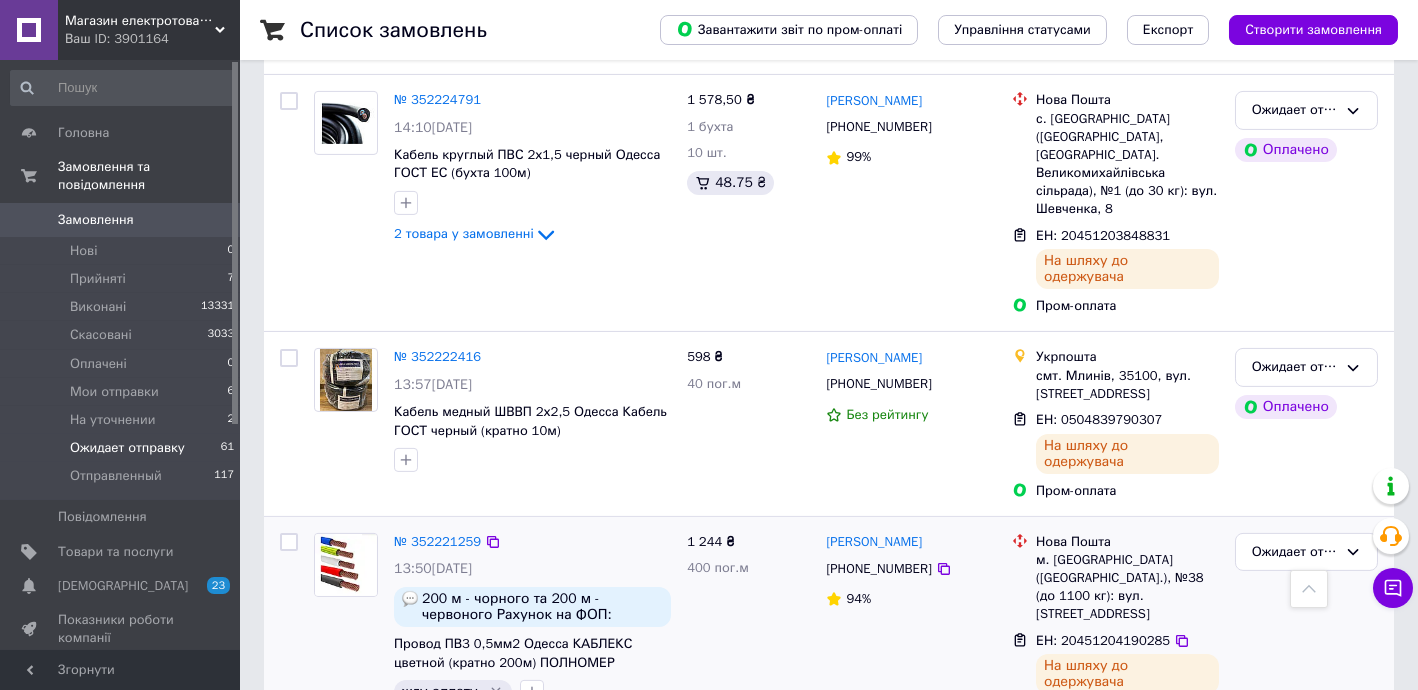 drag, startPoint x: 292, startPoint y: 443, endPoint x: 301, endPoint y: 408, distance: 36.138622 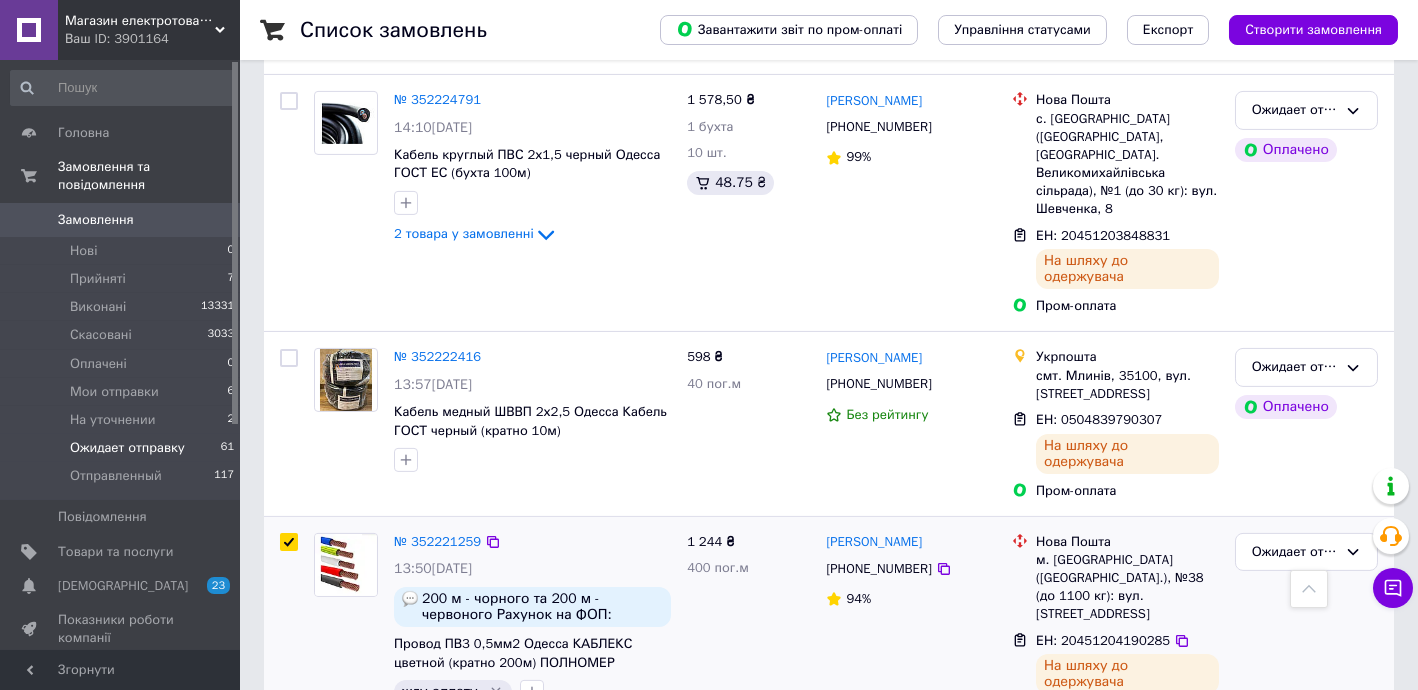 checkbox on "true" 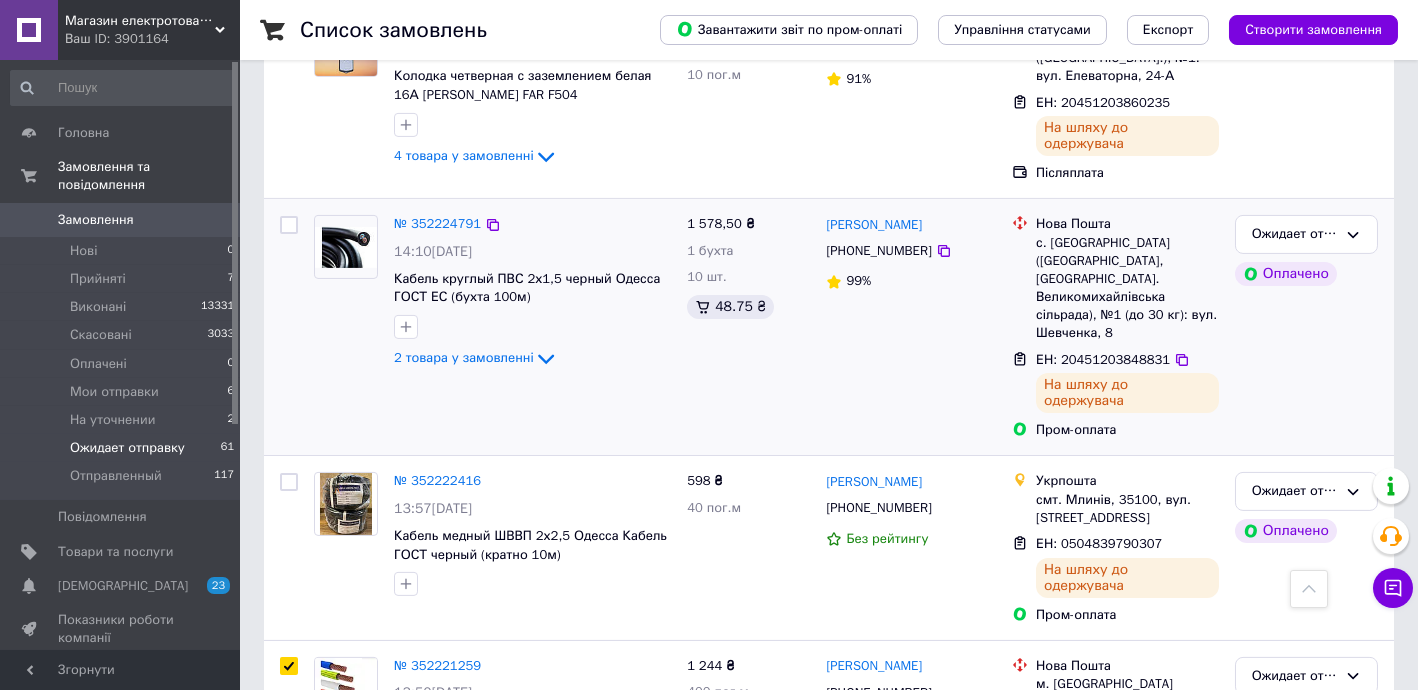 scroll, scrollTop: 3192, scrollLeft: 0, axis: vertical 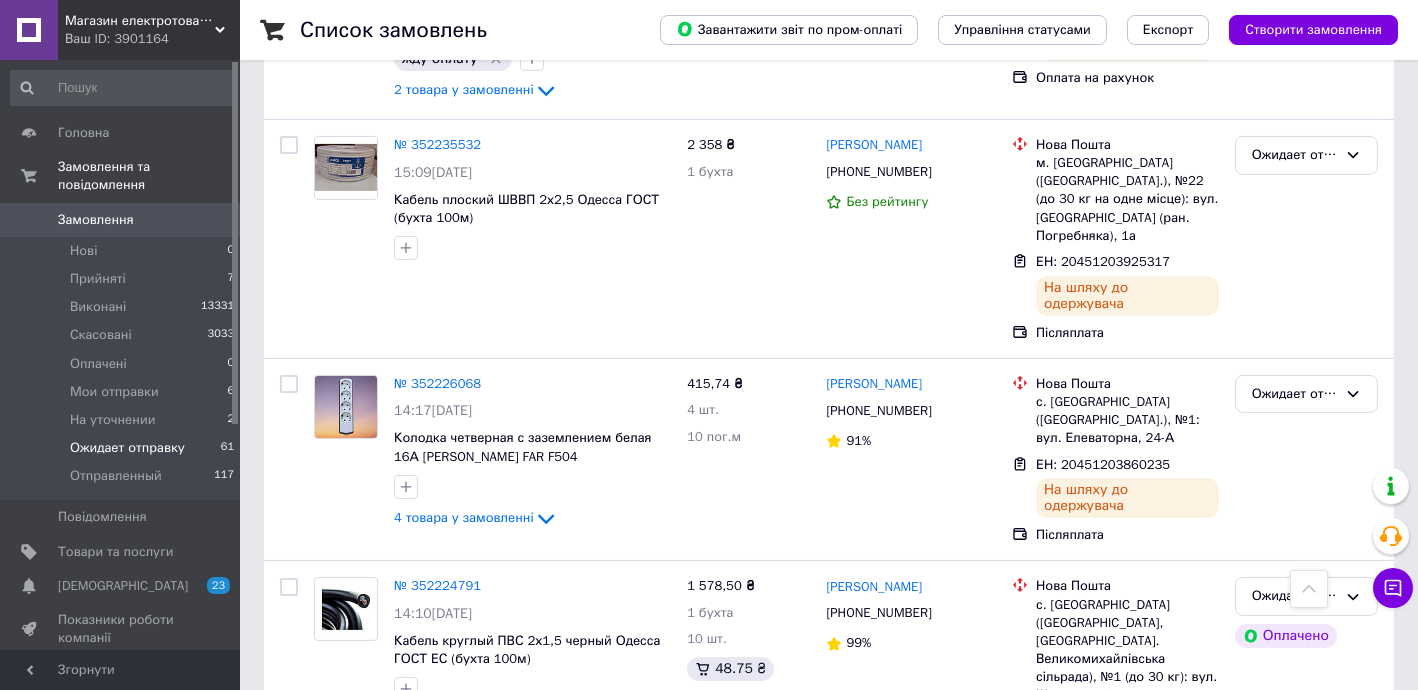 drag, startPoint x: 286, startPoint y: 560, endPoint x: 289, endPoint y: 549, distance: 11.401754 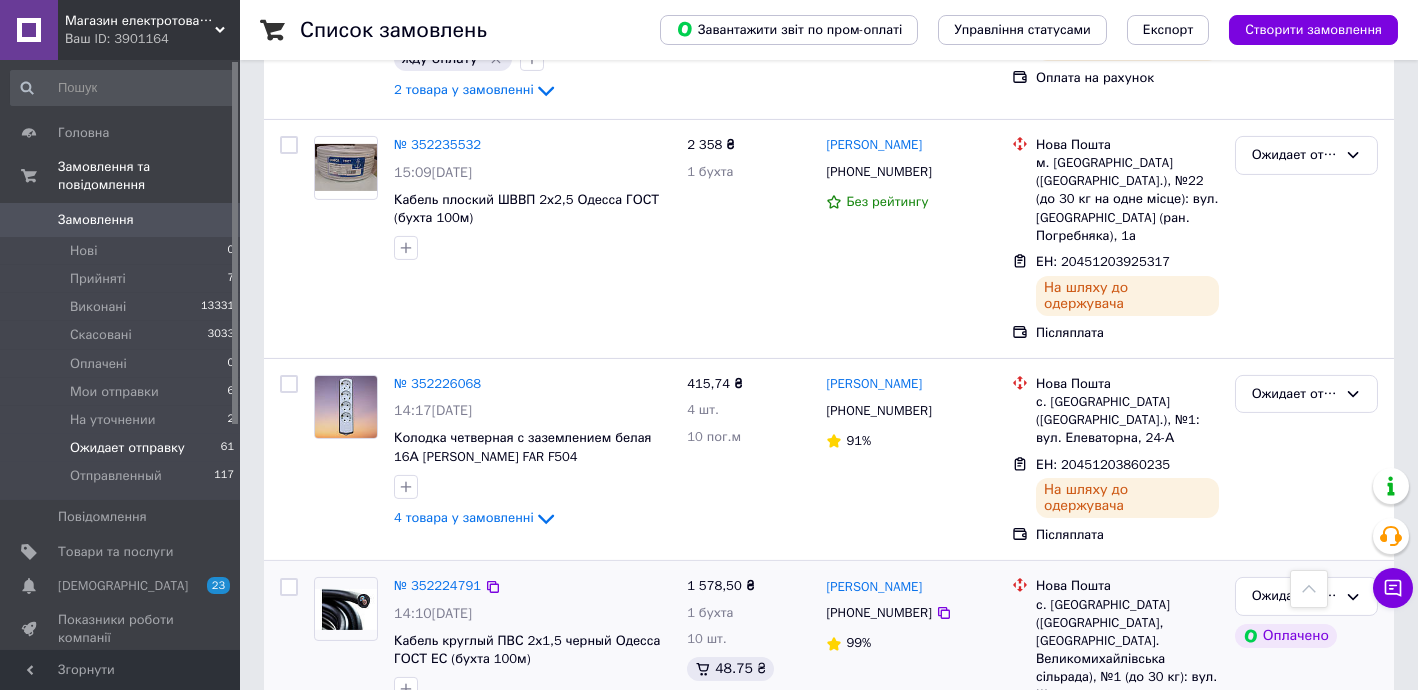 click at bounding box center (289, 587) 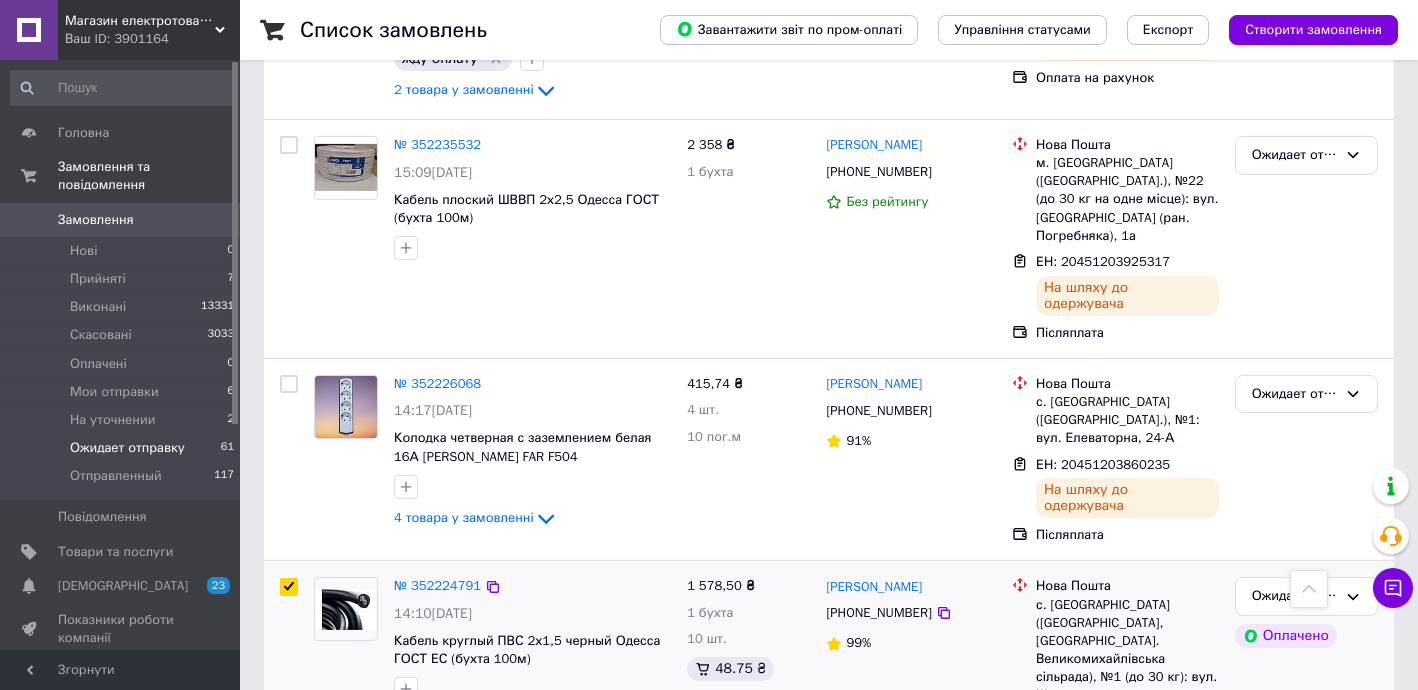 checkbox on "true" 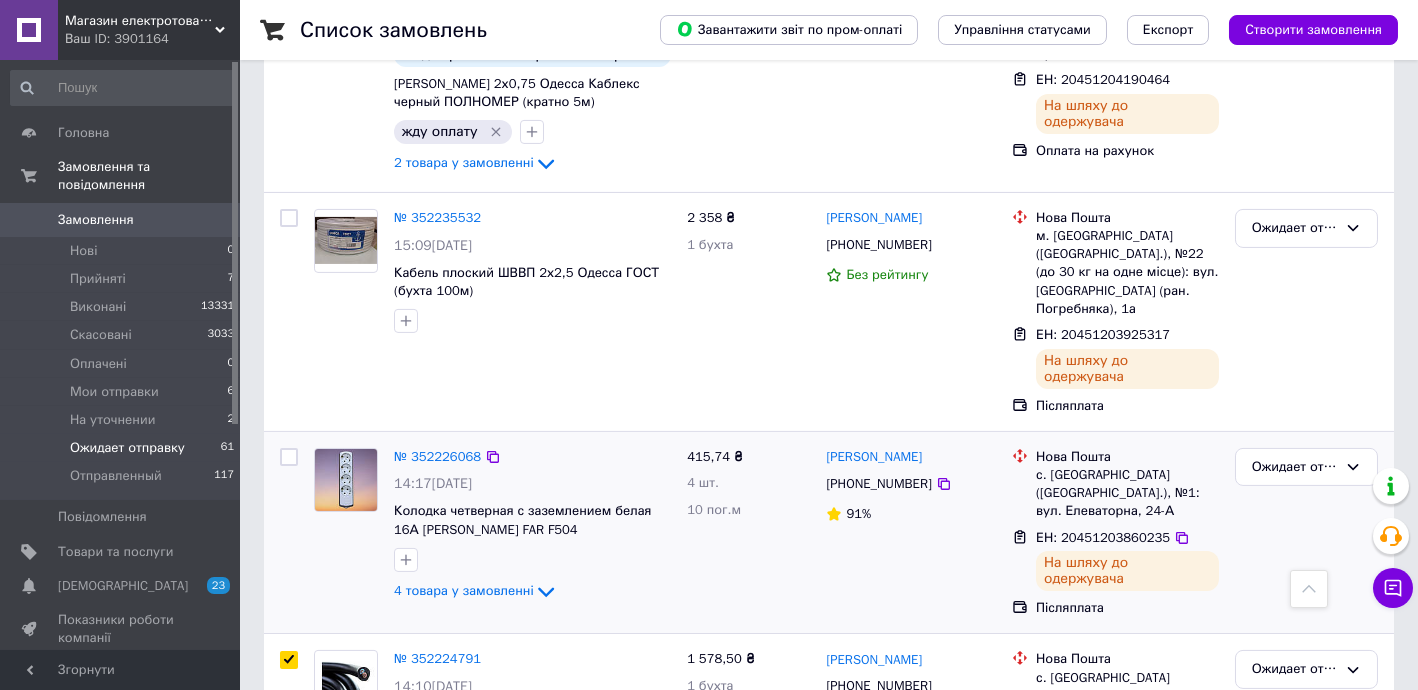 scroll, scrollTop: 2950, scrollLeft: 0, axis: vertical 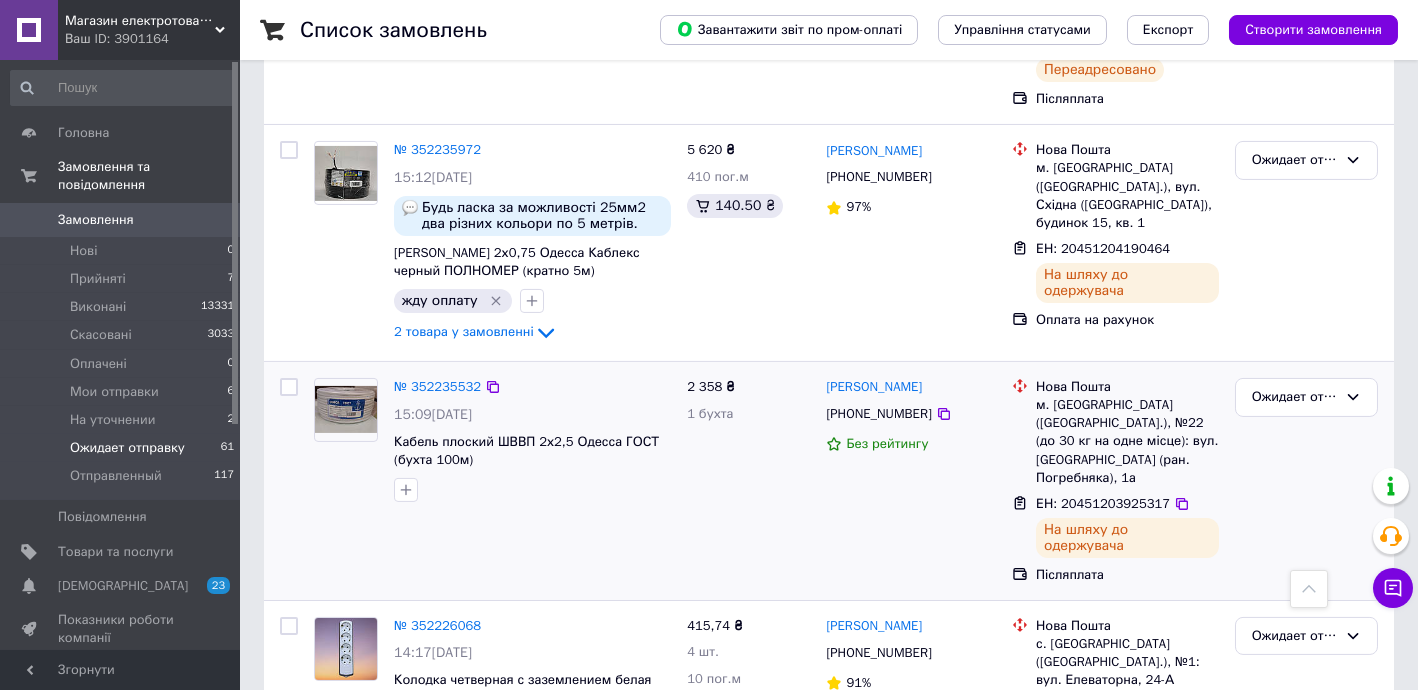 drag, startPoint x: 289, startPoint y: 367, endPoint x: 294, endPoint y: 336, distance: 31.400637 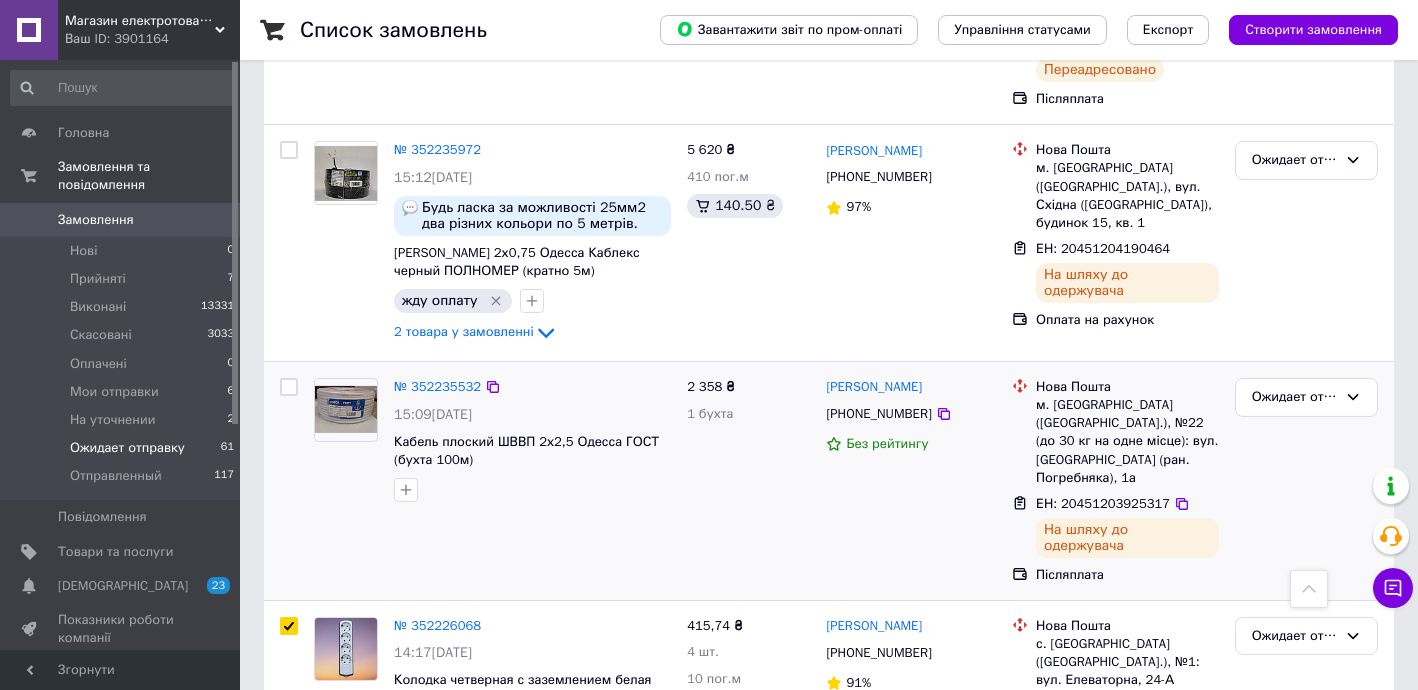 checkbox on "true" 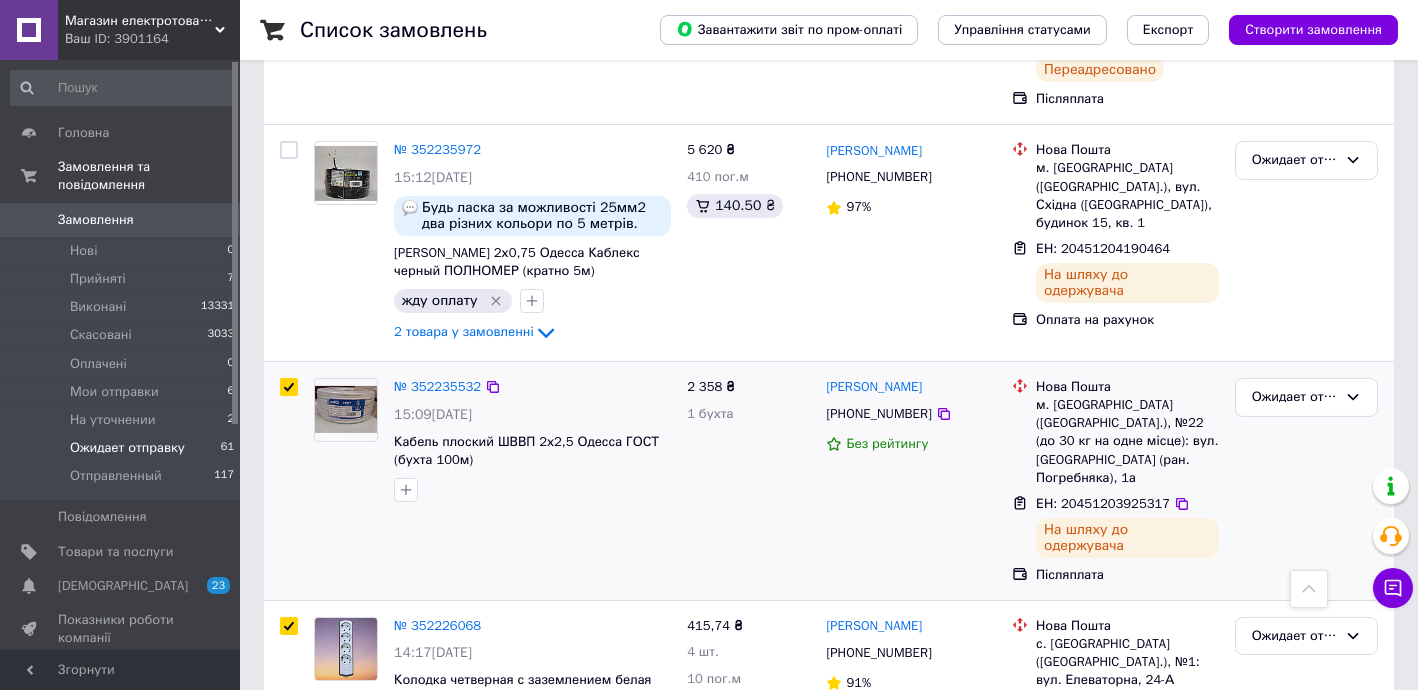 checkbox on "true" 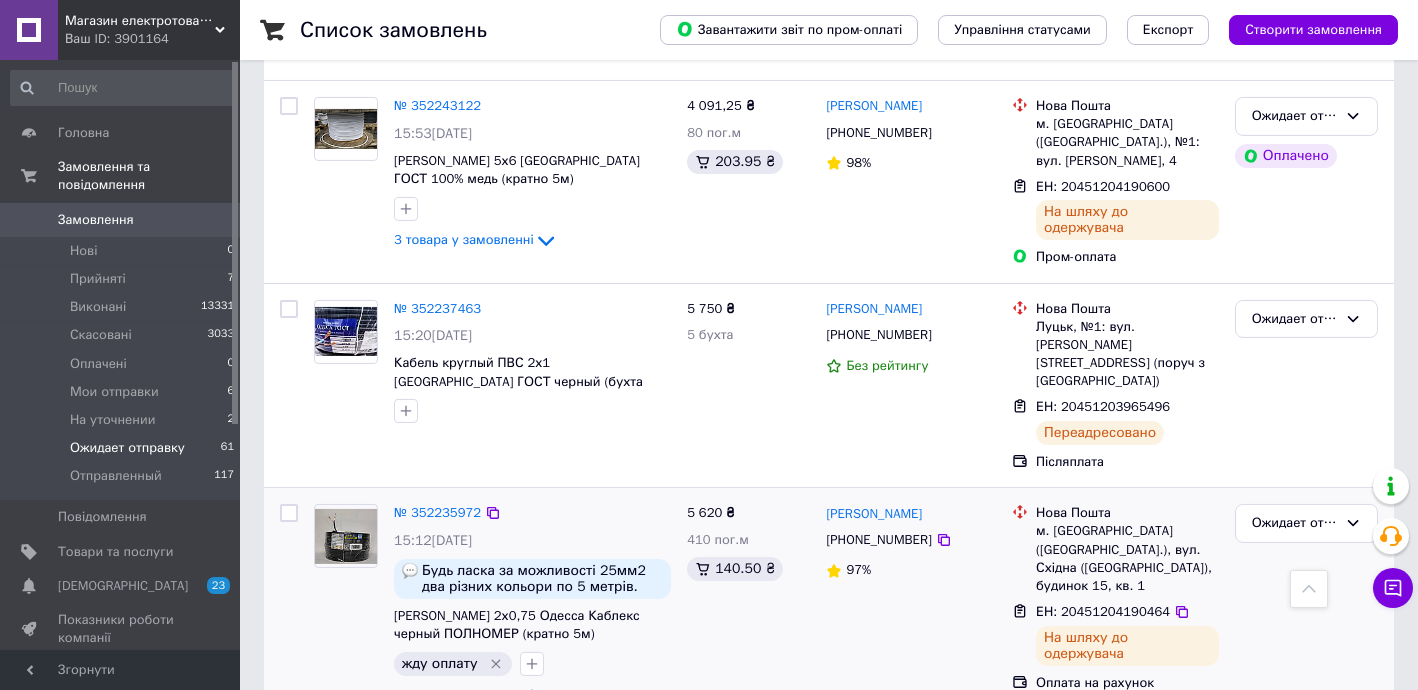 scroll, scrollTop: 2587, scrollLeft: 0, axis: vertical 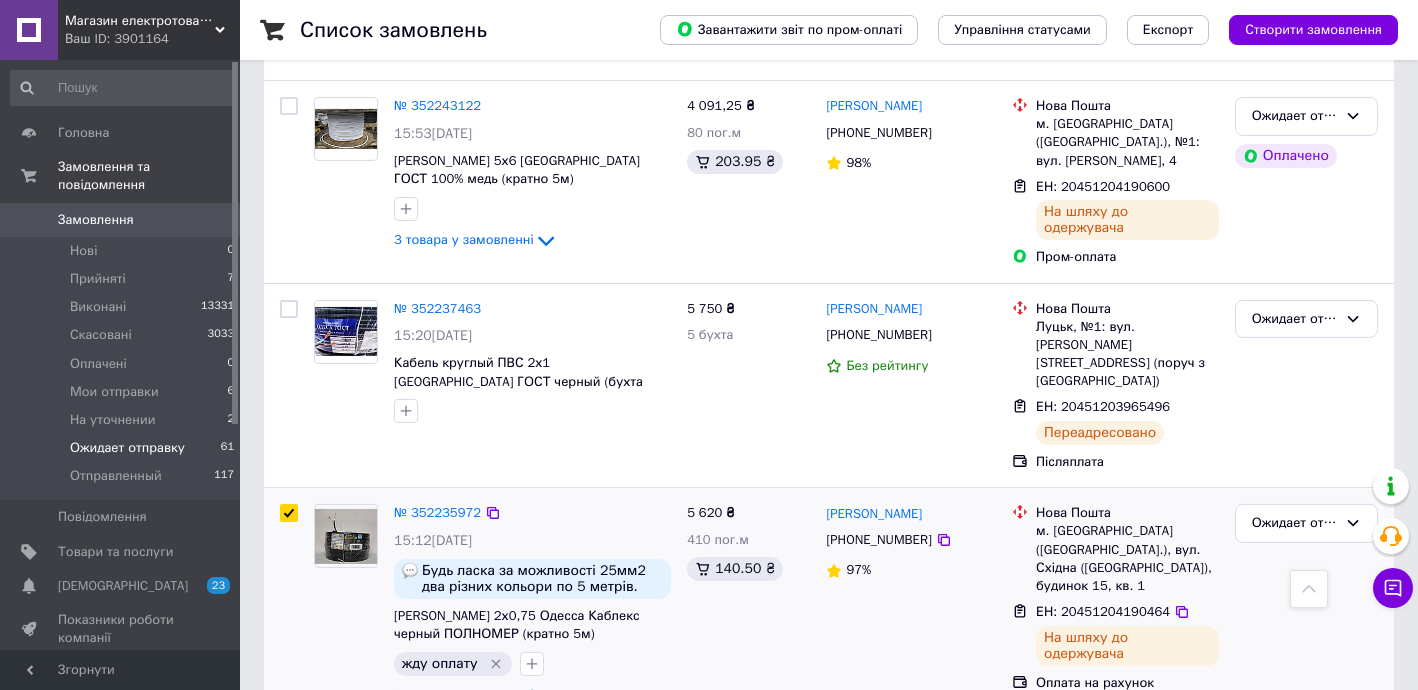 checkbox on "true" 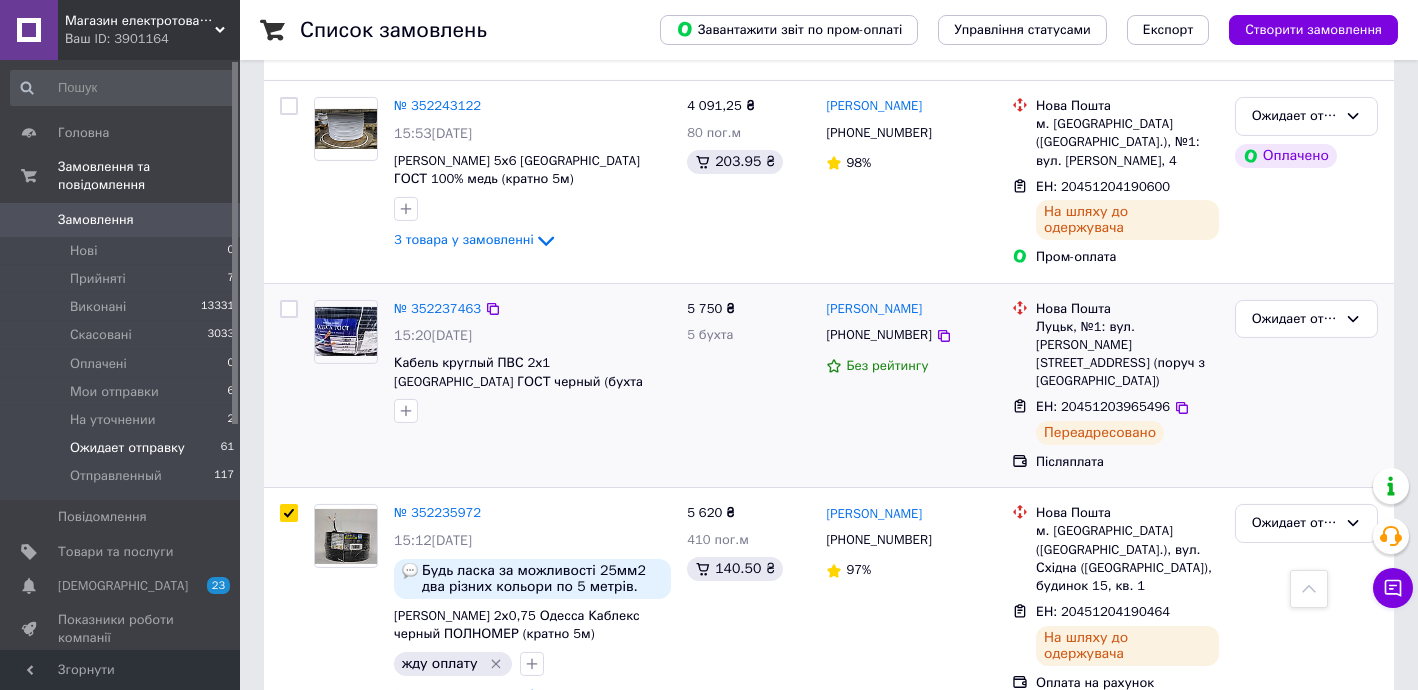 click at bounding box center (289, 309) 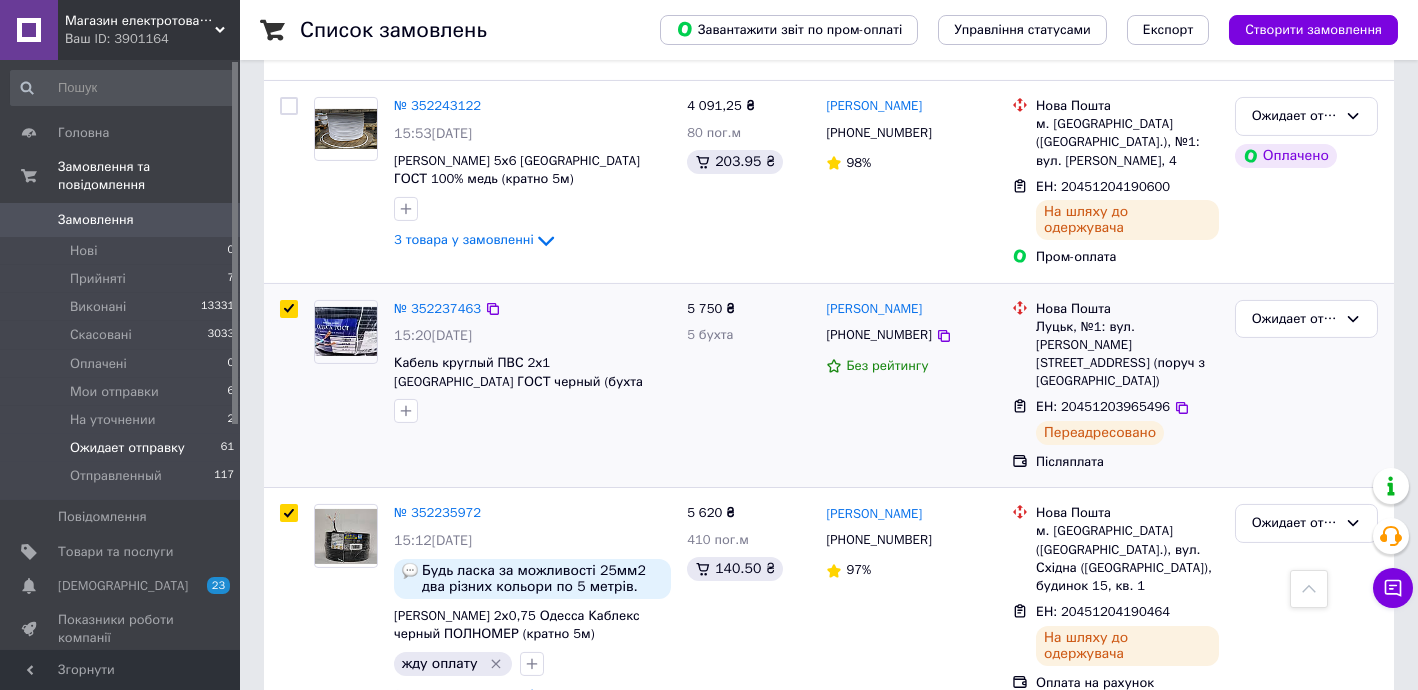 checkbox on "true" 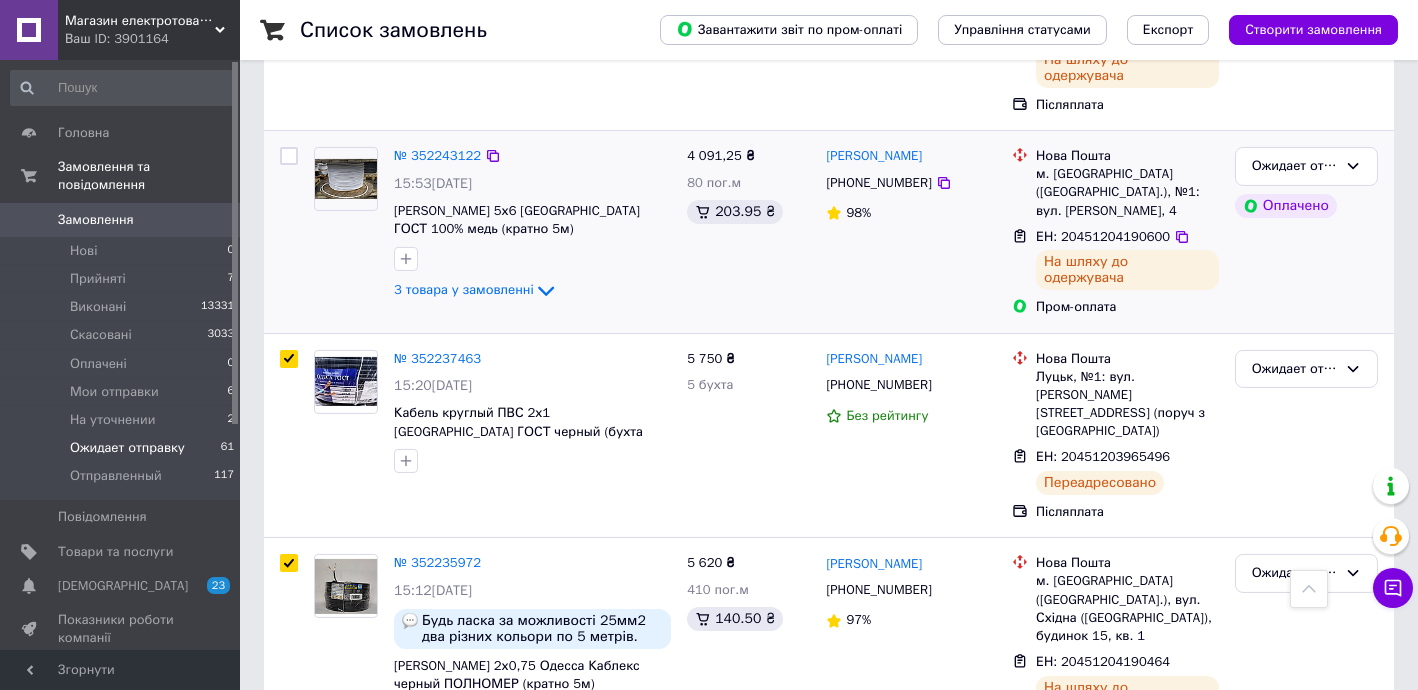 scroll, scrollTop: 2223, scrollLeft: 0, axis: vertical 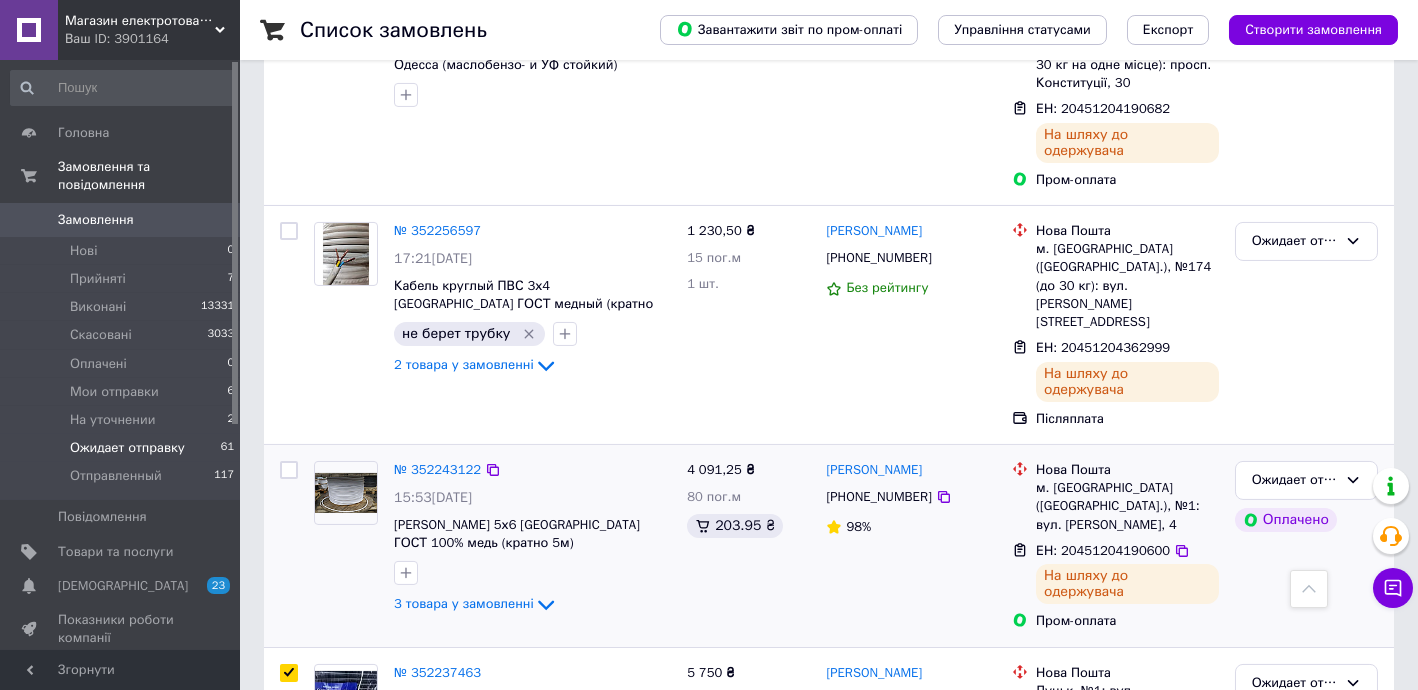 click at bounding box center [289, 470] 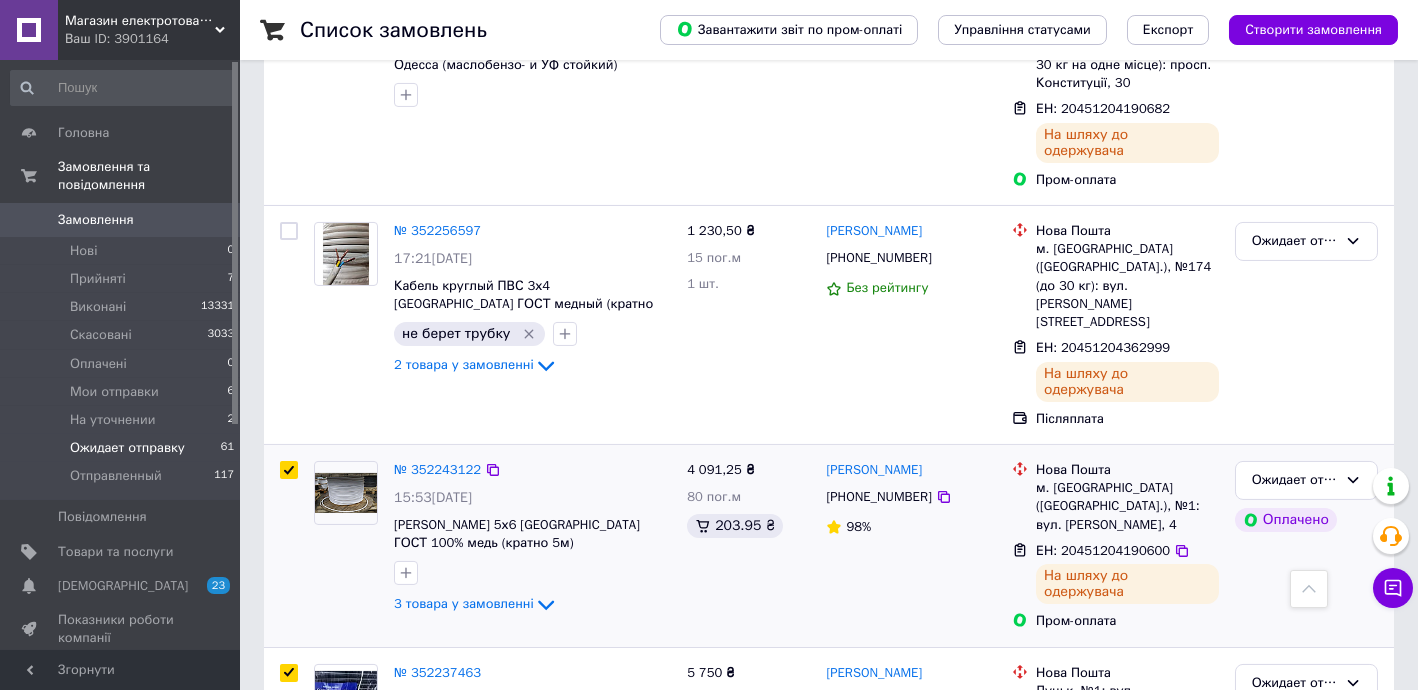 checkbox on "true" 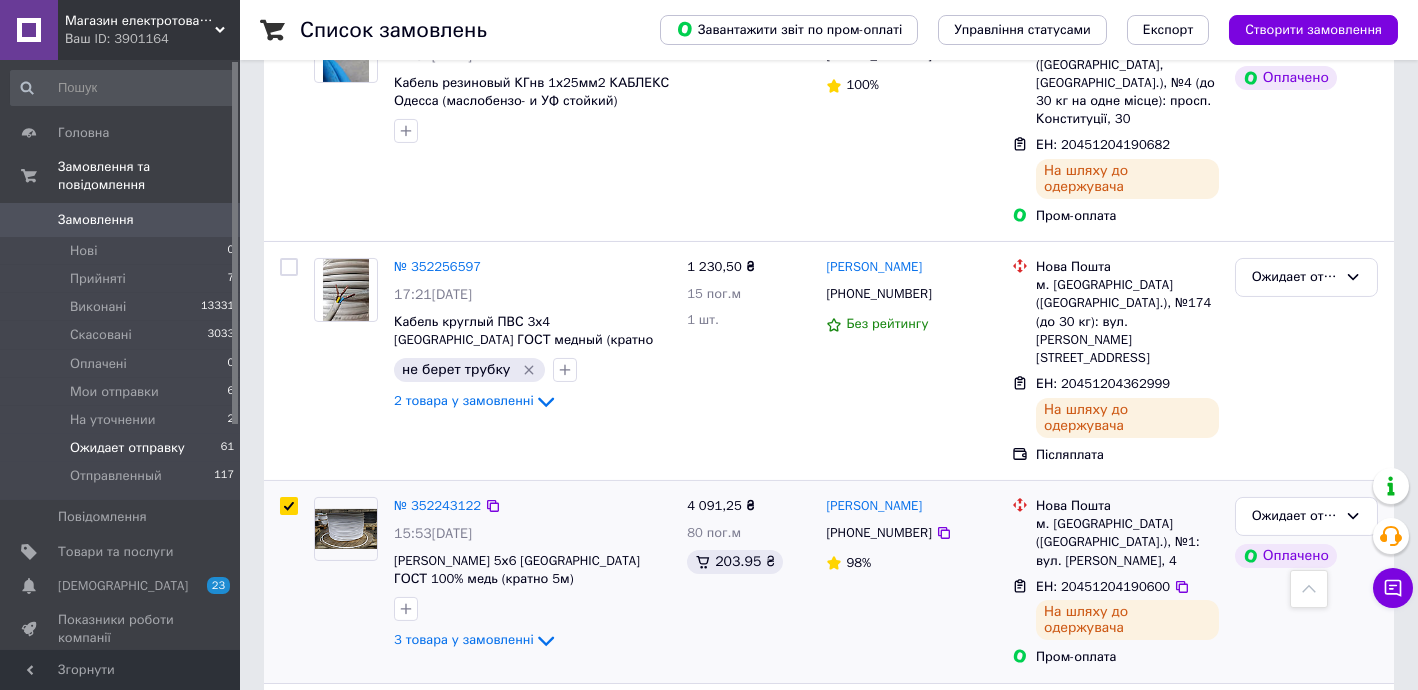 scroll, scrollTop: 1981, scrollLeft: 0, axis: vertical 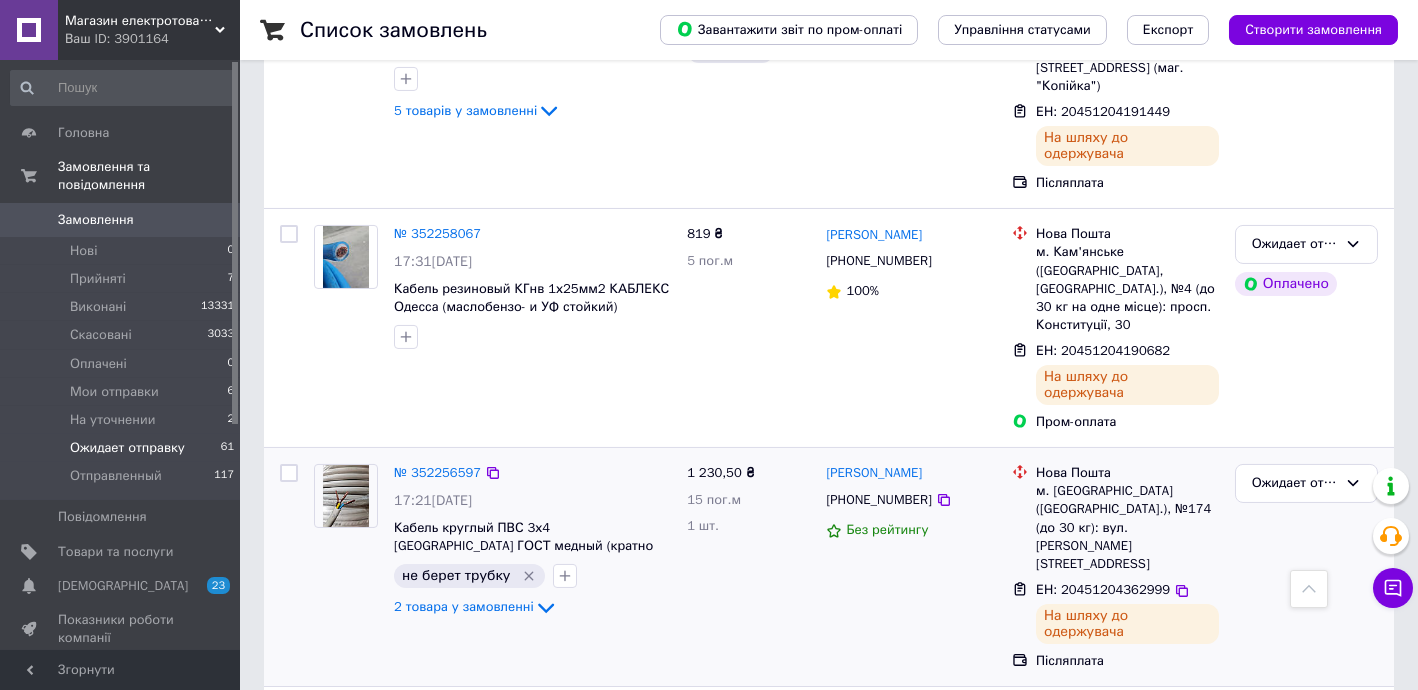click at bounding box center [289, 473] 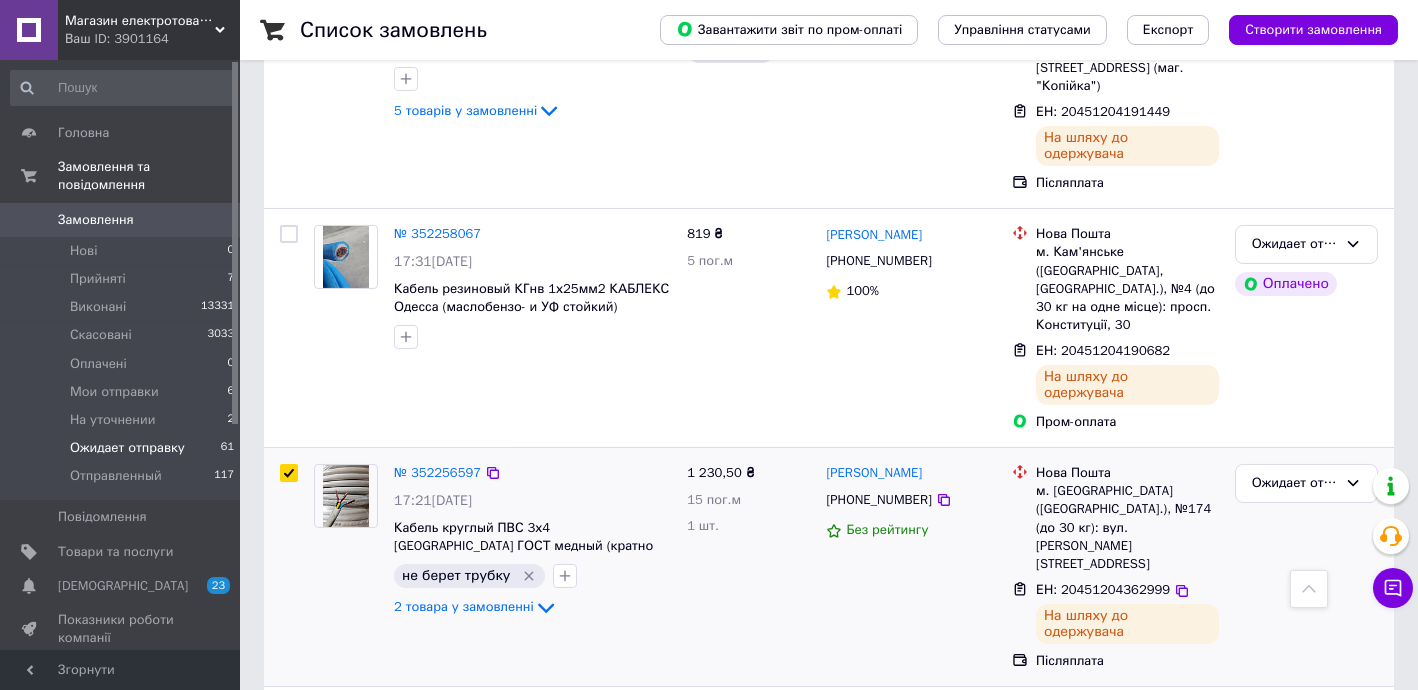 checkbox on "true" 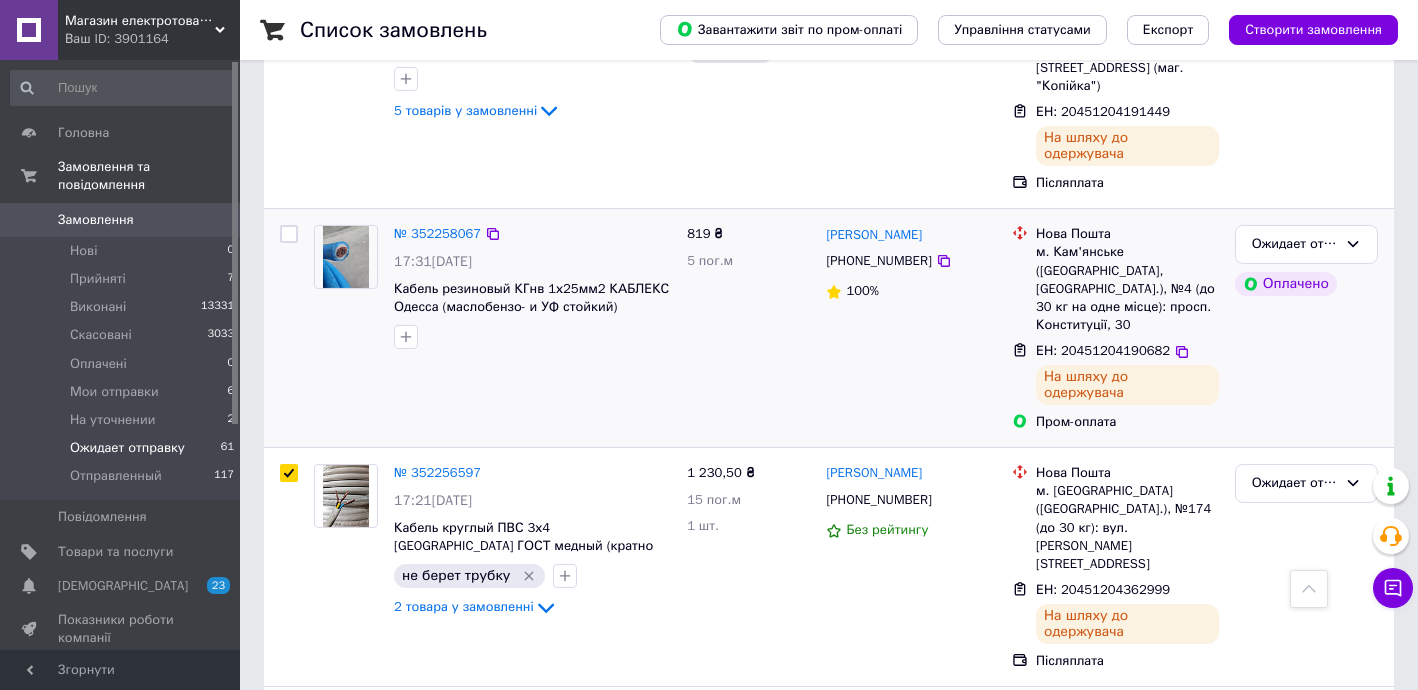 click at bounding box center (289, 234) 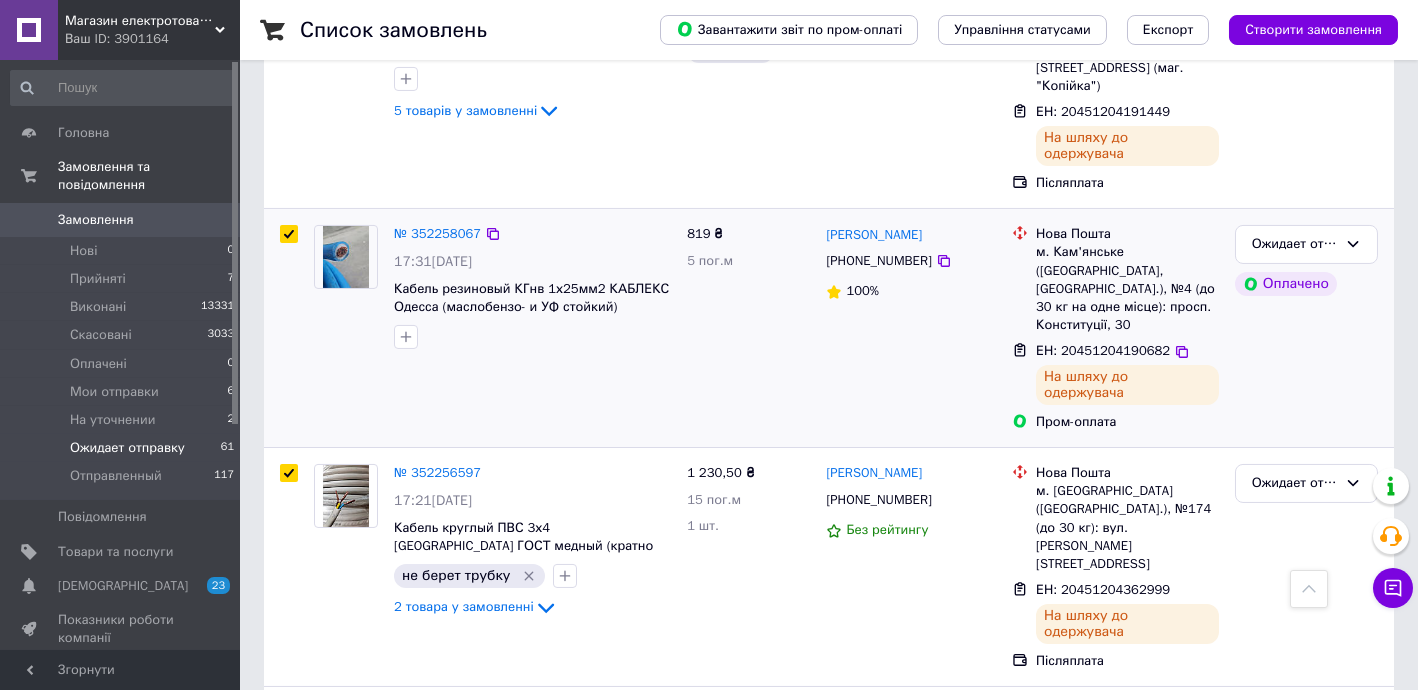 checkbox on "true" 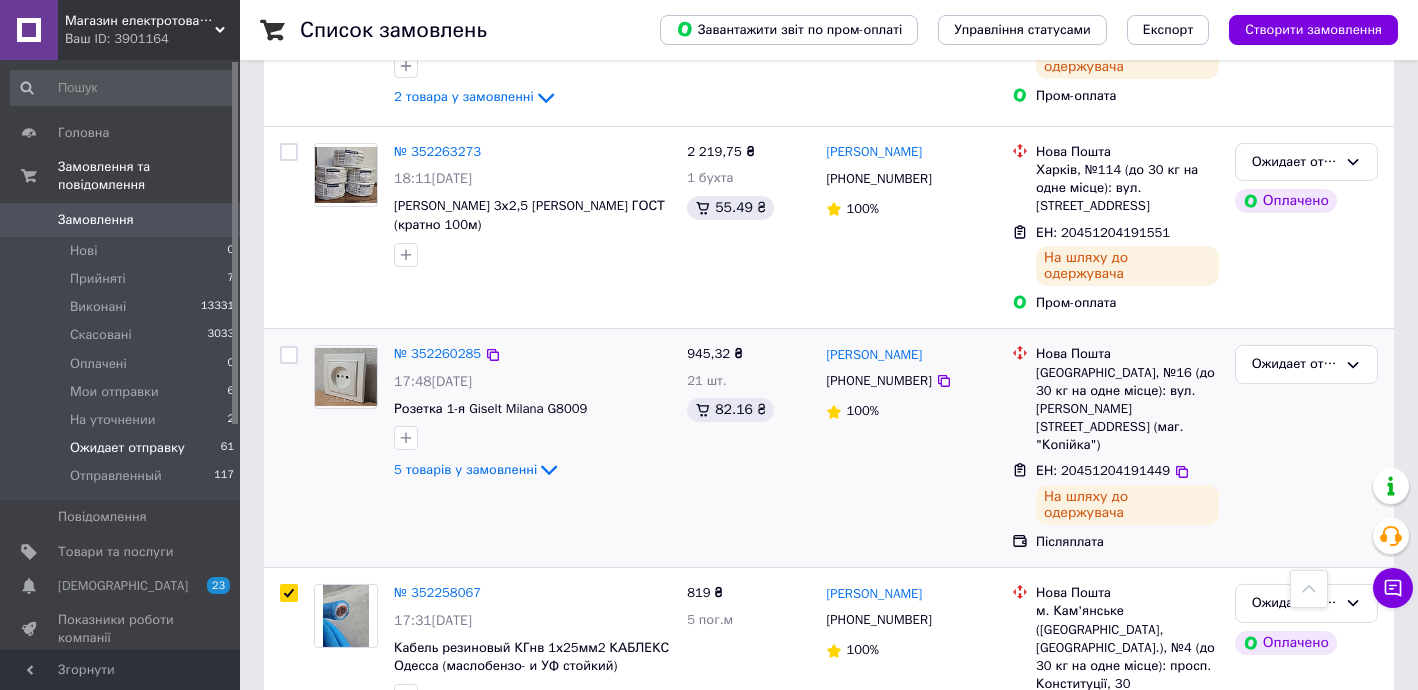 scroll, scrollTop: 1617, scrollLeft: 0, axis: vertical 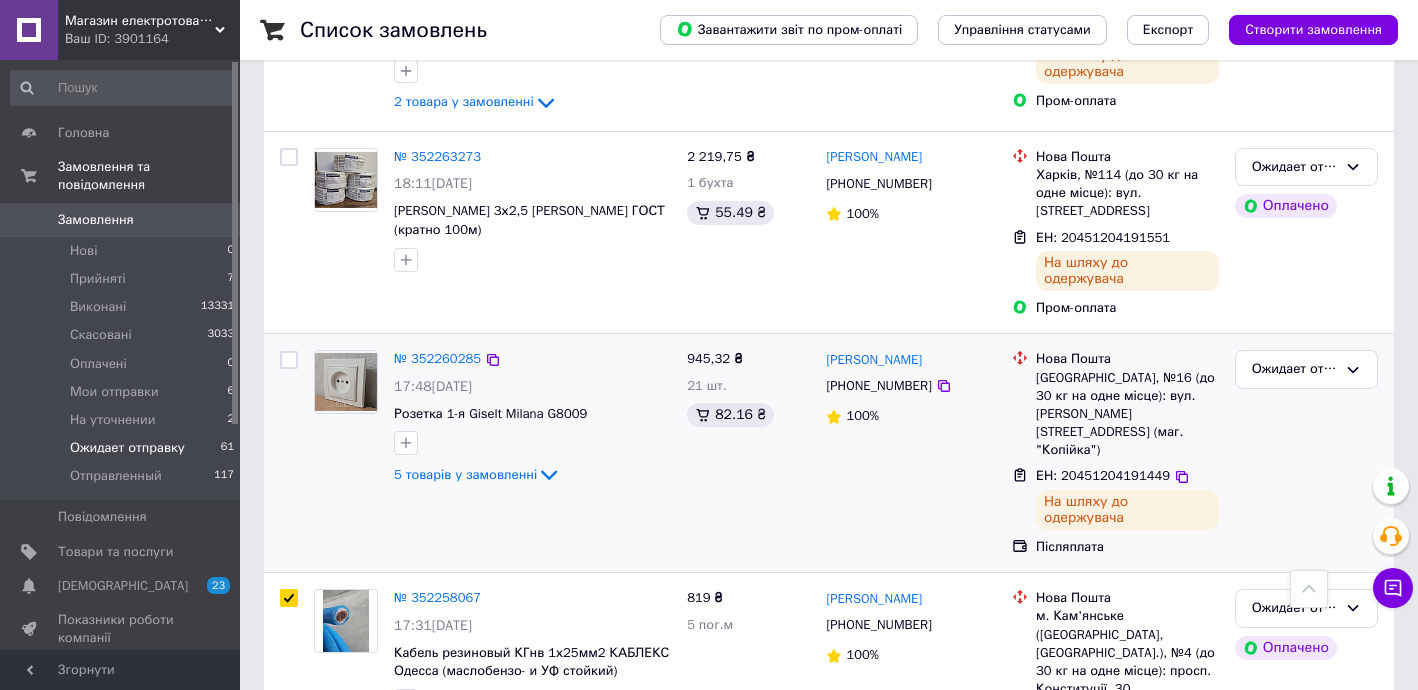 drag, startPoint x: 288, startPoint y: 282, endPoint x: 295, endPoint y: 142, distance: 140.1749 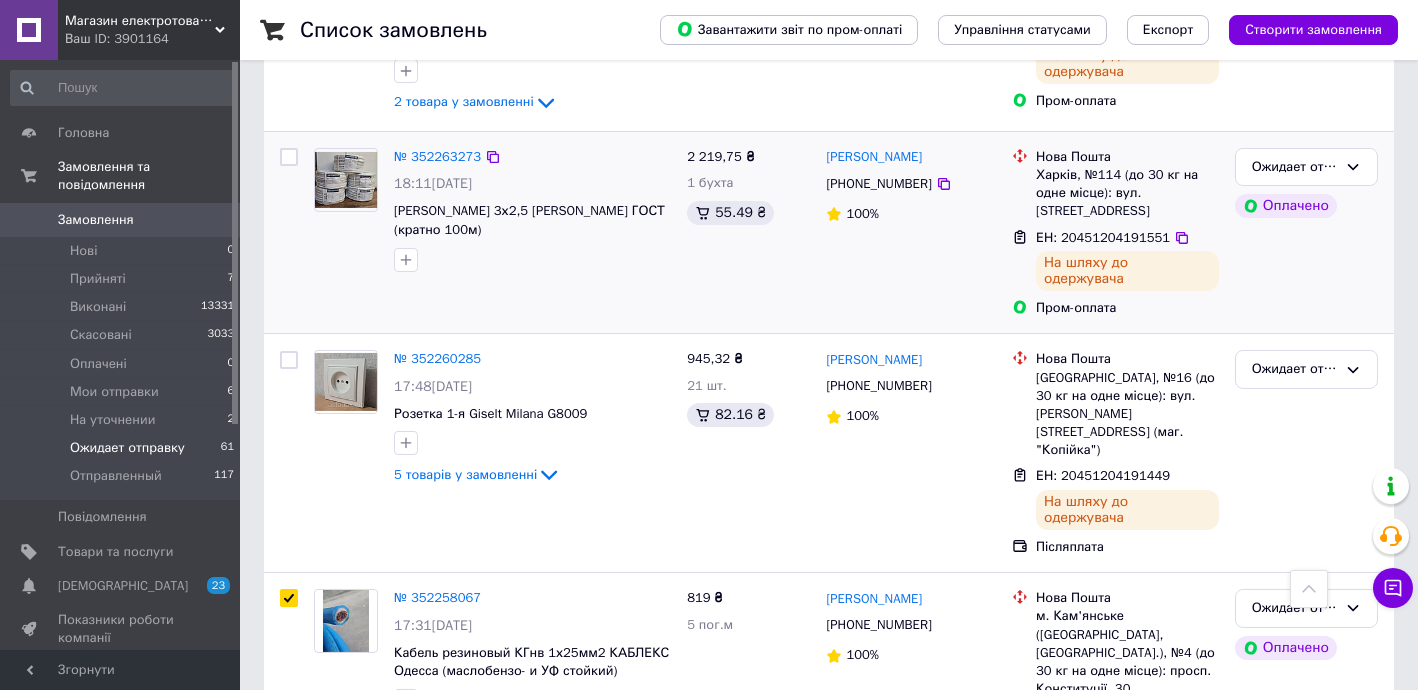 click at bounding box center (289, 360) 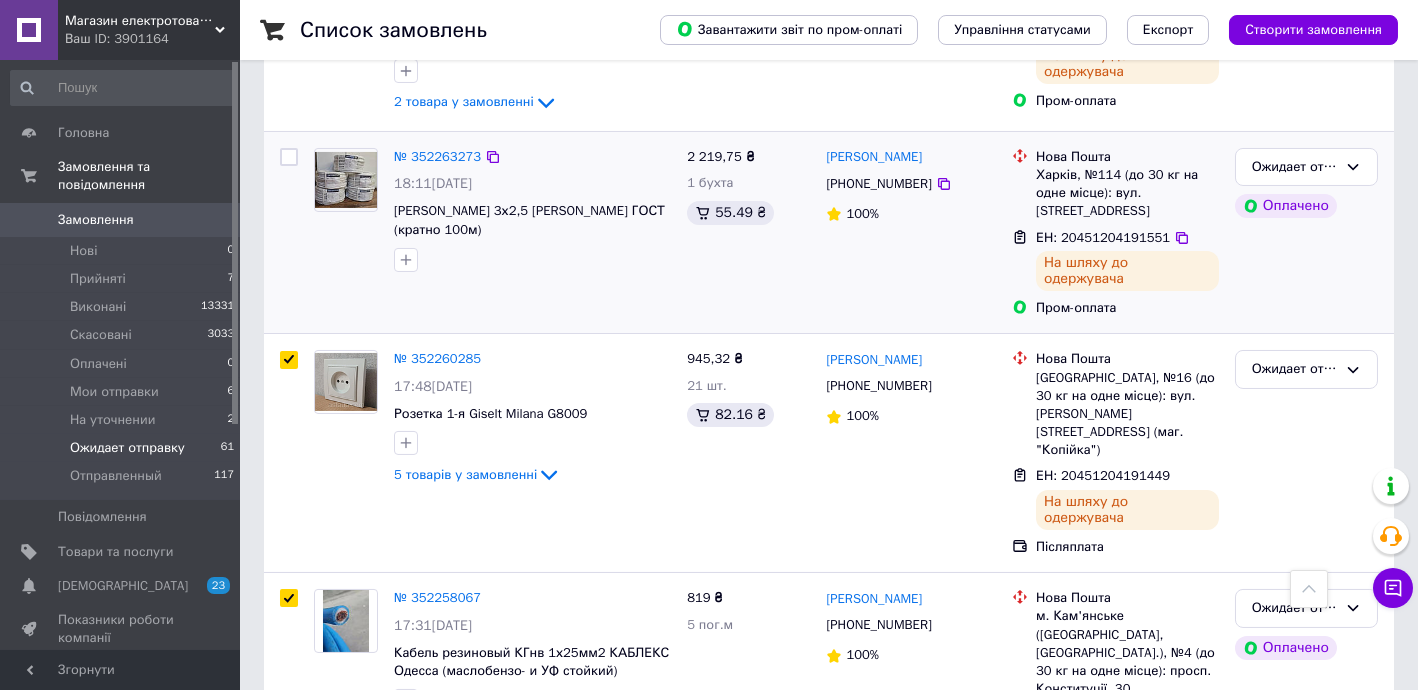 checkbox on "true" 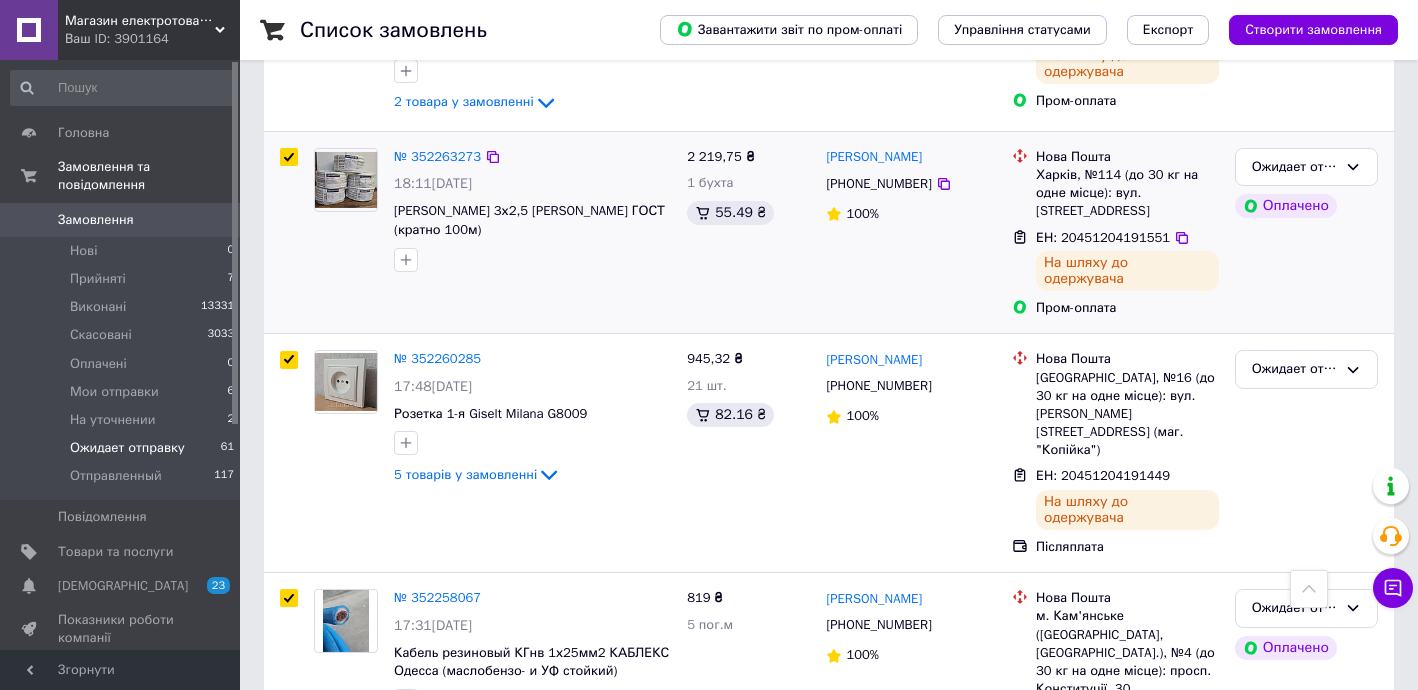 checkbox on "true" 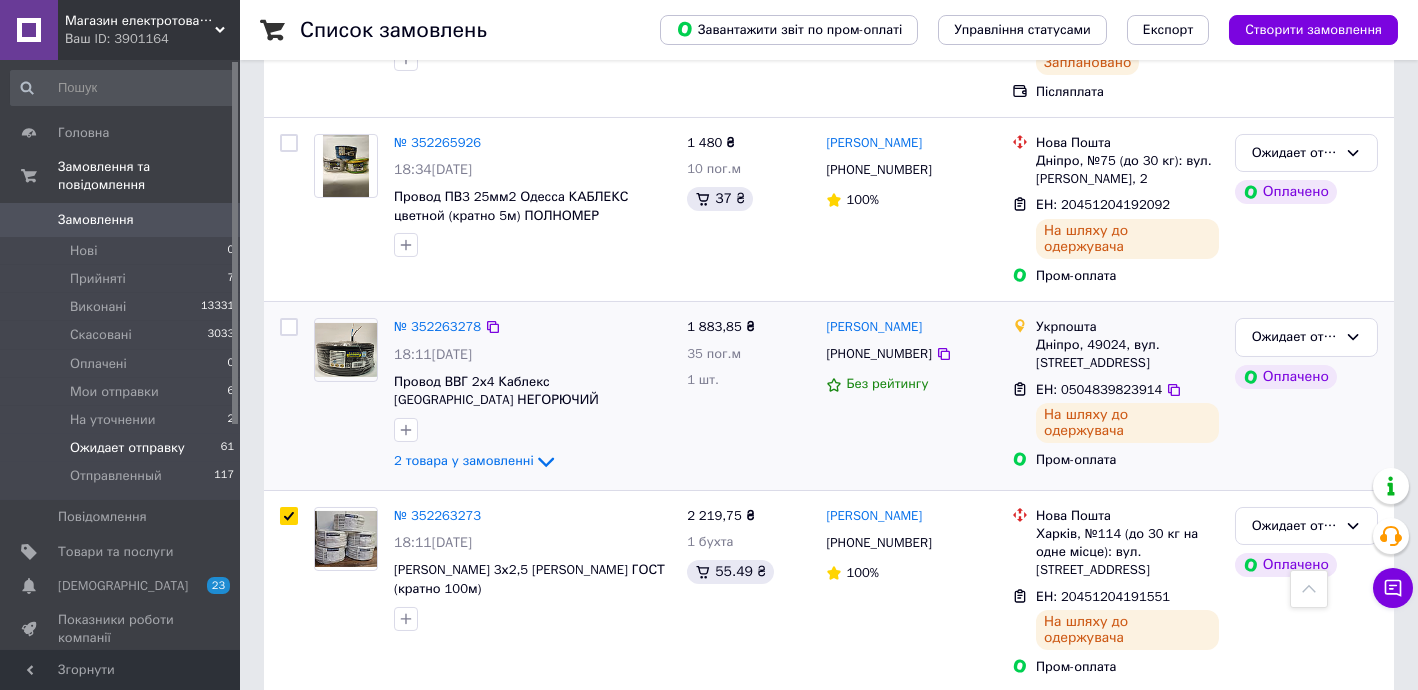 scroll, scrollTop: 1254, scrollLeft: 0, axis: vertical 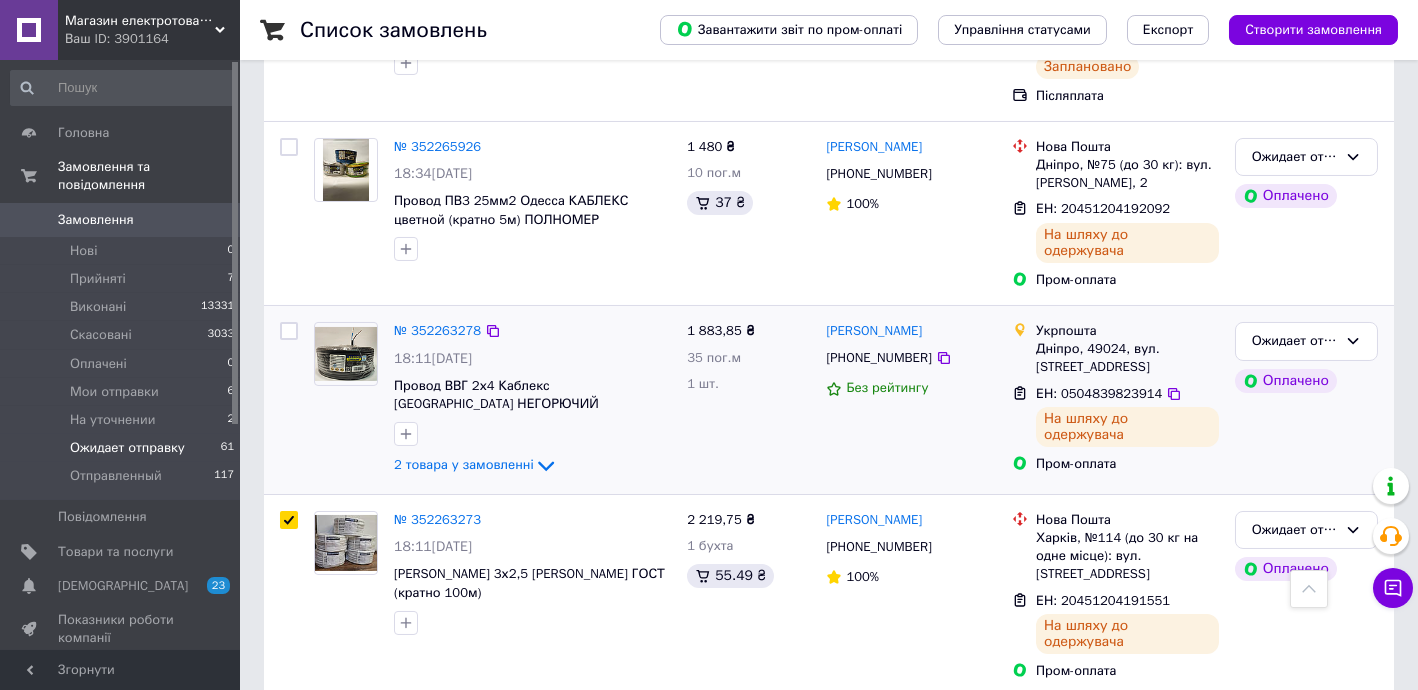 click at bounding box center [289, 331] 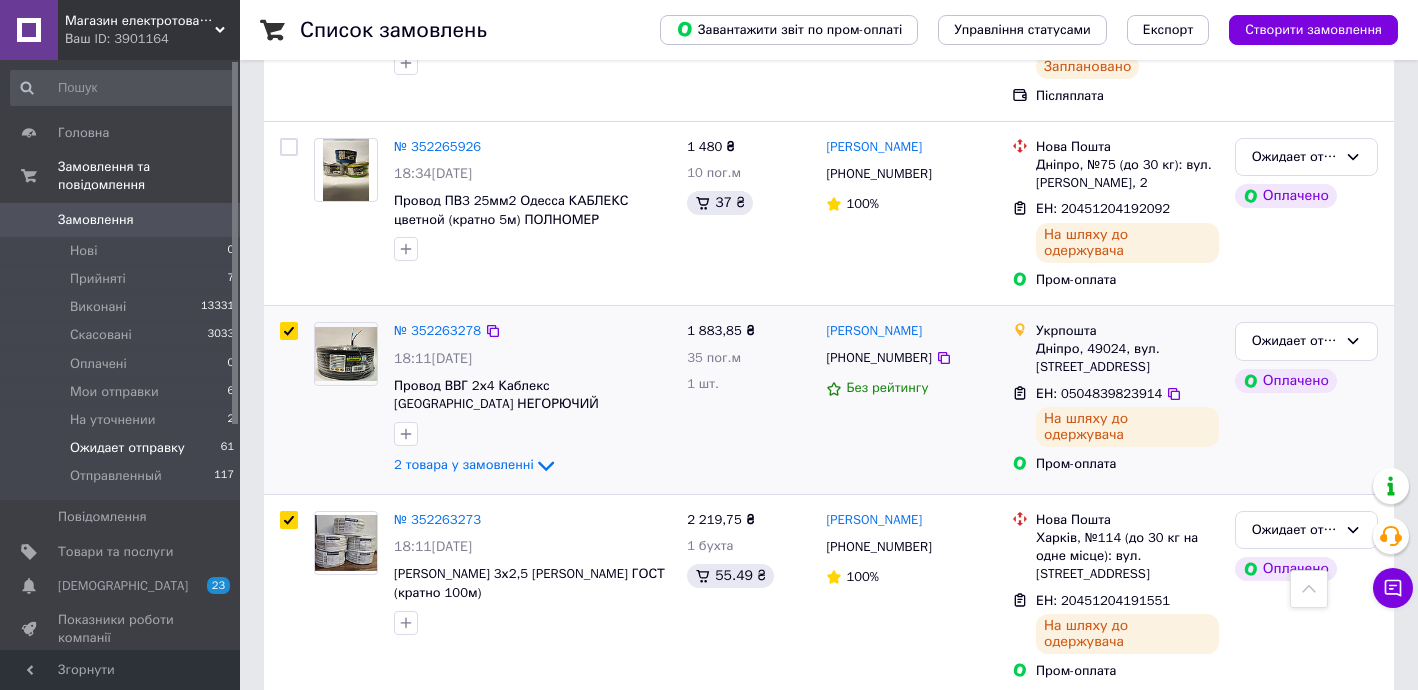 checkbox on "true" 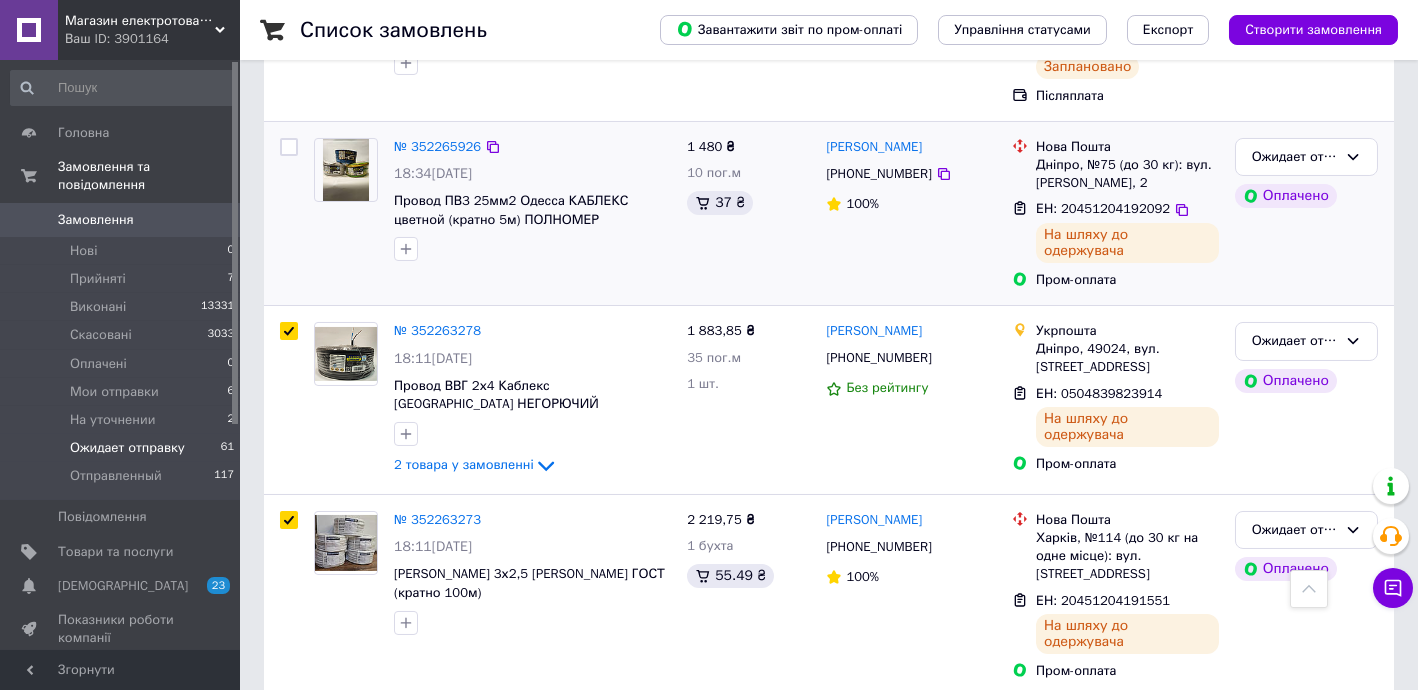 click at bounding box center [289, 147] 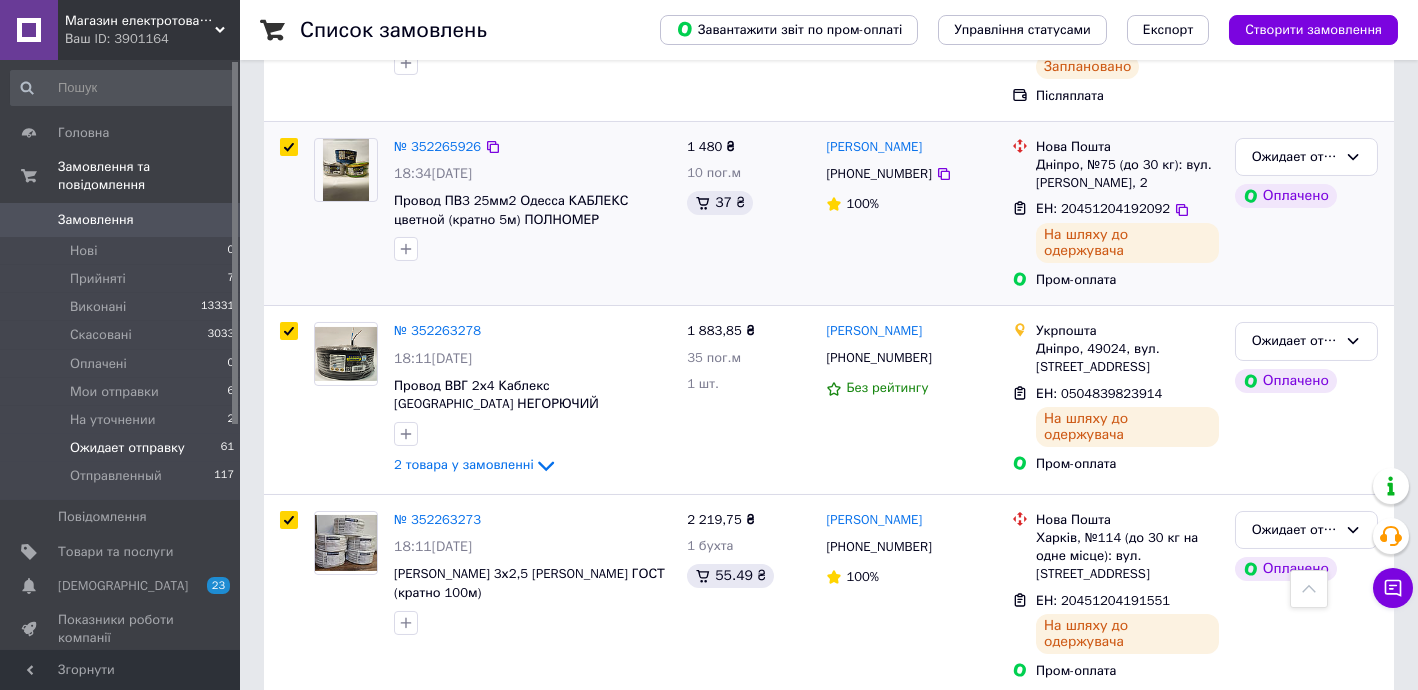 checkbox on "true" 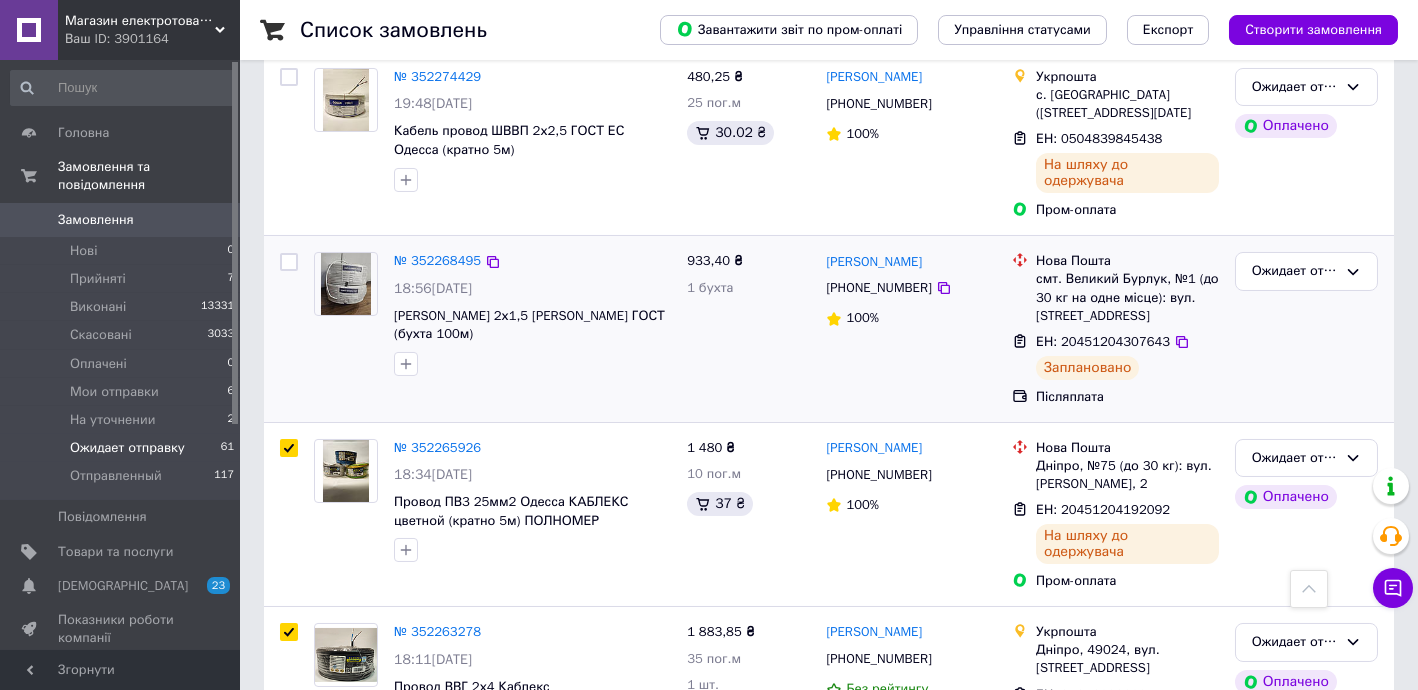 scroll, scrollTop: 890, scrollLeft: 0, axis: vertical 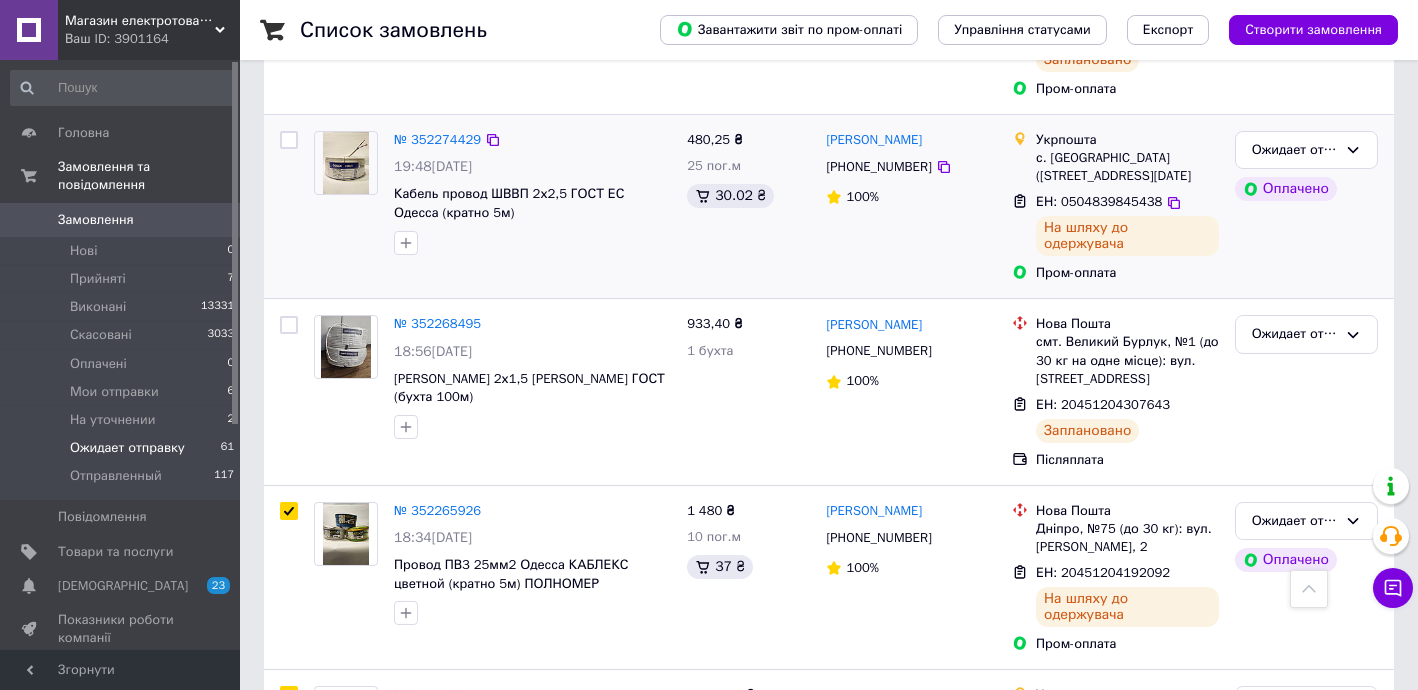 click at bounding box center (289, 140) 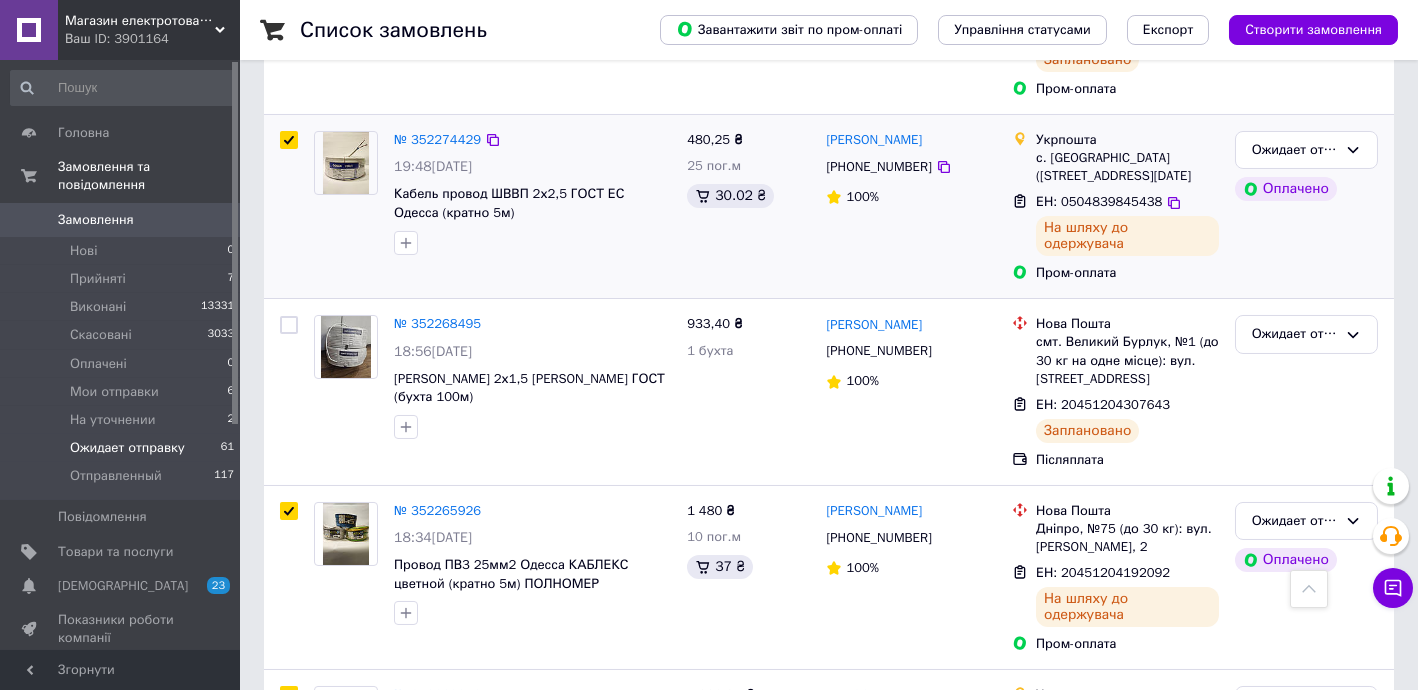 checkbox on "true" 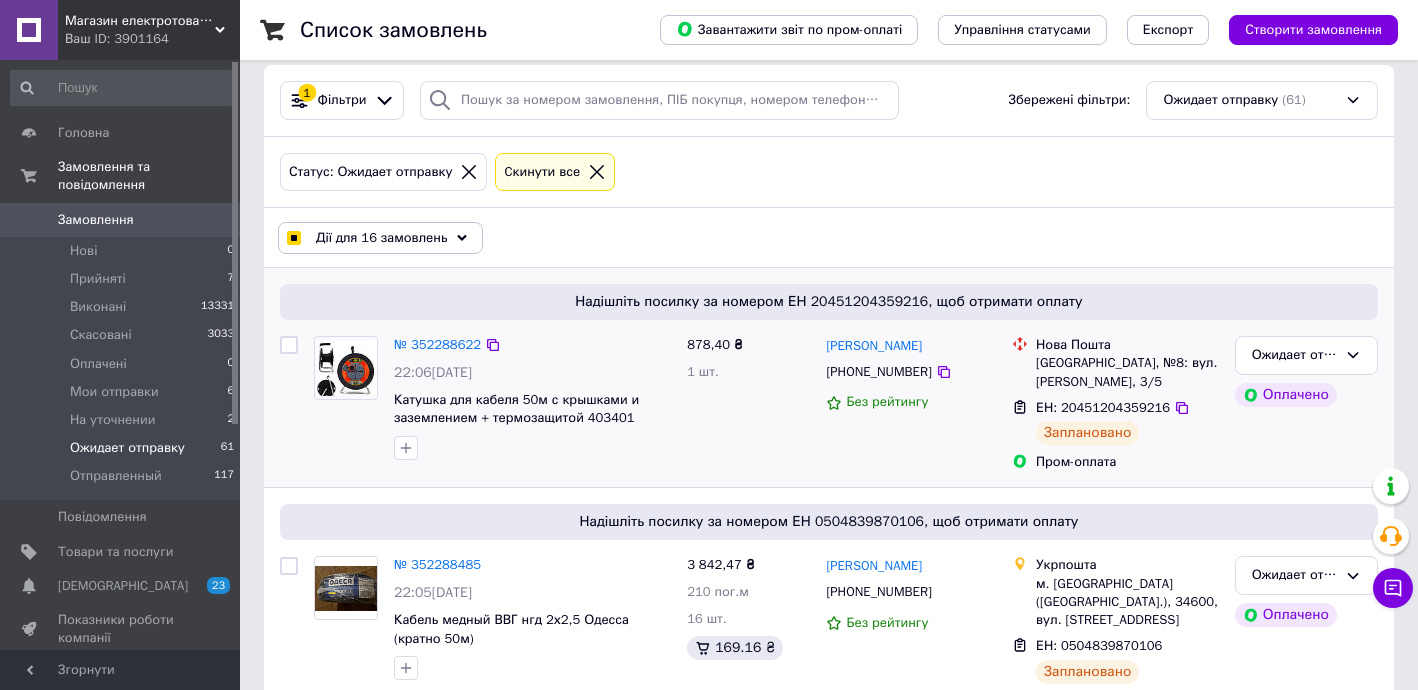 scroll, scrollTop: 0, scrollLeft: 0, axis: both 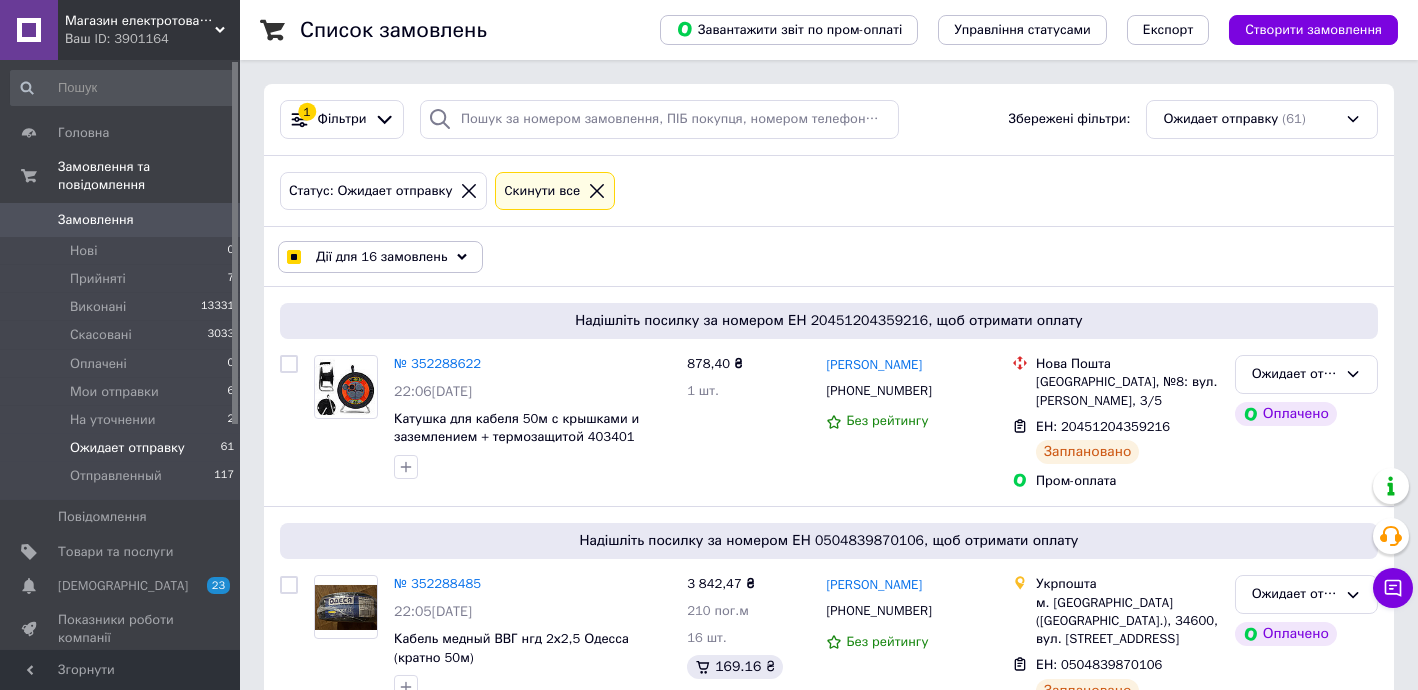 click on "Дії для 16 замовлень Вибрати все 61 замовлення Вибрані всі 61 замовлення Скасувати вибрані Змінити статус Додати мітку Видалити мітку Друк замовлень Експорт замовлень Створити список ф.103 для «Укрпошти»" at bounding box center [829, 257] 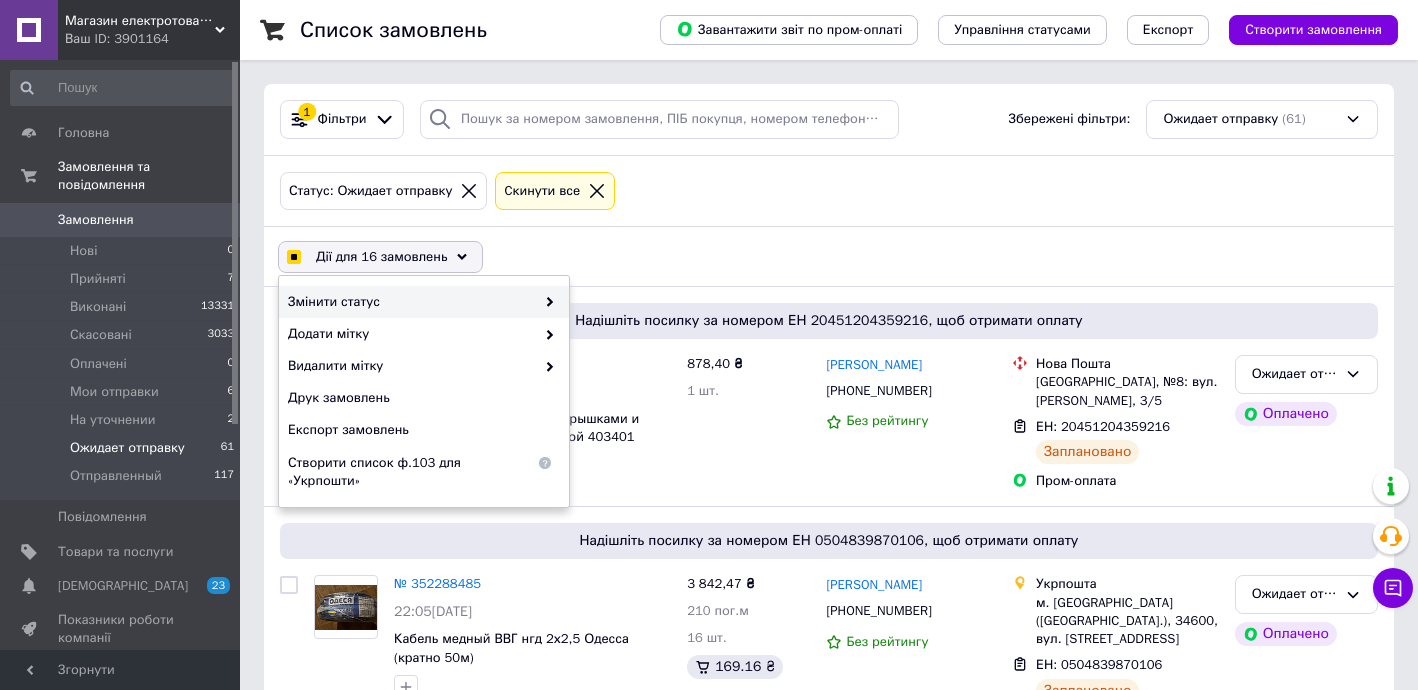 click on "Змінити статус" at bounding box center [411, 302] 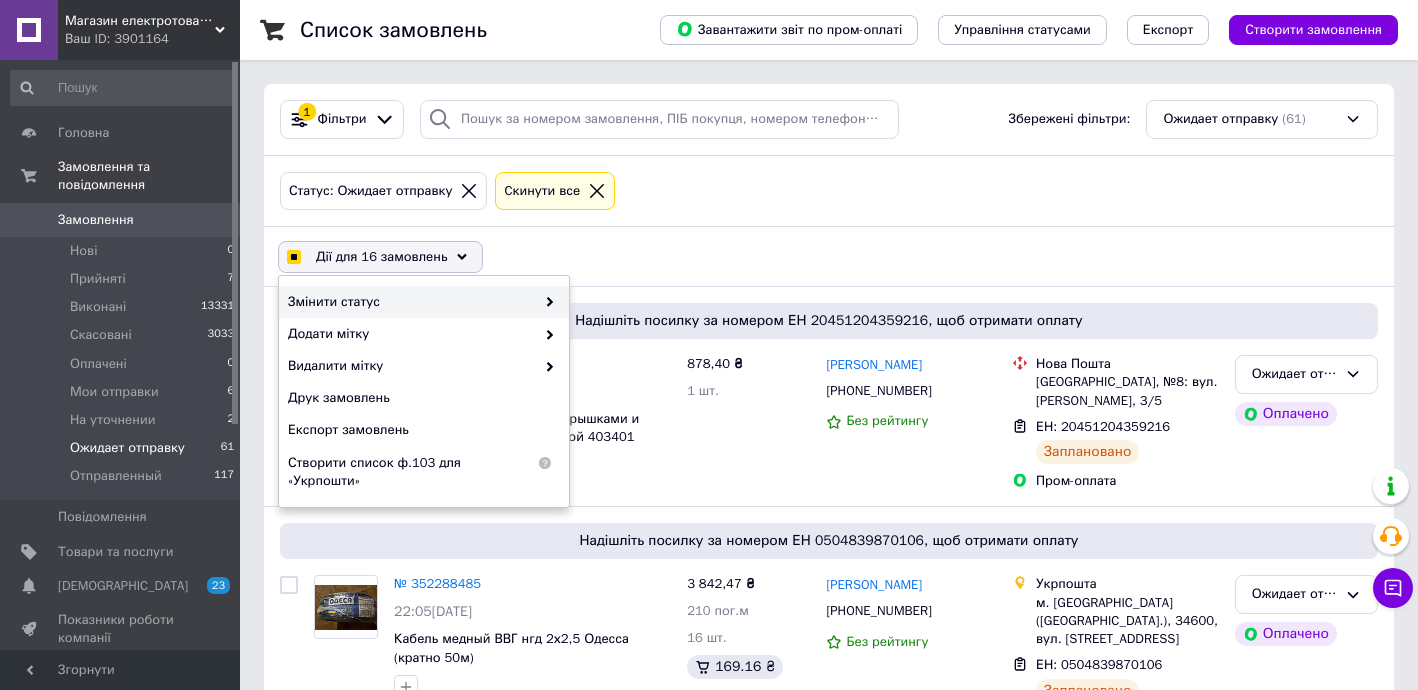checkbox on "true" 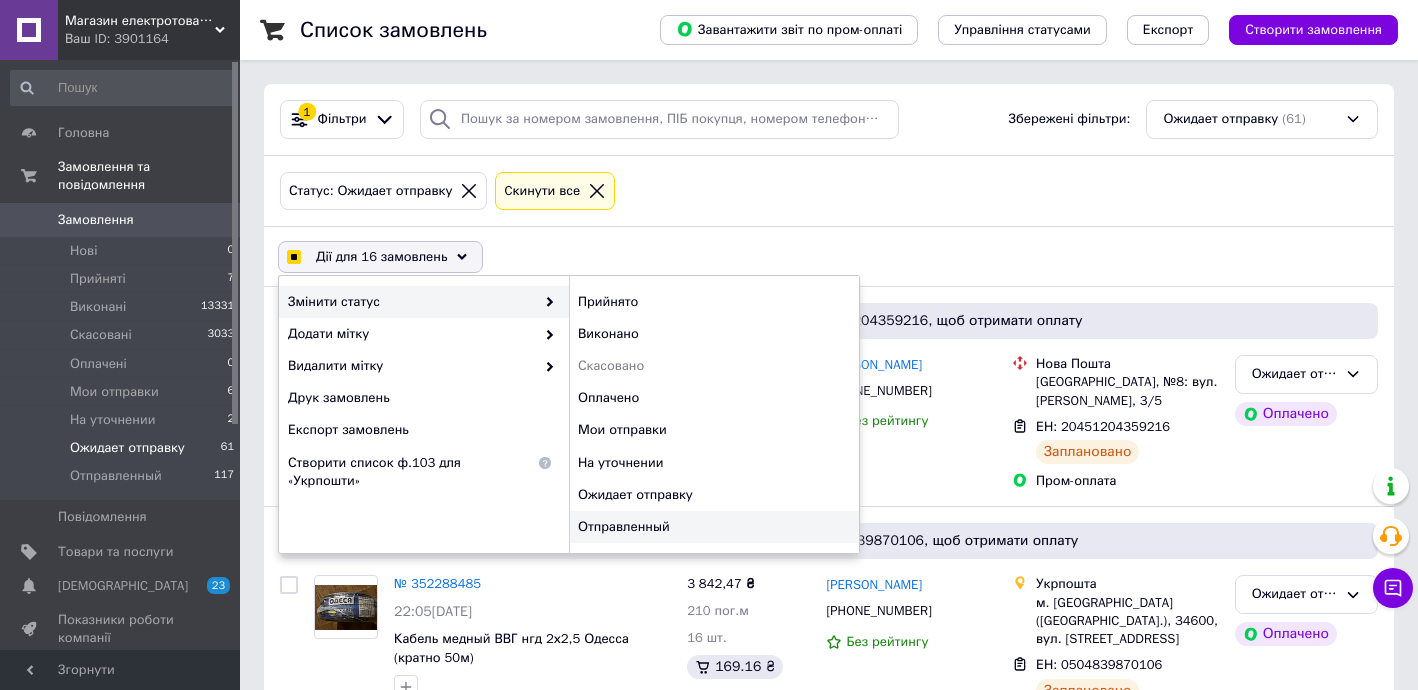 click on "Отправленный" at bounding box center (714, 527) 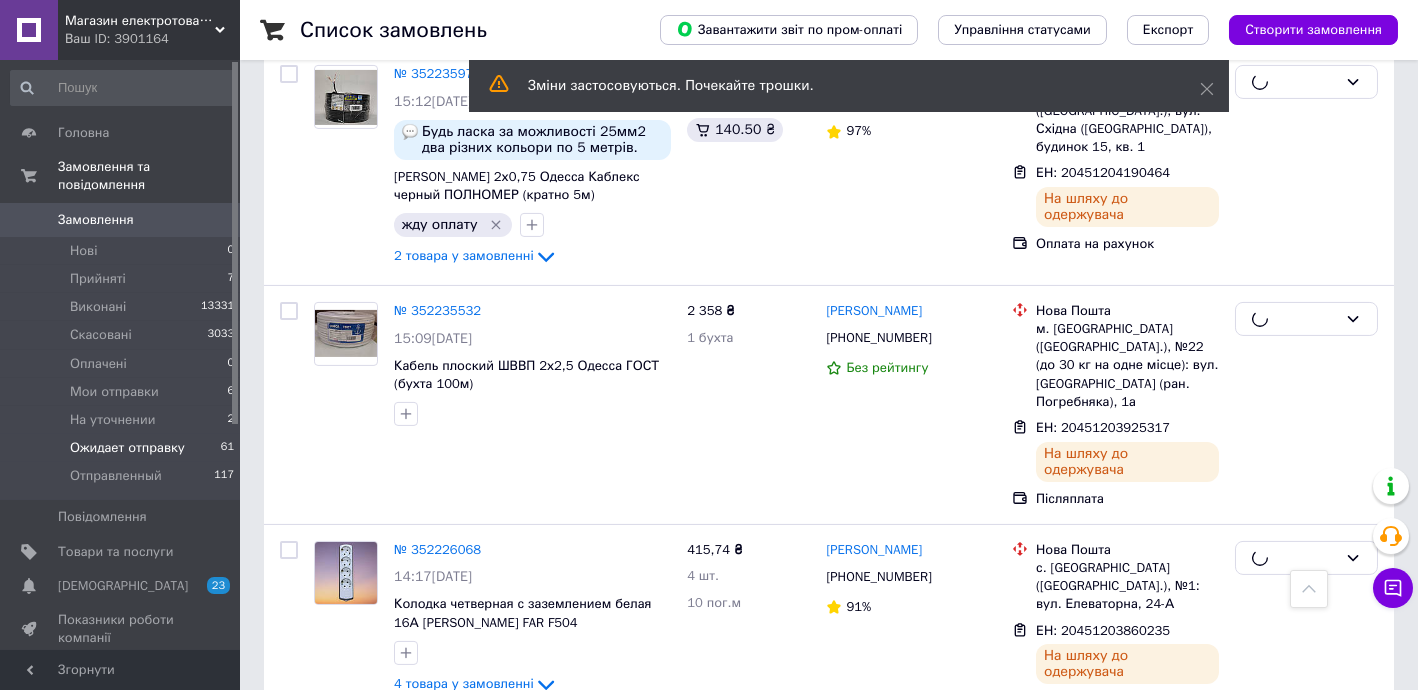 scroll, scrollTop: 3678, scrollLeft: 0, axis: vertical 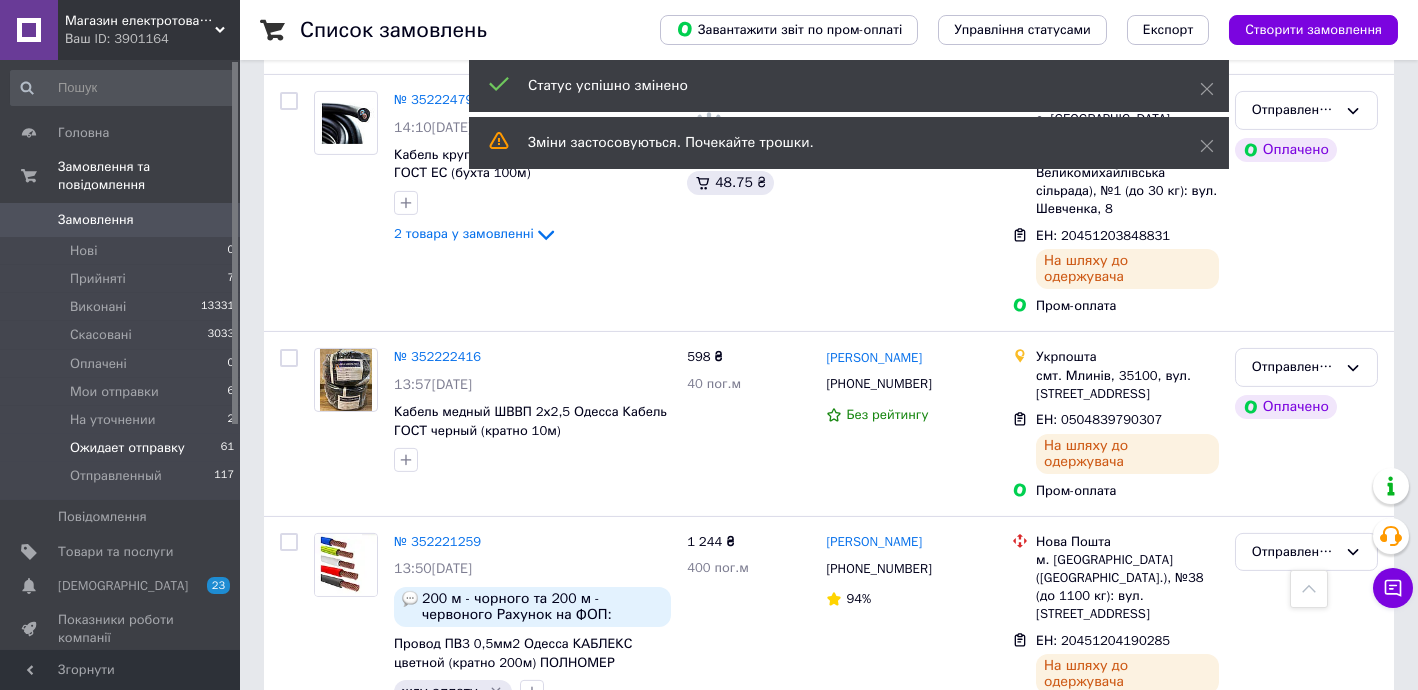 click on "3" at bounding box center [494, 1020] 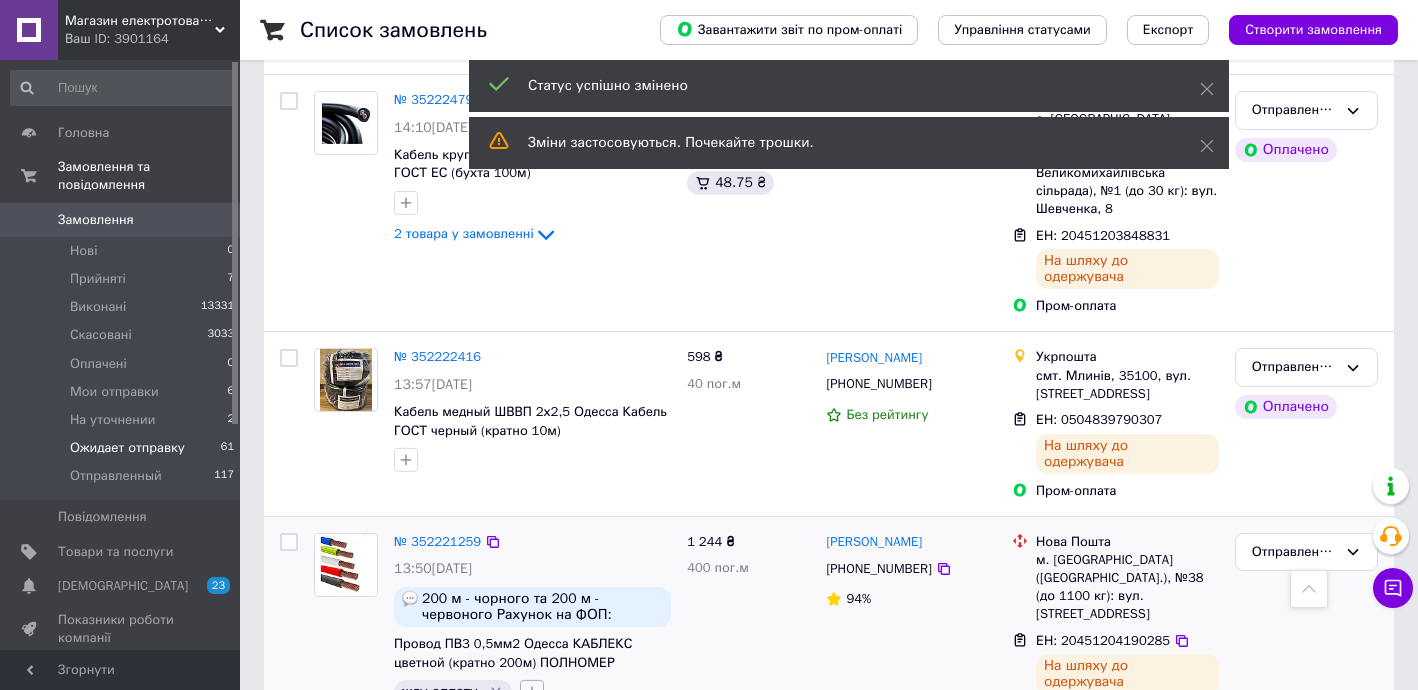 scroll, scrollTop: 0, scrollLeft: 0, axis: both 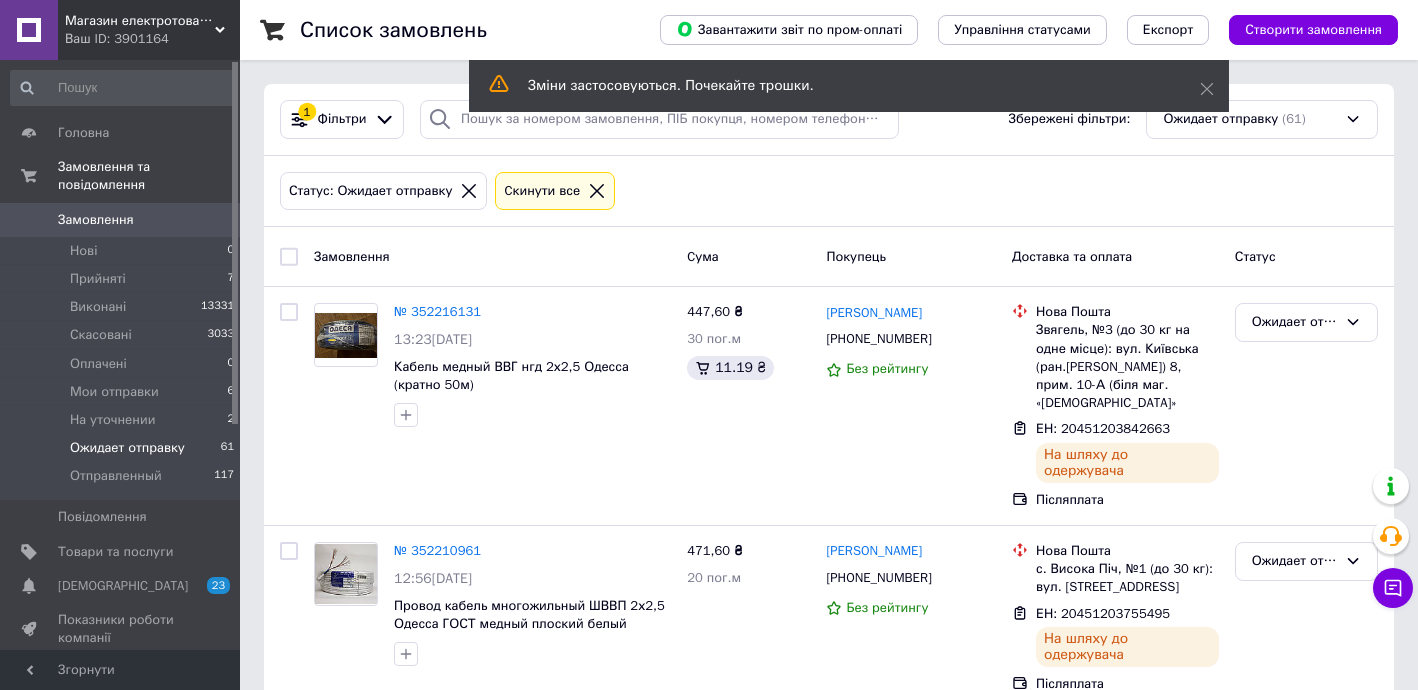 click at bounding box center [289, 257] 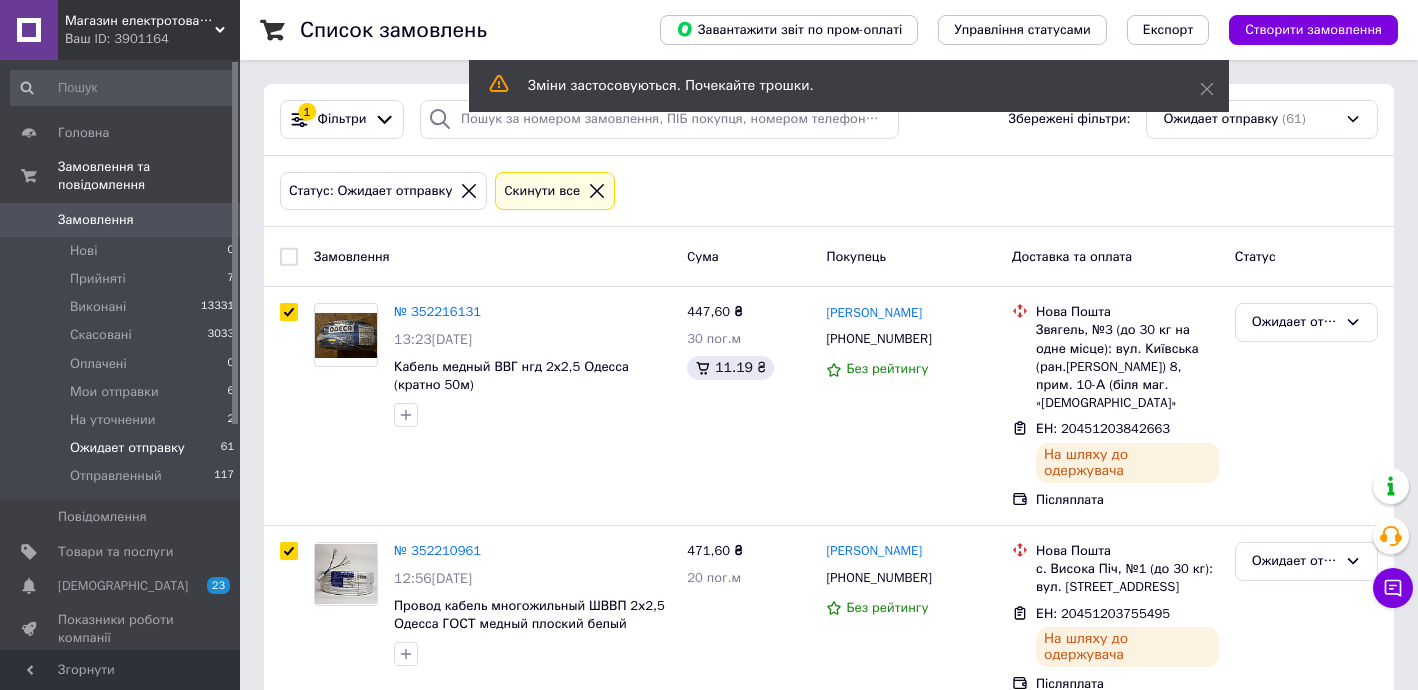 checkbox on "true" 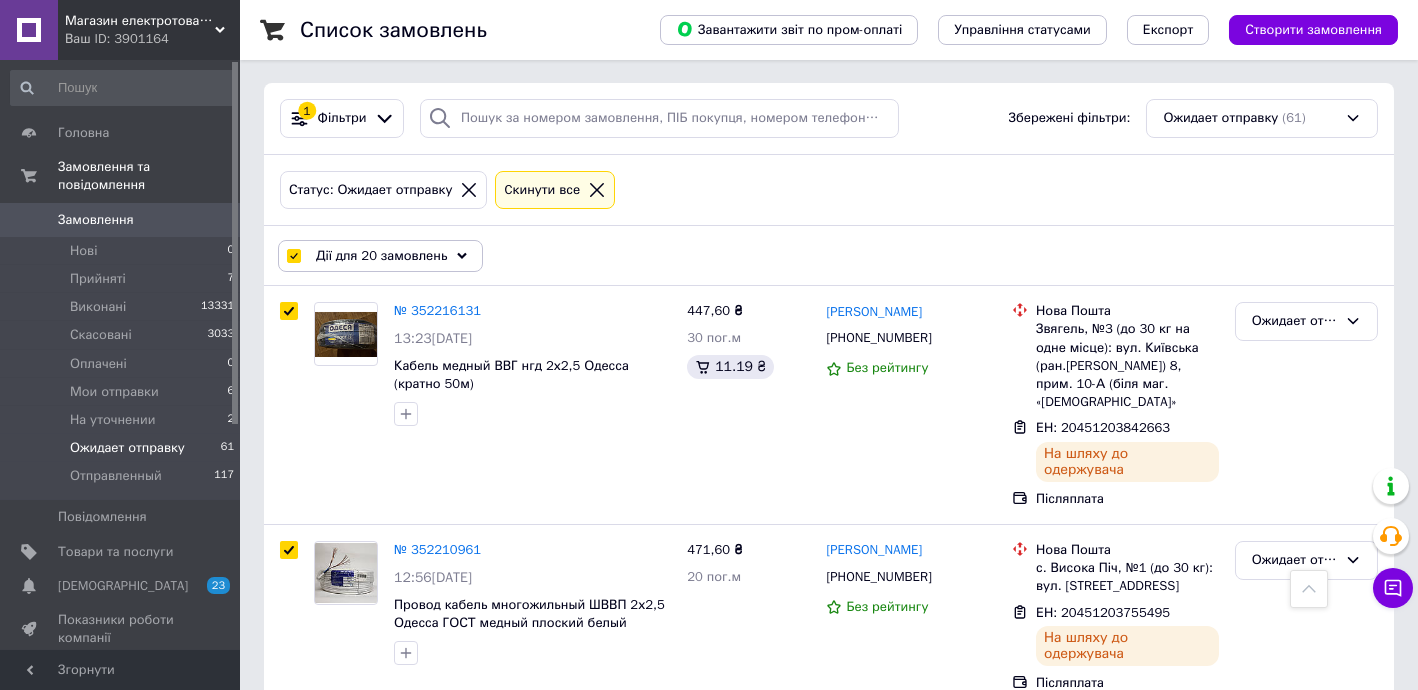 scroll, scrollTop: 0, scrollLeft: 0, axis: both 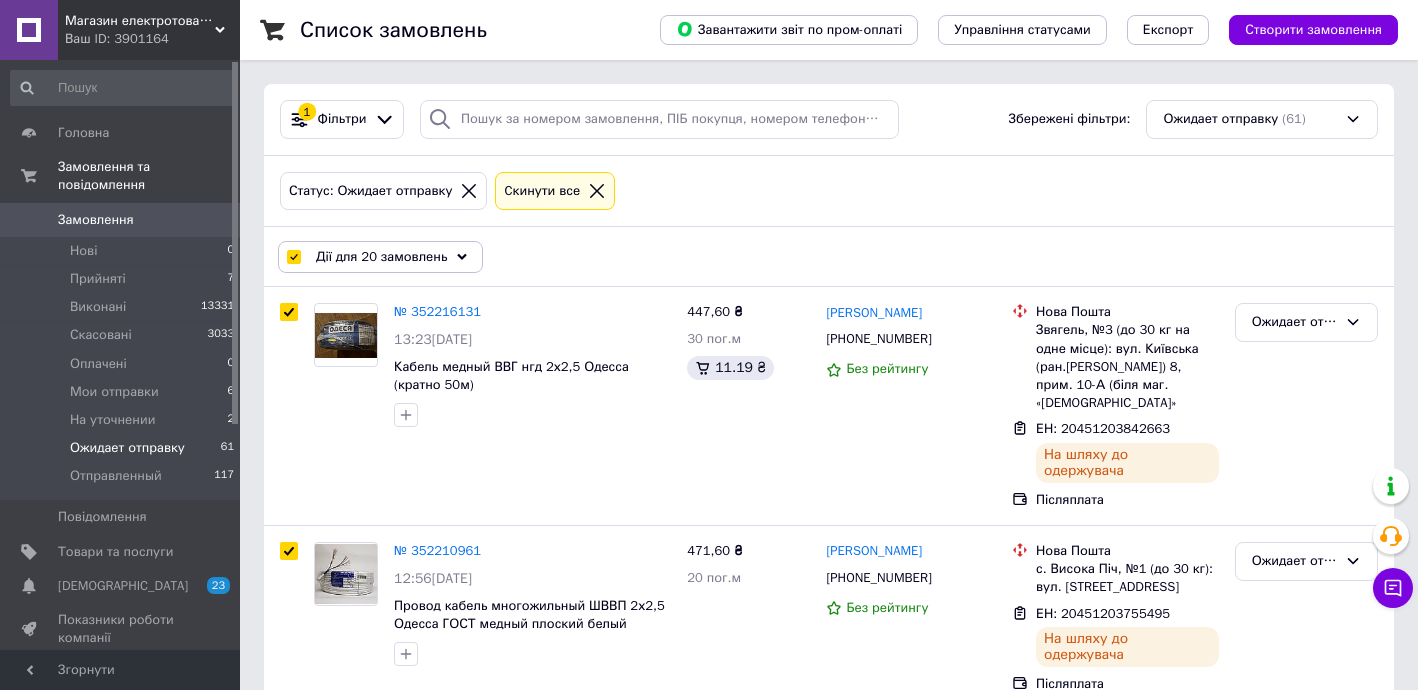 click on "Дії для 20 замовлень" at bounding box center [381, 257] 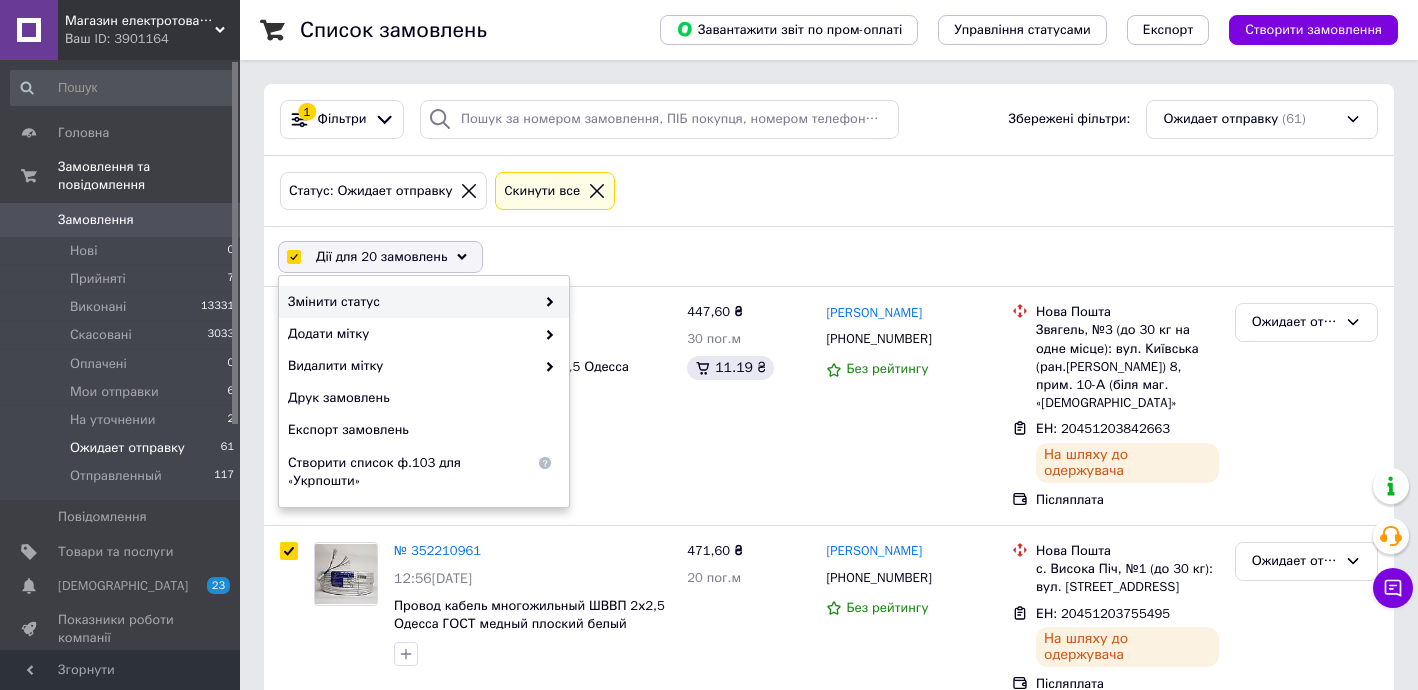 click on "Змінити статус" at bounding box center (424, 302) 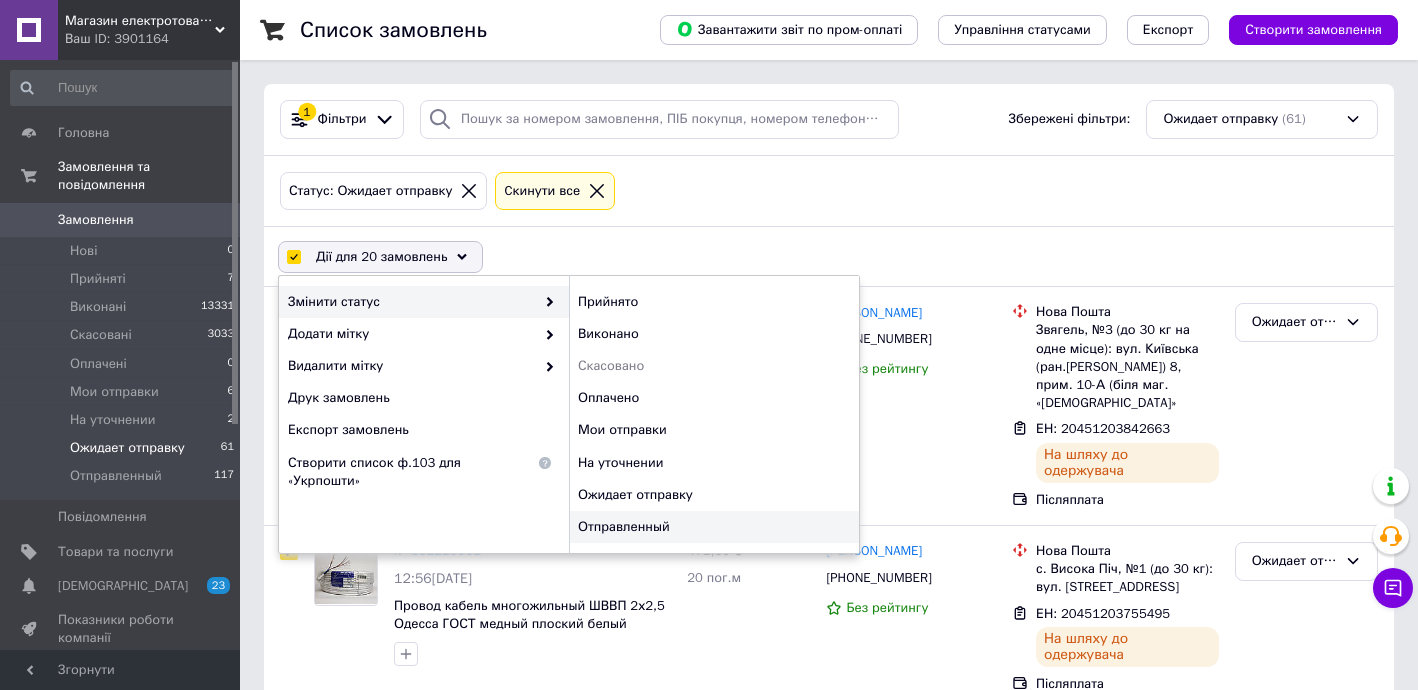 click on "Отправленный" at bounding box center [714, 527] 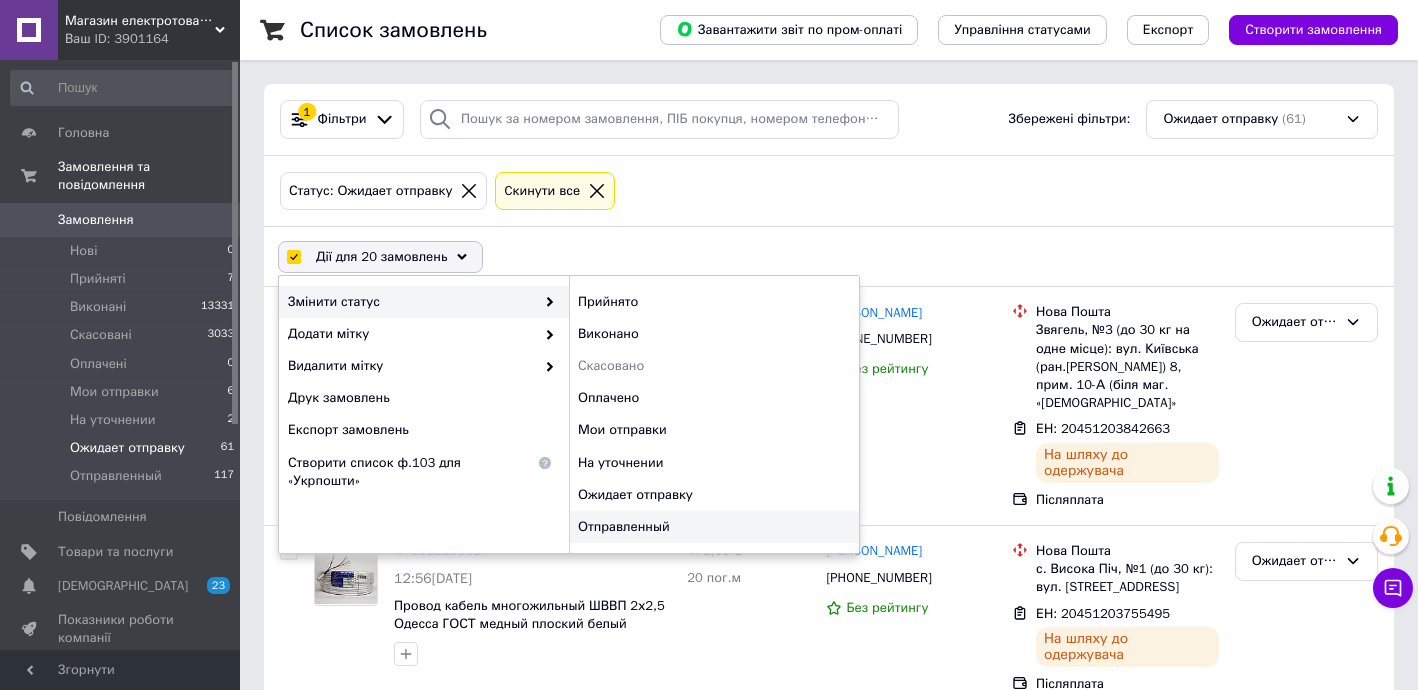checkbox on "false" 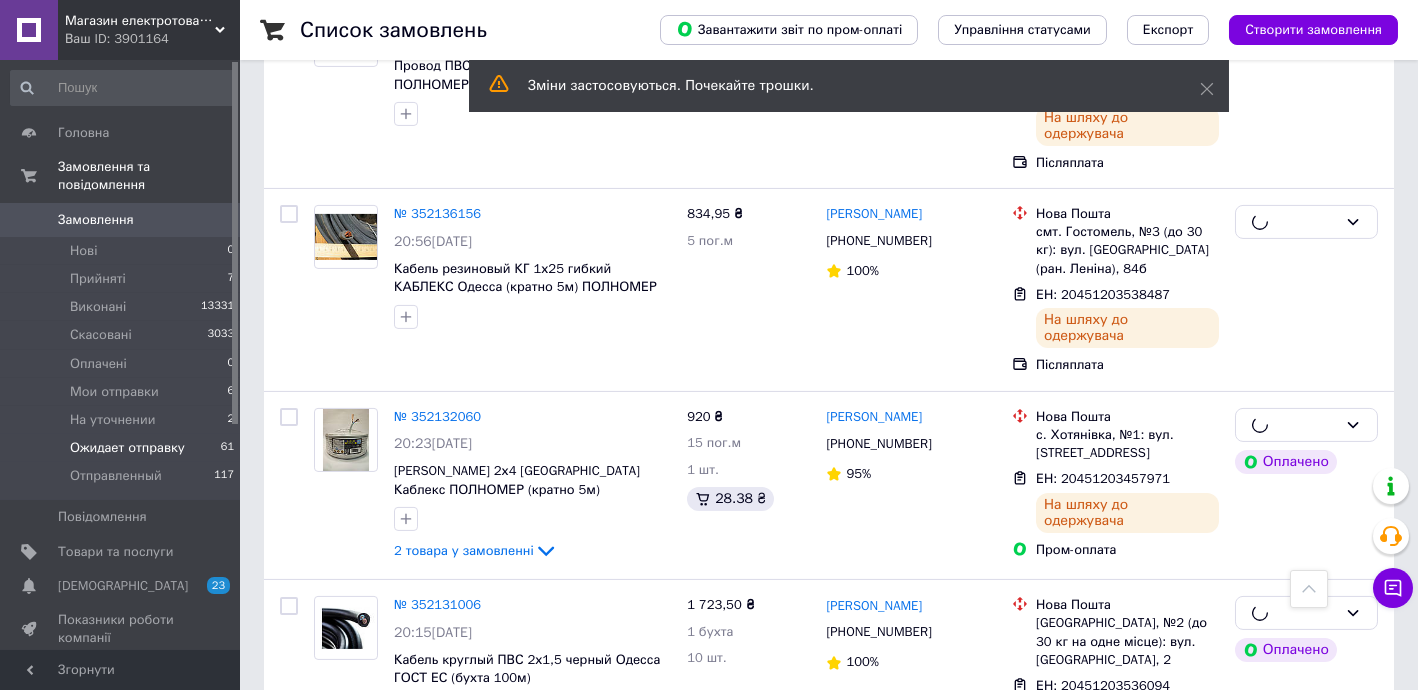 scroll, scrollTop: 3444, scrollLeft: 0, axis: vertical 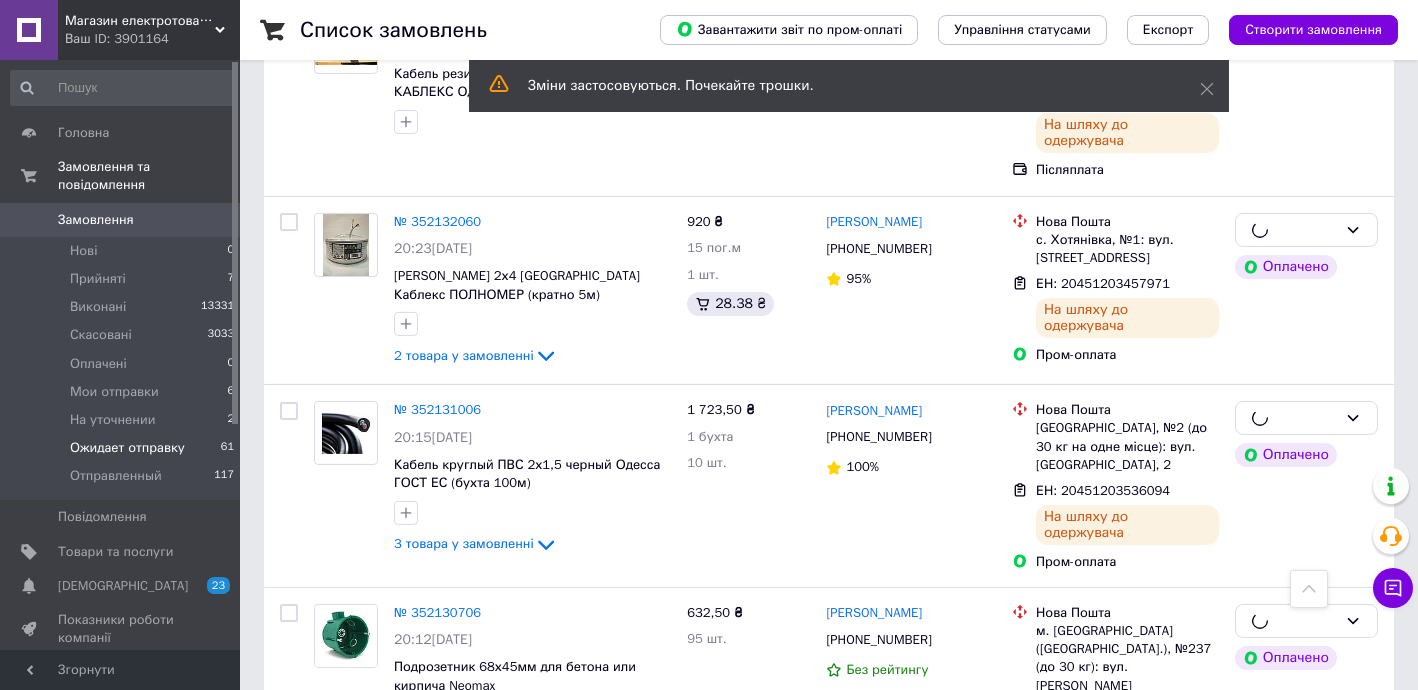 click on "4" at bounding box center (539, 1091) 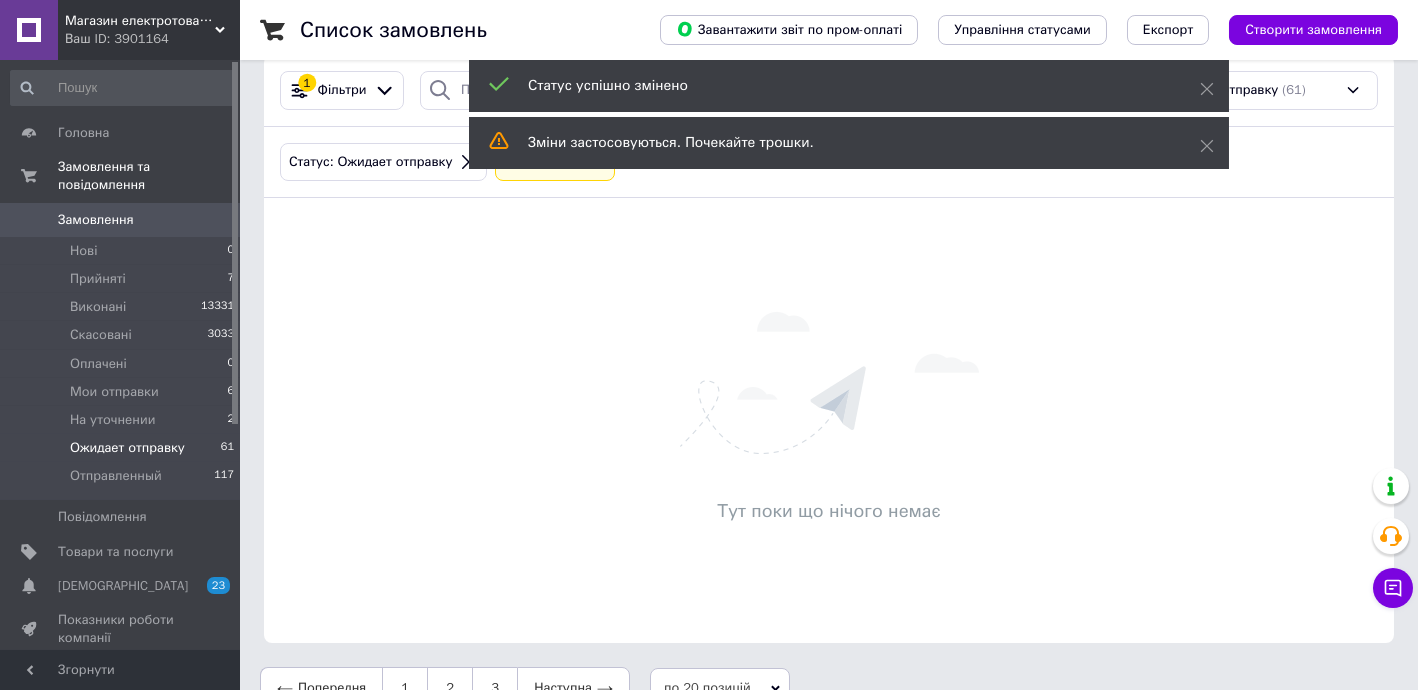 scroll, scrollTop: 67, scrollLeft: 0, axis: vertical 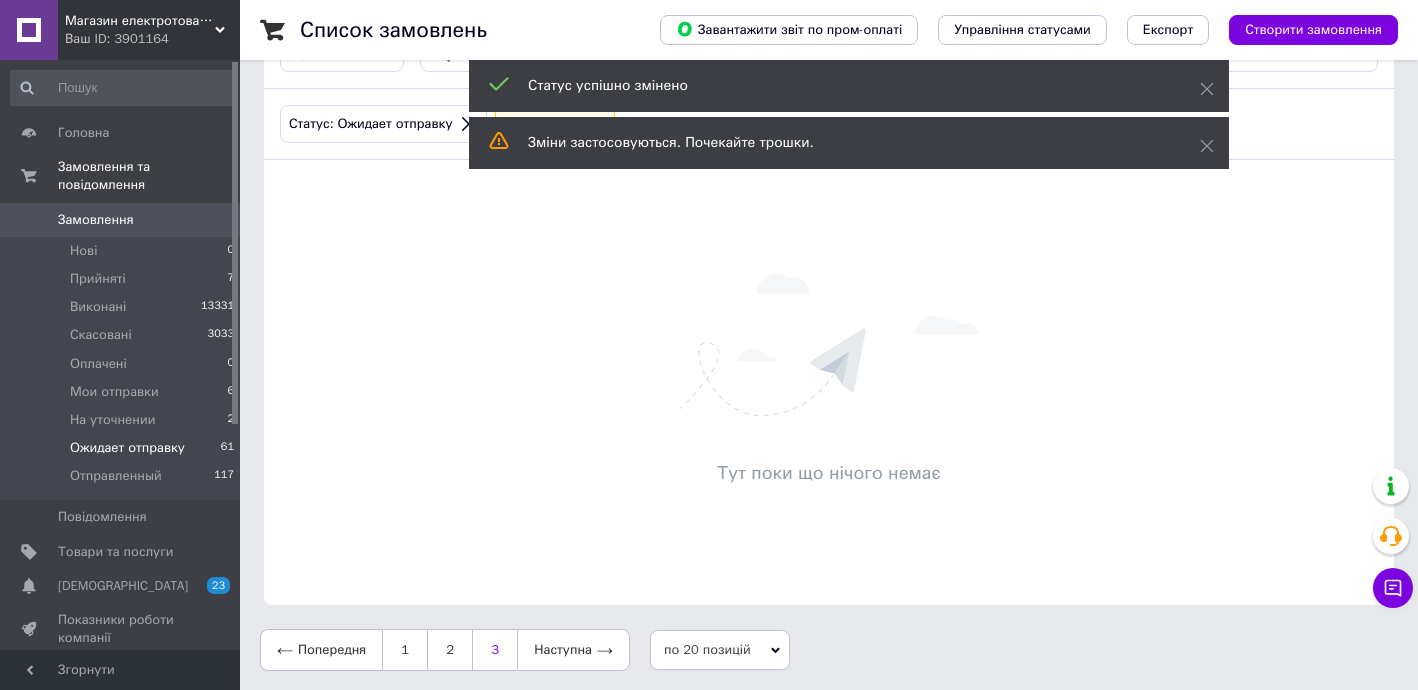 click on "3" at bounding box center (494, 650) 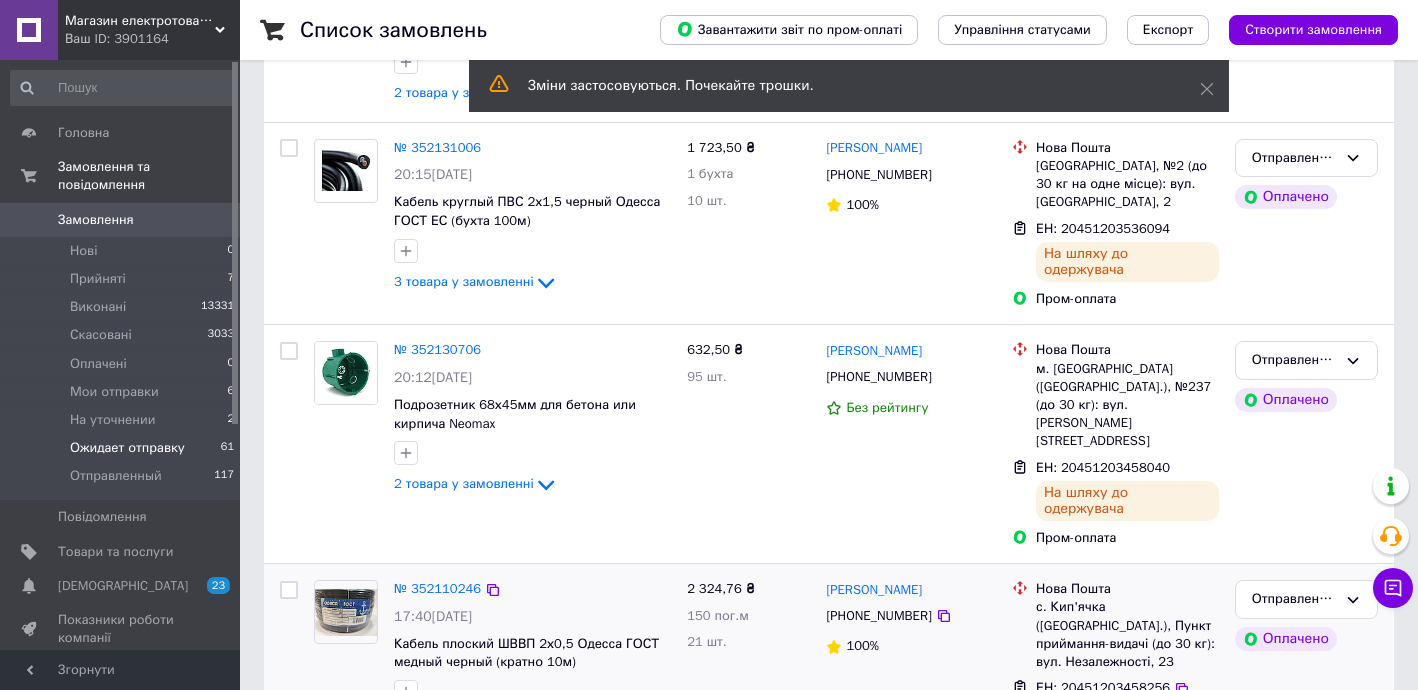 scroll, scrollTop: 602, scrollLeft: 0, axis: vertical 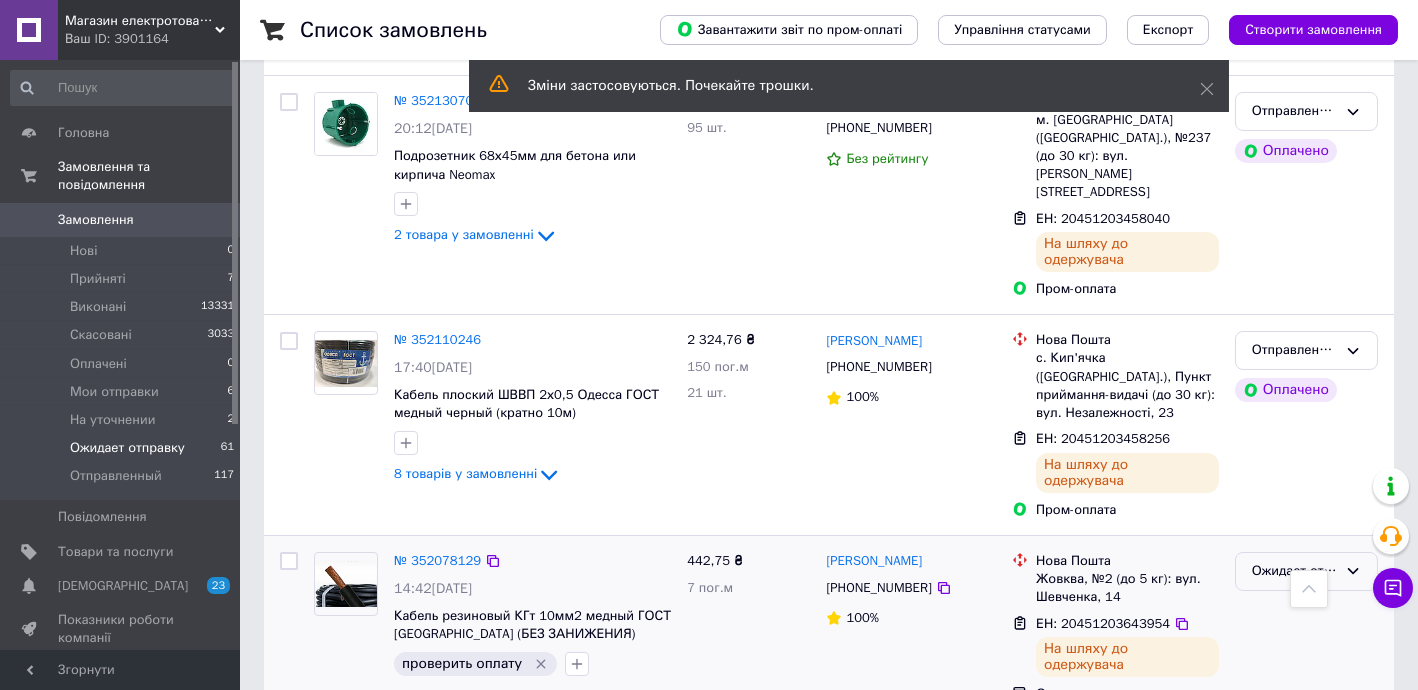 click on "Ожидает отправку" at bounding box center [1294, 571] 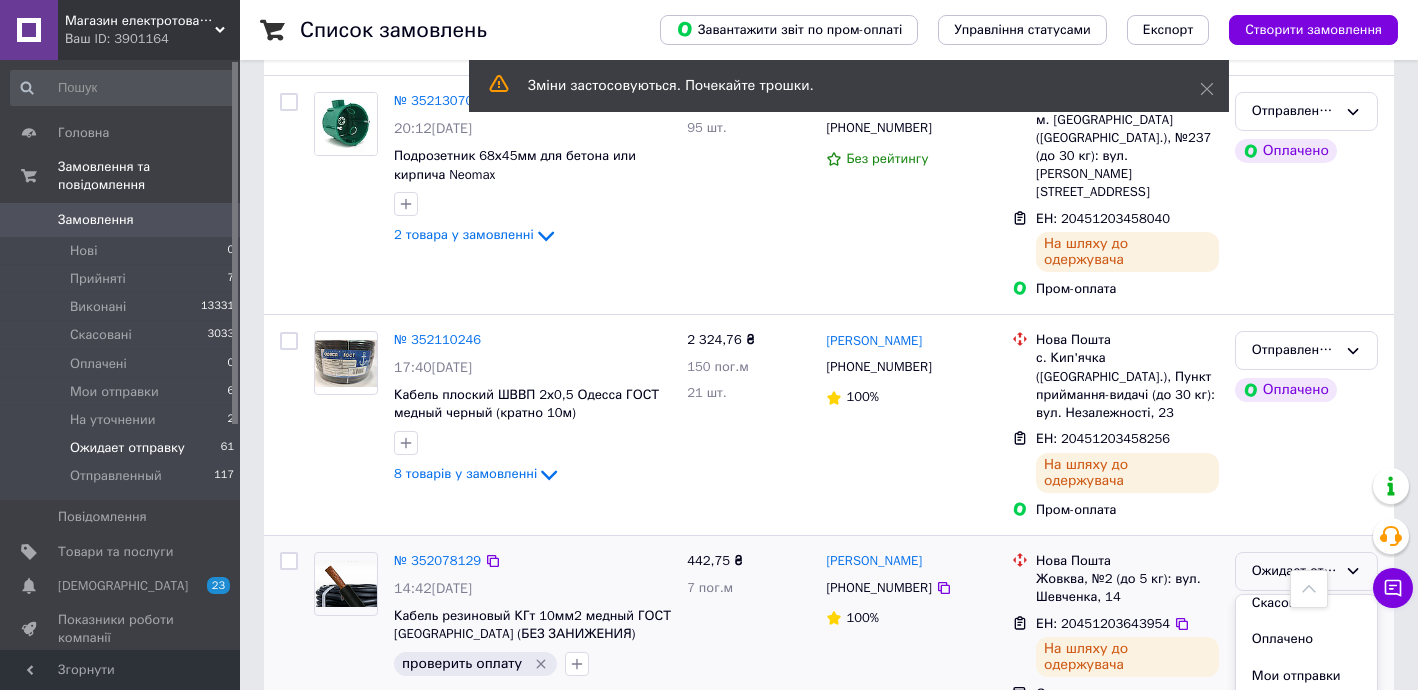scroll, scrollTop: 90, scrollLeft: 0, axis: vertical 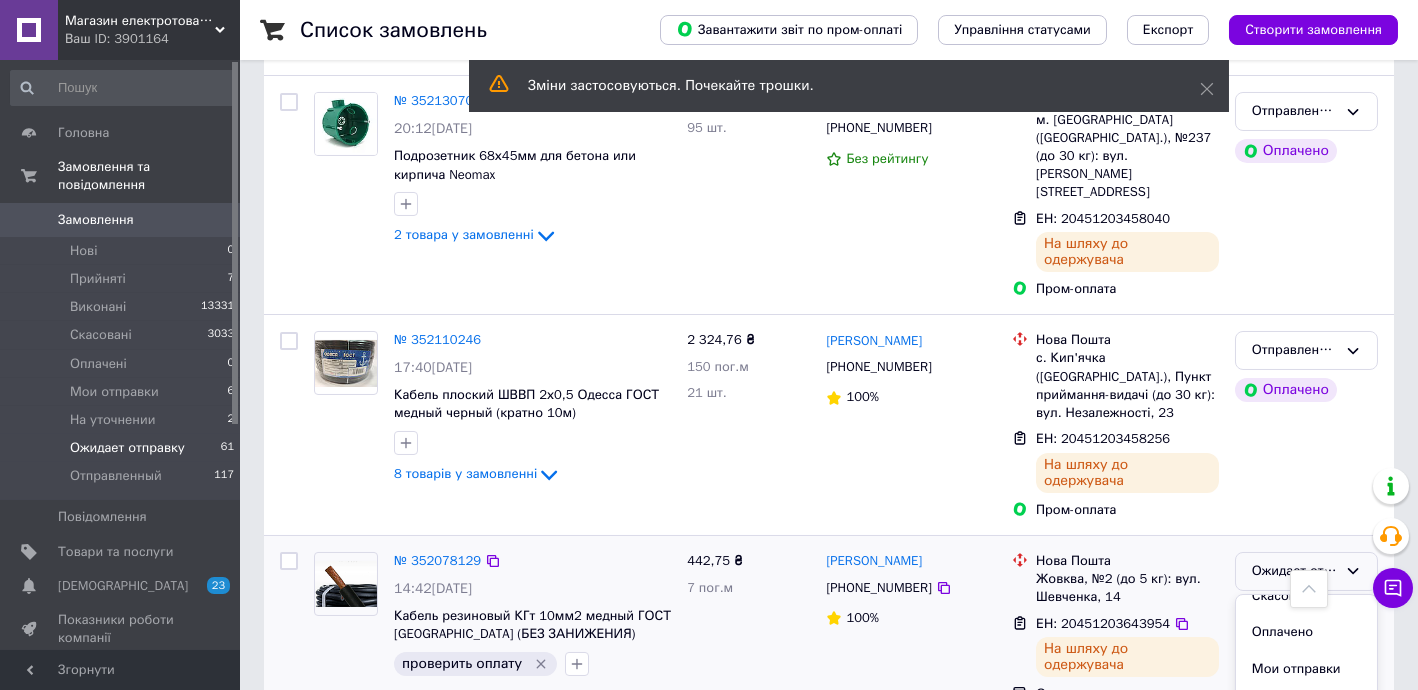 click on "Отправленный" at bounding box center [1306, 742] 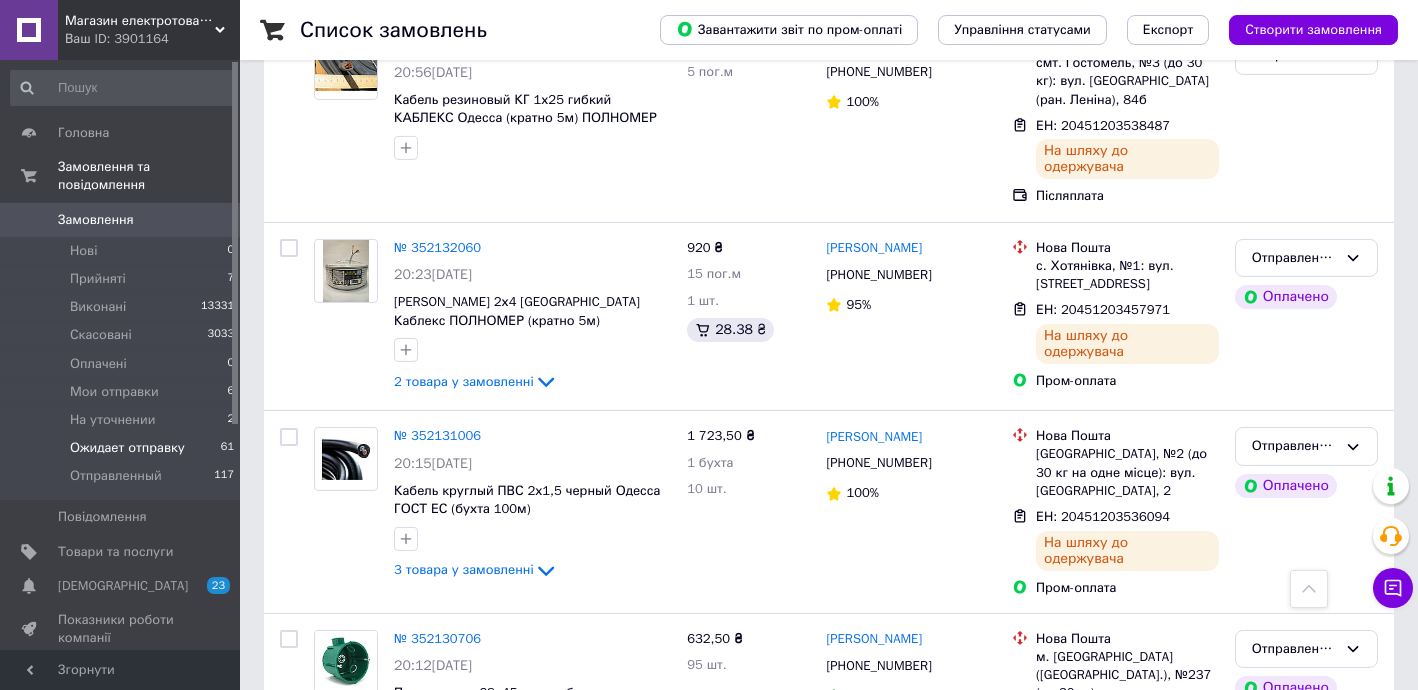 scroll, scrollTop: 3444, scrollLeft: 0, axis: vertical 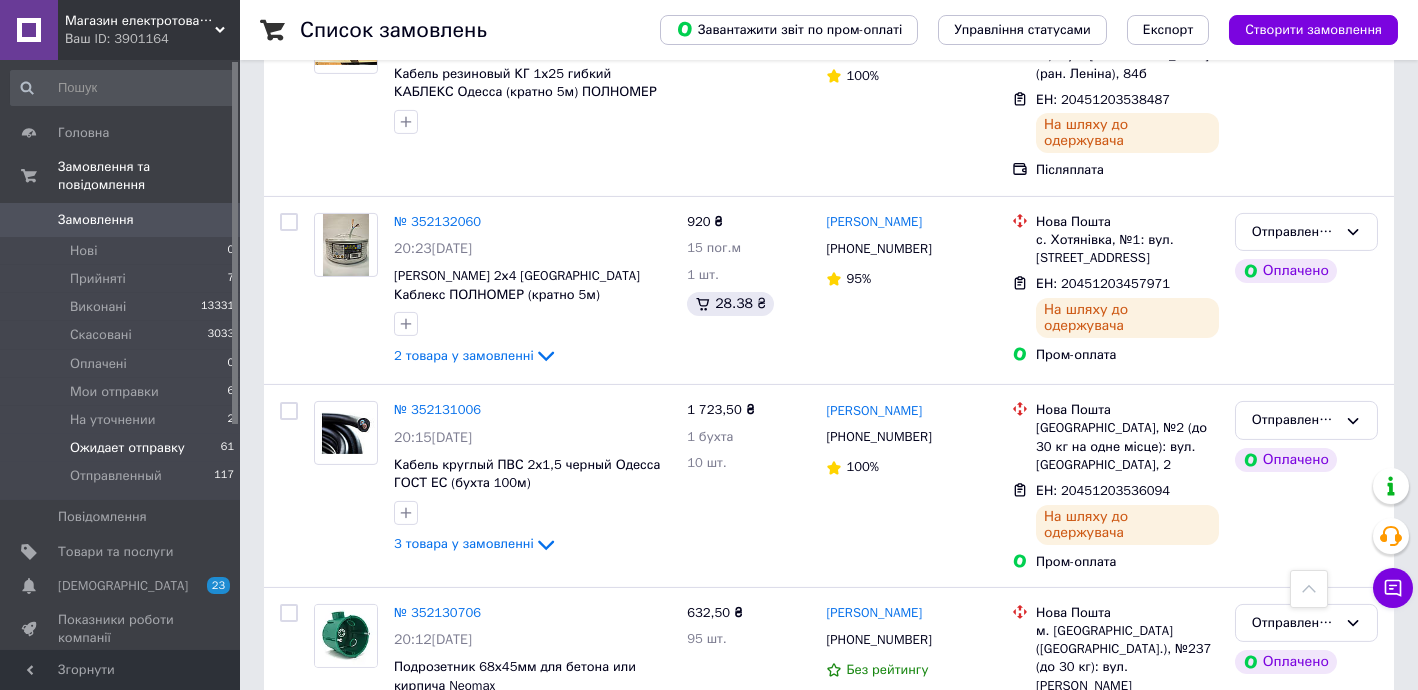 click on "2" at bounding box center (449, 1091) 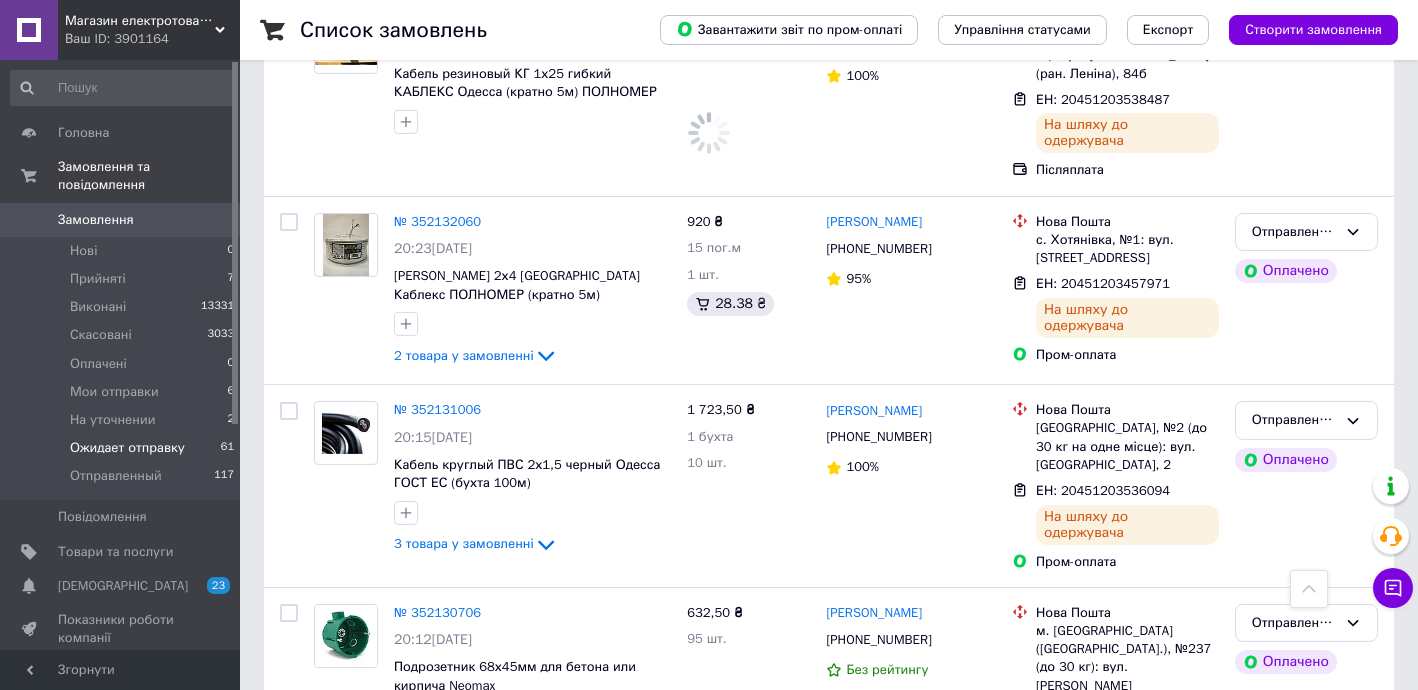 click on "4" at bounding box center (538, 1091) 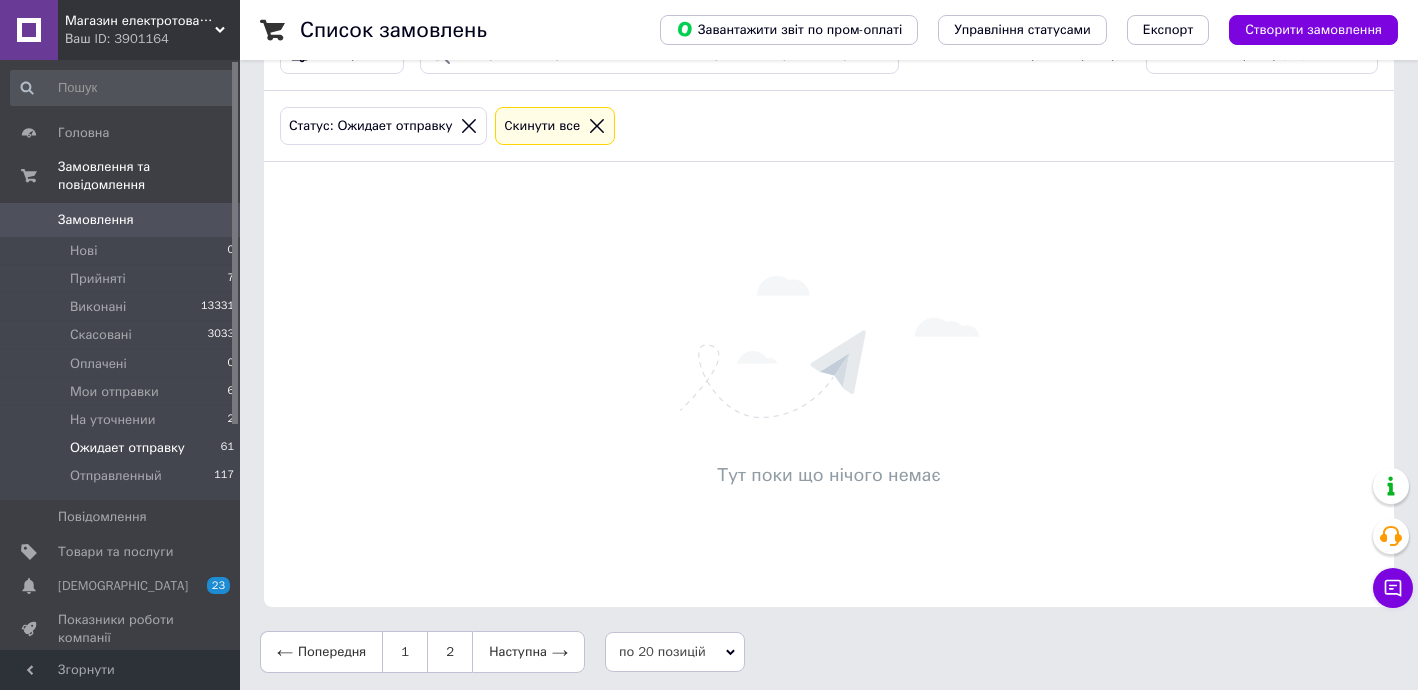 scroll, scrollTop: 67, scrollLeft: 0, axis: vertical 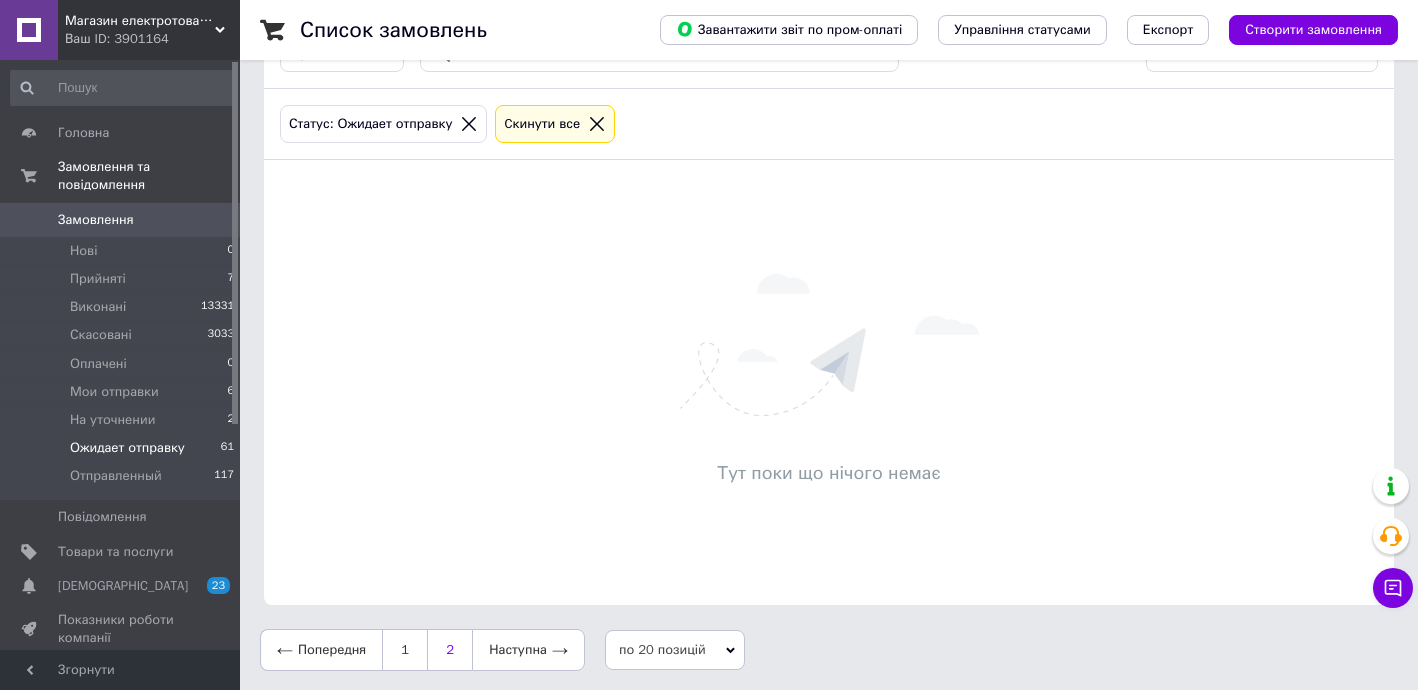 click on "2" at bounding box center (449, 650) 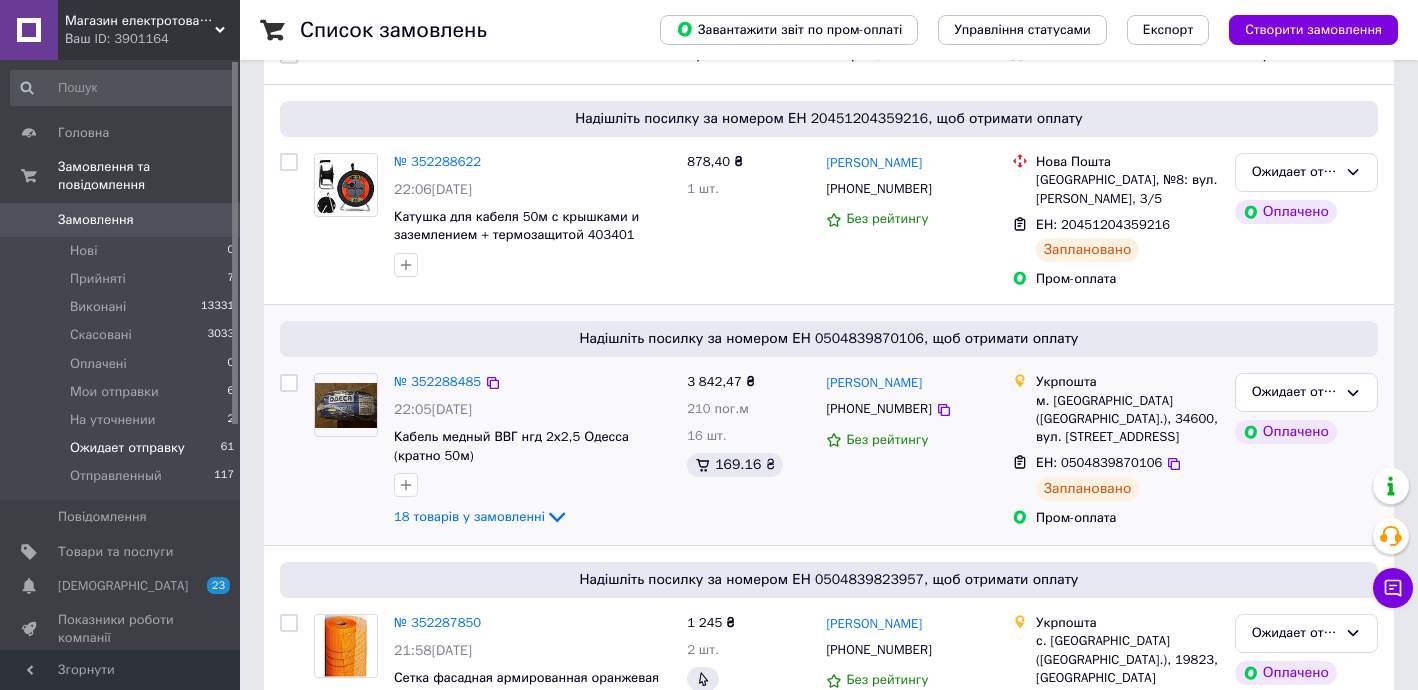 scroll, scrollTop: 9, scrollLeft: 0, axis: vertical 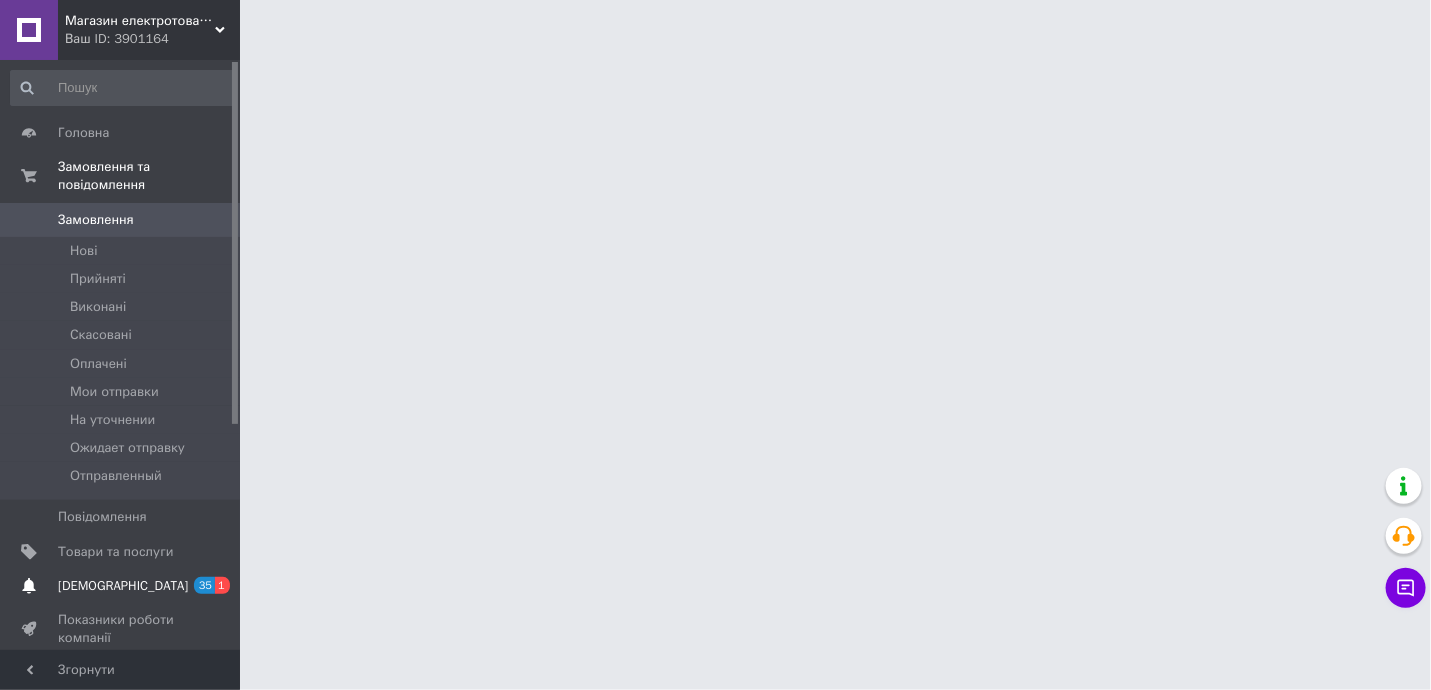 click on "[DEMOGRAPHIC_DATA]" at bounding box center (123, 586) 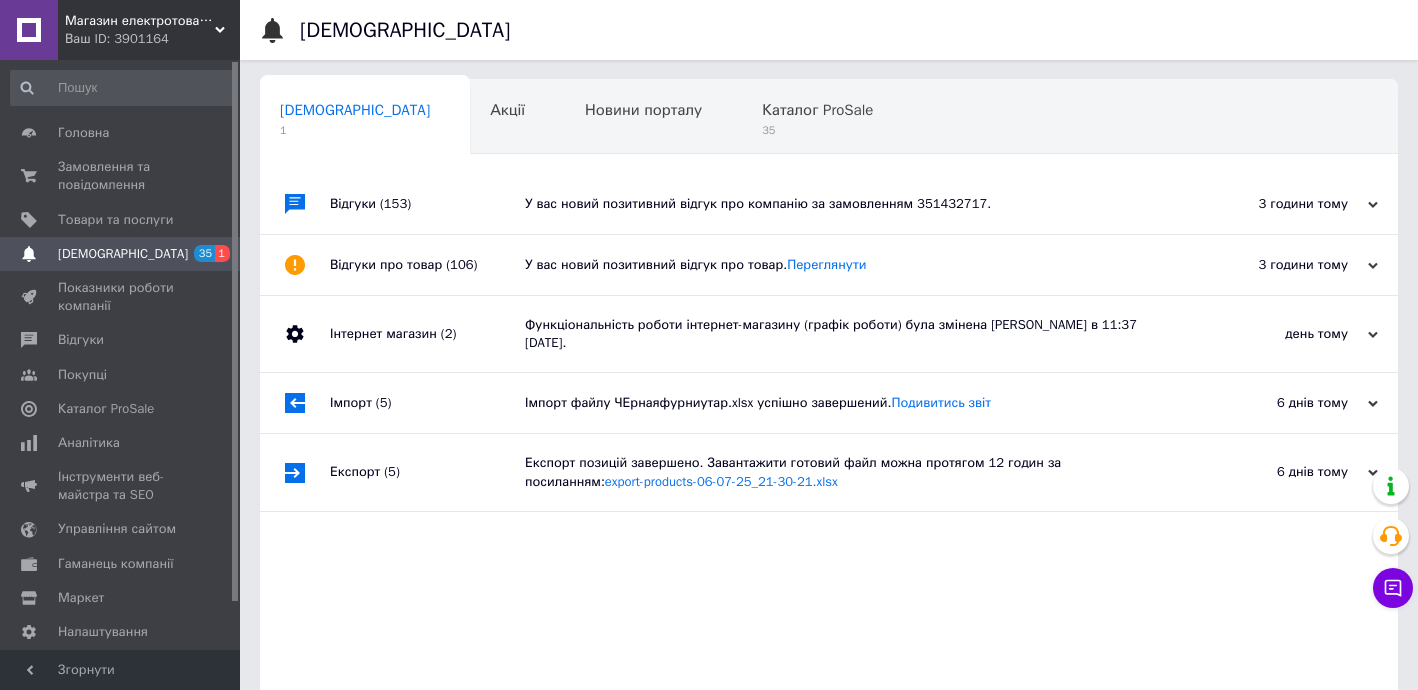 scroll, scrollTop: 0, scrollLeft: 0, axis: both 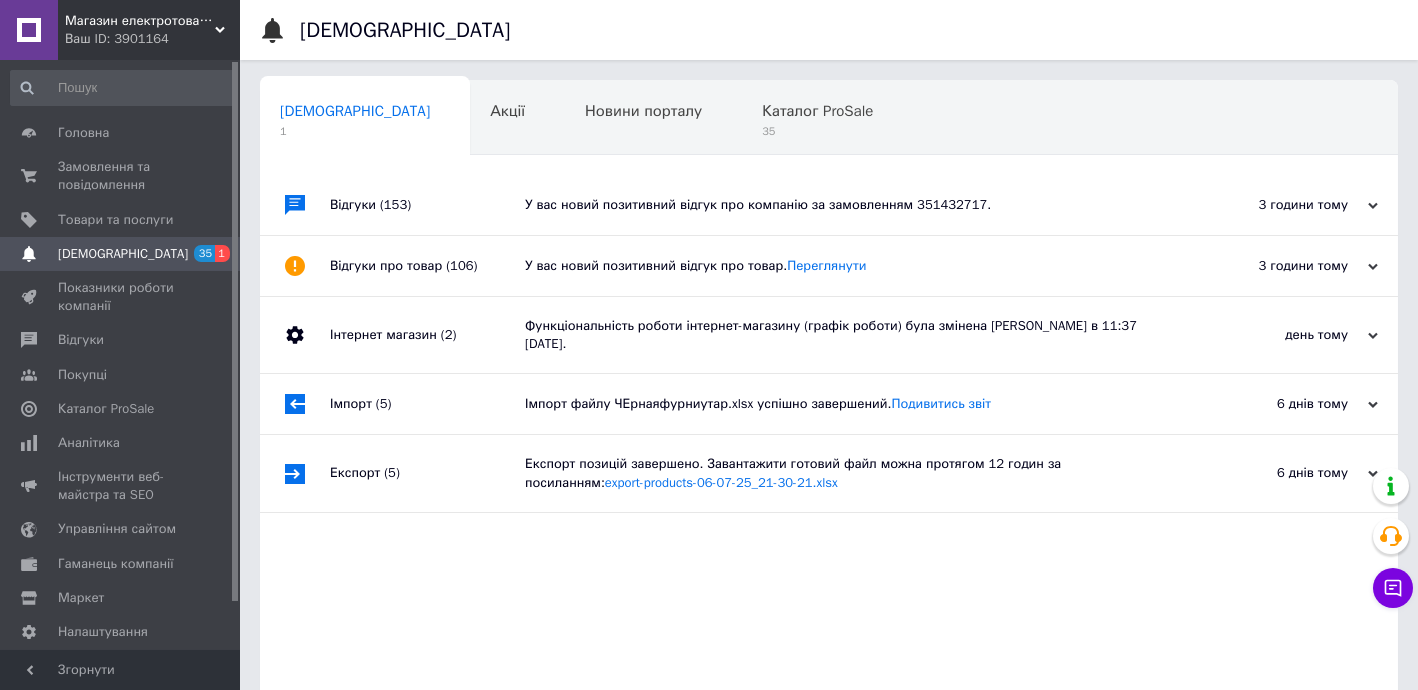click on "У вас новий позитивний відгук про компанію за замовленням 351432717." at bounding box center (851, 205) 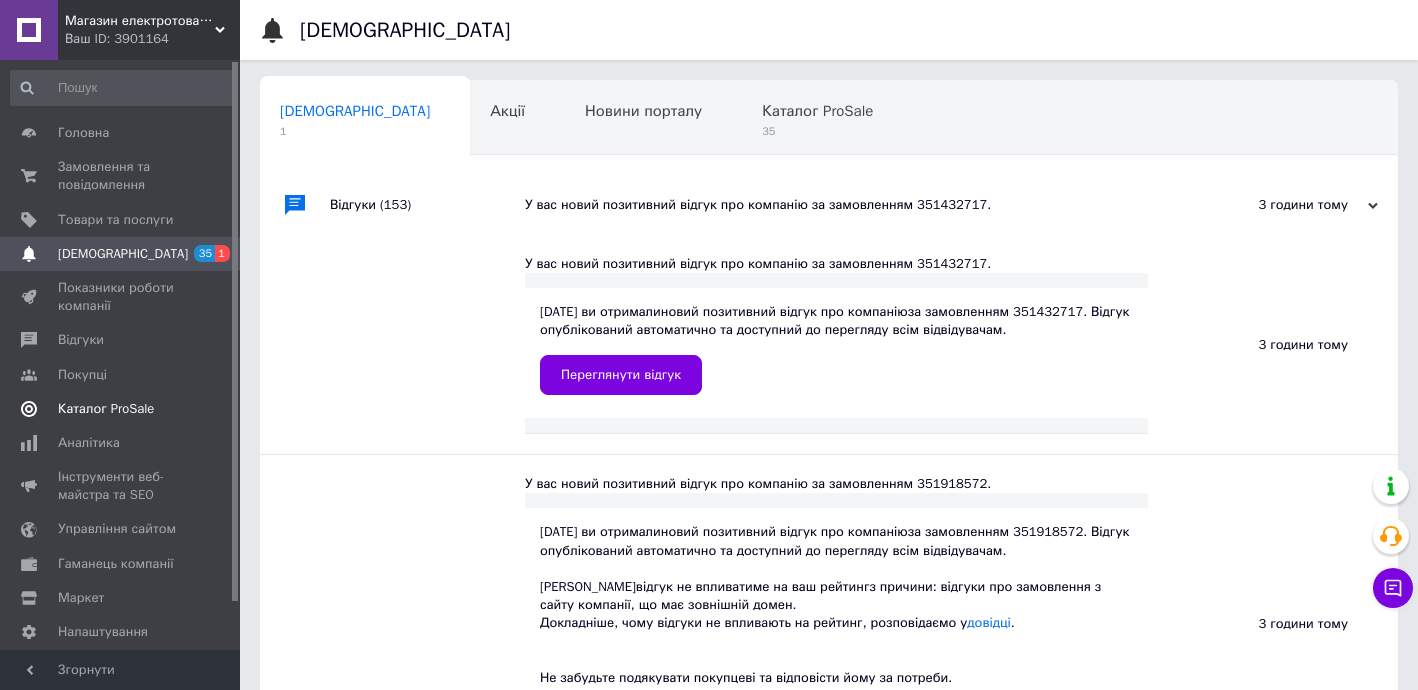 click on "Каталог ProSale" at bounding box center [123, 409] 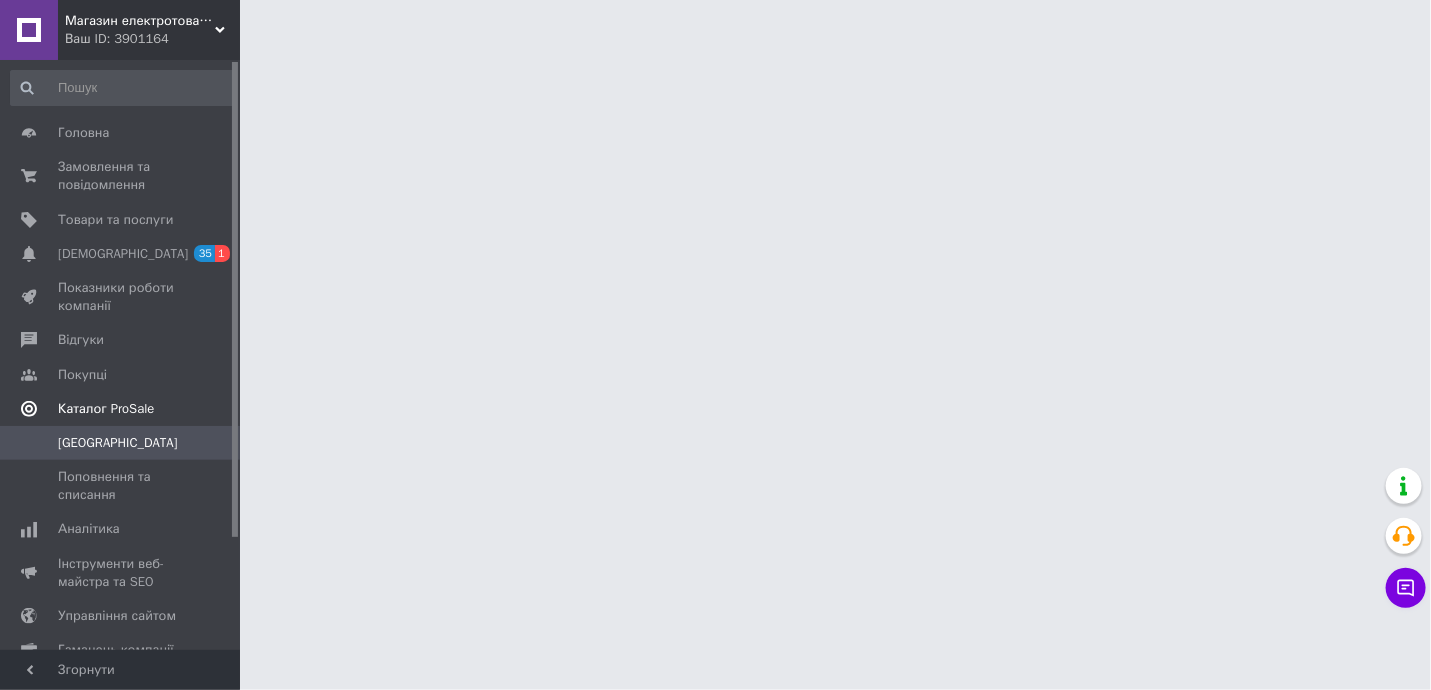 click on "[GEOGRAPHIC_DATA]" at bounding box center [121, 443] 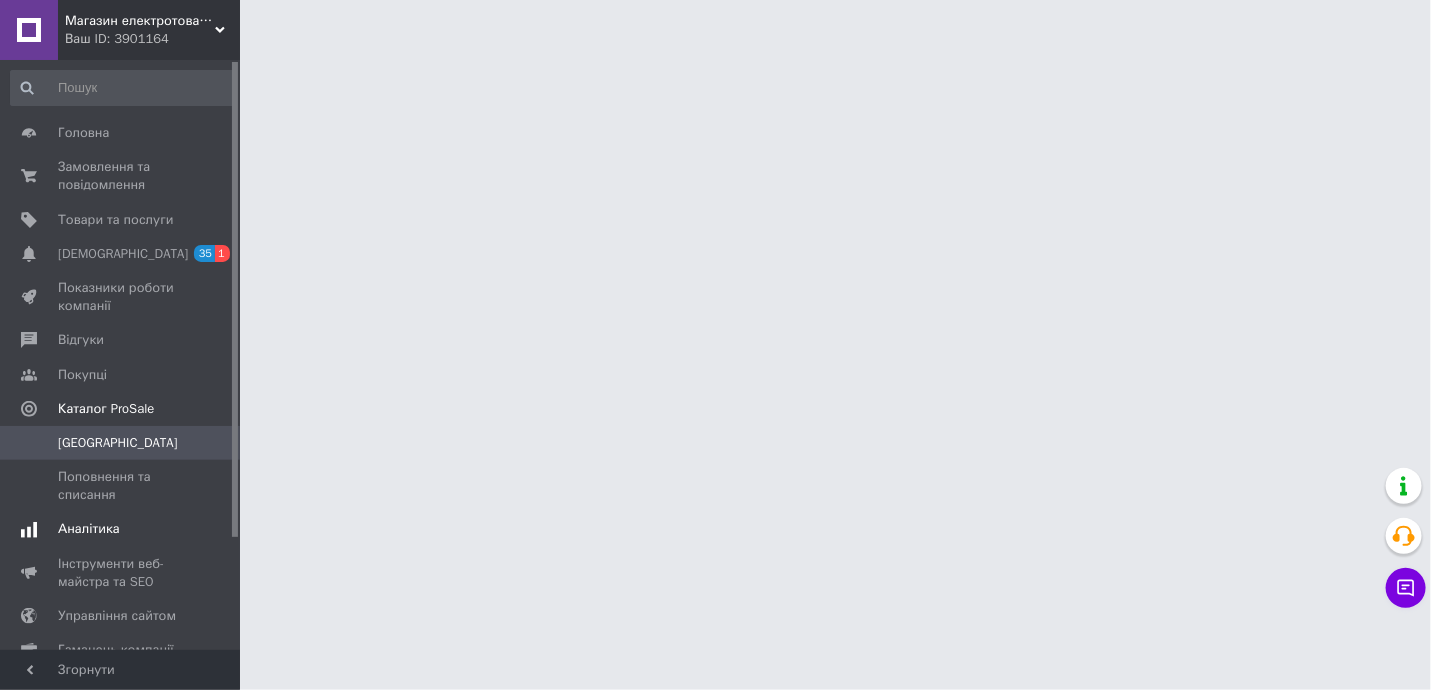 click on "Аналітика" at bounding box center [123, 529] 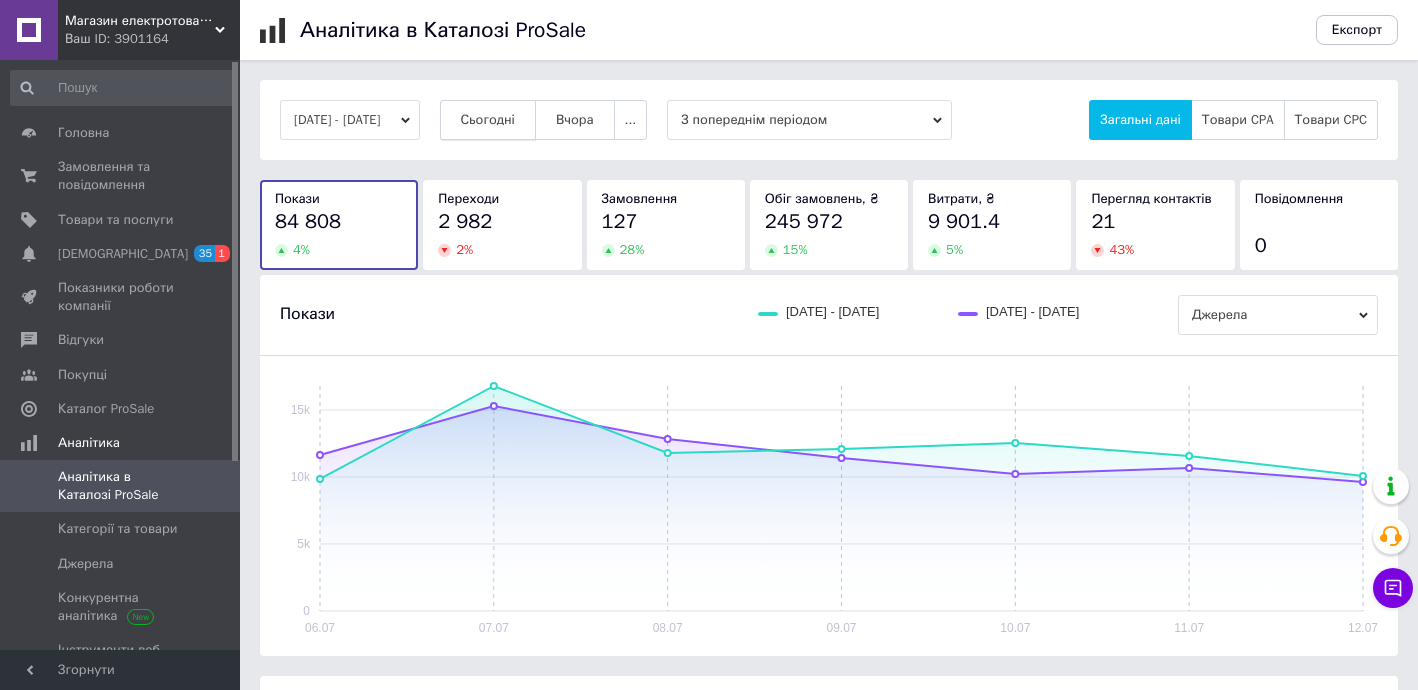 click on "Сьогодні" at bounding box center (488, 120) 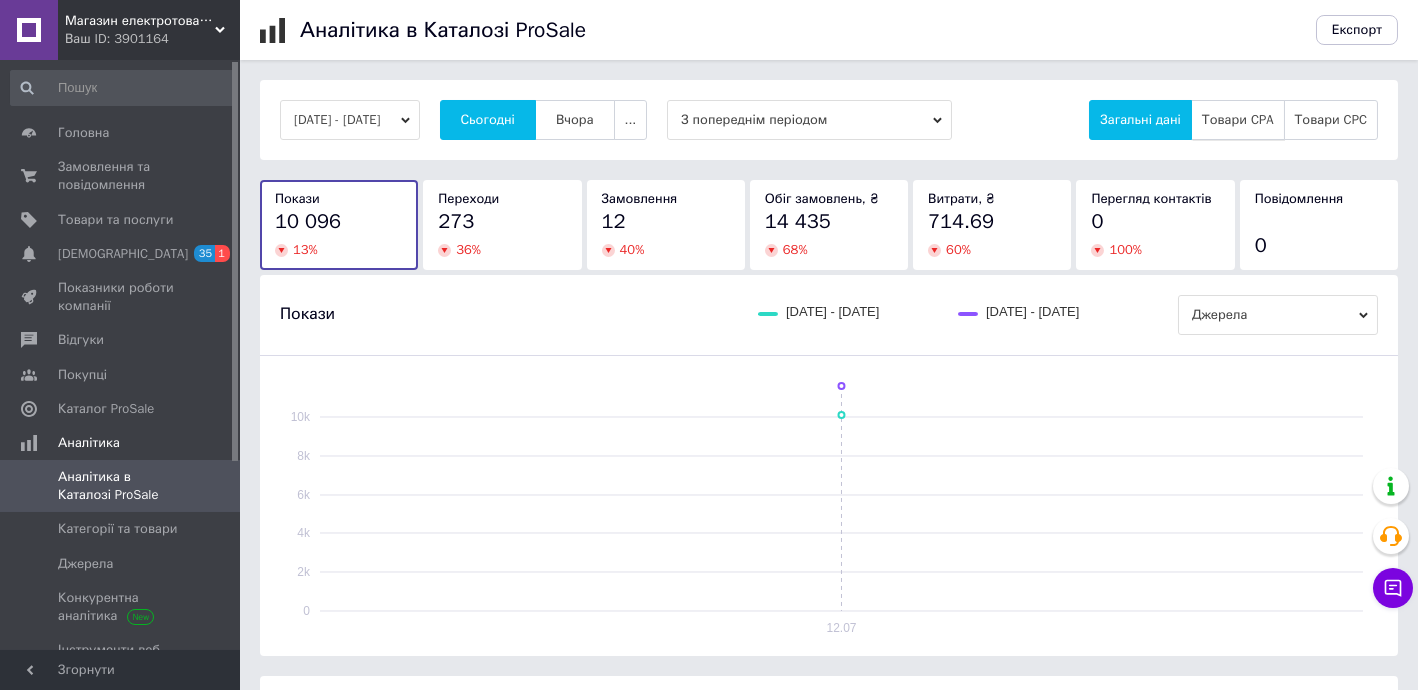 click on "Товари CPA" at bounding box center (1238, 120) 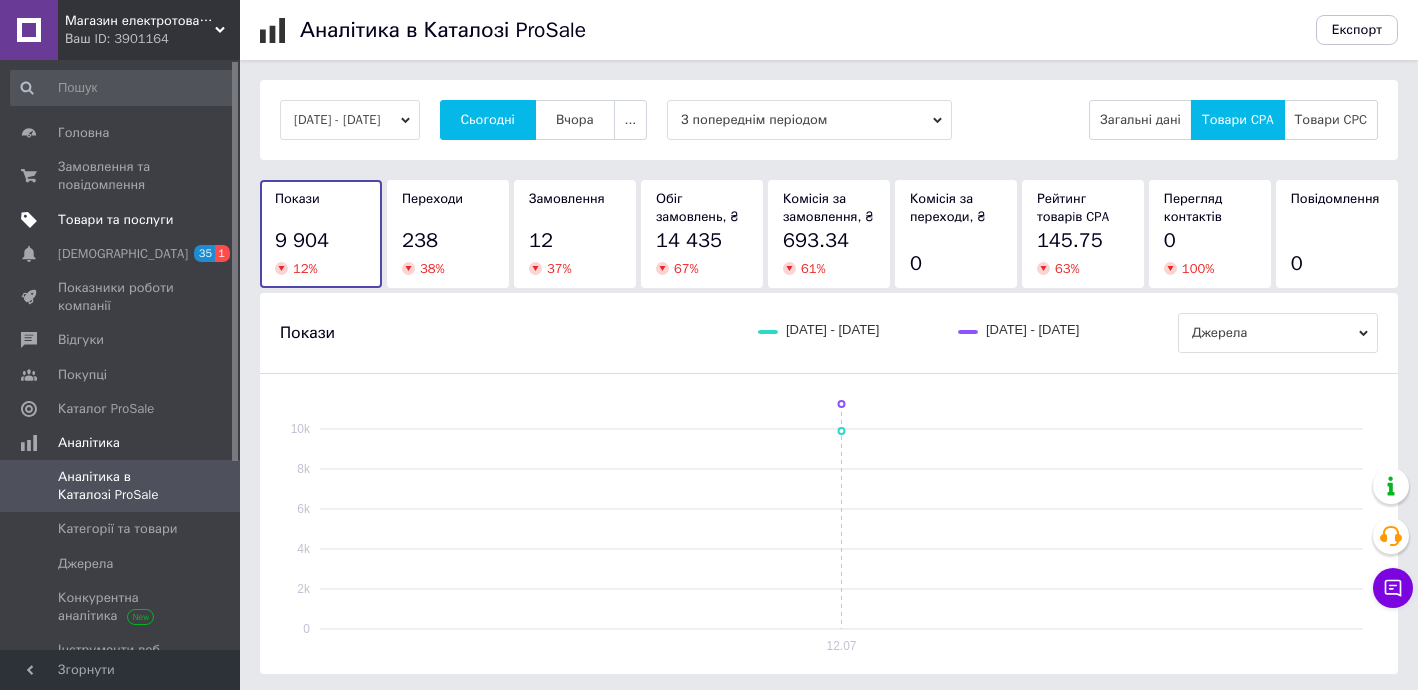 click on "Товари та послуги" at bounding box center [115, 220] 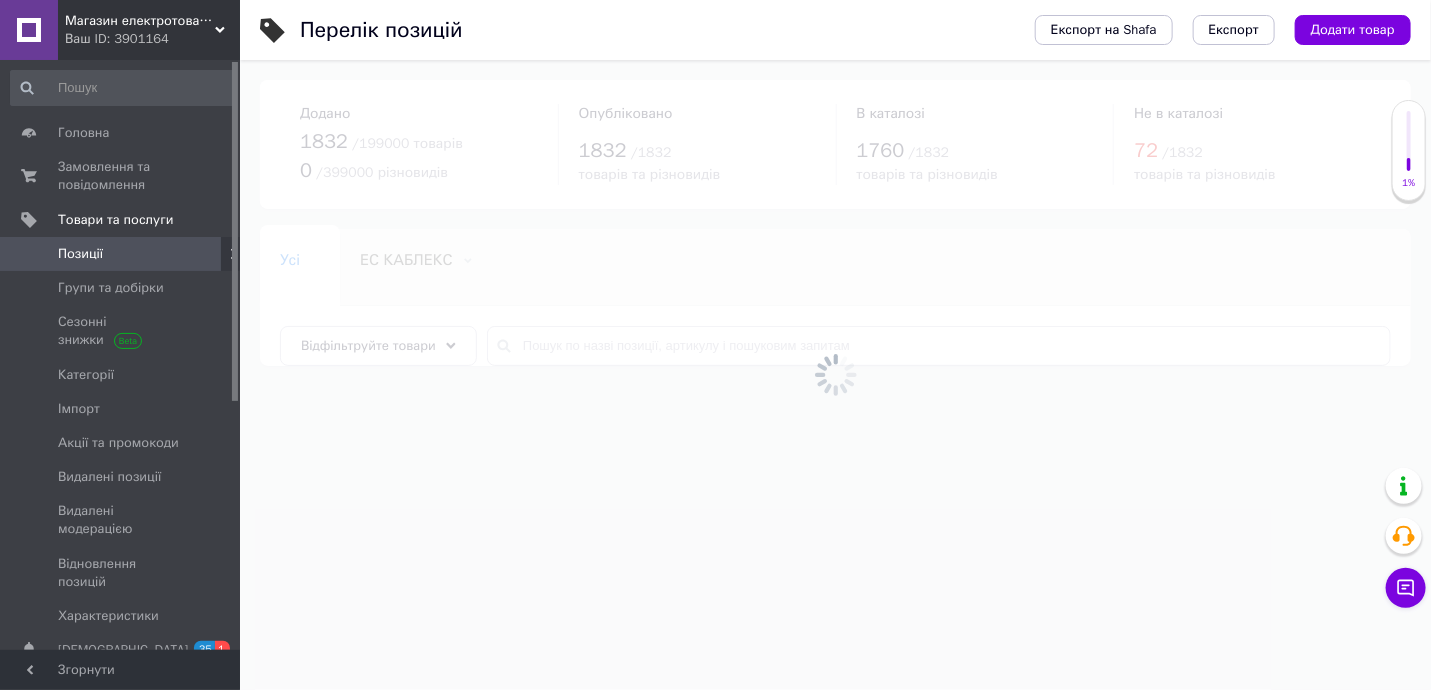 click at bounding box center (835, 375) 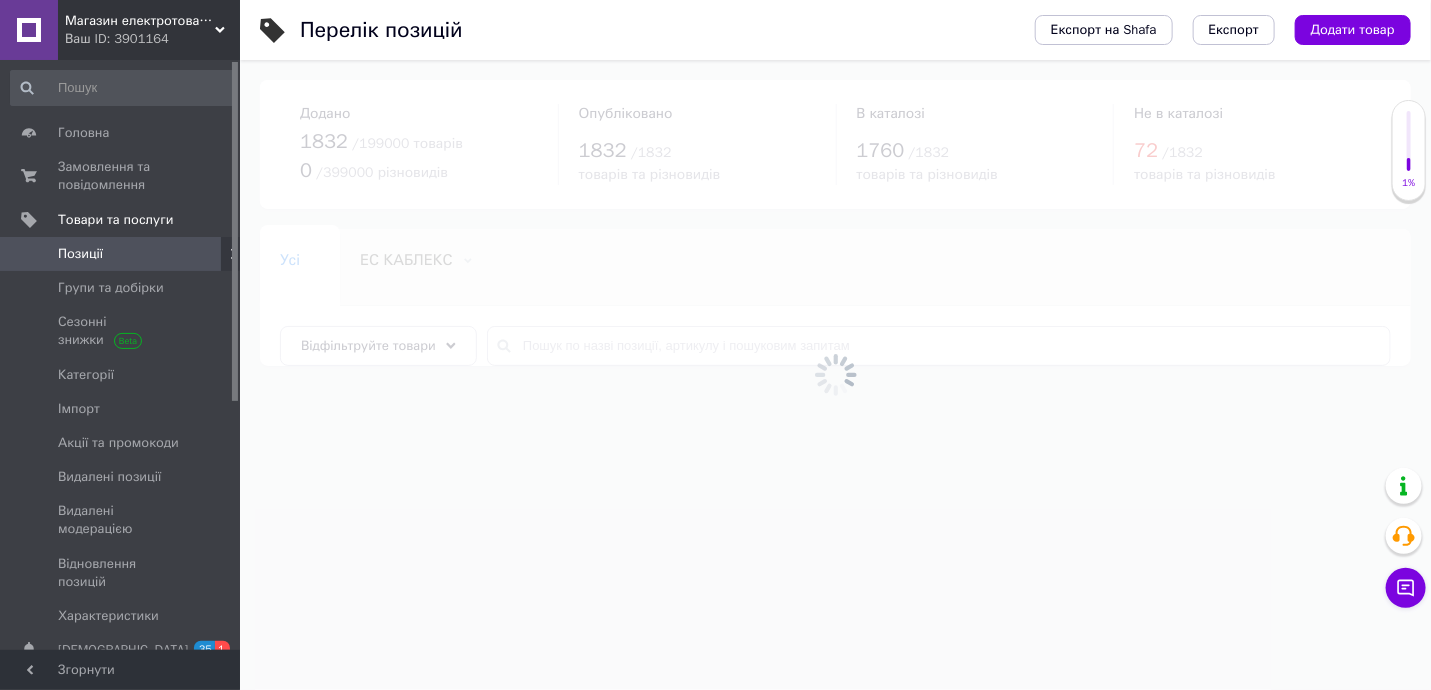 click at bounding box center (835, 375) 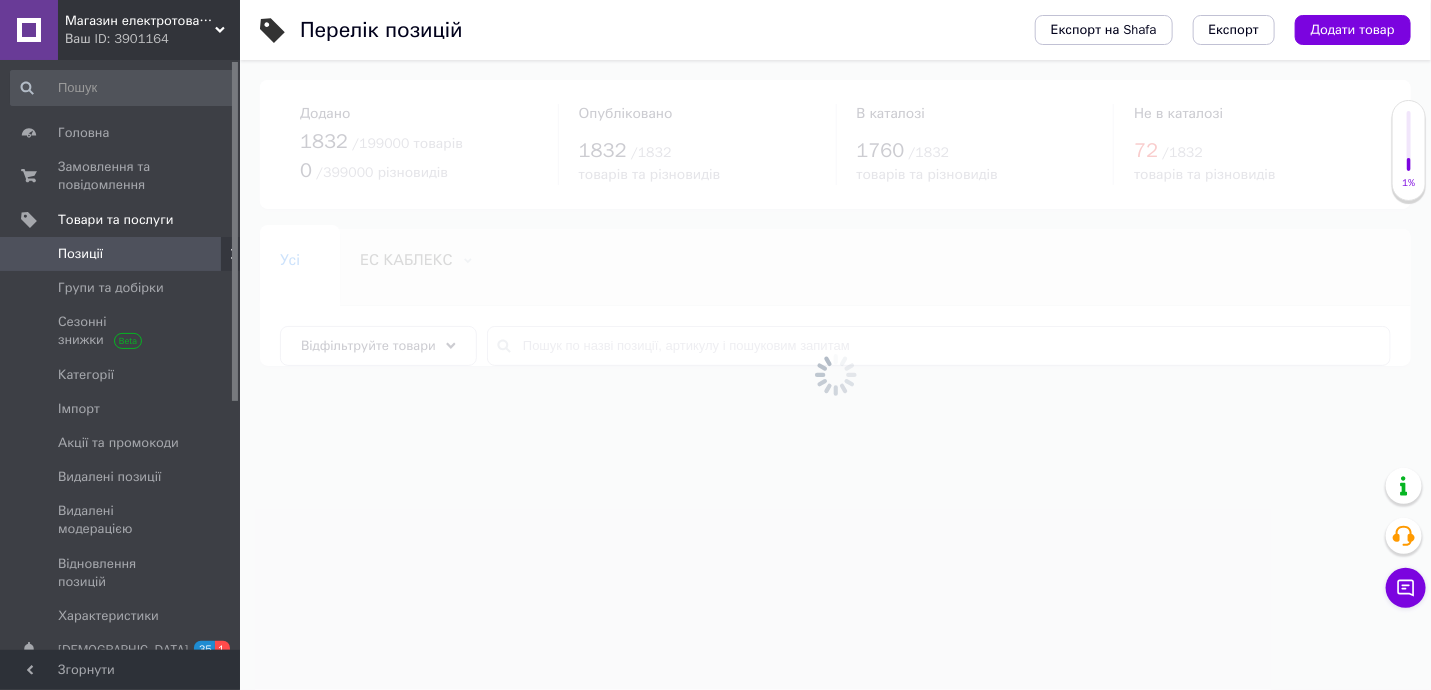 click at bounding box center (835, 375) 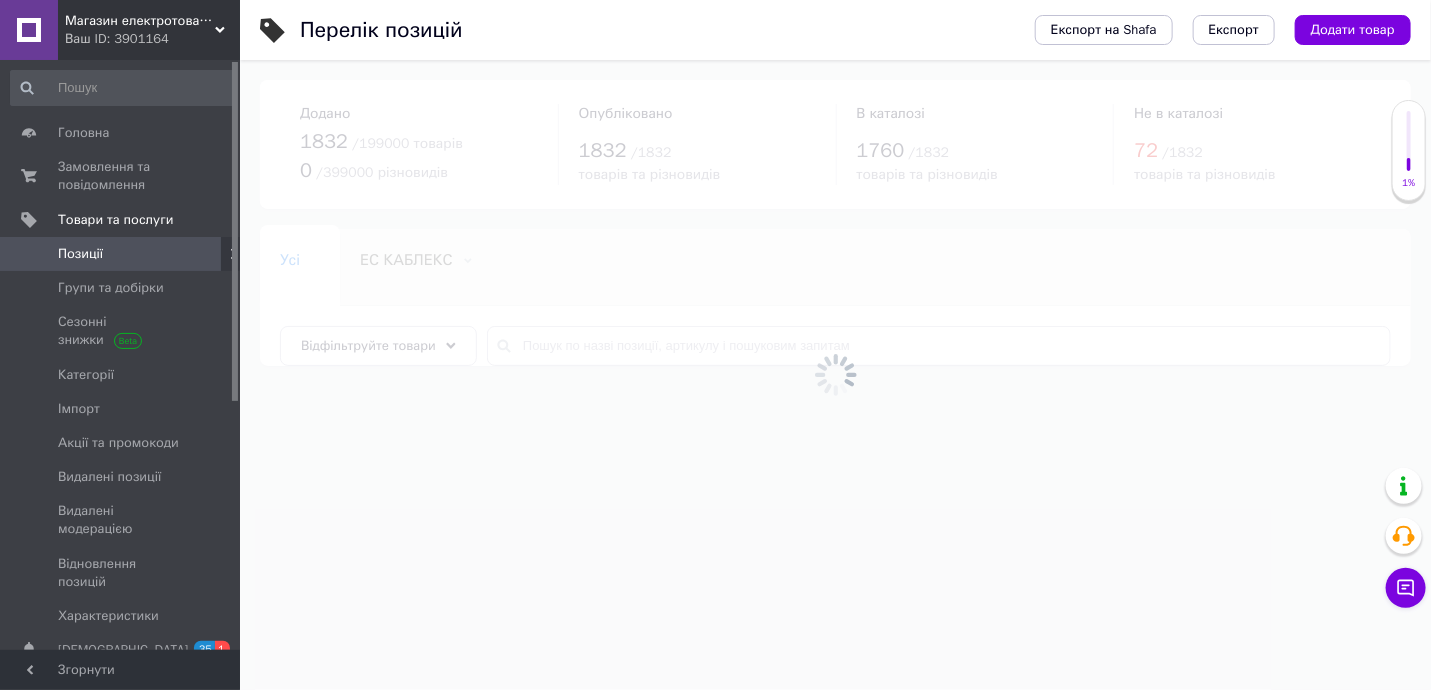 click at bounding box center [835, 375] 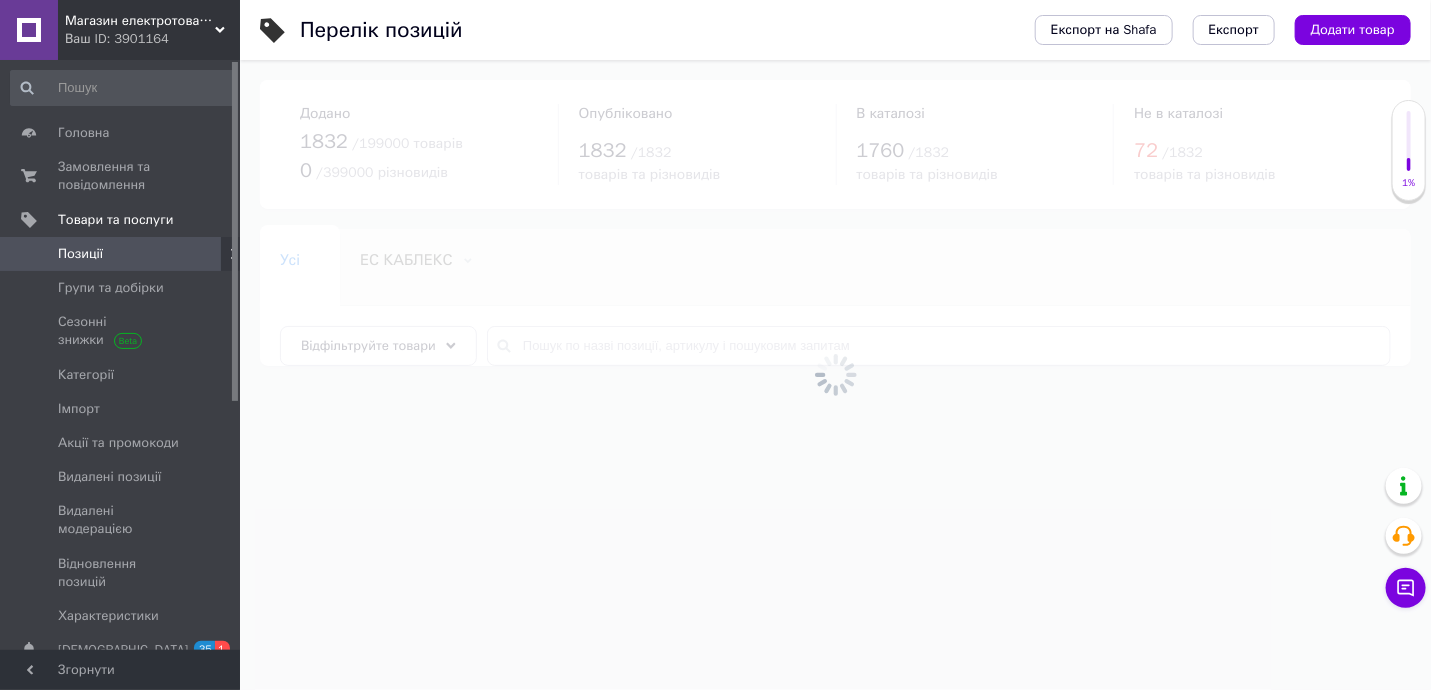 click at bounding box center [835, 375] 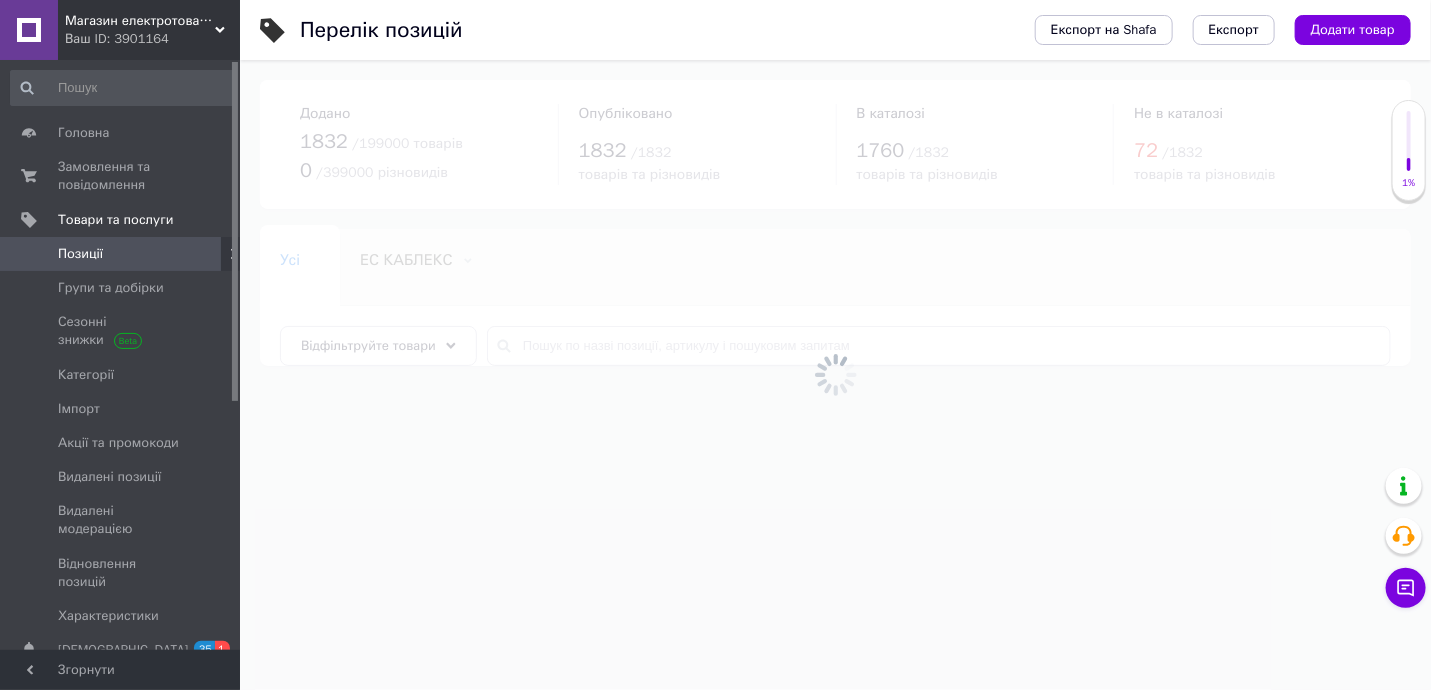click at bounding box center [835, 375] 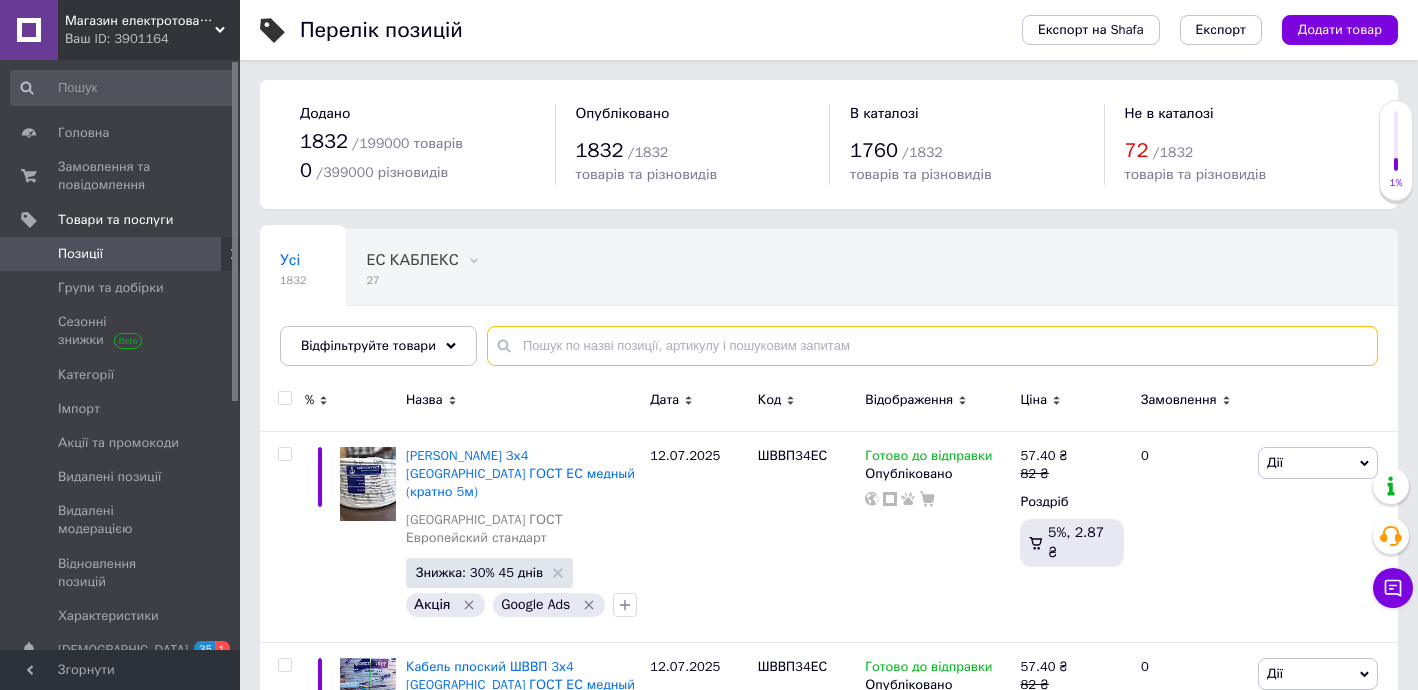 click at bounding box center (932, 346) 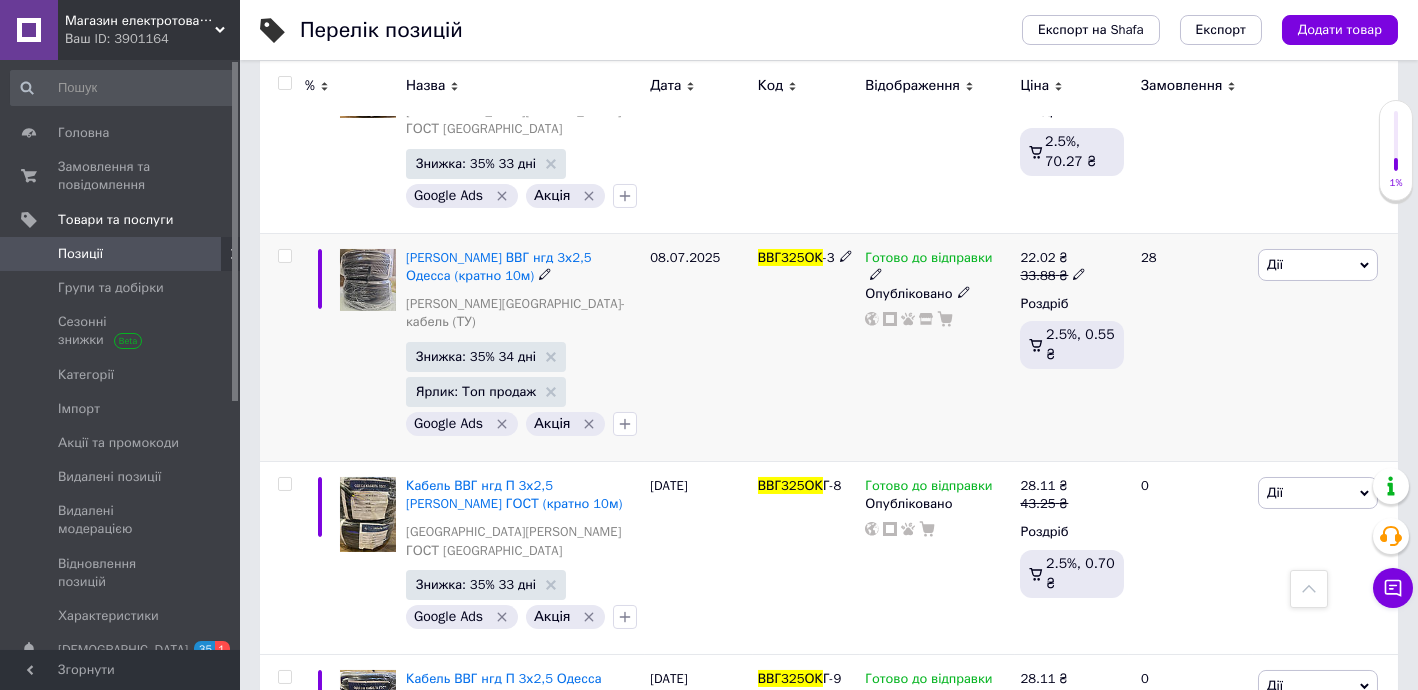 scroll, scrollTop: 848, scrollLeft: 0, axis: vertical 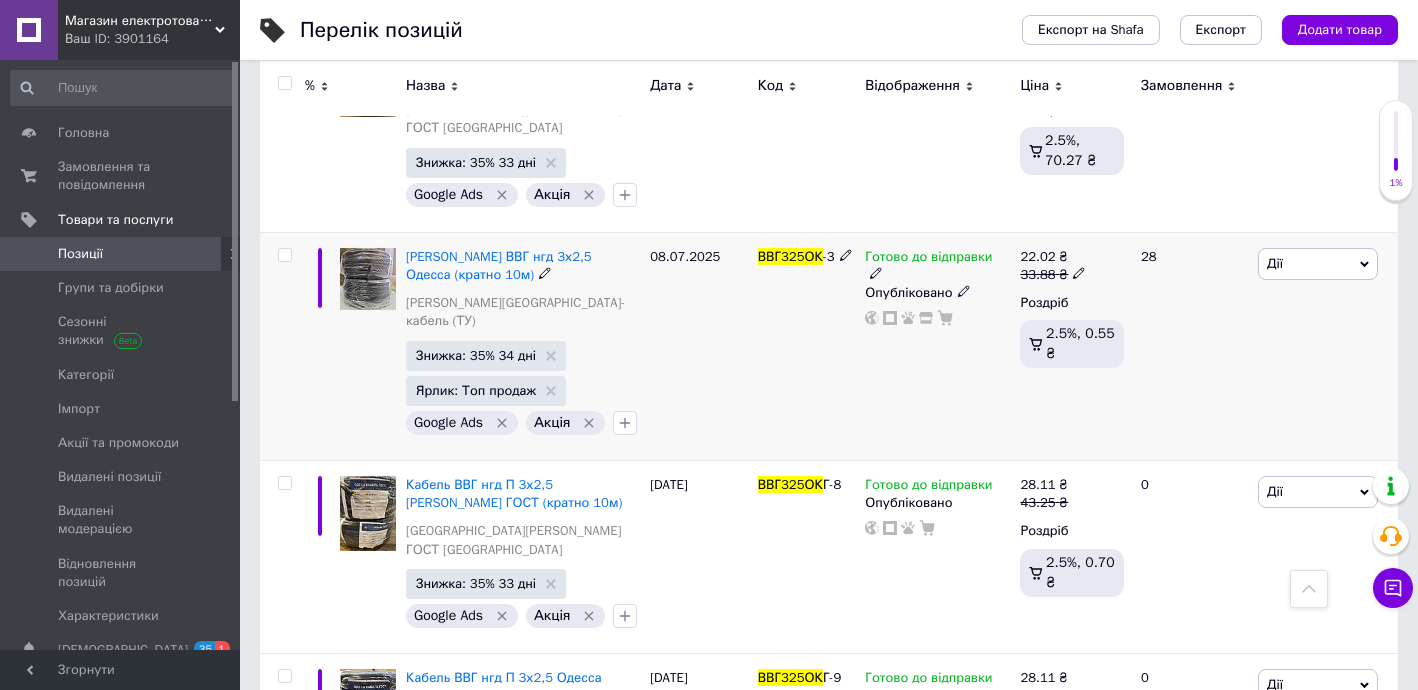 type on "ВВГ325ок" 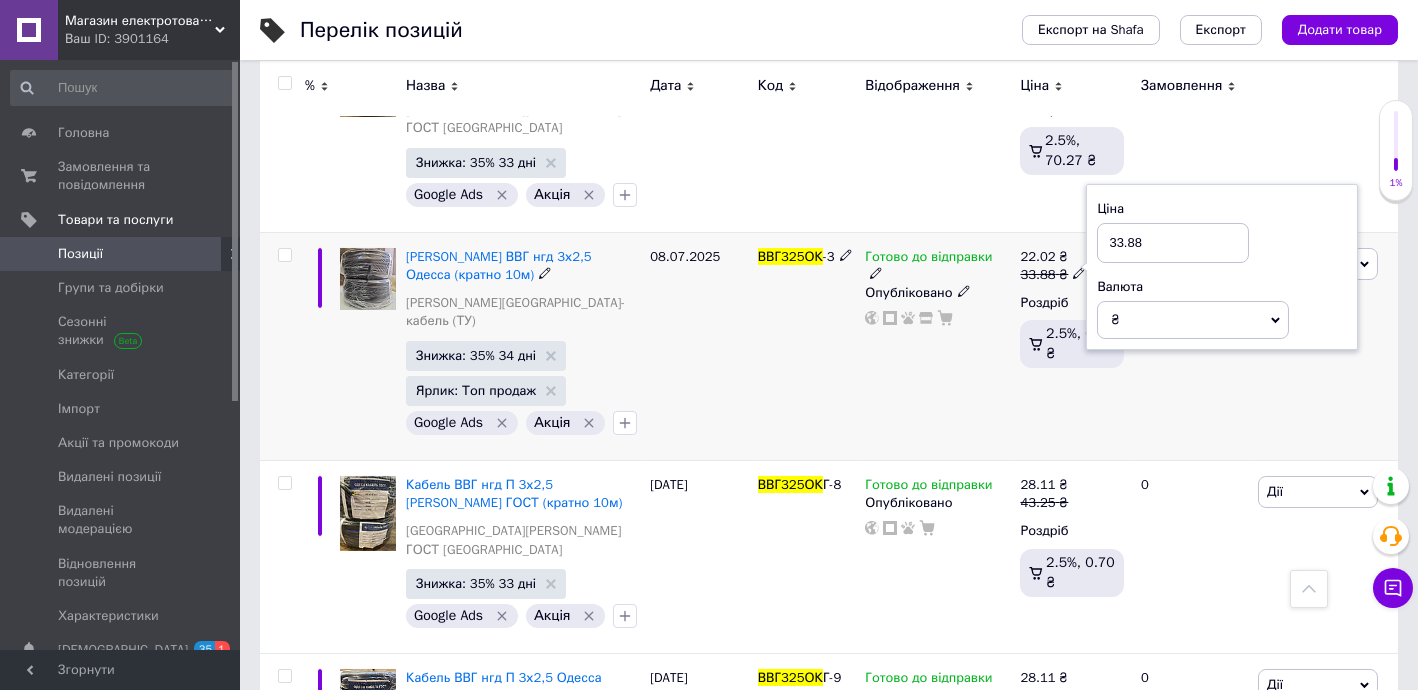 drag, startPoint x: 1131, startPoint y: 178, endPoint x: 1190, endPoint y: 186, distance: 59.5399 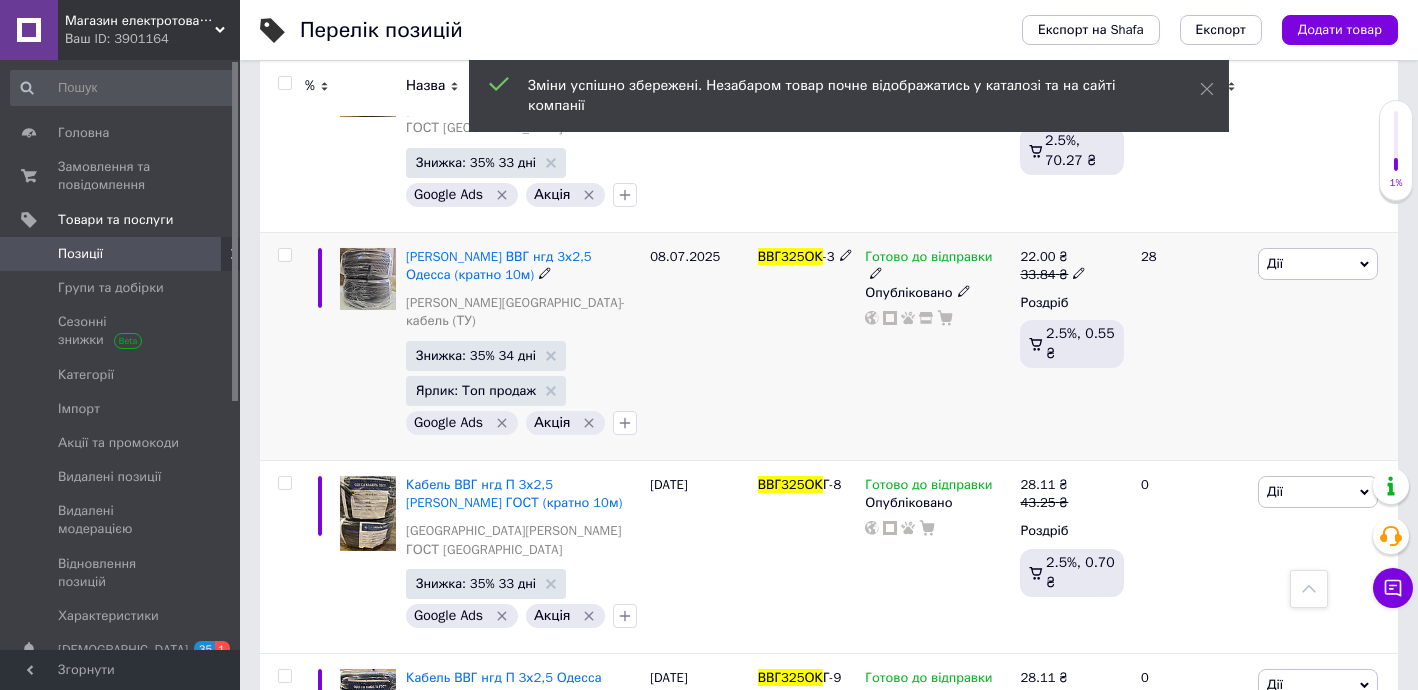 click 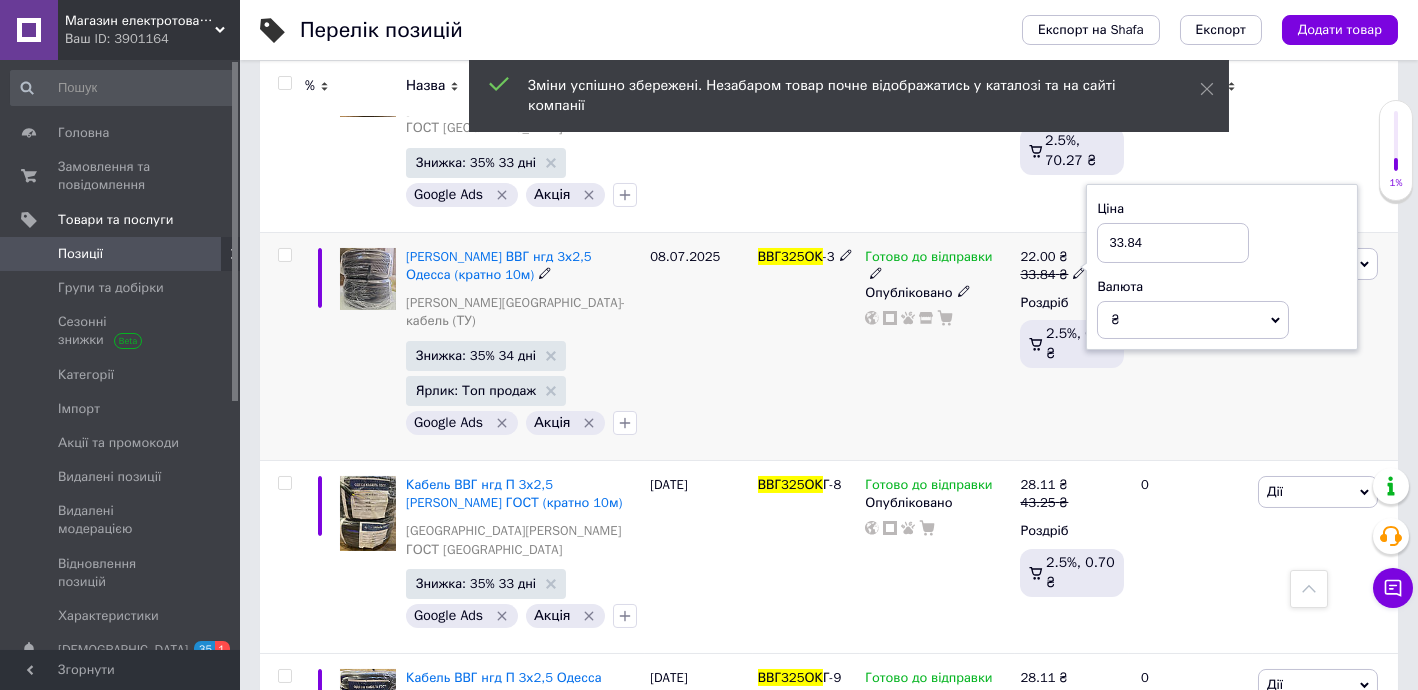 drag, startPoint x: 1137, startPoint y: 185, endPoint x: 1161, endPoint y: 185, distance: 24 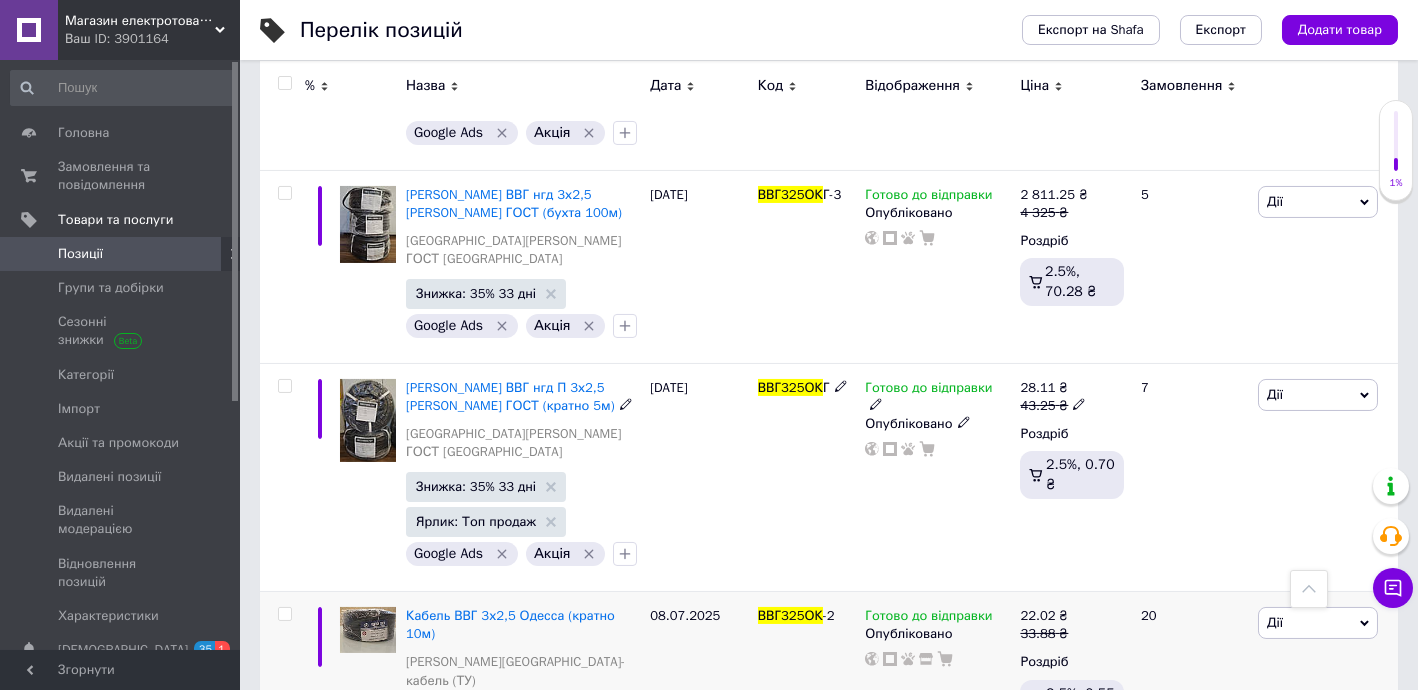 scroll, scrollTop: 2060, scrollLeft: 0, axis: vertical 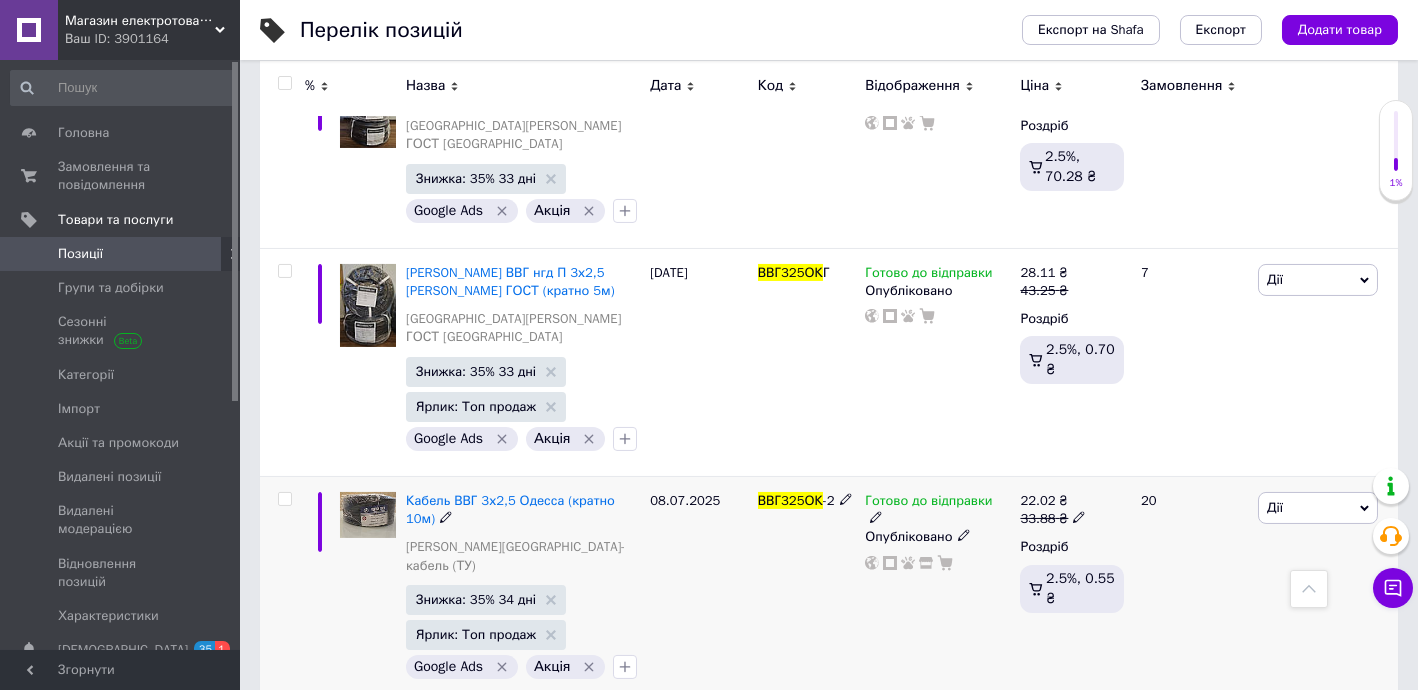 click 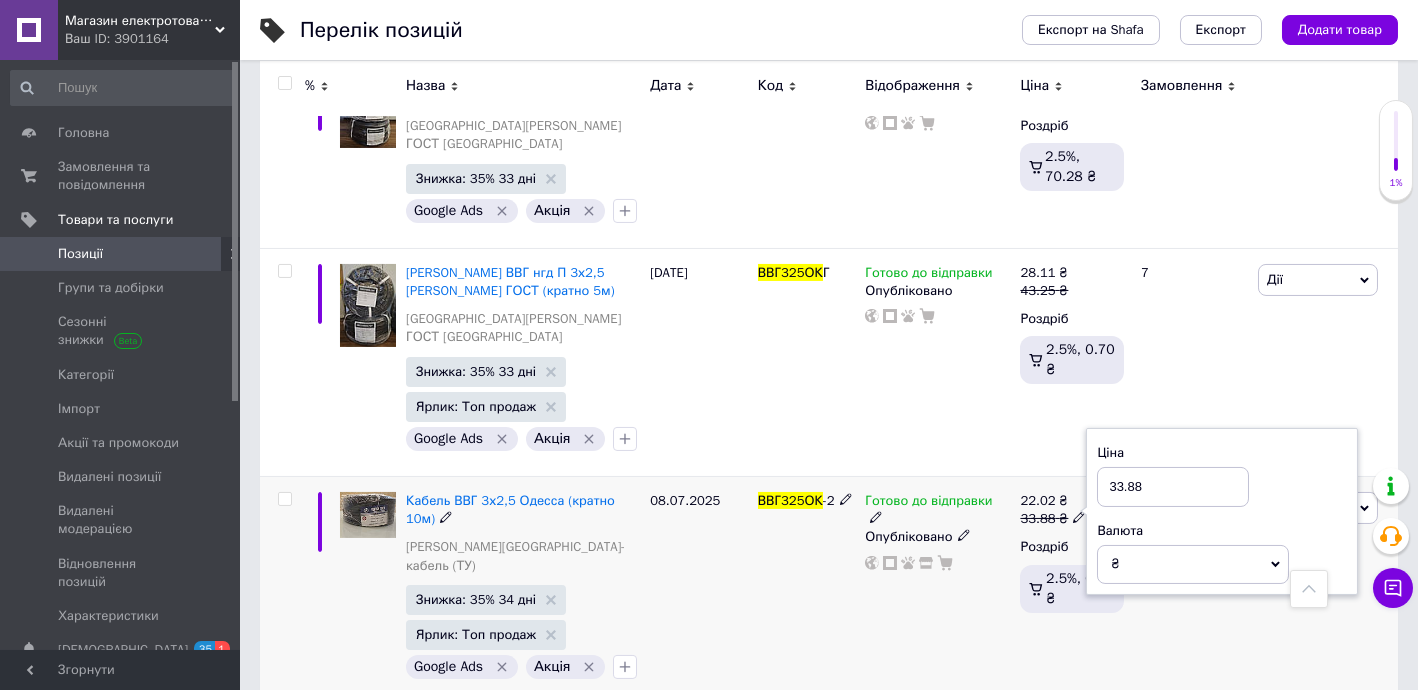 drag, startPoint x: 1135, startPoint y: 300, endPoint x: 1192, endPoint y: 303, distance: 57.07889 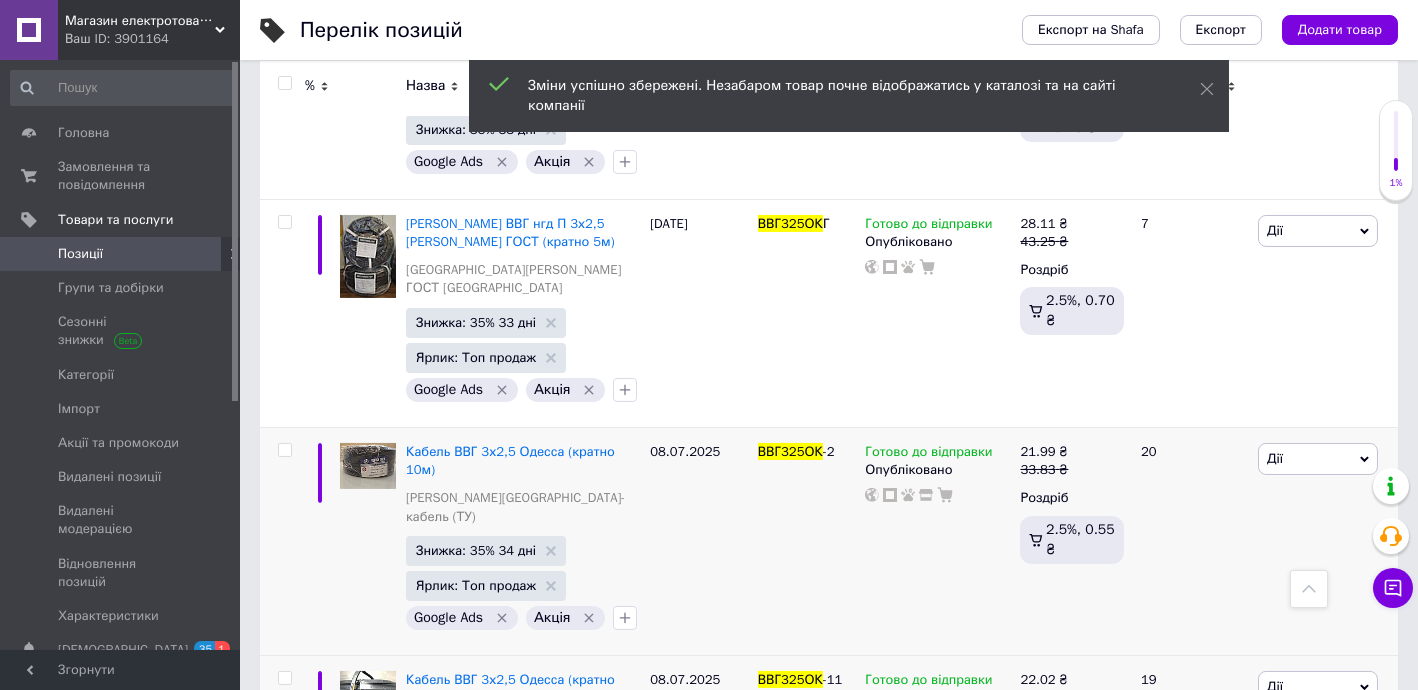 scroll, scrollTop: 2303, scrollLeft: 0, axis: vertical 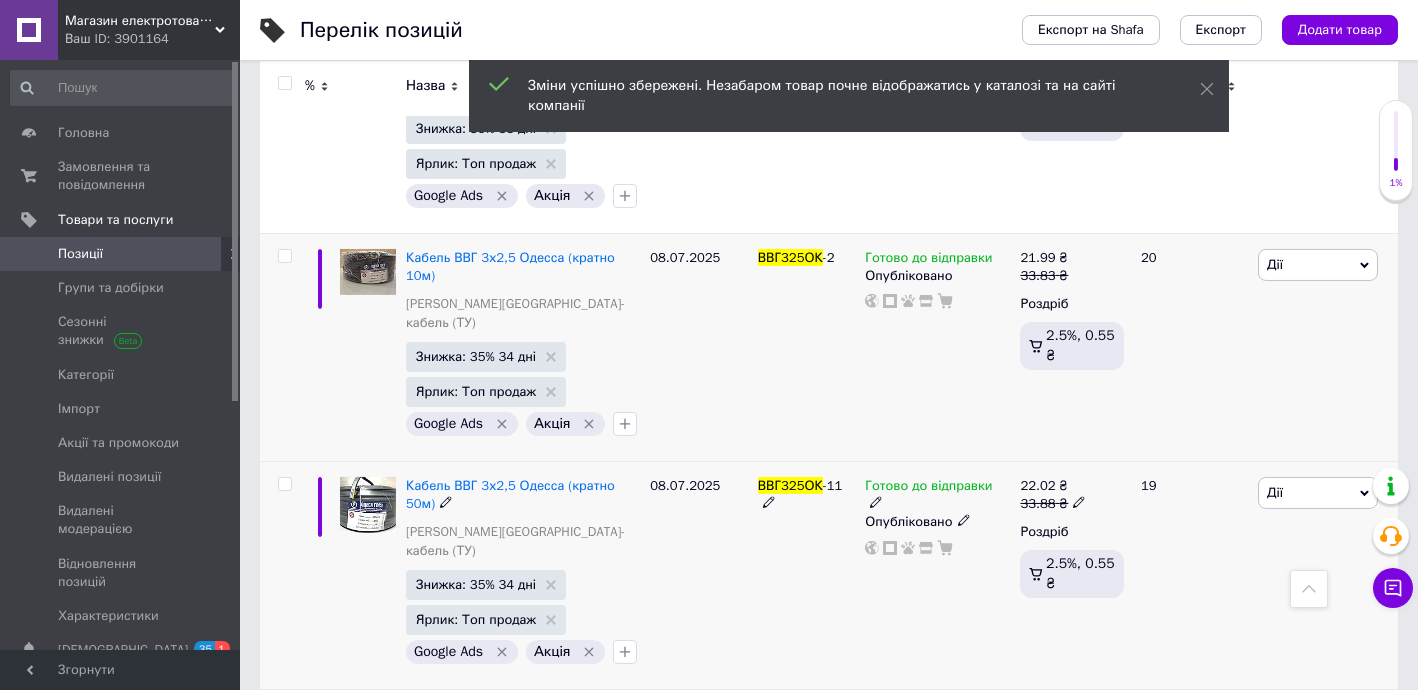 click 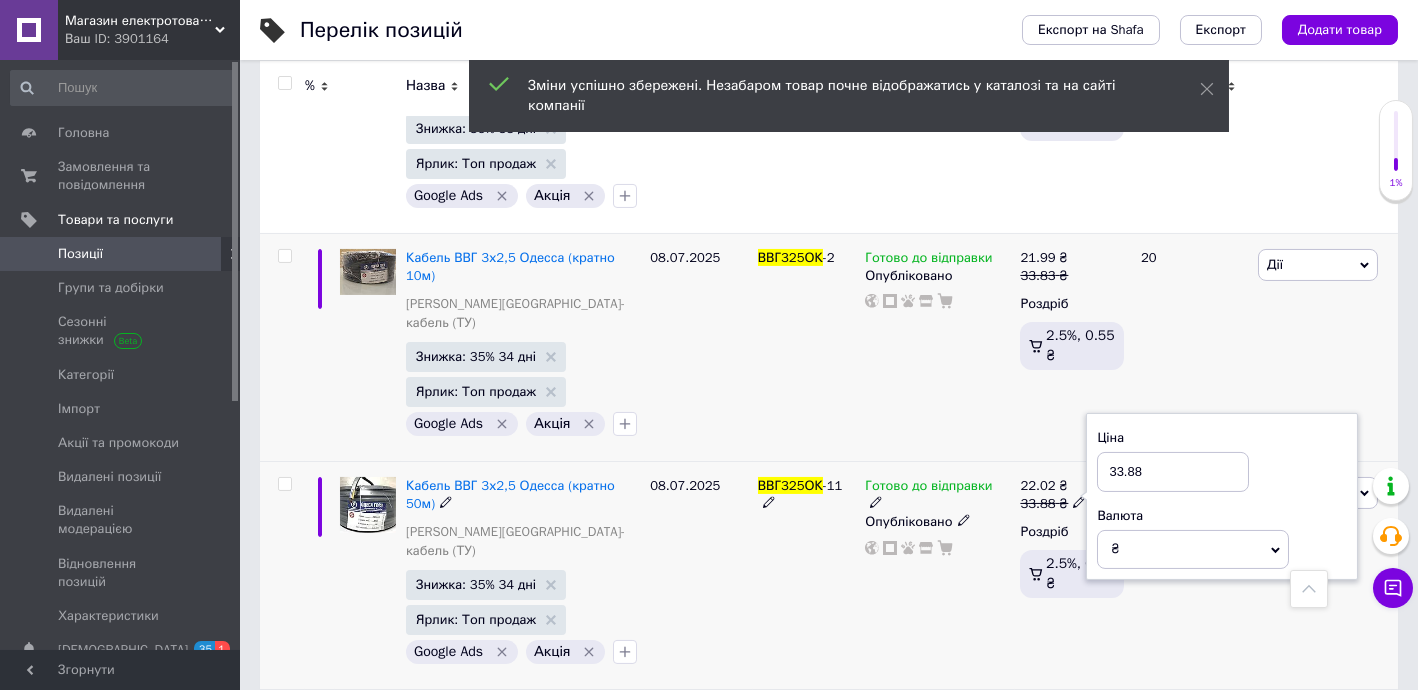 drag, startPoint x: 1134, startPoint y: 248, endPoint x: 1204, endPoint y: 253, distance: 70.178345 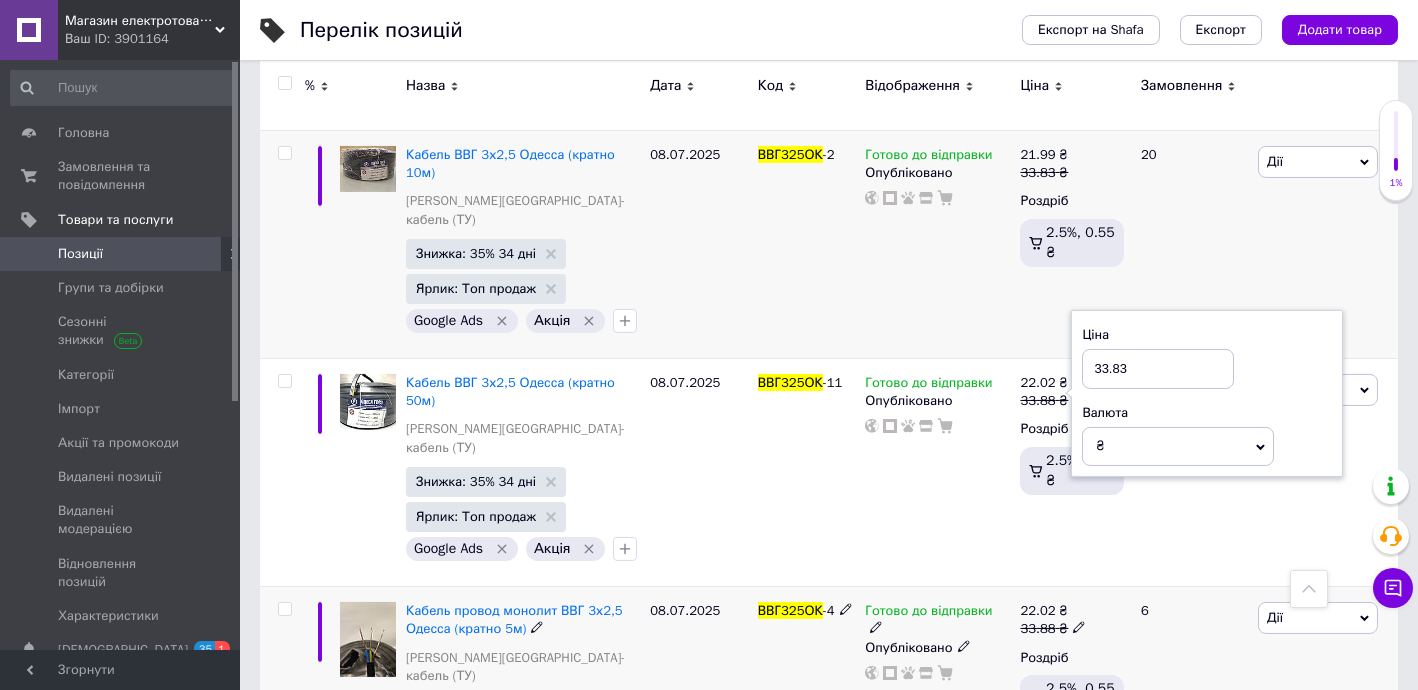 scroll, scrollTop: 2423, scrollLeft: 0, axis: vertical 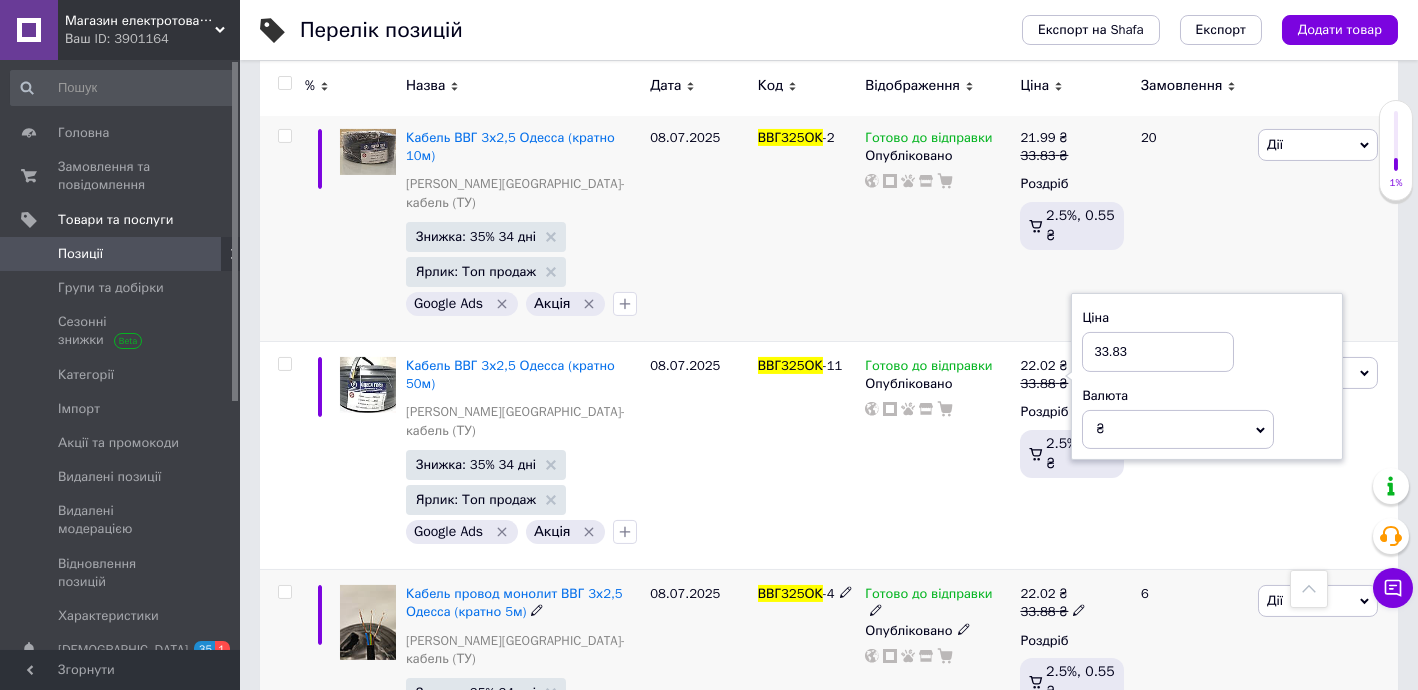 type on "33.83" 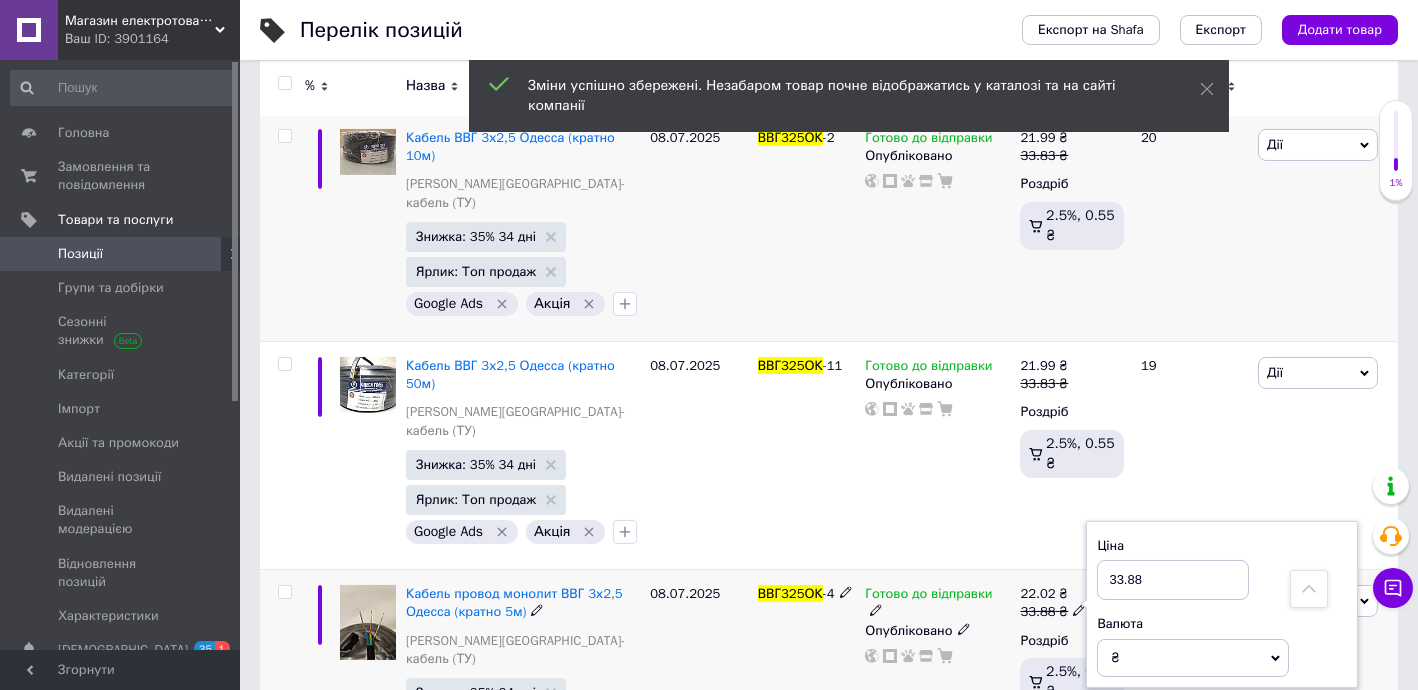 drag, startPoint x: 1133, startPoint y: 317, endPoint x: 1175, endPoint y: 318, distance: 42.0119 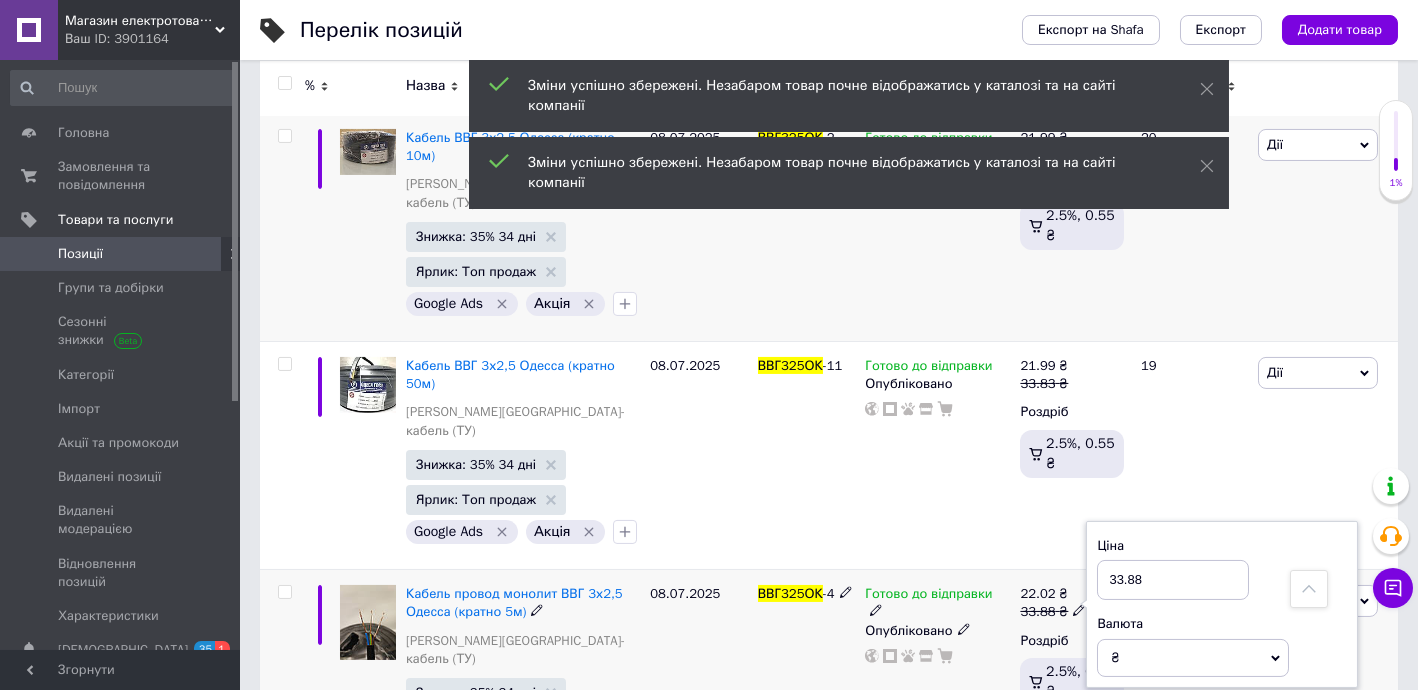 type on "33.83" 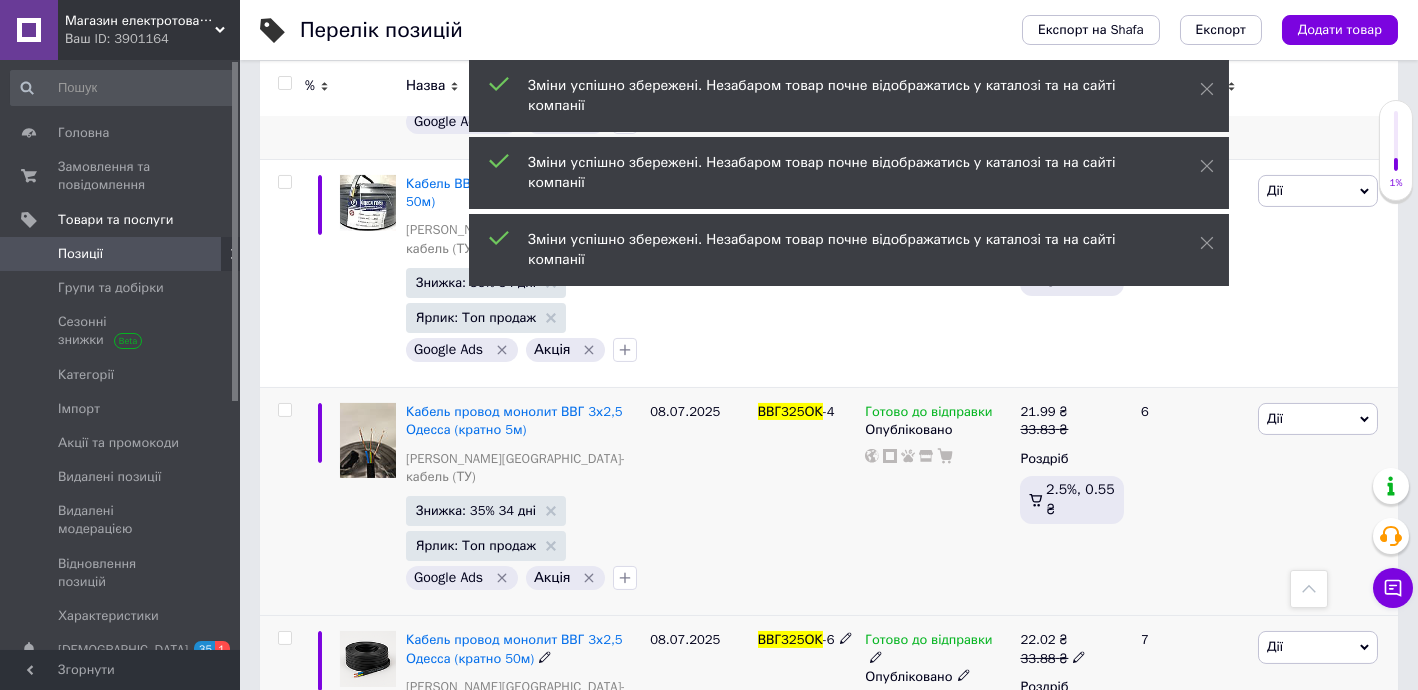 scroll, scrollTop: 2666, scrollLeft: 0, axis: vertical 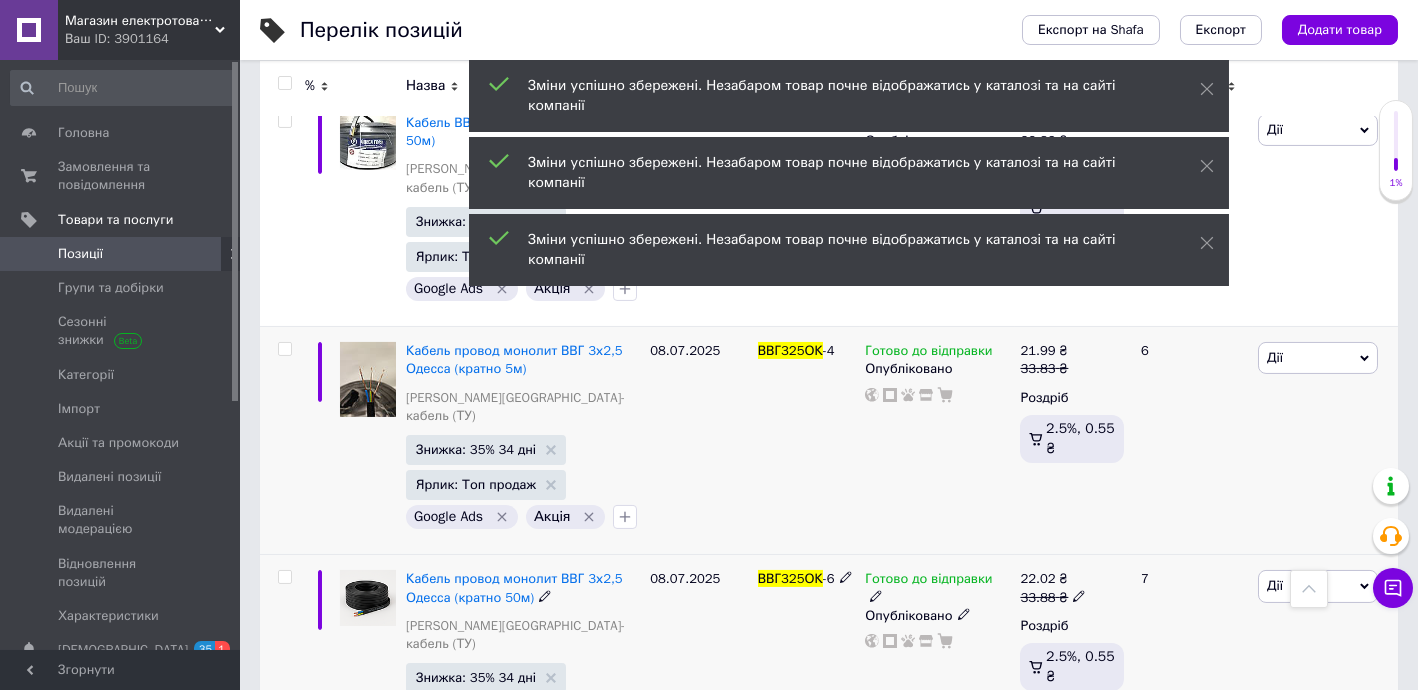 click 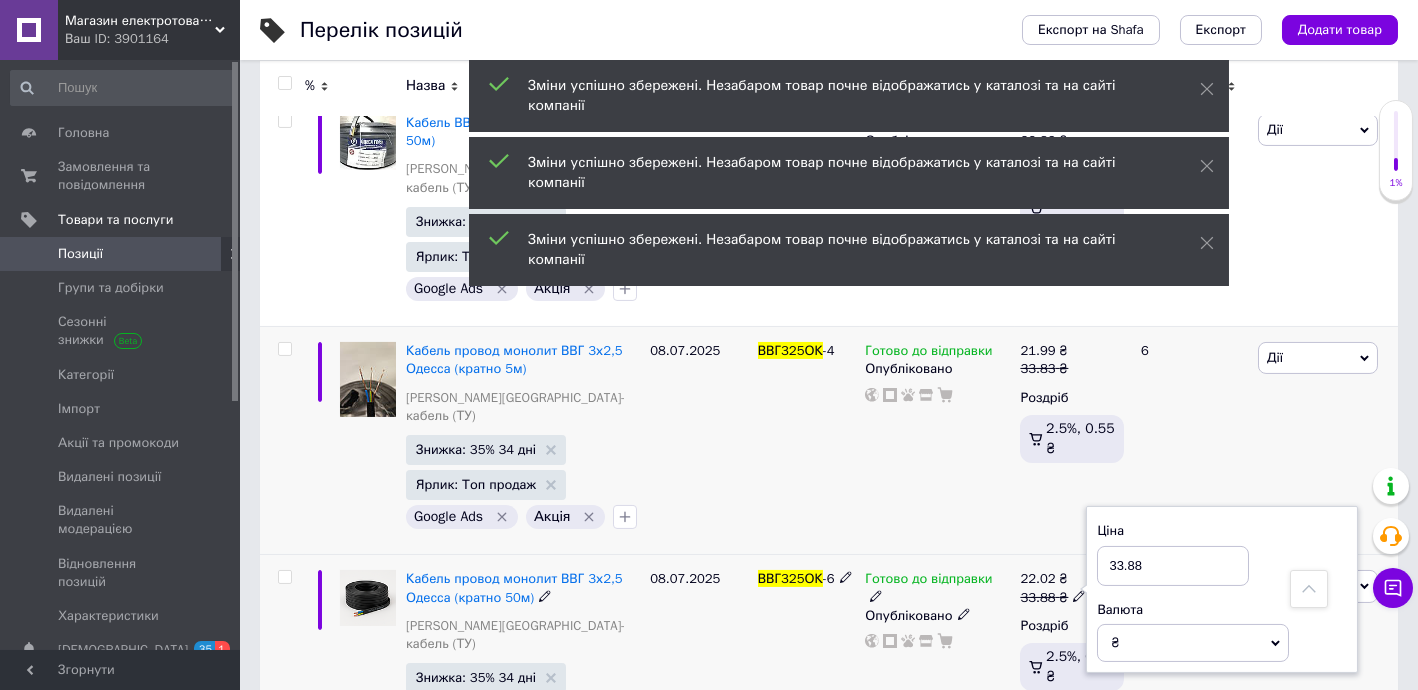 drag, startPoint x: 1132, startPoint y: 286, endPoint x: 1169, endPoint y: 289, distance: 37.12142 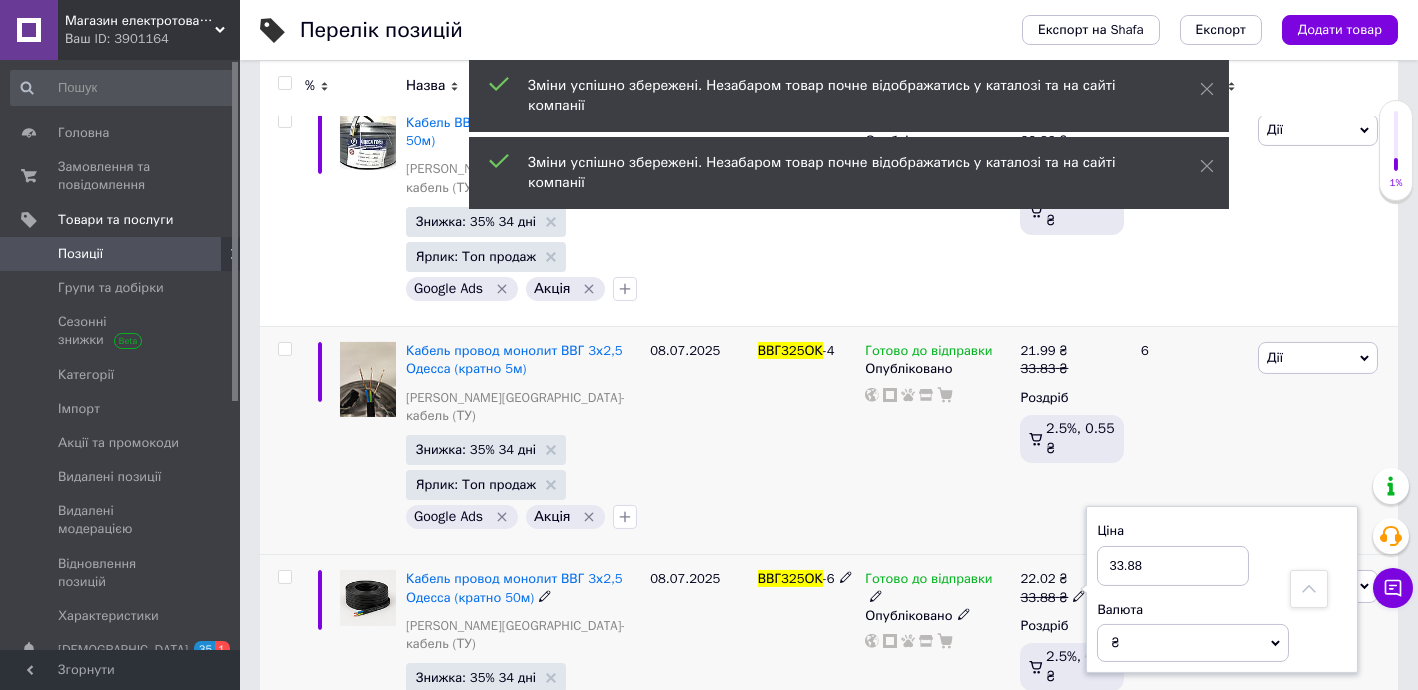 type on "33.83" 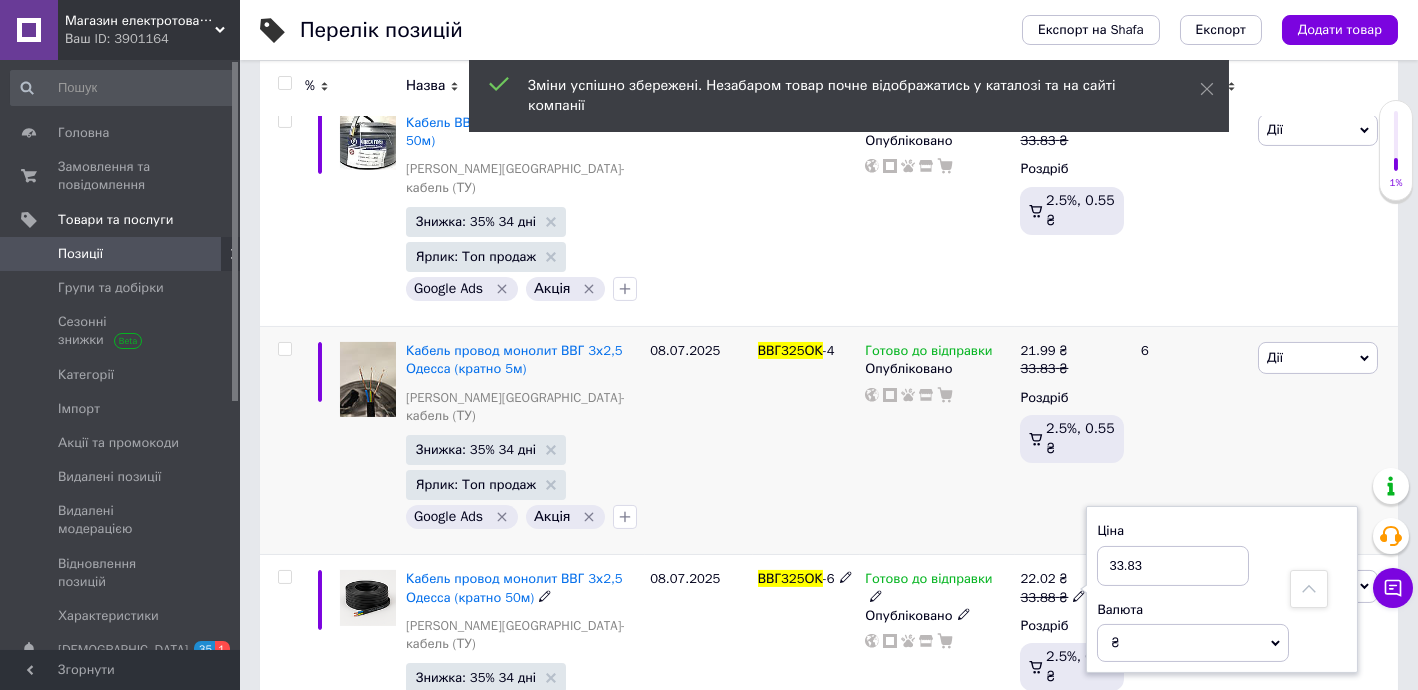 scroll, scrollTop: 2909, scrollLeft: 0, axis: vertical 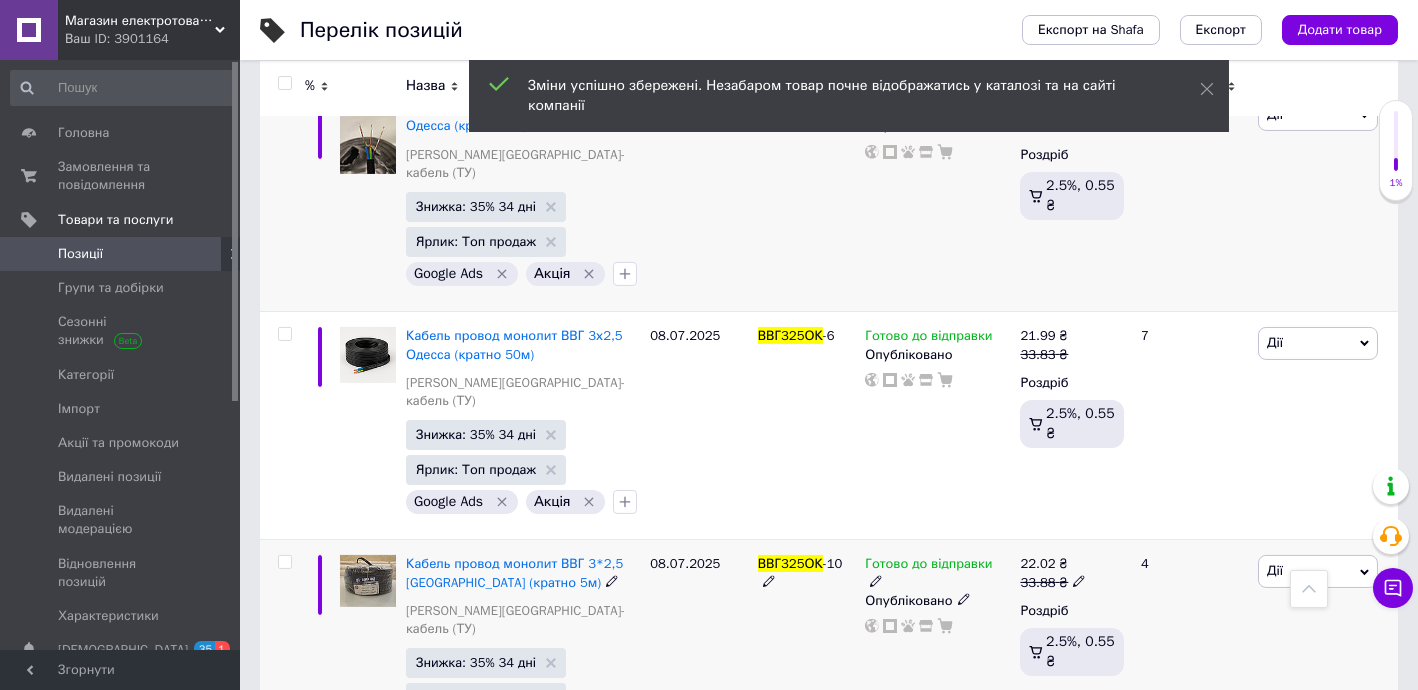 click 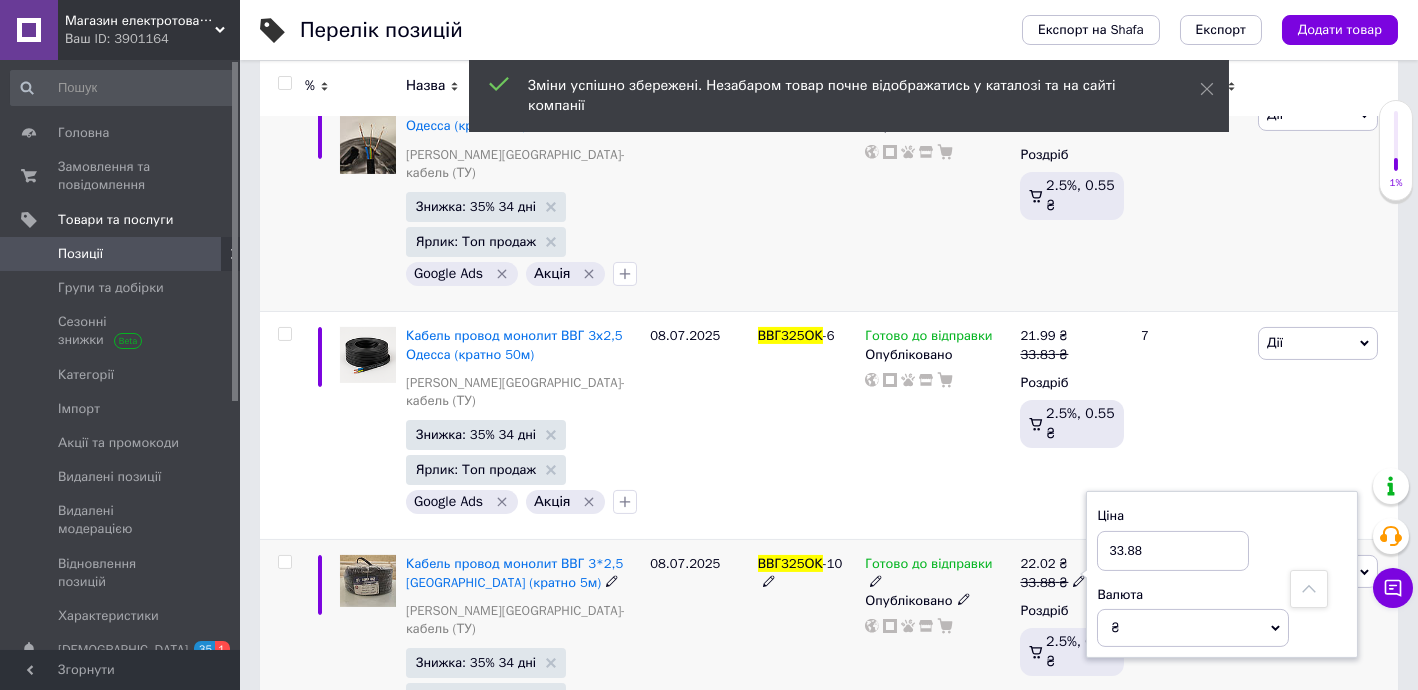 drag, startPoint x: 1149, startPoint y: 253, endPoint x: 1190, endPoint y: 262, distance: 41.976185 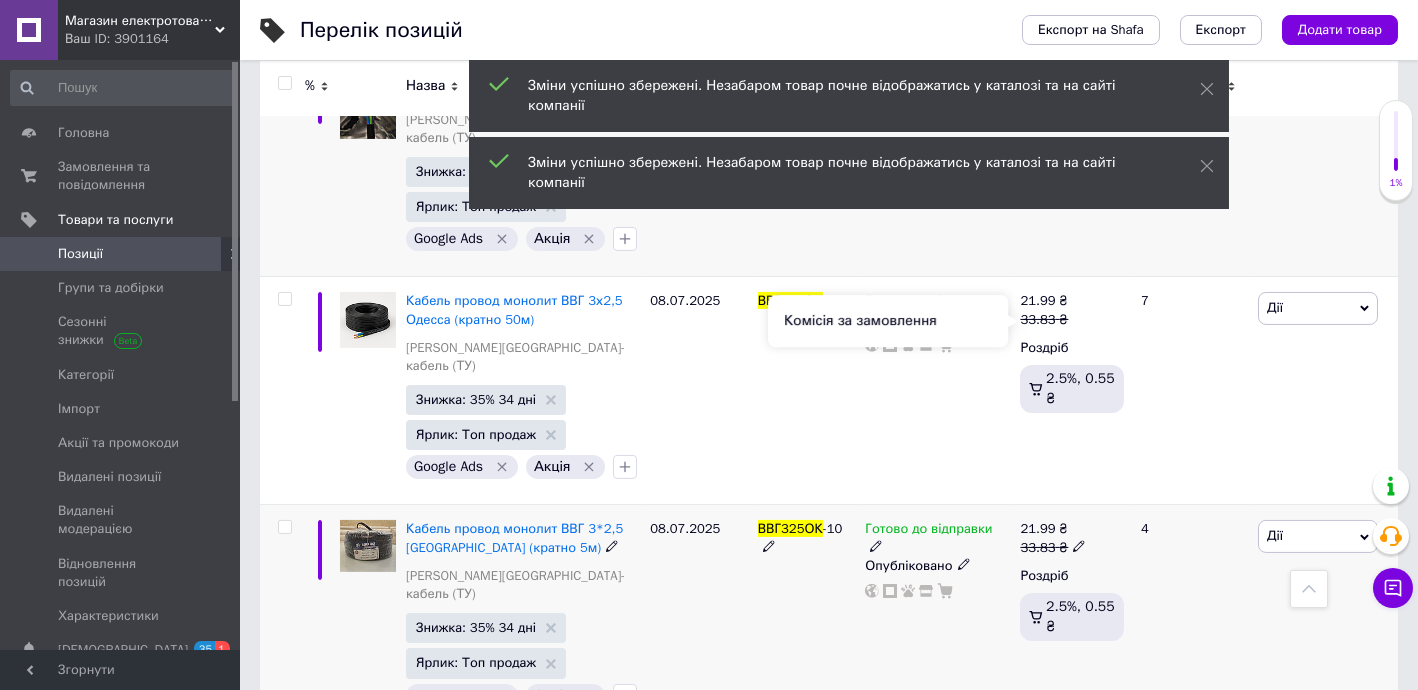 scroll, scrollTop: 3030, scrollLeft: 0, axis: vertical 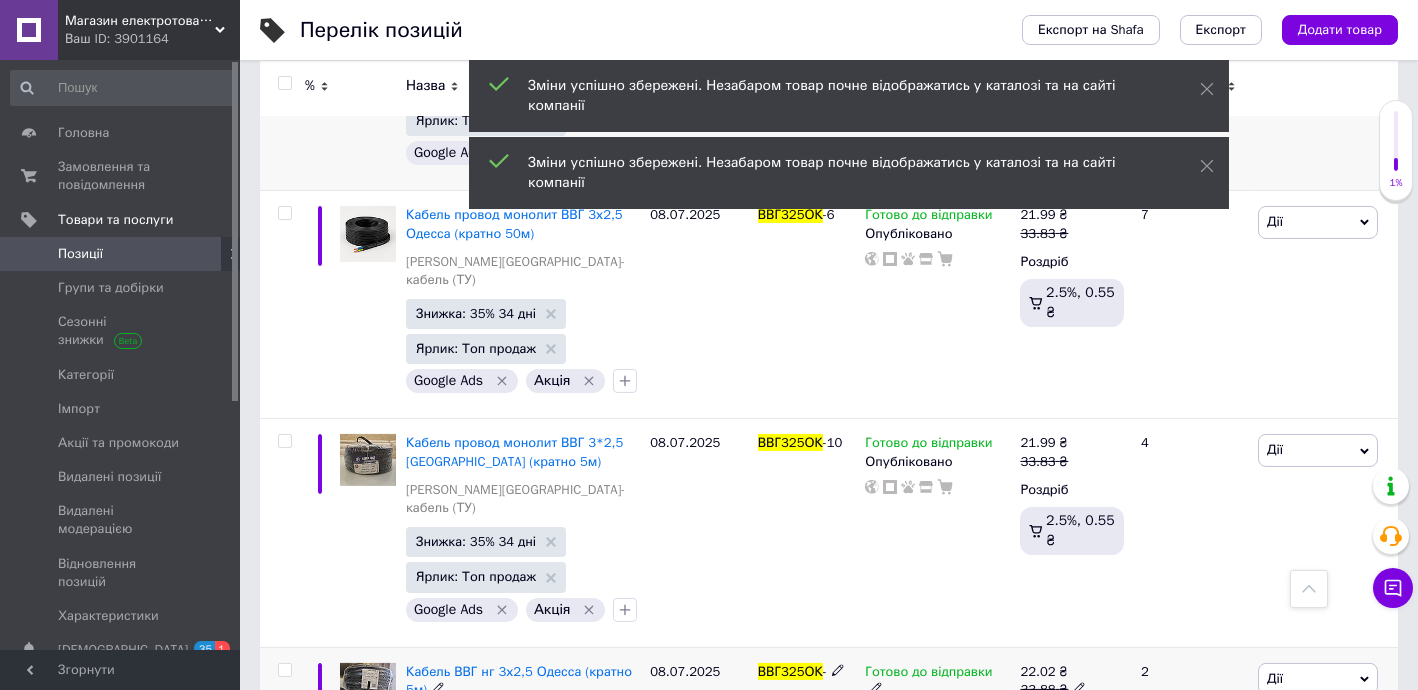 click 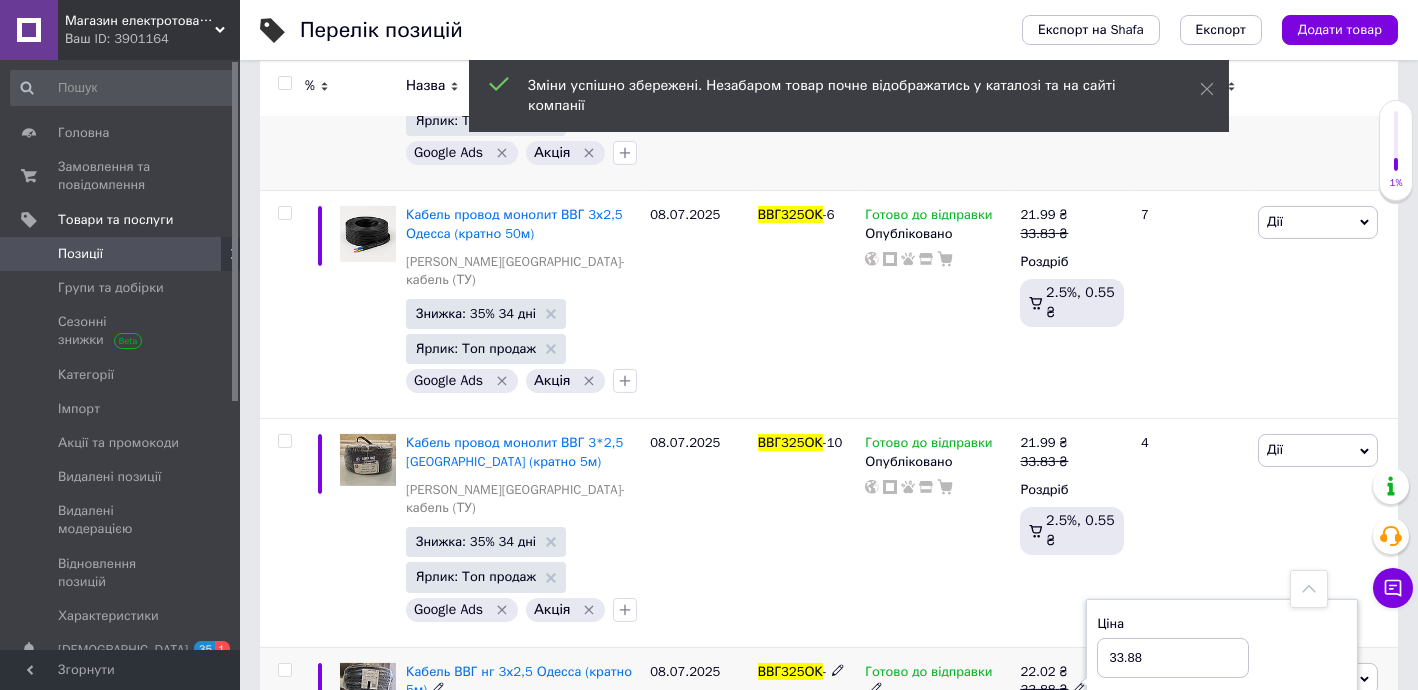 drag, startPoint x: 1136, startPoint y: 339, endPoint x: 1175, endPoint y: 338, distance: 39.012817 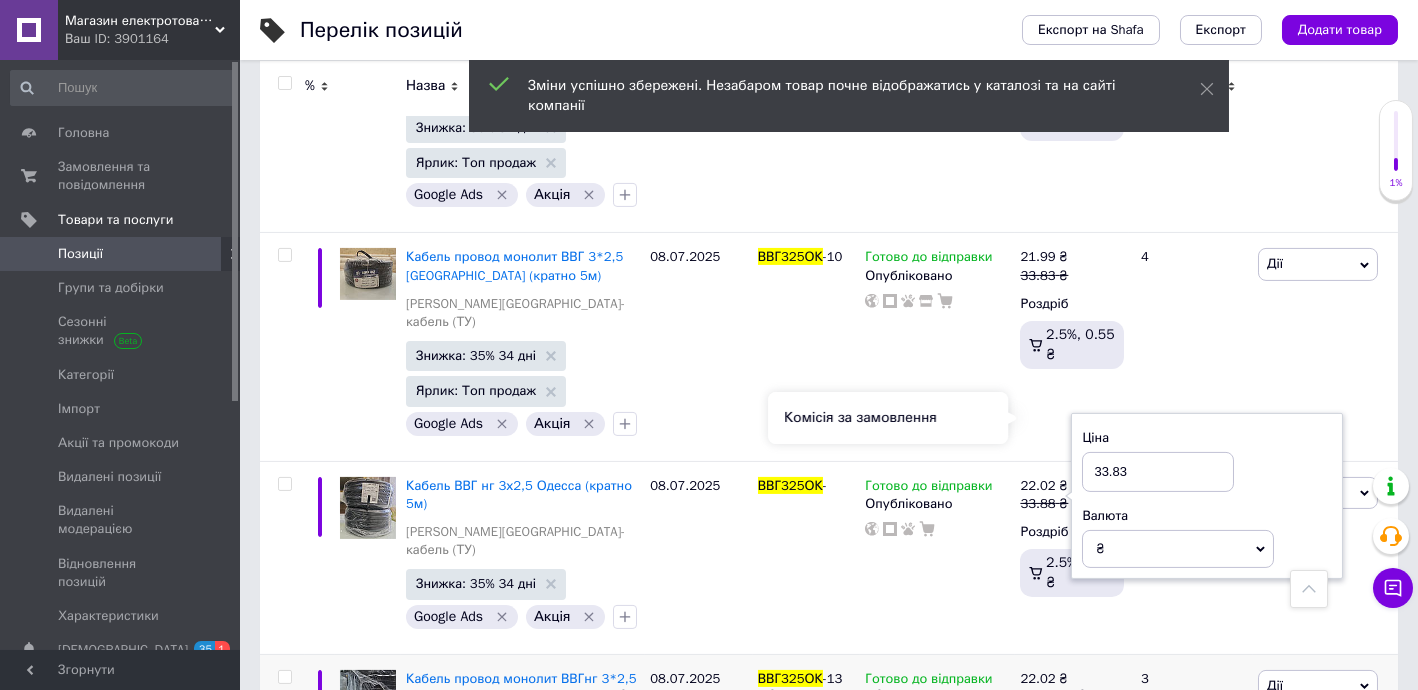 scroll, scrollTop: 3272, scrollLeft: 0, axis: vertical 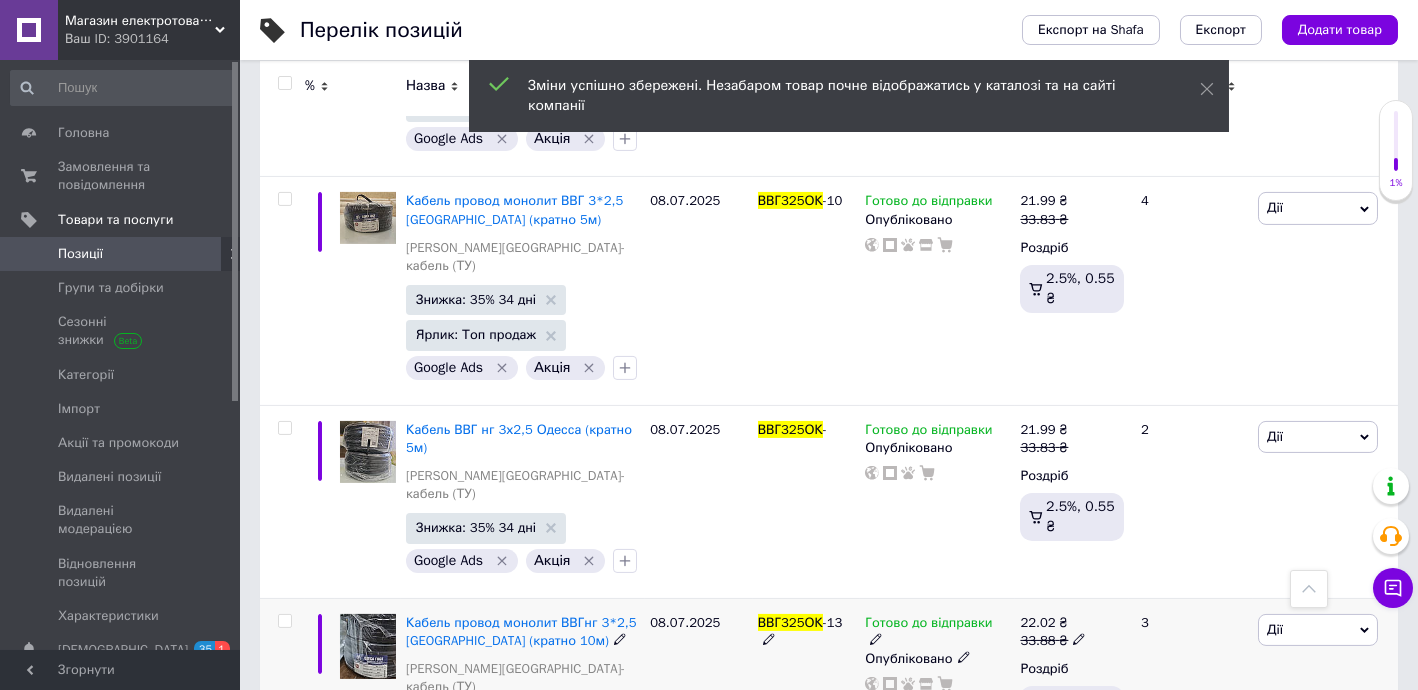click 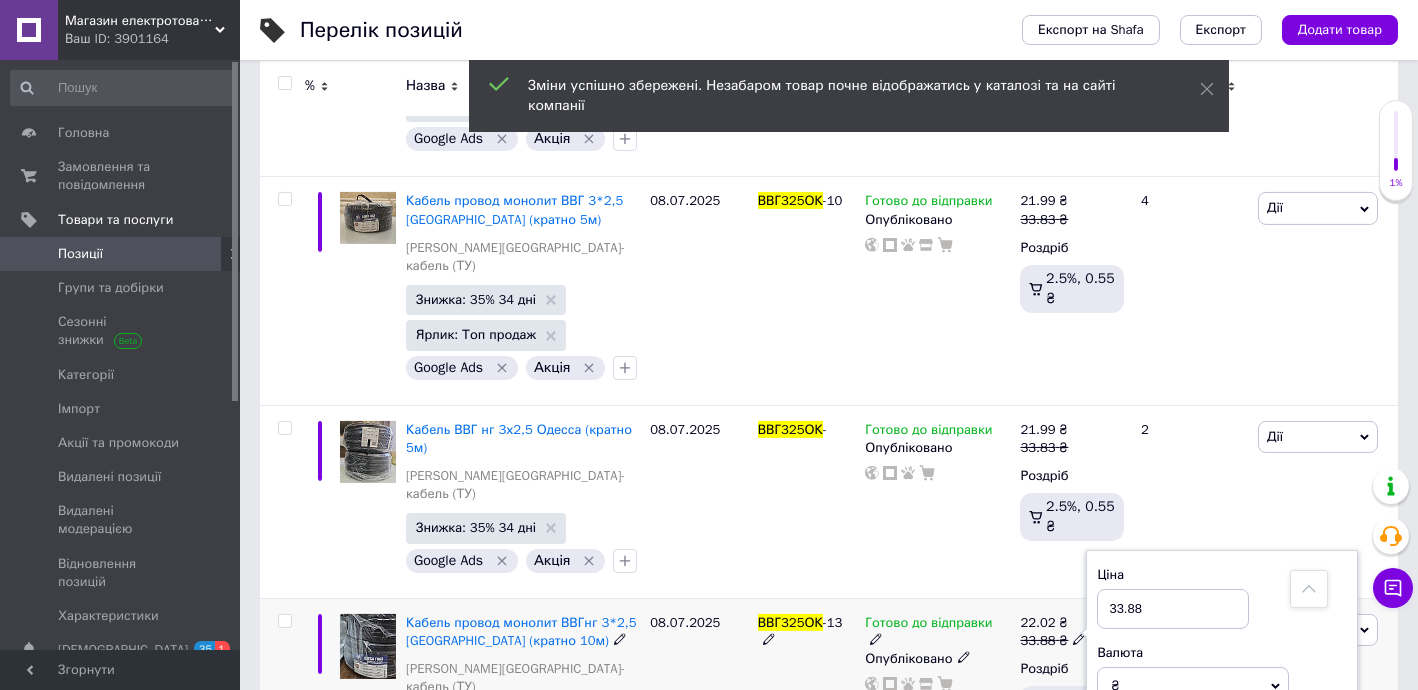 drag, startPoint x: 1135, startPoint y: 251, endPoint x: 1169, endPoint y: 258, distance: 34.713108 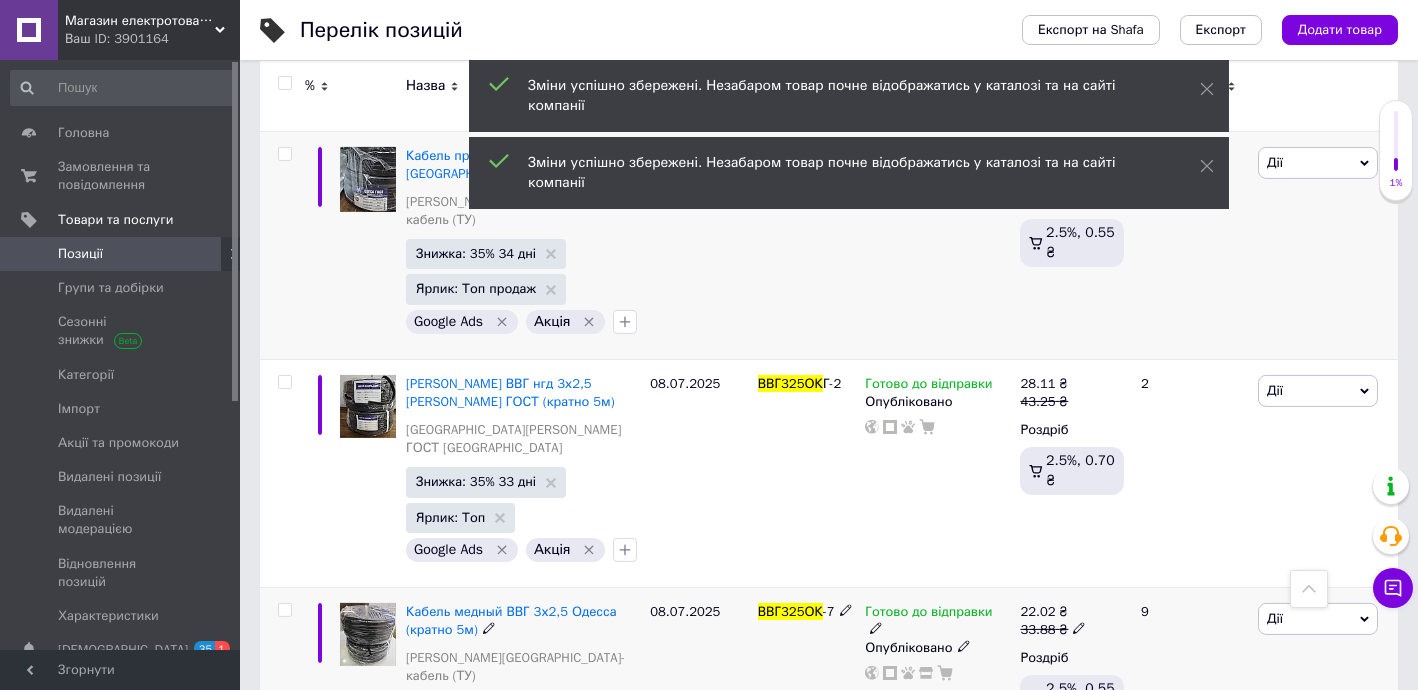 scroll, scrollTop: 3757, scrollLeft: 0, axis: vertical 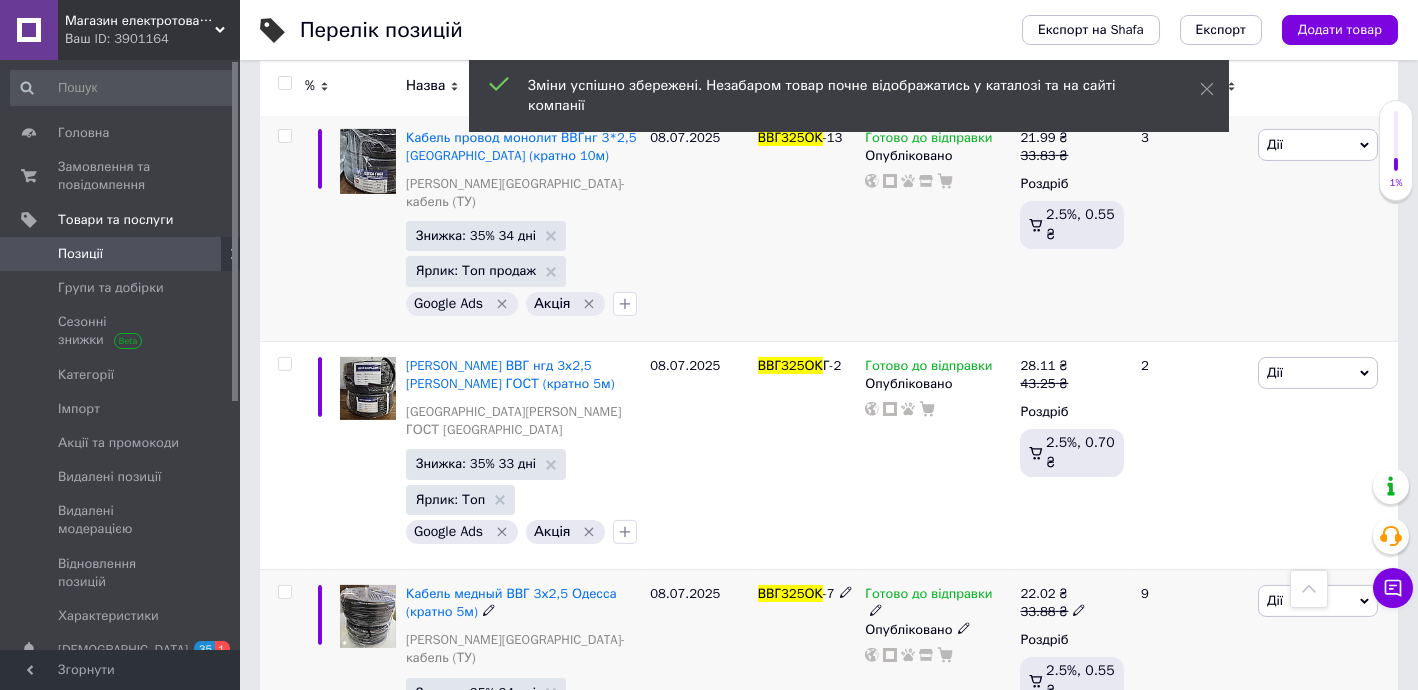 click 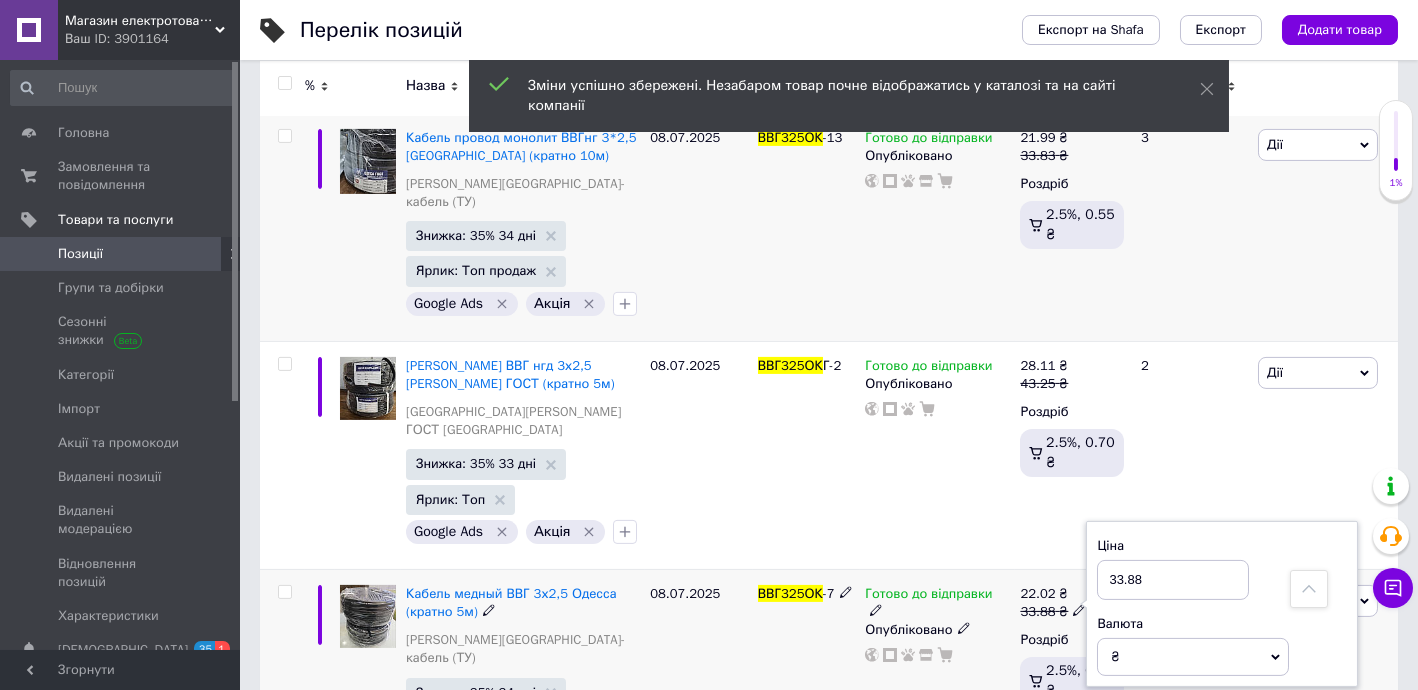 drag, startPoint x: 1137, startPoint y: 185, endPoint x: 1170, endPoint y: 195, distance: 34.48188 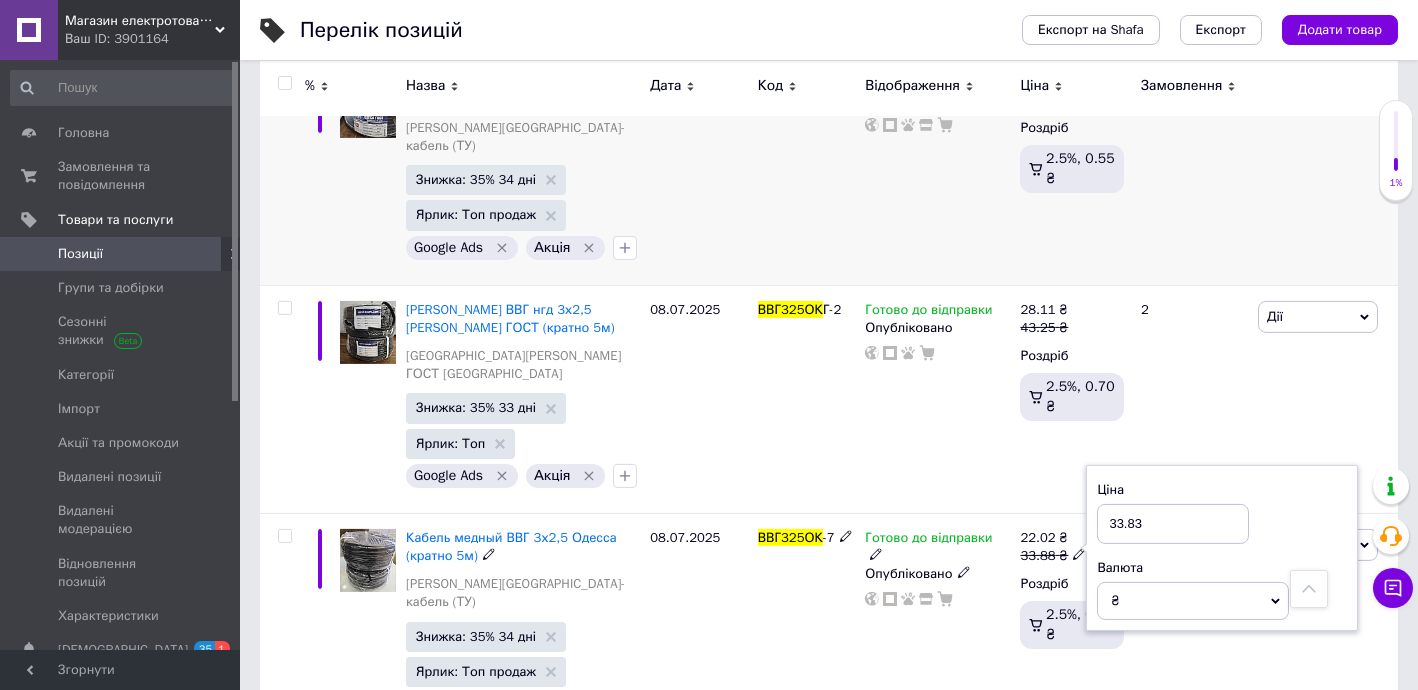 scroll, scrollTop: 3878, scrollLeft: 0, axis: vertical 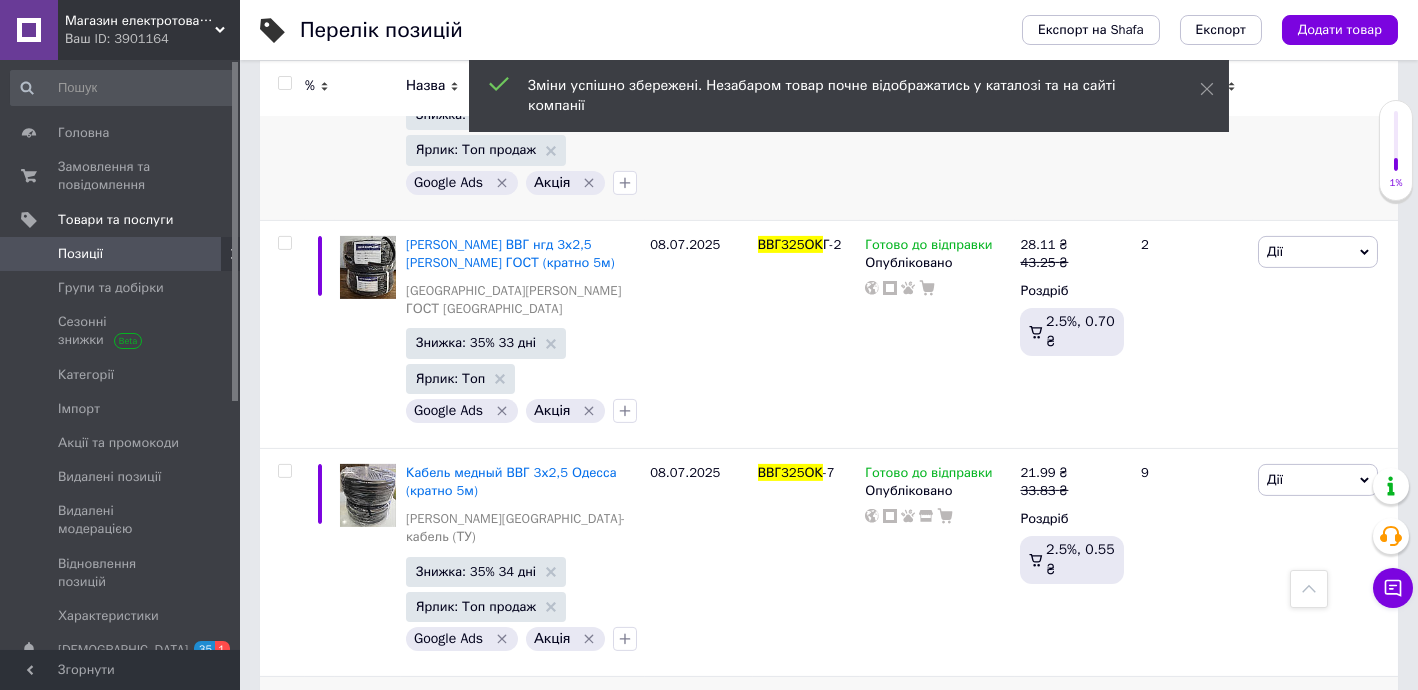 click 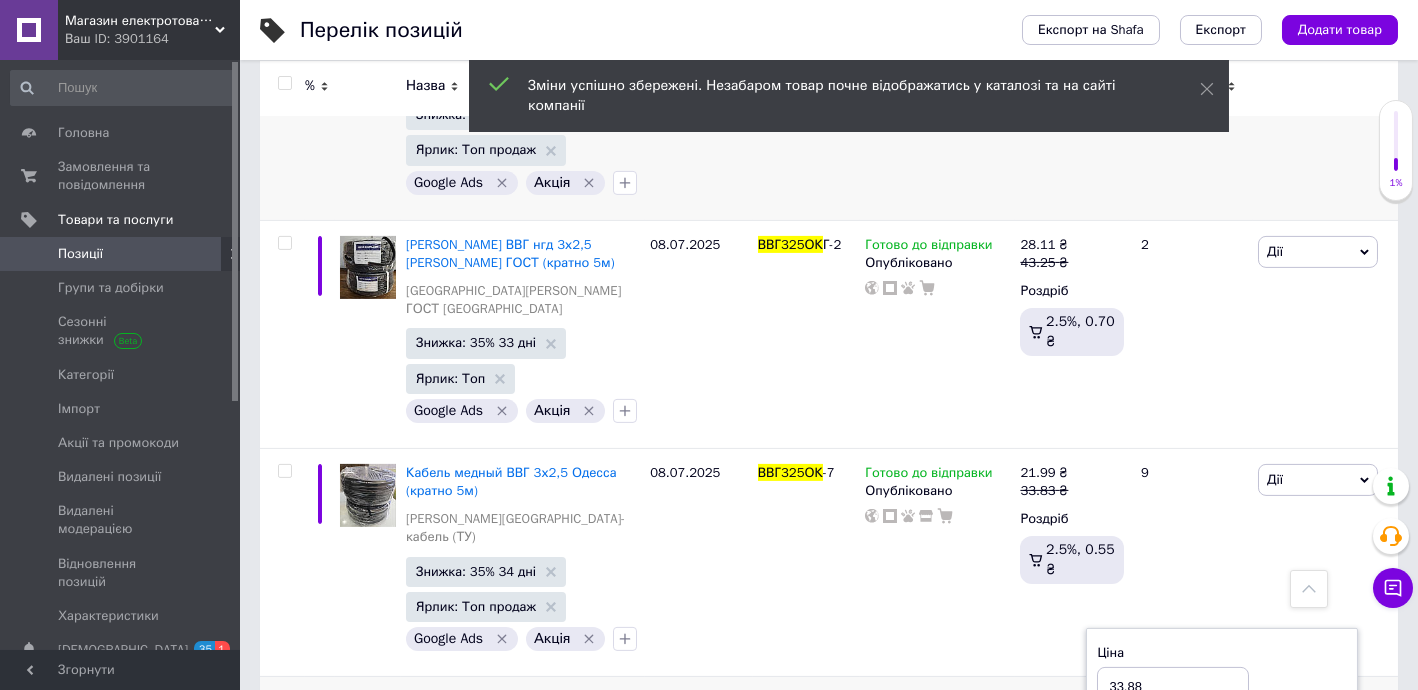drag, startPoint x: 1134, startPoint y: 280, endPoint x: 1188, endPoint y: 286, distance: 54.33231 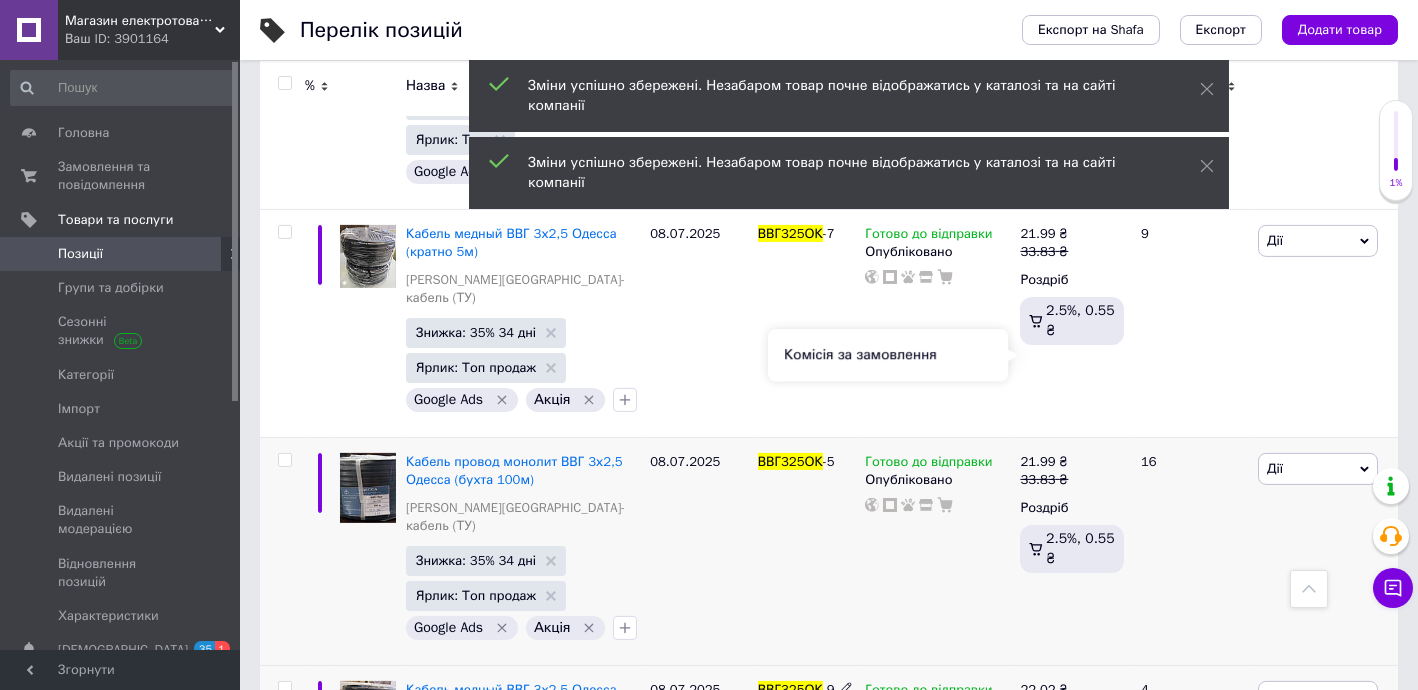 scroll, scrollTop: 4121, scrollLeft: 0, axis: vertical 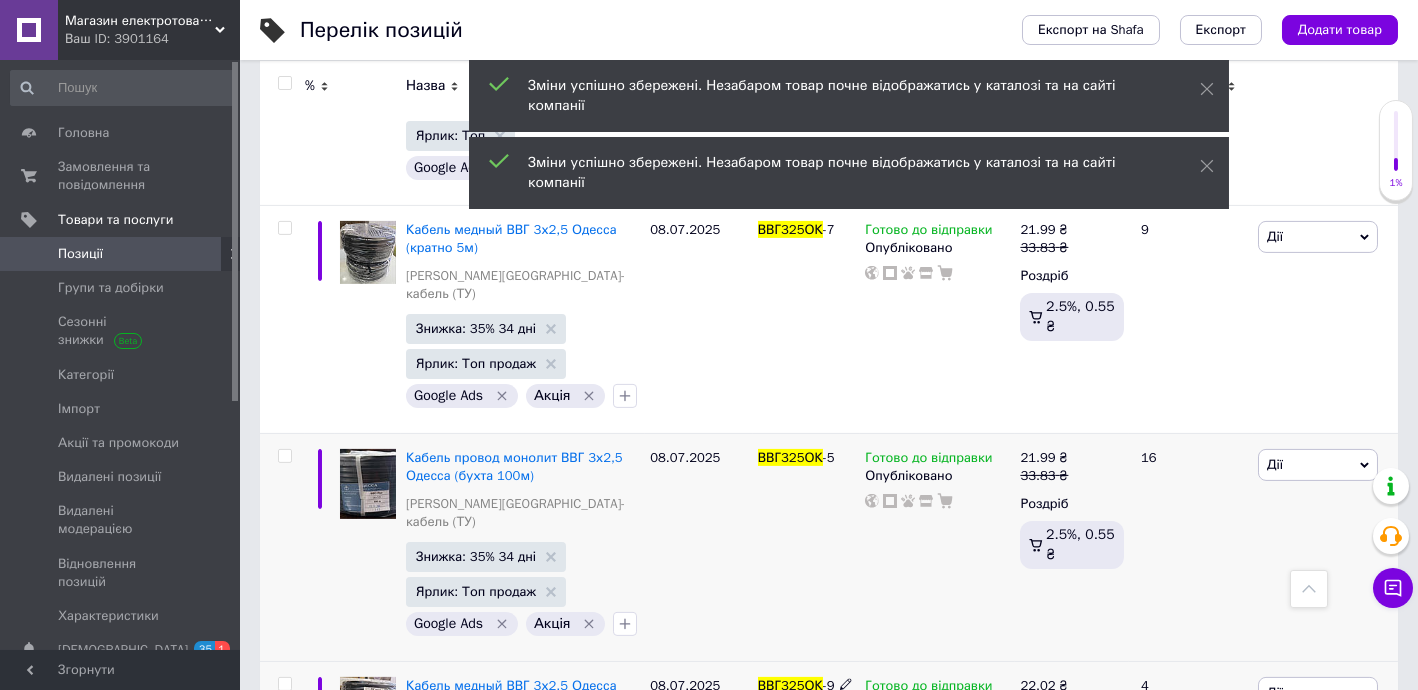 click at bounding box center (1079, 702) 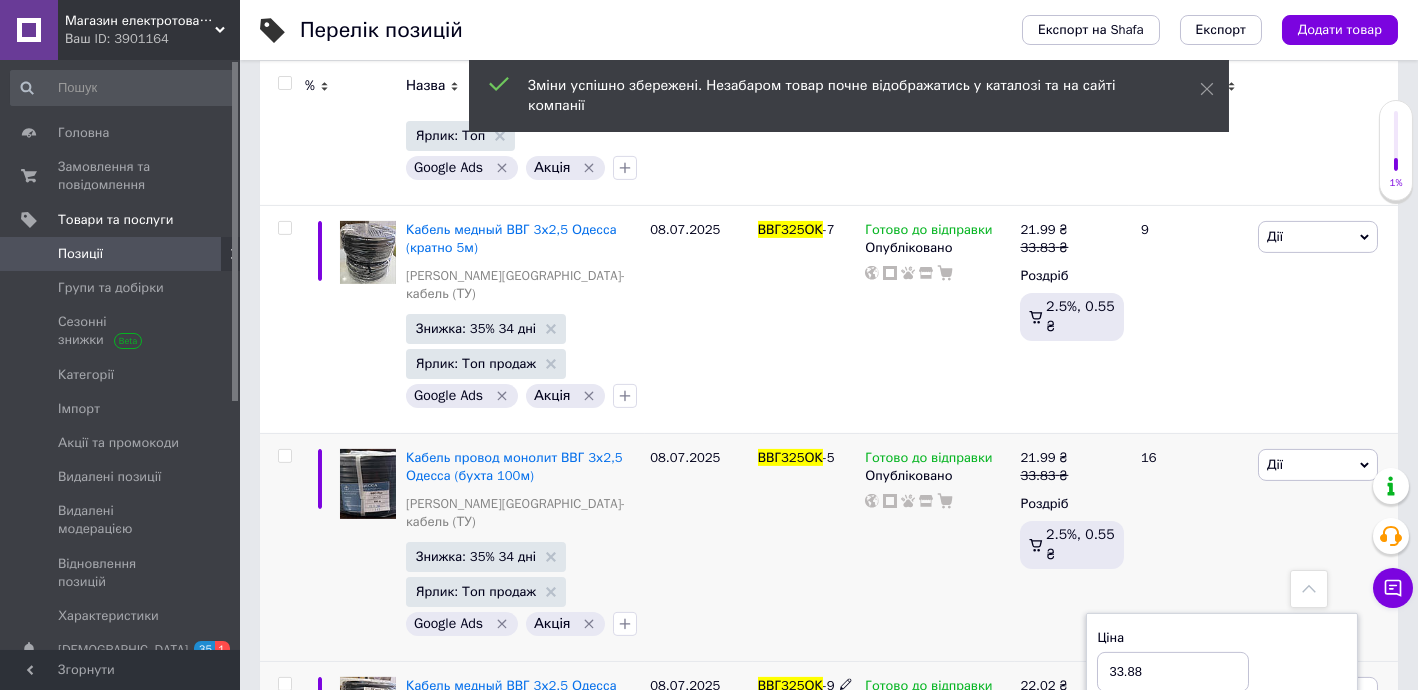 drag, startPoint x: 1129, startPoint y: 248, endPoint x: 1182, endPoint y: 256, distance: 53.600372 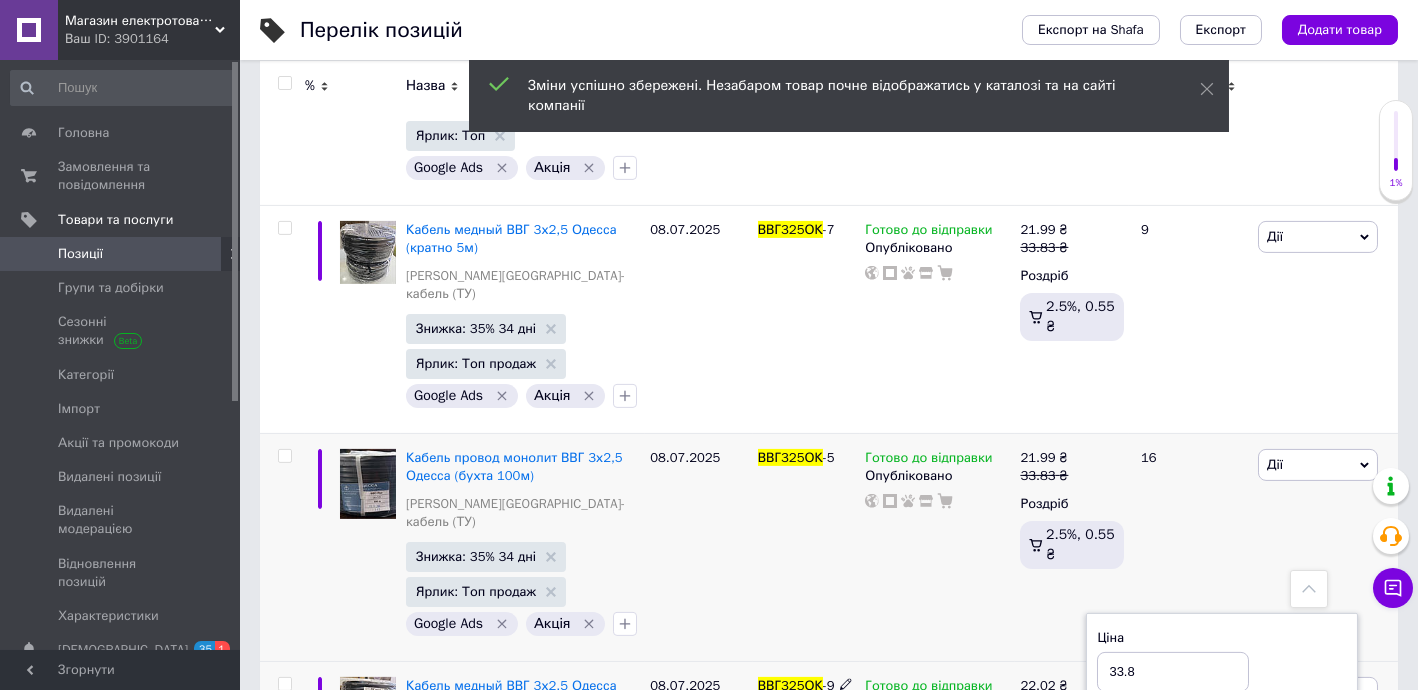 type on "33.83" 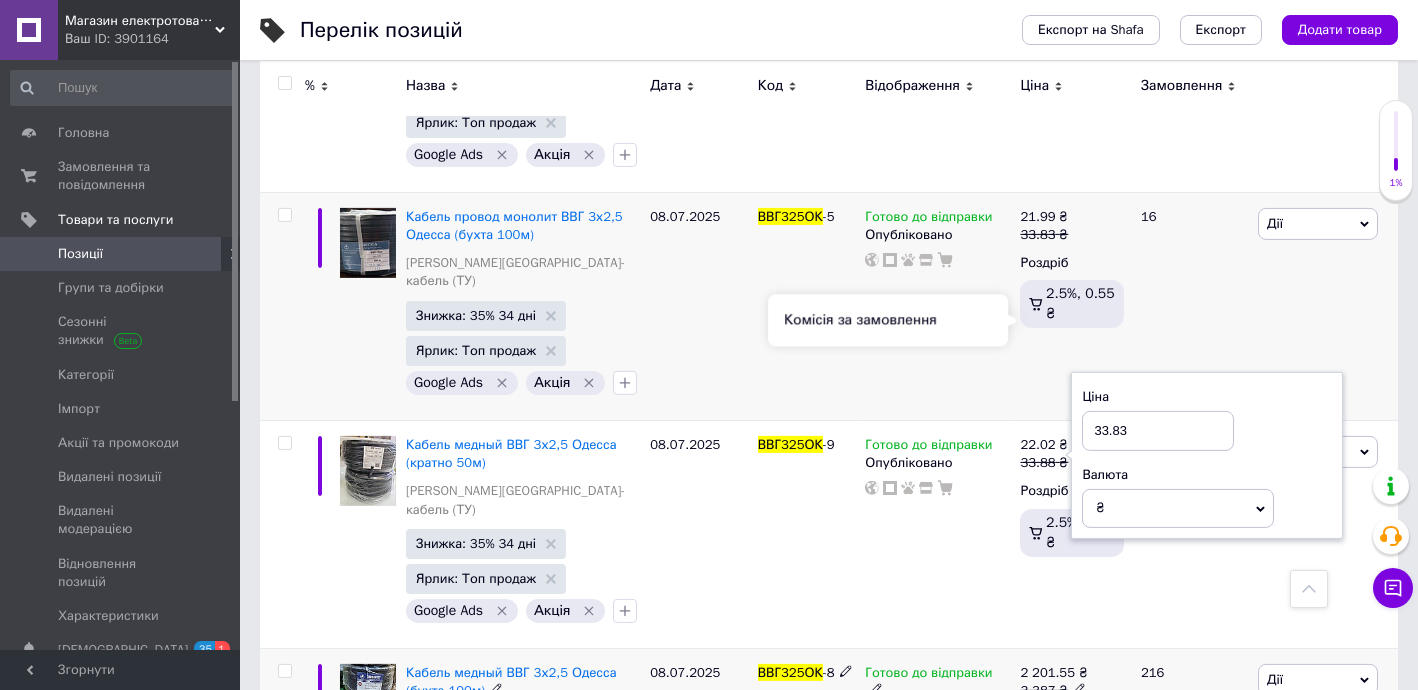 scroll, scrollTop: 4363, scrollLeft: 0, axis: vertical 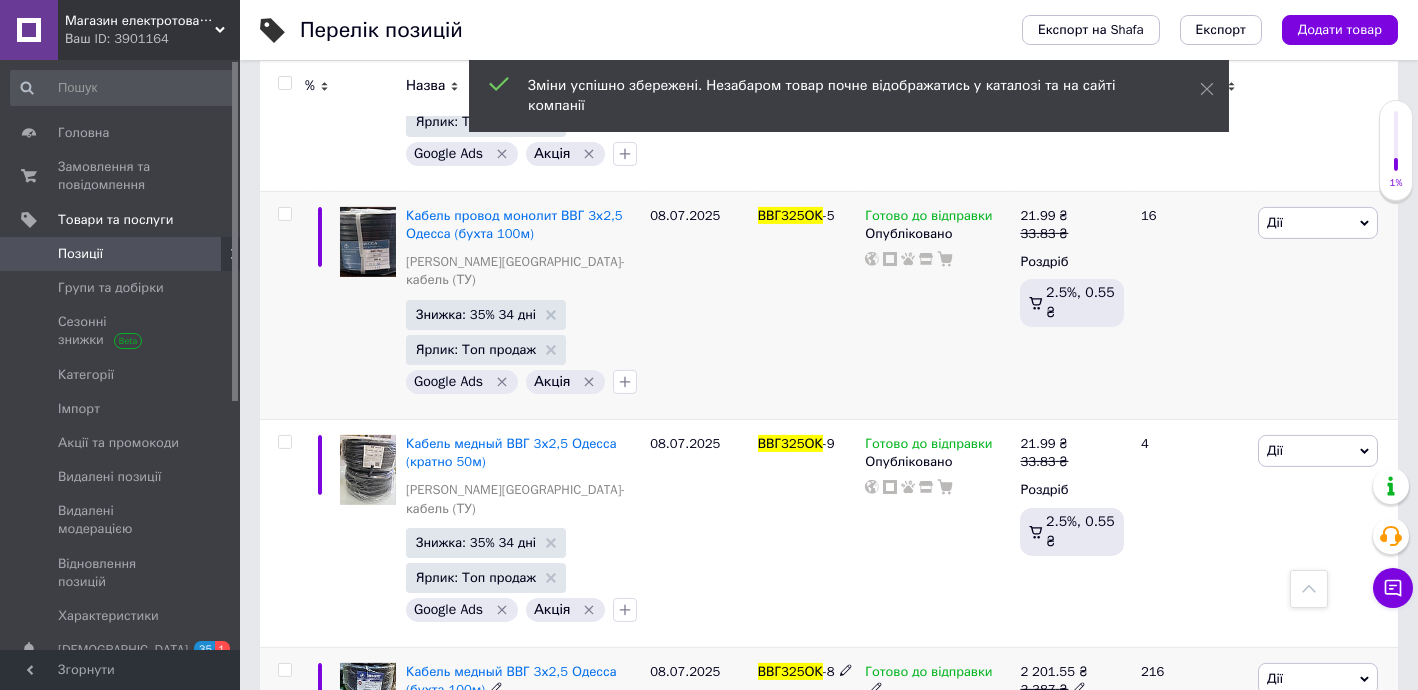 click 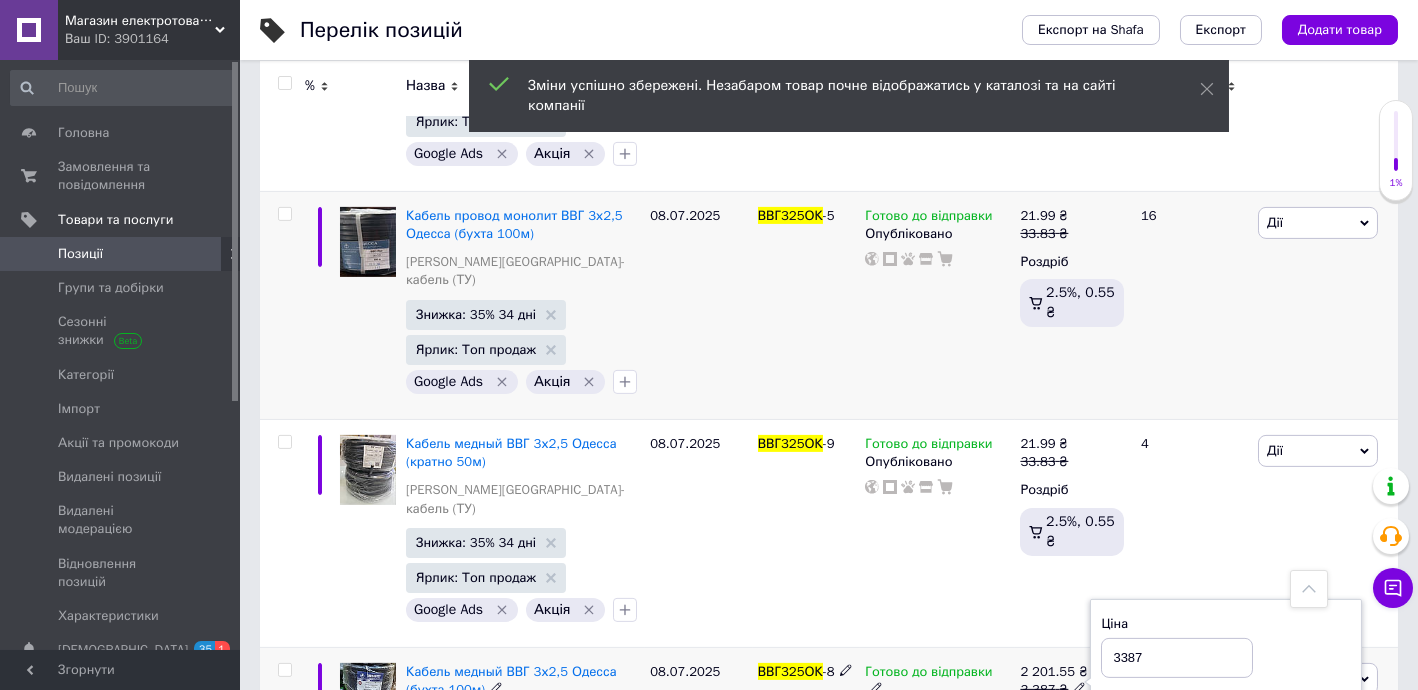 drag, startPoint x: 1136, startPoint y: 209, endPoint x: 1185, endPoint y: 215, distance: 49.365982 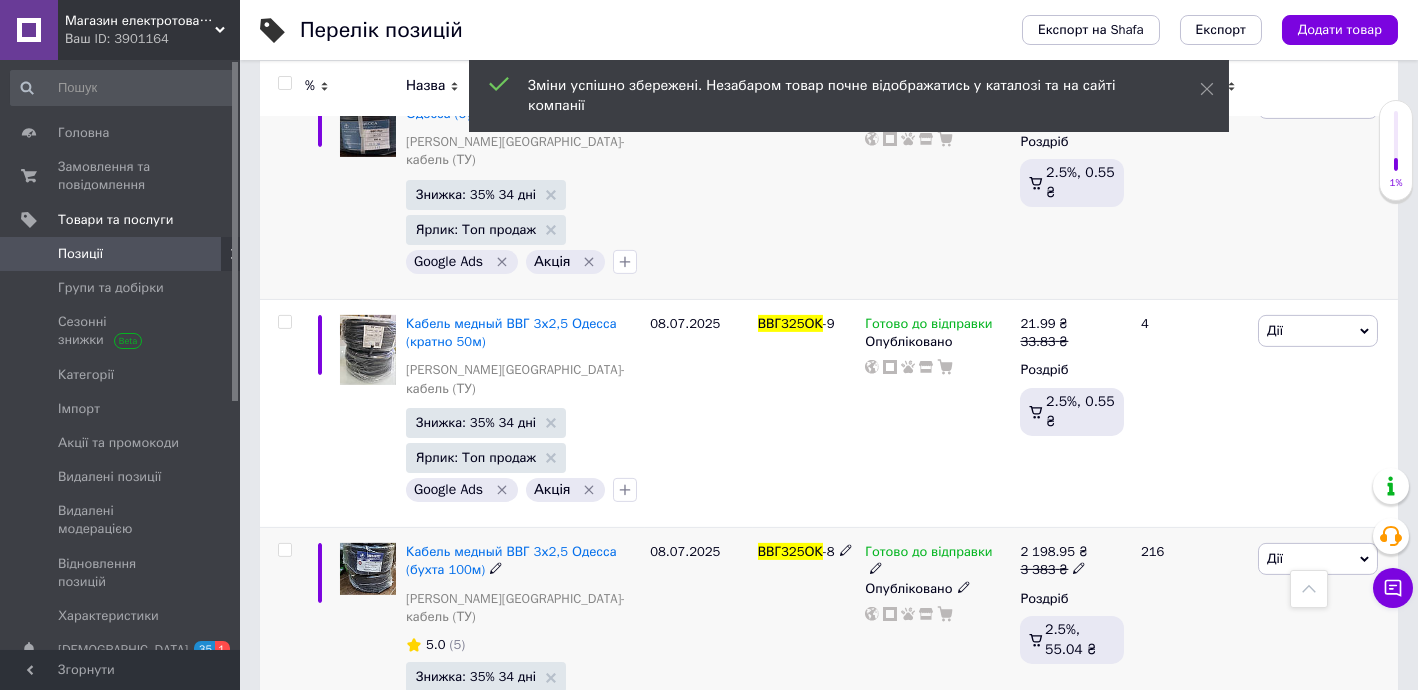 scroll, scrollTop: 4485, scrollLeft: 0, axis: vertical 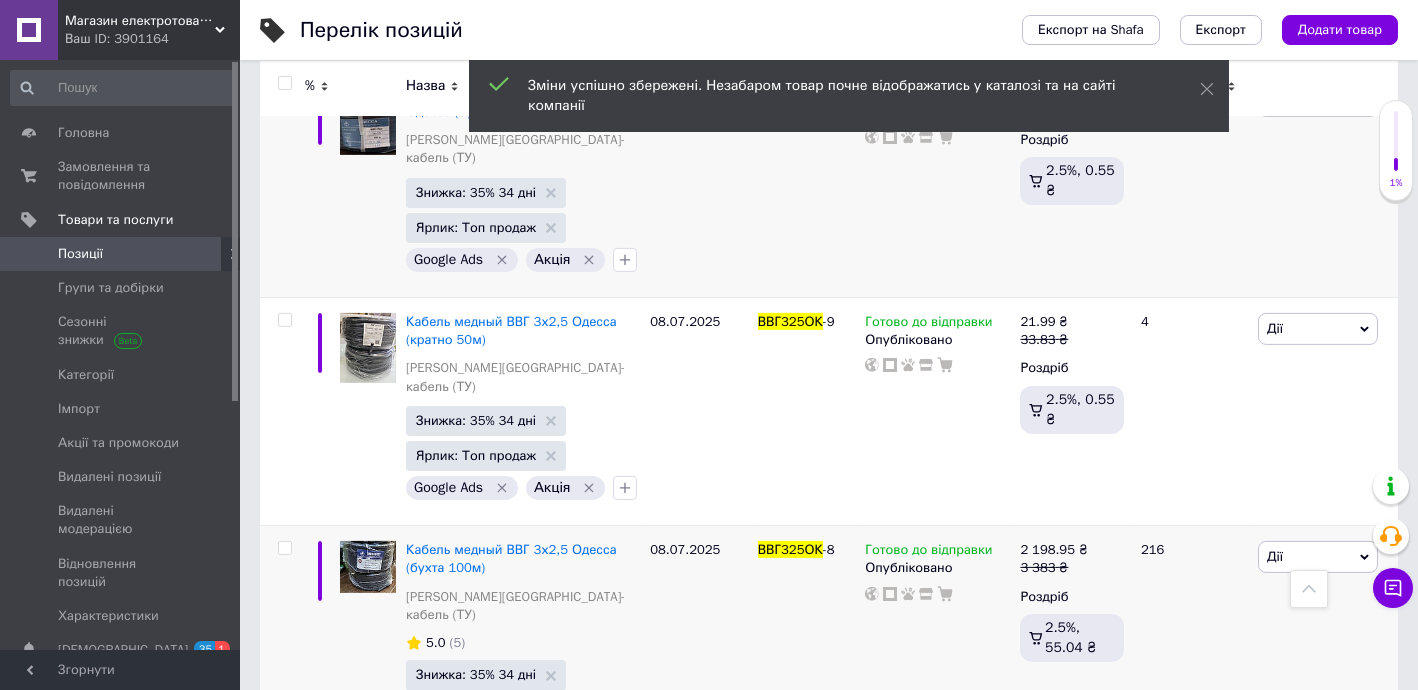 click 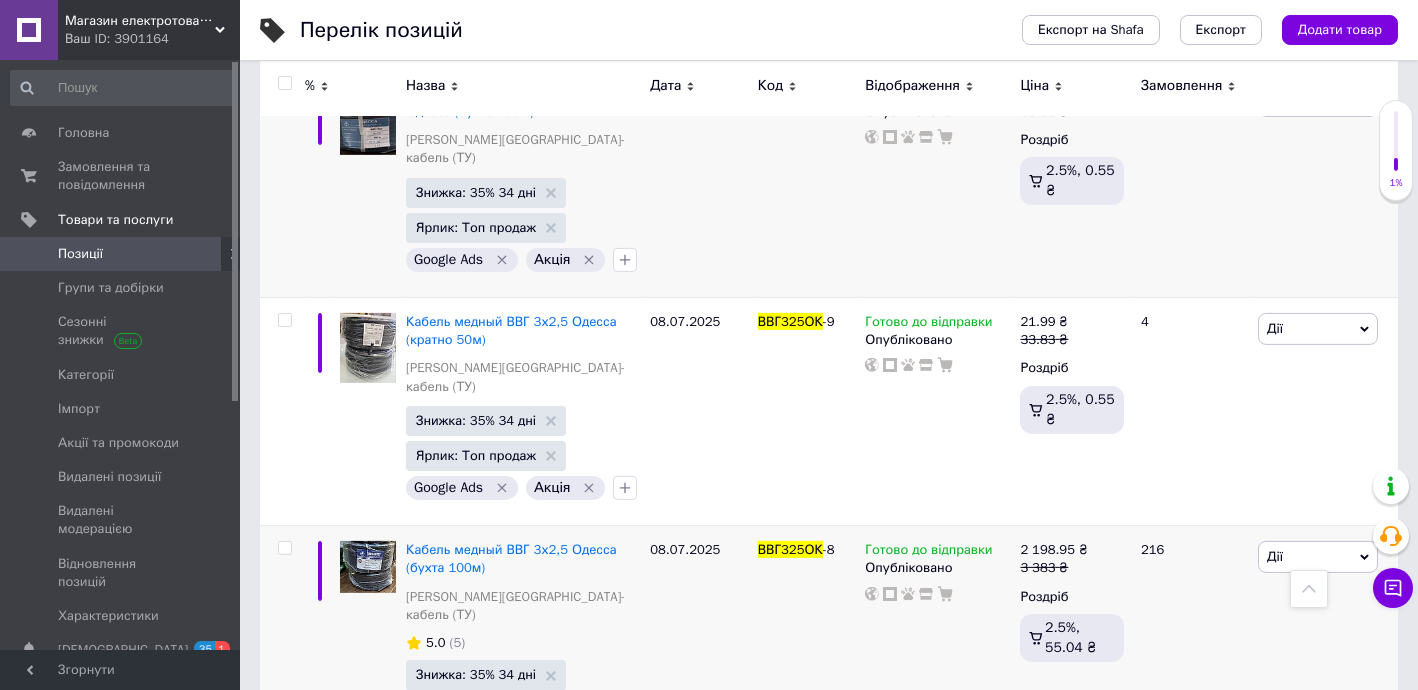 type on "3383" 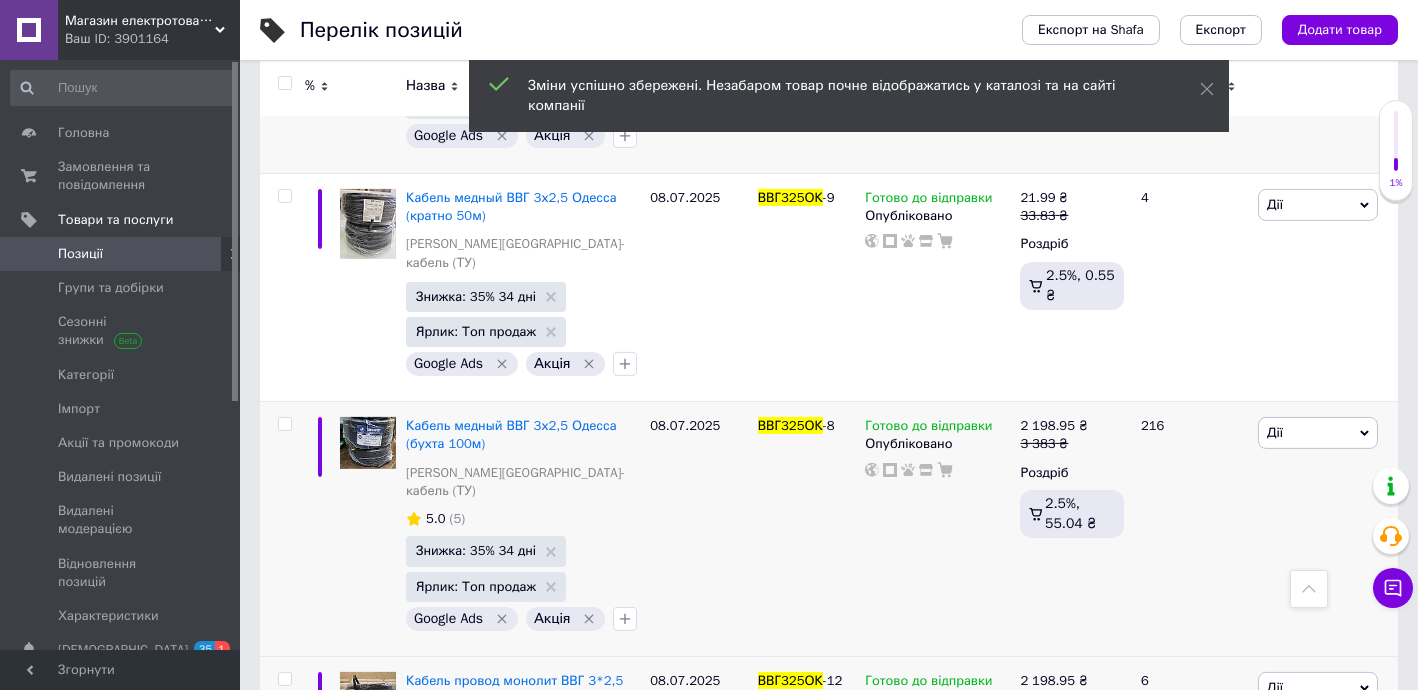 scroll, scrollTop: 4615, scrollLeft: 0, axis: vertical 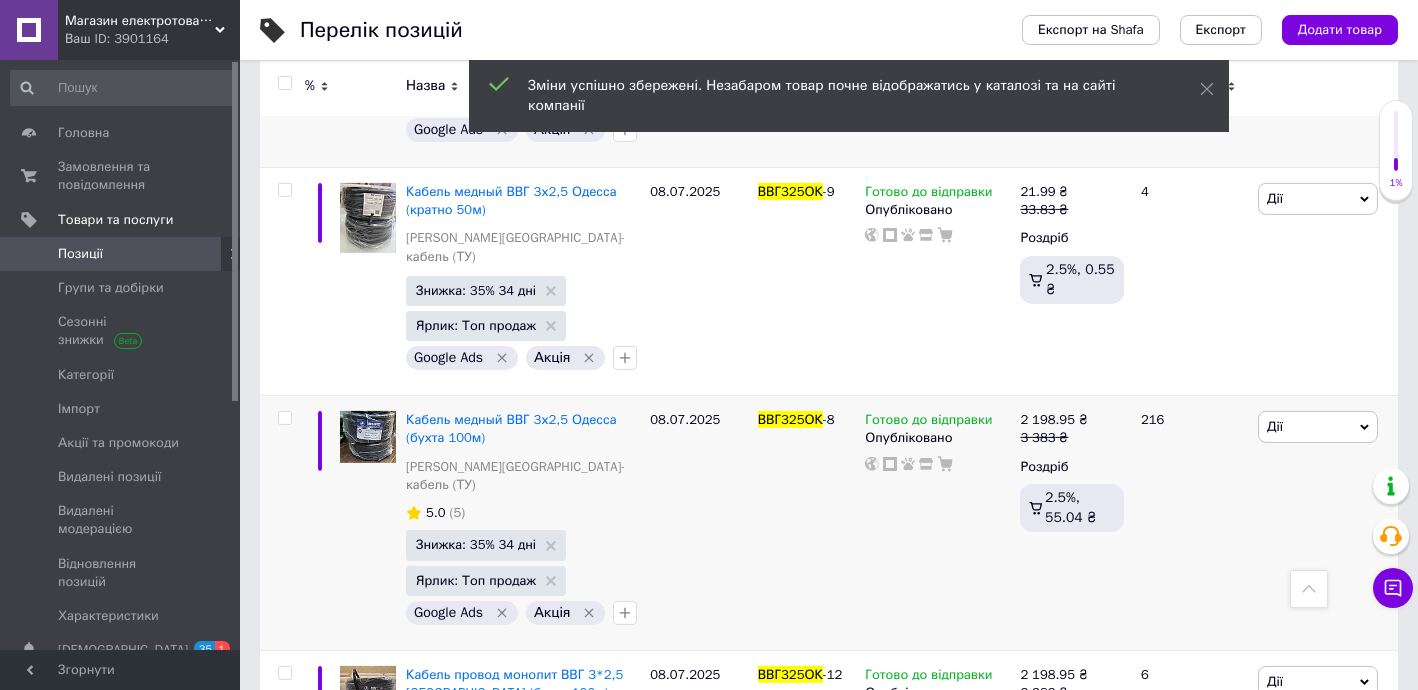 click 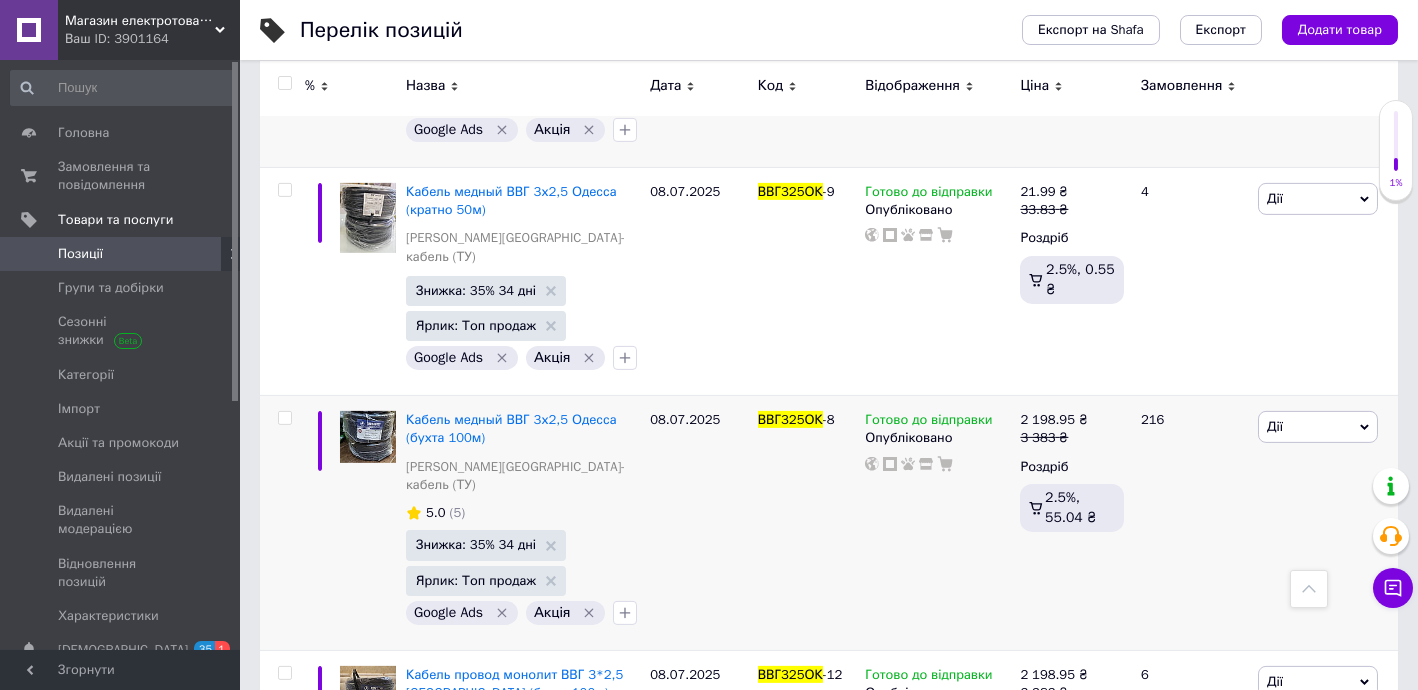 type on "33.83" 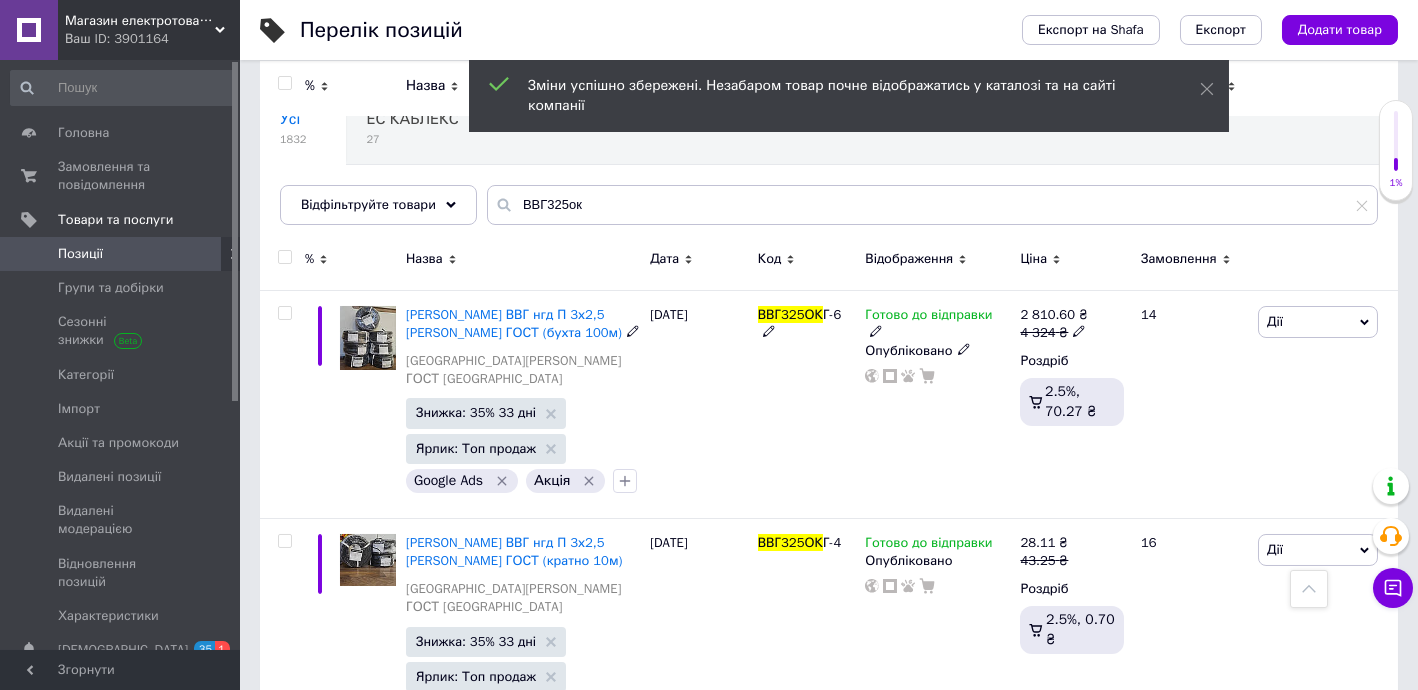 scroll, scrollTop: 0, scrollLeft: 0, axis: both 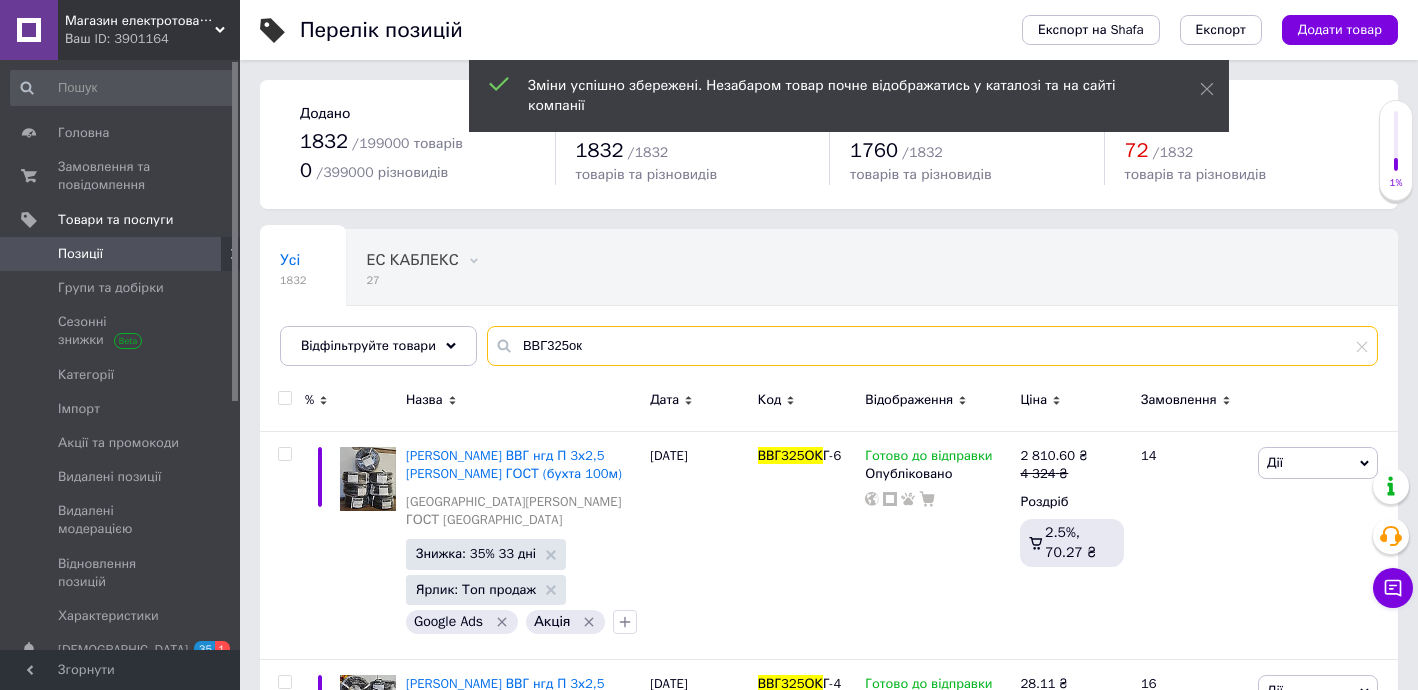 click on "ВВГ325ок" at bounding box center (932, 346) 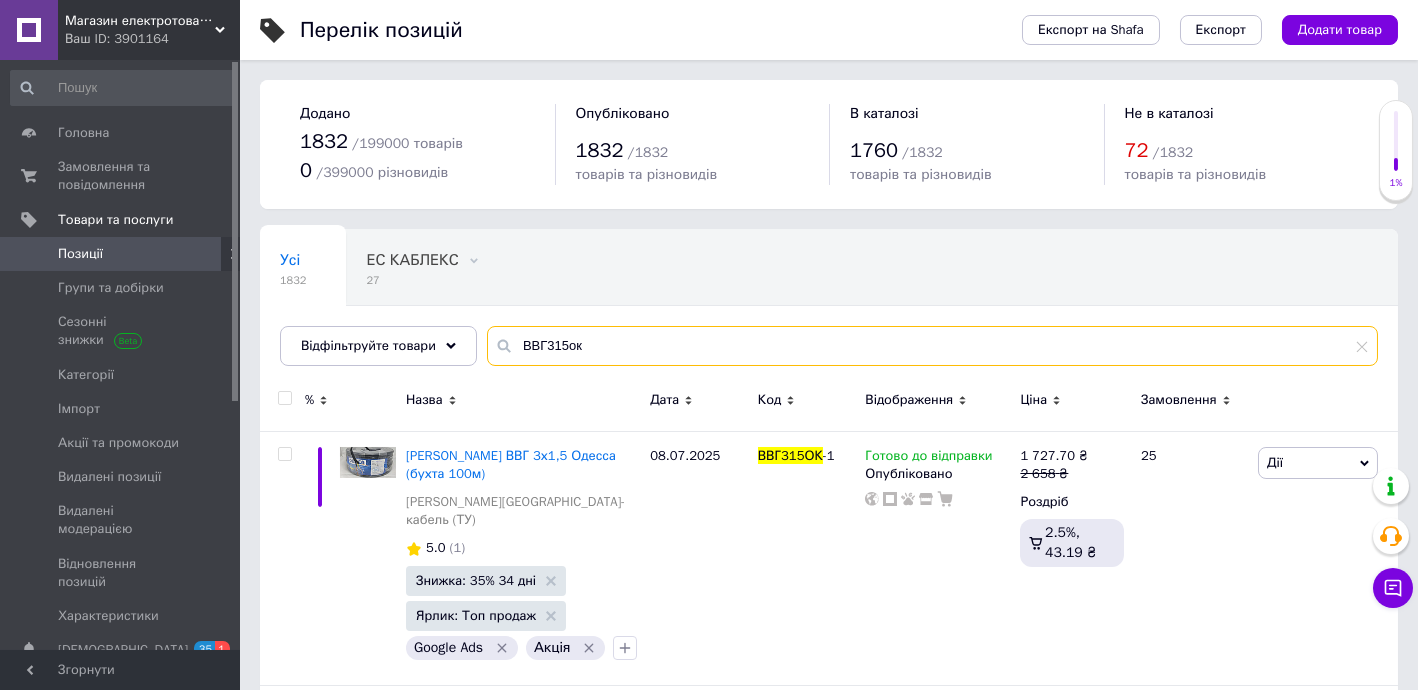 drag, startPoint x: 538, startPoint y: 344, endPoint x: 561, endPoint y: 344, distance: 23 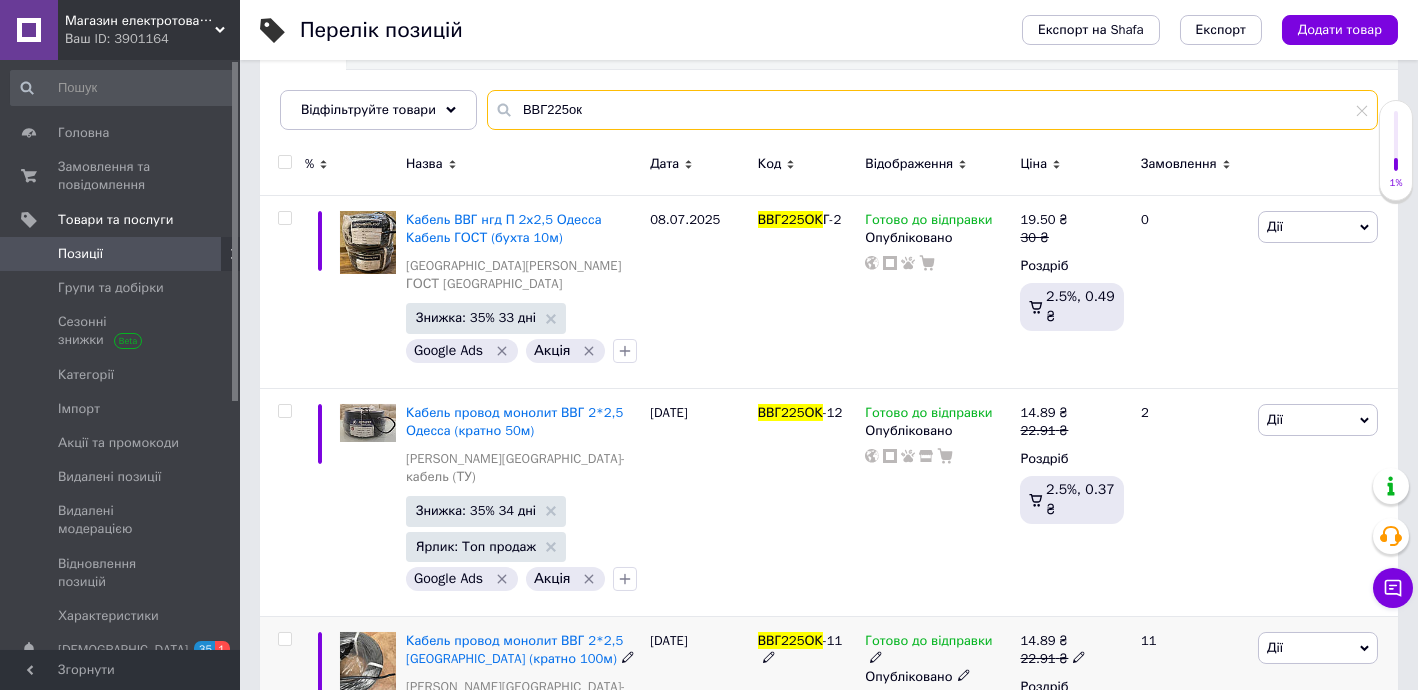 scroll, scrollTop: 605, scrollLeft: 0, axis: vertical 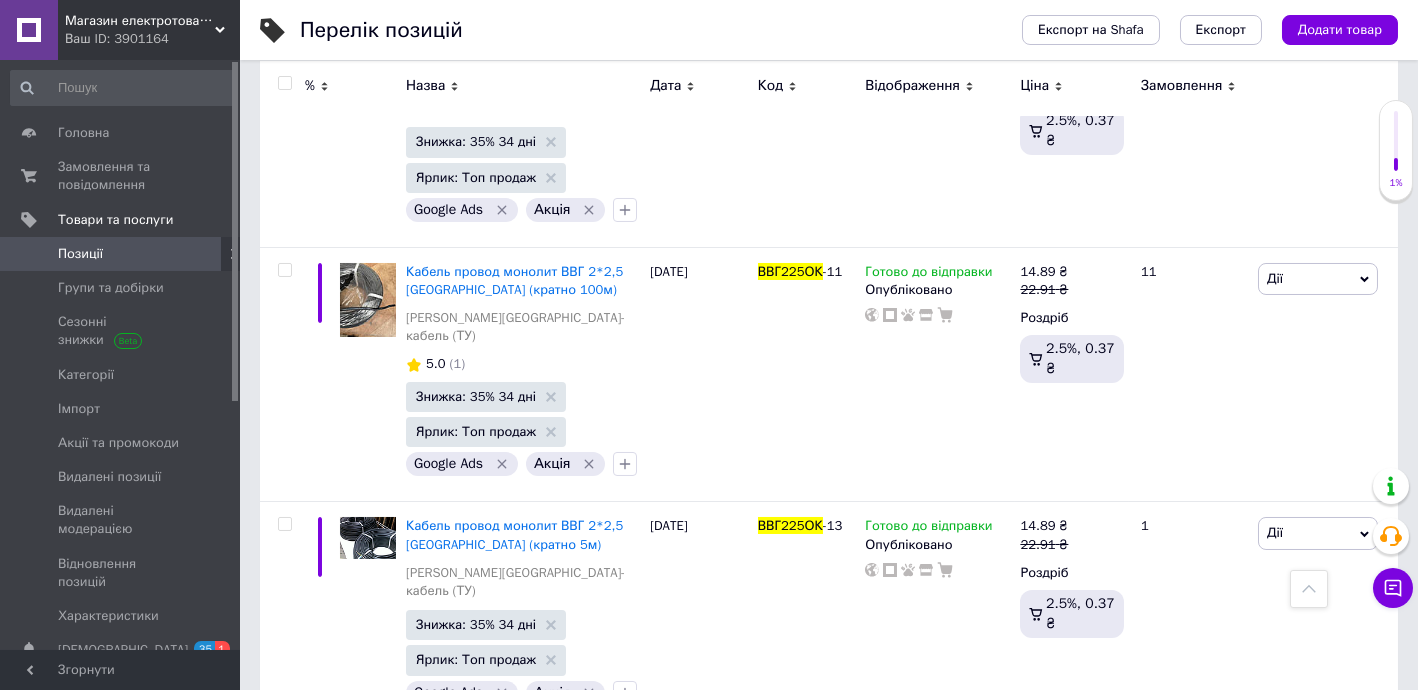 type on "ВВГ225ок" 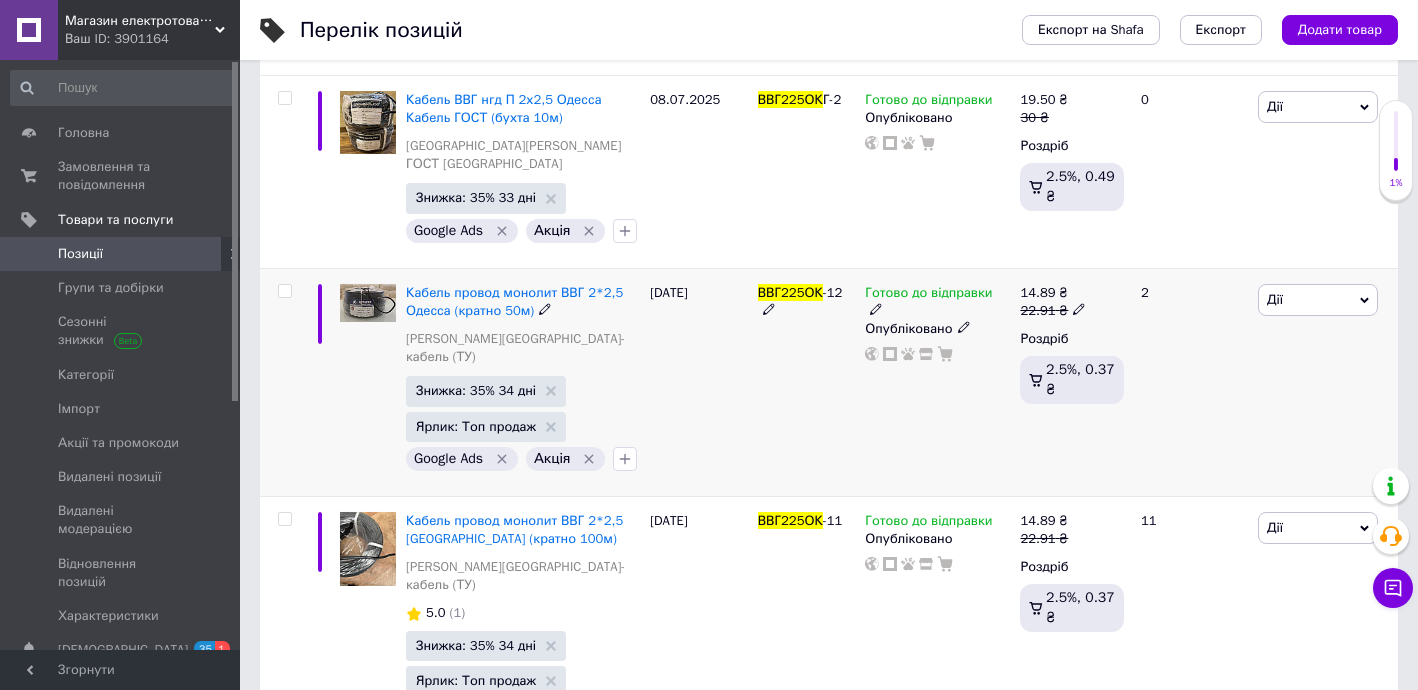 scroll, scrollTop: 363, scrollLeft: 0, axis: vertical 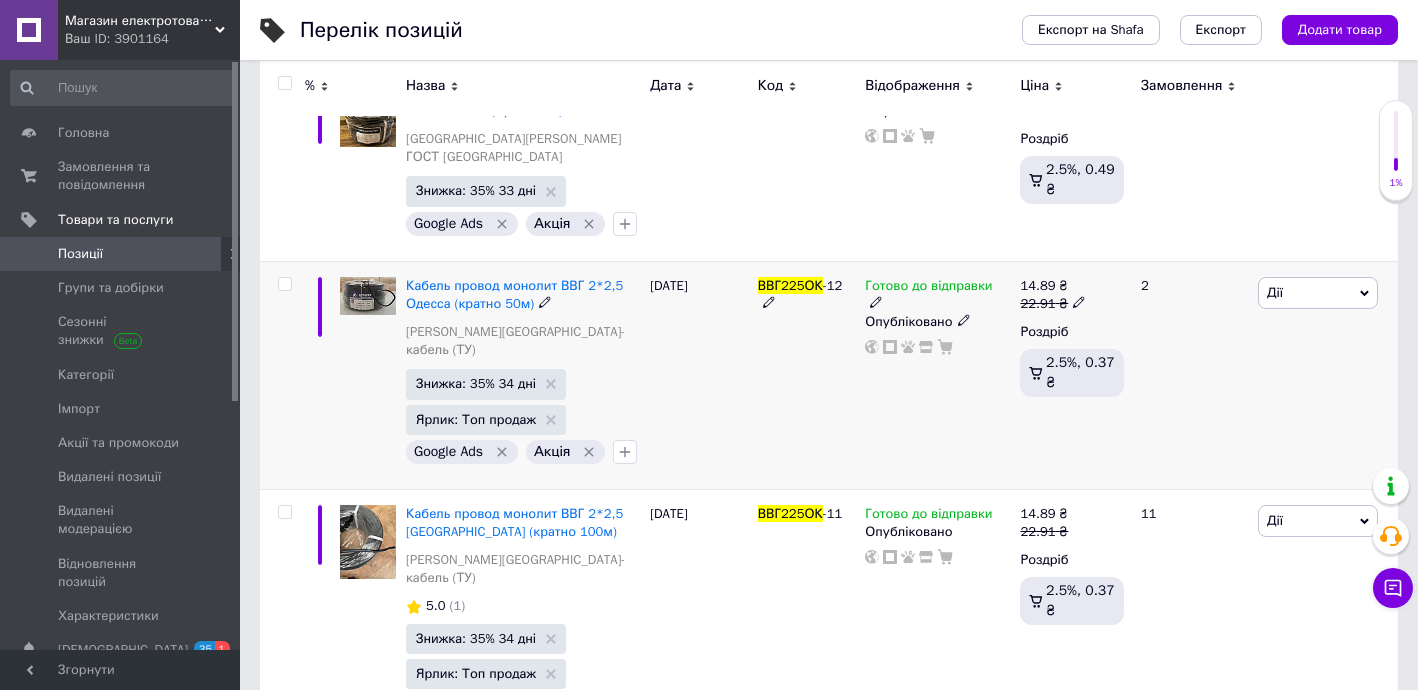 click at bounding box center (1079, 301) 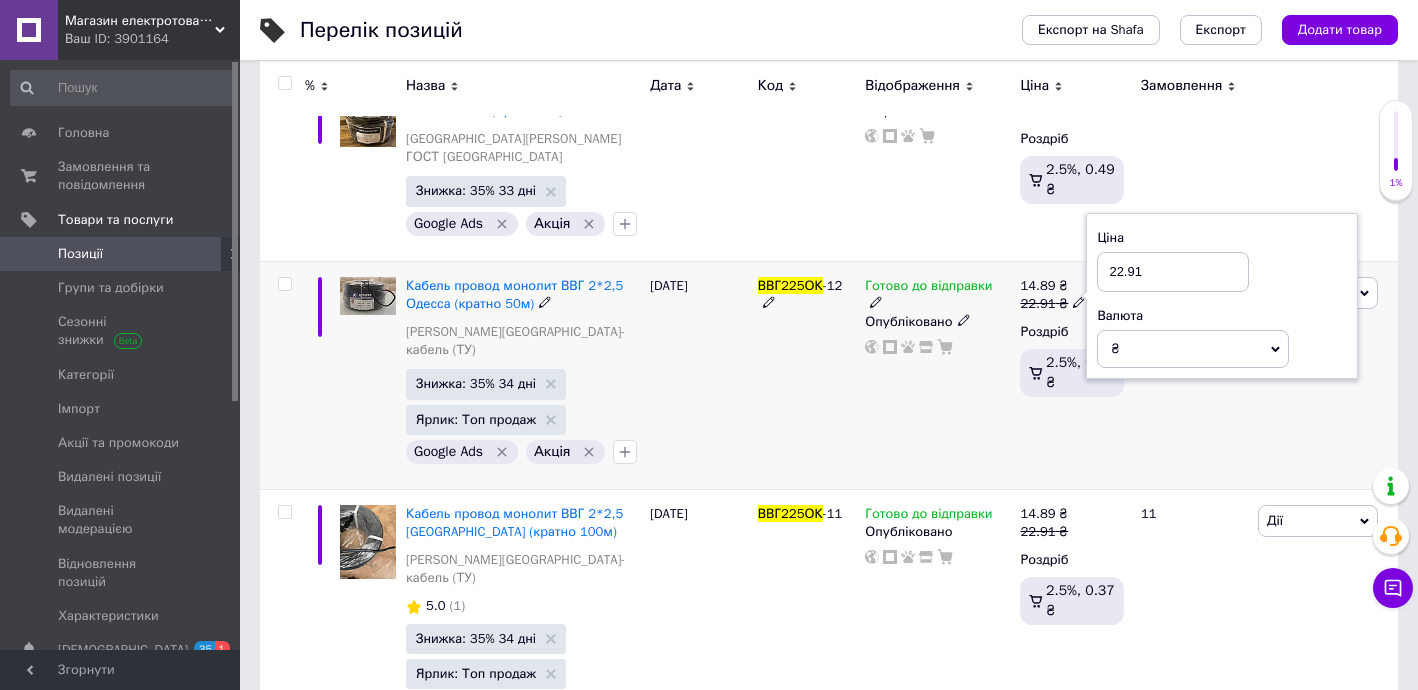 drag, startPoint x: 1131, startPoint y: 249, endPoint x: 1157, endPoint y: 249, distance: 26 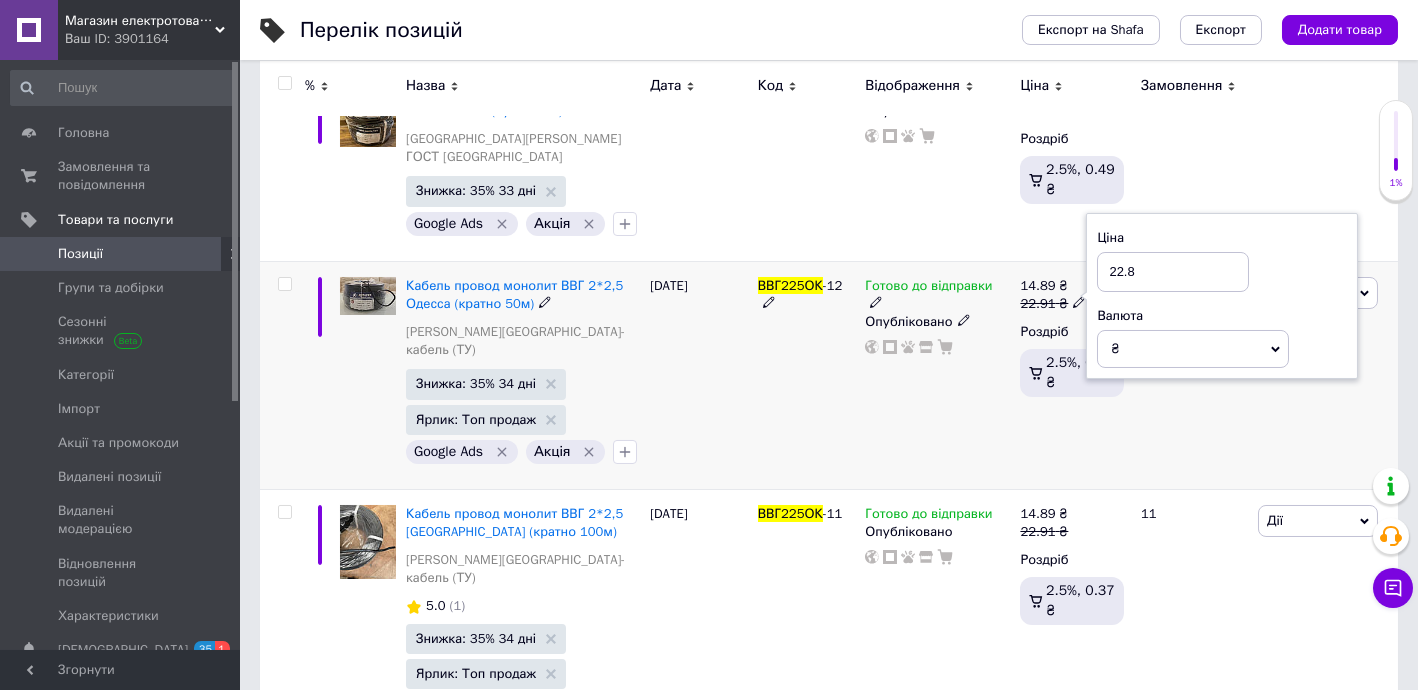 type on "22.89" 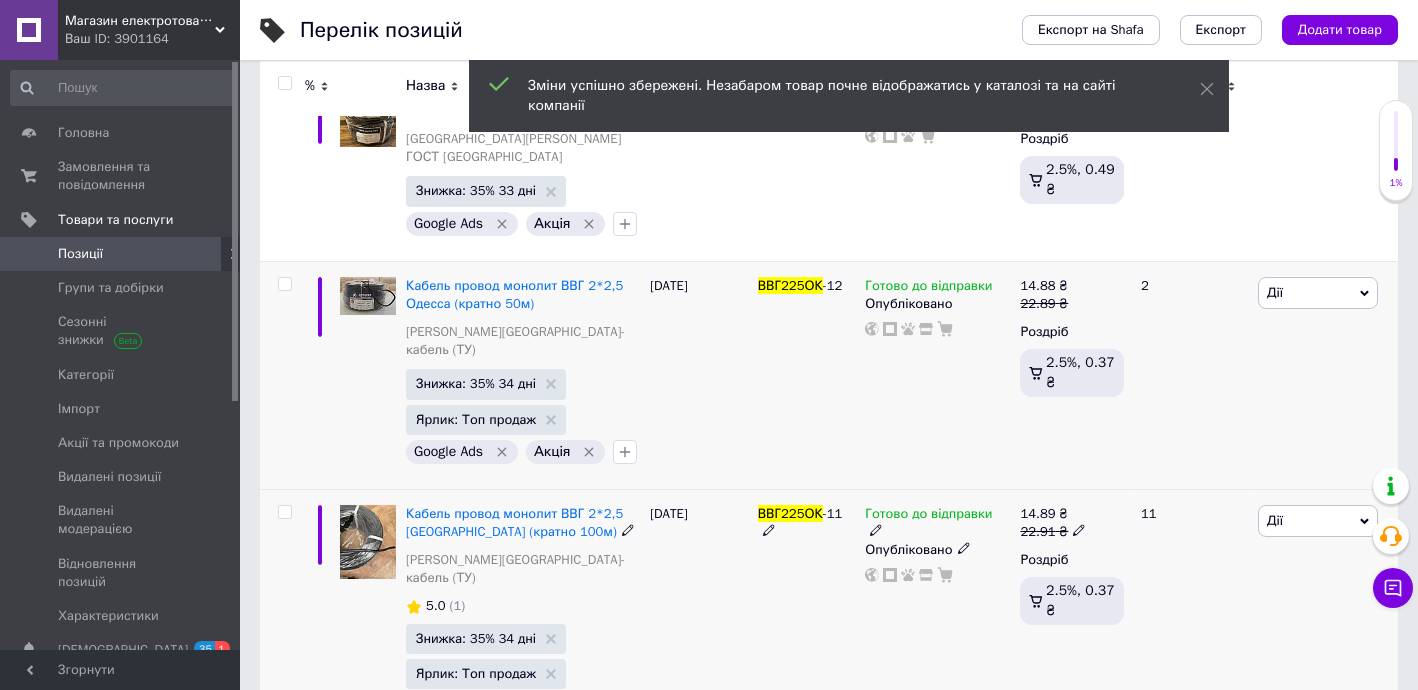 click 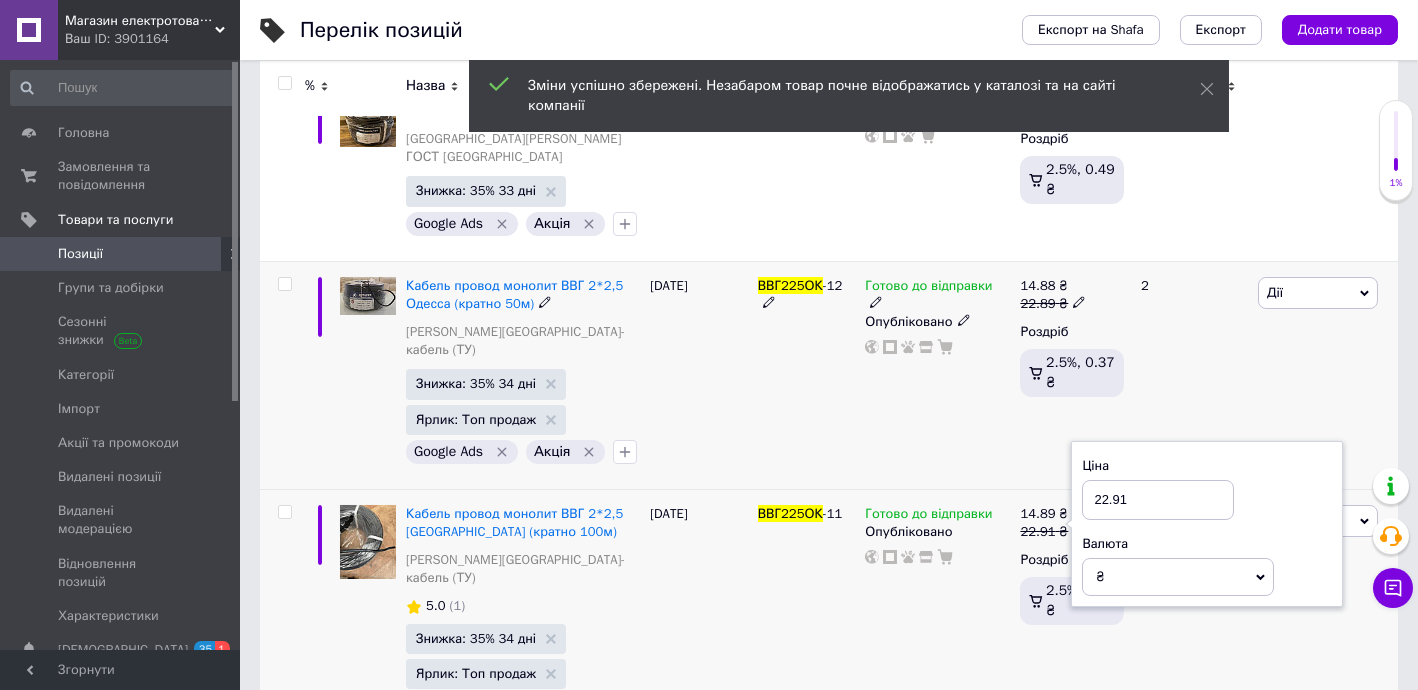 click 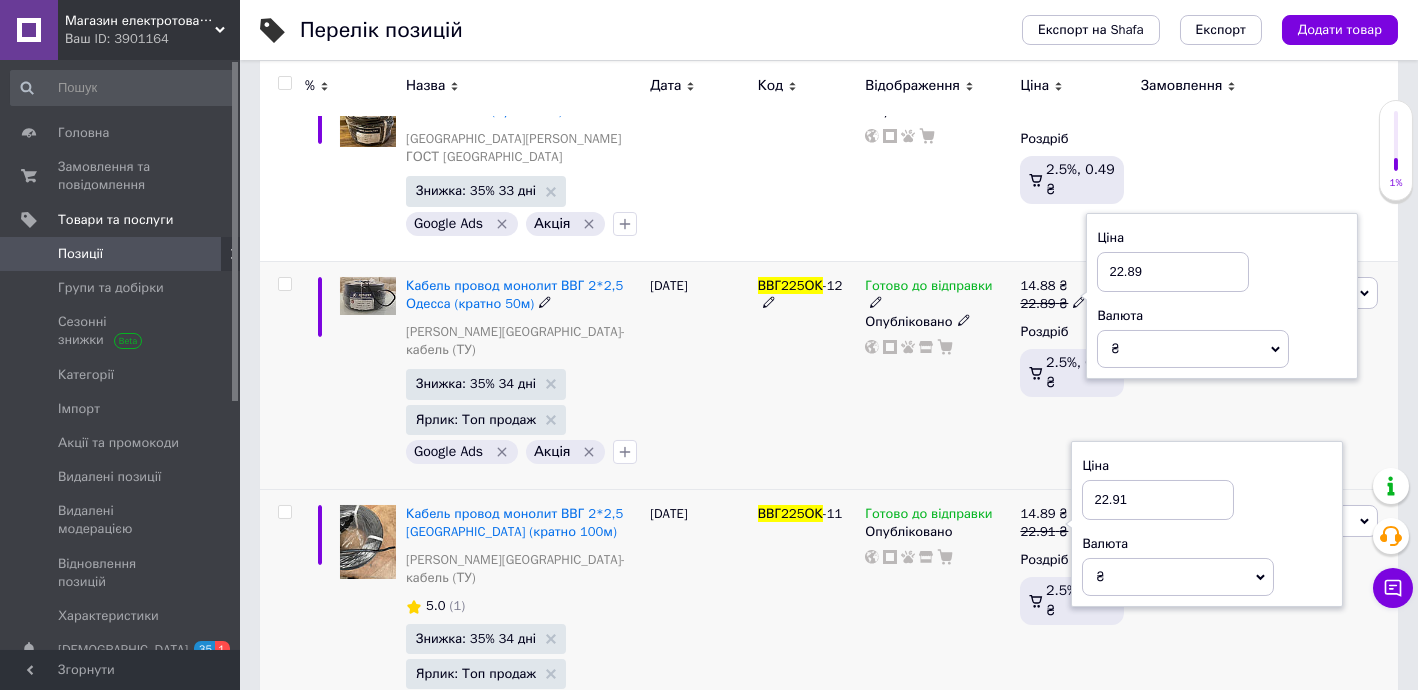 drag, startPoint x: 1140, startPoint y: 249, endPoint x: 1157, endPoint y: 249, distance: 17 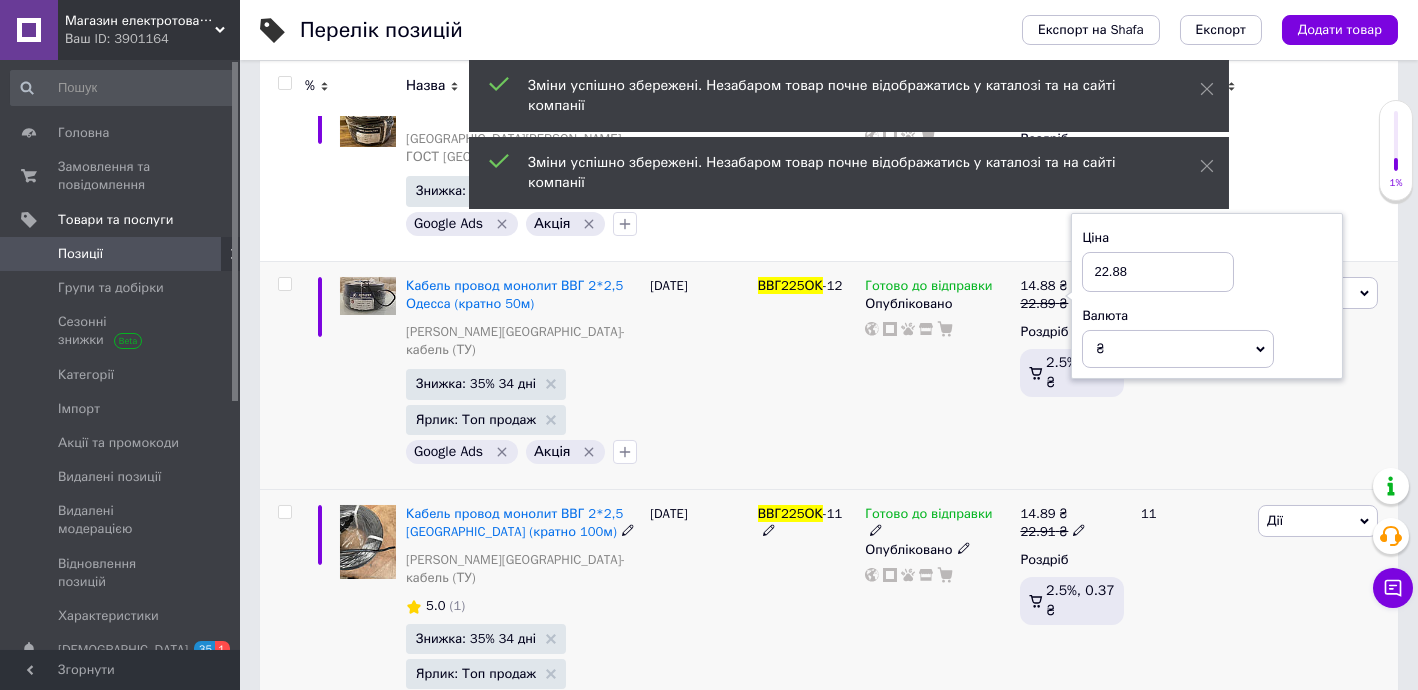 type on "22.88" 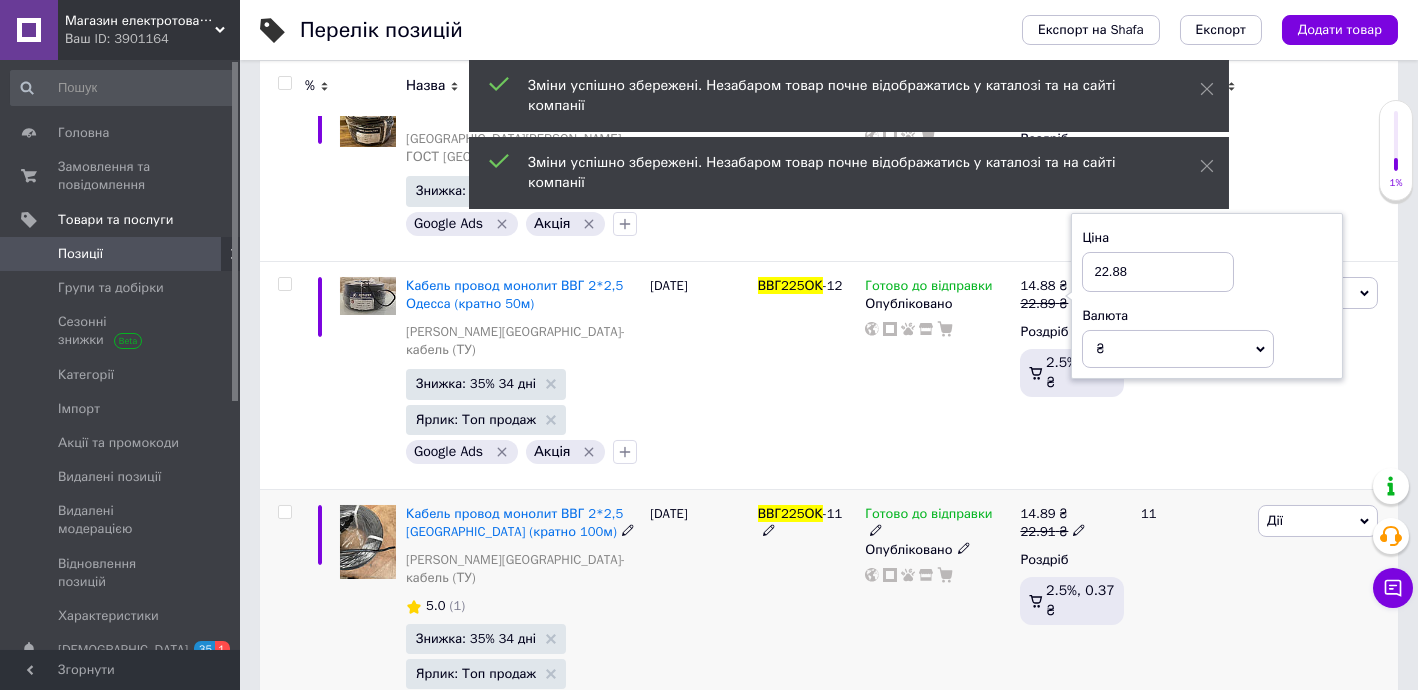 click 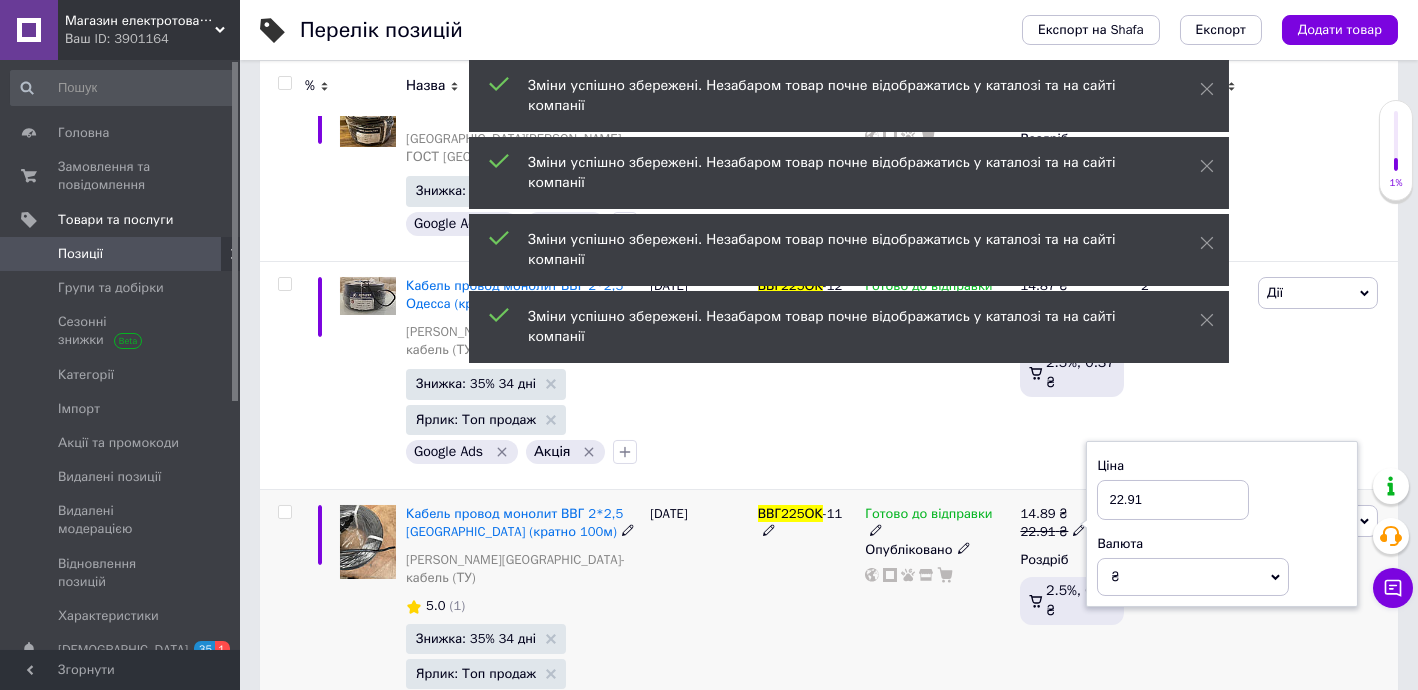 drag, startPoint x: 1128, startPoint y: 457, endPoint x: 1163, endPoint y: 457, distance: 35 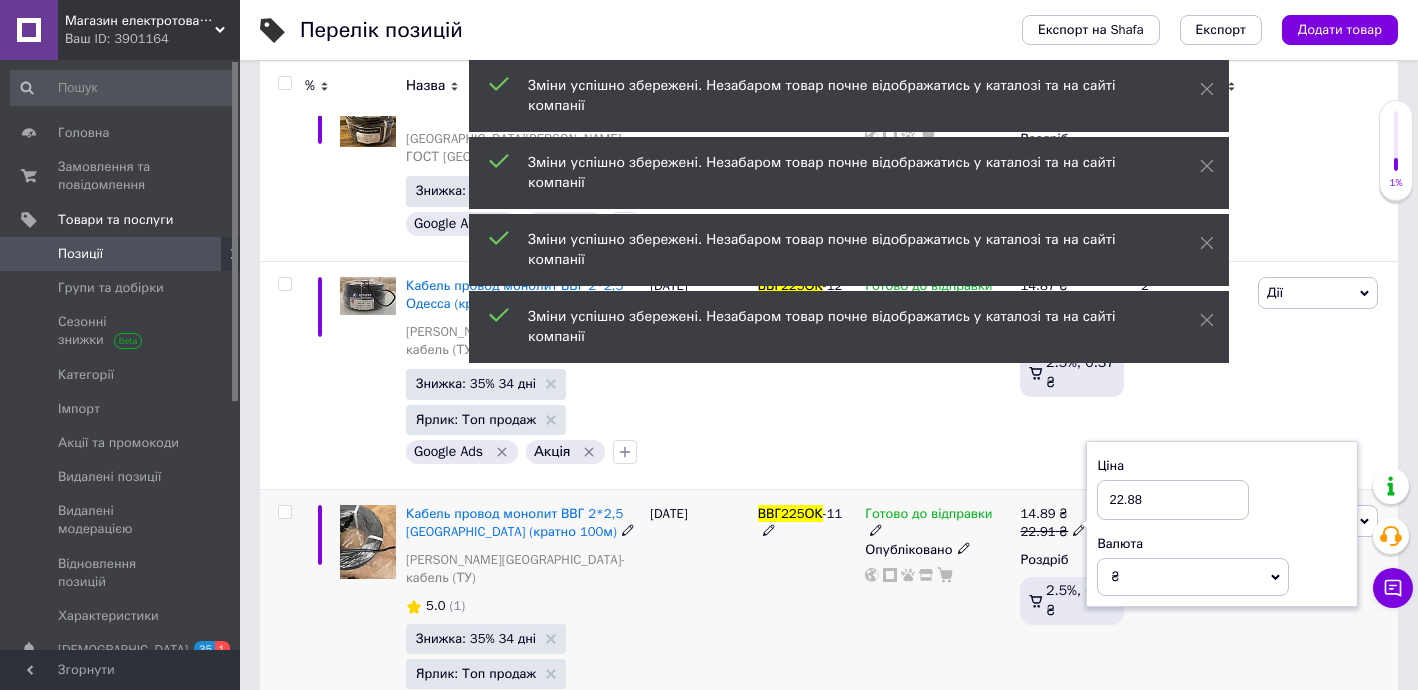 type on "22.88" 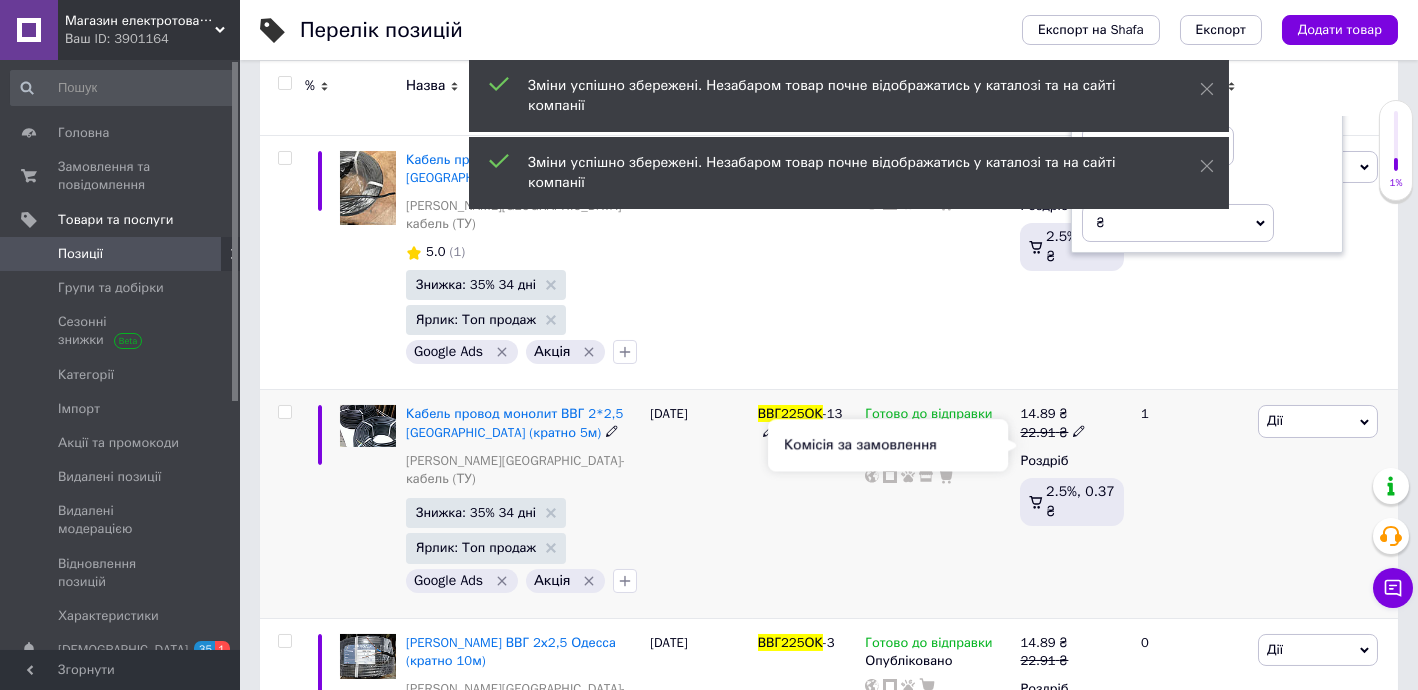 scroll, scrollTop: 727, scrollLeft: 0, axis: vertical 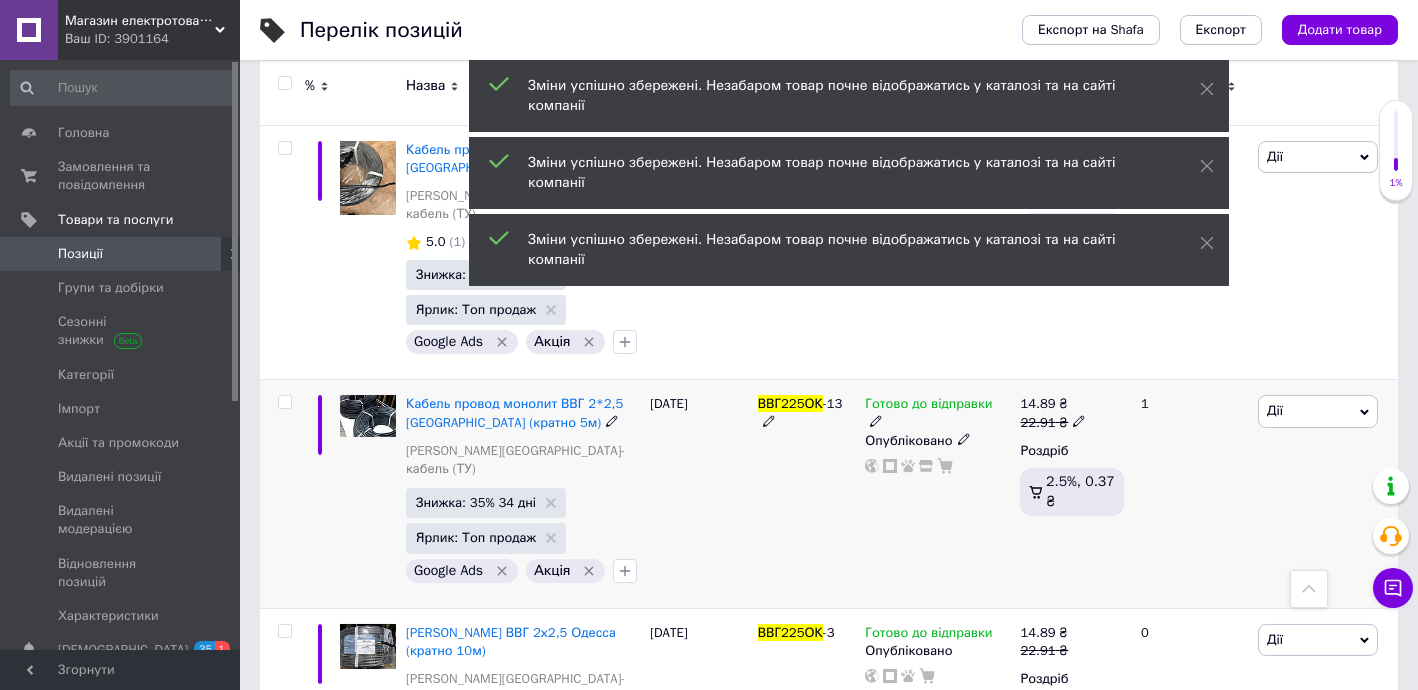 drag, startPoint x: 1073, startPoint y: 370, endPoint x: 1078, endPoint y: 359, distance: 12.083046 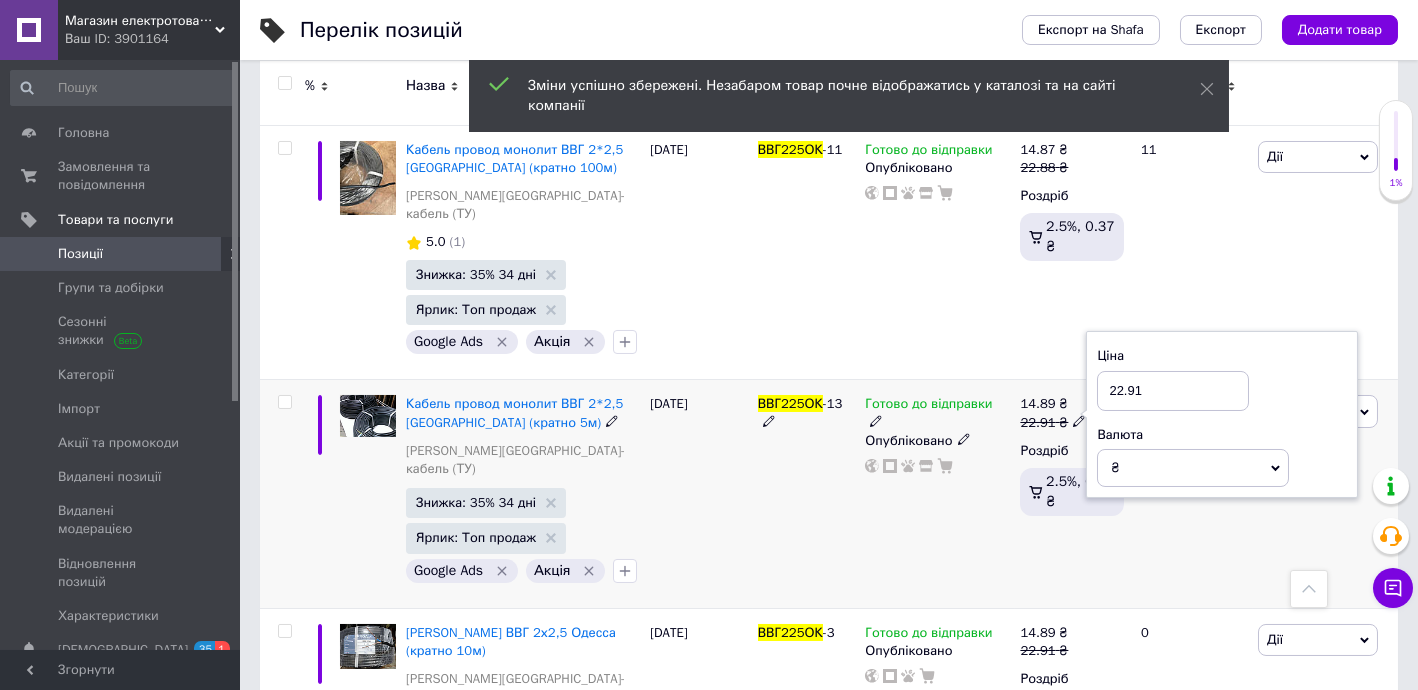 drag, startPoint x: 1128, startPoint y: 327, endPoint x: 1185, endPoint y: 333, distance: 57.31492 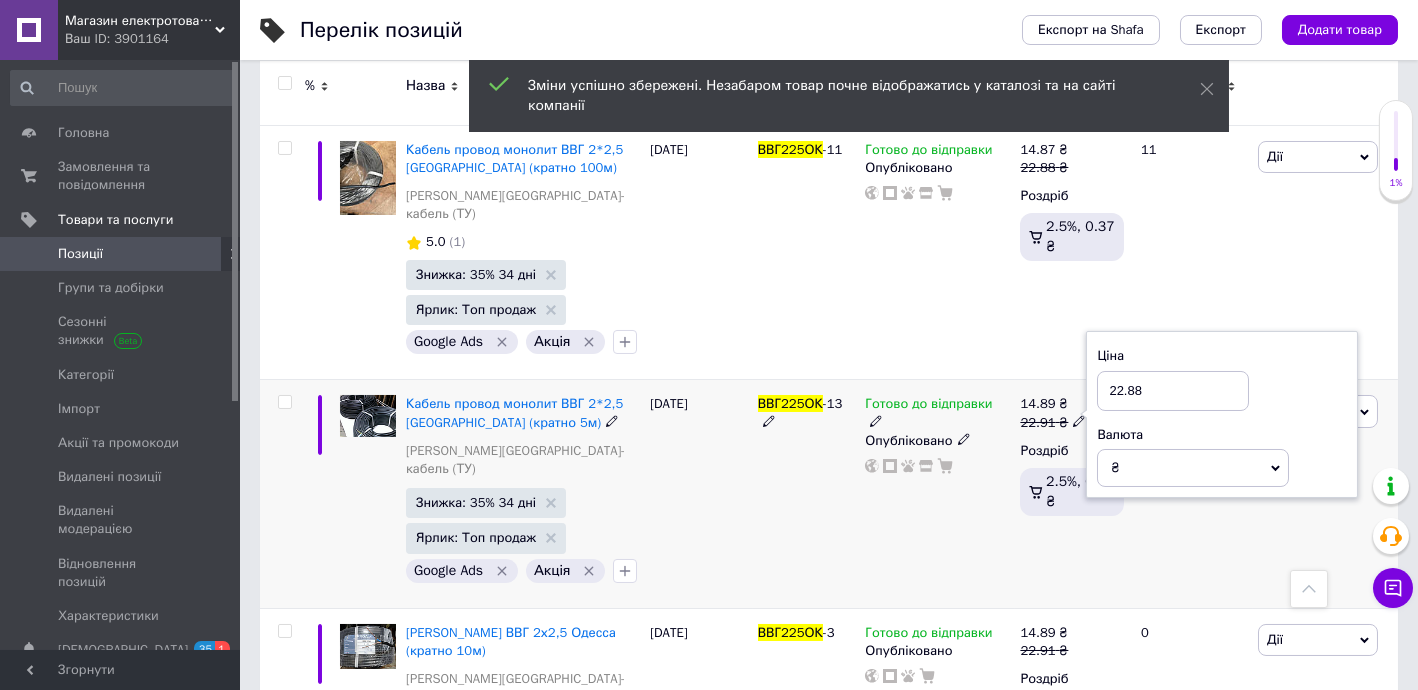 type on "22.88" 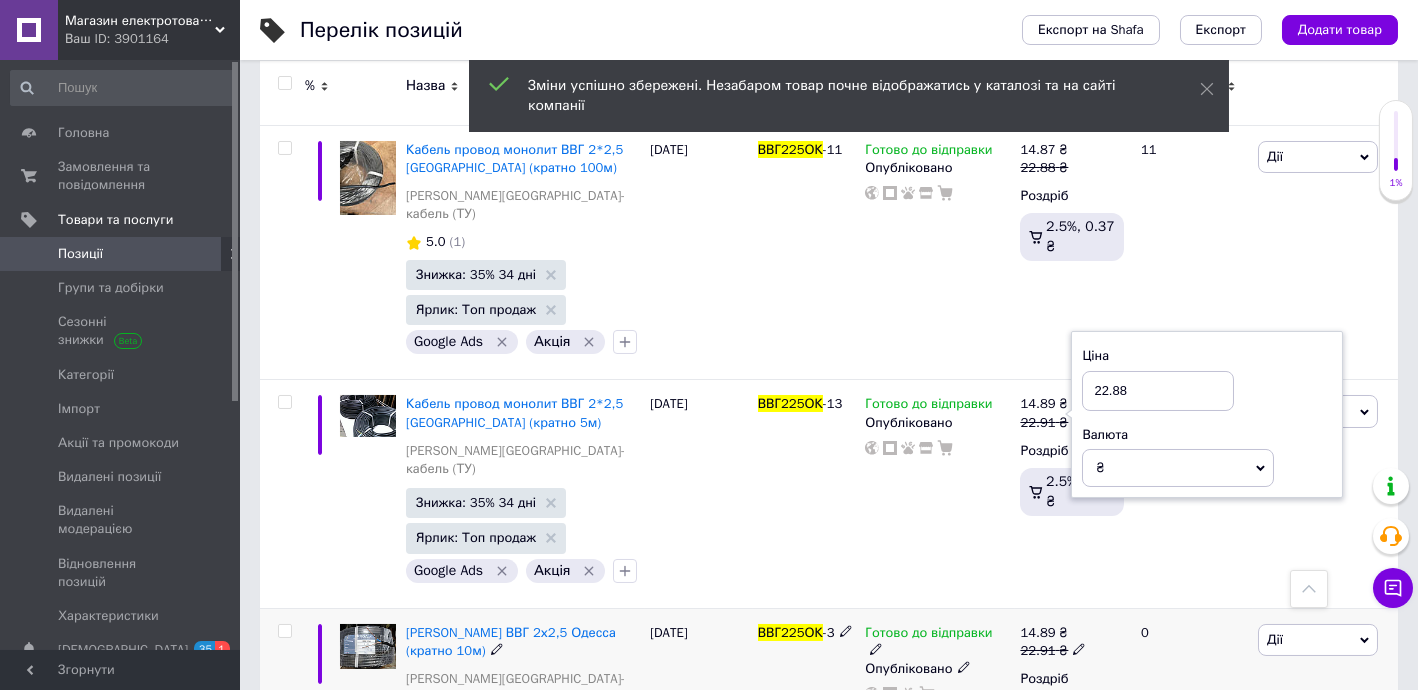 click 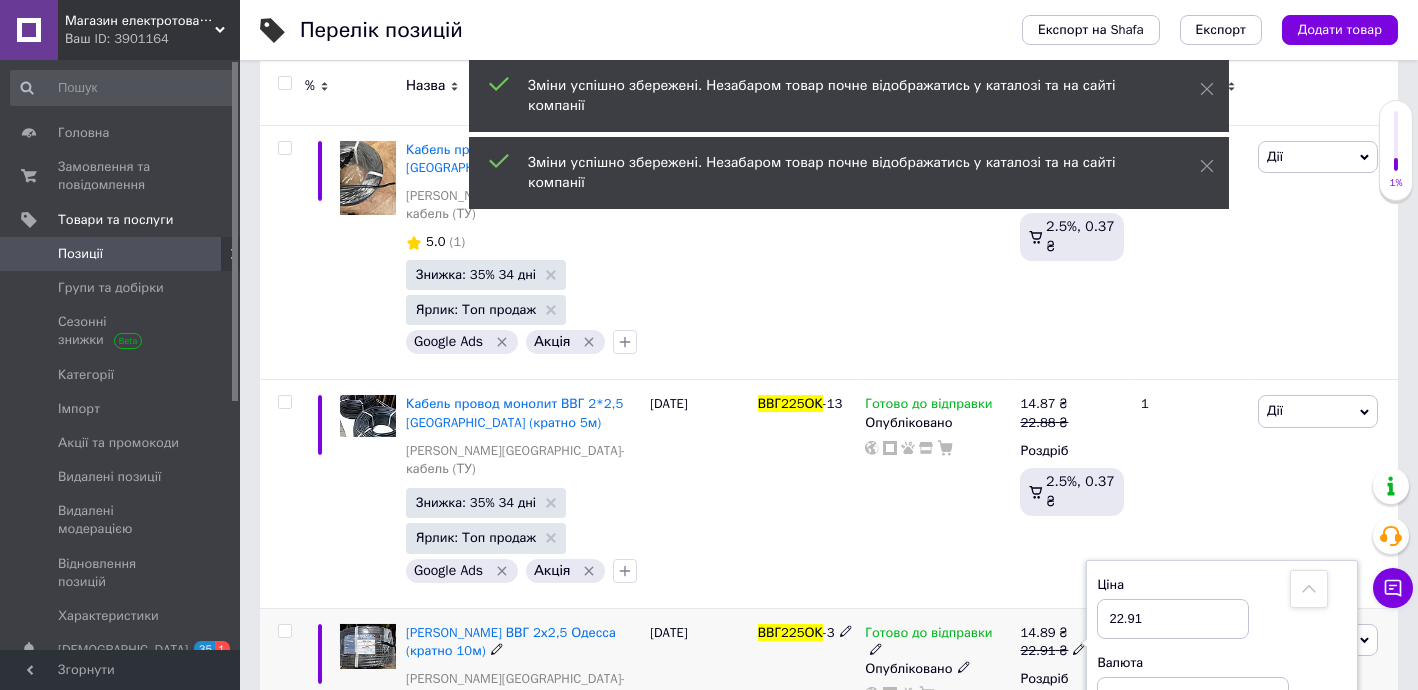 drag, startPoint x: 1128, startPoint y: 537, endPoint x: 1184, endPoint y: 541, distance: 56.142673 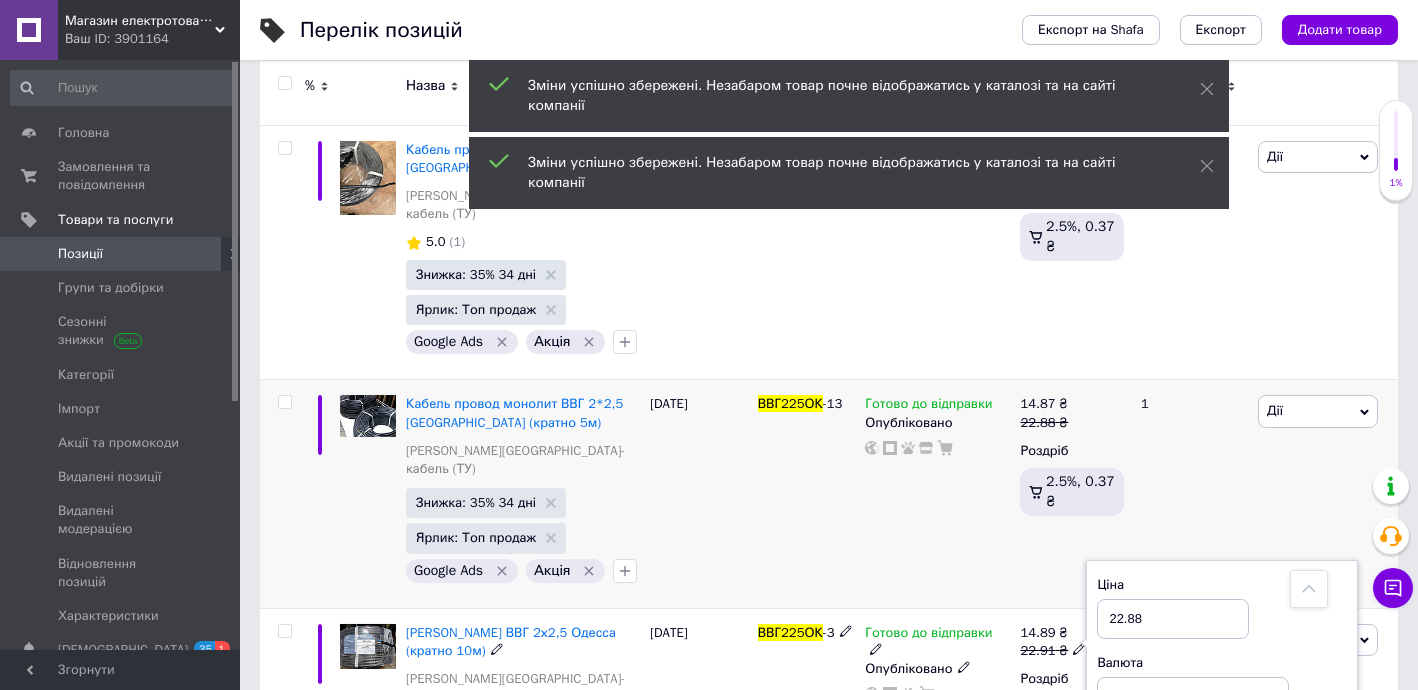 type on "22.88" 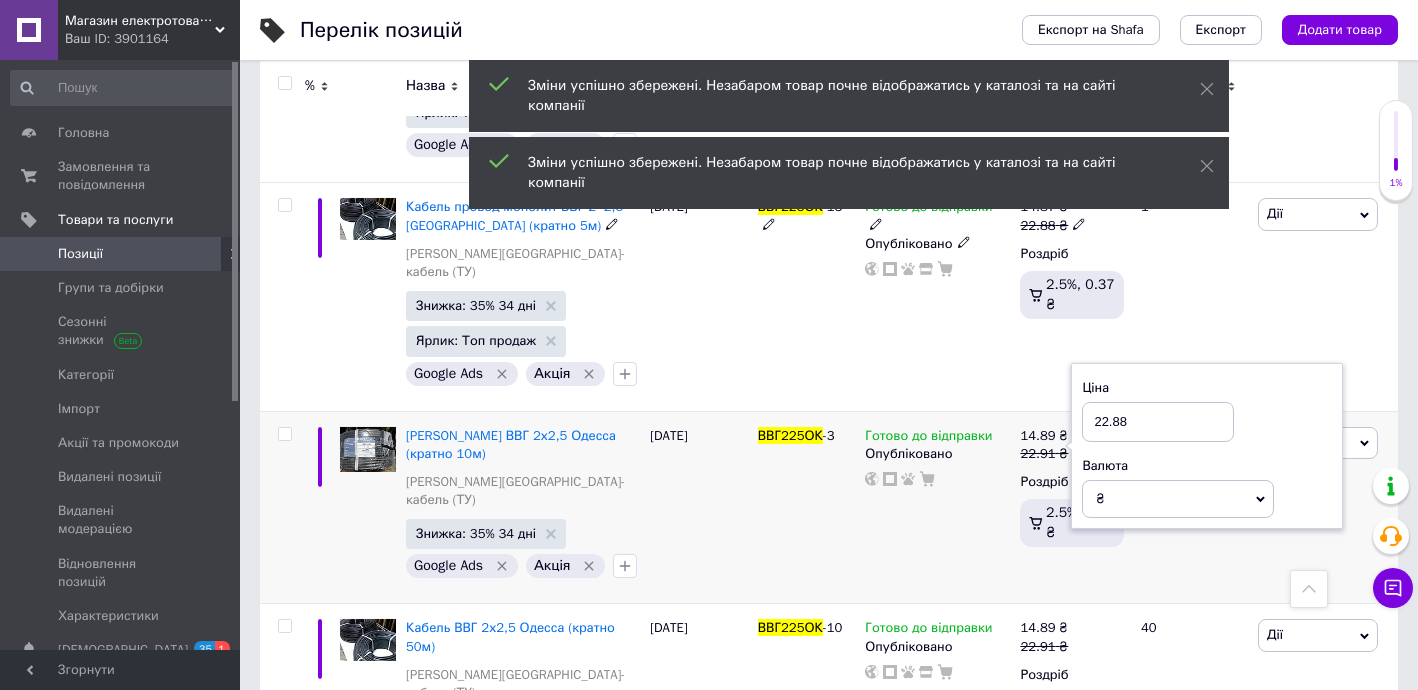 scroll, scrollTop: 969, scrollLeft: 0, axis: vertical 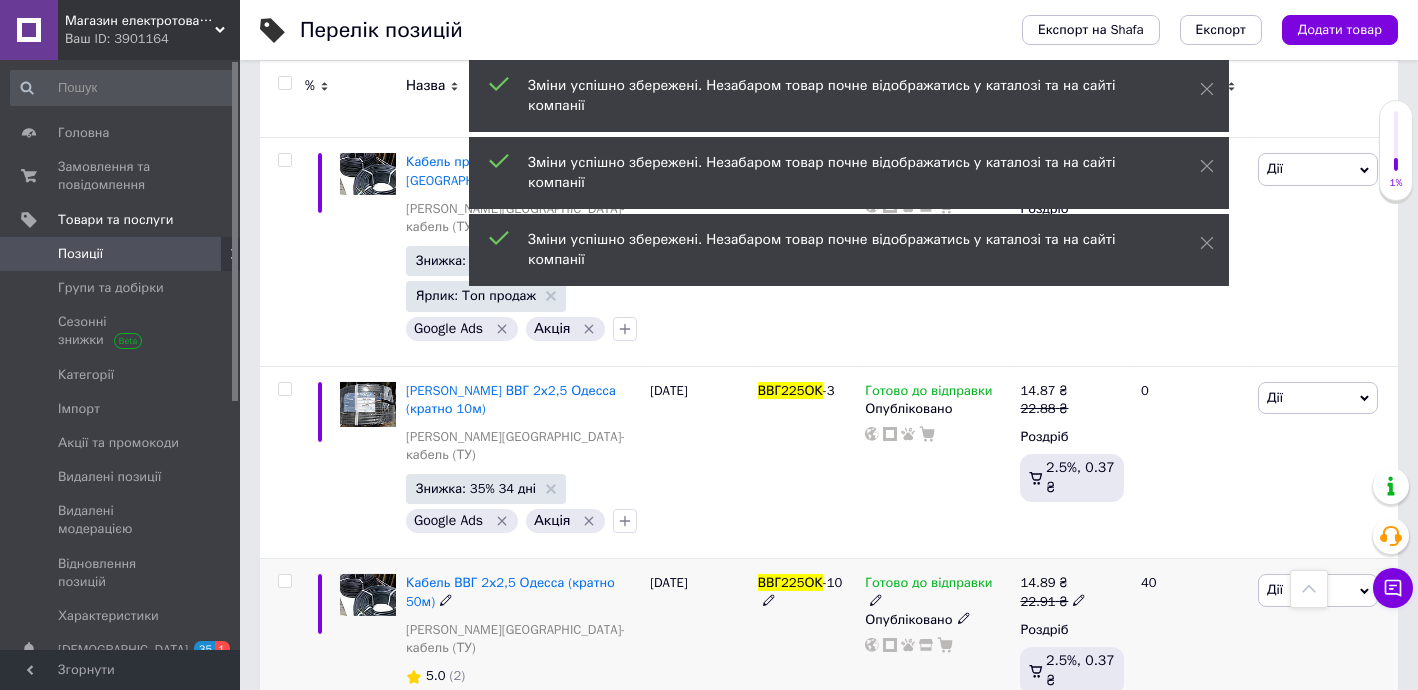 click at bounding box center (1079, 599) 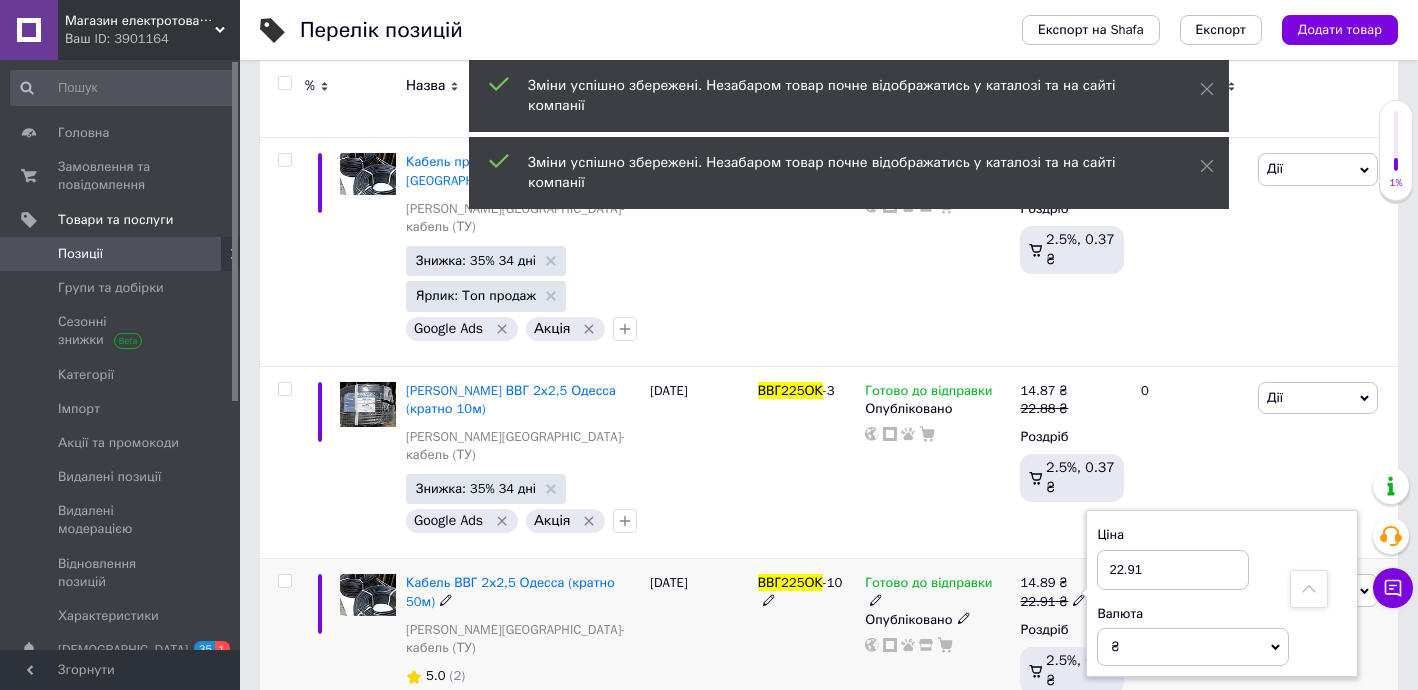 drag, startPoint x: 1128, startPoint y: 473, endPoint x: 1163, endPoint y: 473, distance: 35 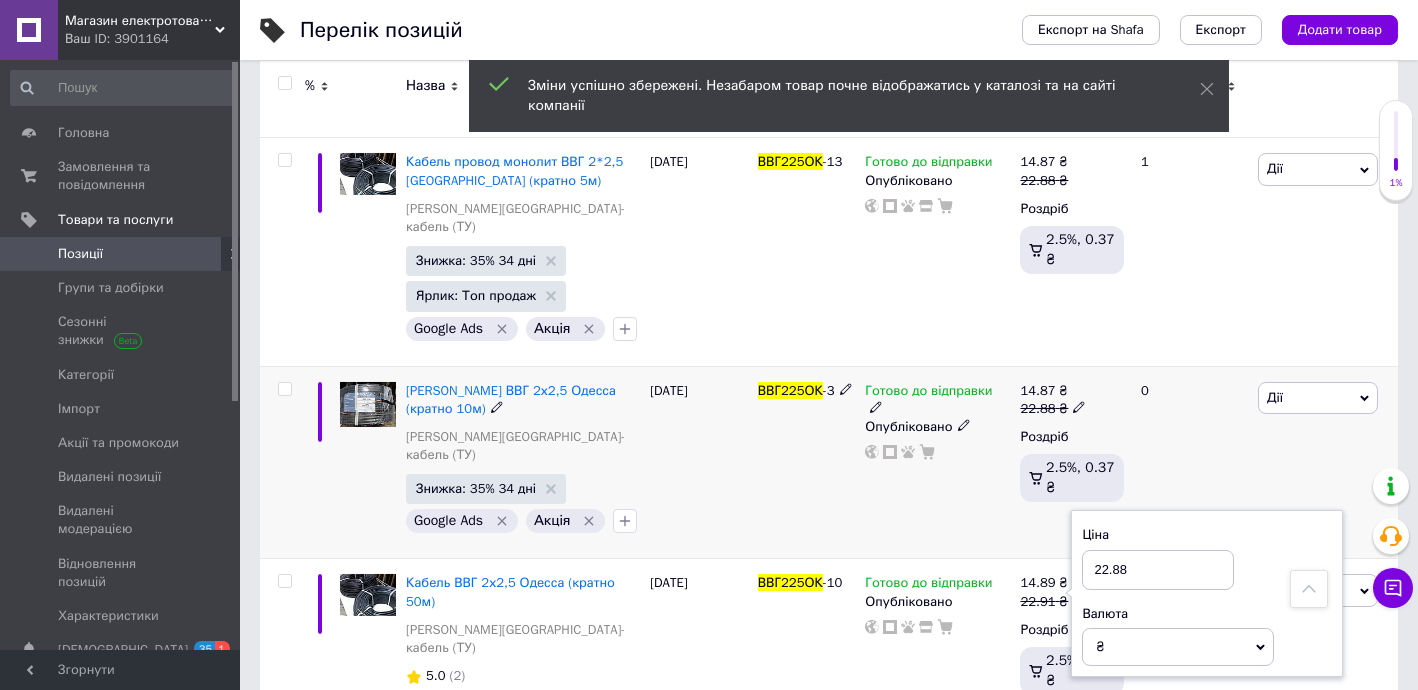 type on "22.88" 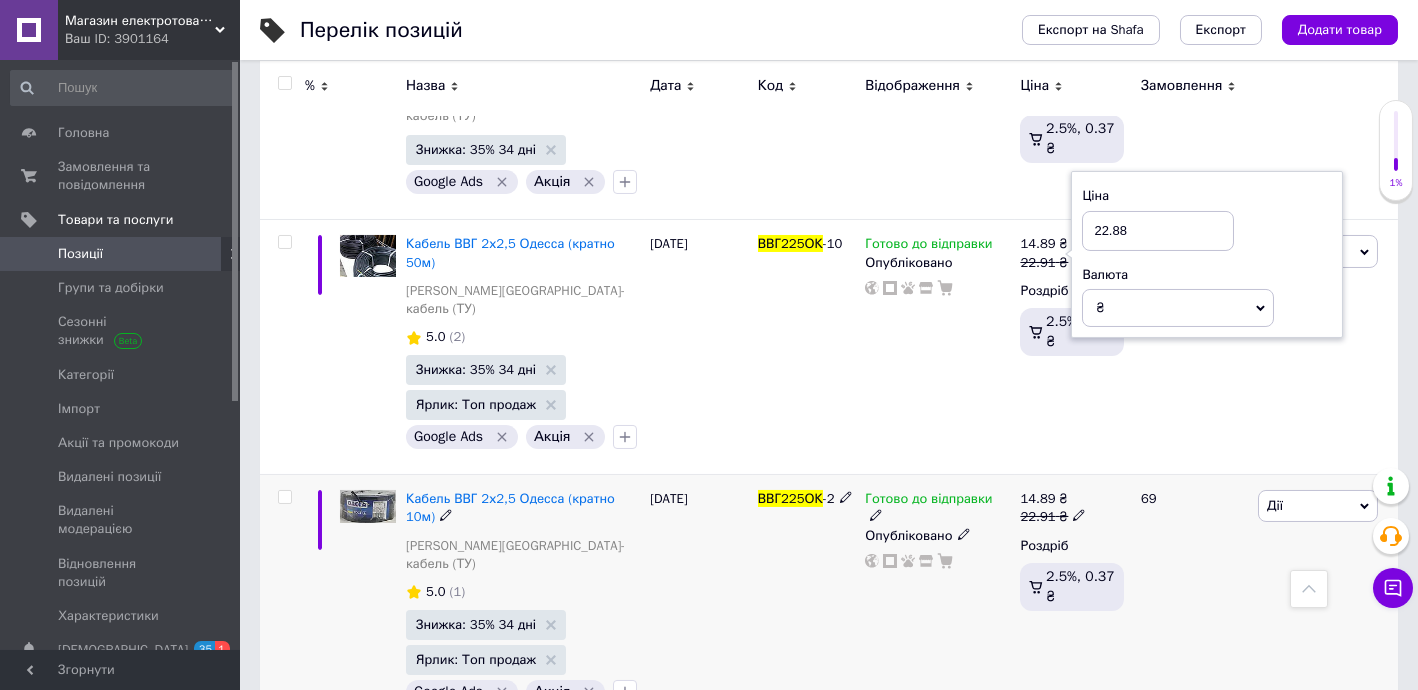 scroll, scrollTop: 1333, scrollLeft: 0, axis: vertical 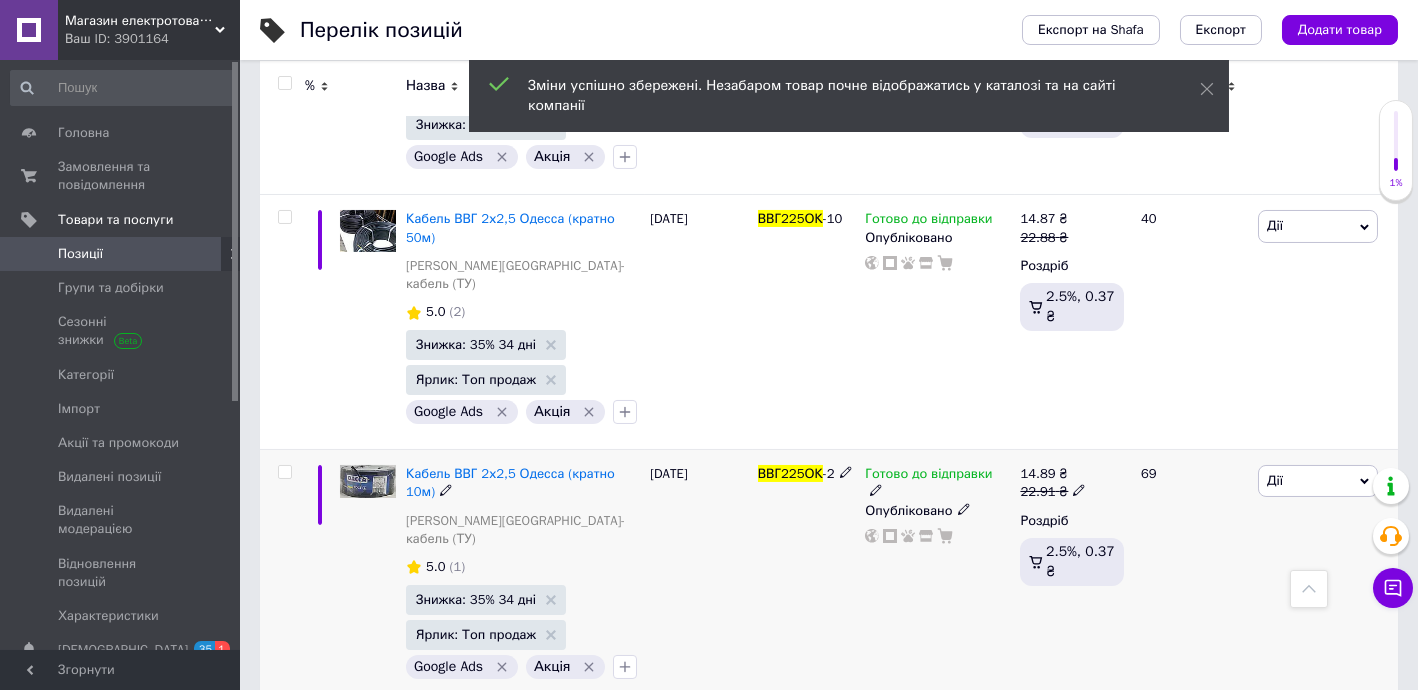 click 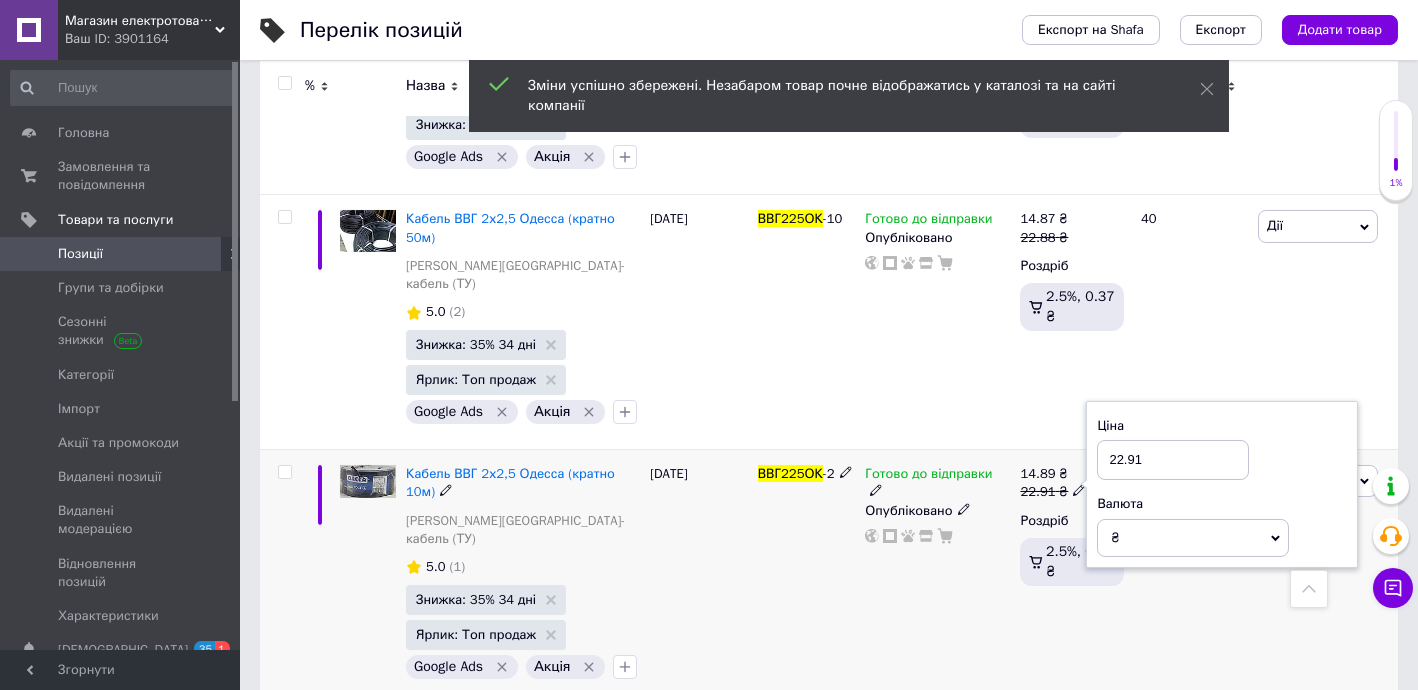 drag, startPoint x: 1128, startPoint y: 327, endPoint x: 1171, endPoint y: 330, distance: 43.104523 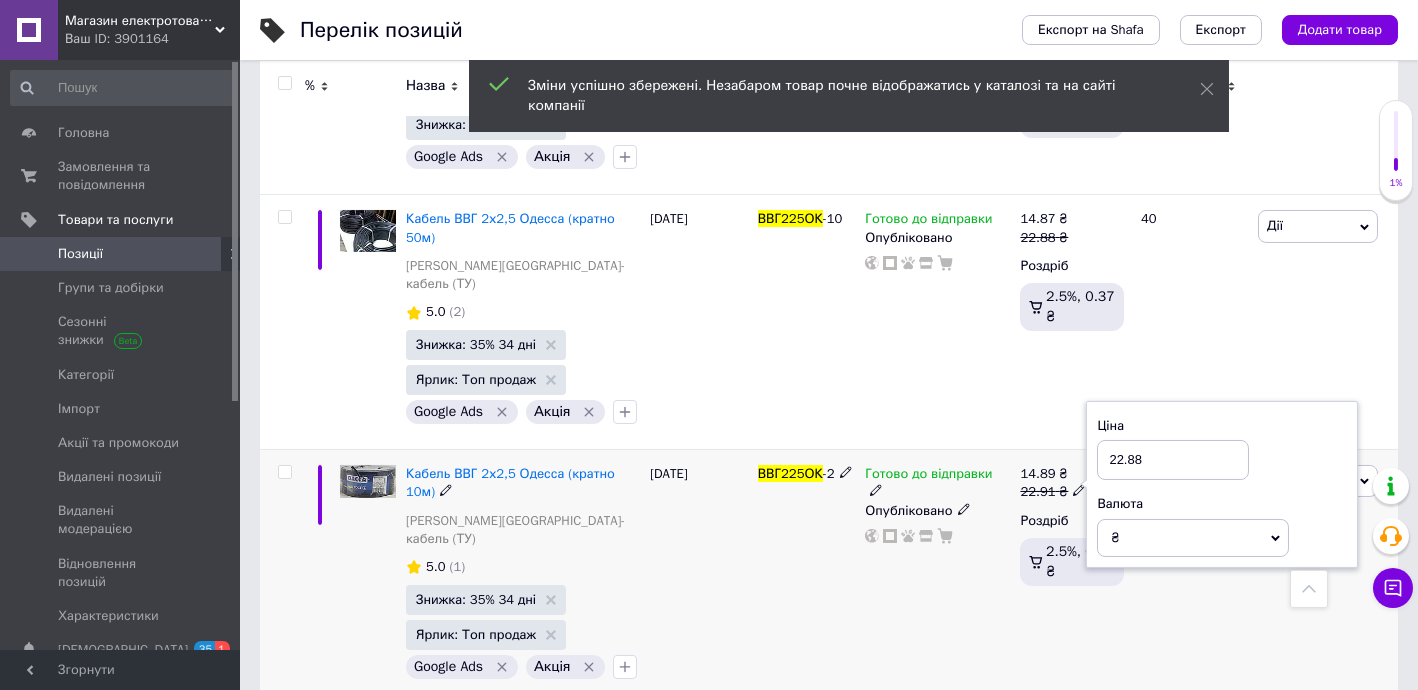 type on "22.88" 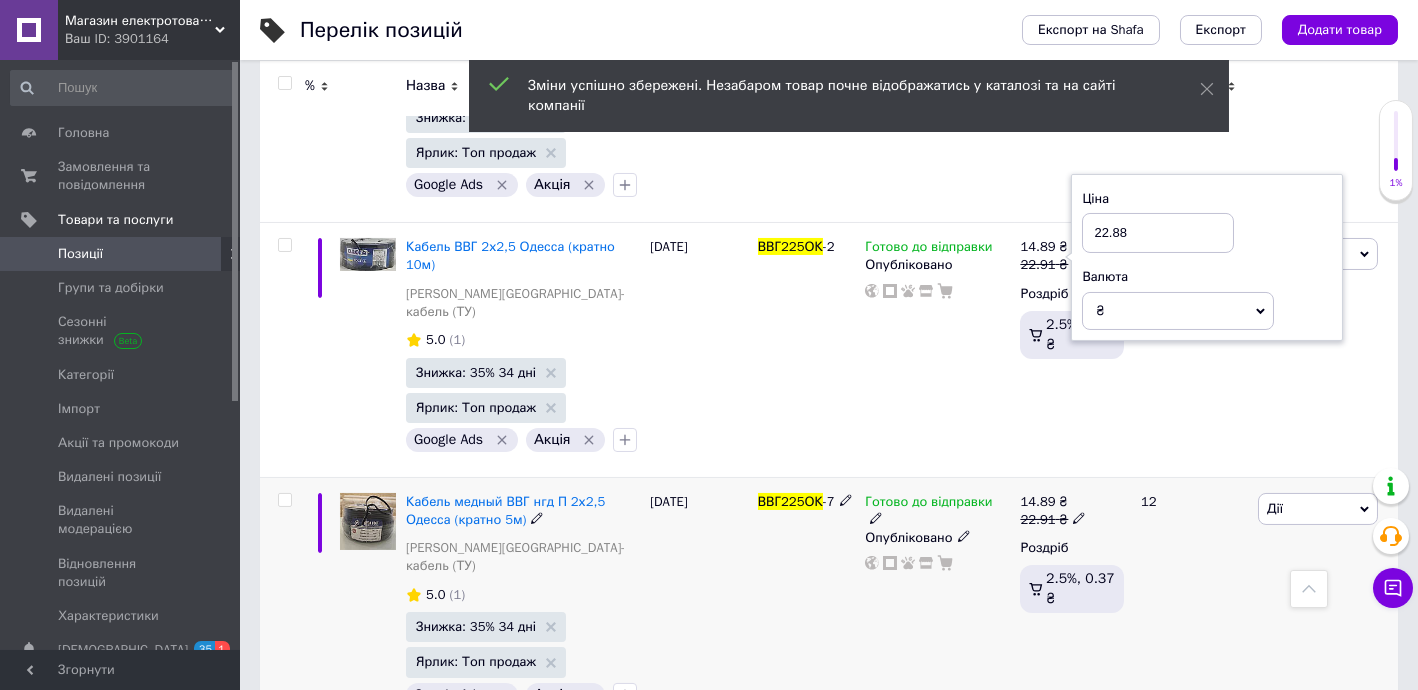 scroll, scrollTop: 1576, scrollLeft: 0, axis: vertical 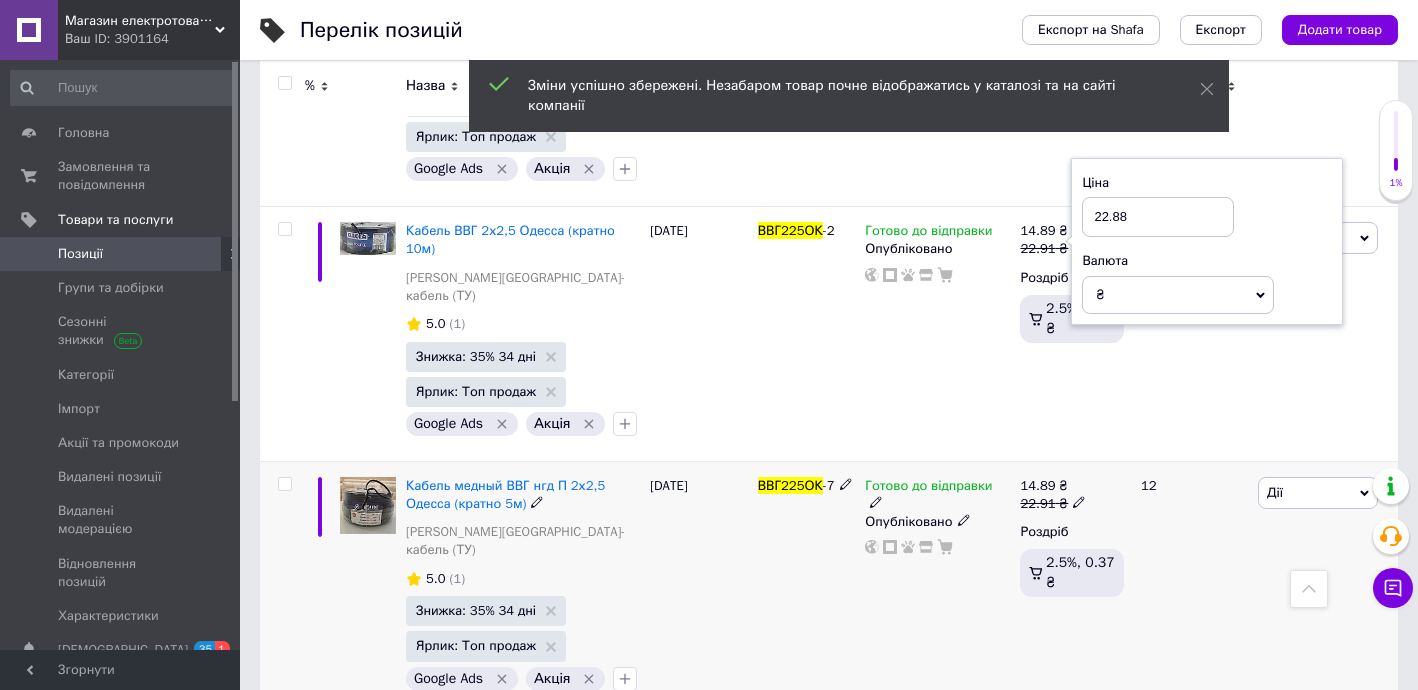 click 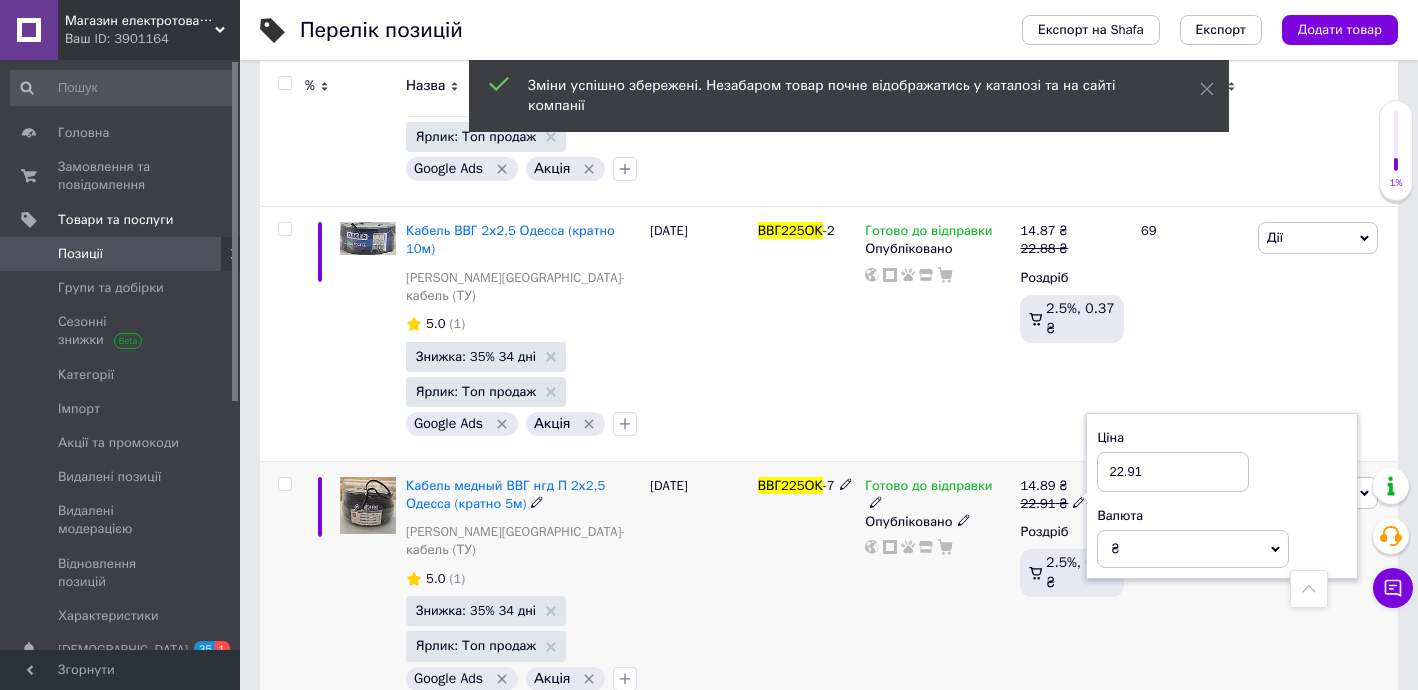 drag, startPoint x: 1129, startPoint y: 301, endPoint x: 1175, endPoint y: 364, distance: 78.00641 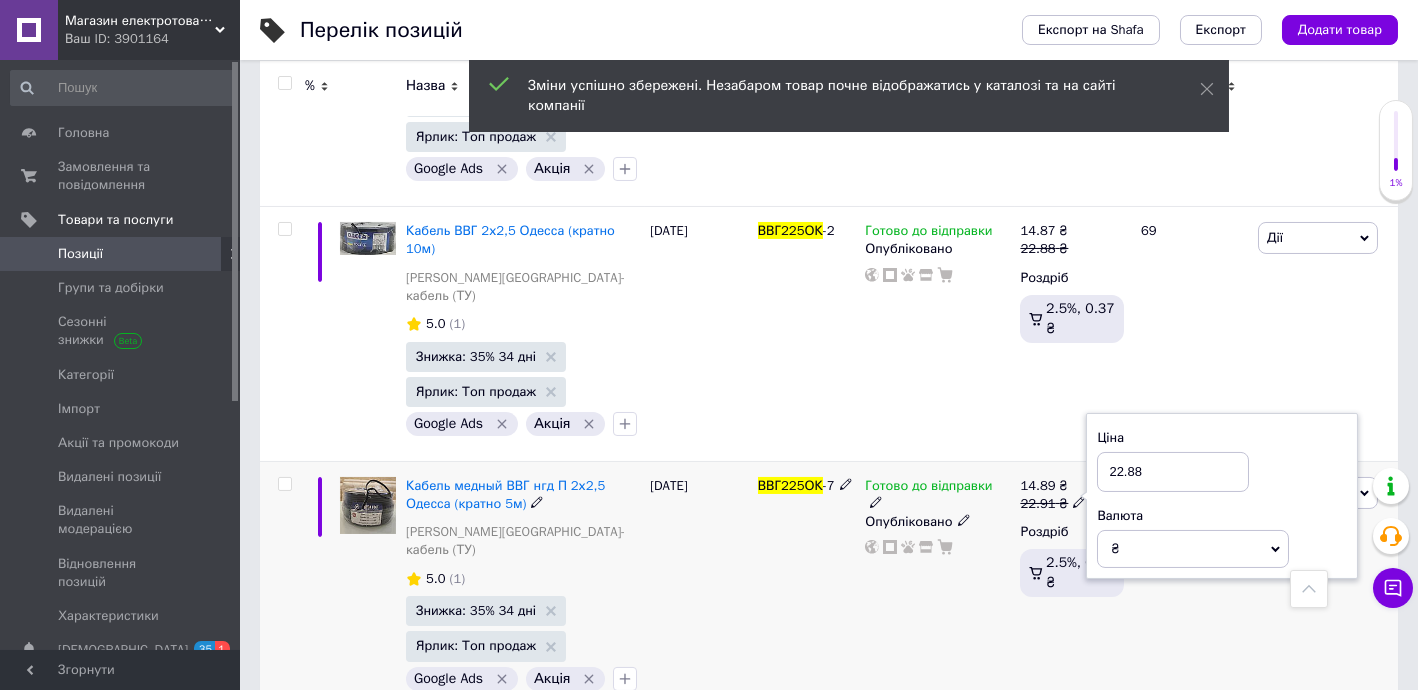type on "22.88" 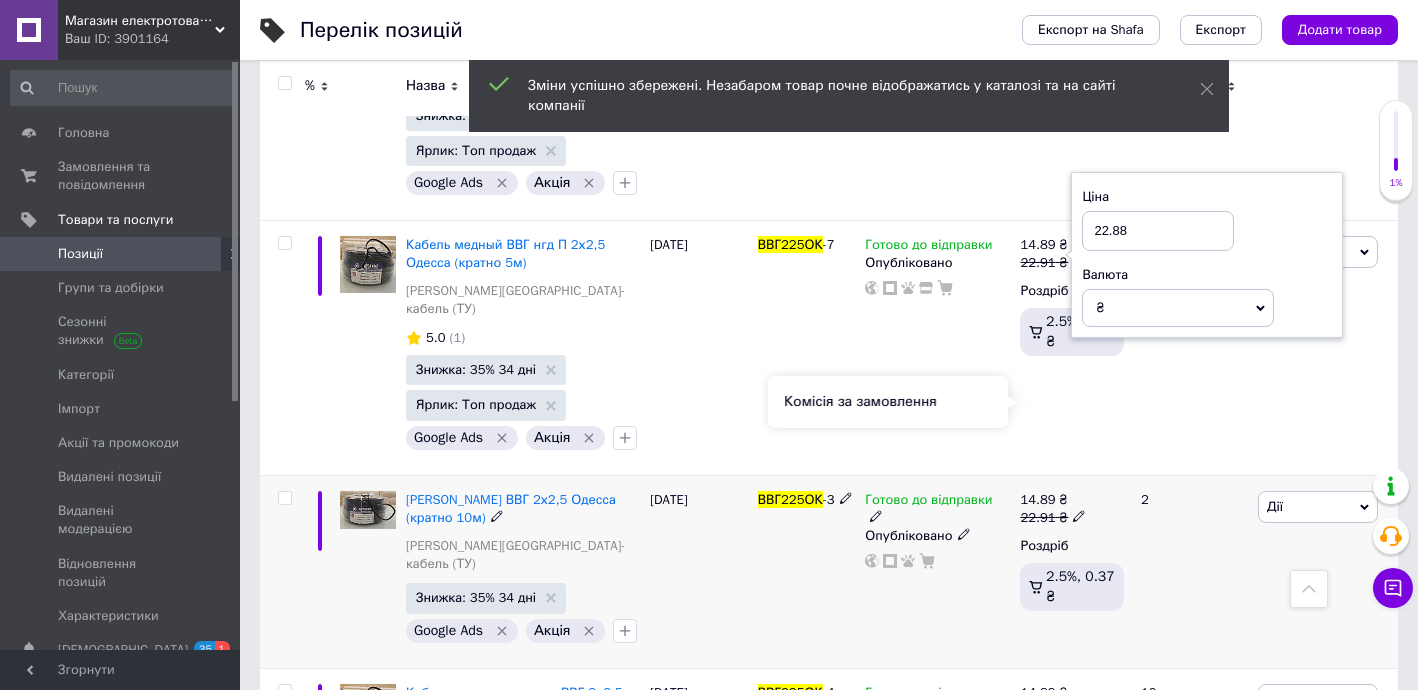 scroll, scrollTop: 1818, scrollLeft: 0, axis: vertical 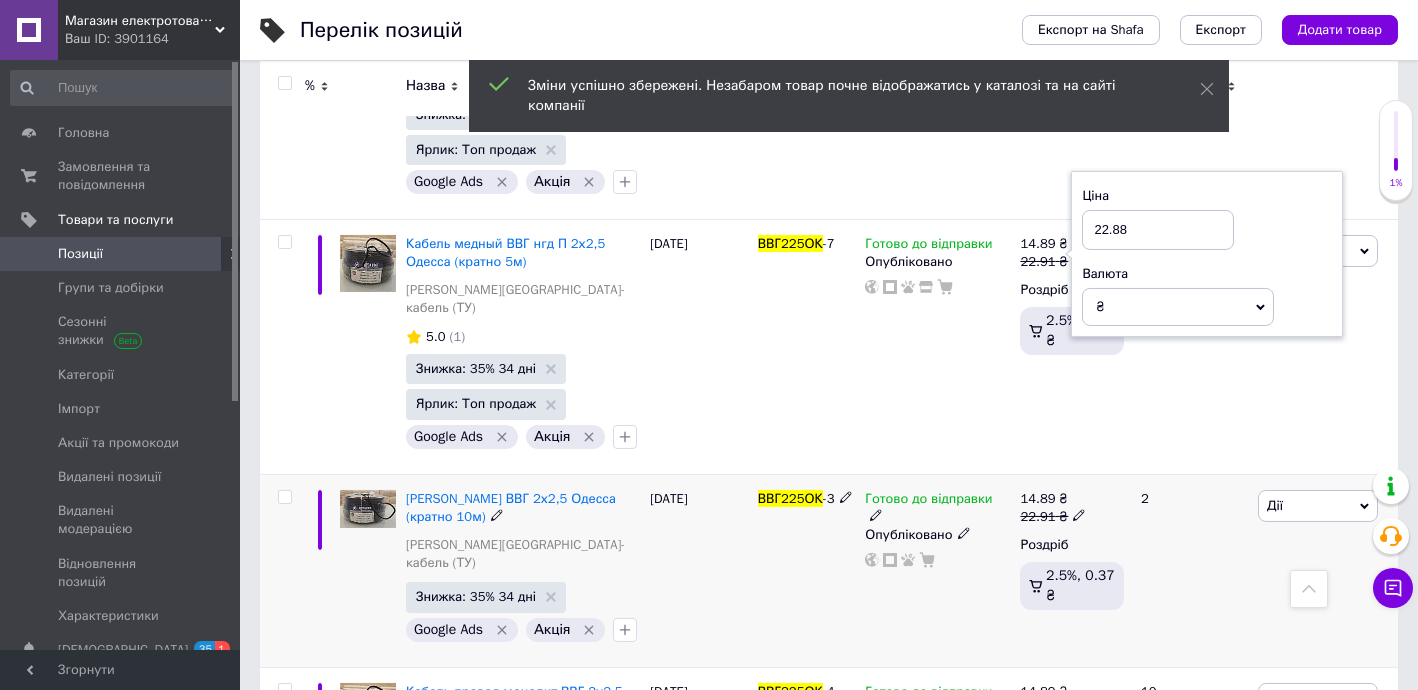 drag, startPoint x: 1070, startPoint y: 330, endPoint x: 1083, endPoint y: 329, distance: 13.038404 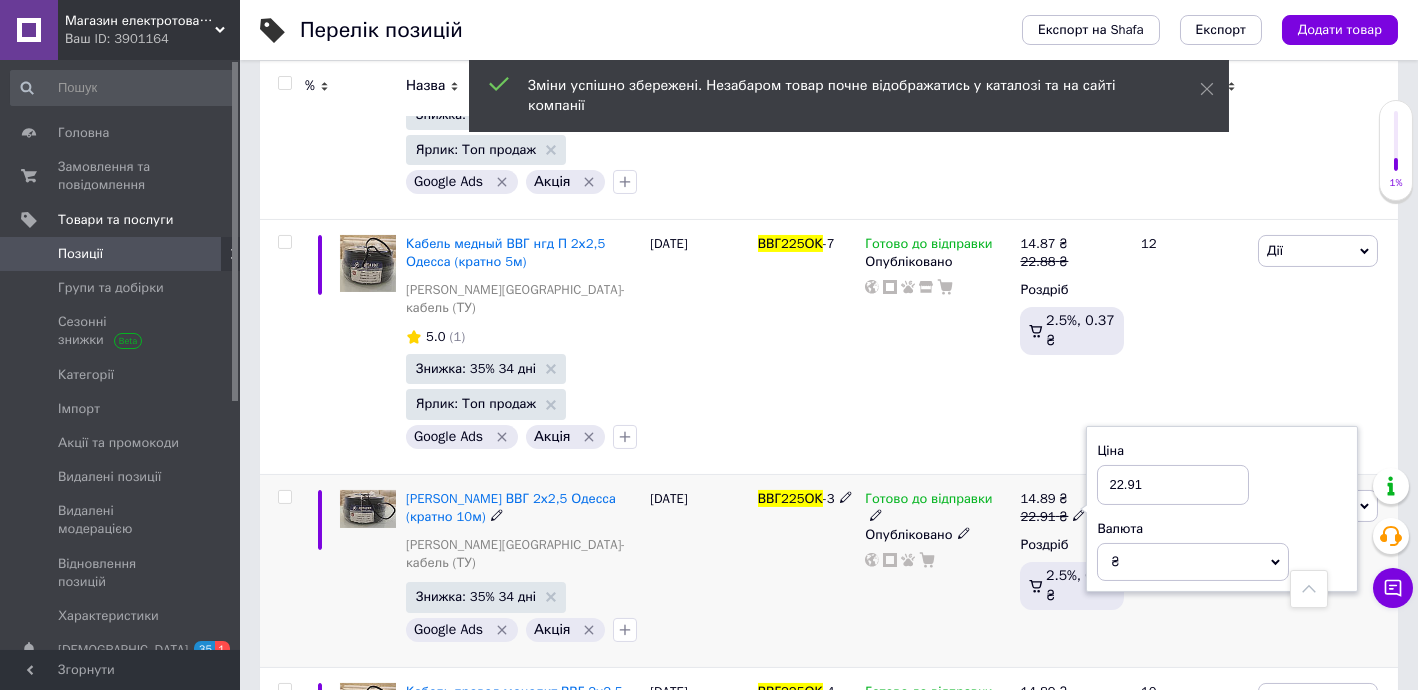 drag, startPoint x: 1131, startPoint y: 301, endPoint x: 1172, endPoint y: 304, distance: 41.109608 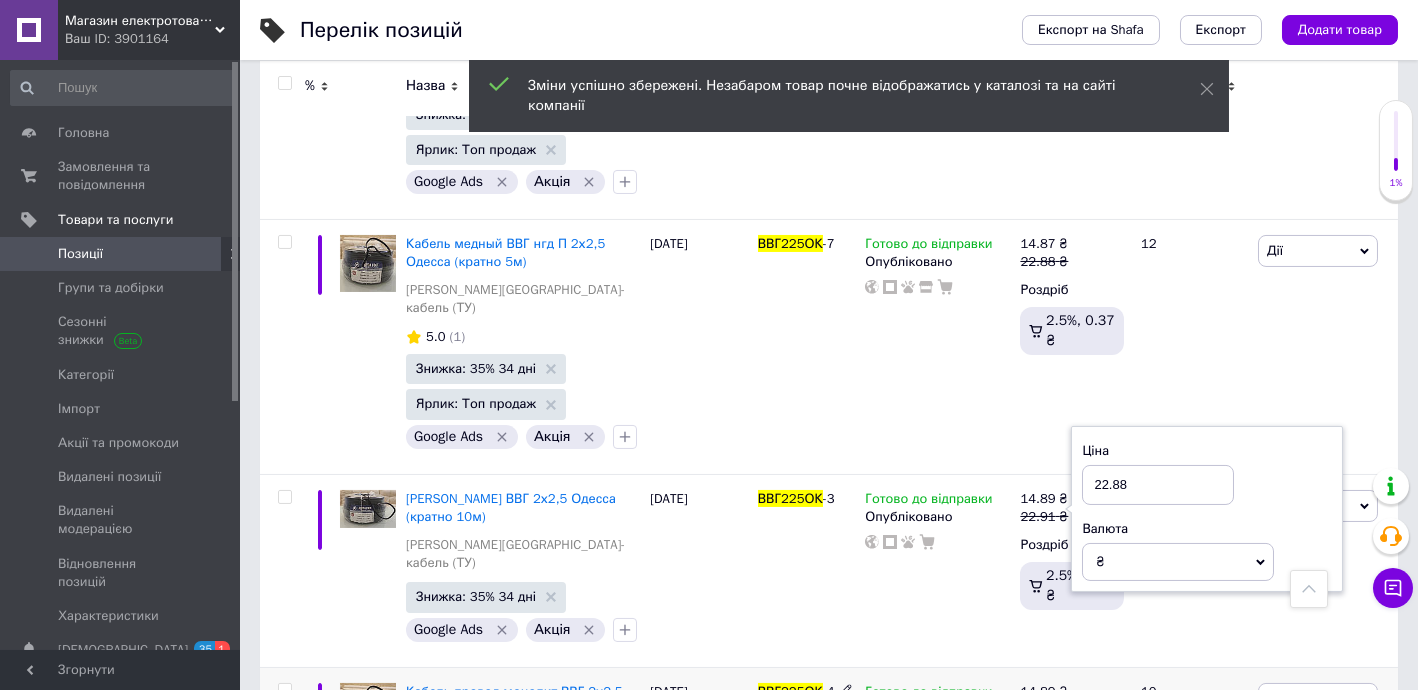 type on "22.88" 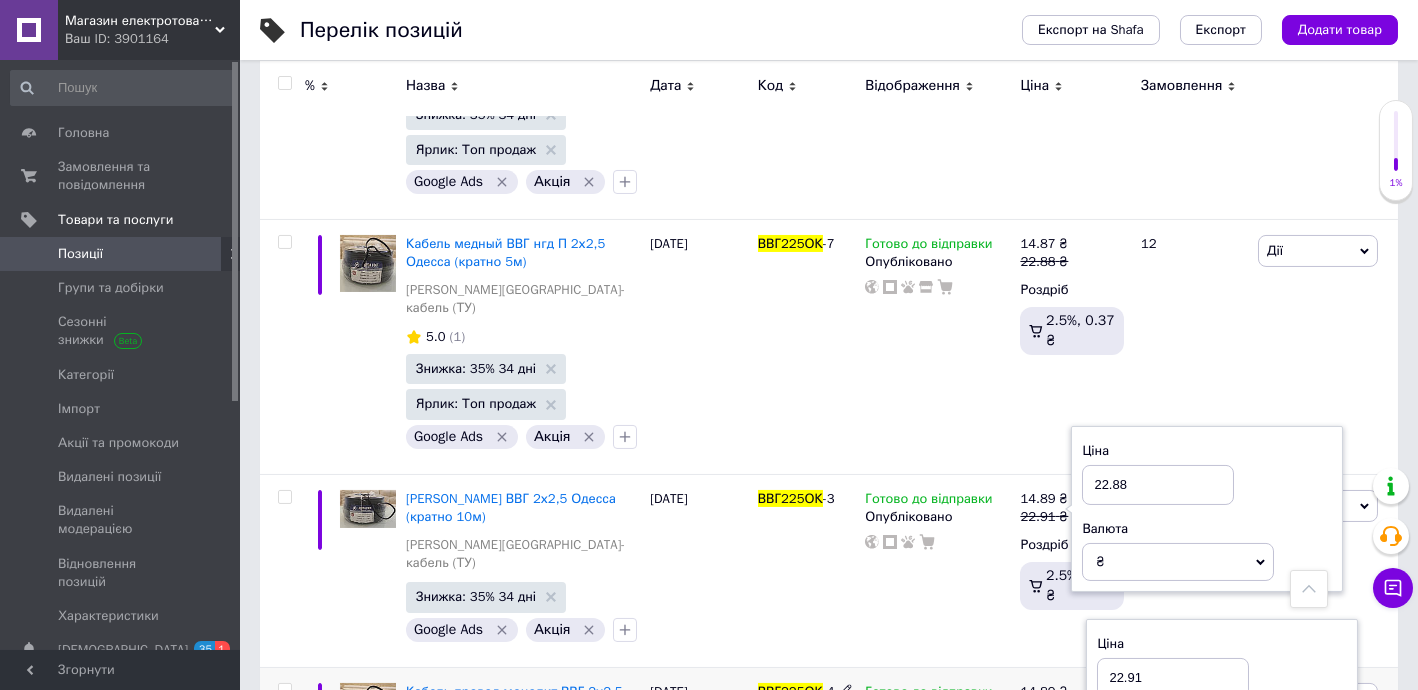 drag, startPoint x: 1128, startPoint y: 465, endPoint x: 1159, endPoint y: 467, distance: 31.06445 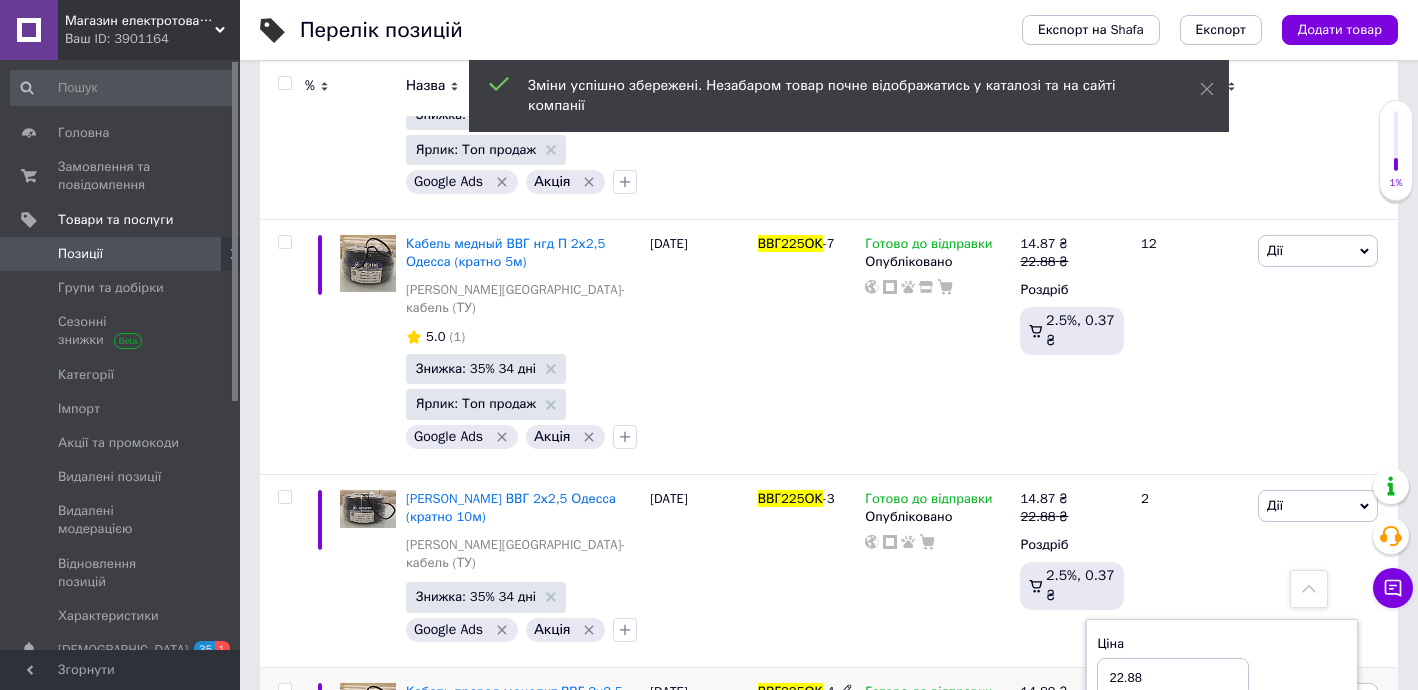 type on "22.88" 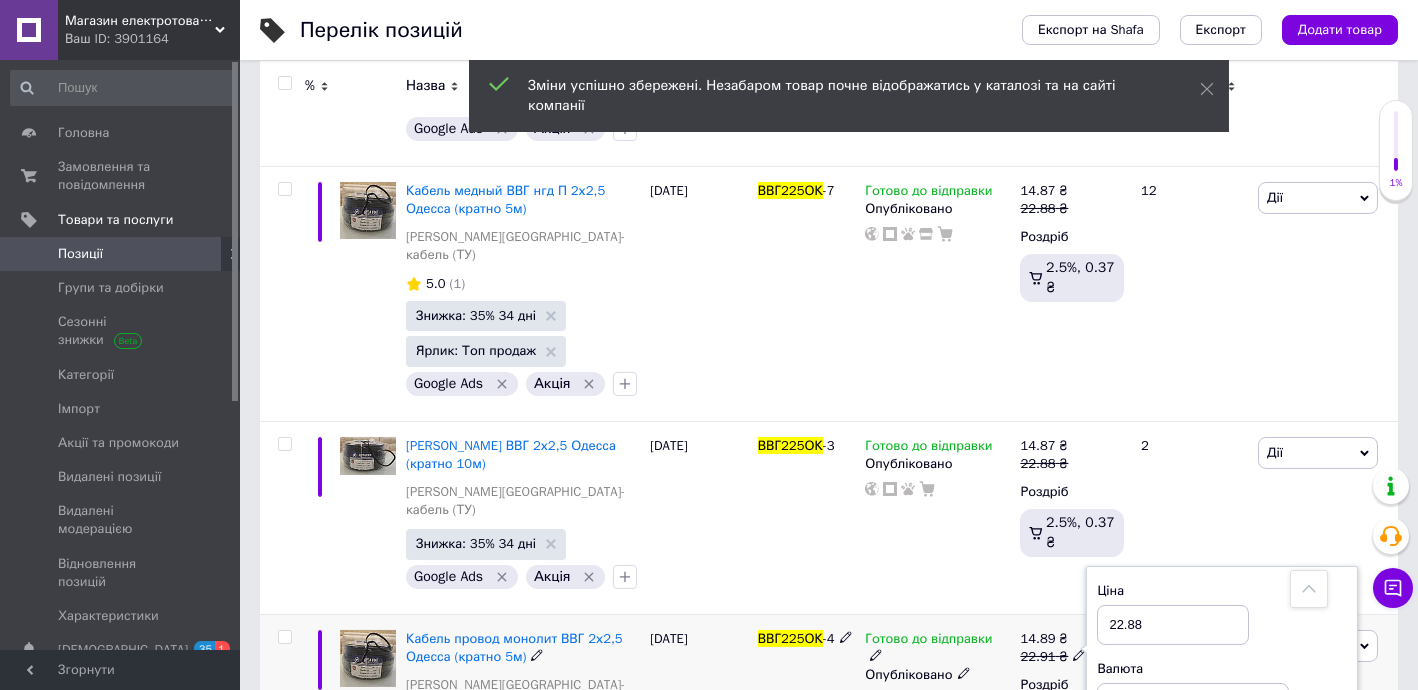 scroll, scrollTop: 2060, scrollLeft: 0, axis: vertical 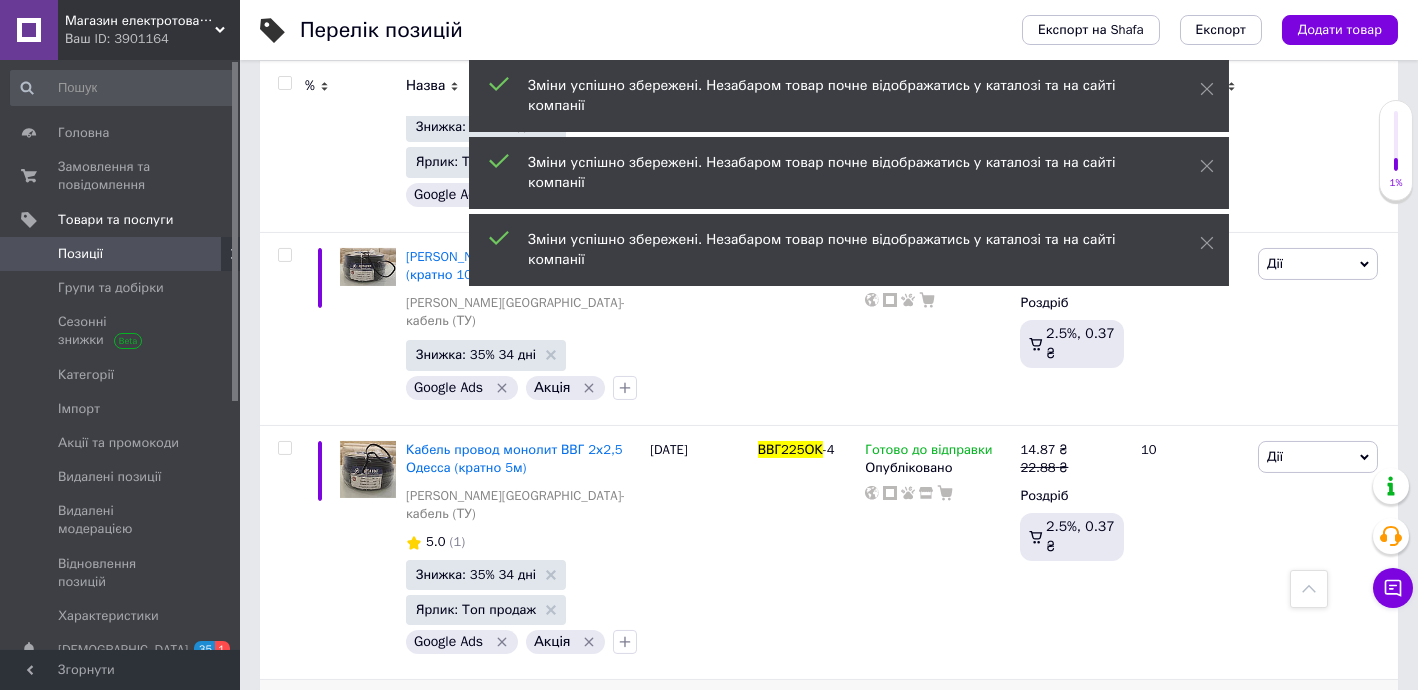 click 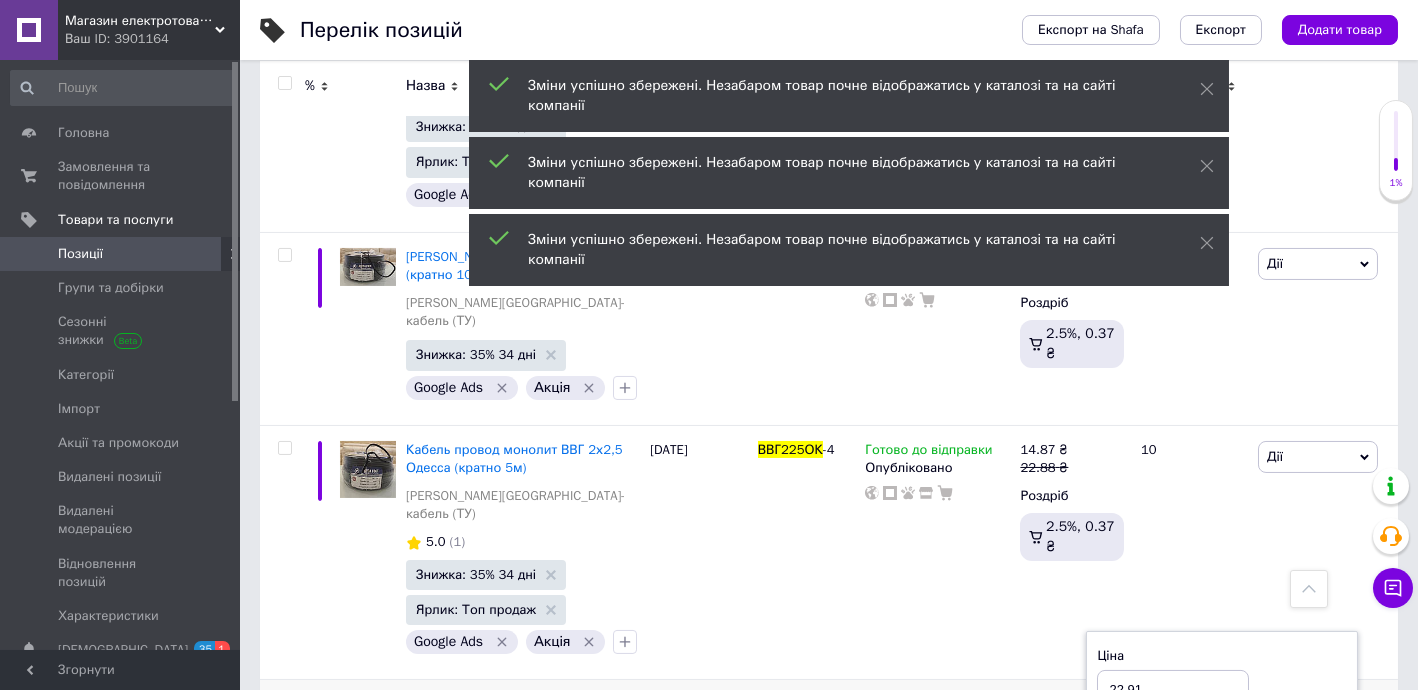 drag, startPoint x: 1129, startPoint y: 465, endPoint x: 1166, endPoint y: 468, distance: 37.12142 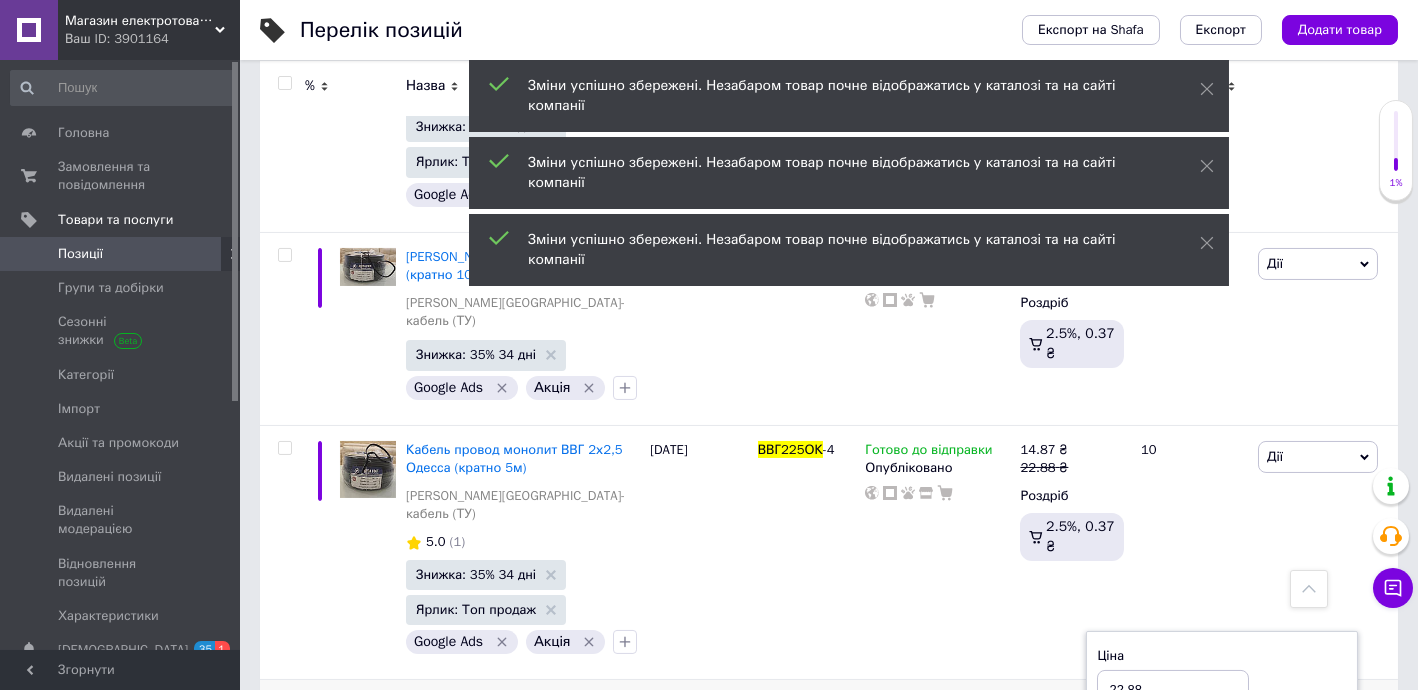 type on "22.88" 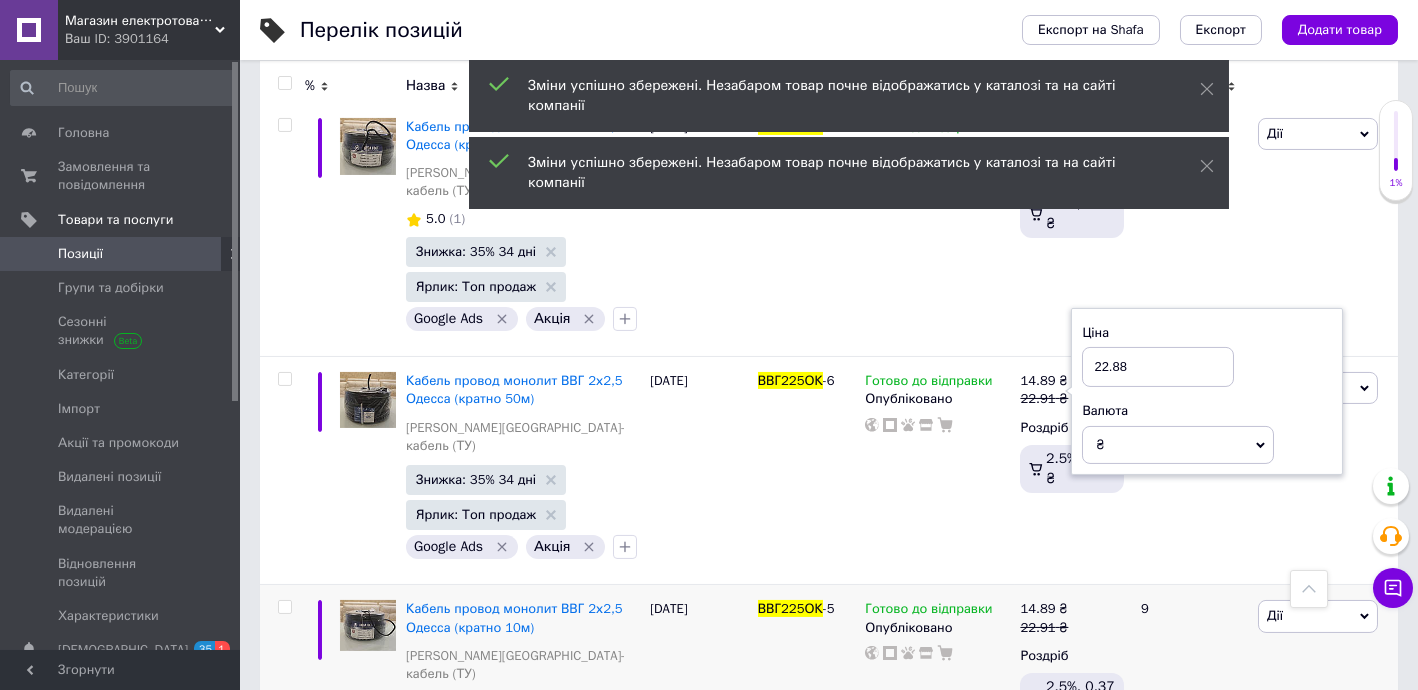 scroll, scrollTop: 2423, scrollLeft: 0, axis: vertical 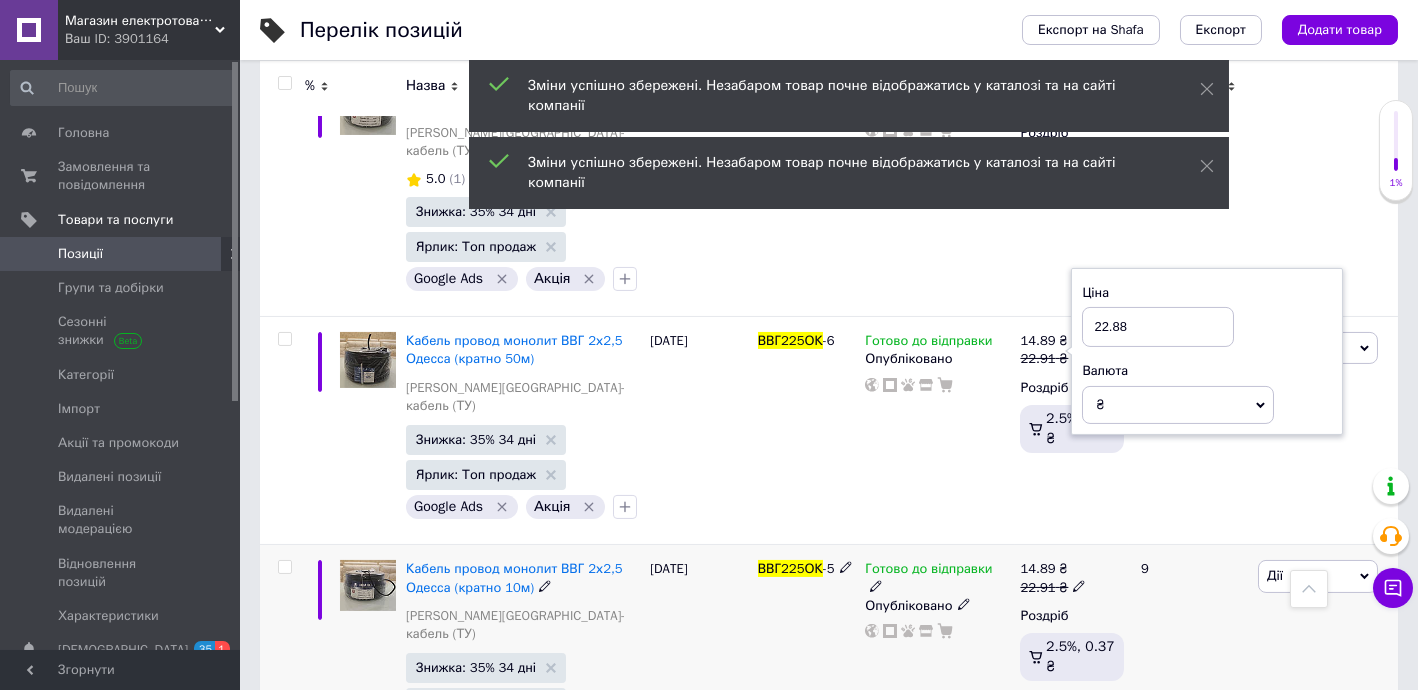 click 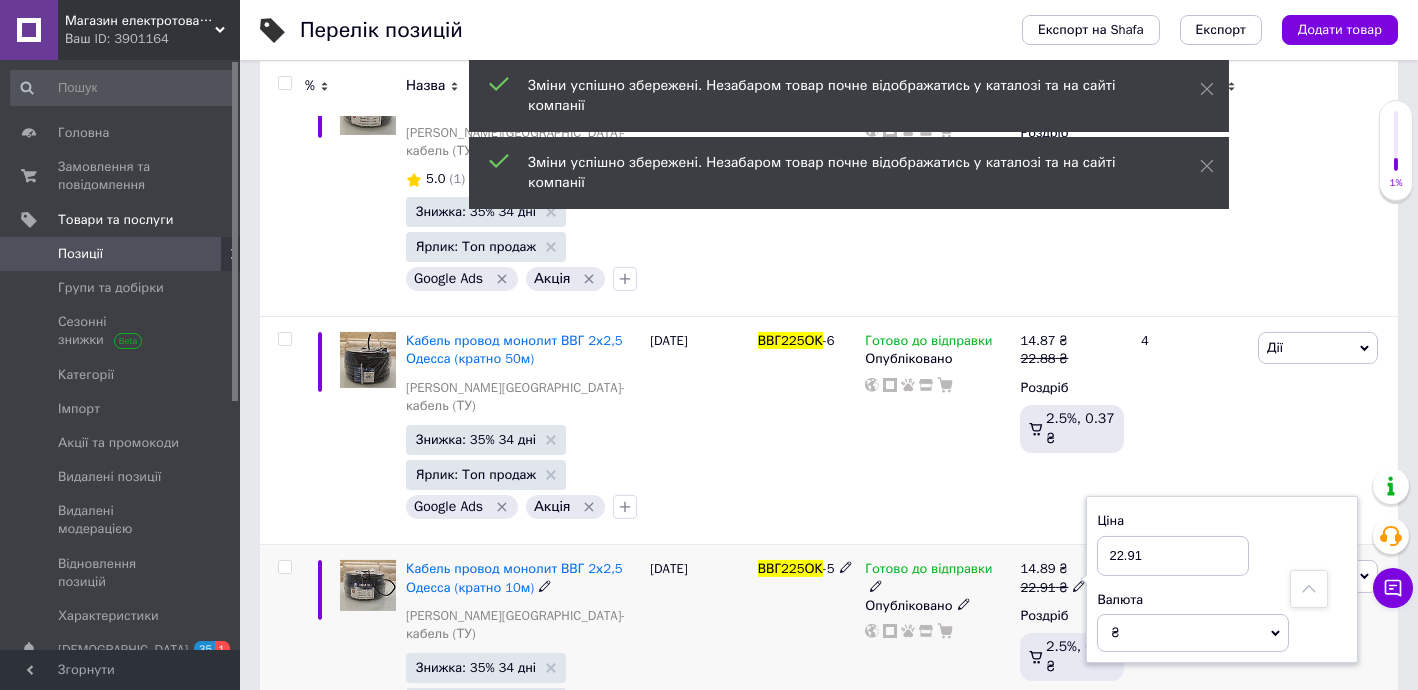 drag, startPoint x: 1125, startPoint y: 307, endPoint x: 1155, endPoint y: 312, distance: 30.413813 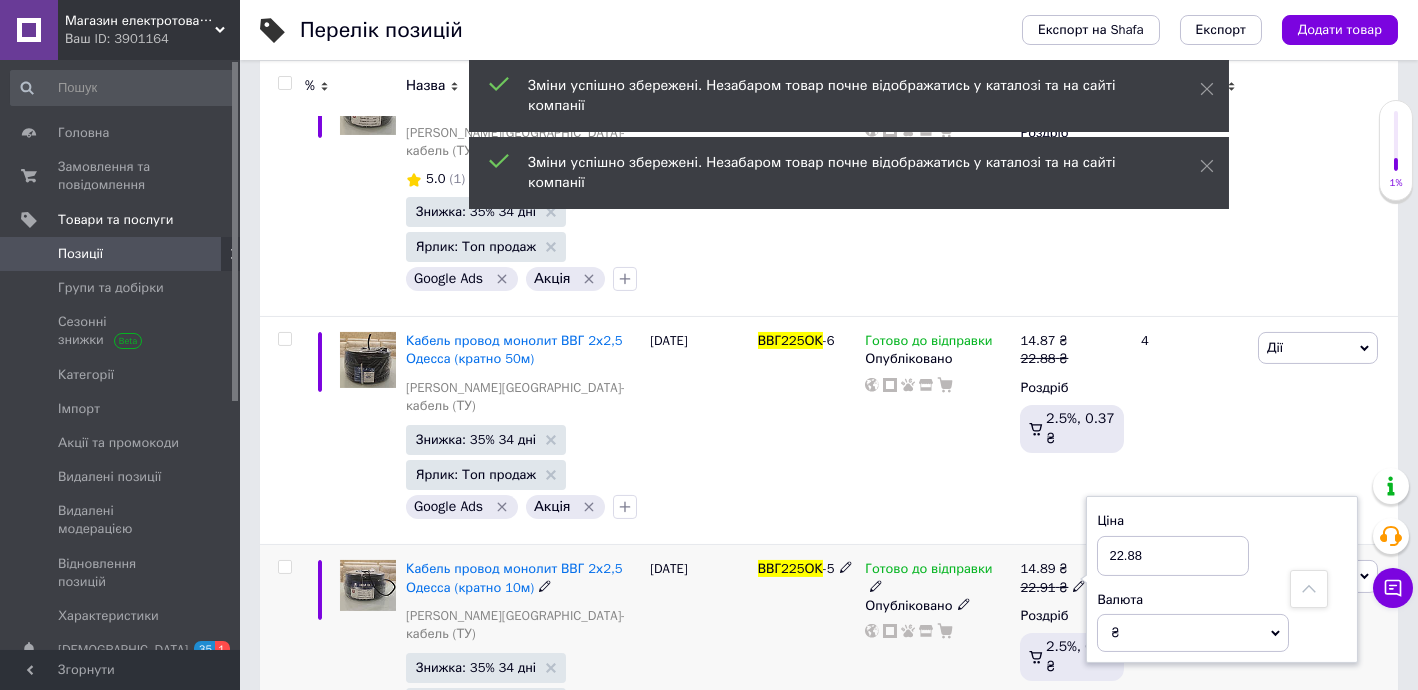 type on "22.88" 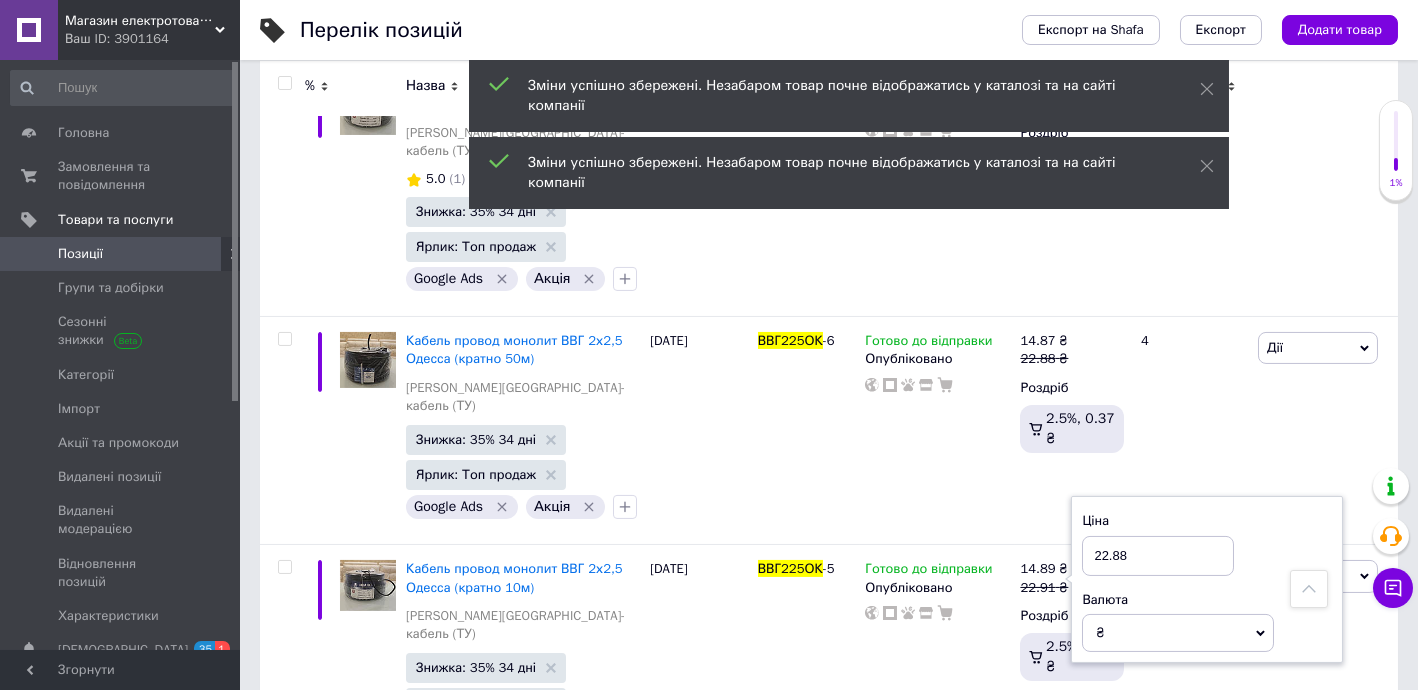 click 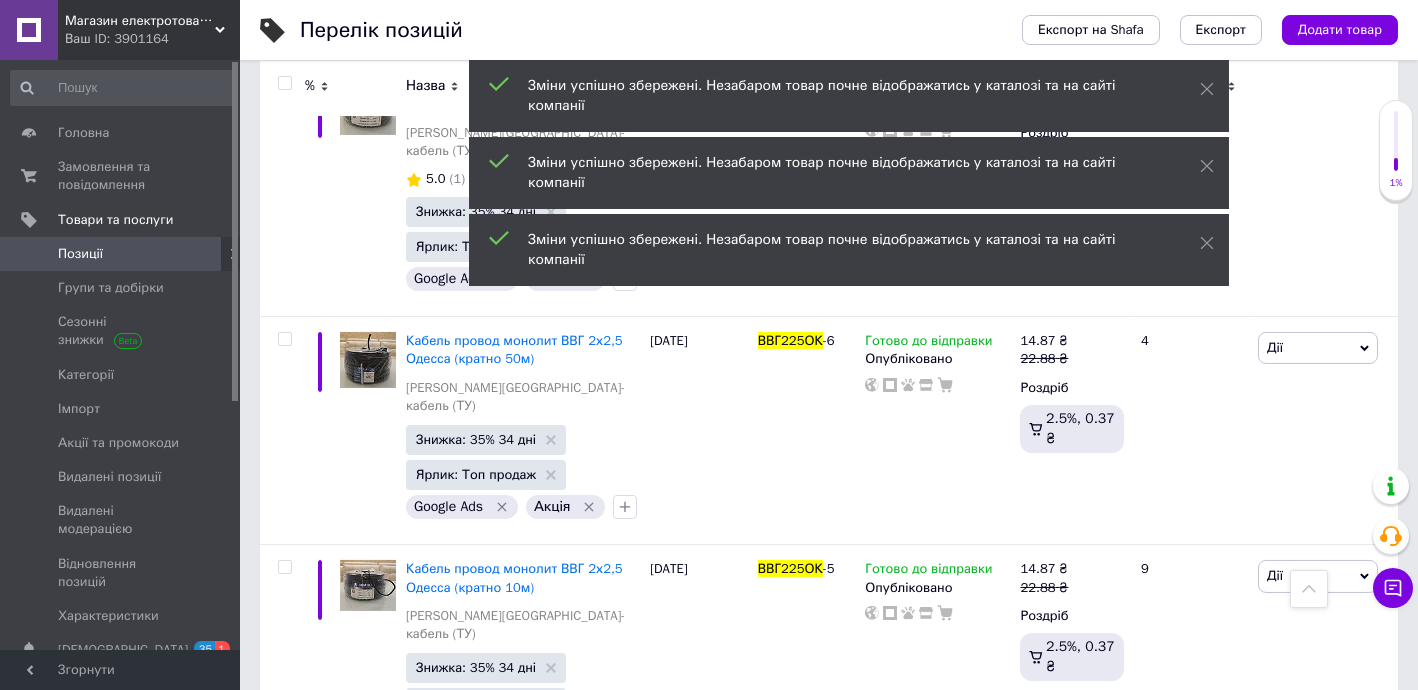 drag, startPoint x: 1150, startPoint y: 522, endPoint x: 1170, endPoint y: 522, distance: 20 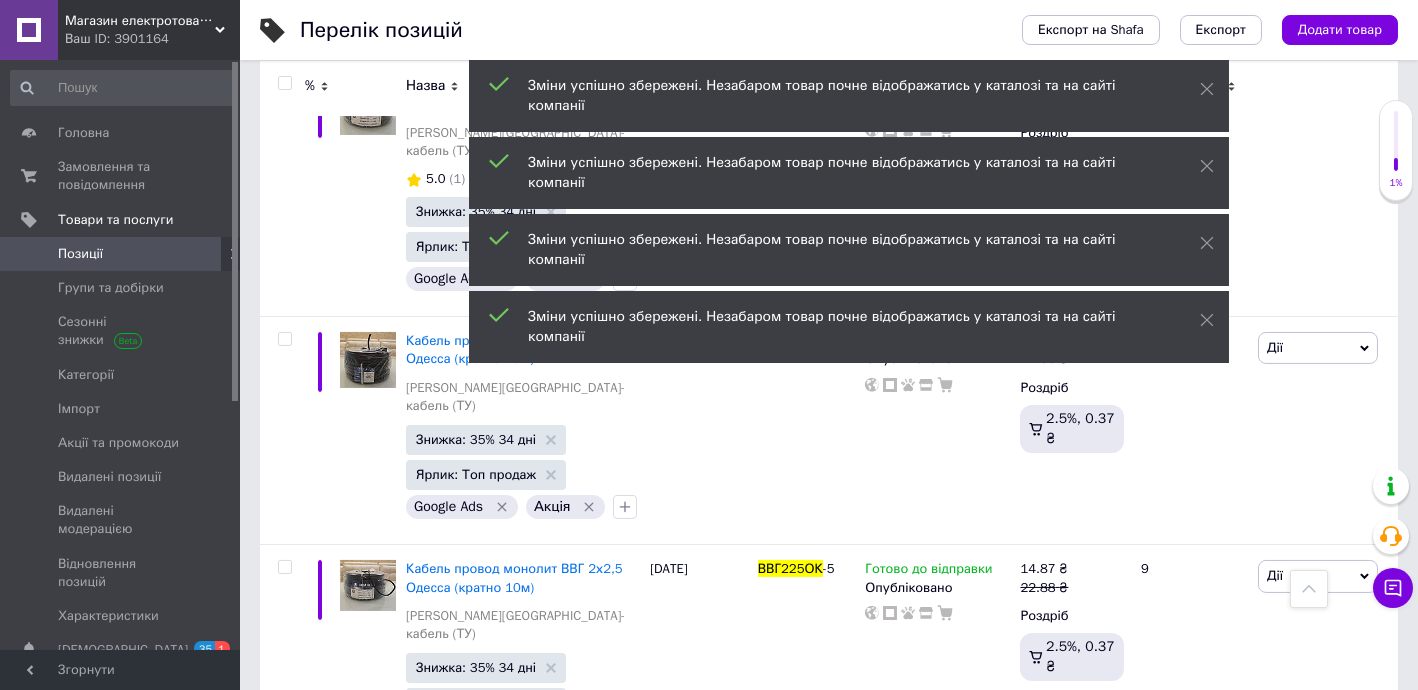type on "22.88" 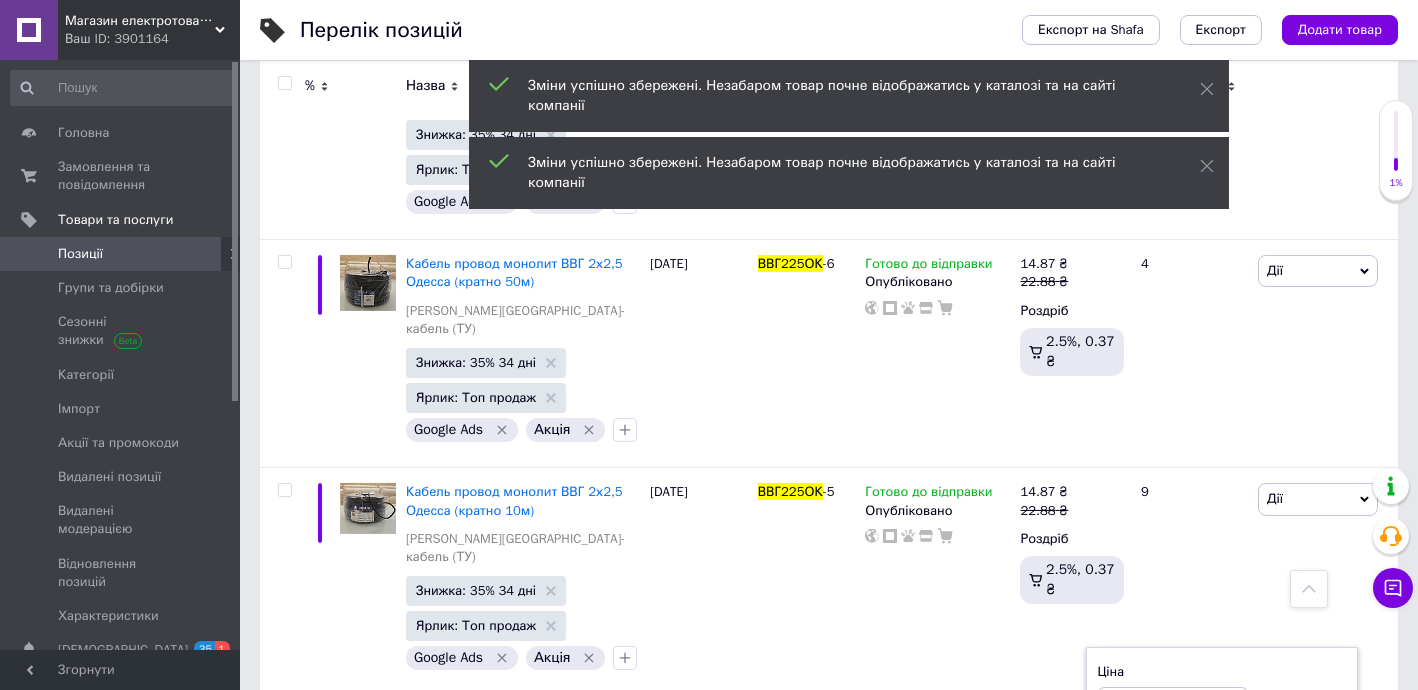 scroll, scrollTop: 2666, scrollLeft: 0, axis: vertical 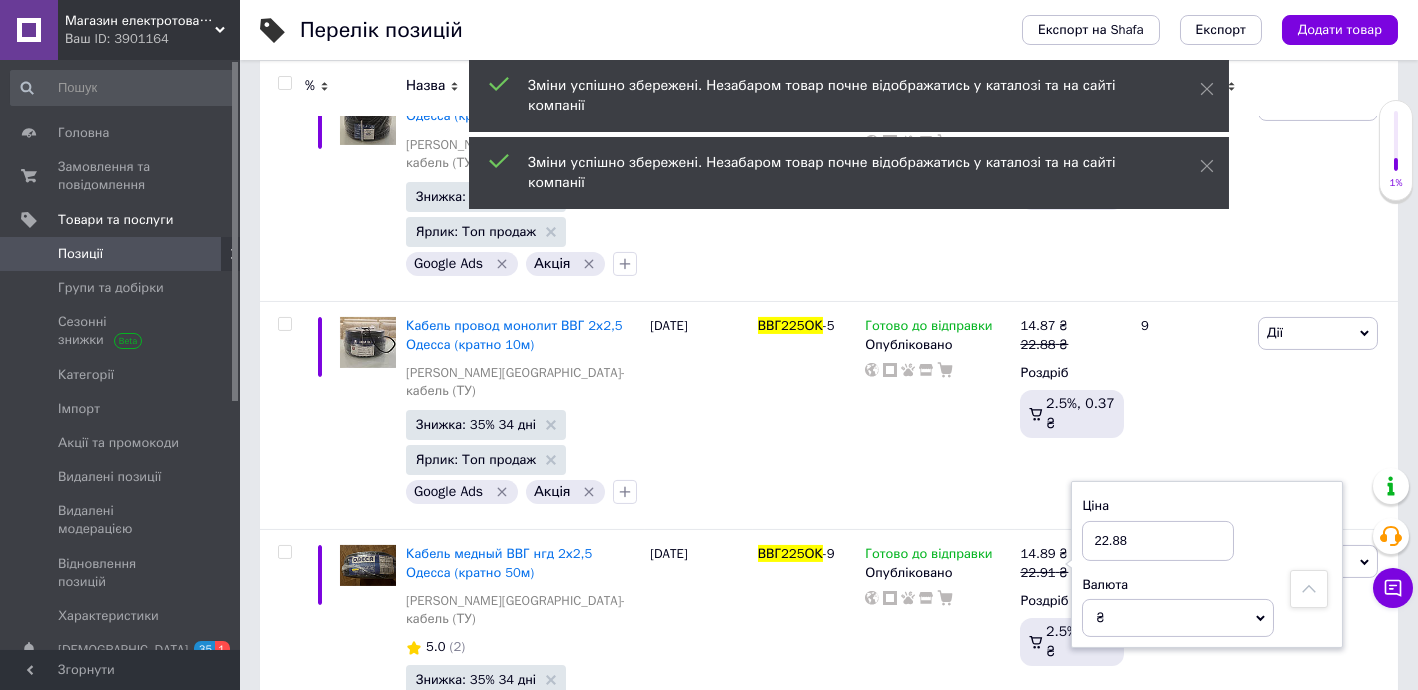 click 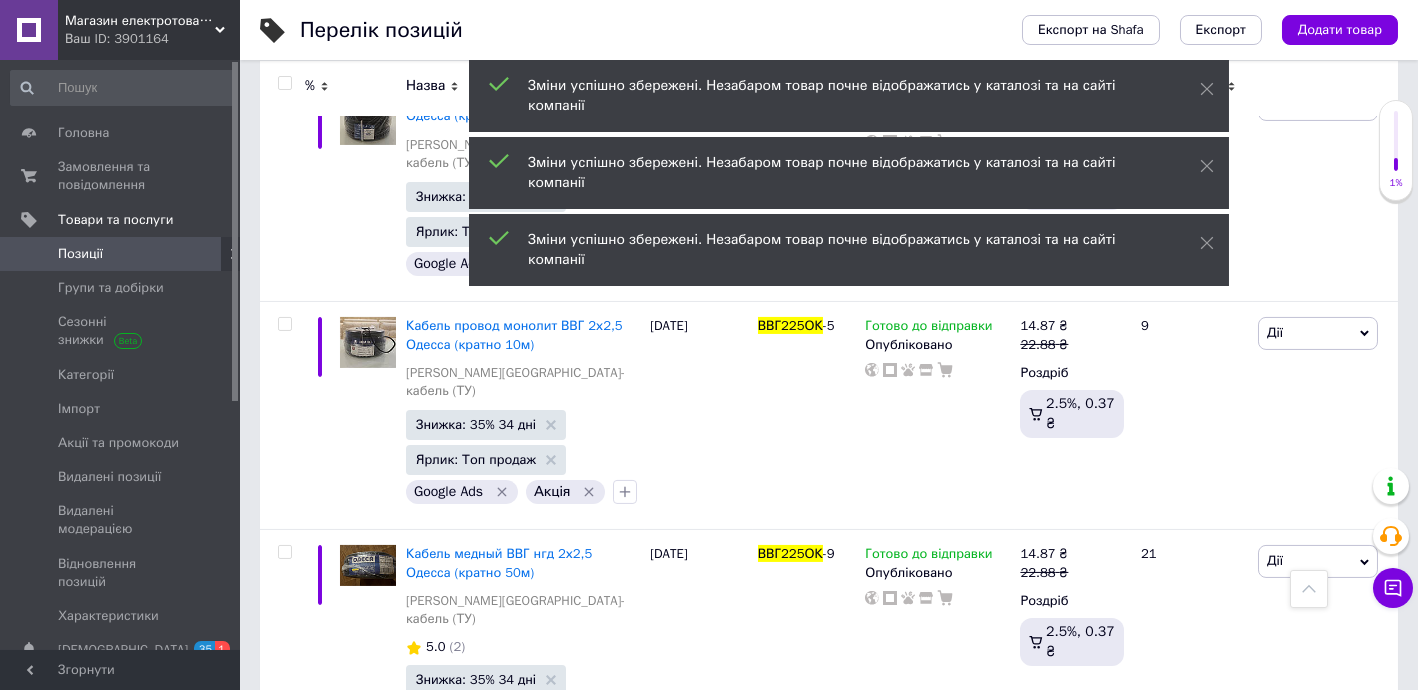 drag, startPoint x: 1129, startPoint y: 516, endPoint x: 1154, endPoint y: 511, distance: 25.495098 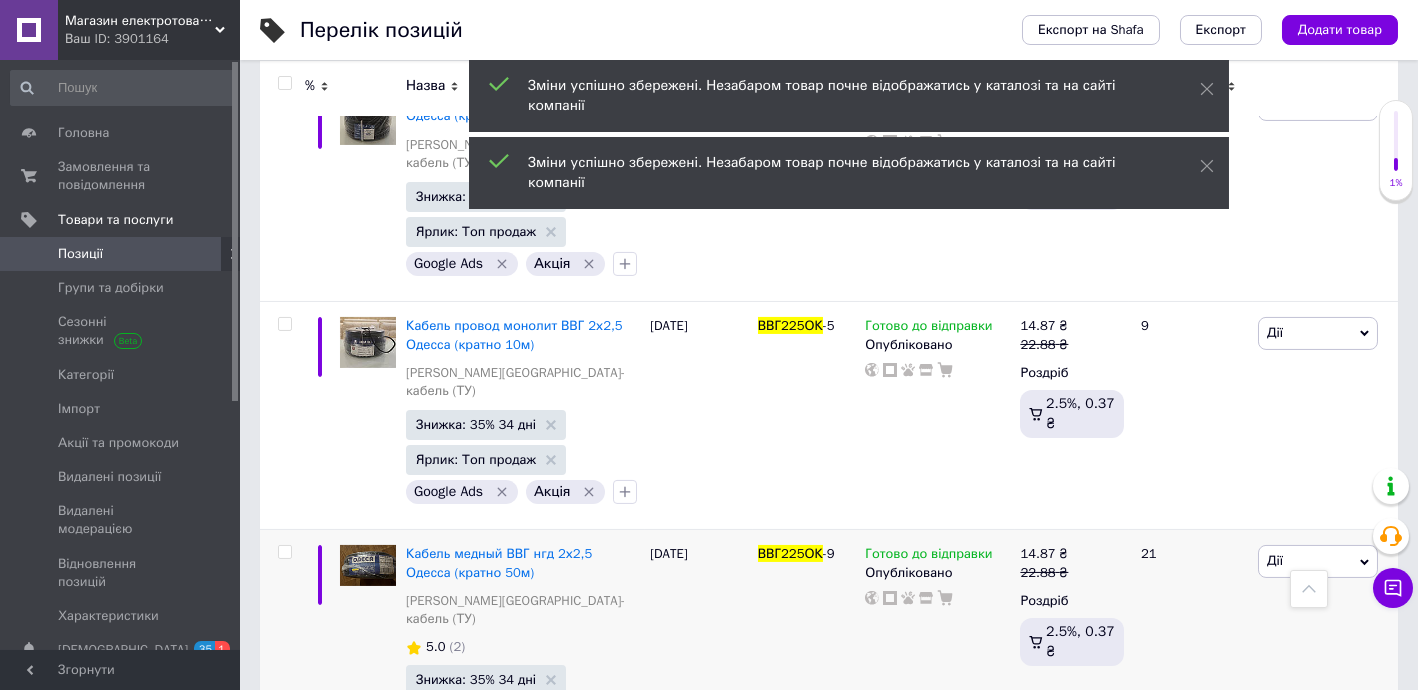 type on "22.88" 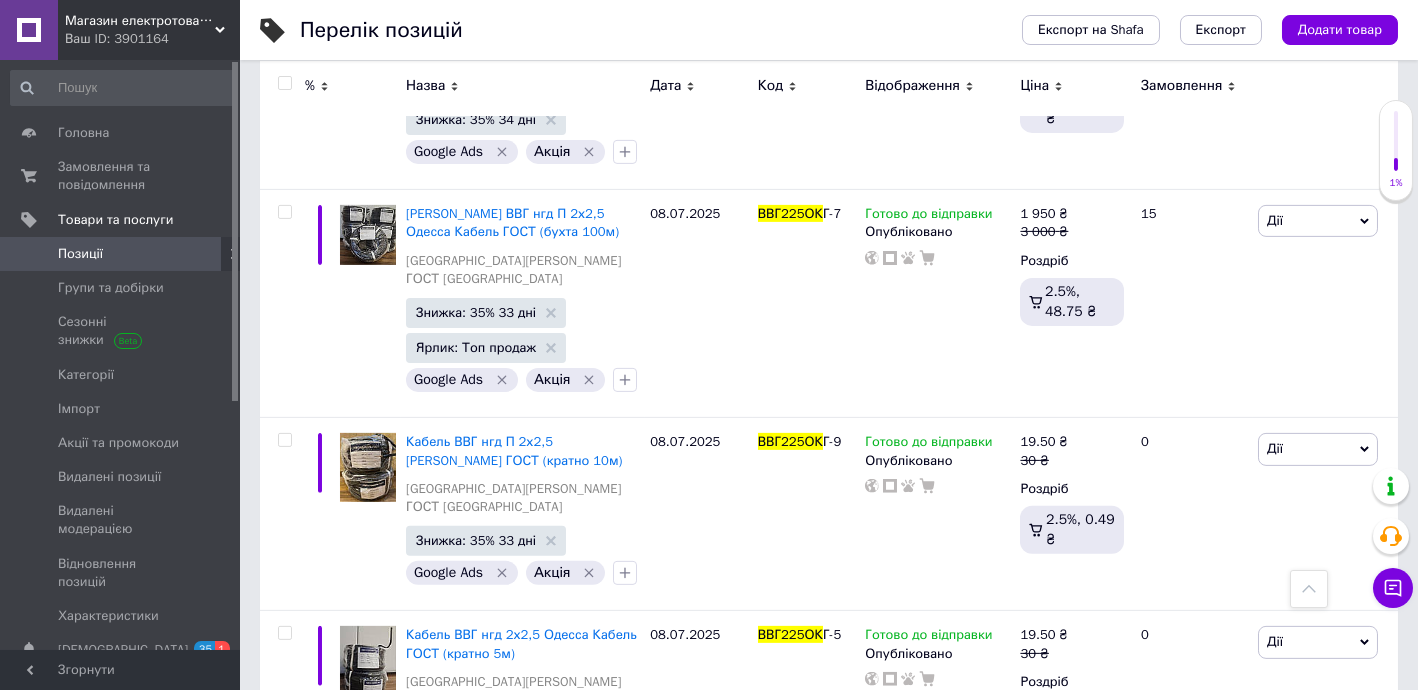 scroll, scrollTop: 4969, scrollLeft: 0, axis: vertical 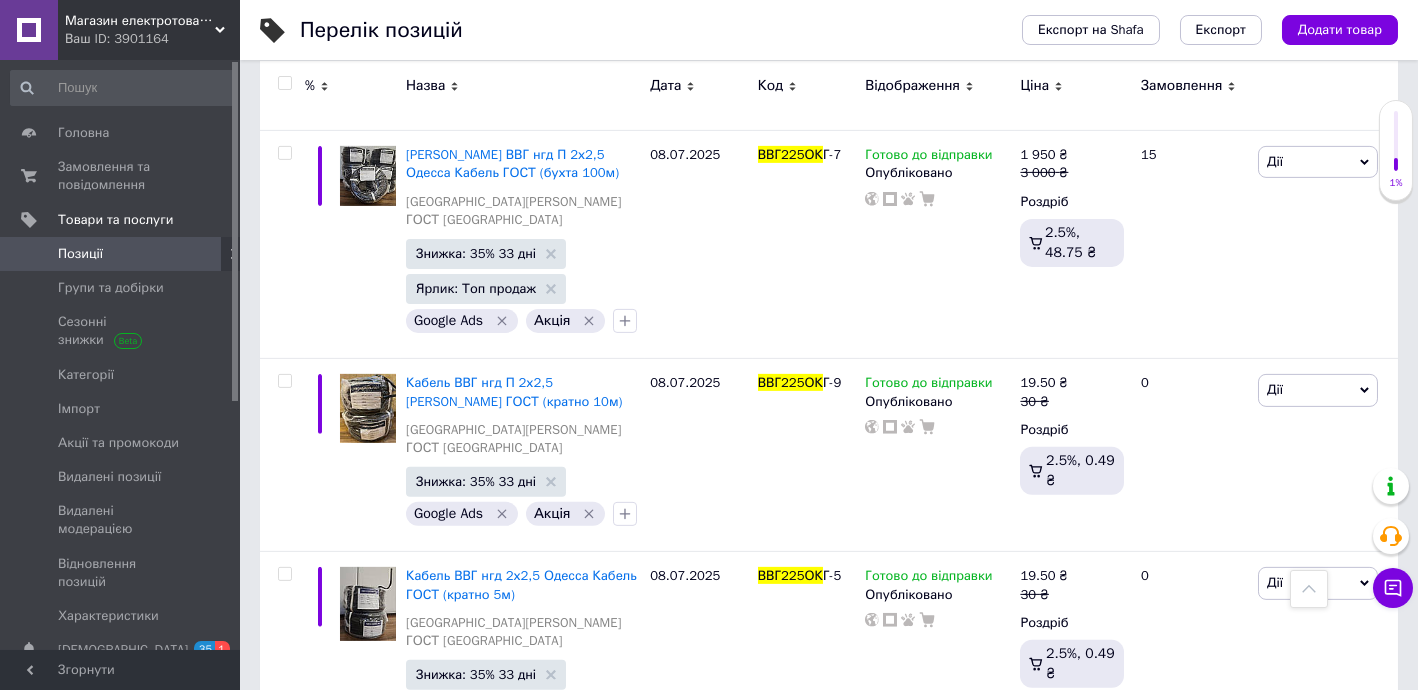 click 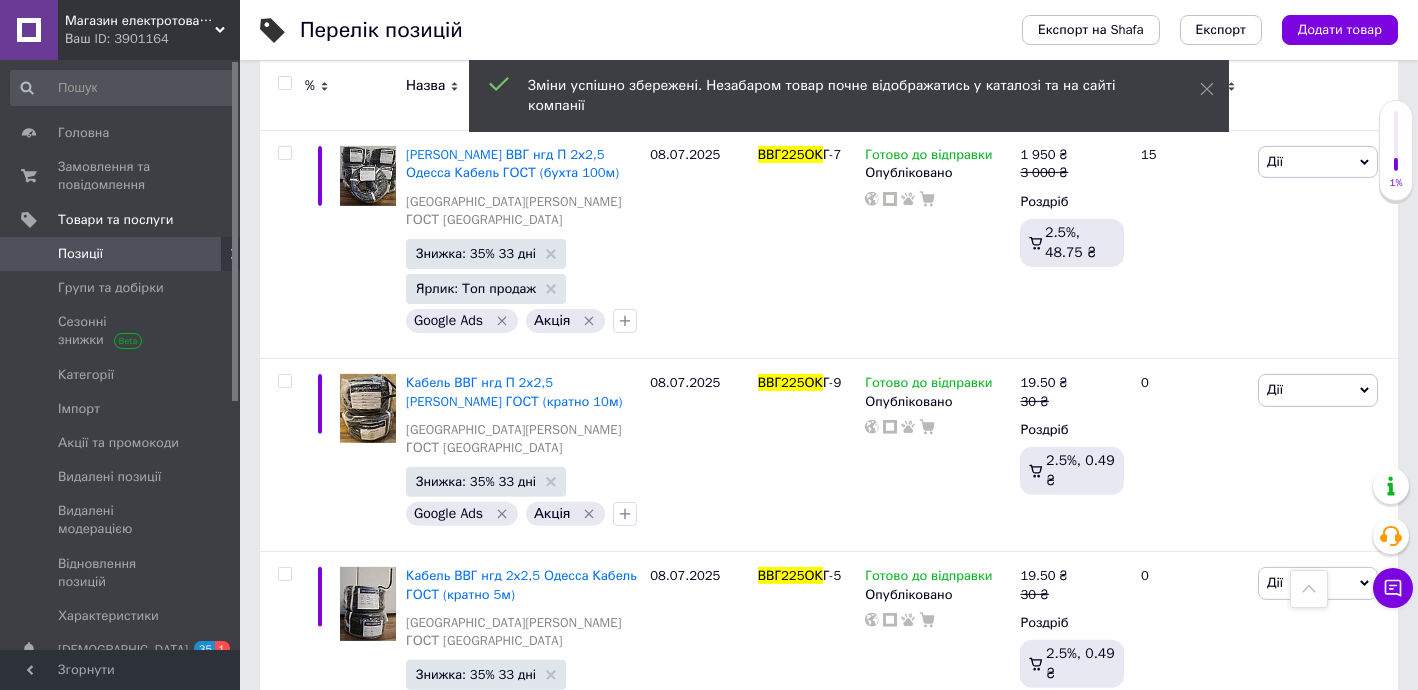 click 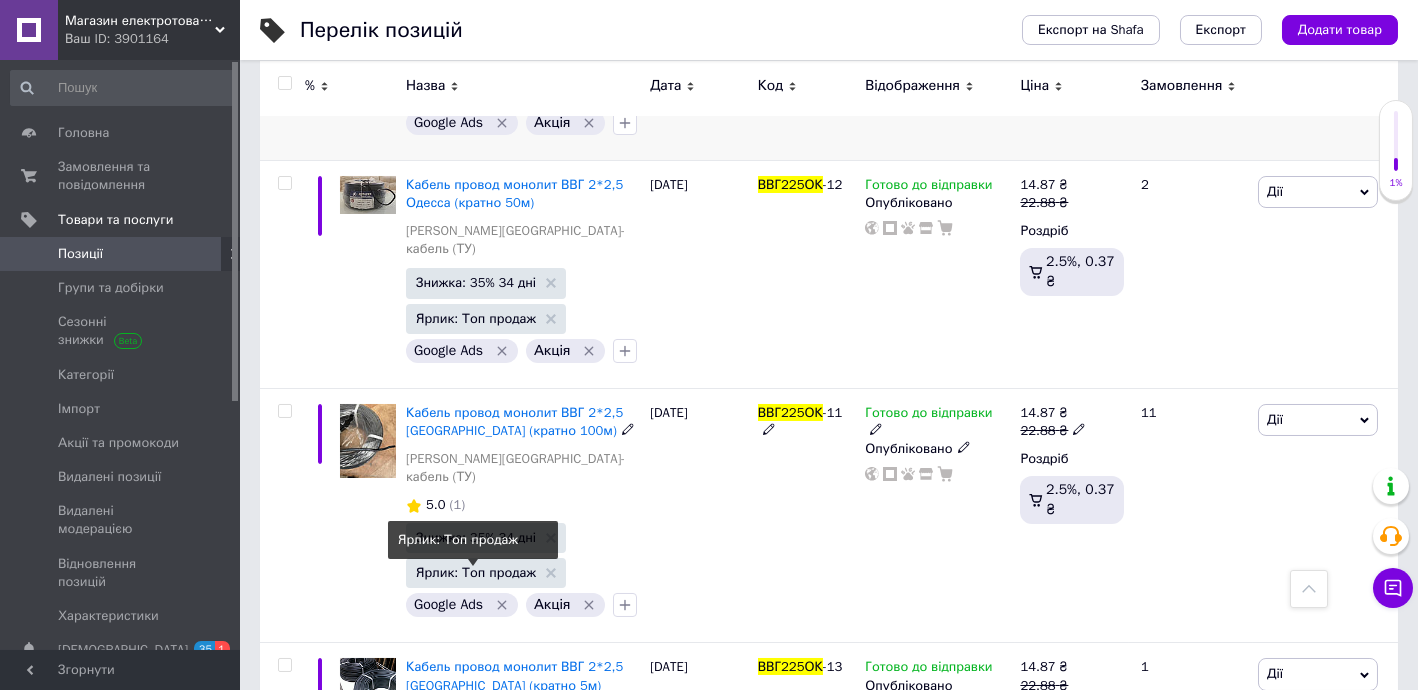 scroll, scrollTop: 0, scrollLeft: 0, axis: both 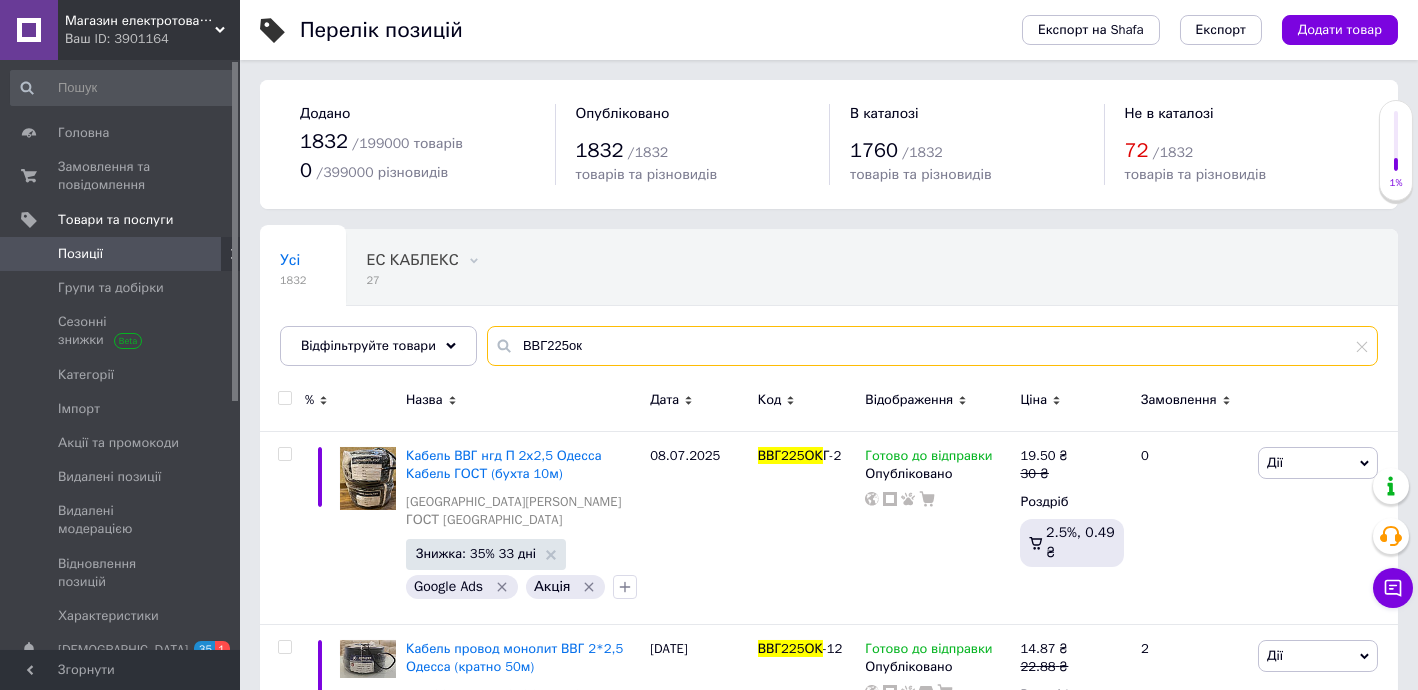 drag, startPoint x: 552, startPoint y: 343, endPoint x: 540, endPoint y: 341, distance: 12.165525 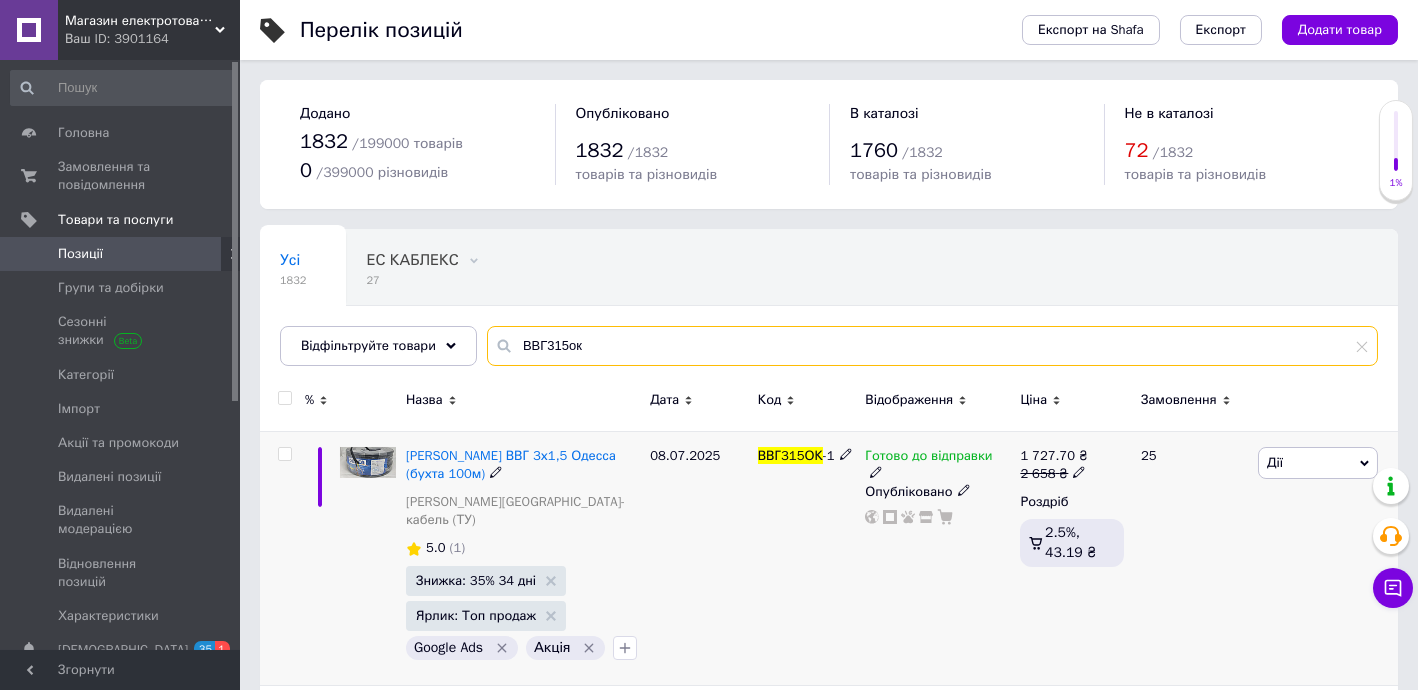type on "ВВГ315ок" 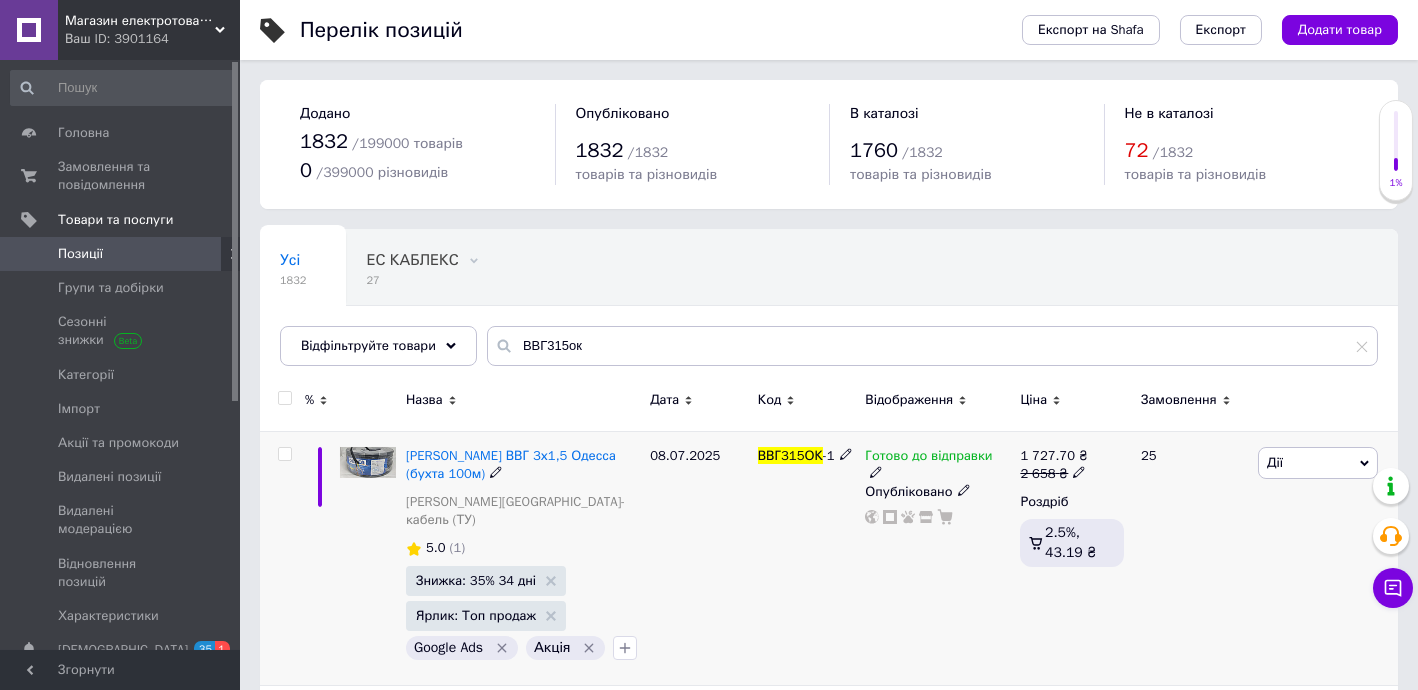 click 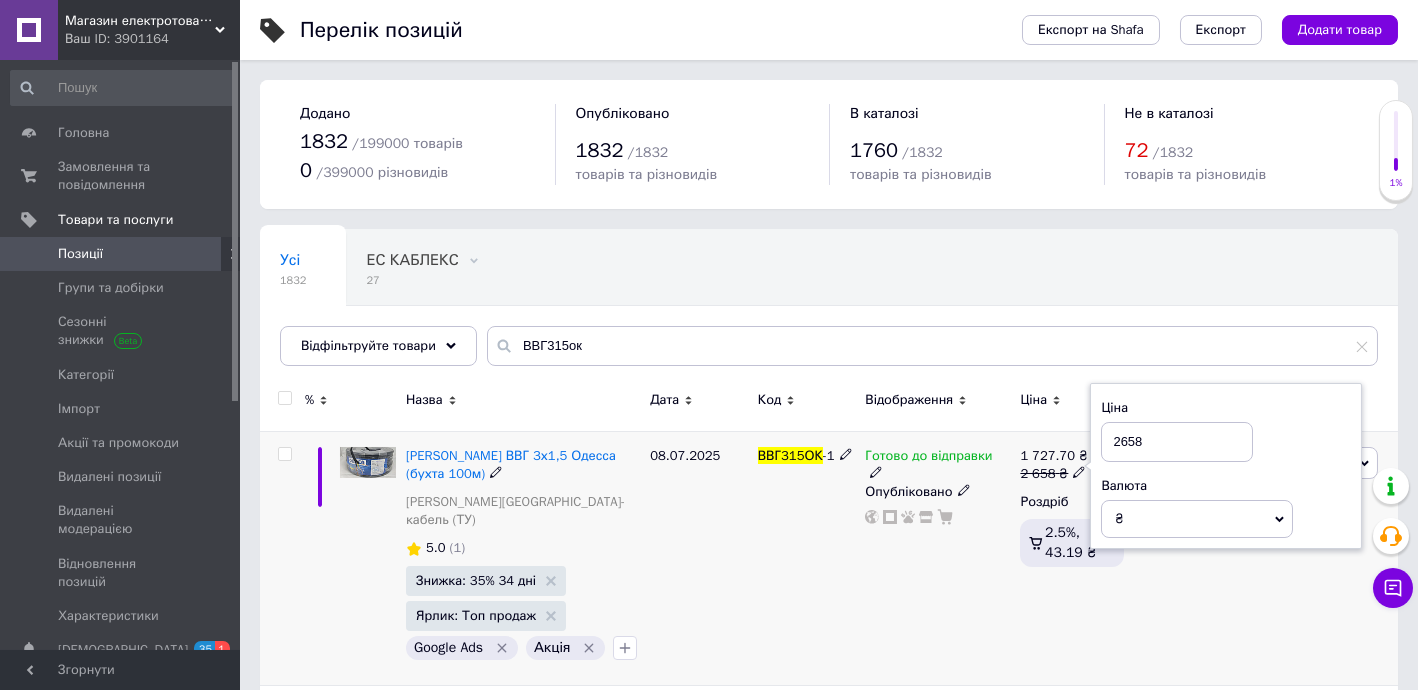 click on "2658" at bounding box center [1177, 442] 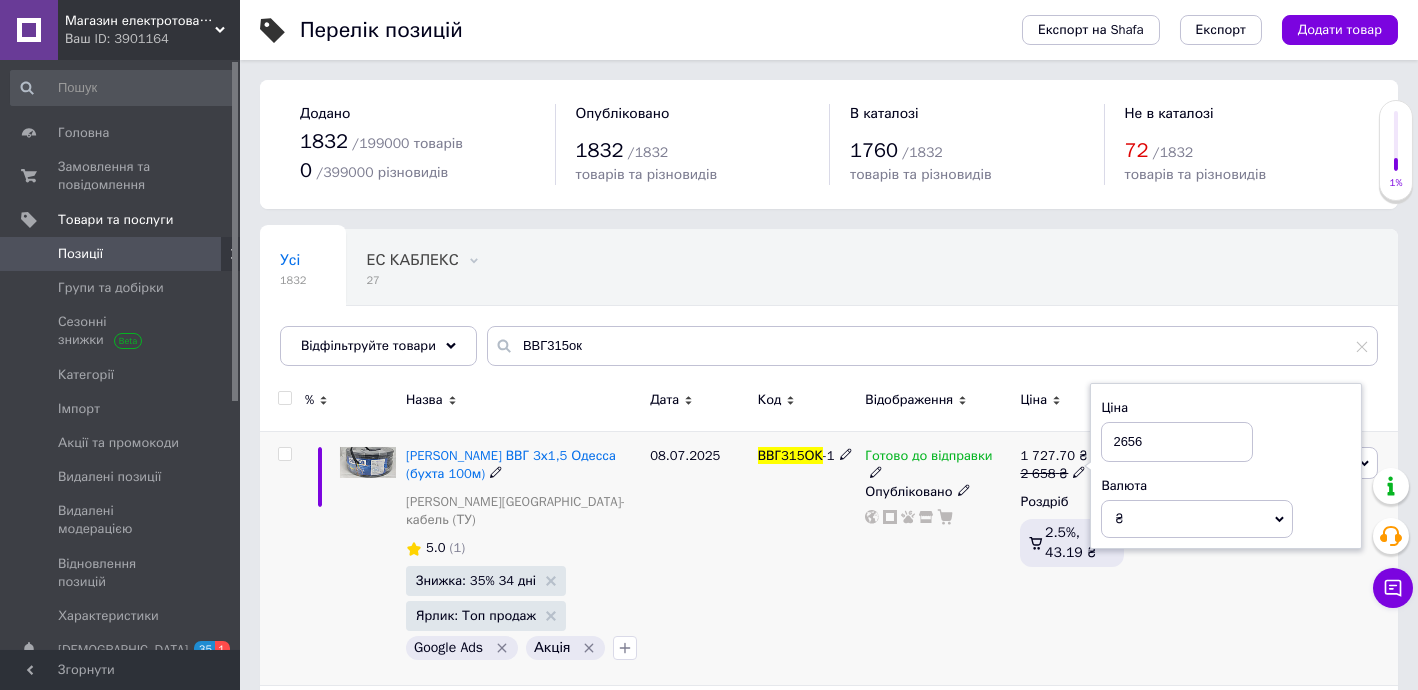 type on "2656" 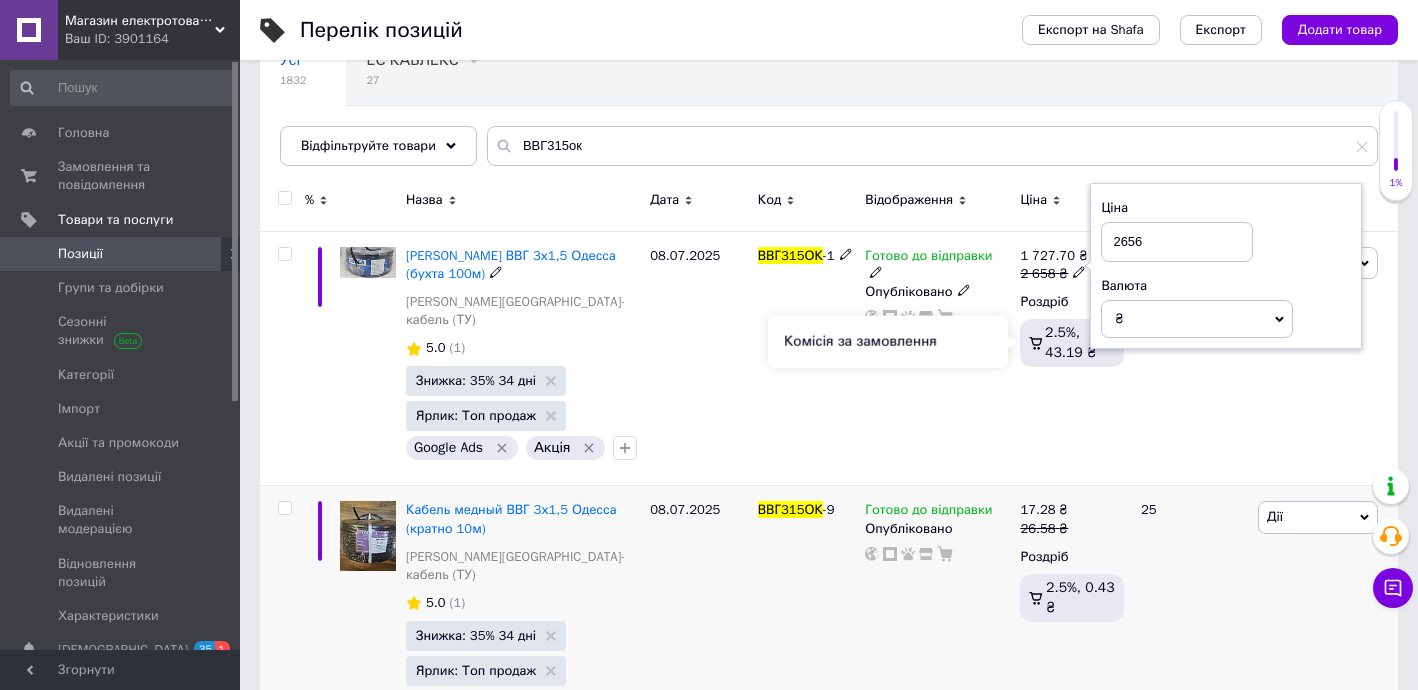 scroll, scrollTop: 242, scrollLeft: 0, axis: vertical 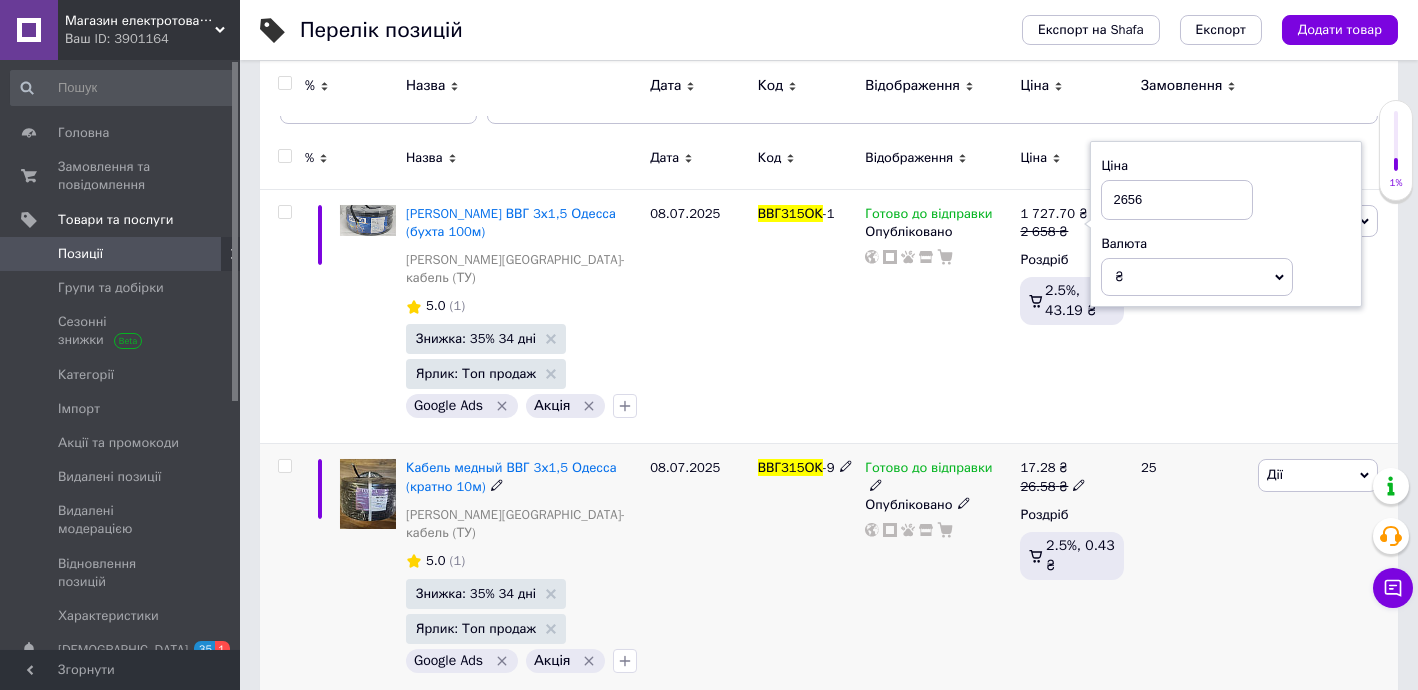 click 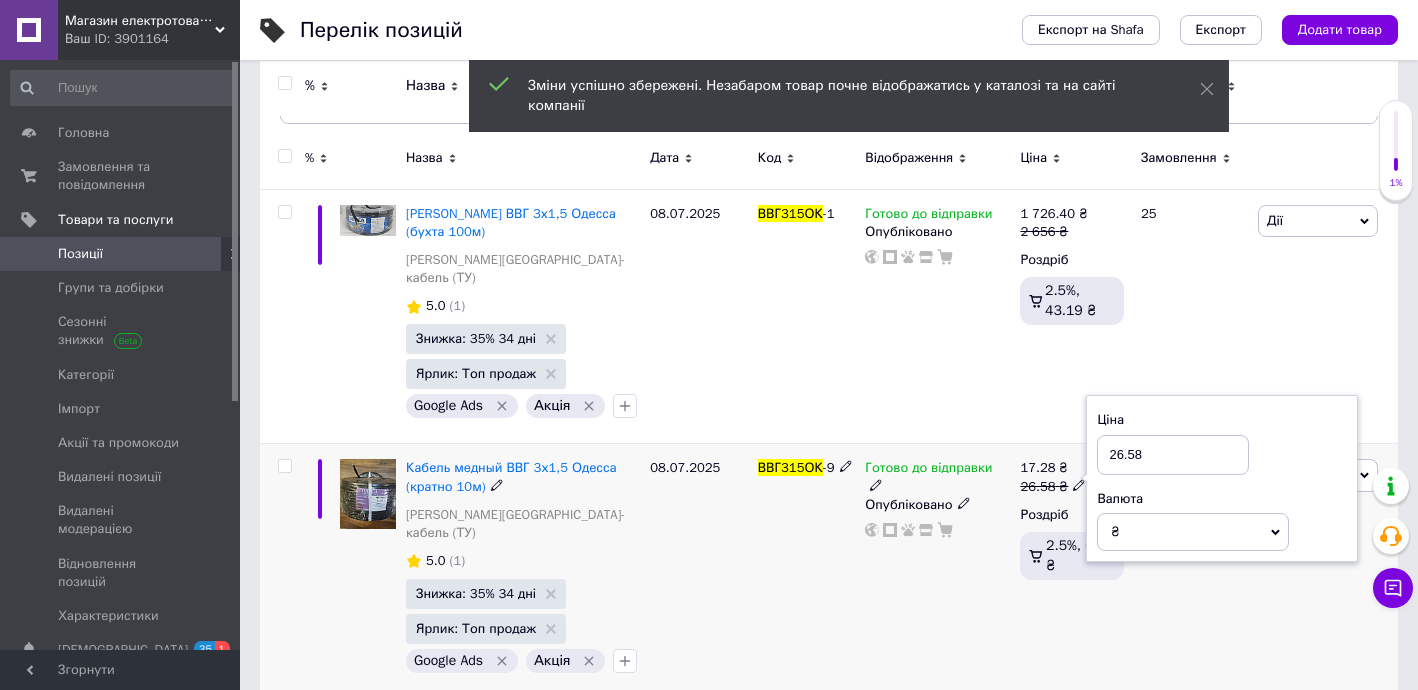 drag, startPoint x: 1137, startPoint y: 431, endPoint x: 1183, endPoint y: 474, distance: 62.968246 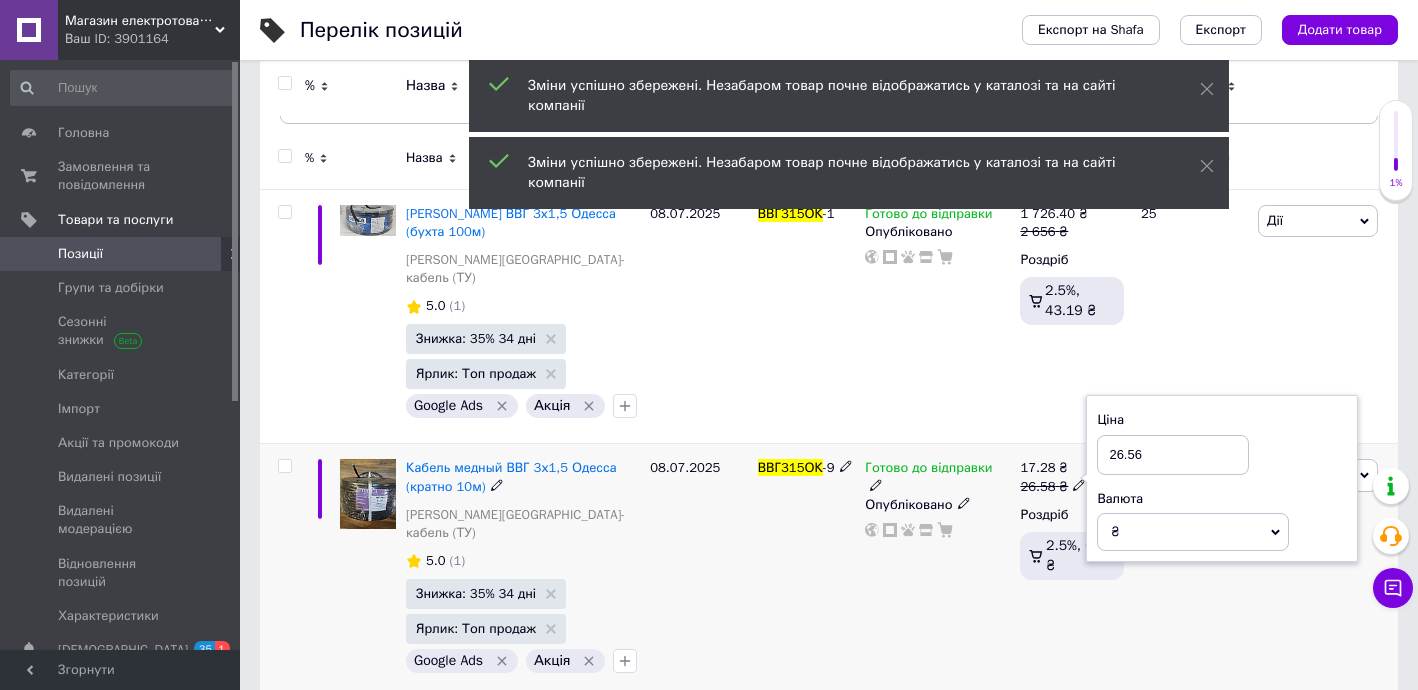 type on "26.56" 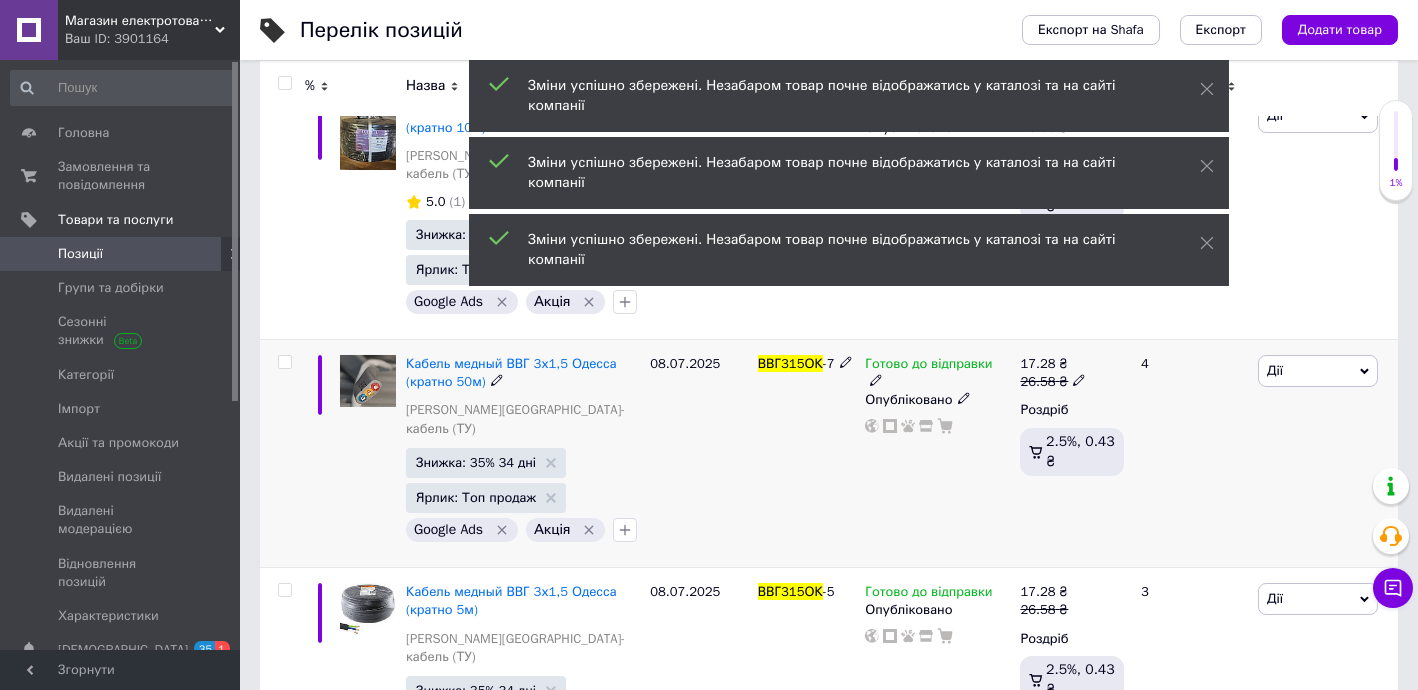scroll, scrollTop: 605, scrollLeft: 0, axis: vertical 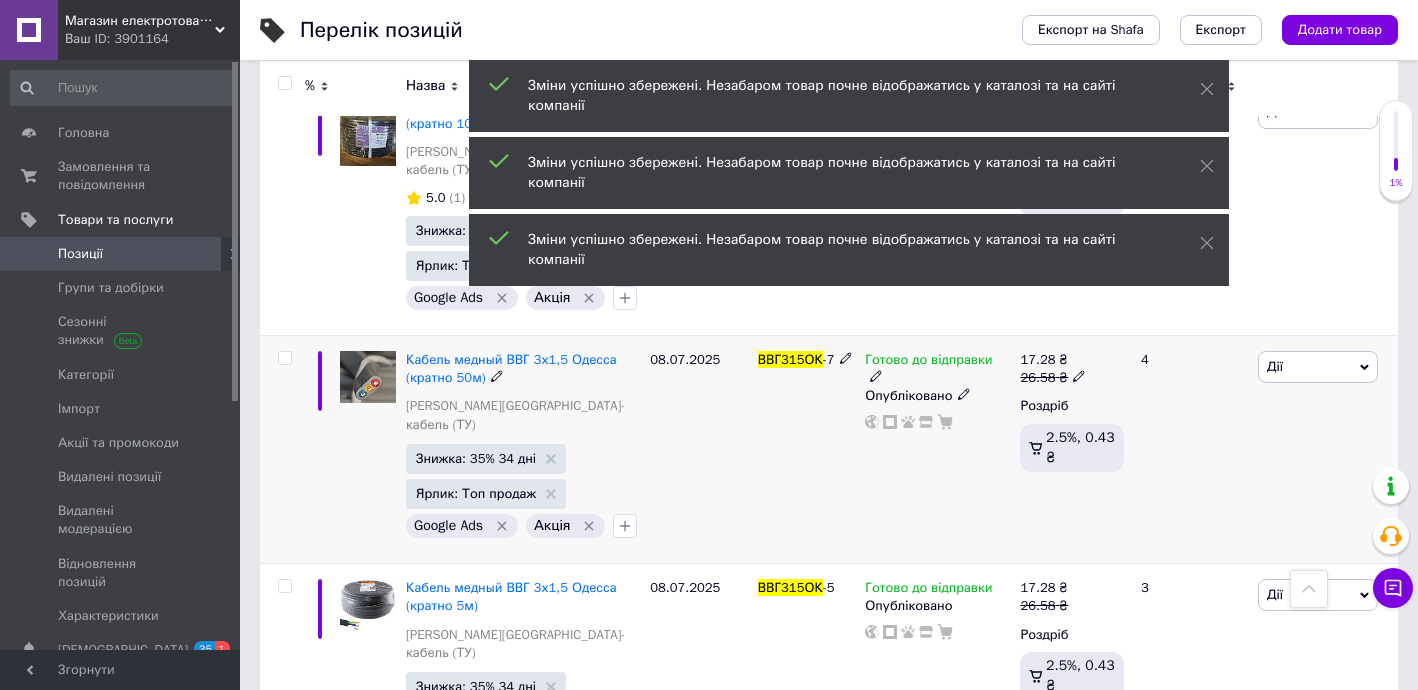 click 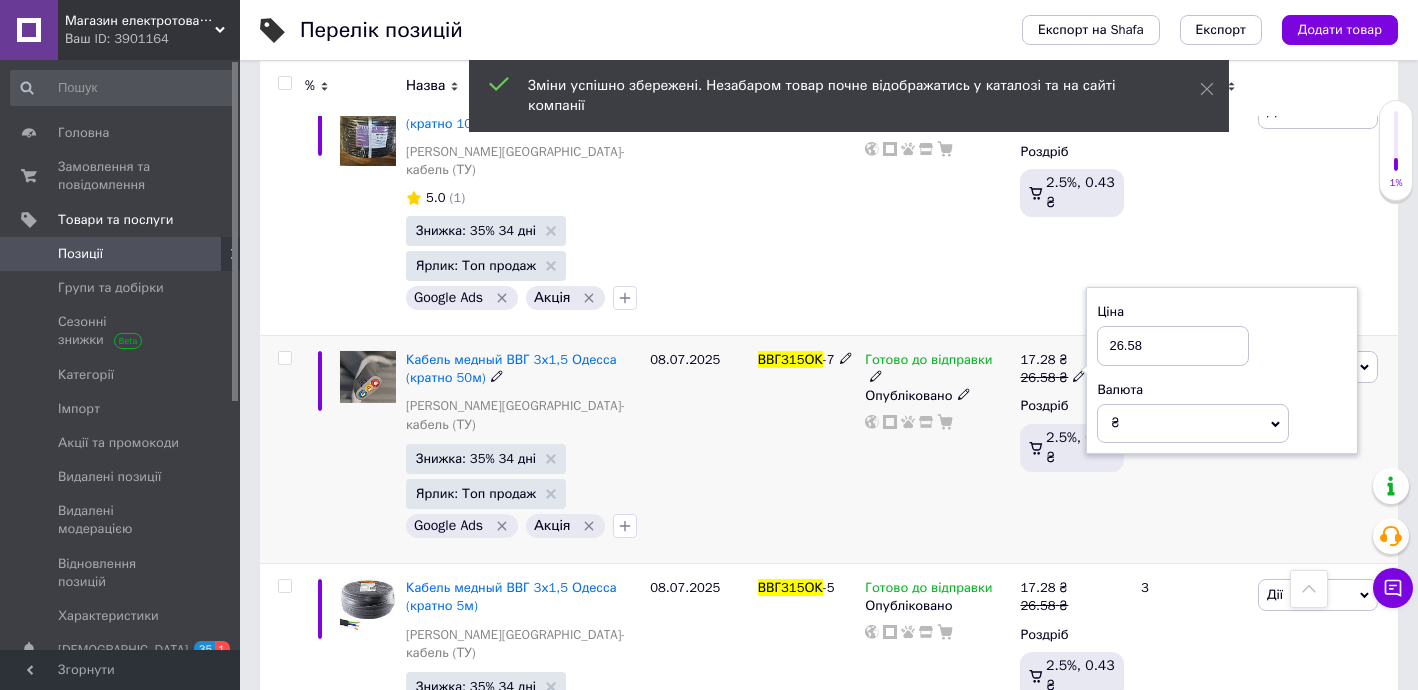 drag, startPoint x: 1131, startPoint y: 309, endPoint x: 1162, endPoint y: 311, distance: 31.06445 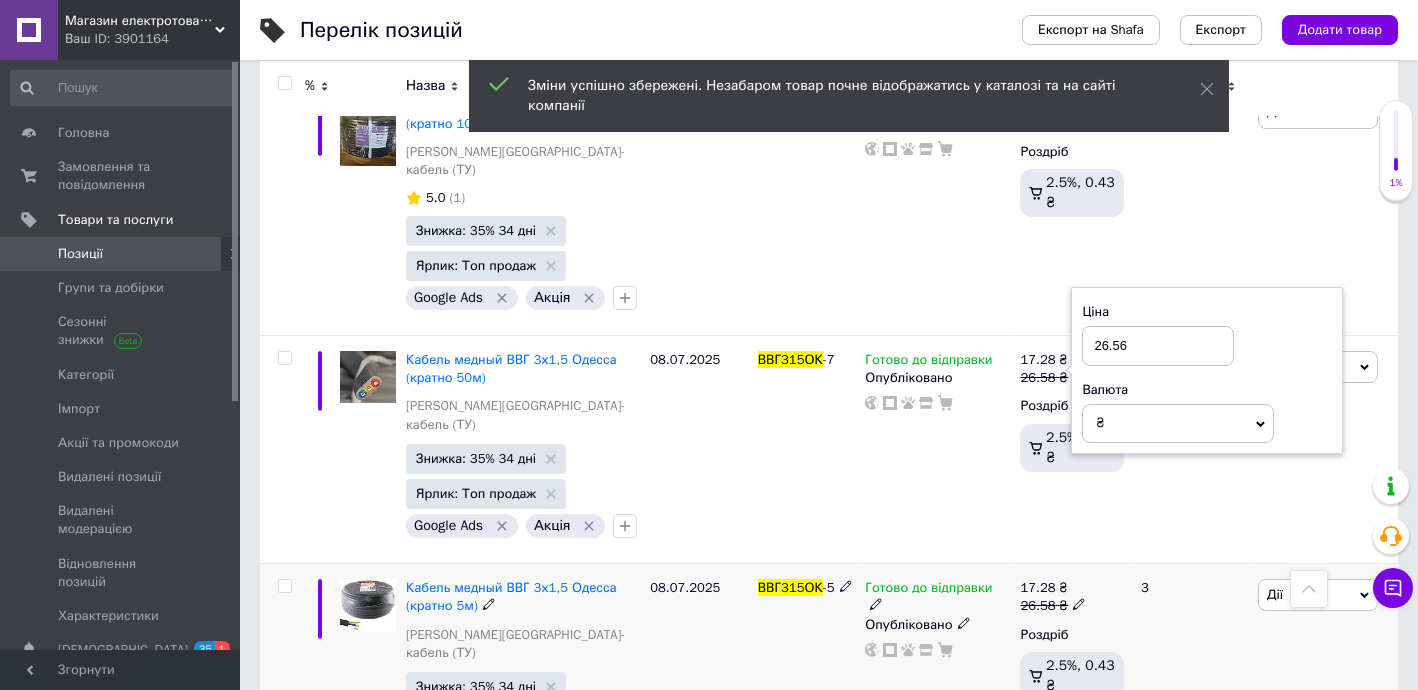 type on "26.56" 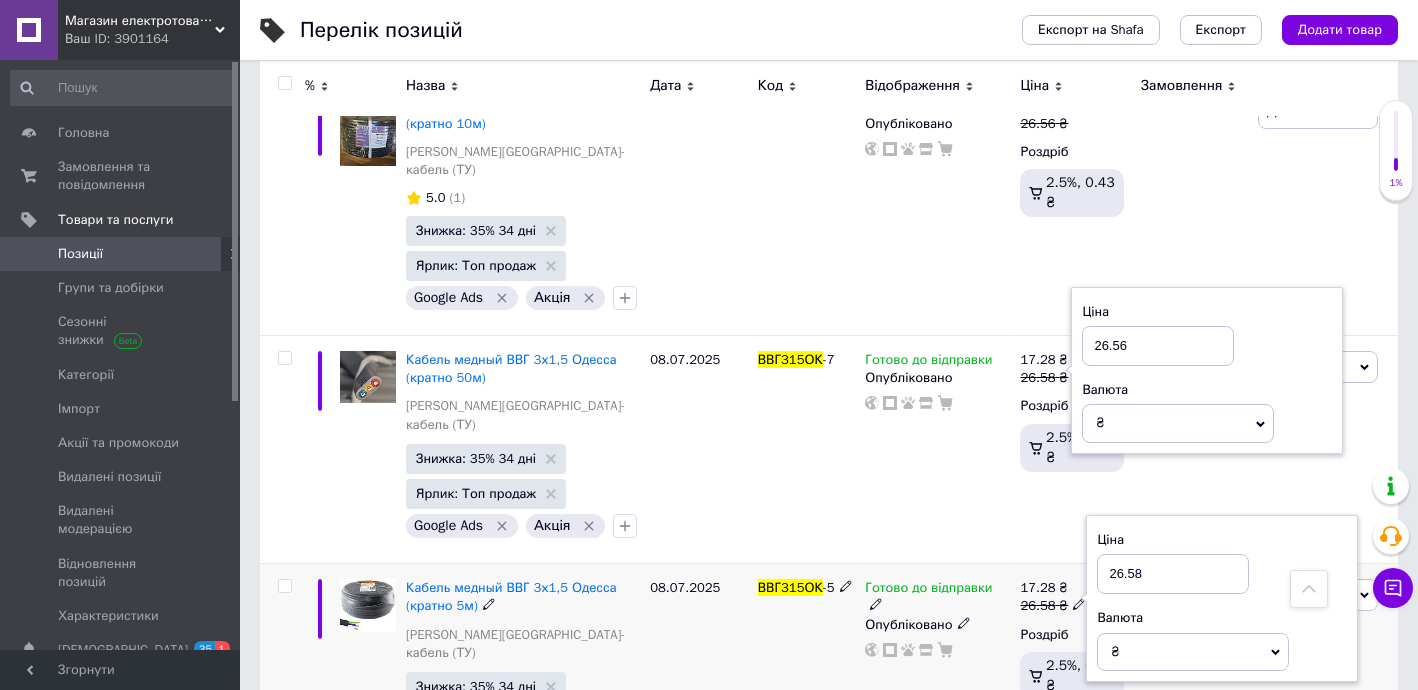 drag, startPoint x: 1131, startPoint y: 512, endPoint x: 1161, endPoint y: 514, distance: 30.066593 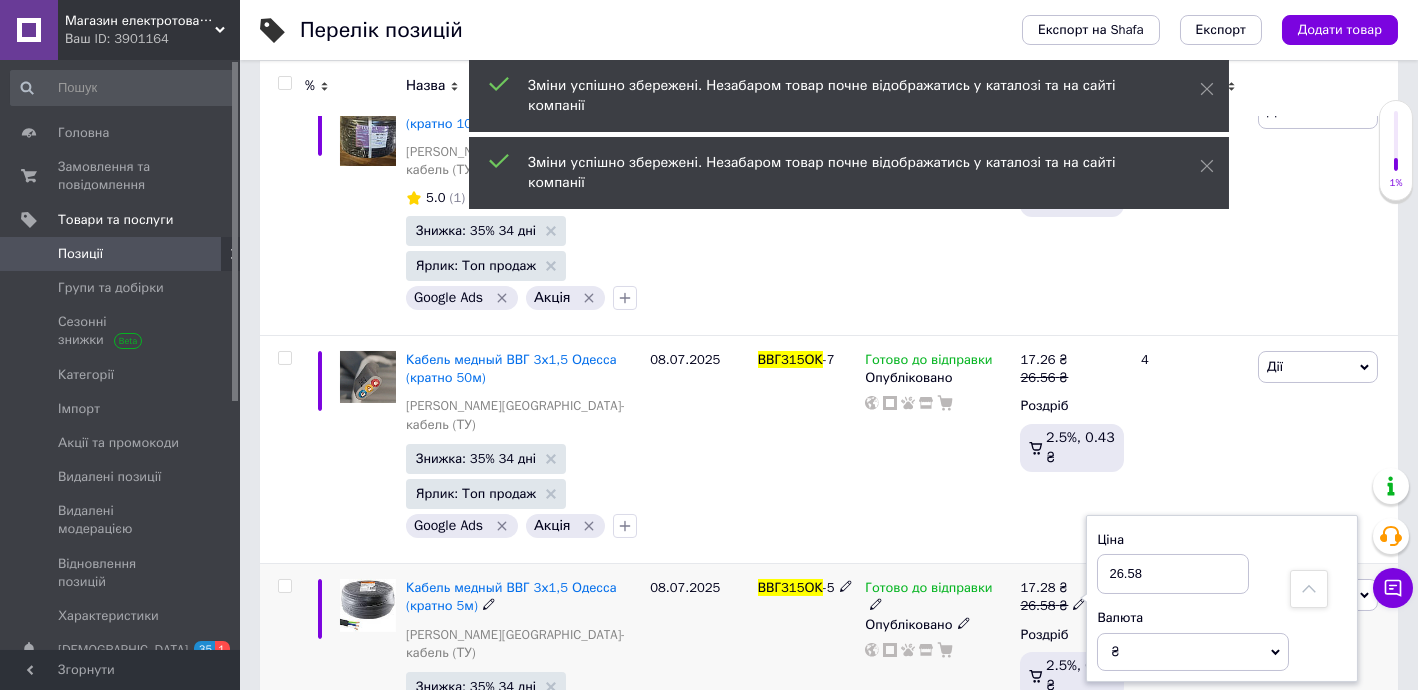 drag, startPoint x: 1133, startPoint y: 517, endPoint x: 1166, endPoint y: 518, distance: 33.01515 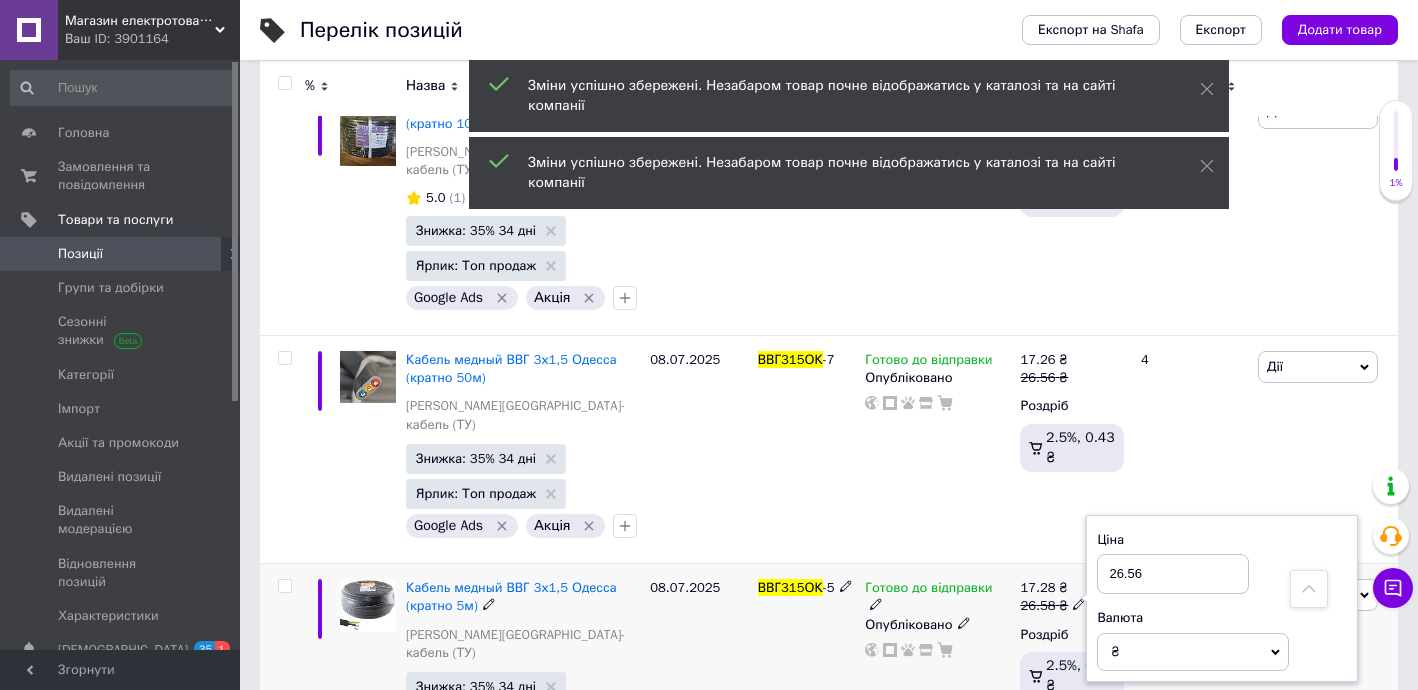 type on "26.56" 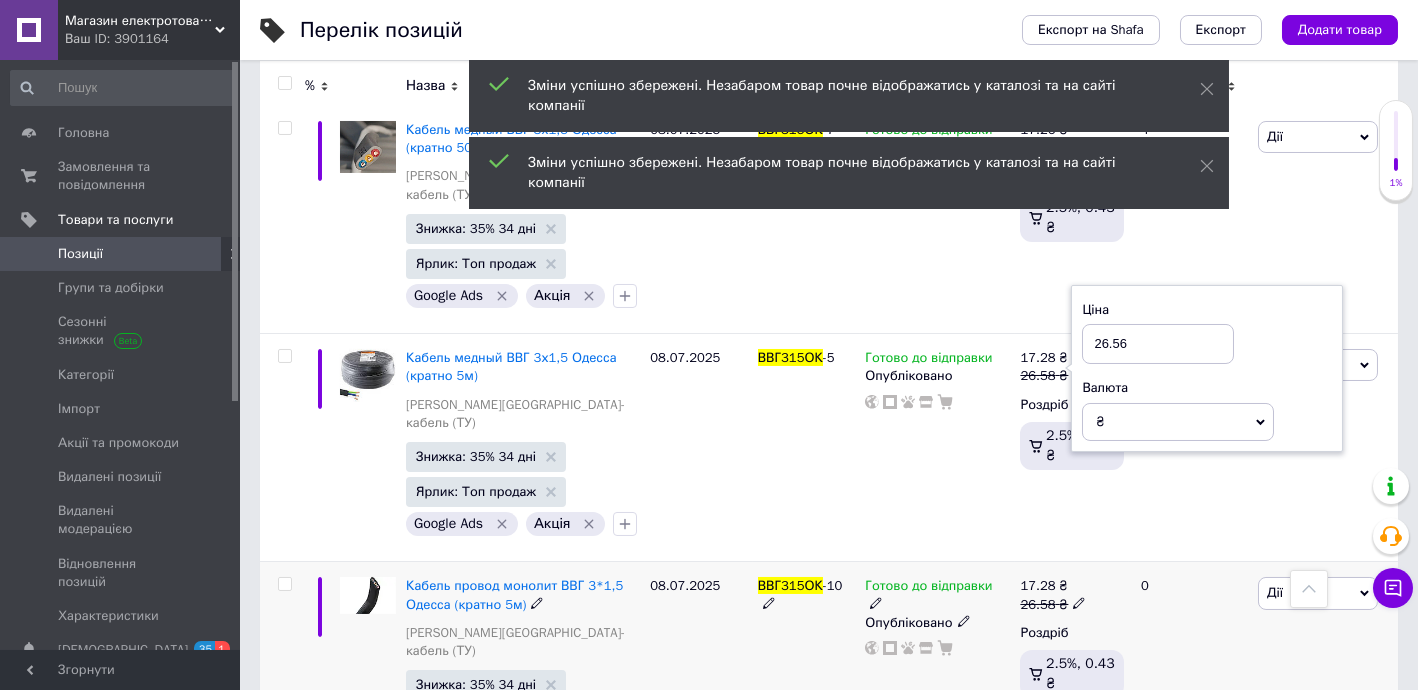 scroll, scrollTop: 848, scrollLeft: 0, axis: vertical 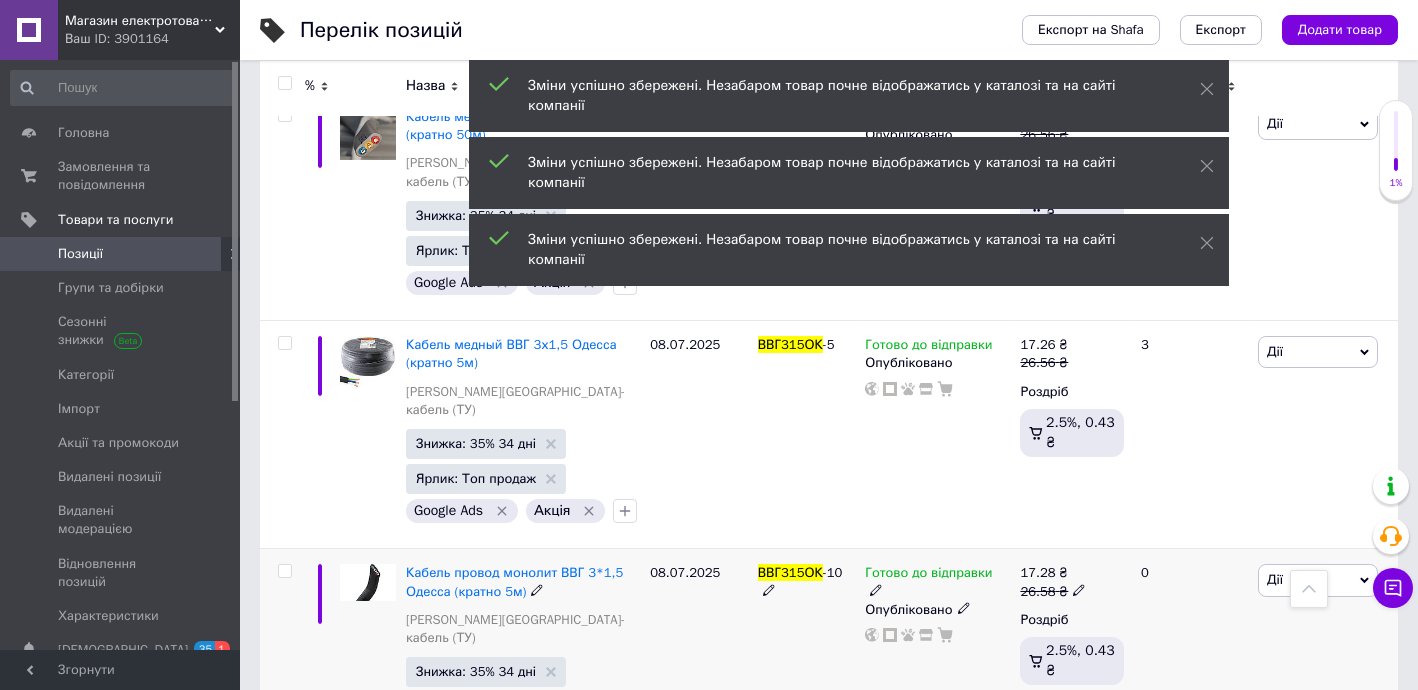 click at bounding box center [1079, 589] 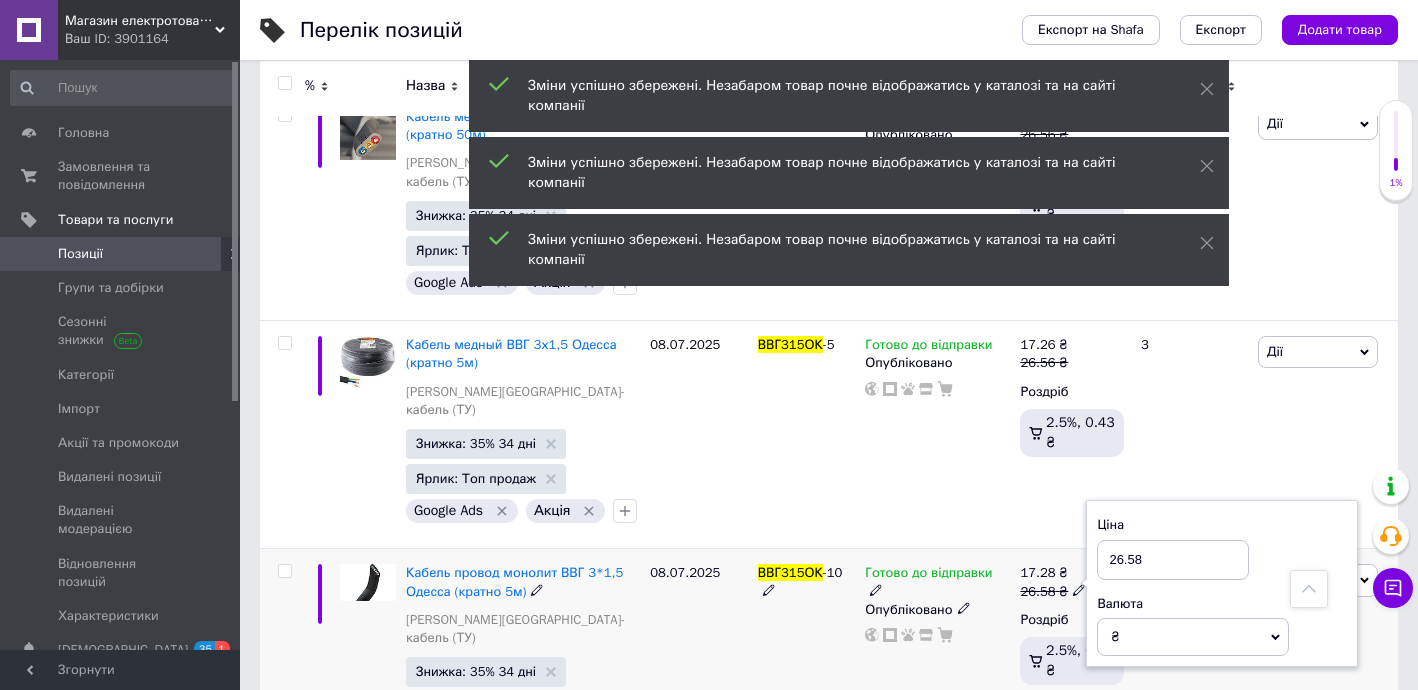 drag, startPoint x: 1134, startPoint y: 479, endPoint x: 1170, endPoint y: 490, distance: 37.64306 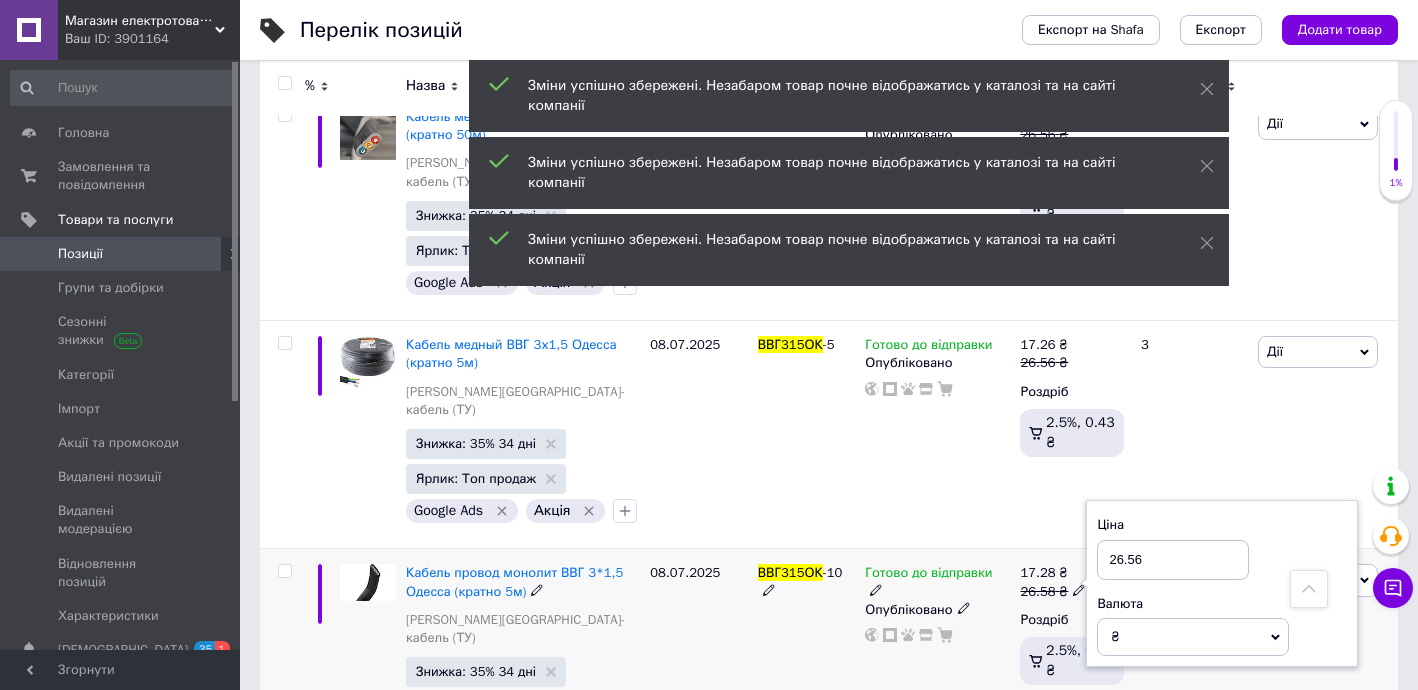 type on "26.56" 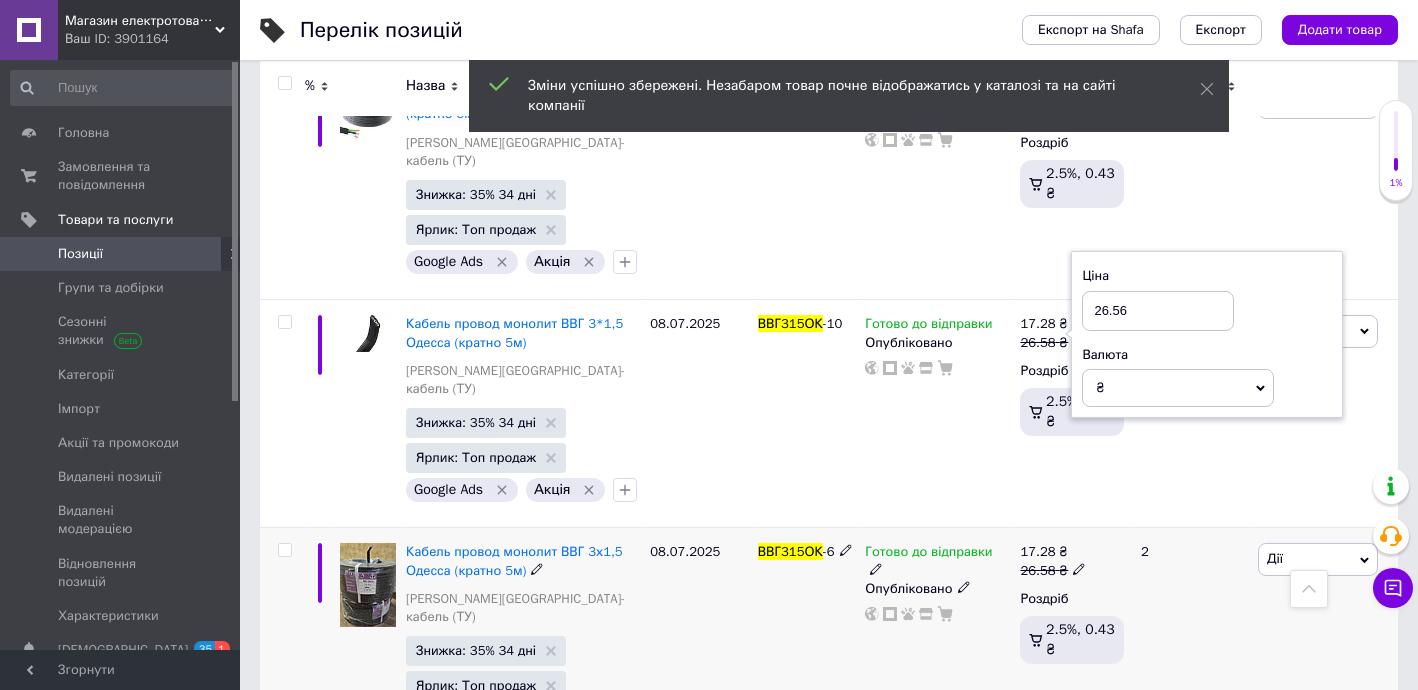 scroll, scrollTop: 1212, scrollLeft: 0, axis: vertical 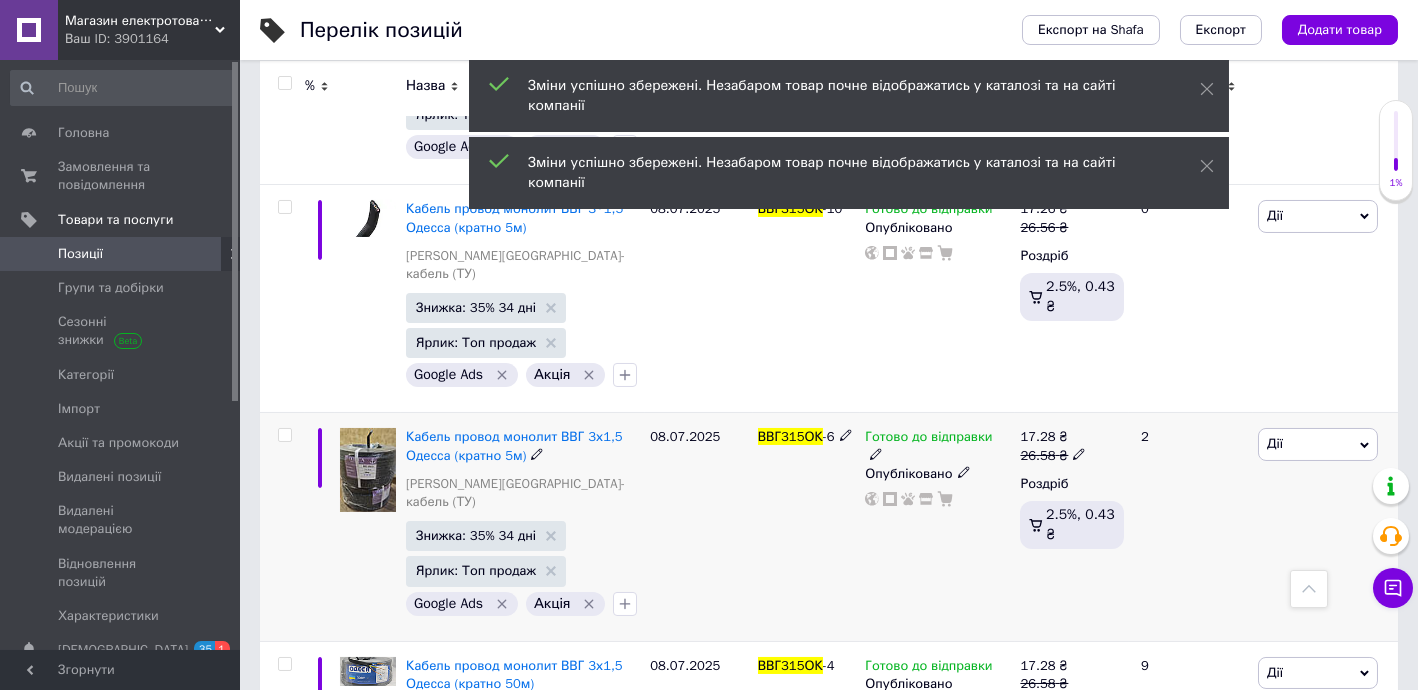 click 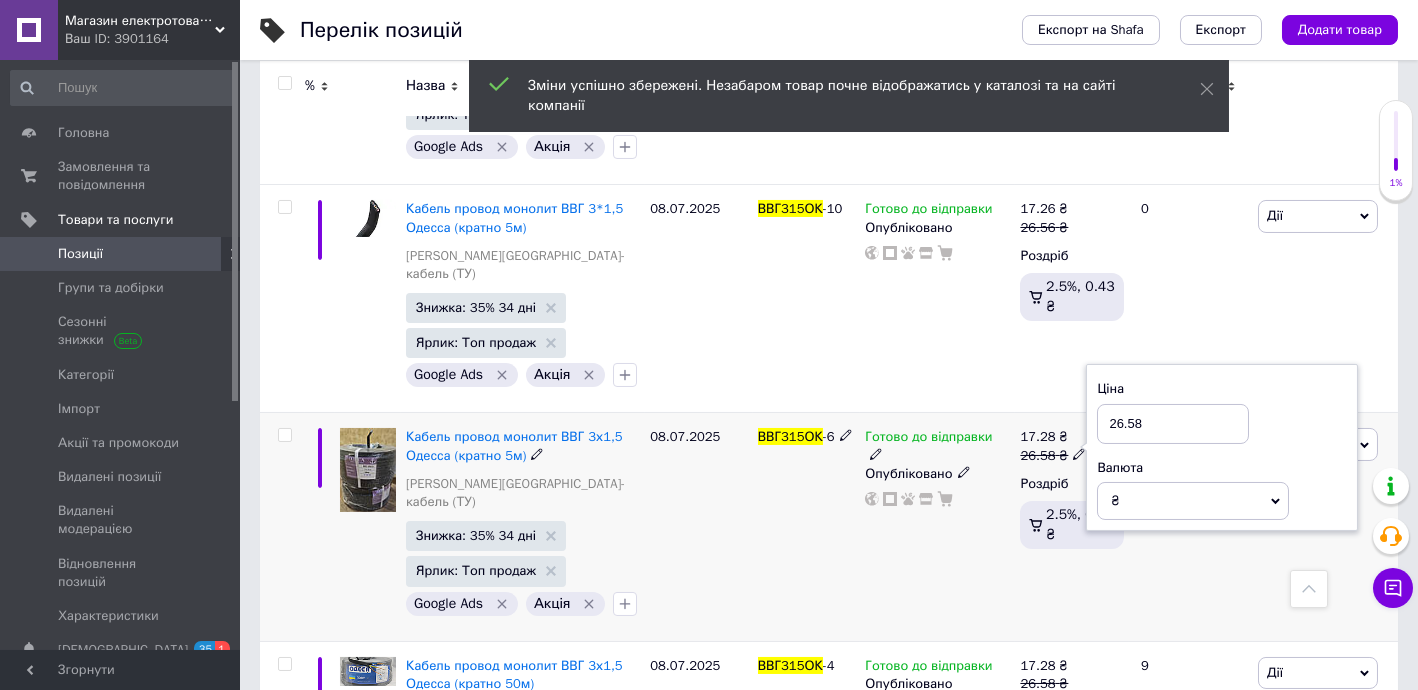 drag, startPoint x: 1141, startPoint y: 325, endPoint x: 1180, endPoint y: 385, distance: 71.561165 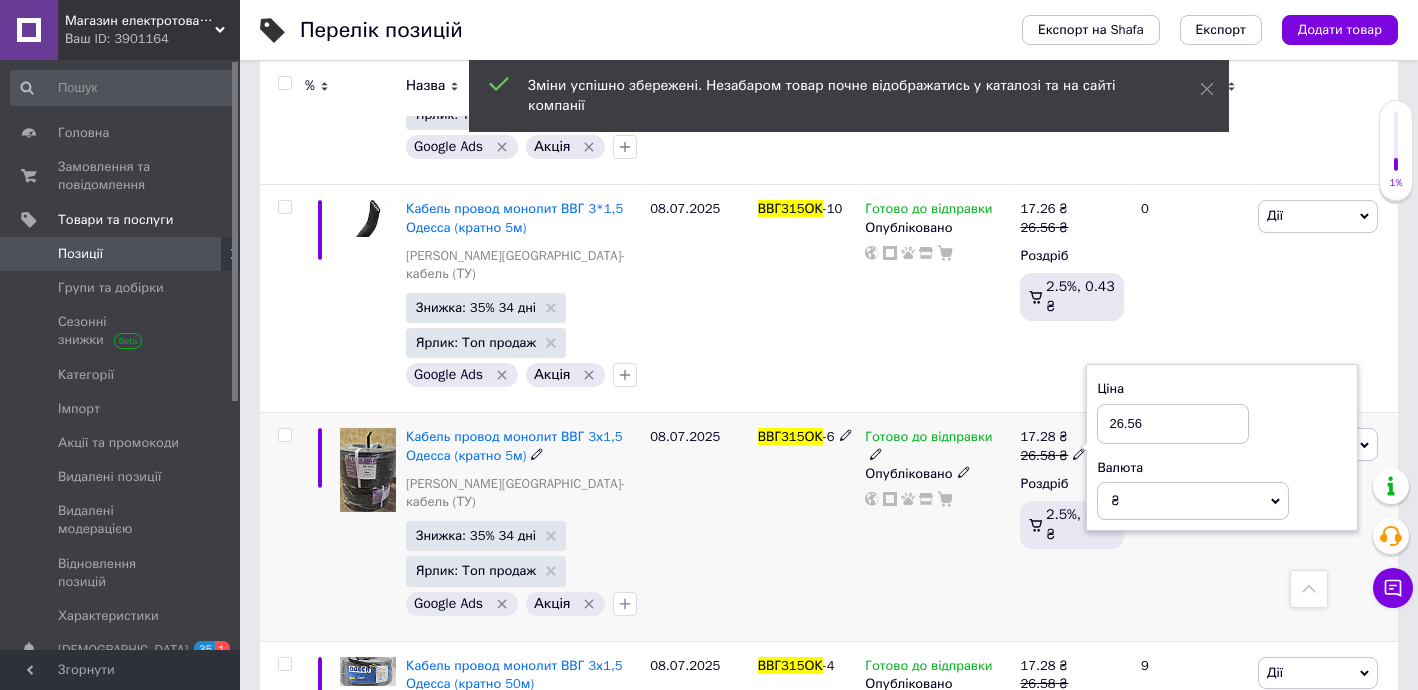 type on "26.56" 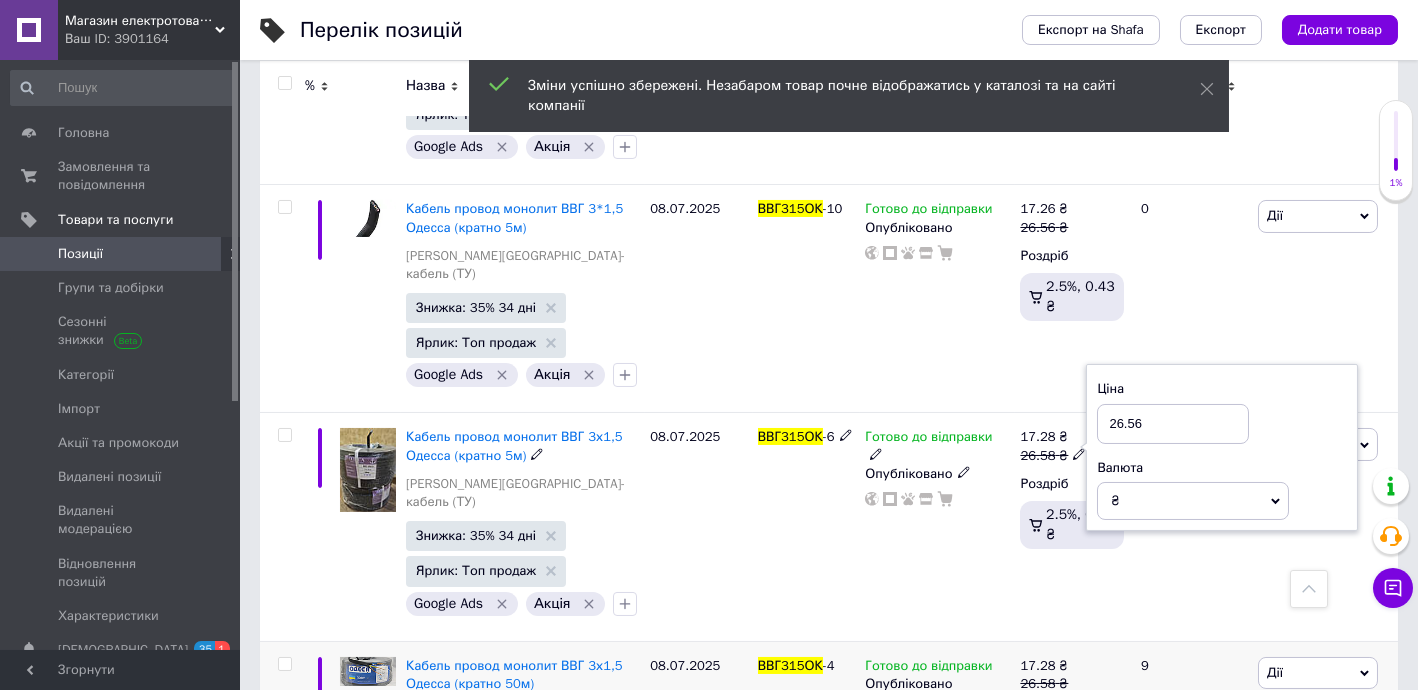 drag, startPoint x: 1153, startPoint y: 479, endPoint x: 1064, endPoint y: 531, distance: 103.077644 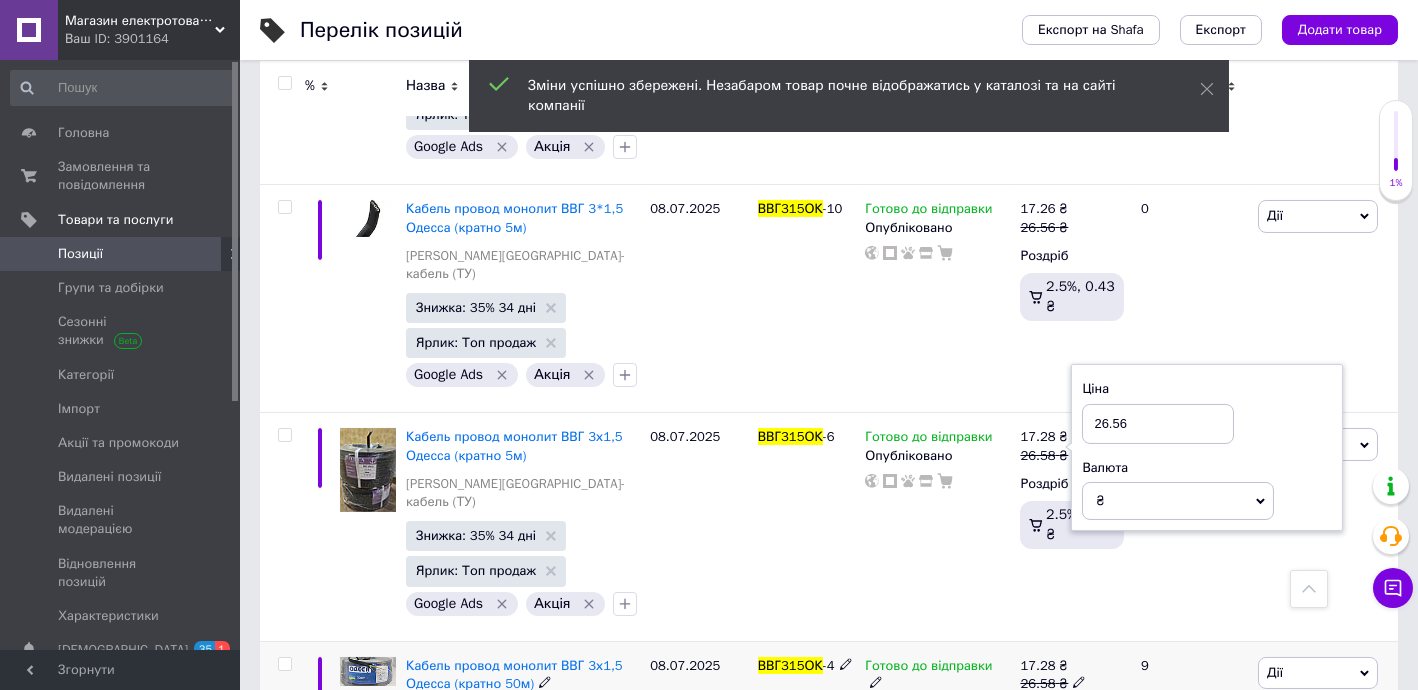 click 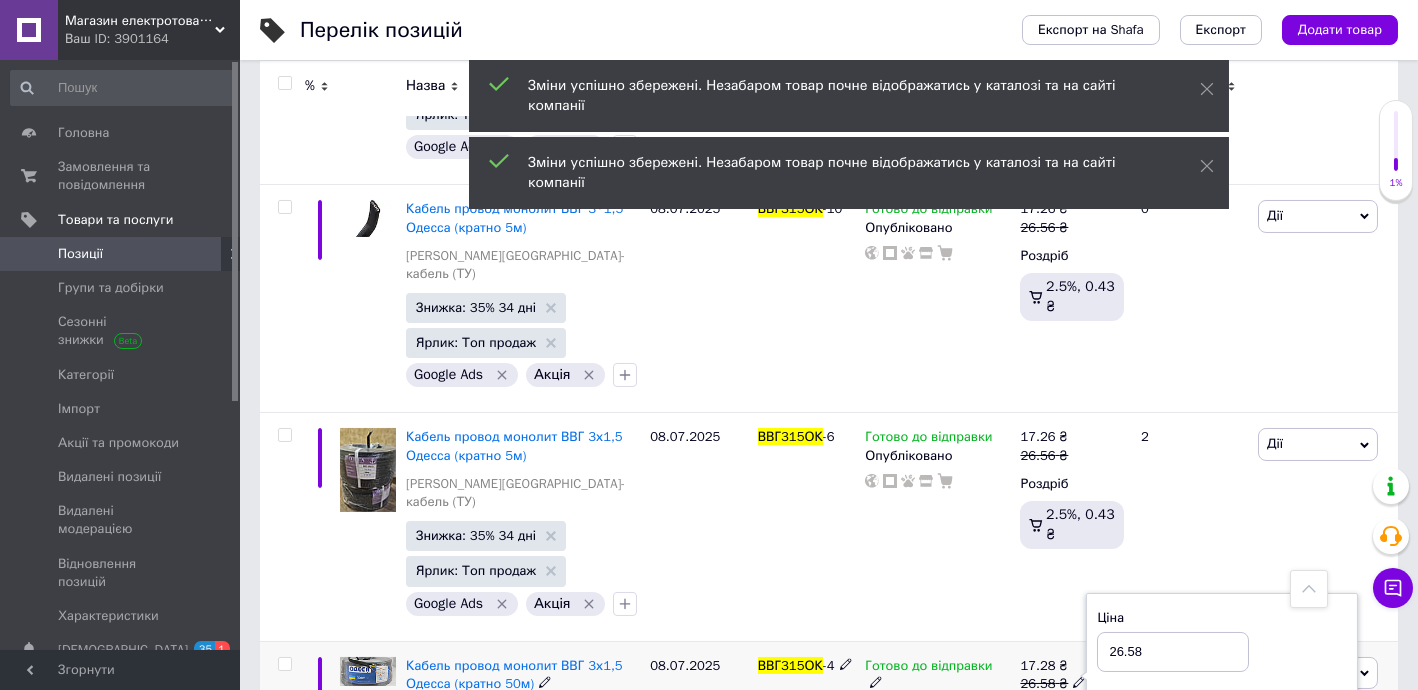 drag, startPoint x: 1131, startPoint y: 532, endPoint x: 1164, endPoint y: 537, distance: 33.37664 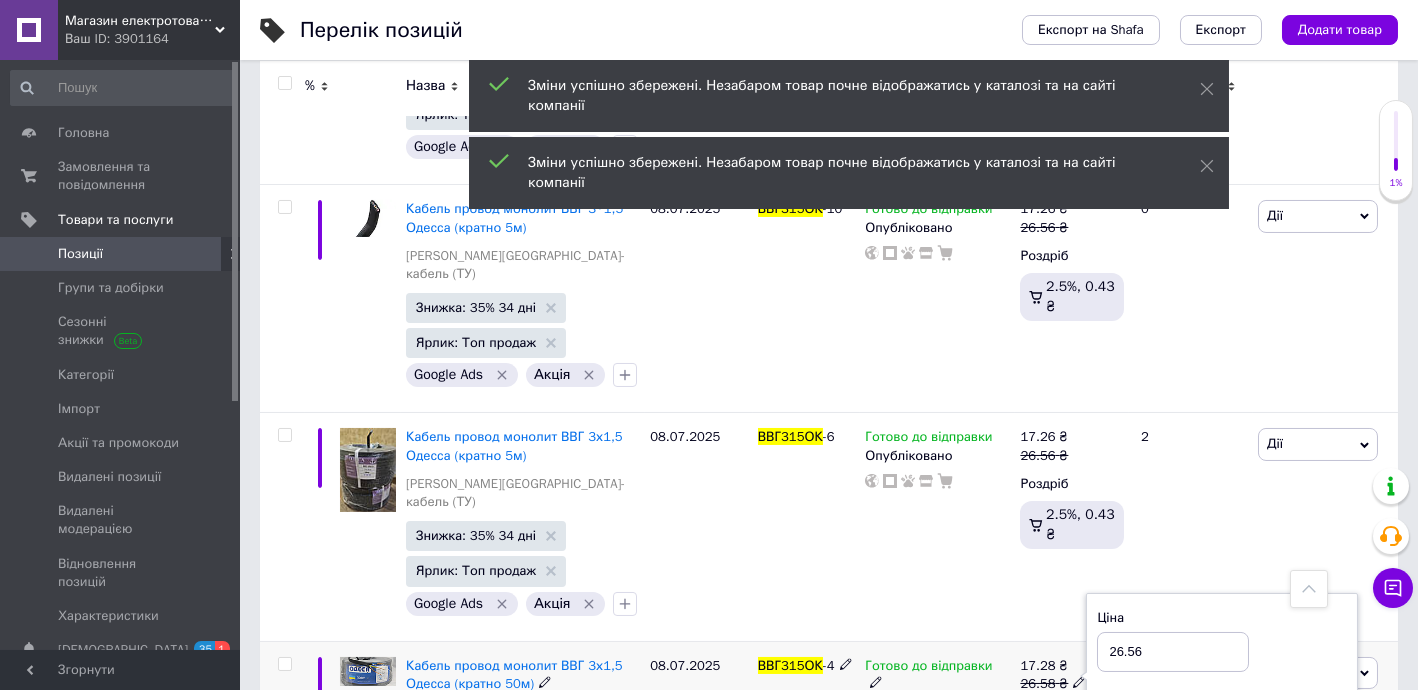 type on "26.56" 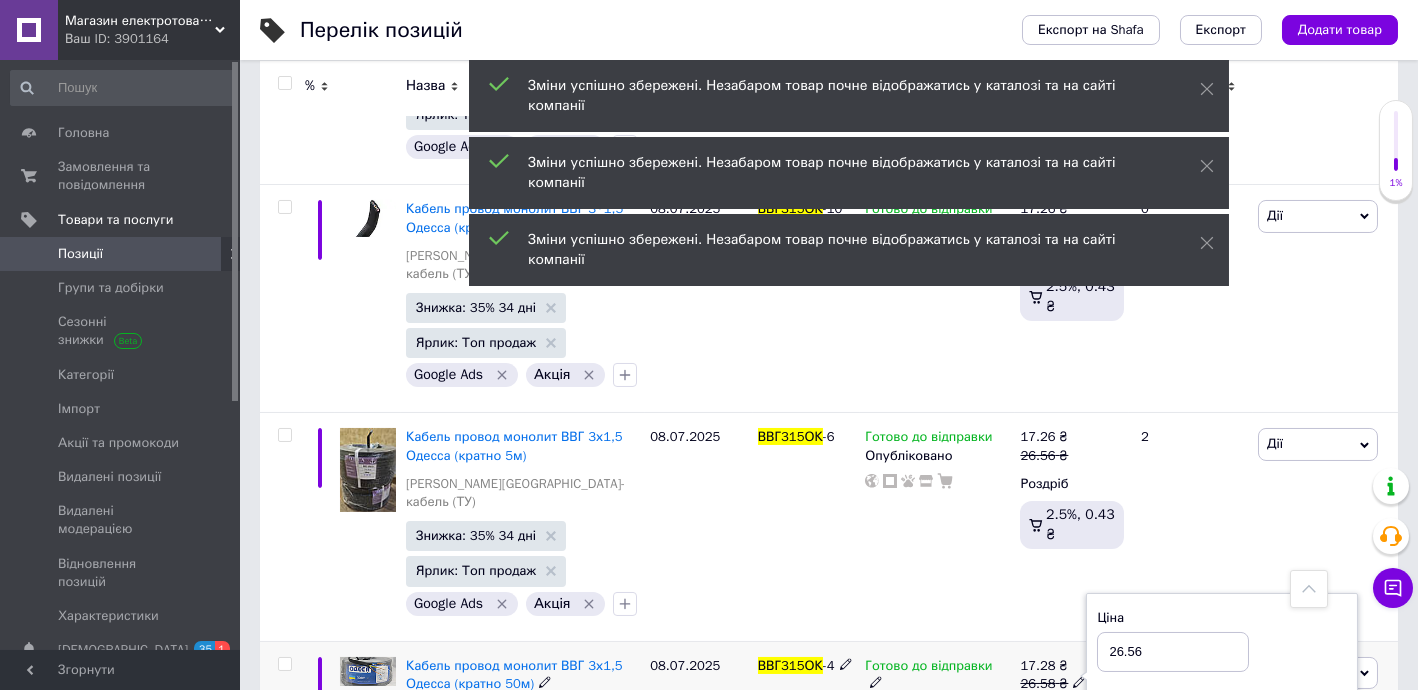 click on "₴" at bounding box center (1193, 729) 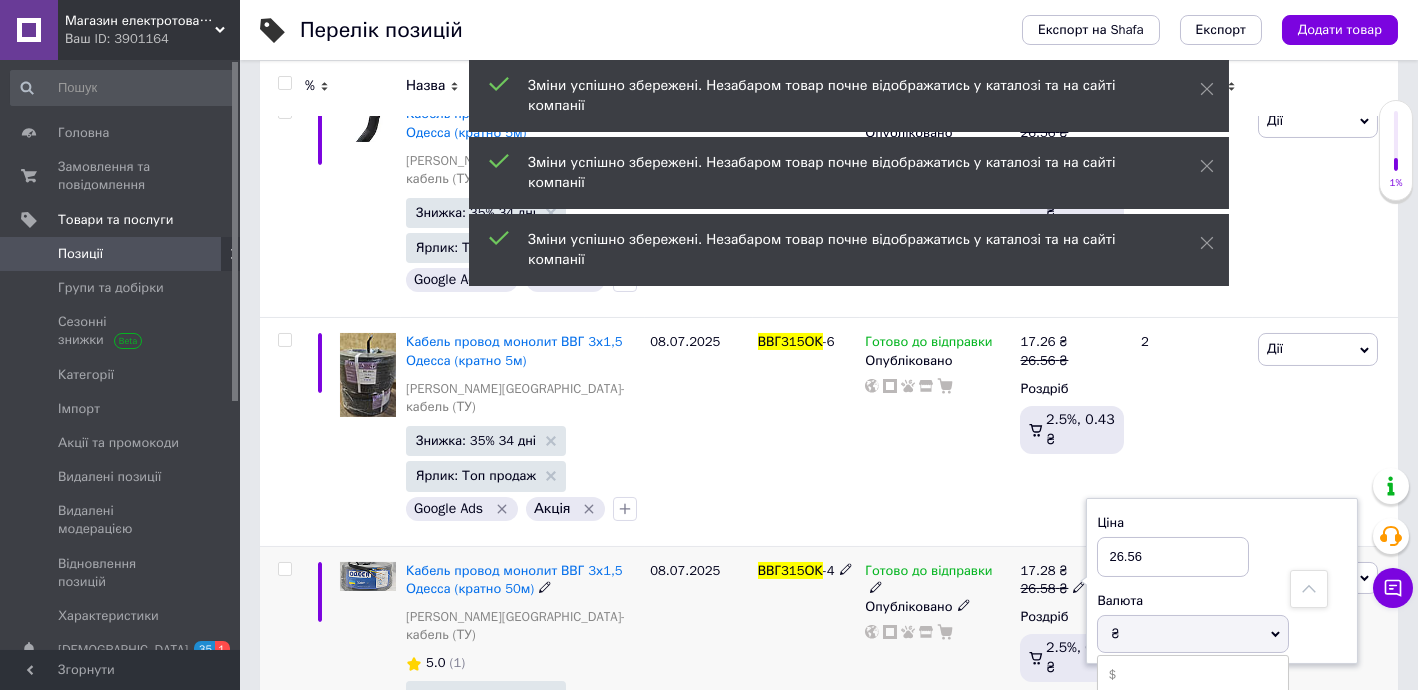 scroll, scrollTop: 1454, scrollLeft: 0, axis: vertical 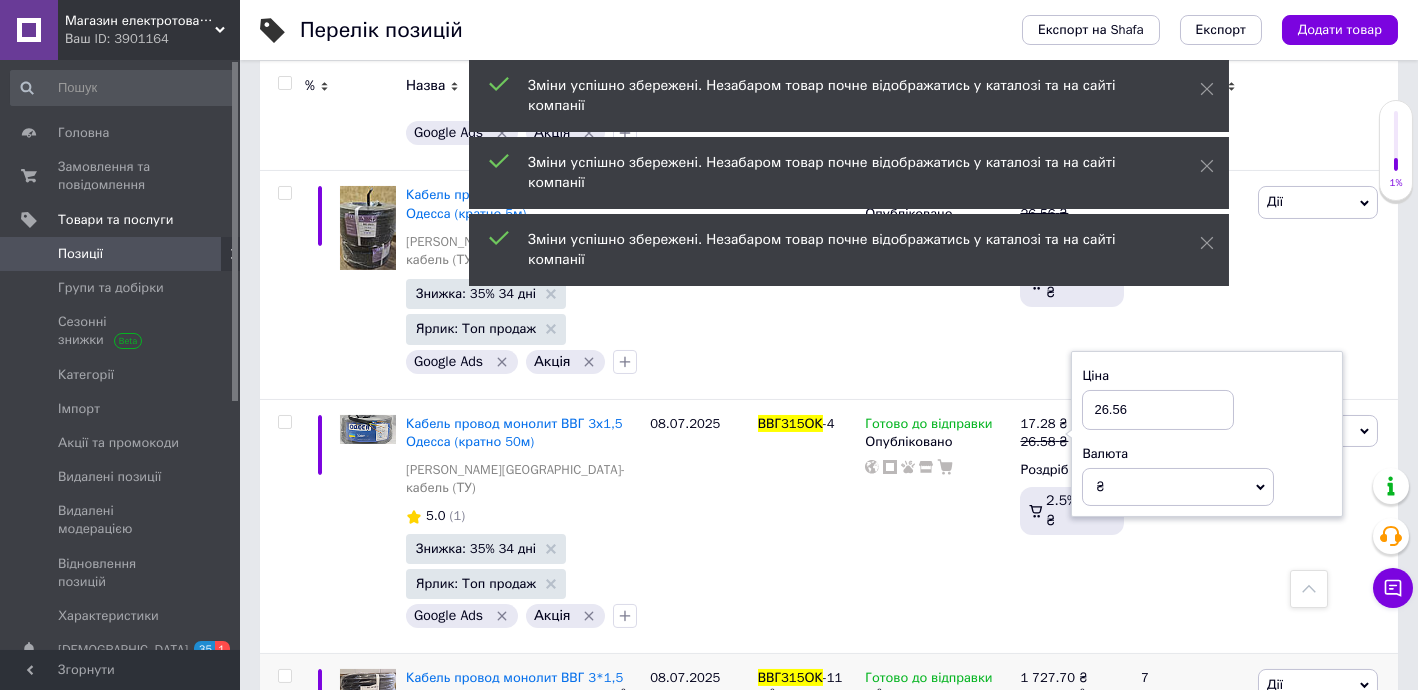click 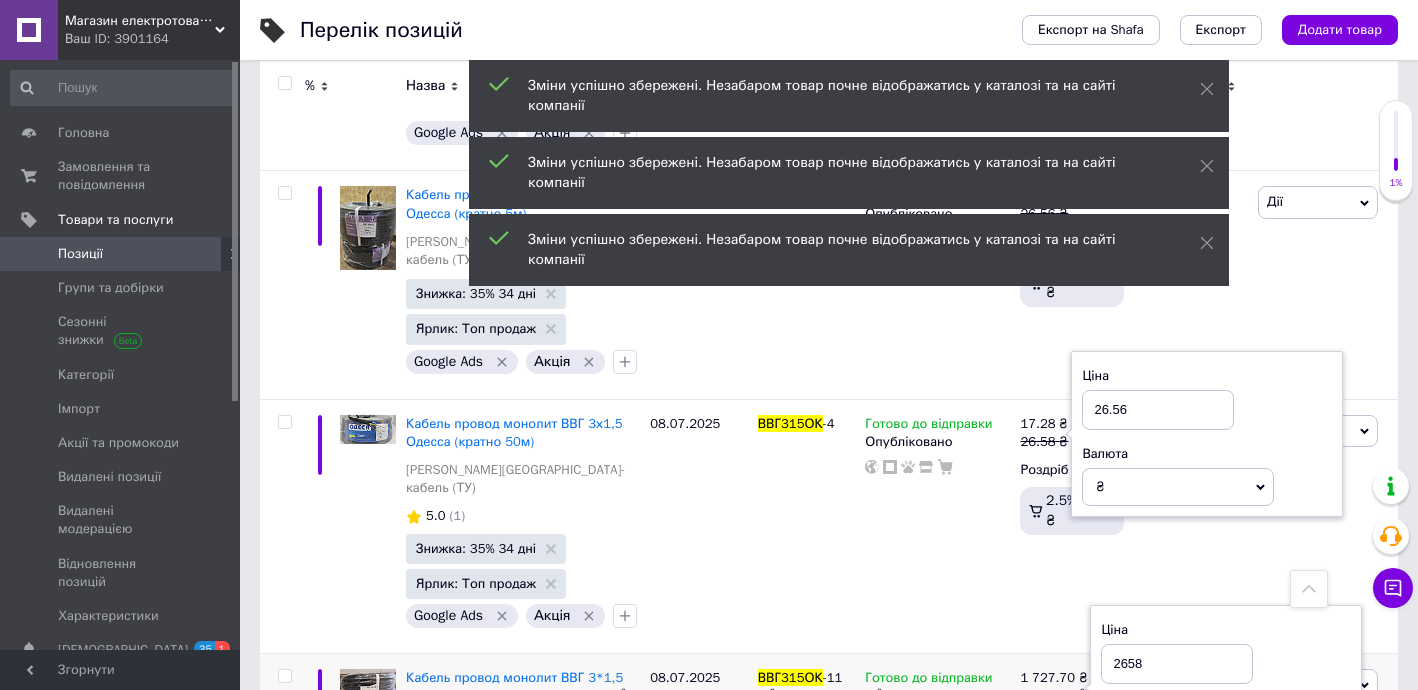 click on "2658" at bounding box center (1177, 664) 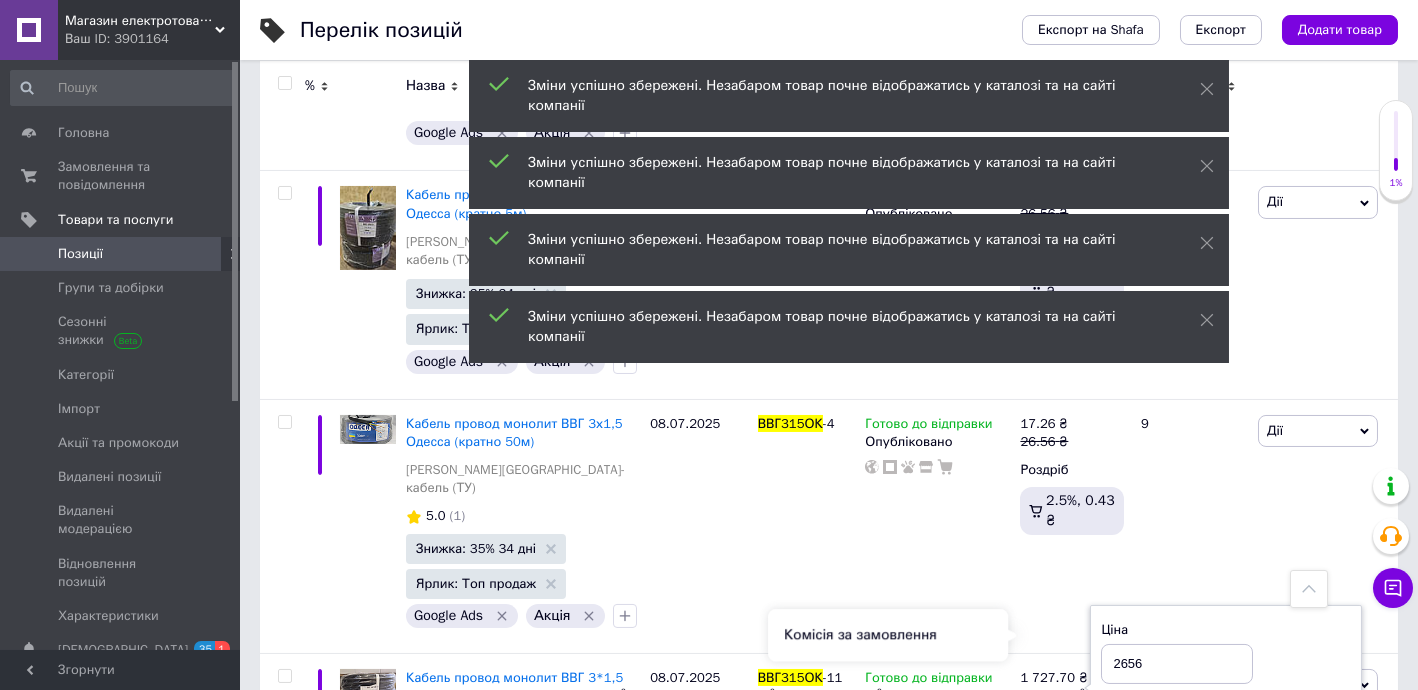 type on "2656" 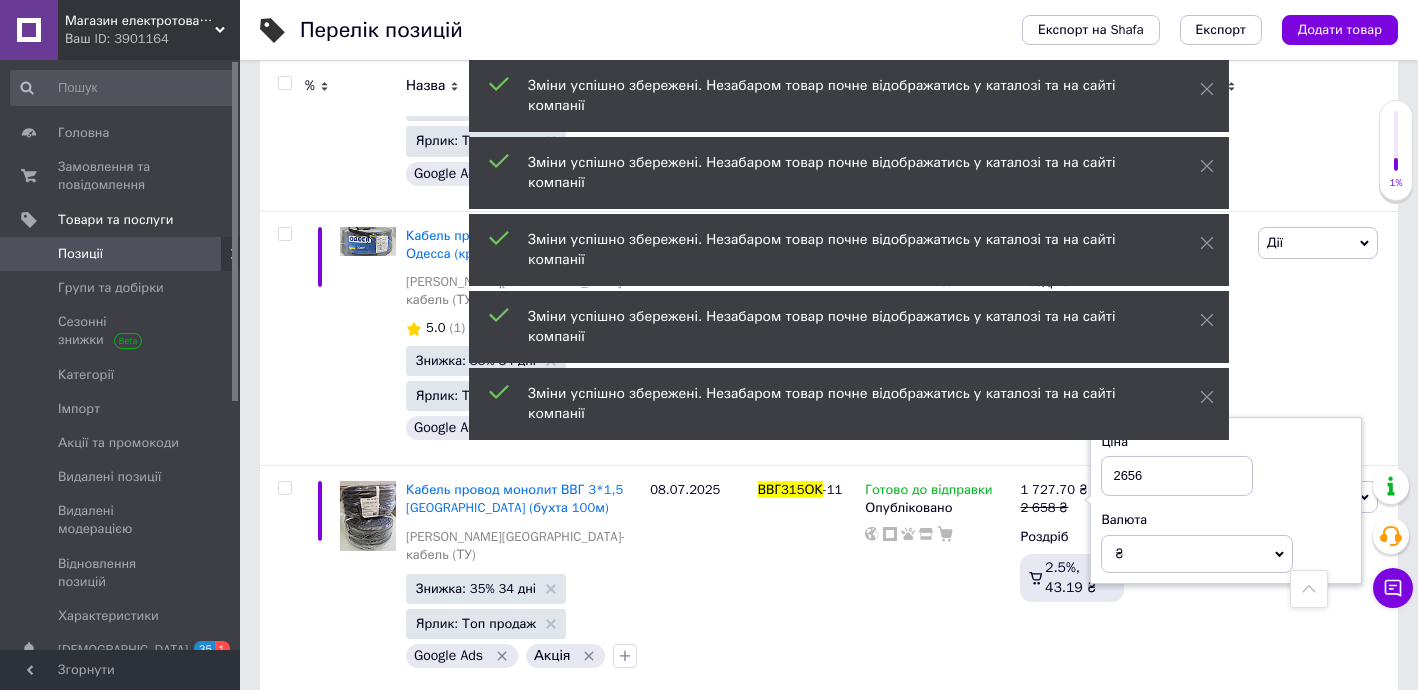 scroll, scrollTop: 1696, scrollLeft: 0, axis: vertical 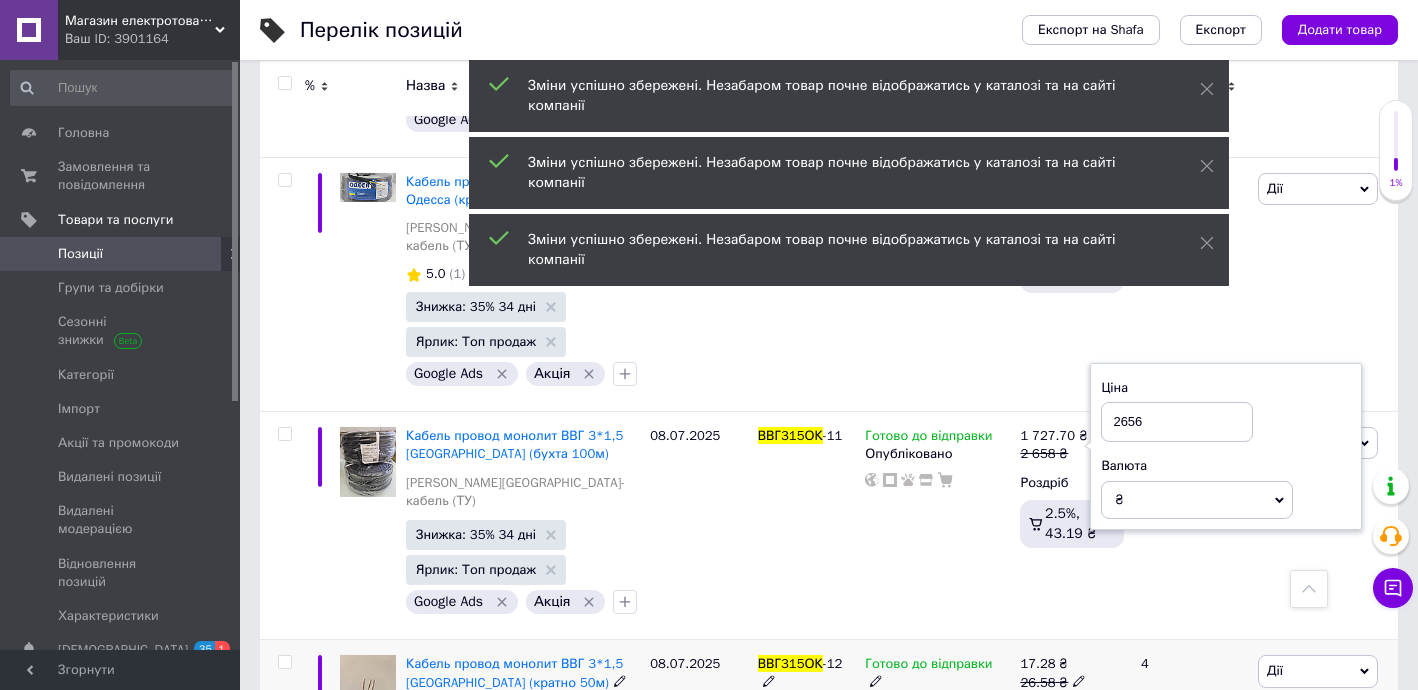 click 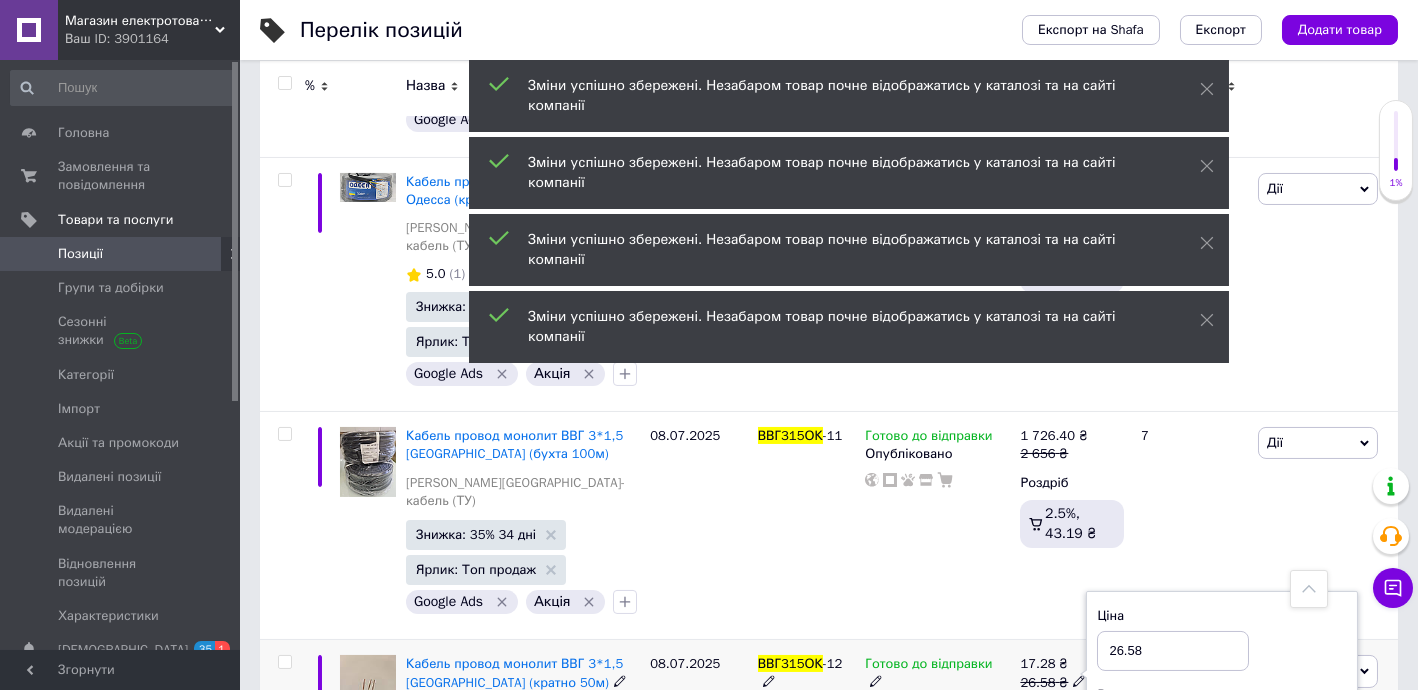 drag, startPoint x: 1145, startPoint y: 493, endPoint x: 1157, endPoint y: 578, distance: 85.84288 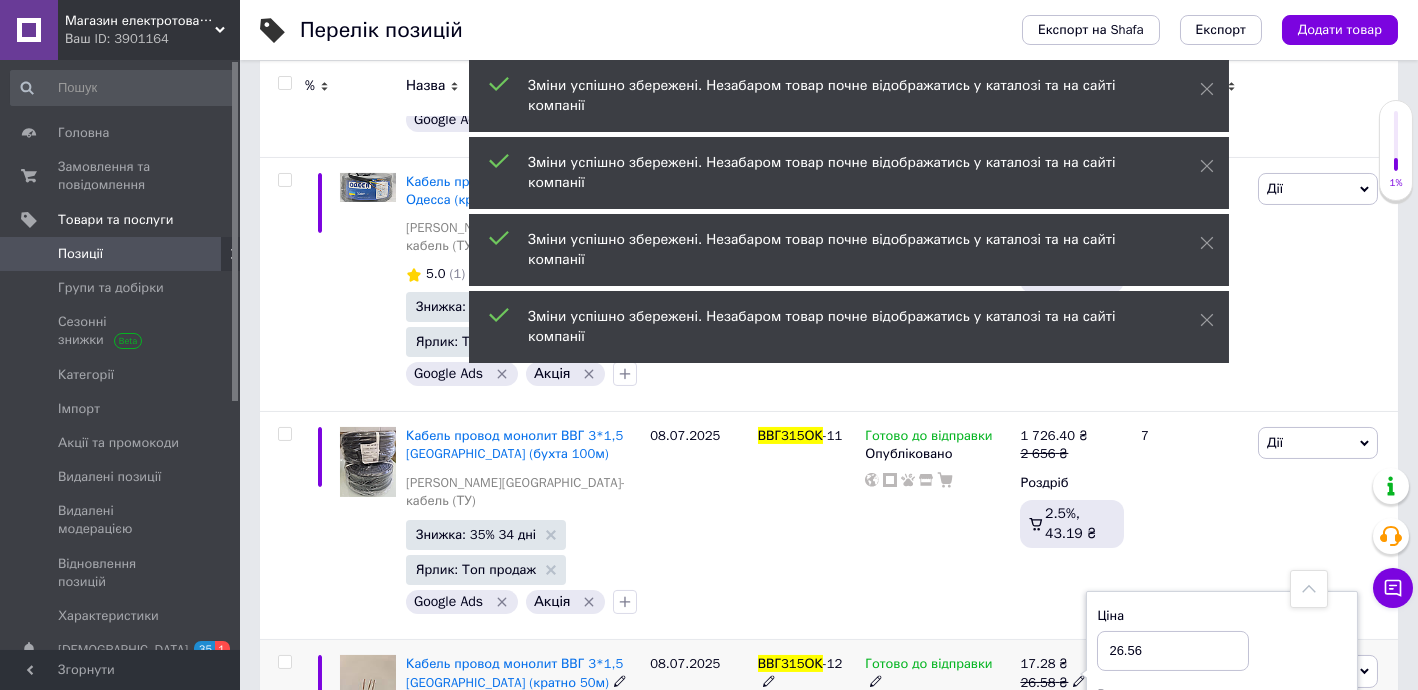 type on "26.56" 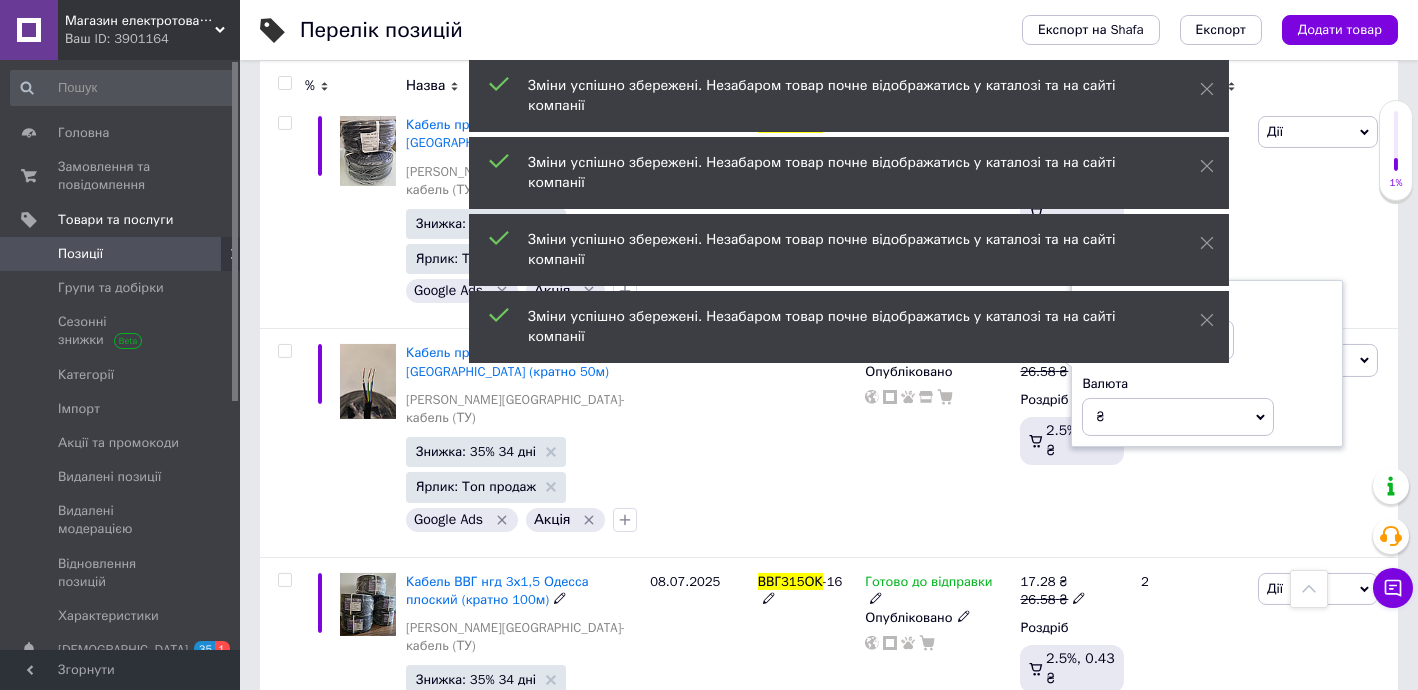 scroll, scrollTop: 2060, scrollLeft: 0, axis: vertical 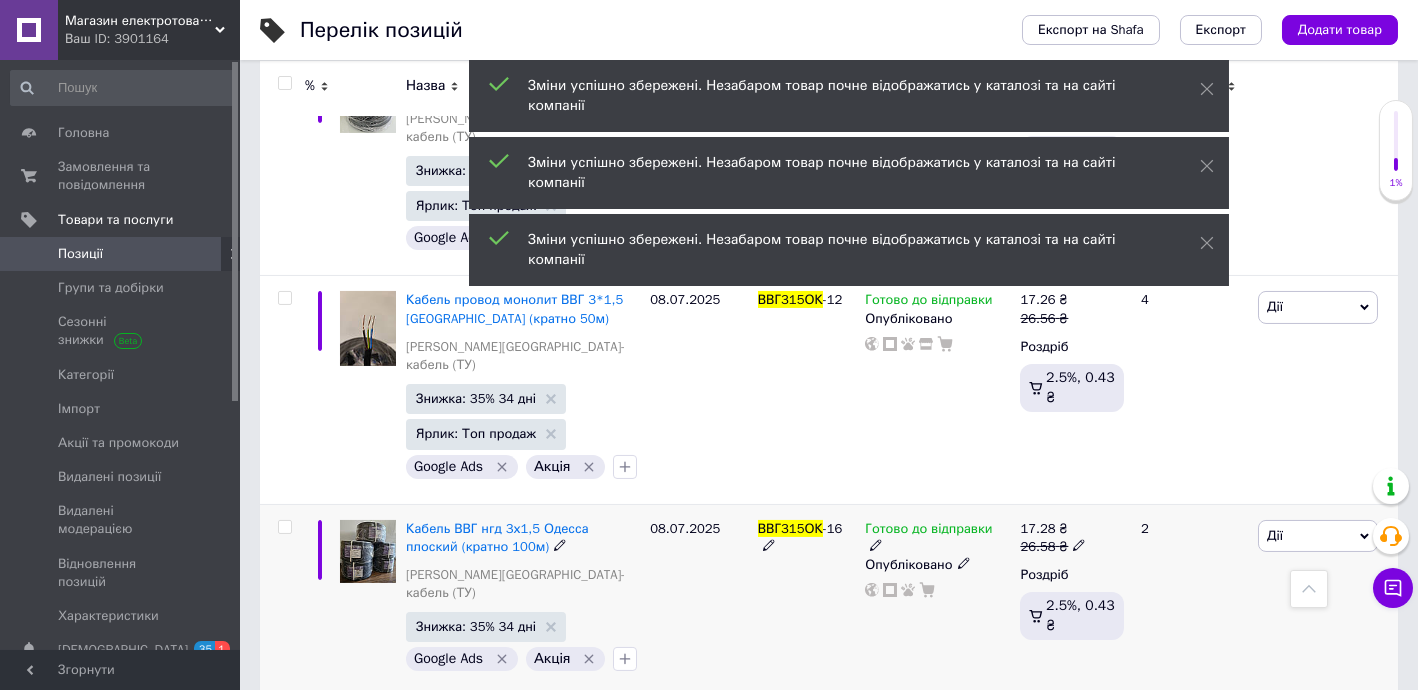 click 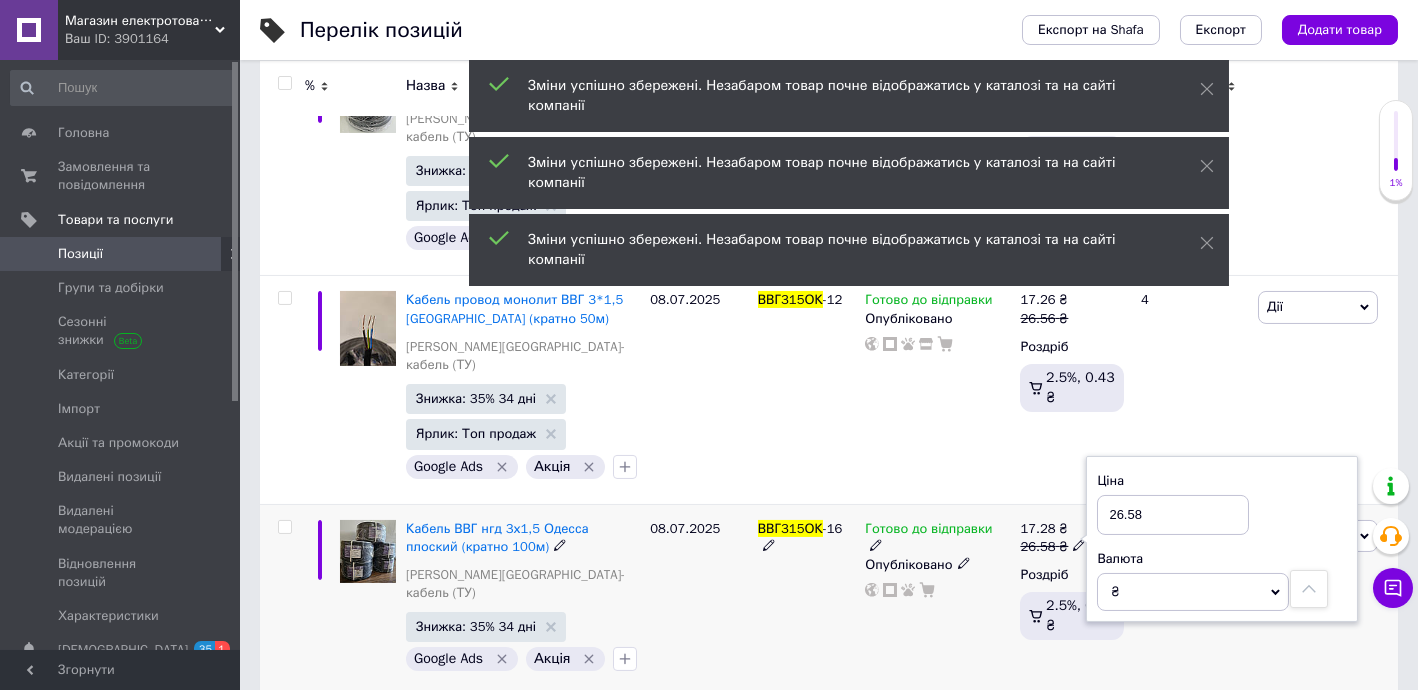 drag, startPoint x: 1134, startPoint y: 346, endPoint x: 1171, endPoint y: 362, distance: 40.311287 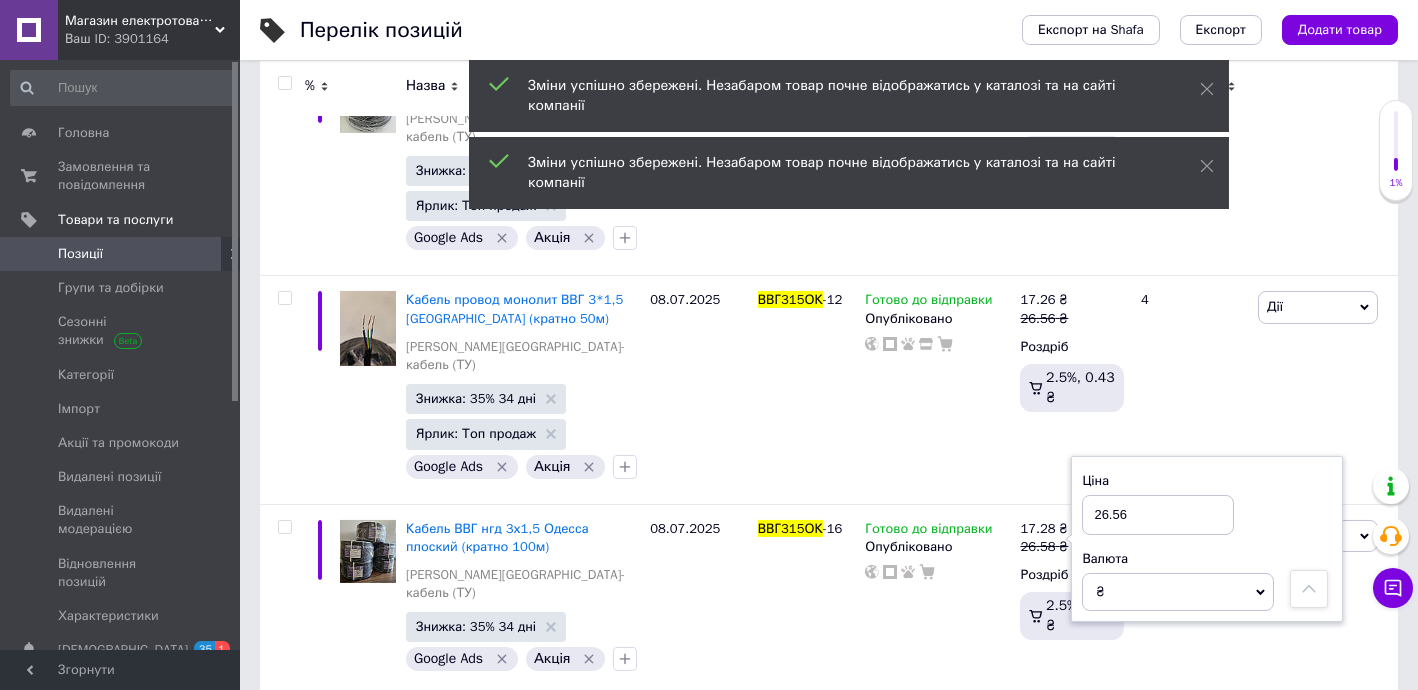 type on "26.56" 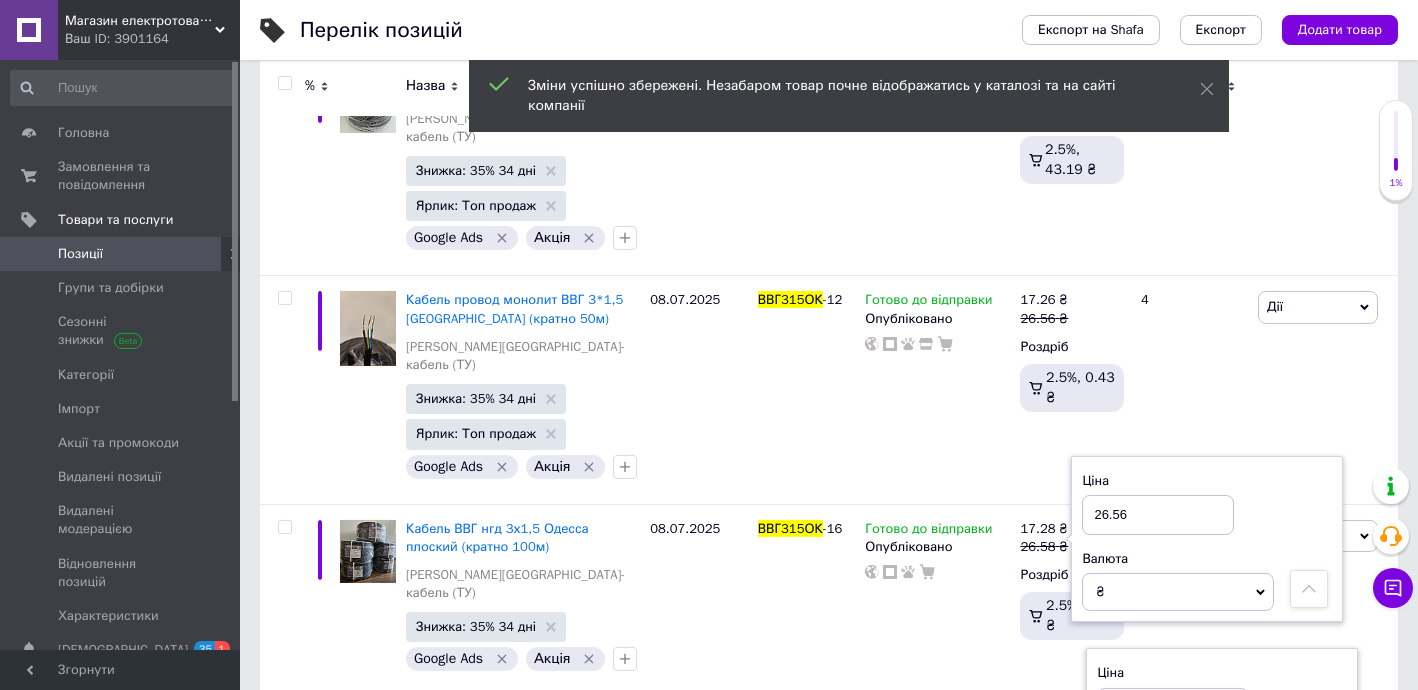 drag, startPoint x: 1143, startPoint y: 517, endPoint x: 1164, endPoint y: 552, distance: 40.81666 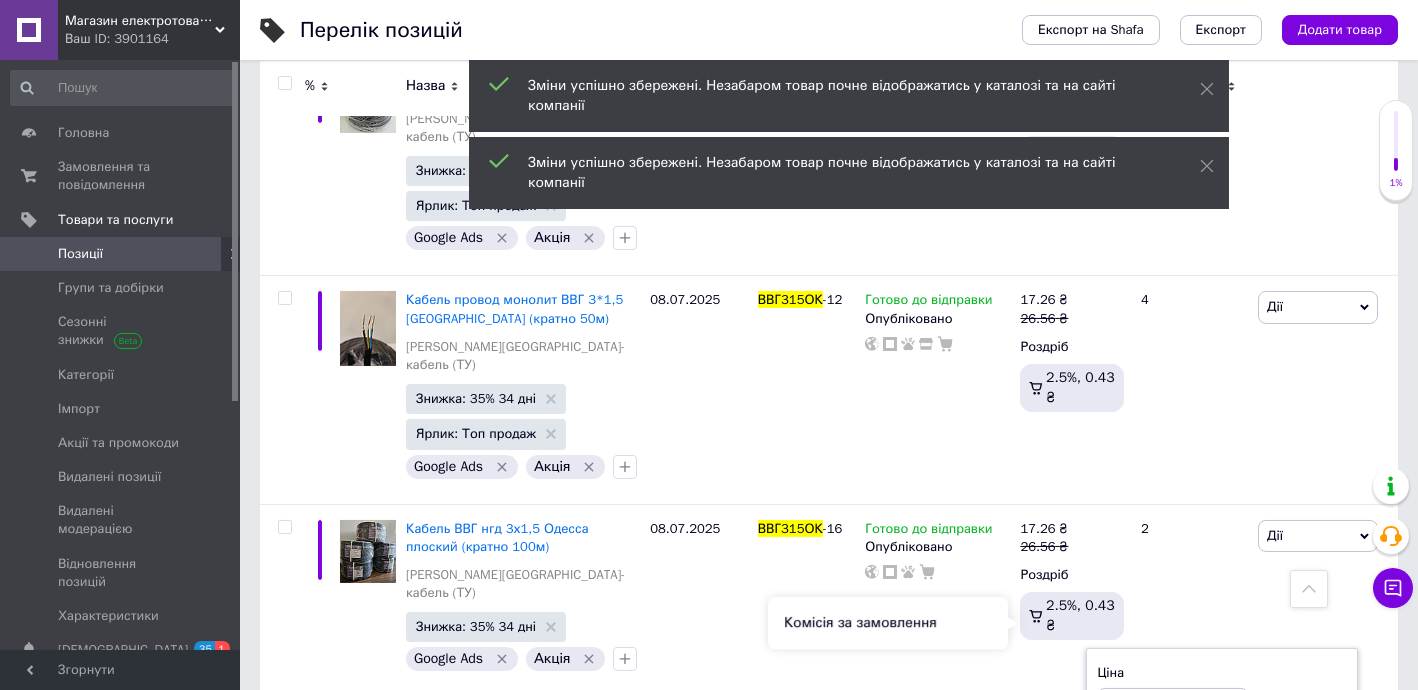 type on "26.56" 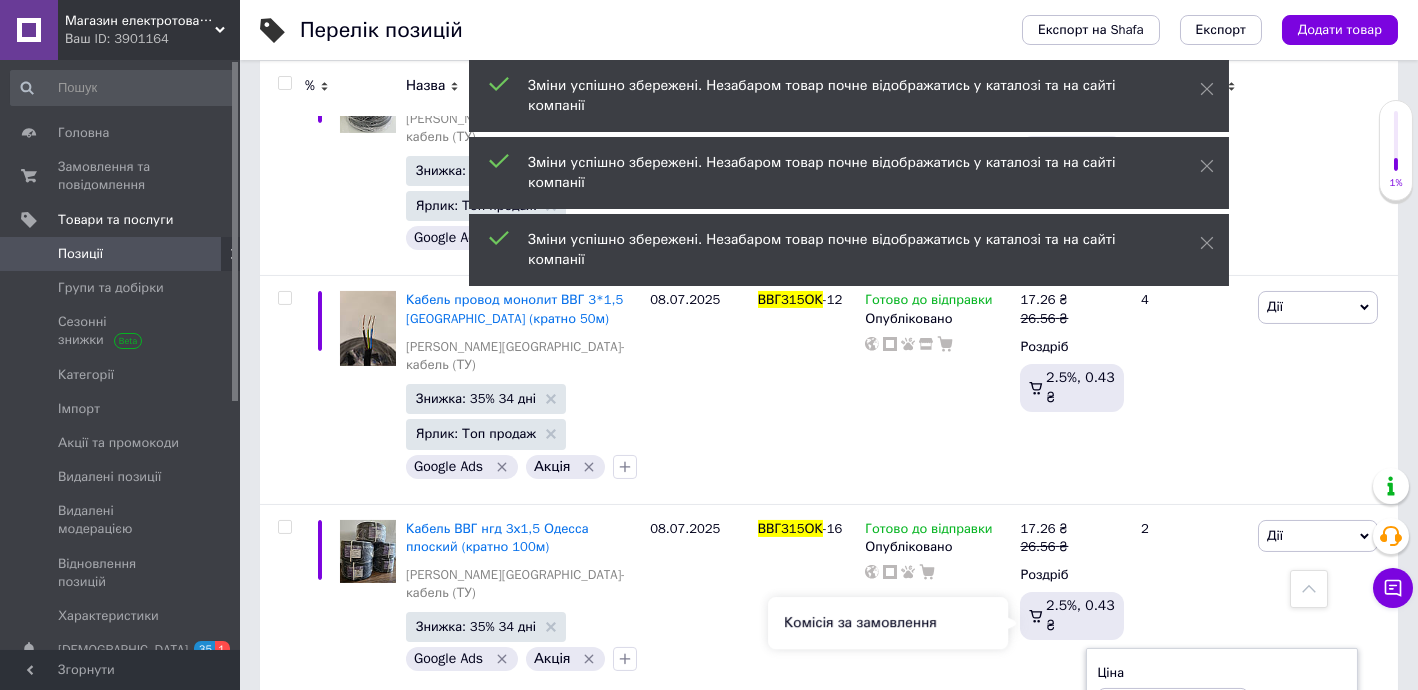 scroll, scrollTop: 2423, scrollLeft: 0, axis: vertical 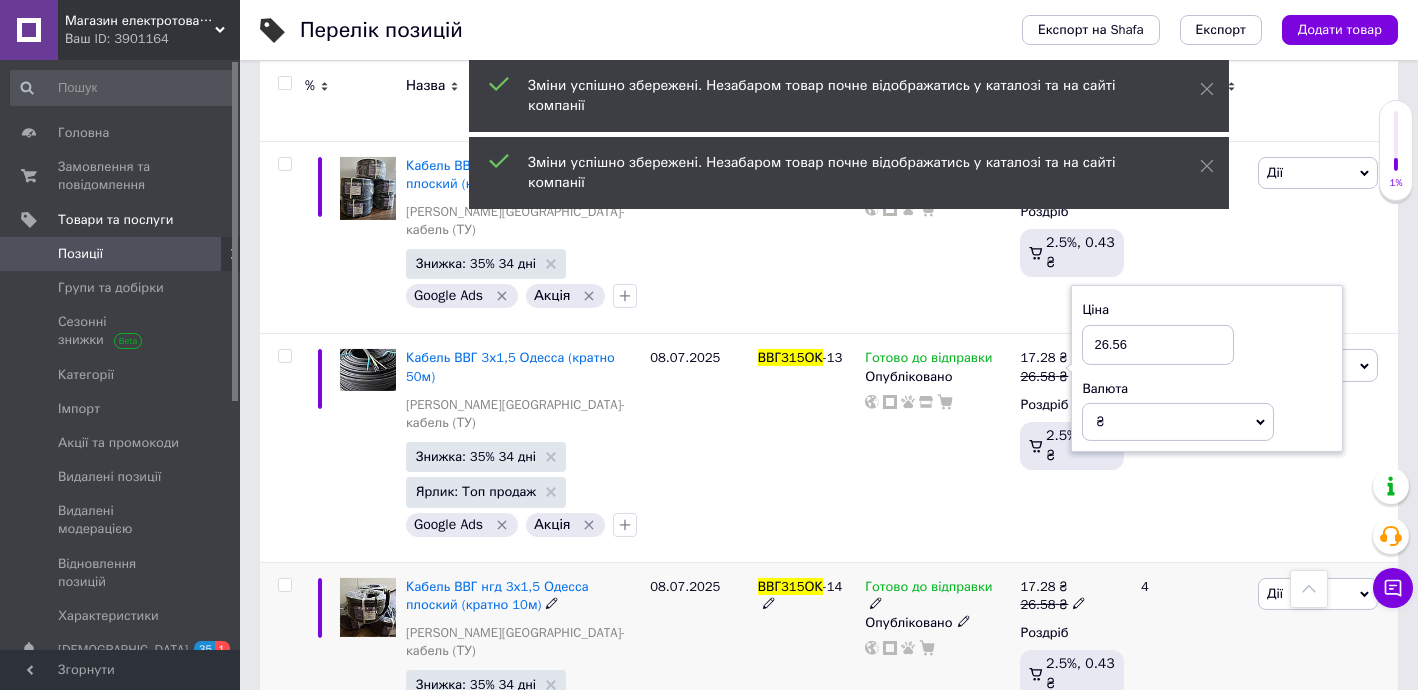 drag, startPoint x: 1071, startPoint y: 379, endPoint x: 1085, endPoint y: 378, distance: 14.035668 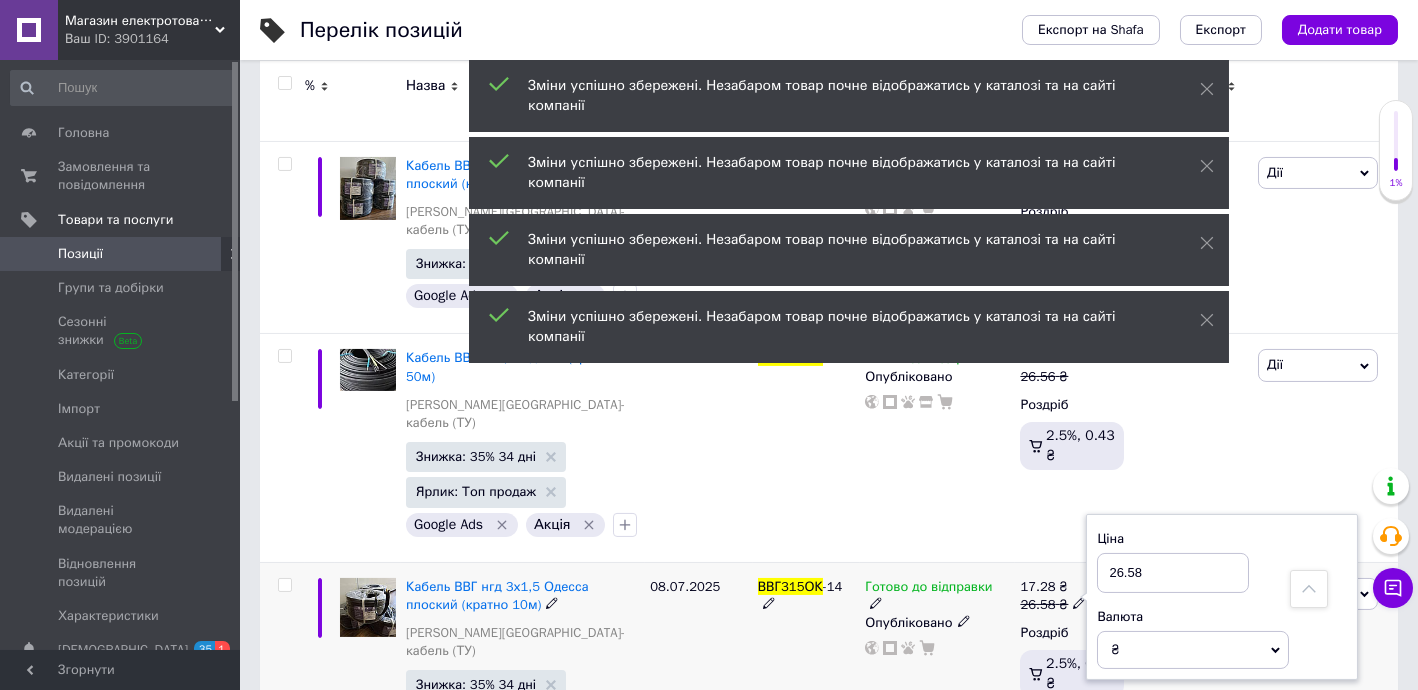 drag, startPoint x: 1132, startPoint y: 347, endPoint x: 1158, endPoint y: 347, distance: 26 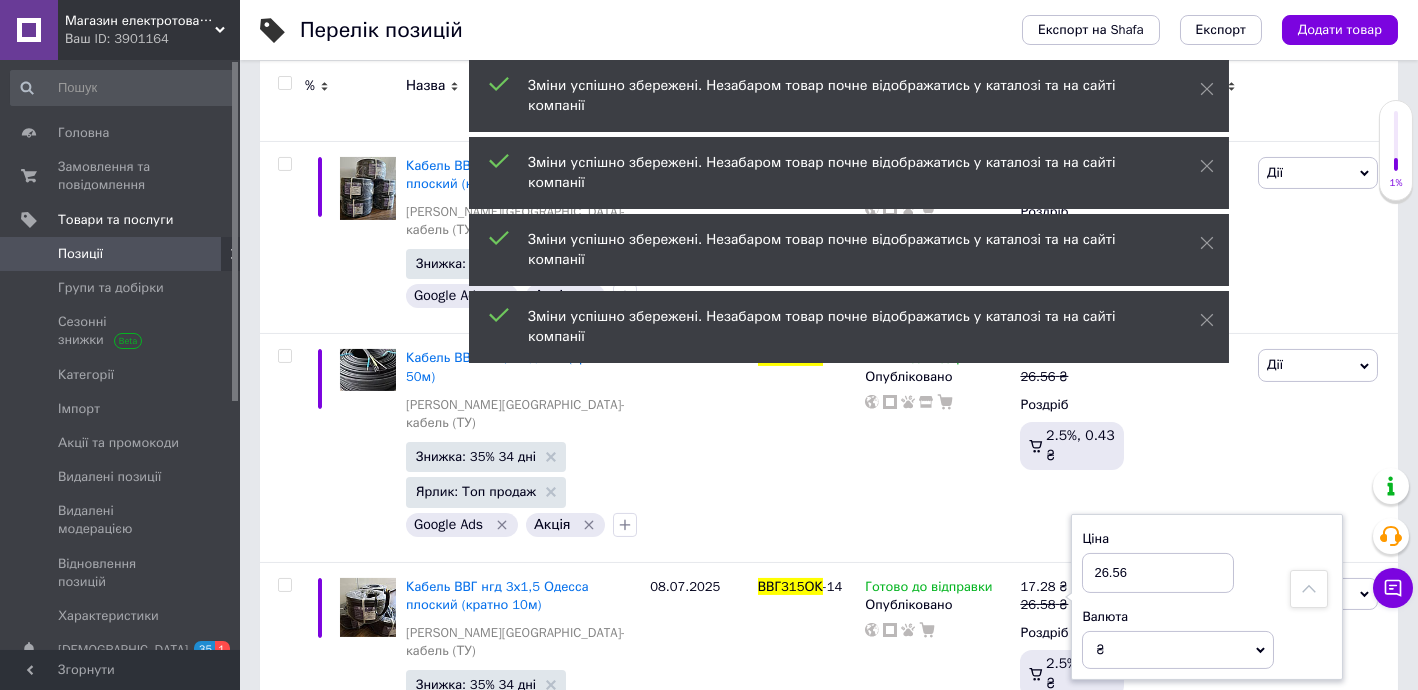 type on "26.56" 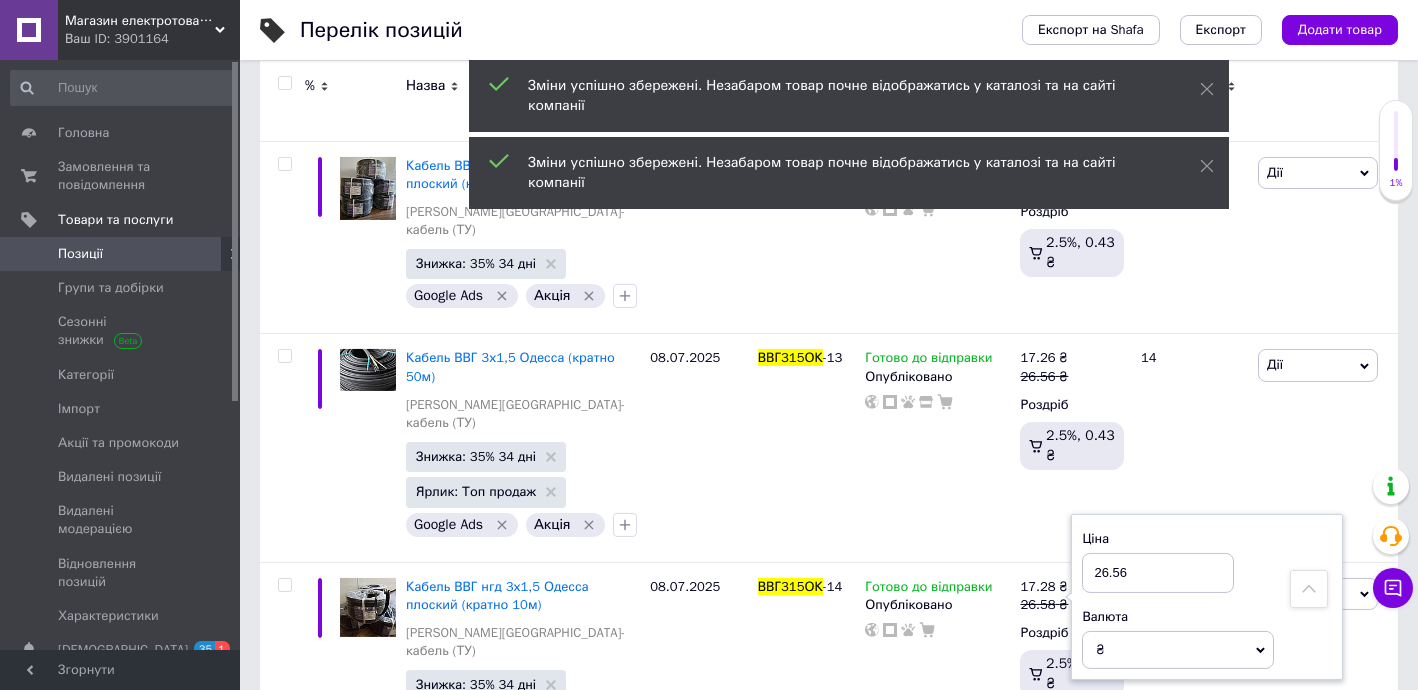 drag, startPoint x: 1134, startPoint y: 522, endPoint x: 1146, endPoint y: 531, distance: 15 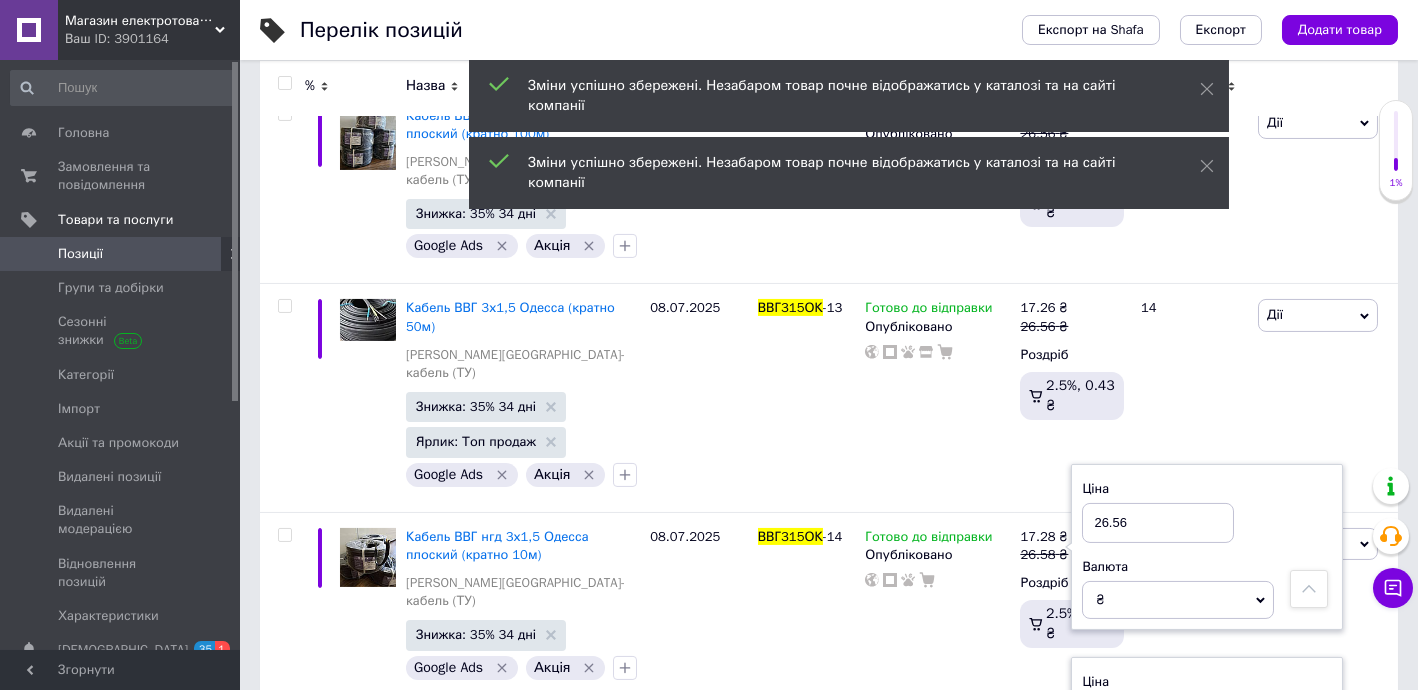 scroll, scrollTop: 2787, scrollLeft: 0, axis: vertical 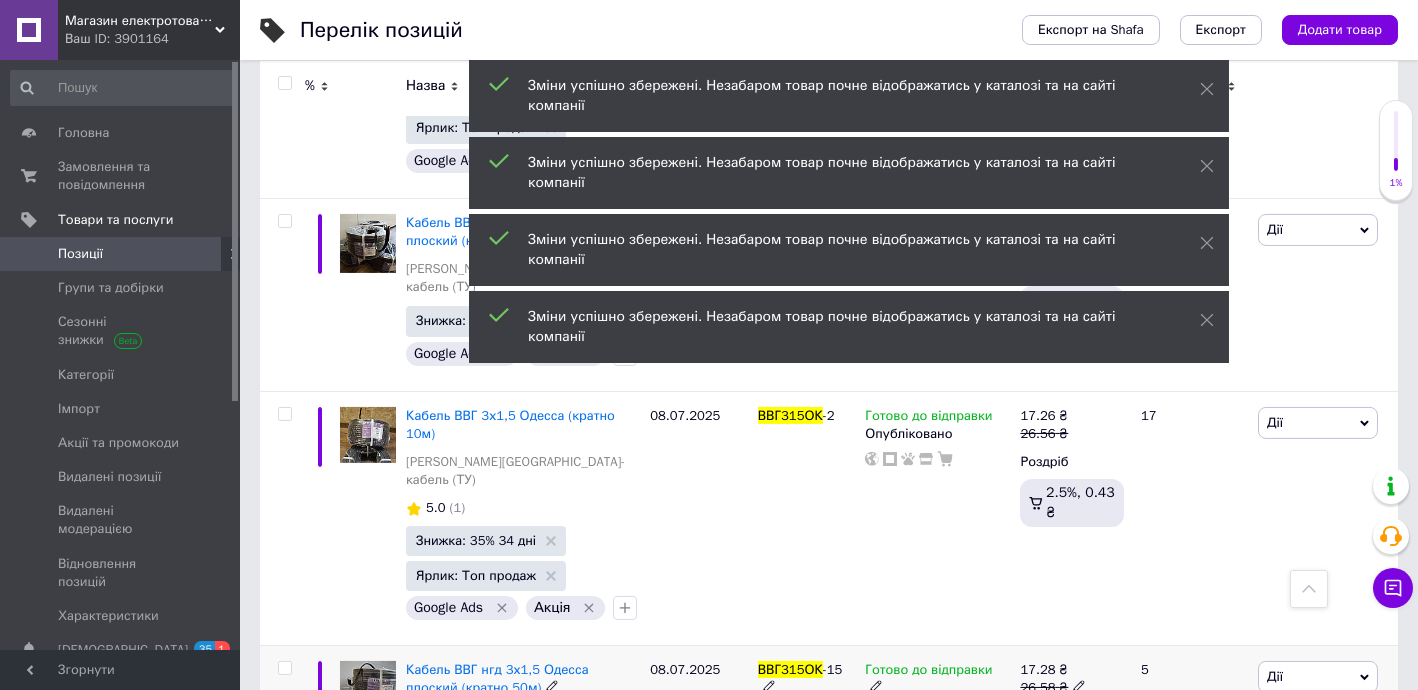 click 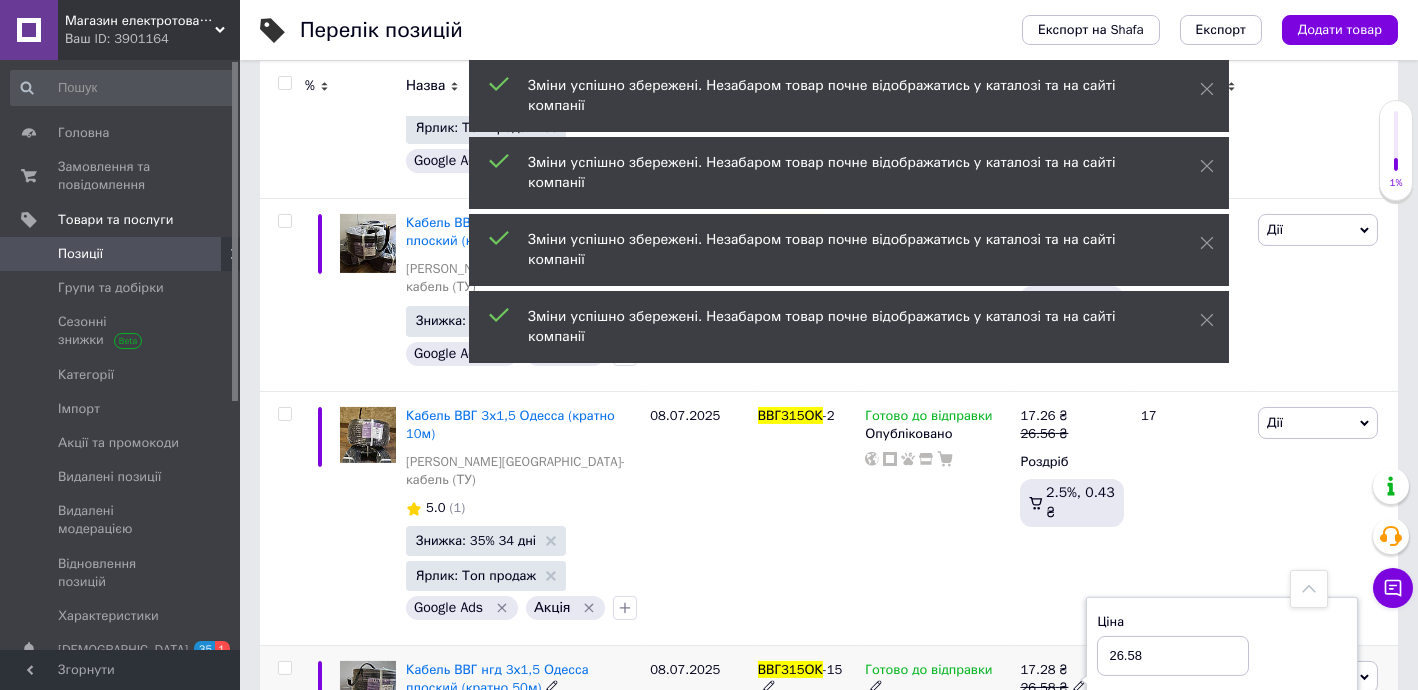 drag, startPoint x: 1137, startPoint y: 370, endPoint x: 1160, endPoint y: 375, distance: 23.537205 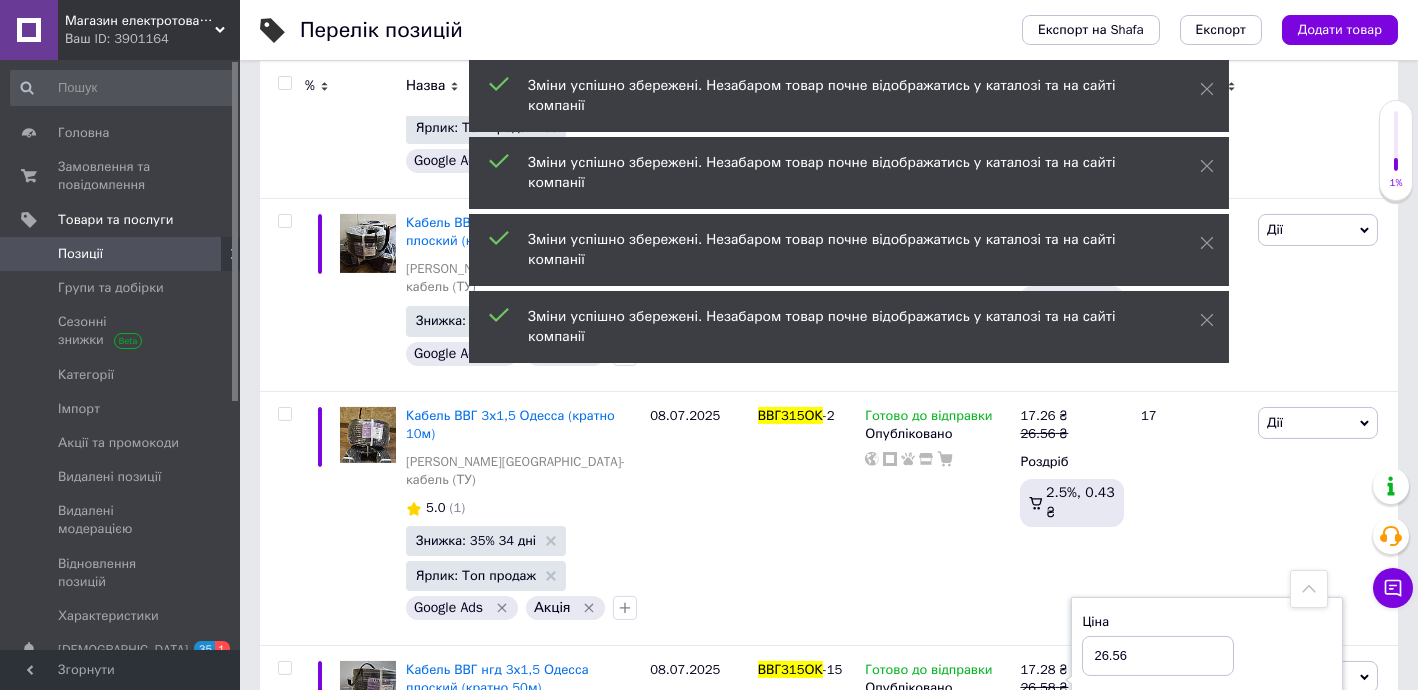 type on "26.56" 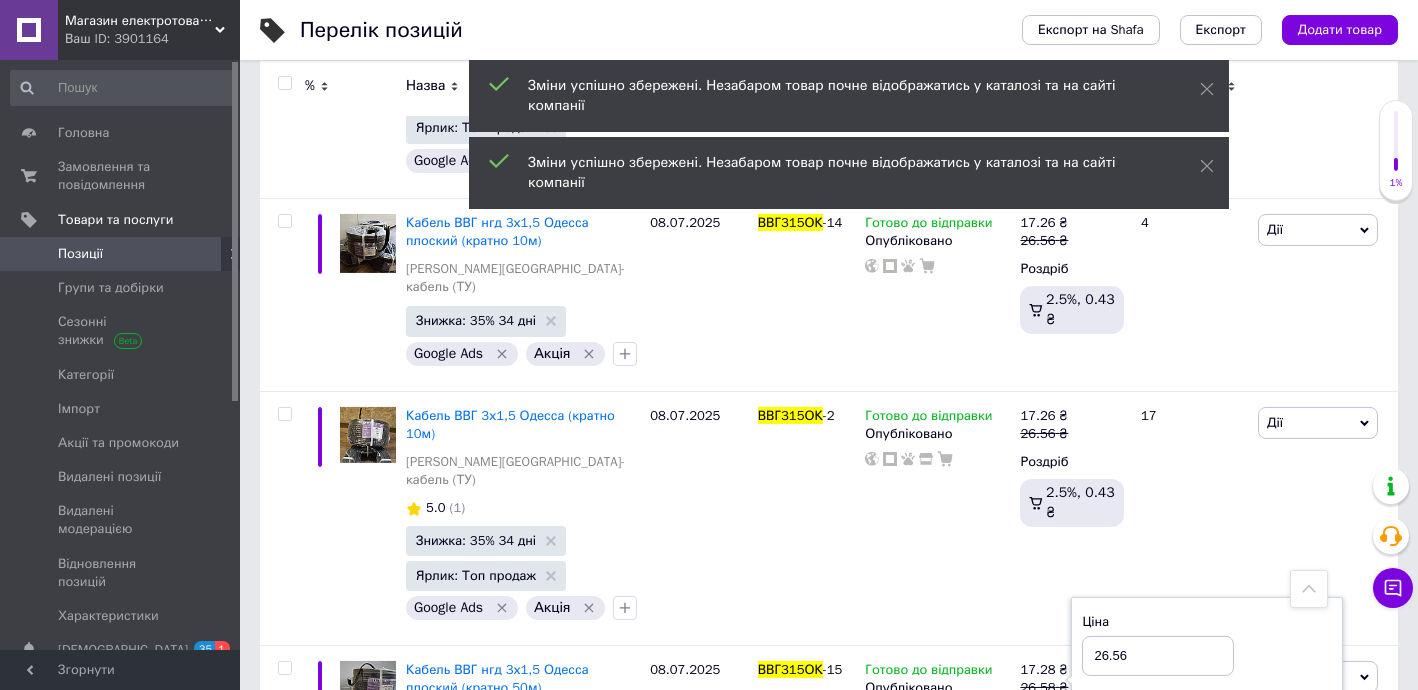 drag, startPoint x: 1133, startPoint y: 547, endPoint x: 1163, endPoint y: 554, distance: 30.805843 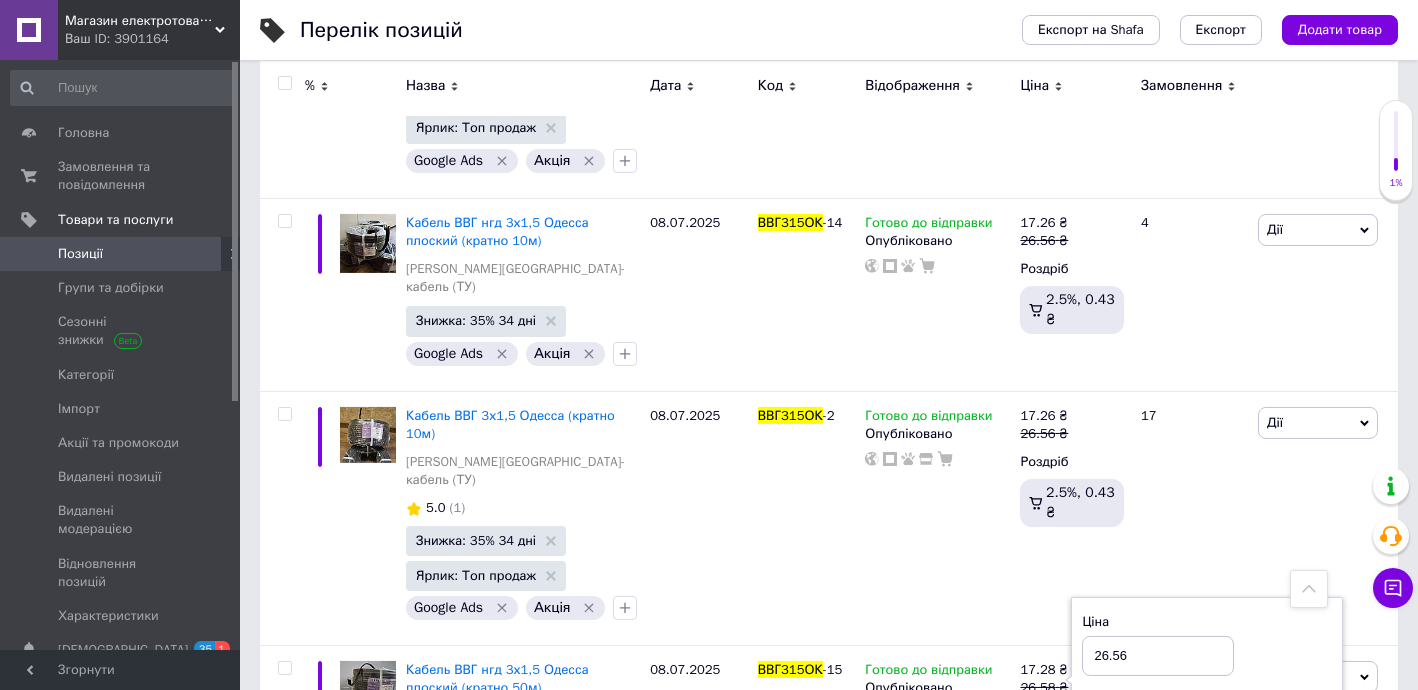 type on "26.56" 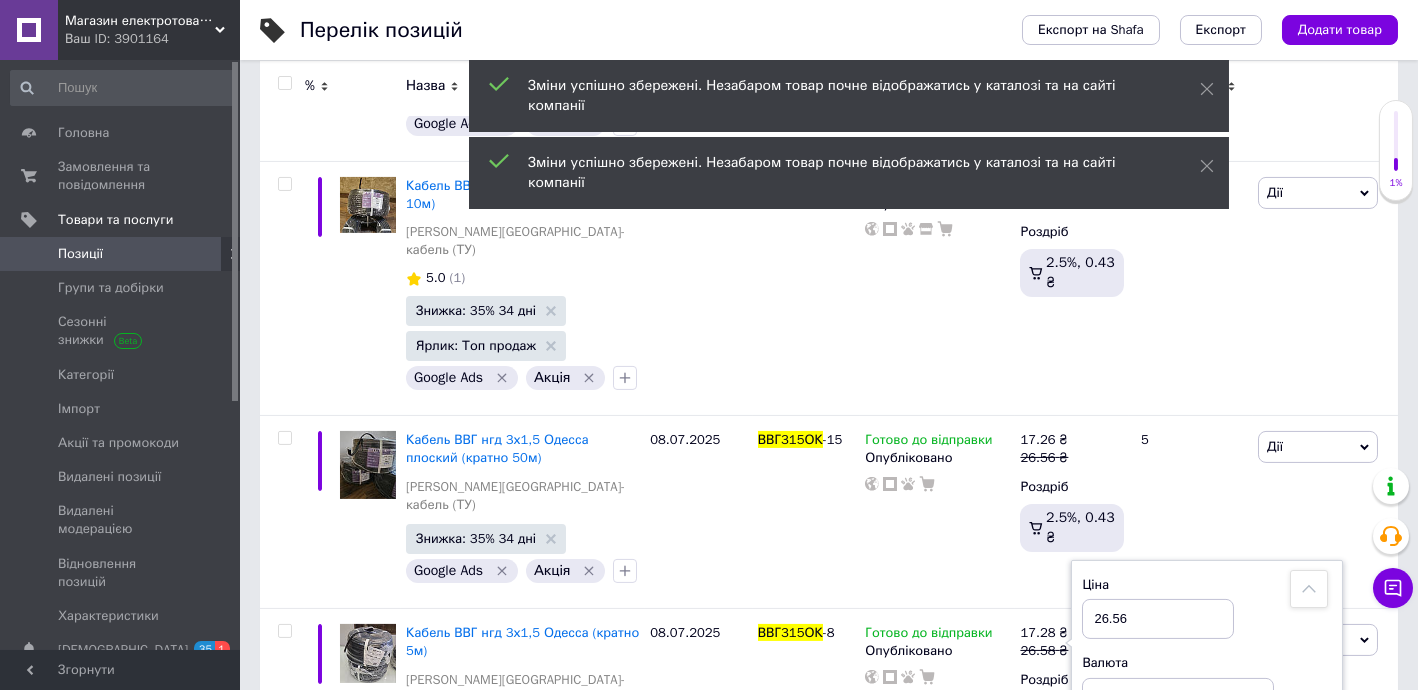 scroll, scrollTop: 3043, scrollLeft: 0, axis: vertical 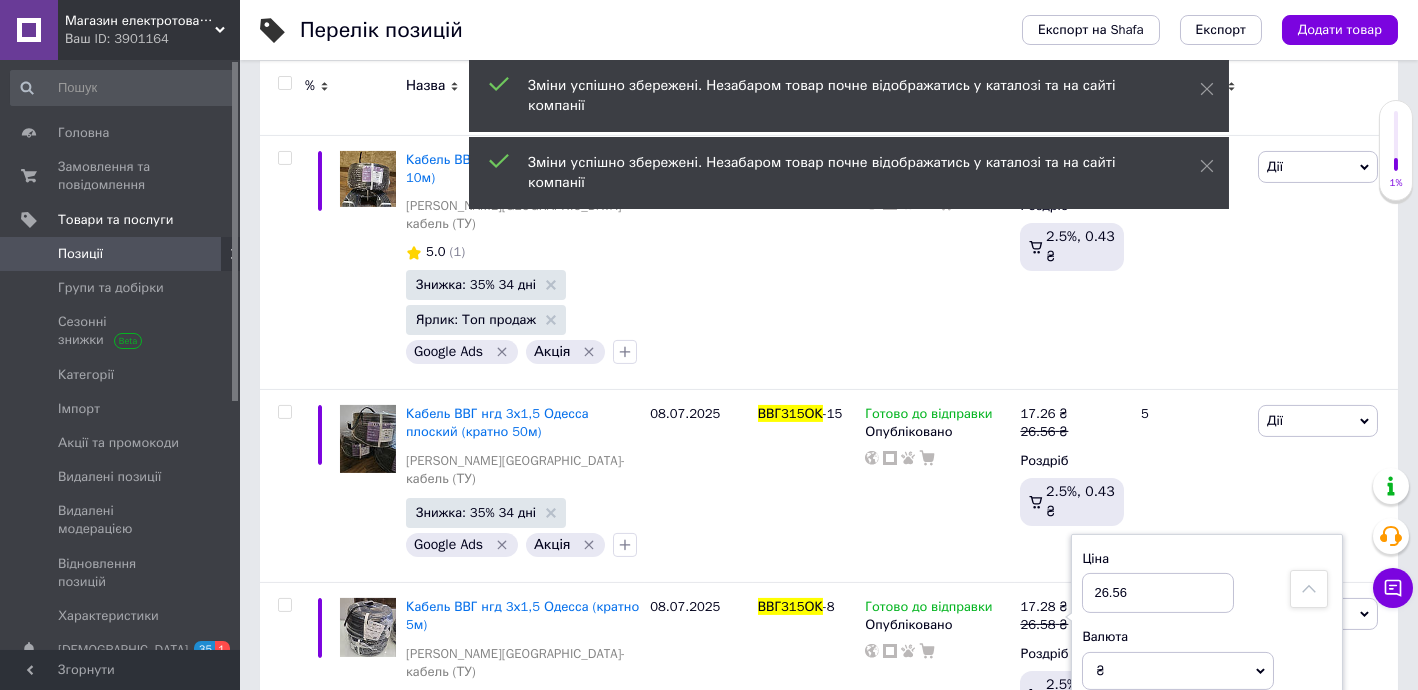 click 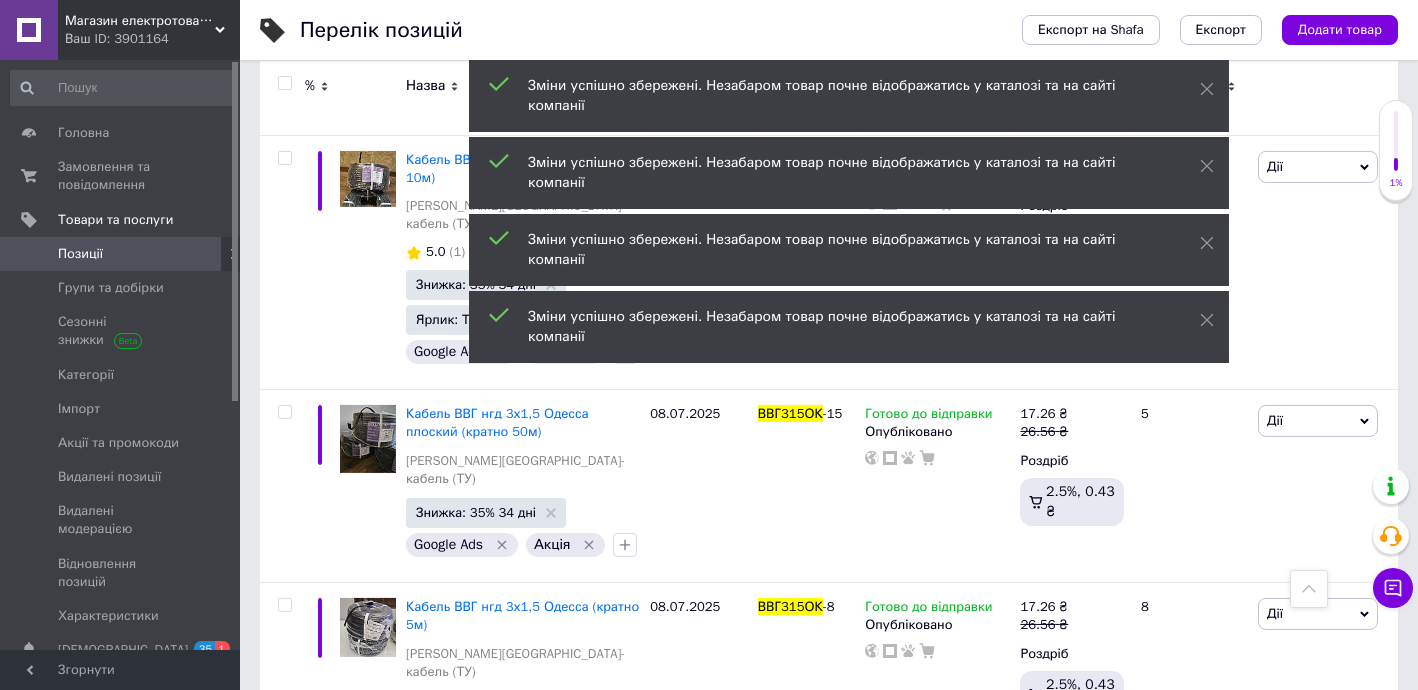 drag, startPoint x: 1137, startPoint y: 467, endPoint x: 1177, endPoint y: 479, distance: 41.761227 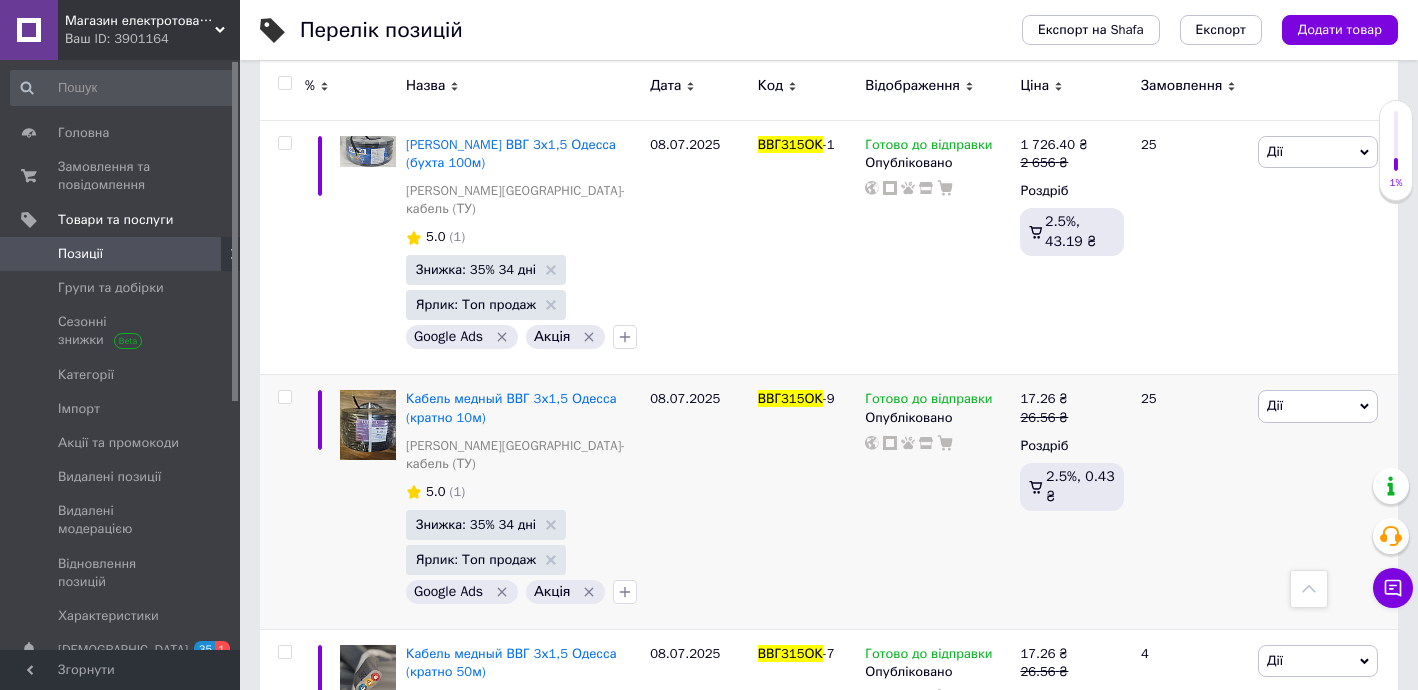 scroll, scrollTop: 0, scrollLeft: 0, axis: both 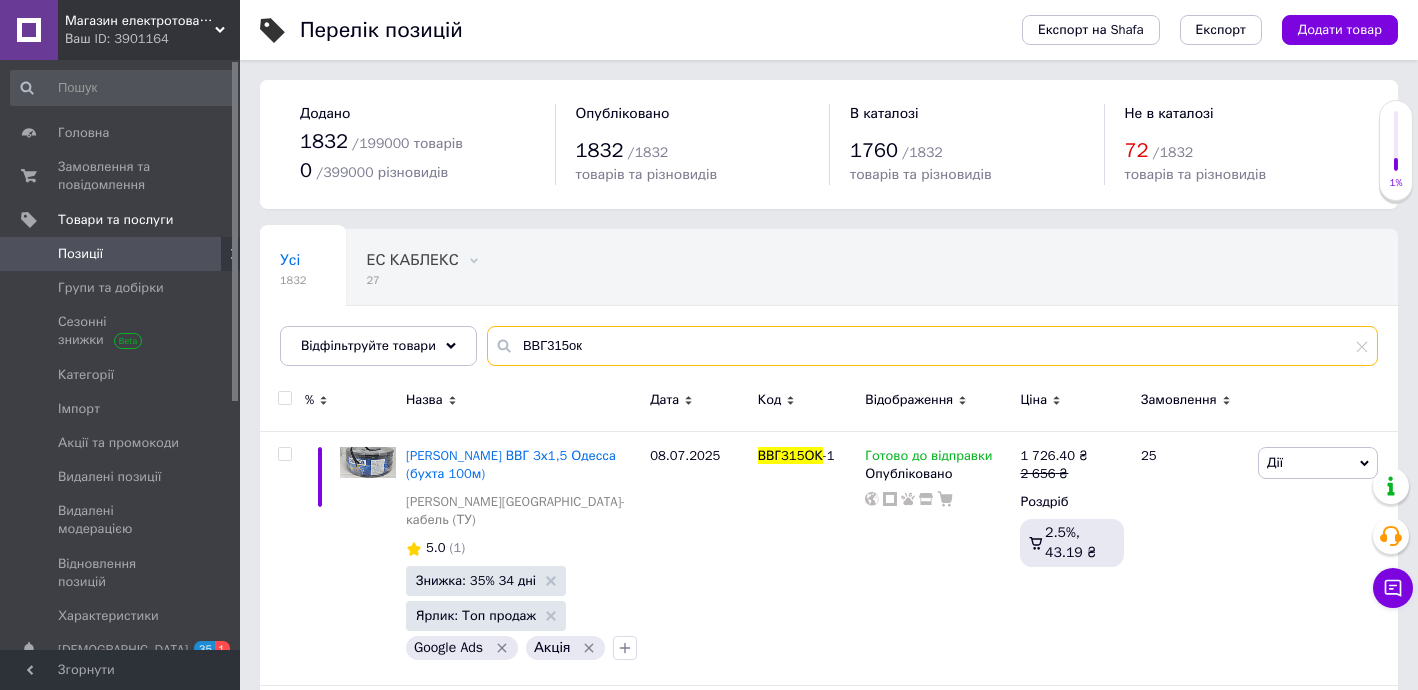 drag, startPoint x: 541, startPoint y: 344, endPoint x: 552, endPoint y: 344, distance: 11 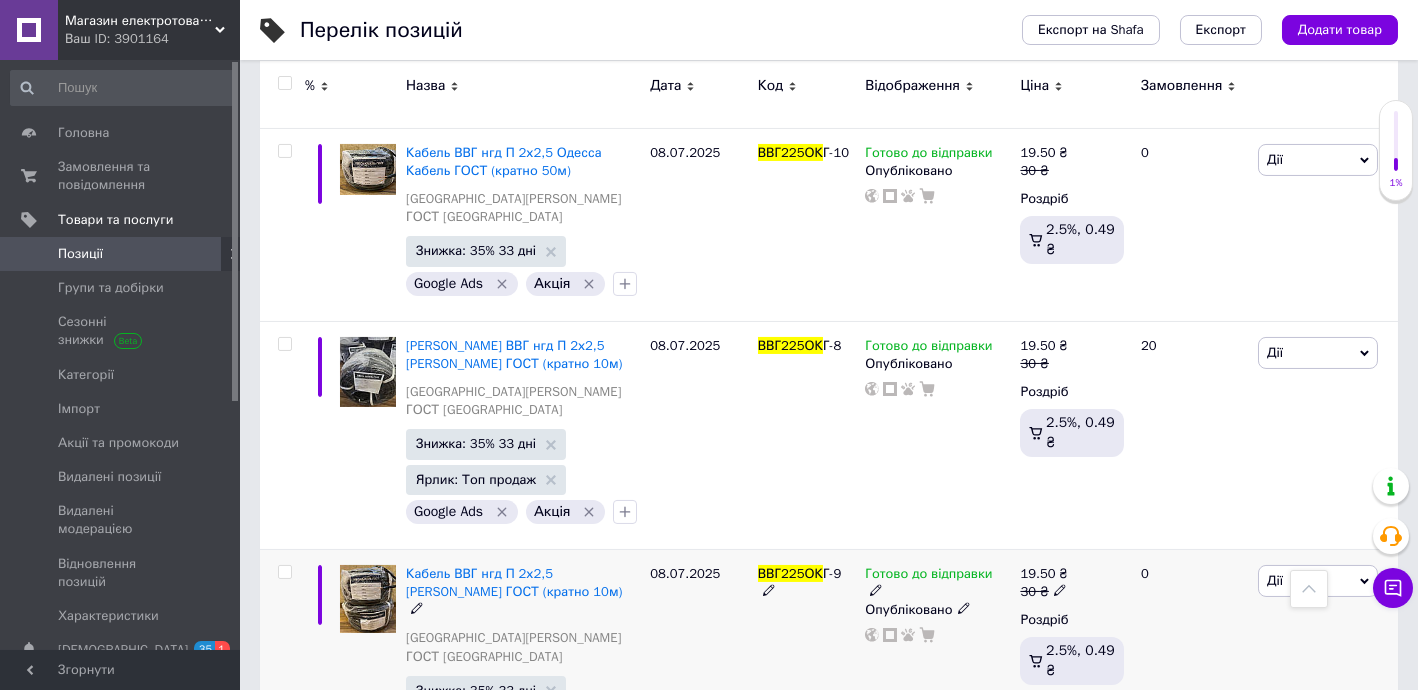 scroll, scrollTop: 2303, scrollLeft: 0, axis: vertical 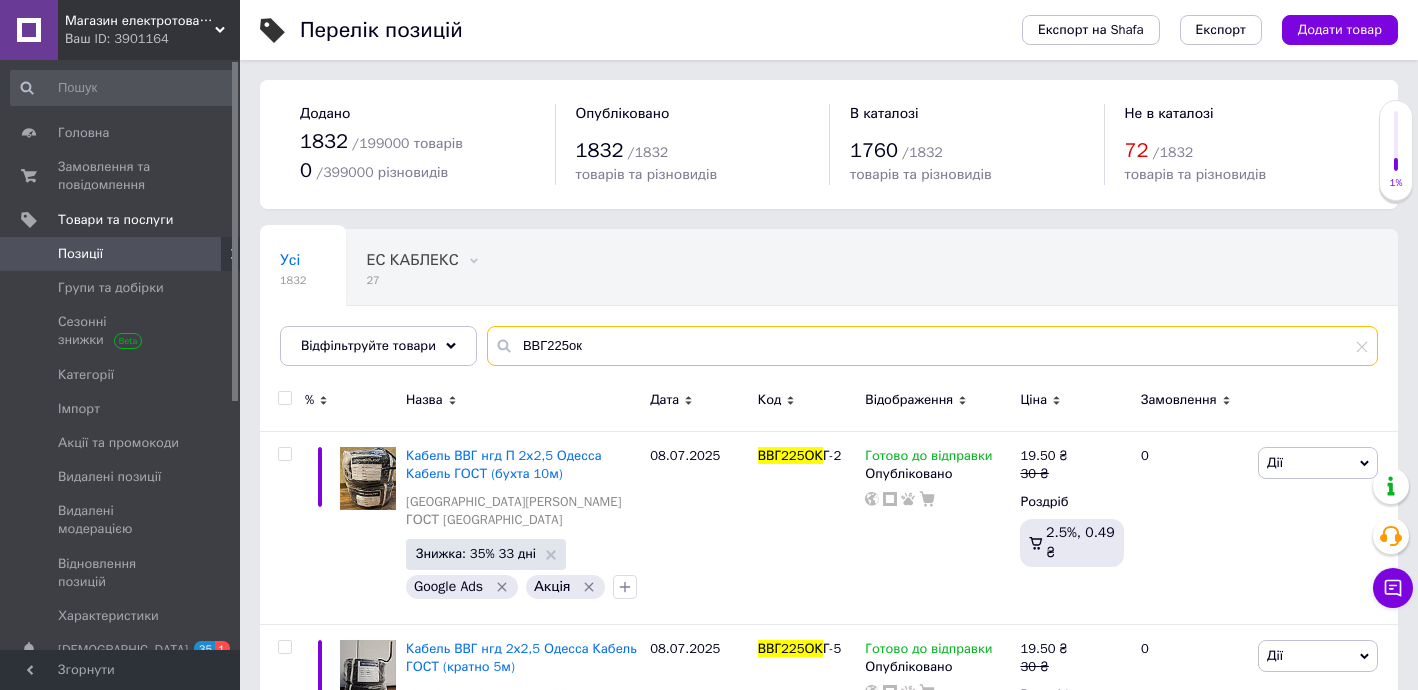 drag, startPoint x: 544, startPoint y: 337, endPoint x: 565, endPoint y: 340, distance: 21.213203 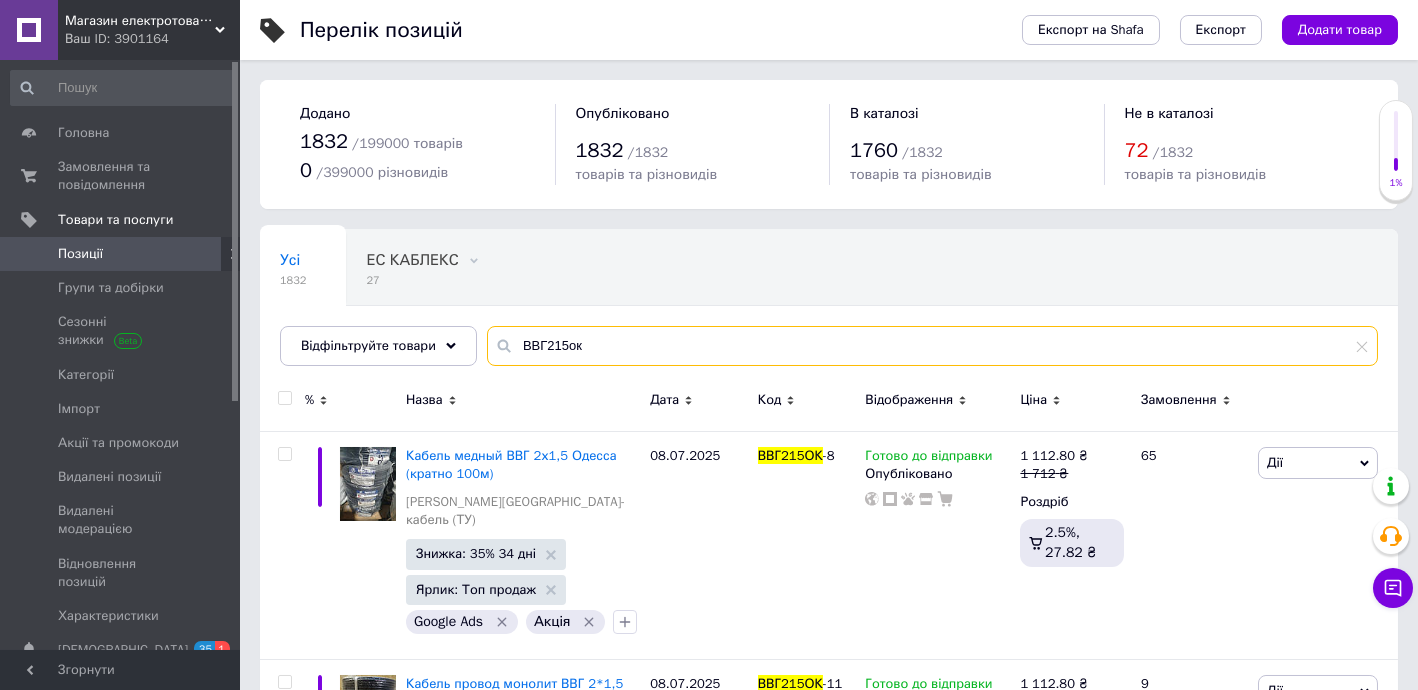 drag, startPoint x: 538, startPoint y: 338, endPoint x: 505, endPoint y: 338, distance: 33 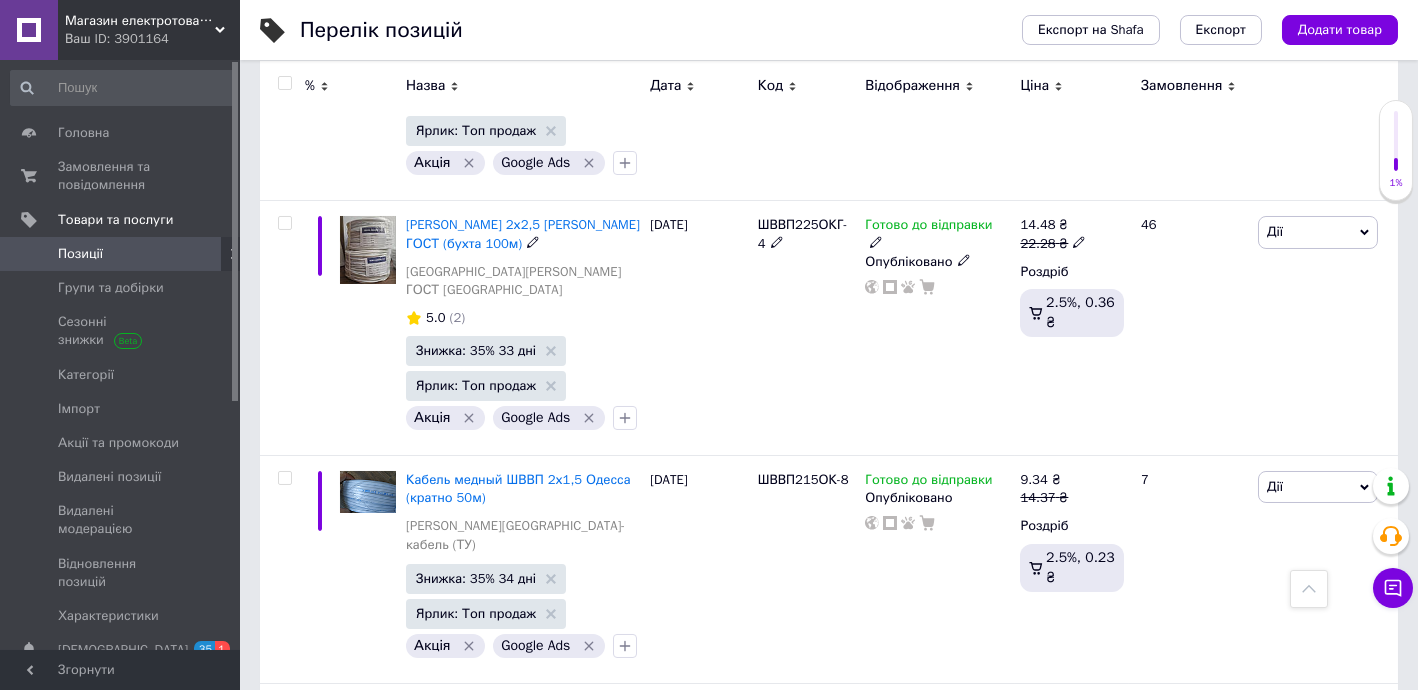 scroll, scrollTop: 0, scrollLeft: 0, axis: both 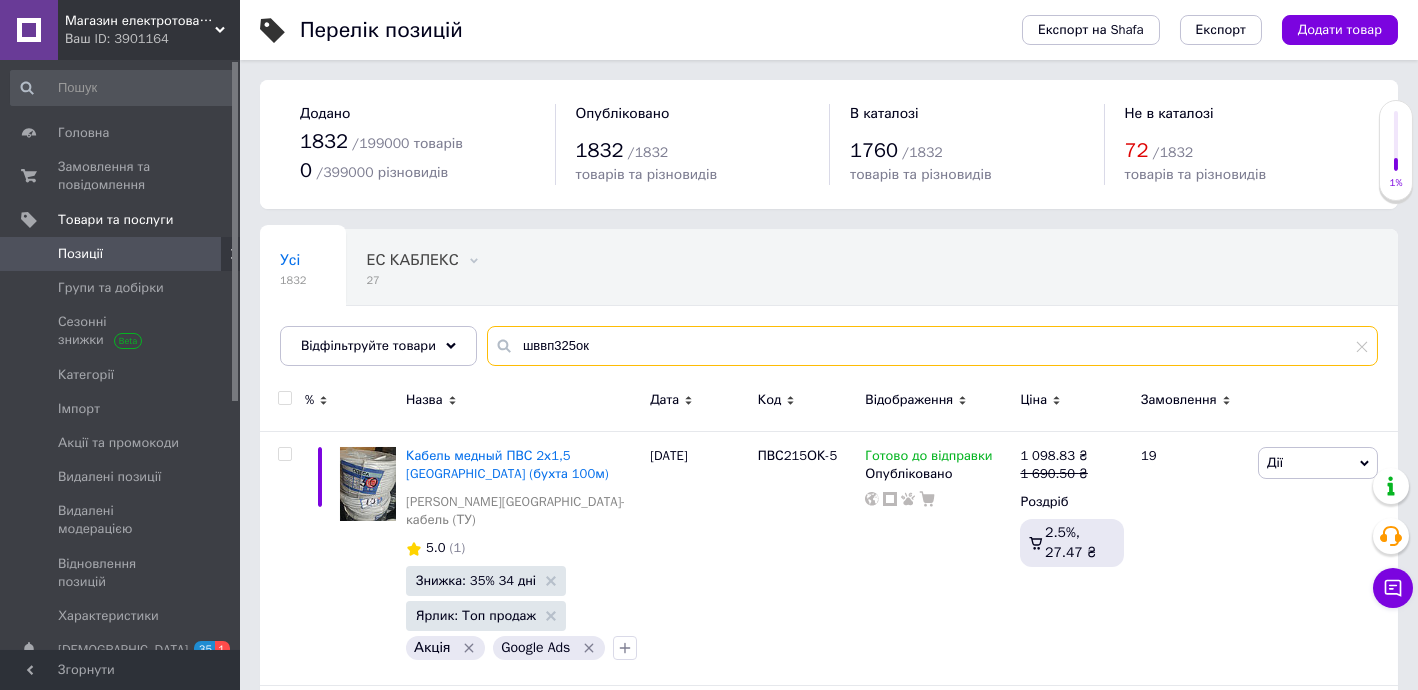 click on "шввп325ок" at bounding box center (932, 346) 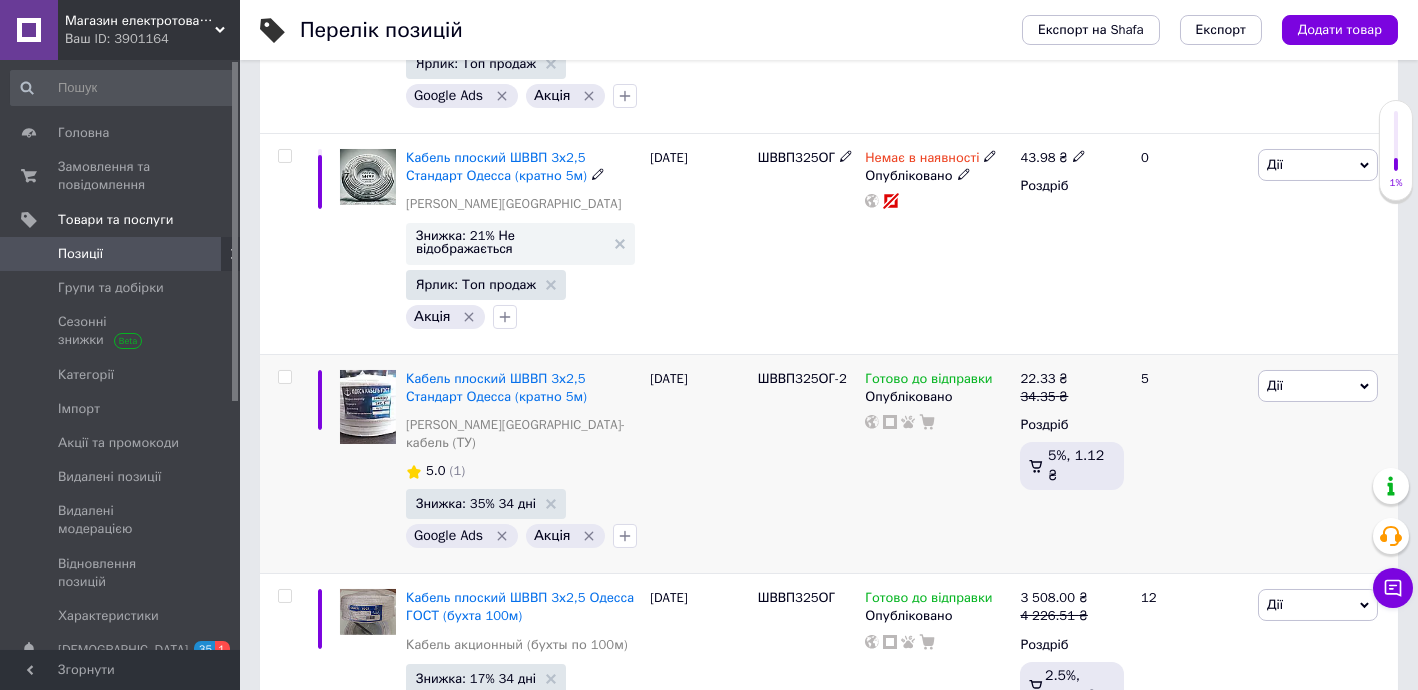 scroll, scrollTop: 605, scrollLeft: 0, axis: vertical 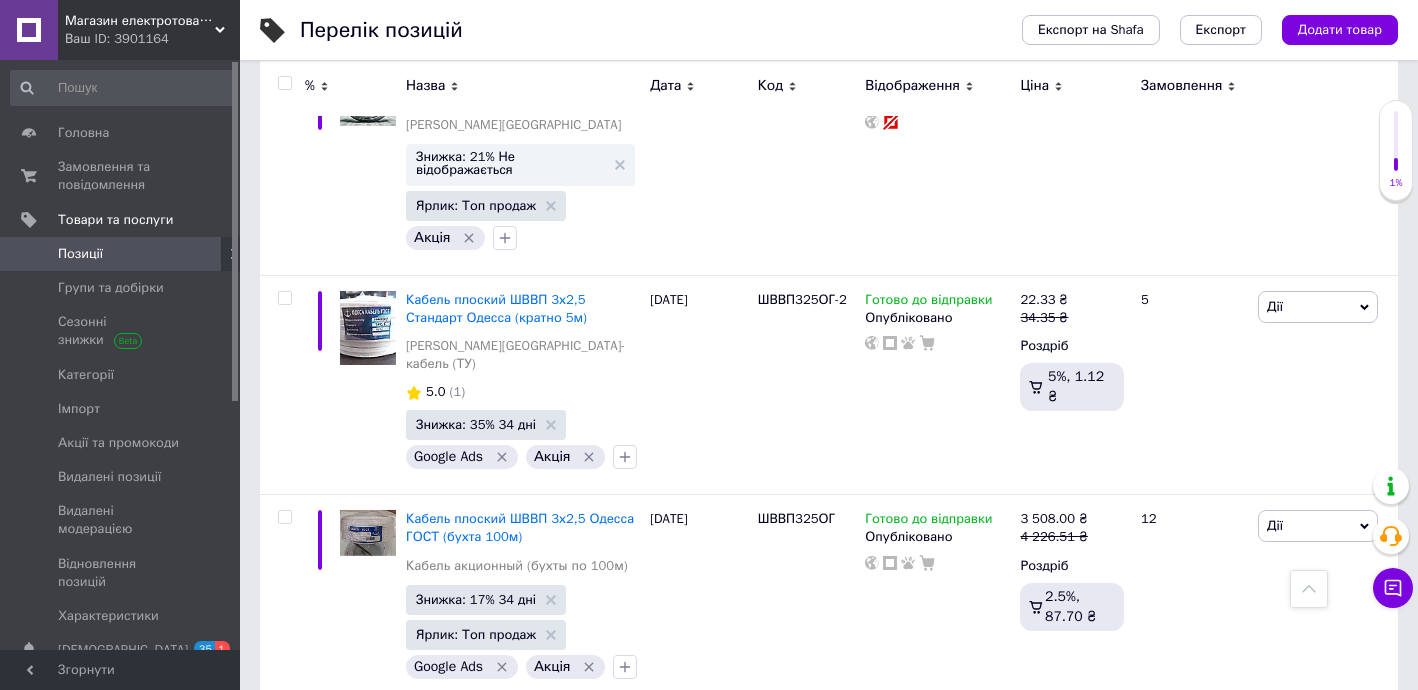 type on "шввп325ок" 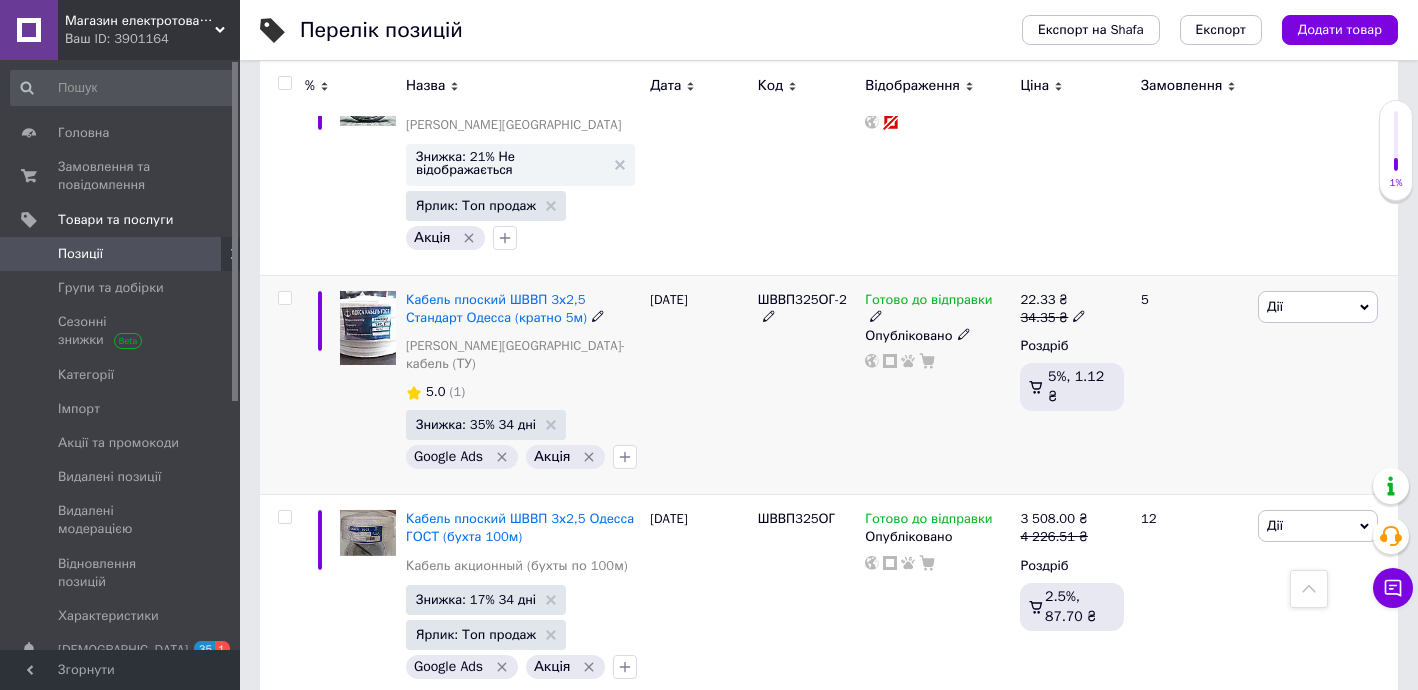 click 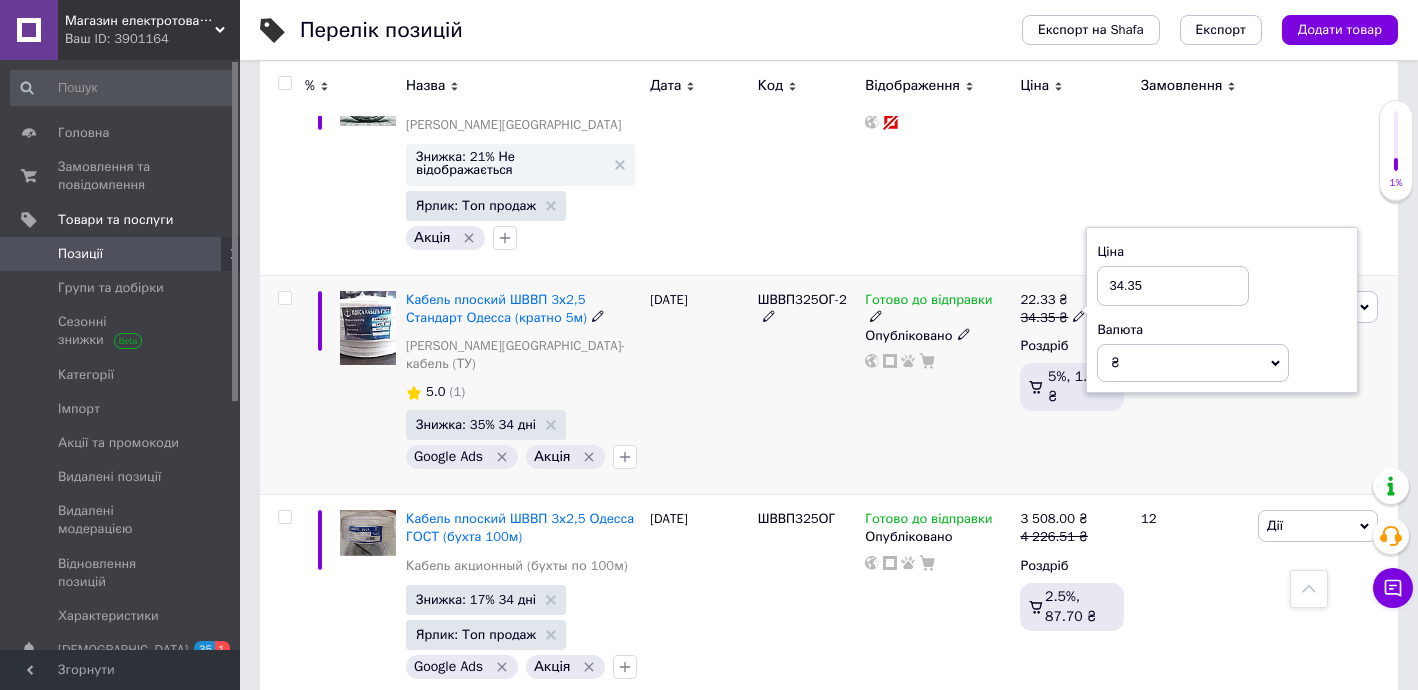 drag, startPoint x: 1131, startPoint y: 260, endPoint x: 1190, endPoint y: 266, distance: 59.3043 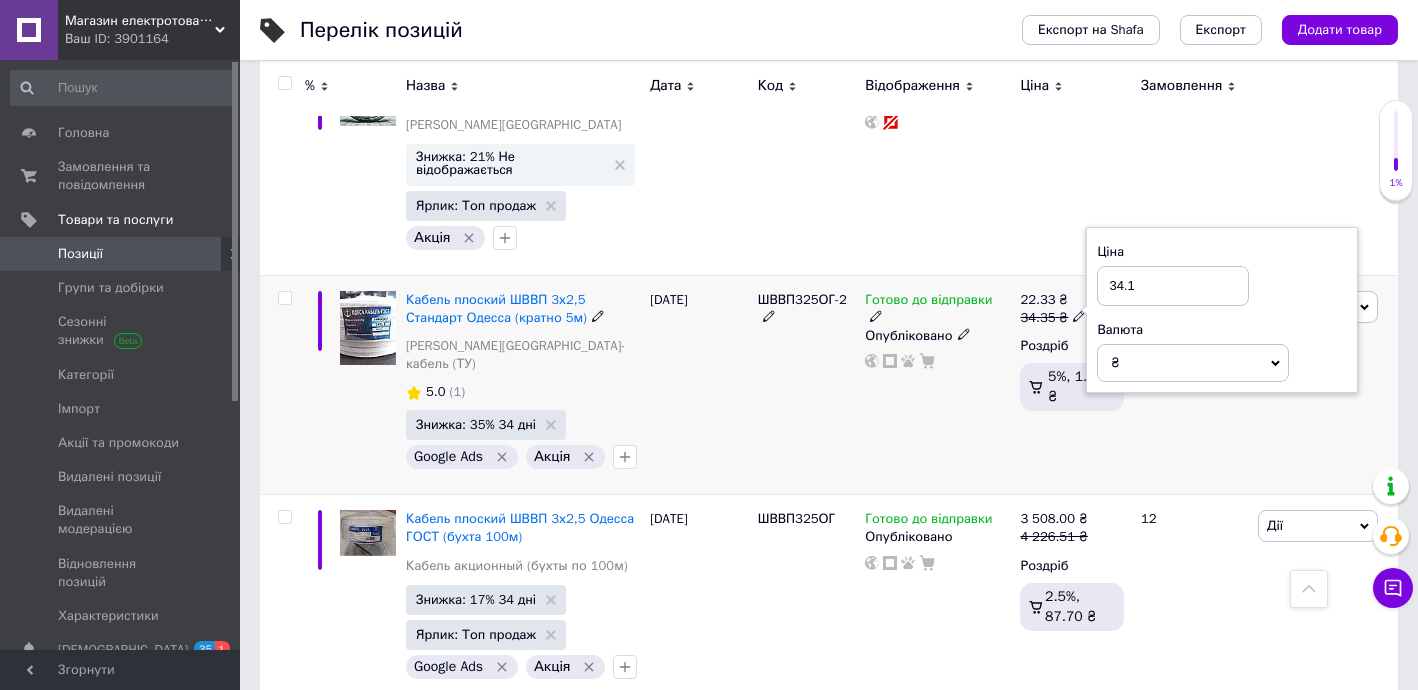 type on "34.11" 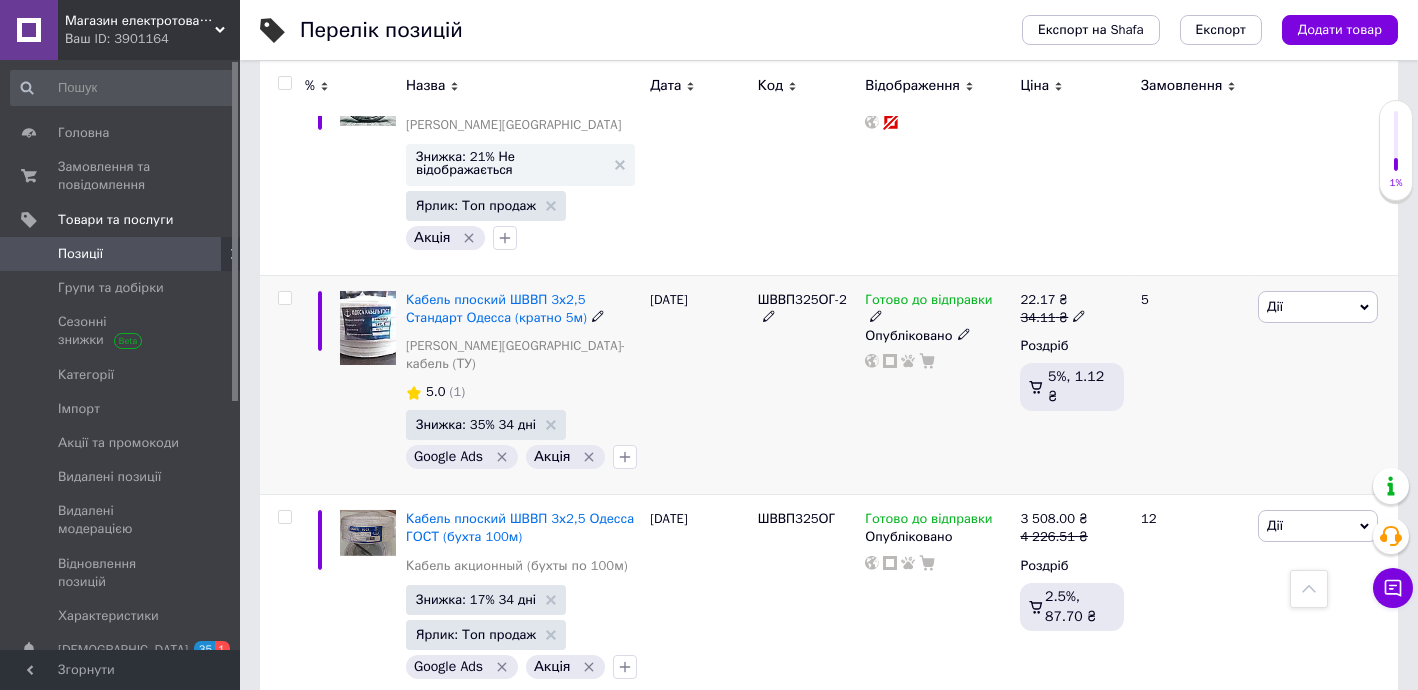 click 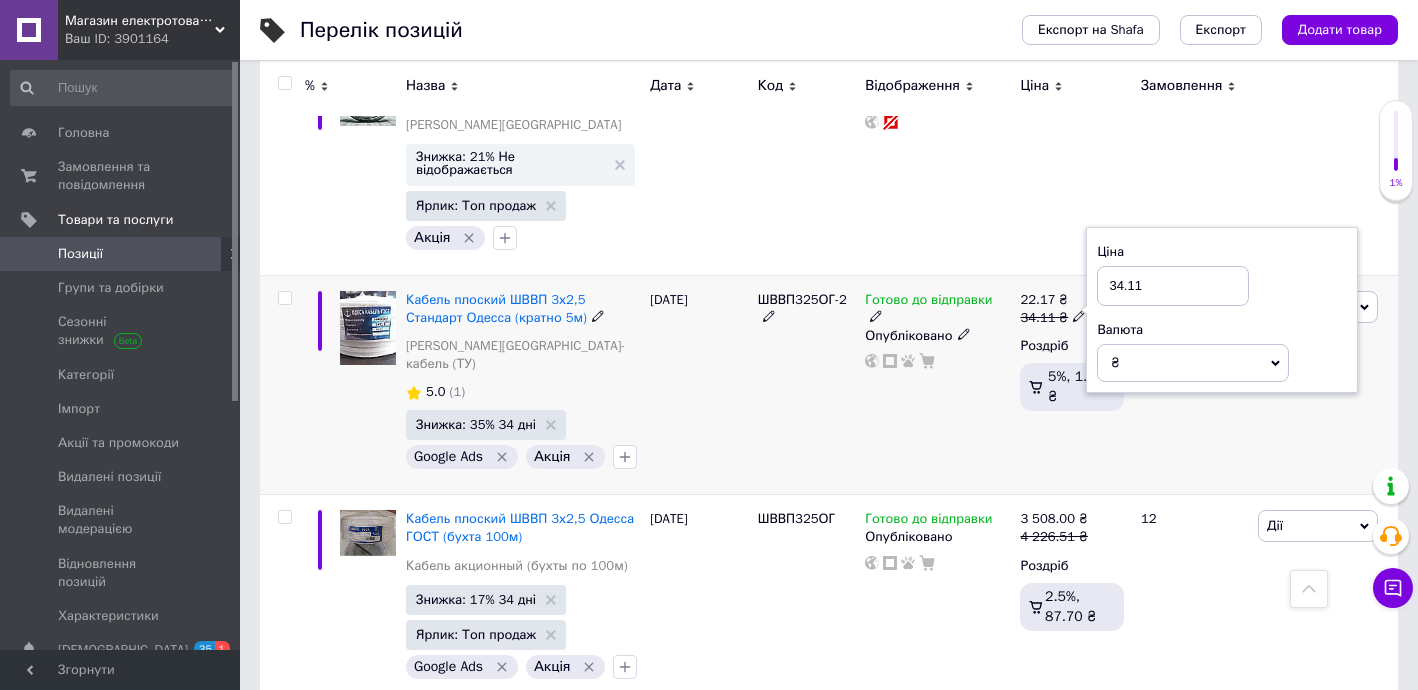 drag, startPoint x: 1134, startPoint y: 262, endPoint x: 1153, endPoint y: 263, distance: 19.026299 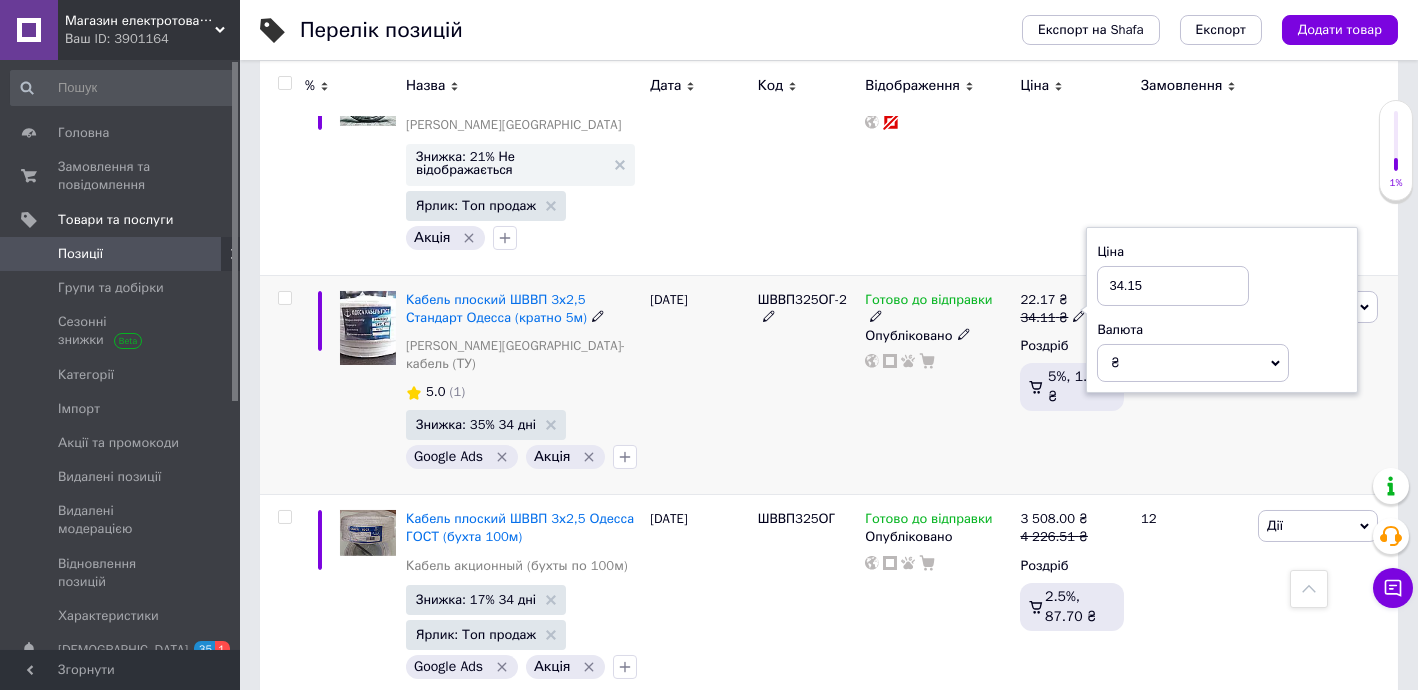 type on "34.15" 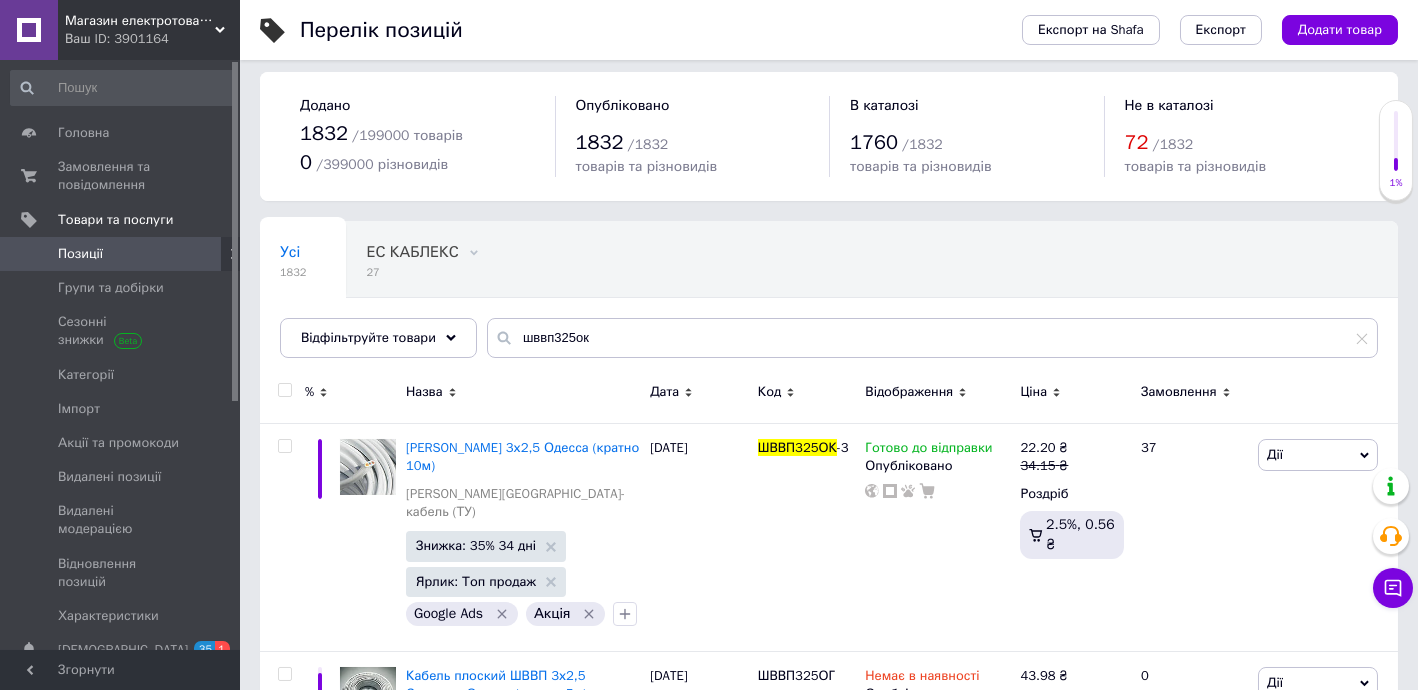 scroll, scrollTop: 0, scrollLeft: 0, axis: both 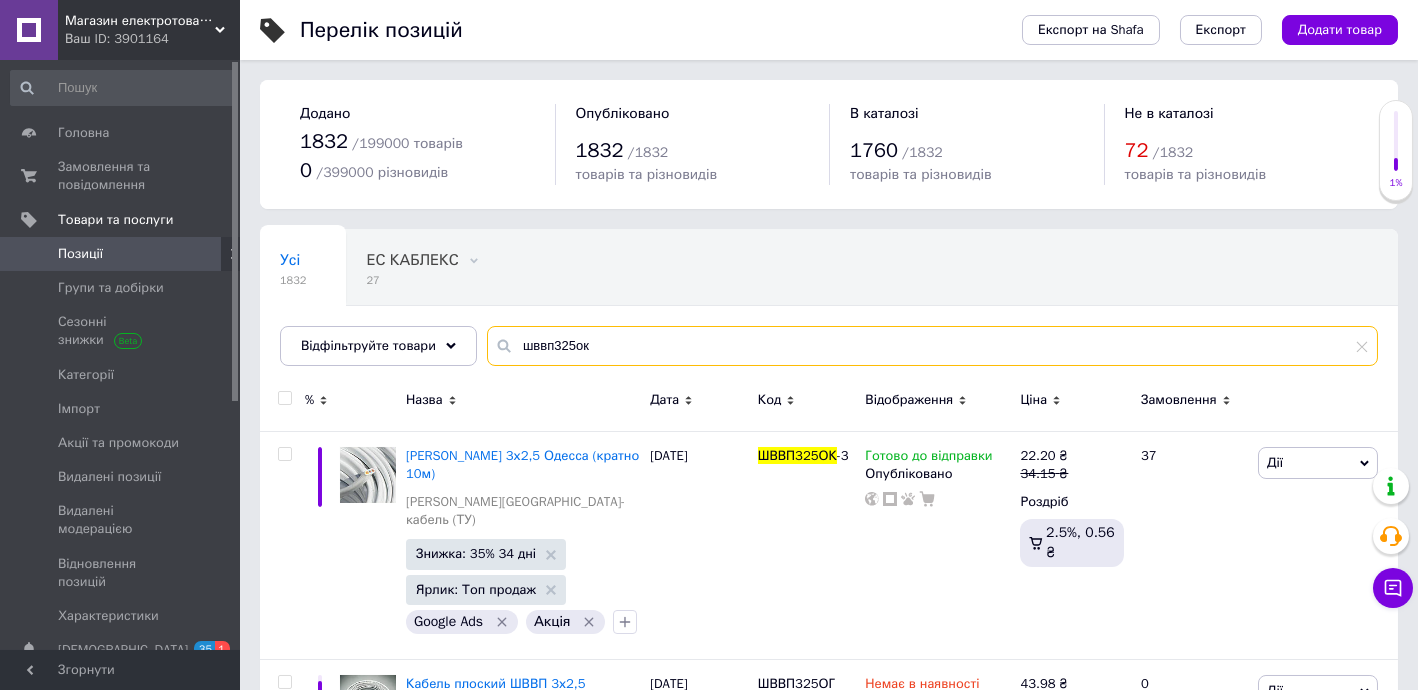 click on "шввп325ок" at bounding box center [932, 346] 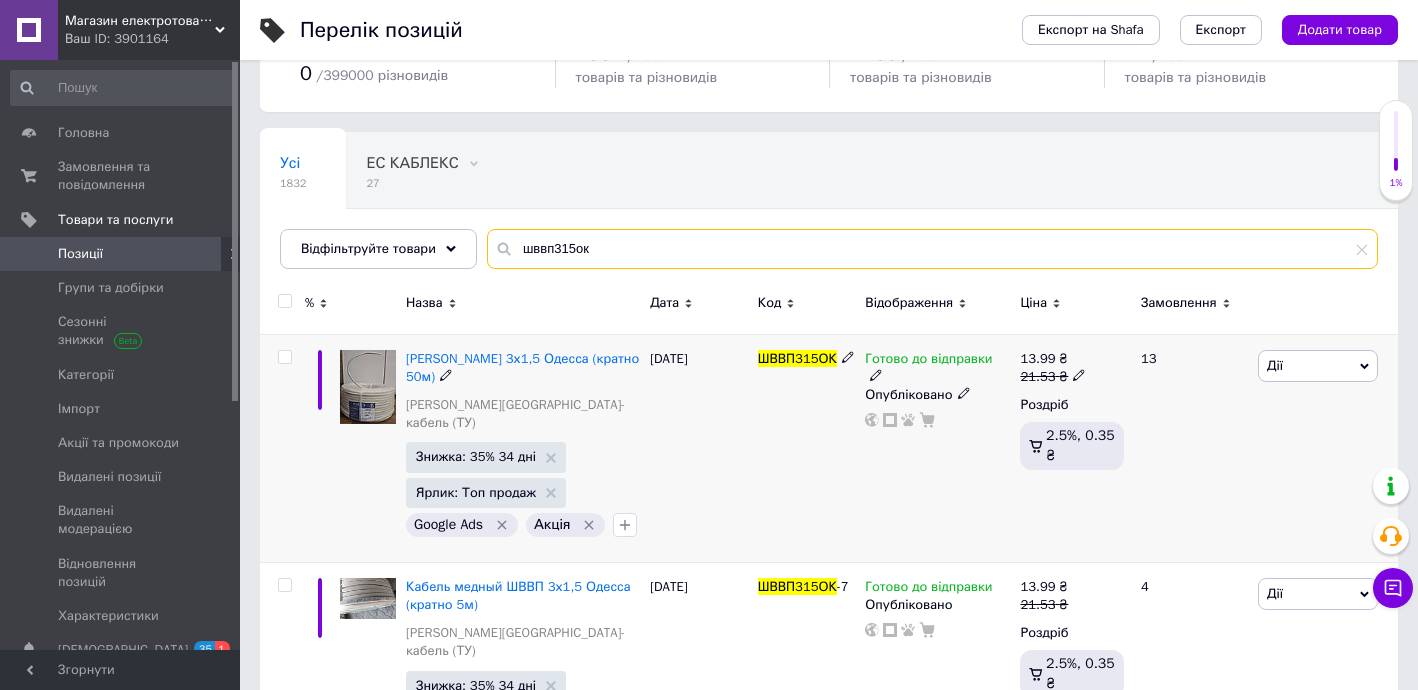 scroll, scrollTop: 242, scrollLeft: 0, axis: vertical 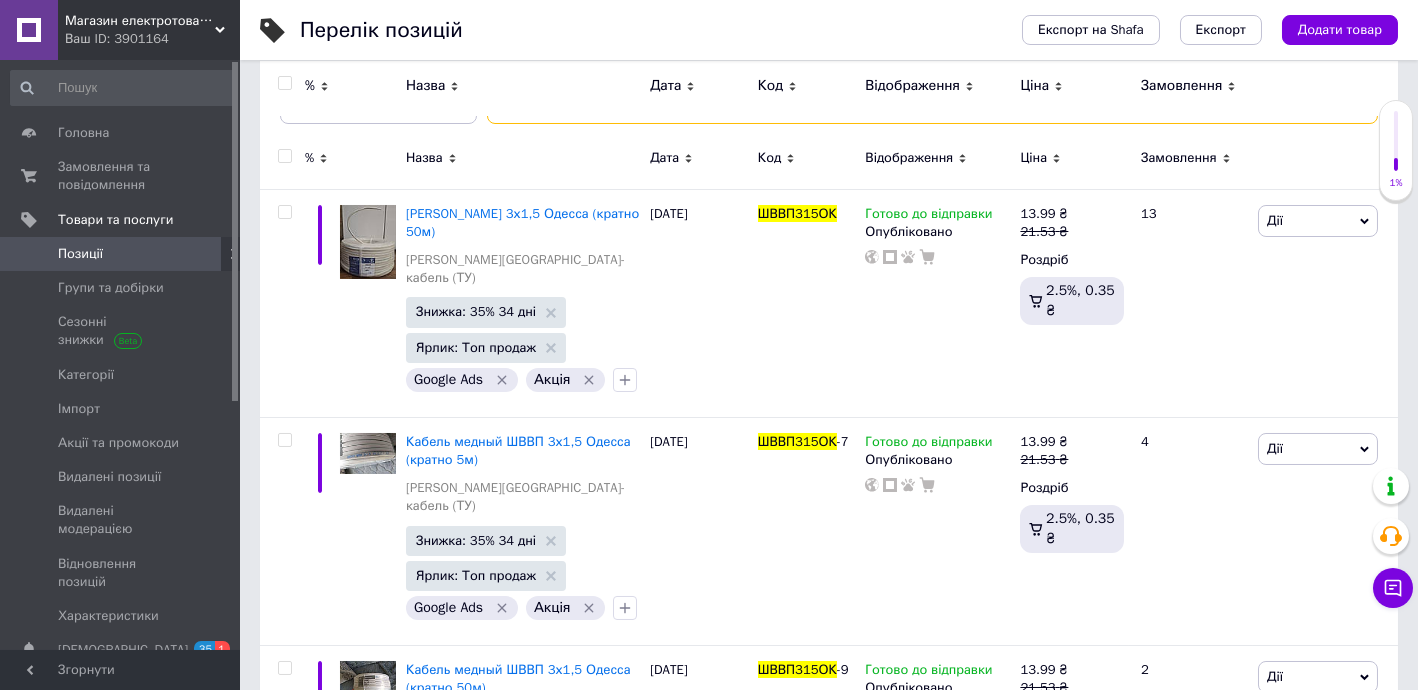 type on "шввп315ок" 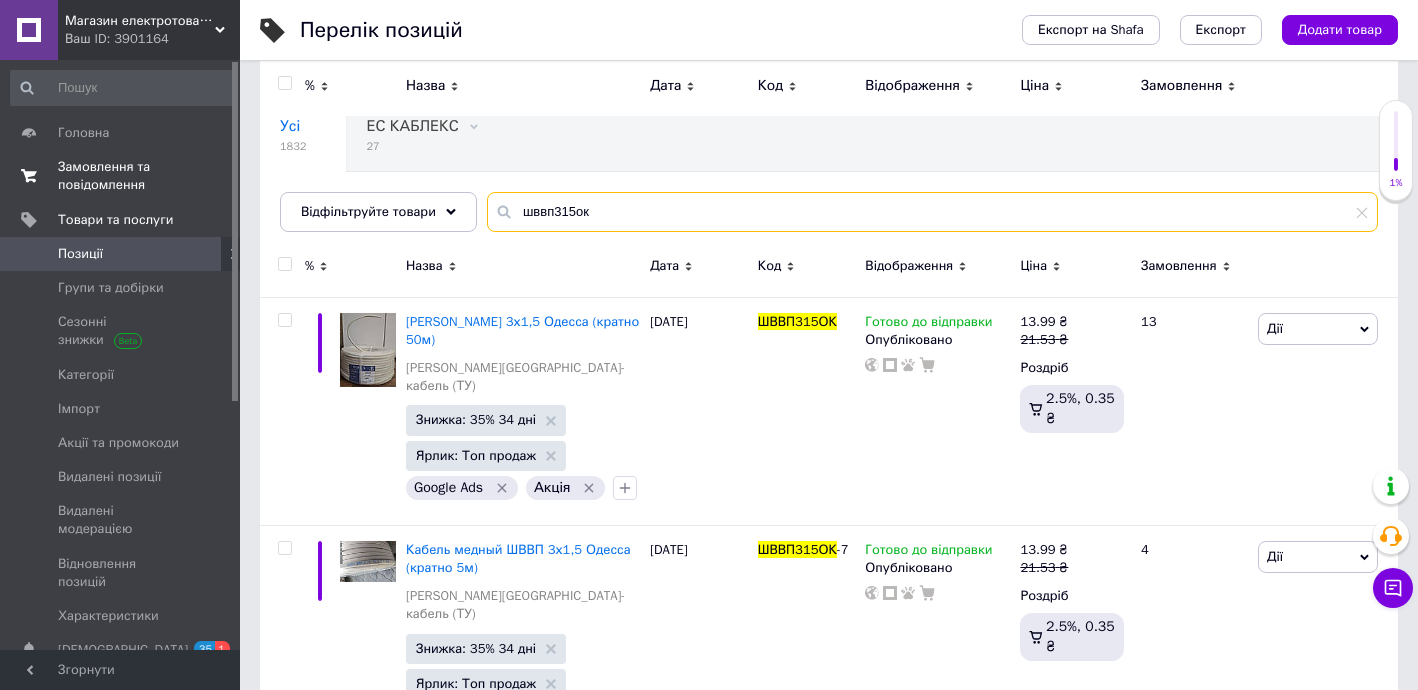 scroll, scrollTop: 0, scrollLeft: 0, axis: both 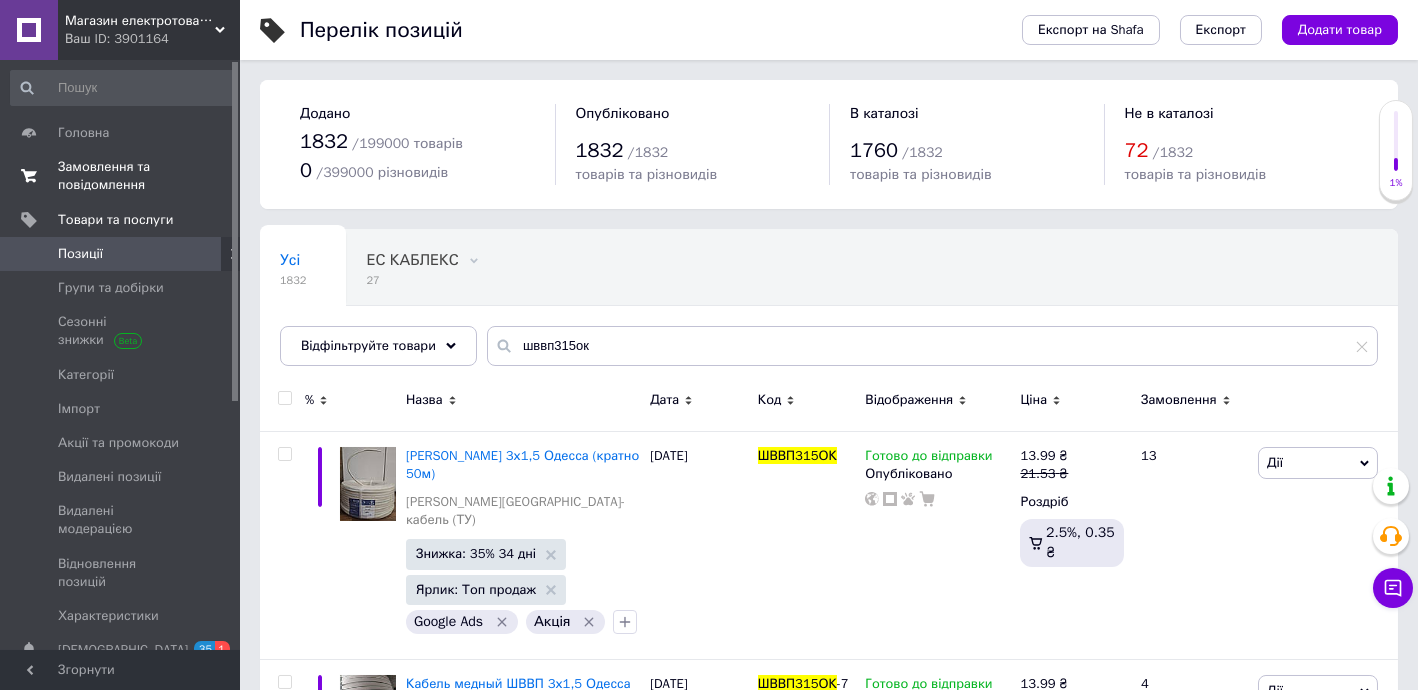 click on "Замовлення та повідомлення" at bounding box center (121, 176) 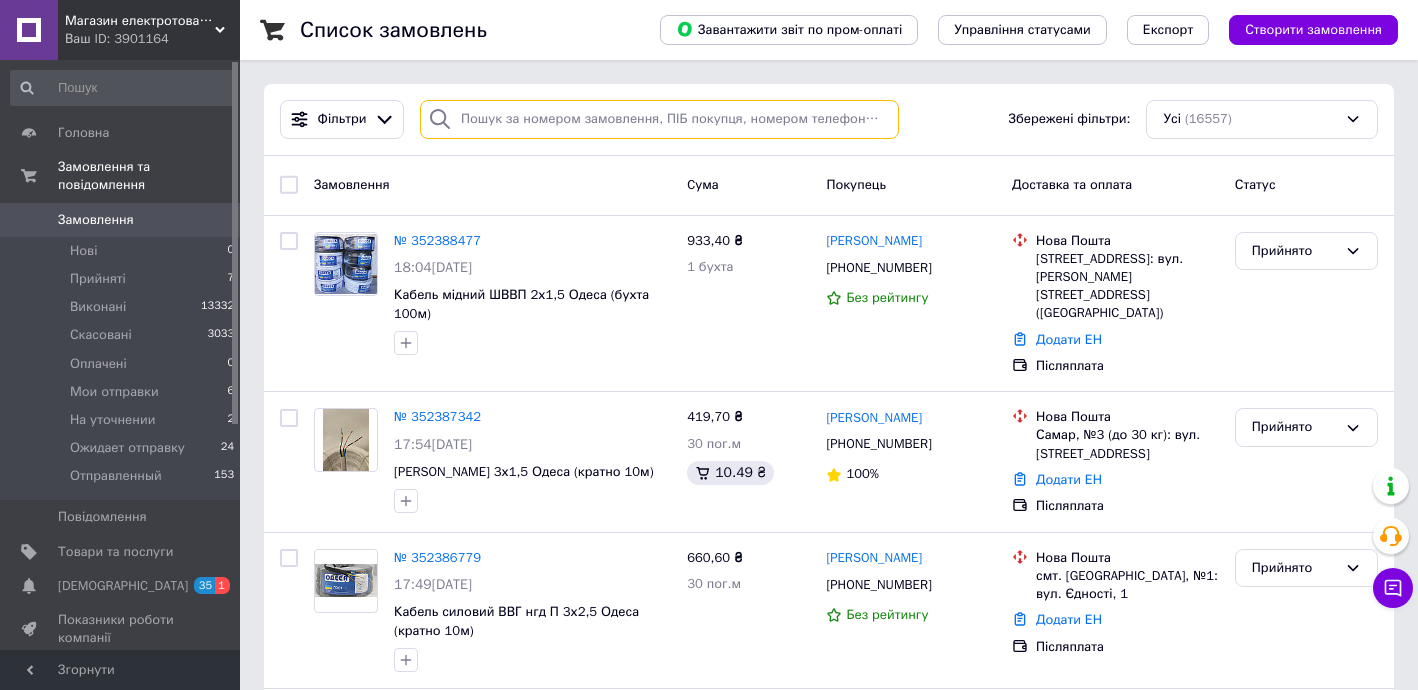 click at bounding box center [659, 119] 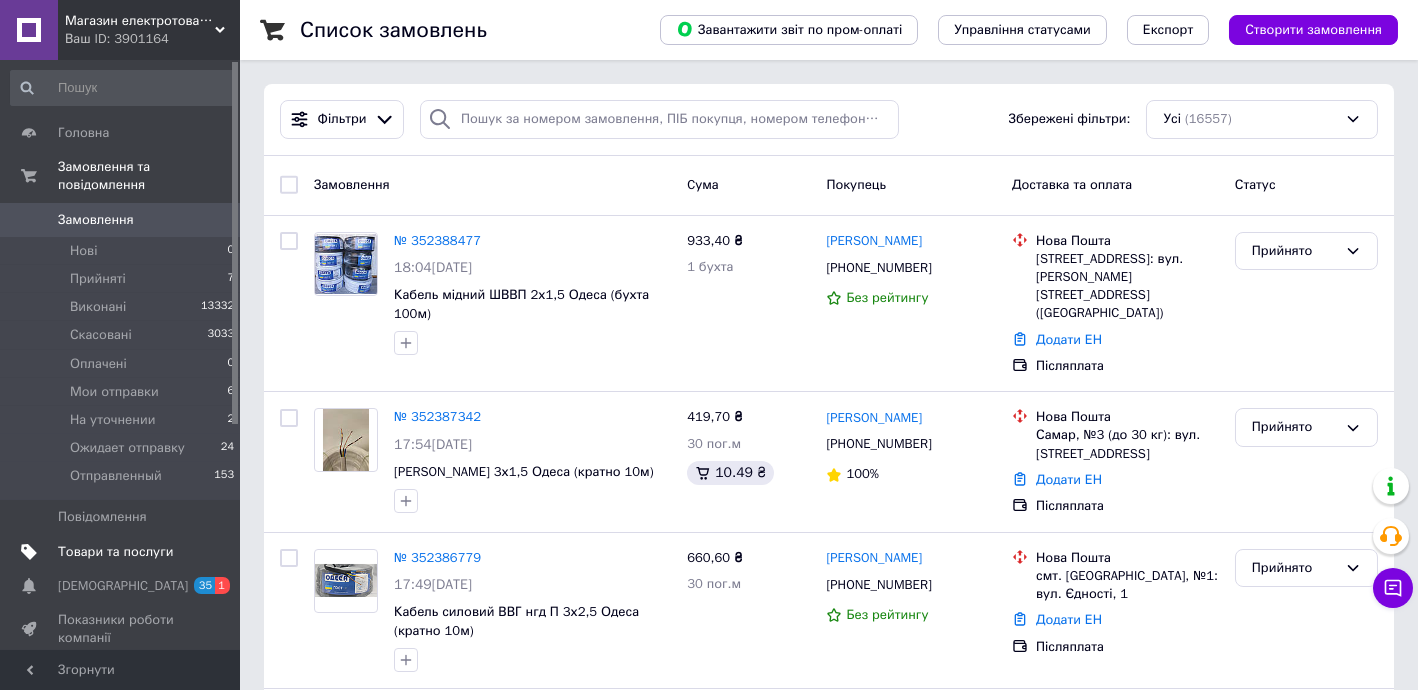 click on "Товари та послуги" at bounding box center (115, 552) 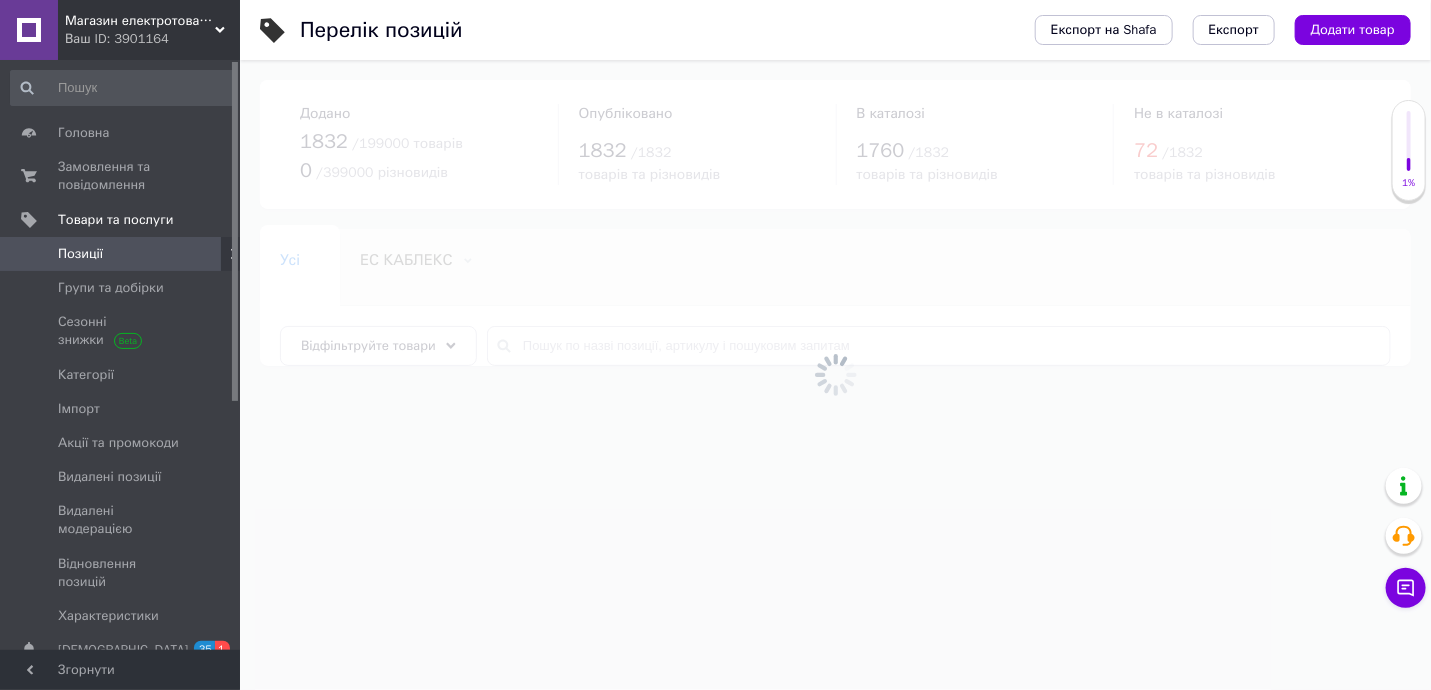 click at bounding box center [835, 375] 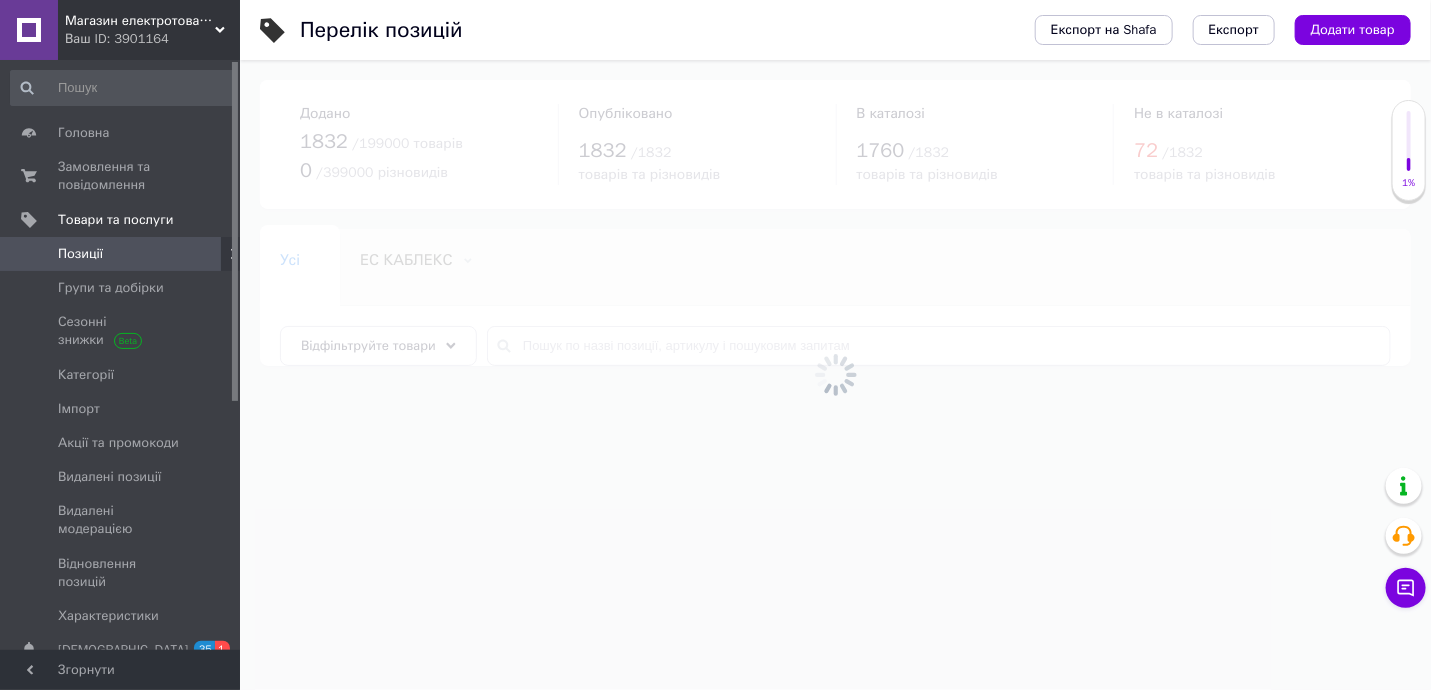 click at bounding box center (835, 375) 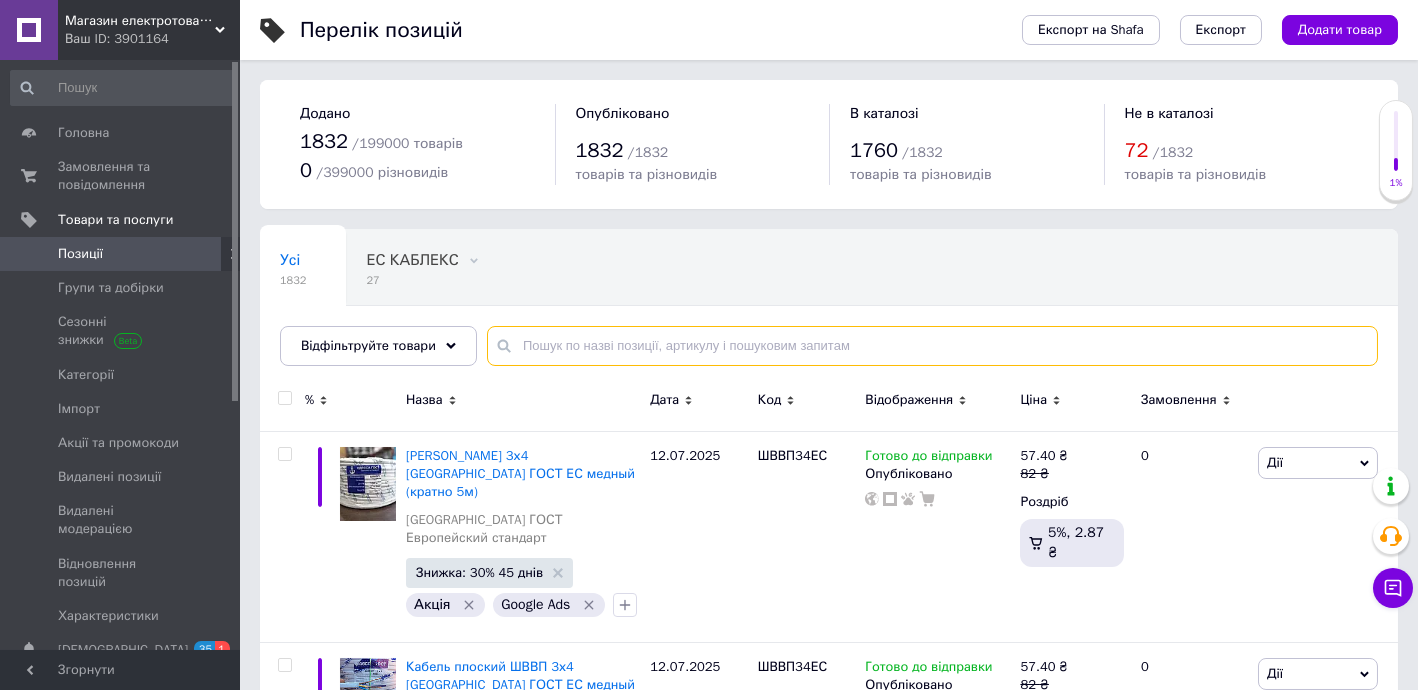 click at bounding box center [932, 346] 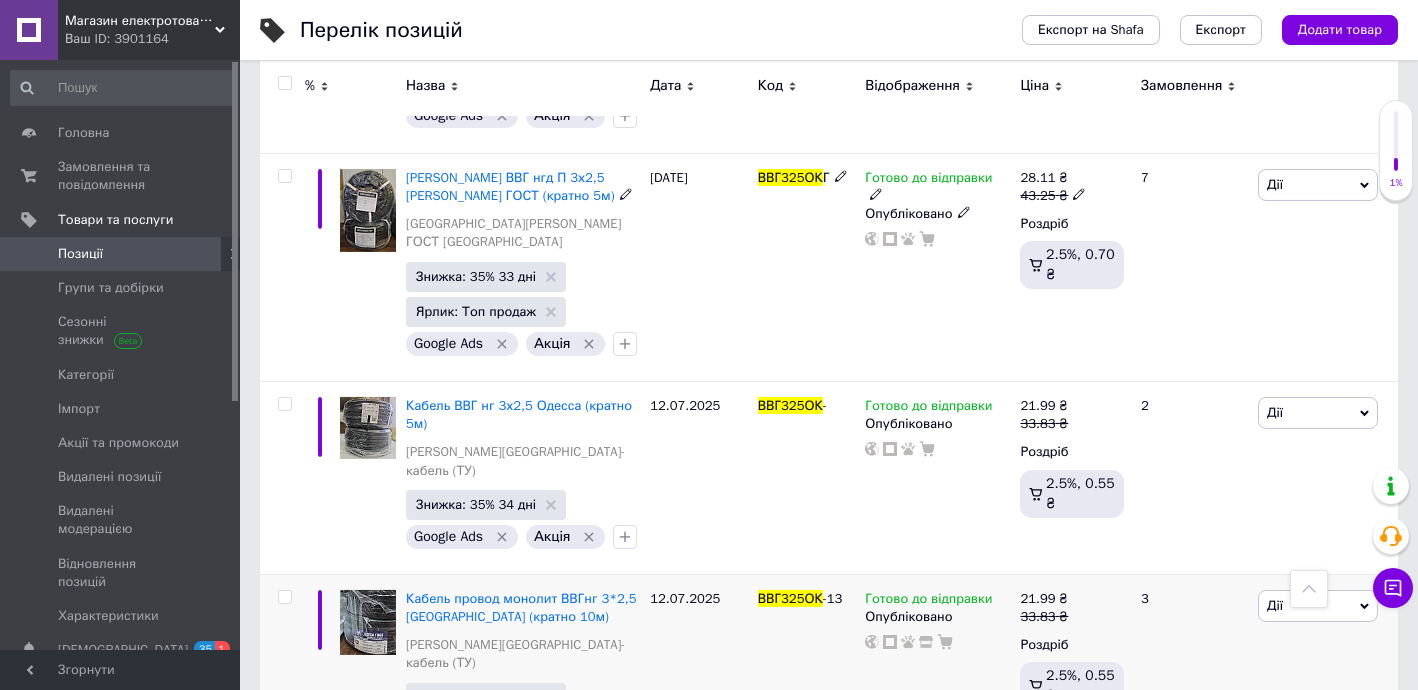 scroll, scrollTop: 2181, scrollLeft: 0, axis: vertical 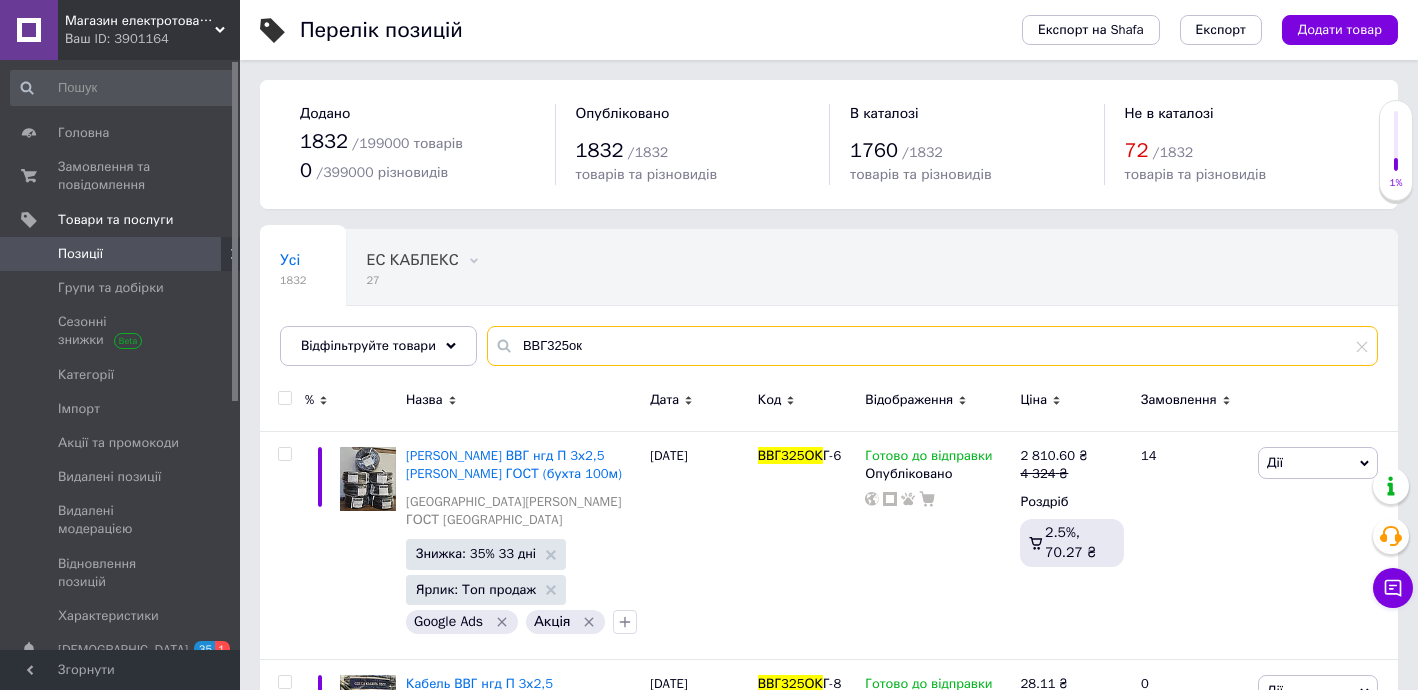 click on "ВВГ325ок" at bounding box center (932, 346) 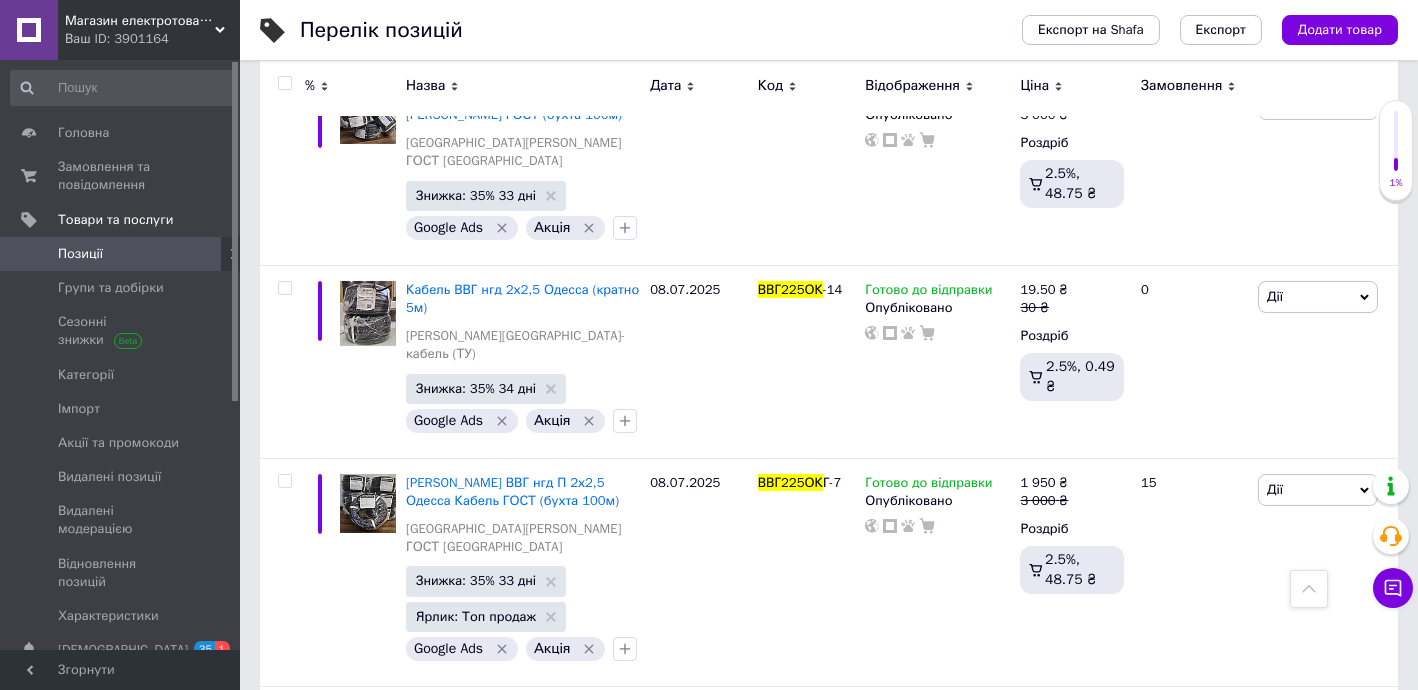 scroll, scrollTop: 2303, scrollLeft: 0, axis: vertical 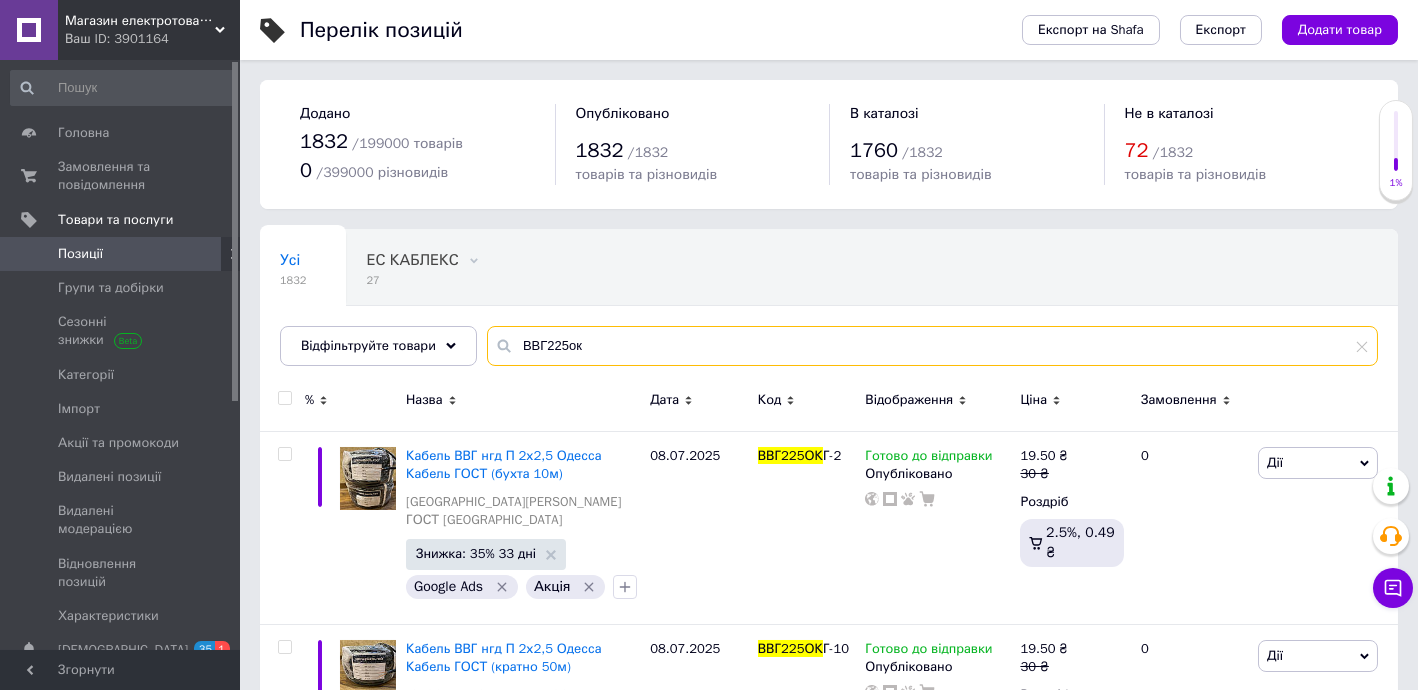 click on "ВВГ225ок" at bounding box center [932, 346] 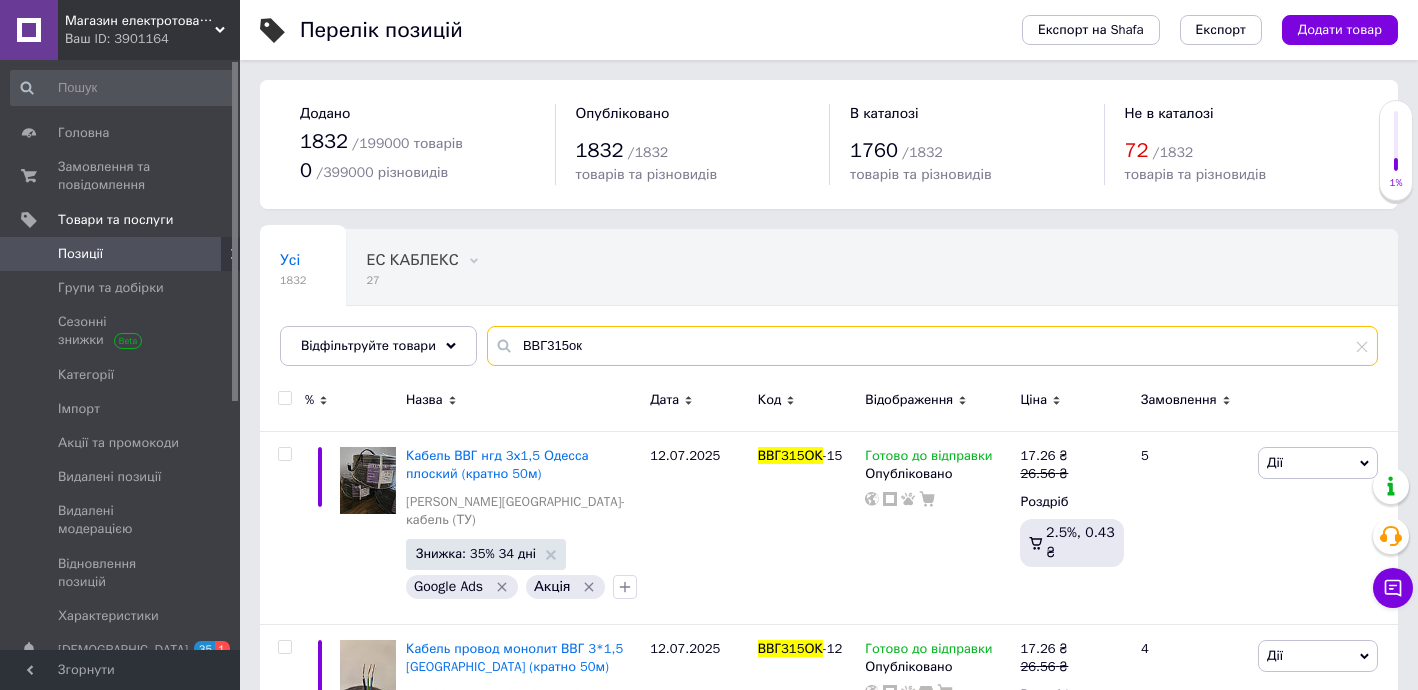 type on "ВВГ315ок" 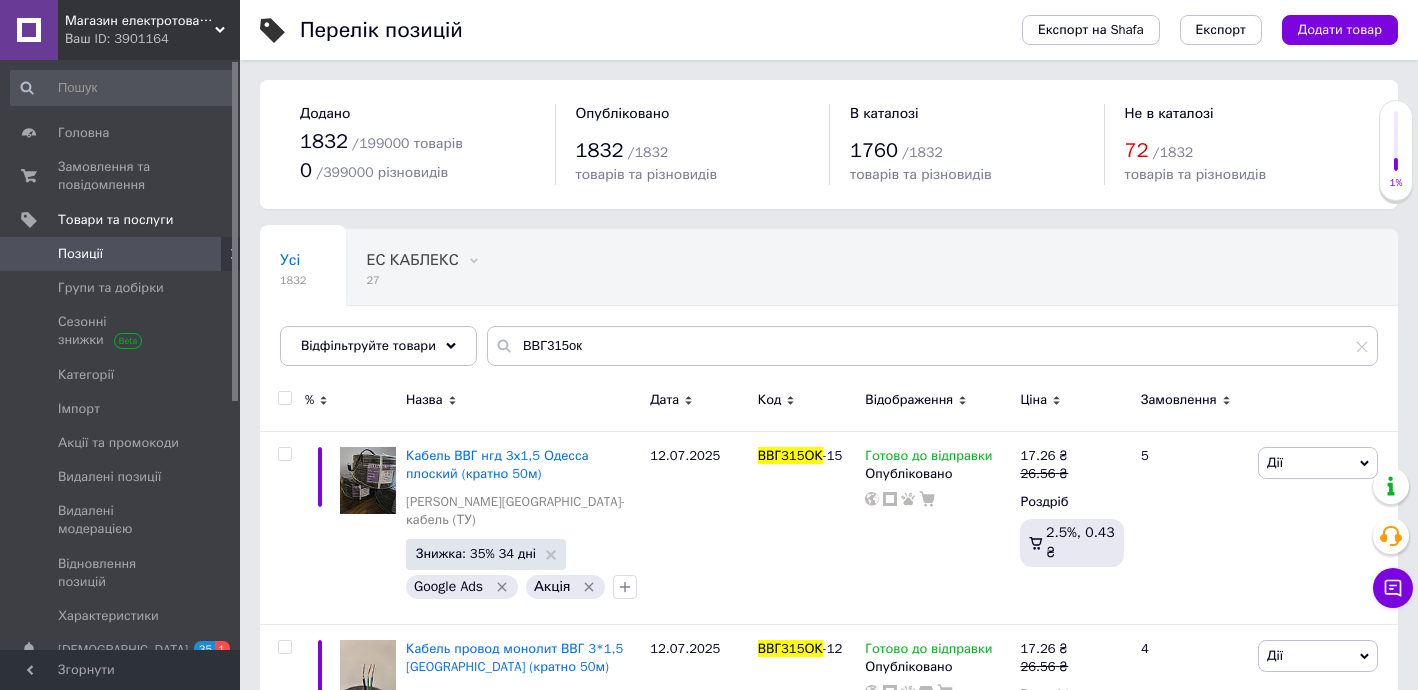 click on "[DEMOGRAPHIC_DATA]" at bounding box center [123, 650] 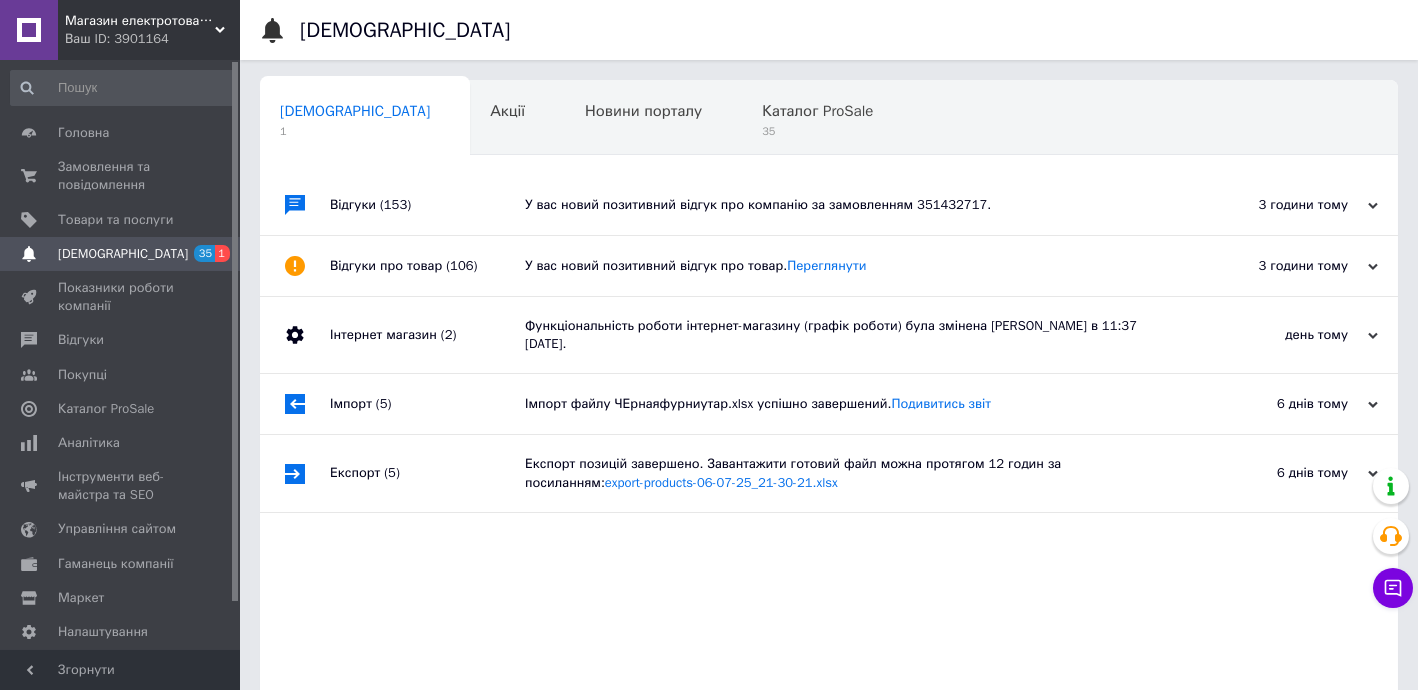 click on "У вас новий позитивний відгук про компанію за замовленням 351432717." at bounding box center (851, 205) 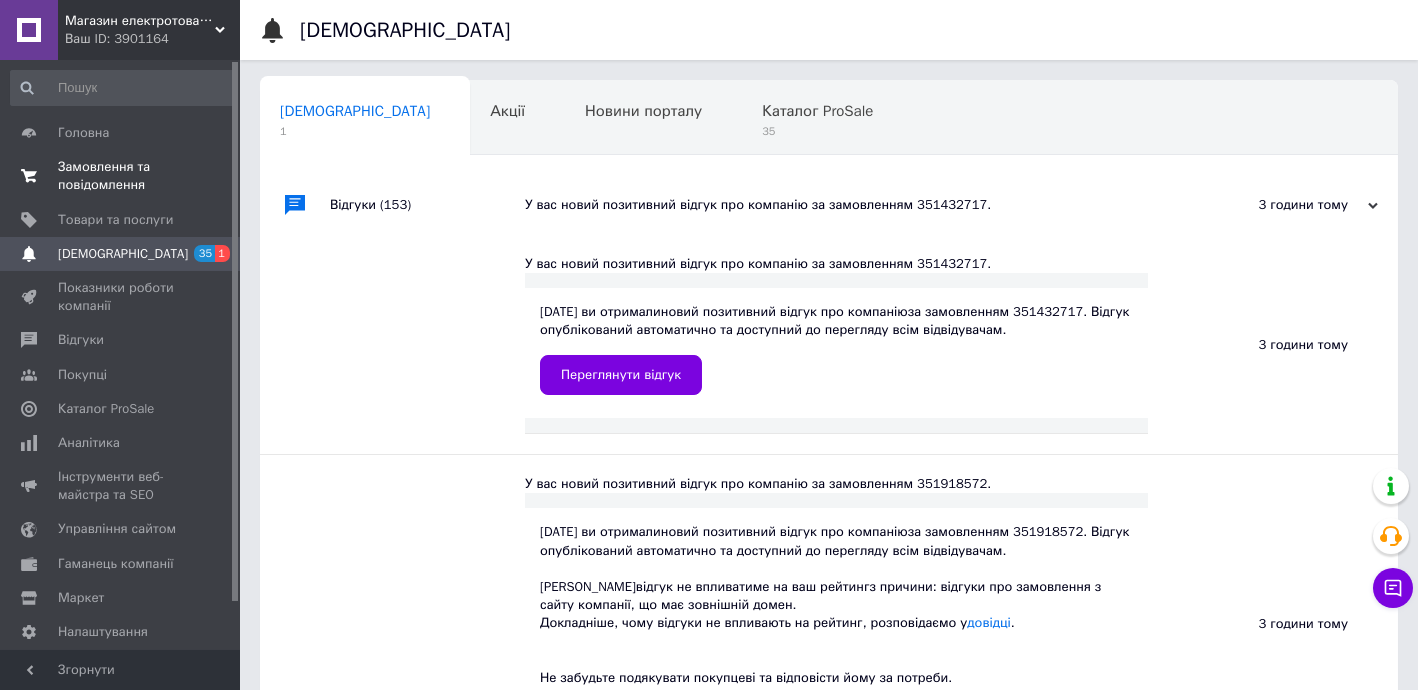 click on "Замовлення та повідомлення" at bounding box center (121, 176) 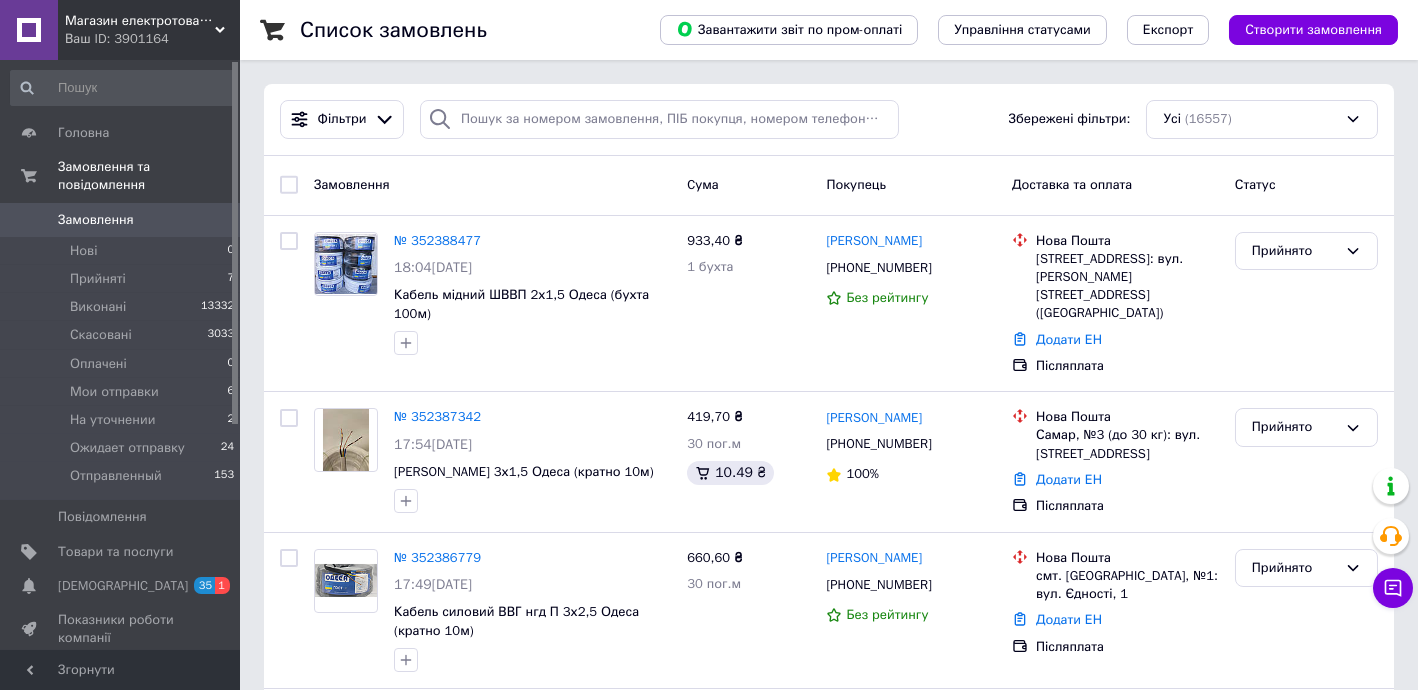 click on "[DEMOGRAPHIC_DATA]" at bounding box center (121, 586) 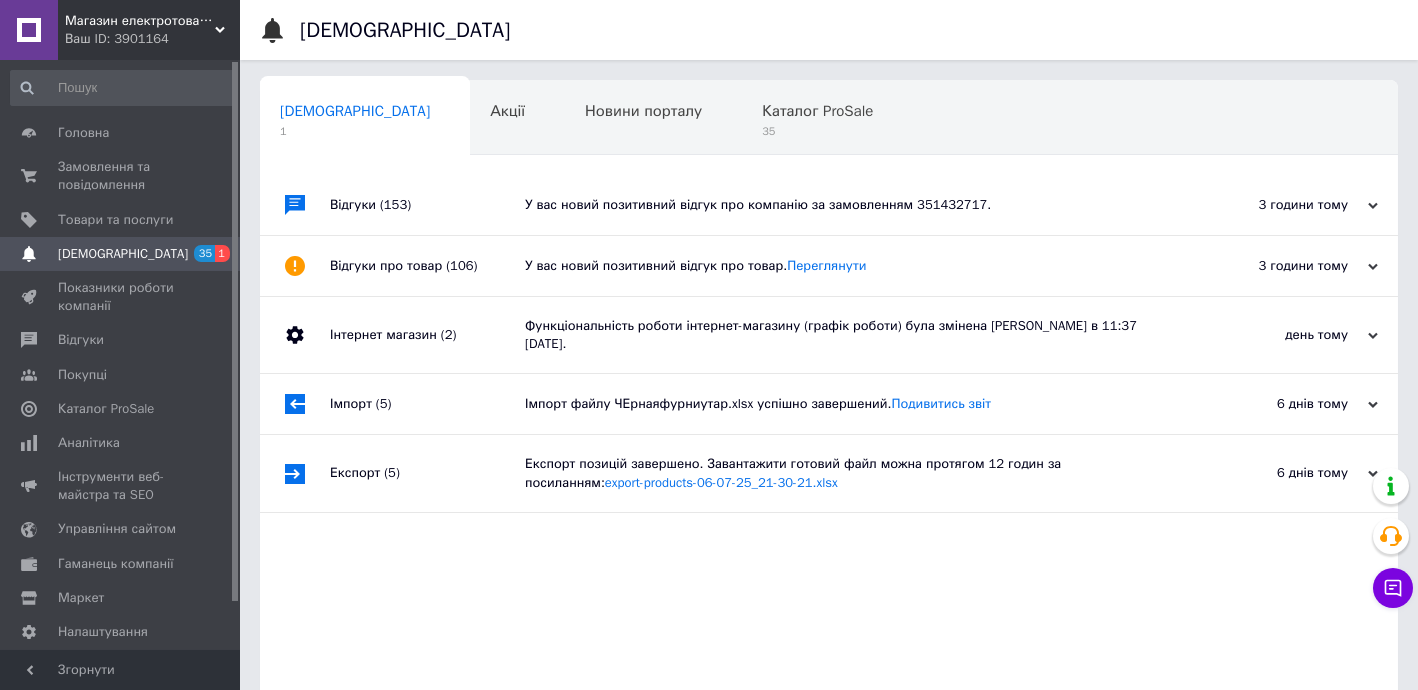 click on "[DEMOGRAPHIC_DATA] 1" at bounding box center [365, 119] 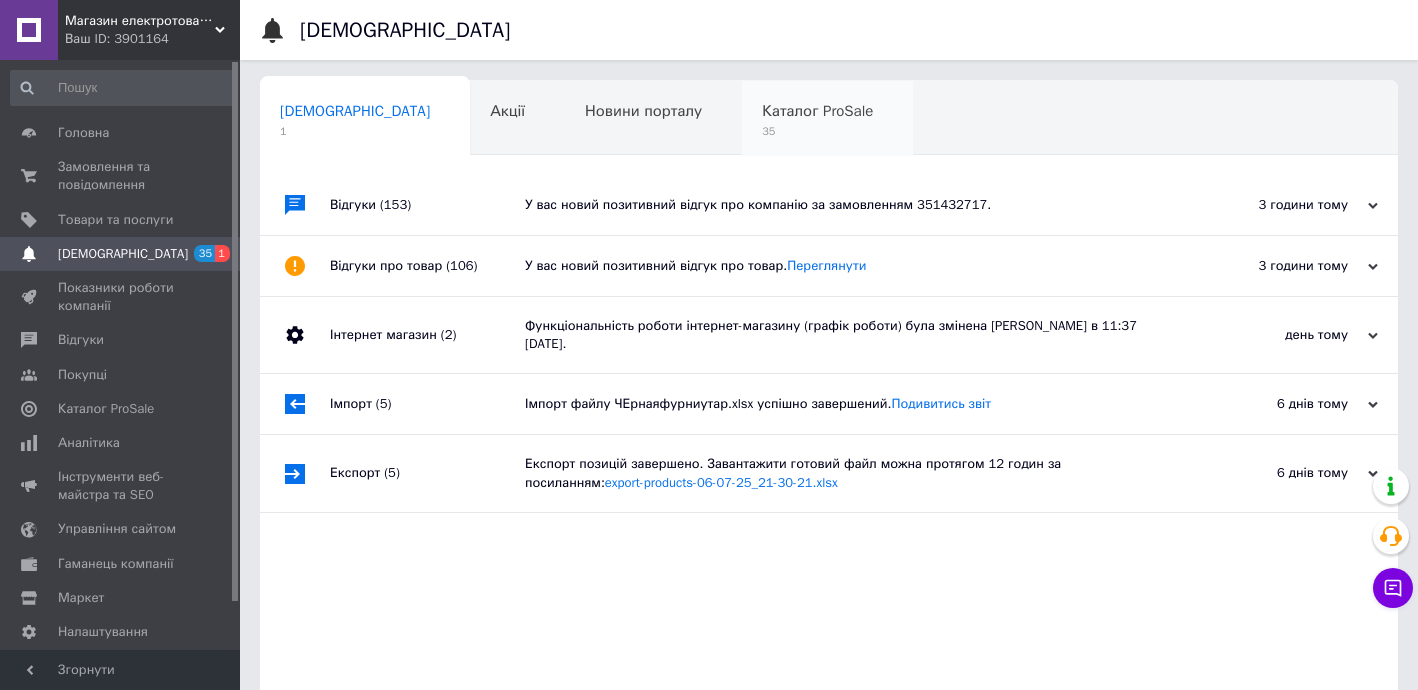 click on "35" at bounding box center (817, 131) 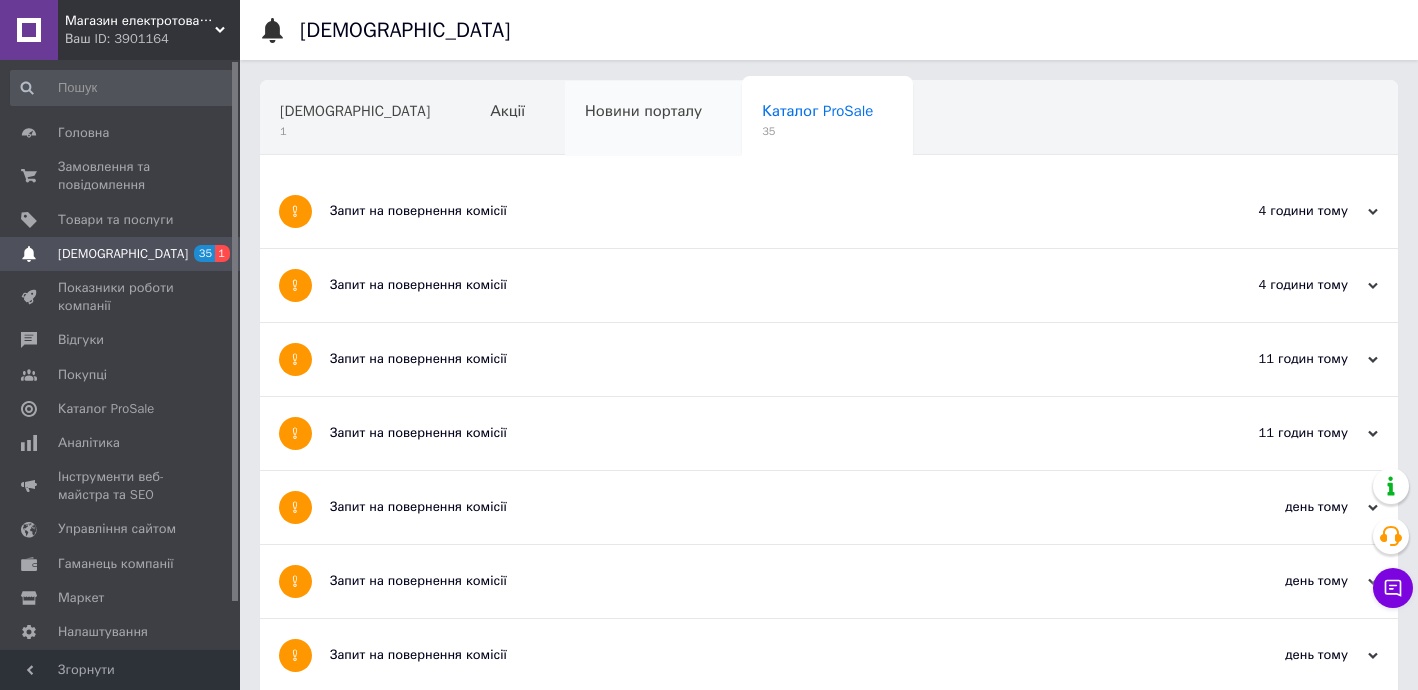 click on "Новини порталу" at bounding box center [653, 119] 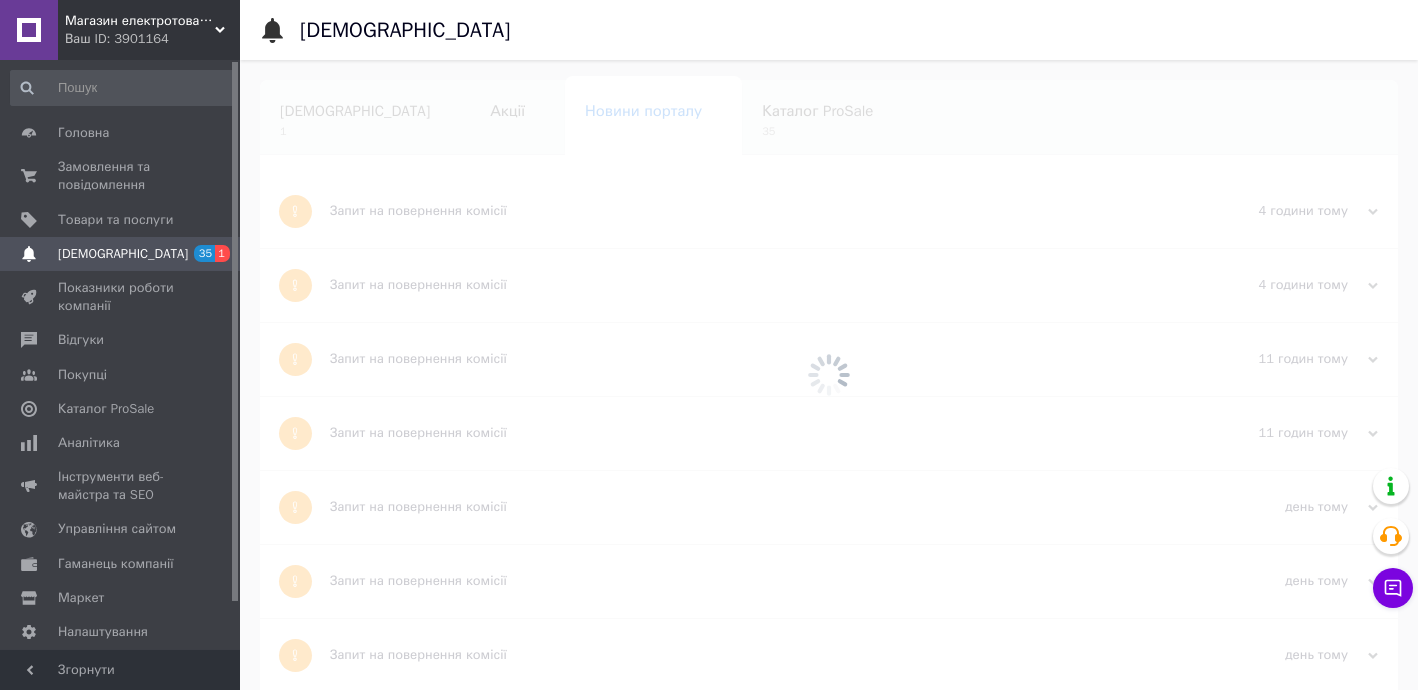 click at bounding box center [829, 375] 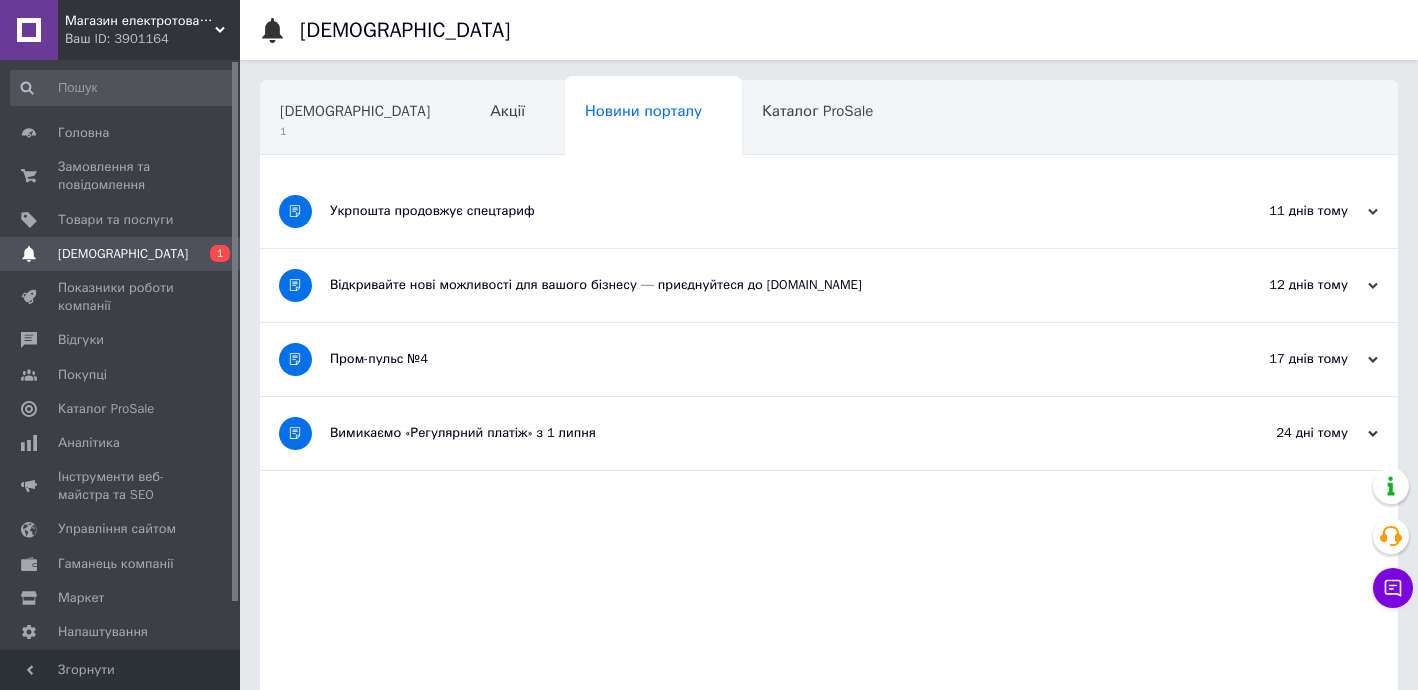 click on "Акції" at bounding box center [517, 119] 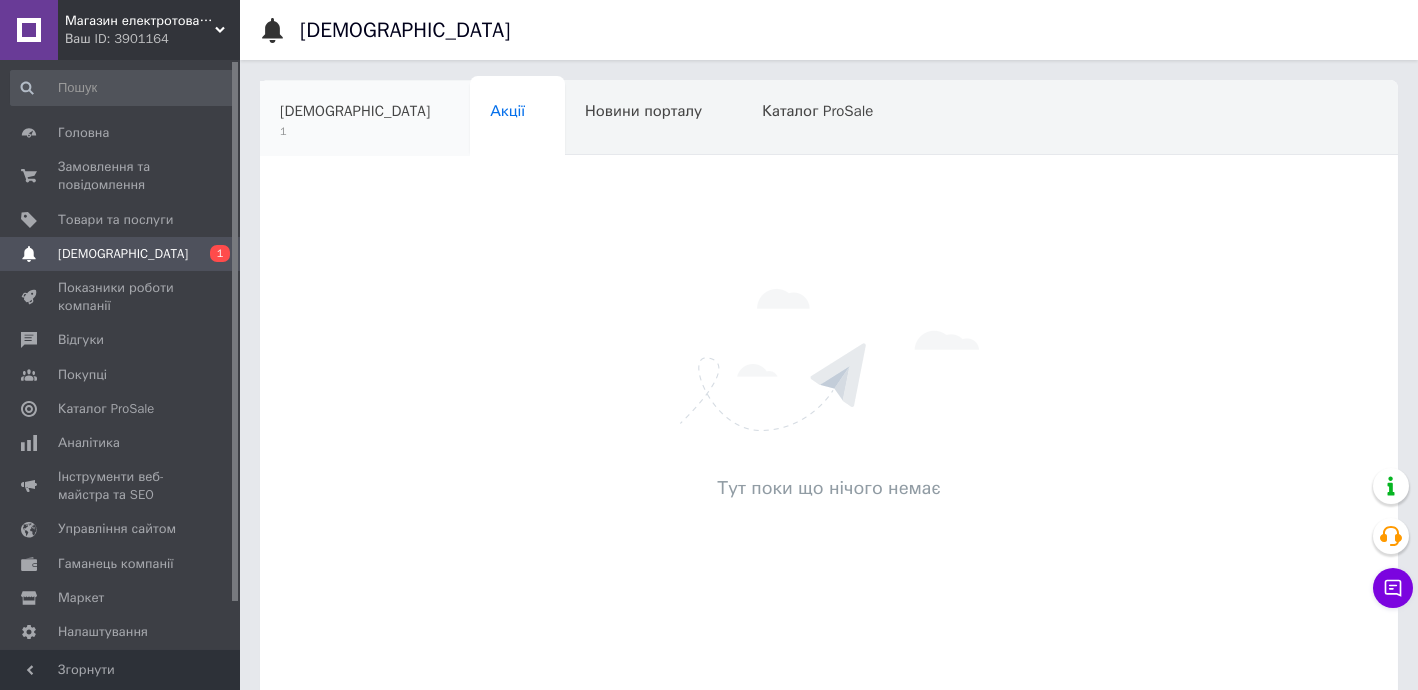 click on "1" at bounding box center [355, 131] 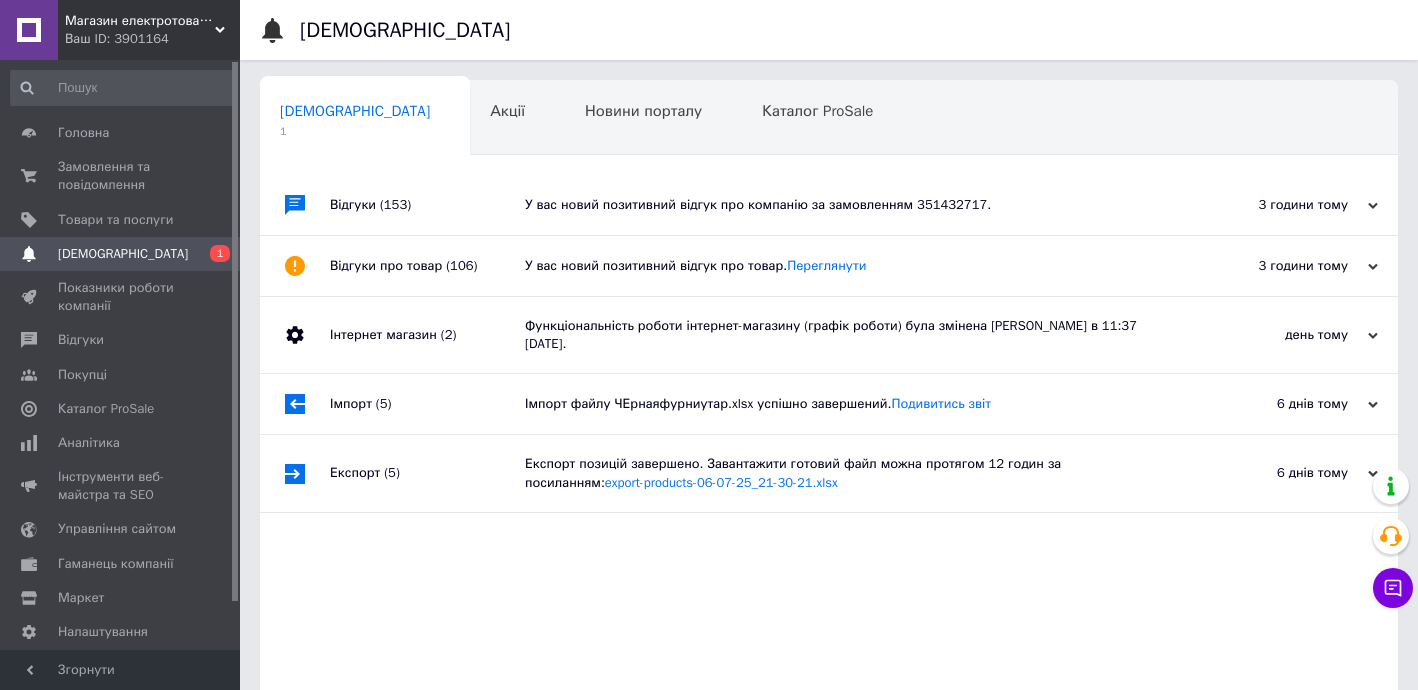 click on "У вас новий позитивний відгук про компанію за замовленням 351432717." at bounding box center (851, 205) 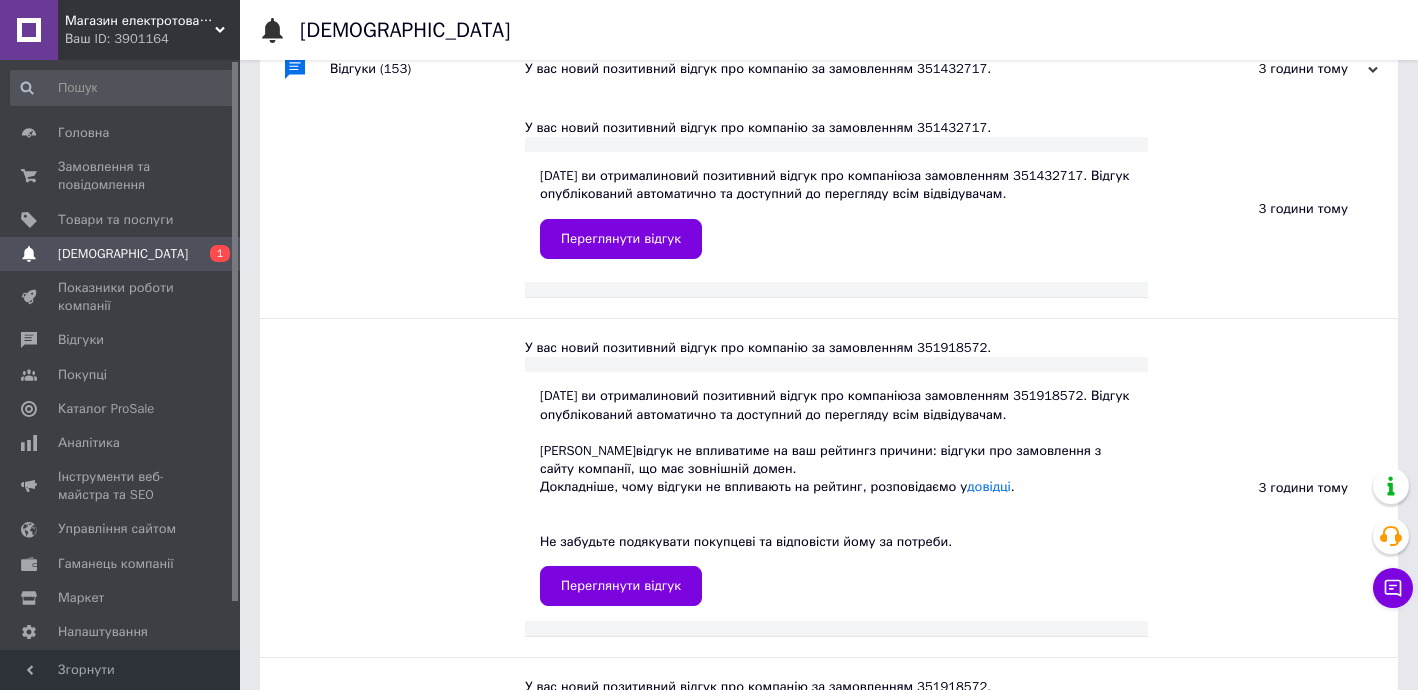 scroll, scrollTop: 0, scrollLeft: 0, axis: both 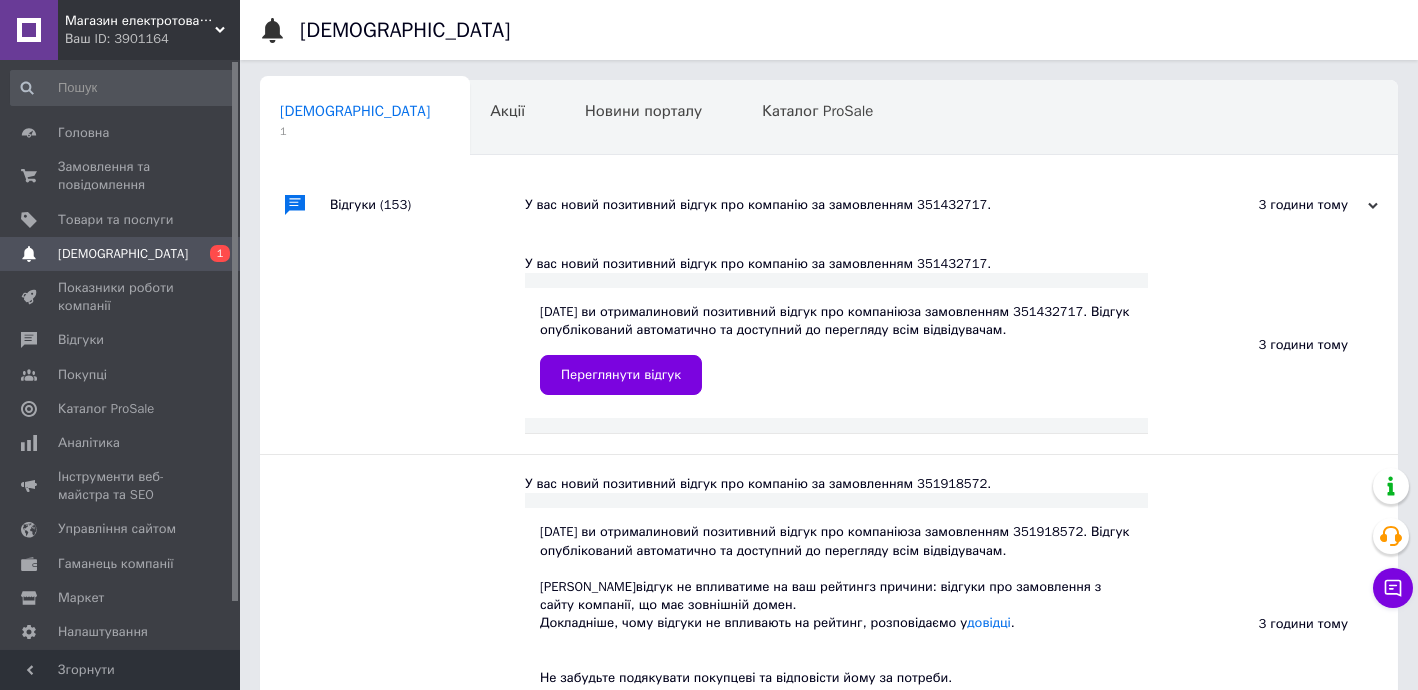 click on "Відгуки   (153)" at bounding box center (427, 205) 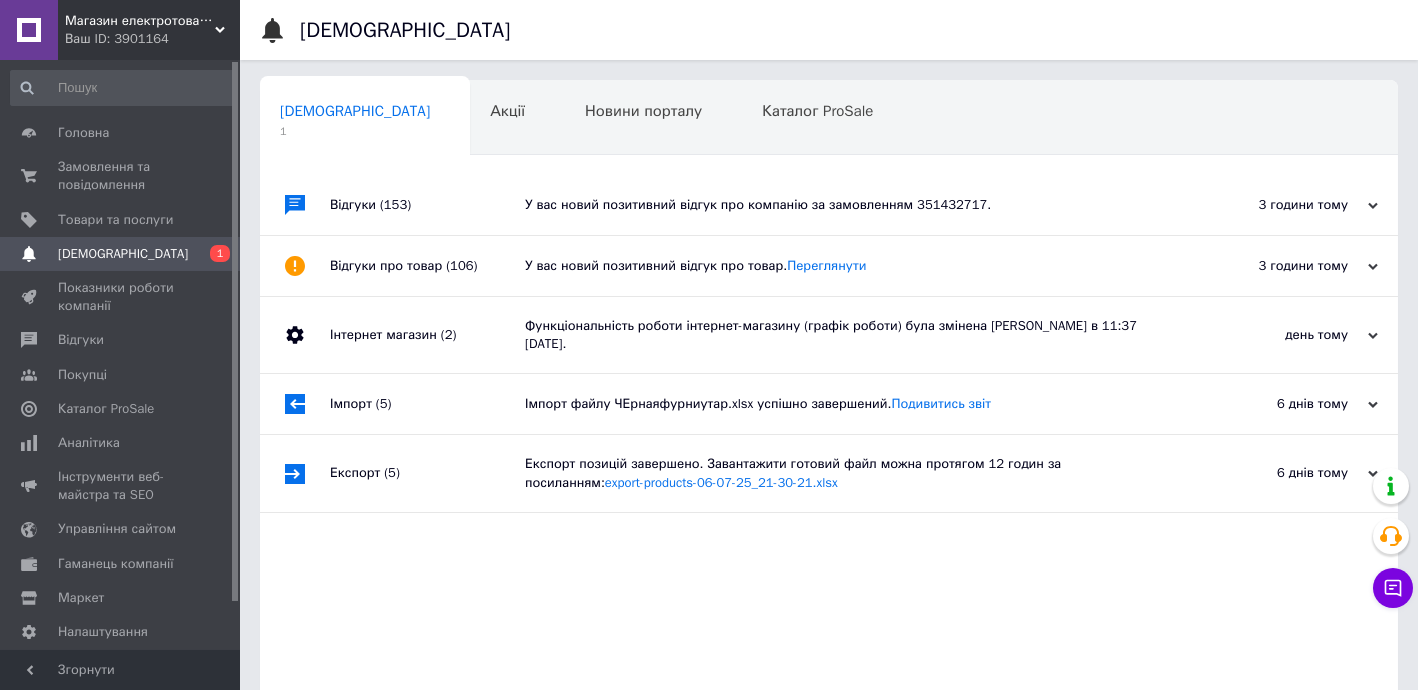 click on "У вас новий позитивний відгук про товар.  [GEOGRAPHIC_DATA]" at bounding box center (851, 266) 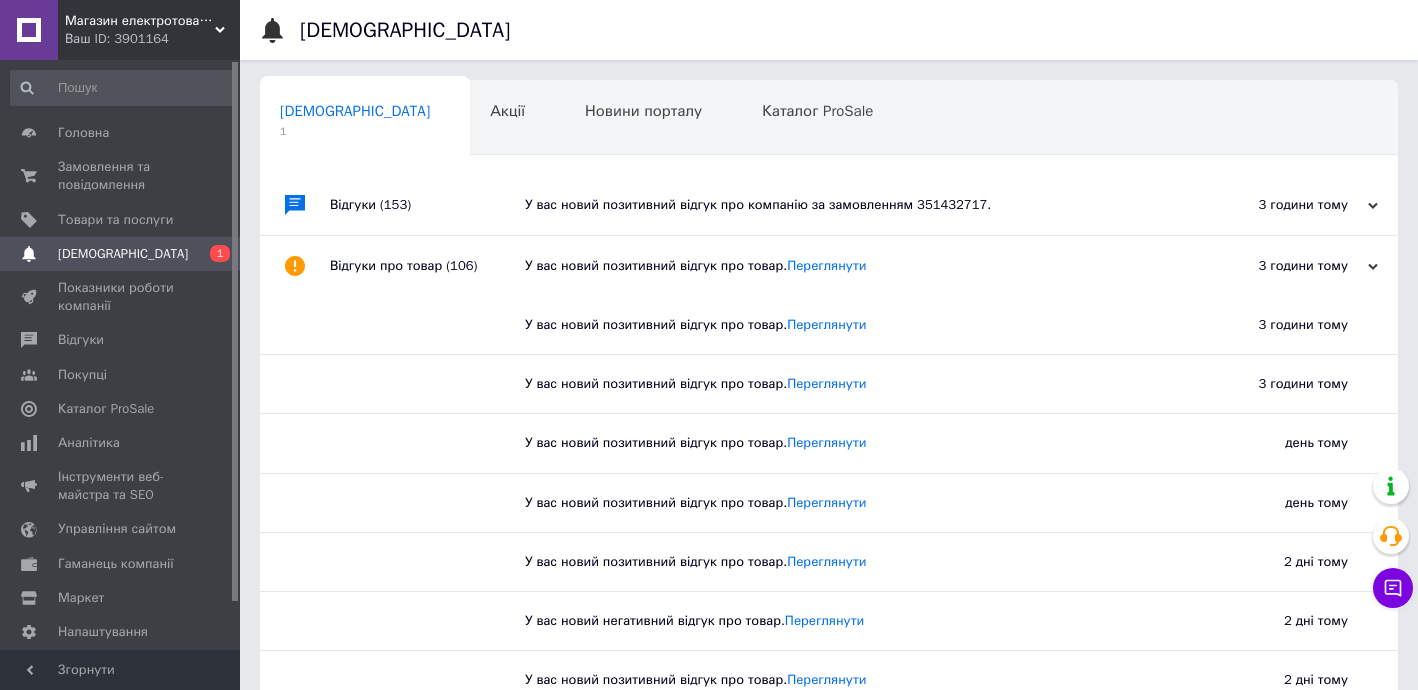 click on "У вас новий позитивний відгук про товар.  [GEOGRAPHIC_DATA]" at bounding box center [851, 266] 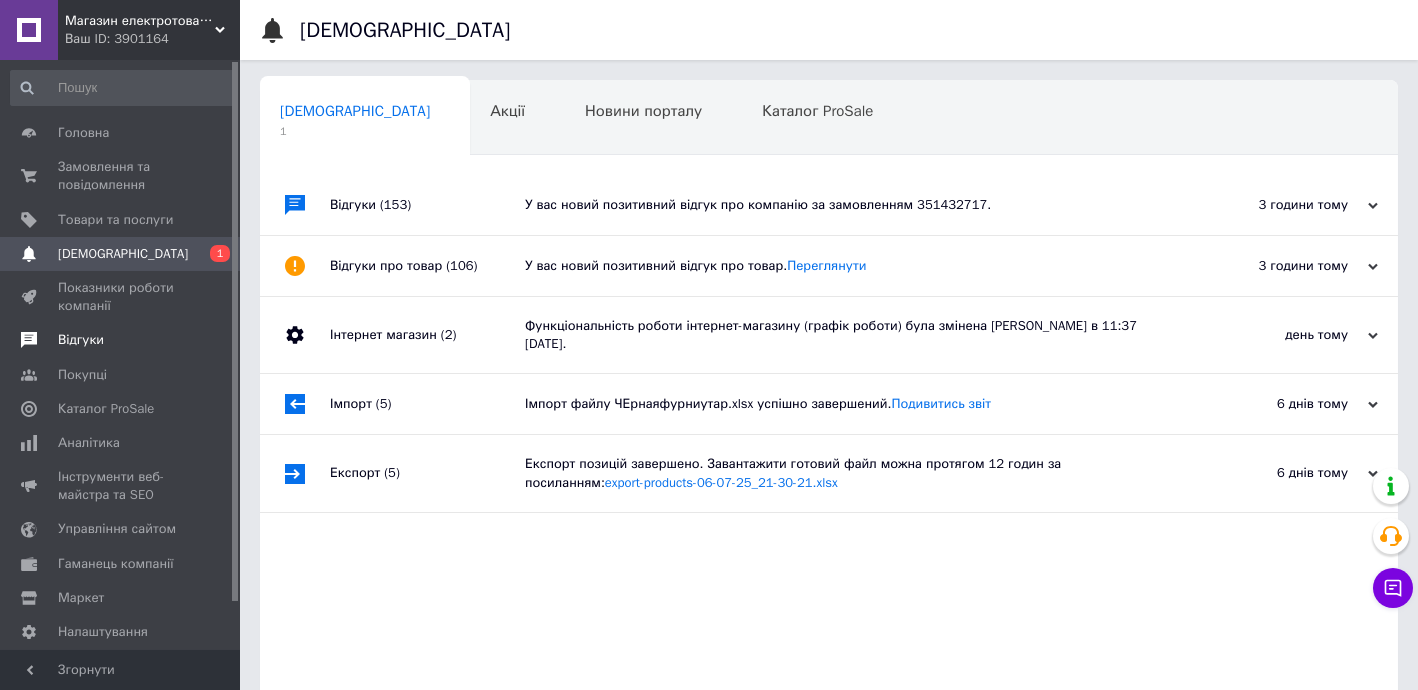 click on "Відгуки" at bounding box center (121, 340) 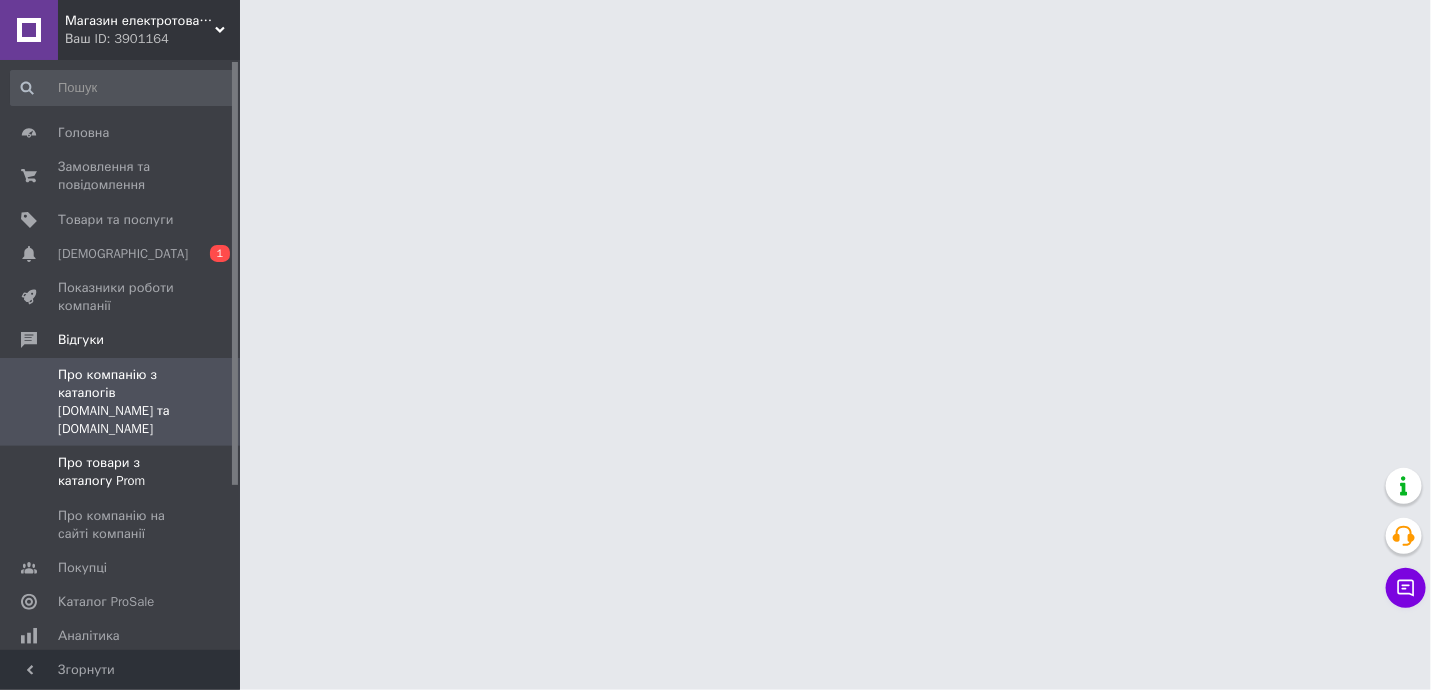 click on "Про товари з каталогу Prom" at bounding box center [121, 472] 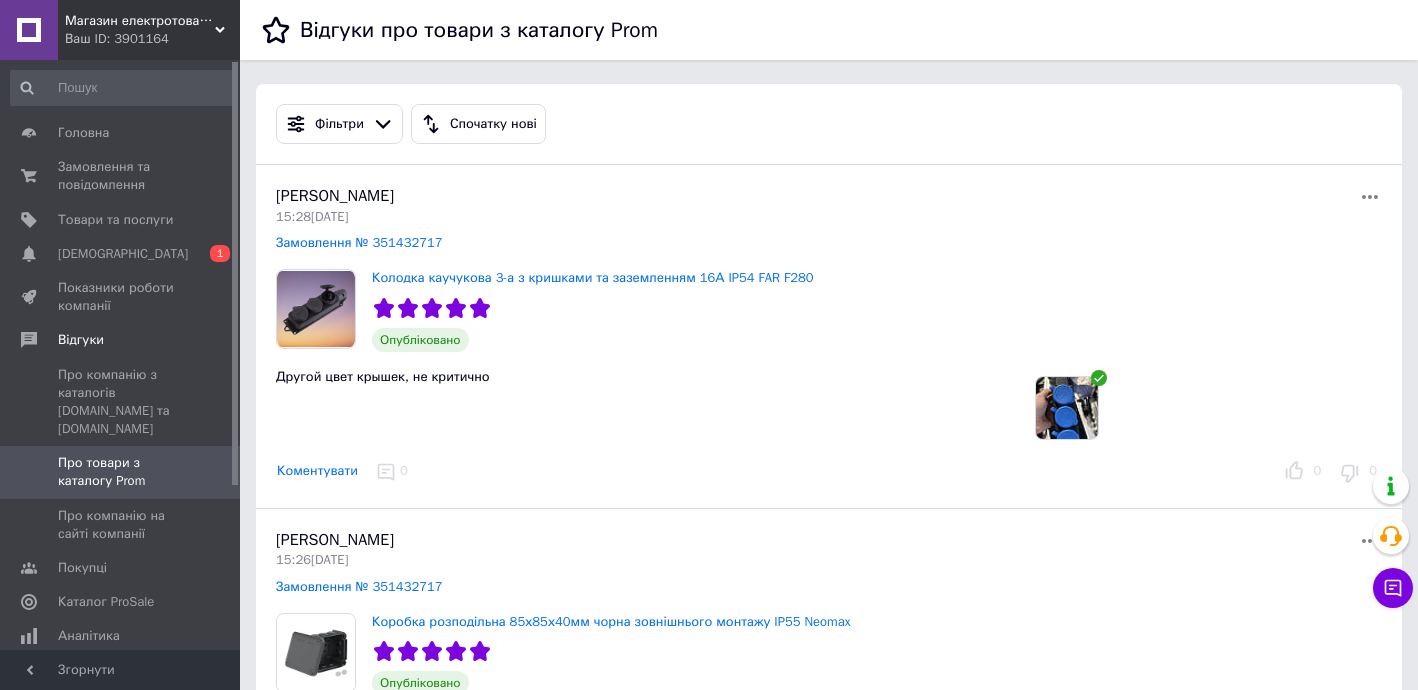 click at bounding box center [1208, 404] 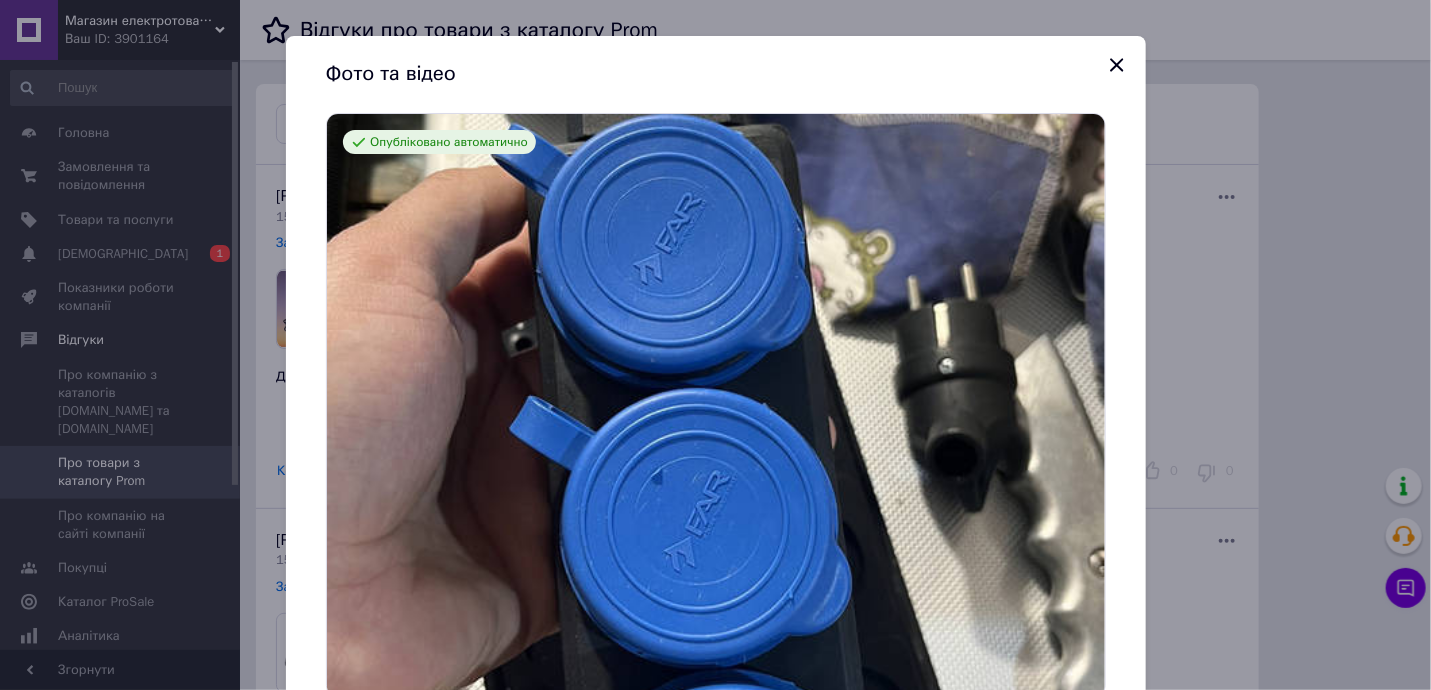 click on "Фото та відео   Опубліковано автоматично Поскаржитись  ( Всi )" at bounding box center (715, 345) 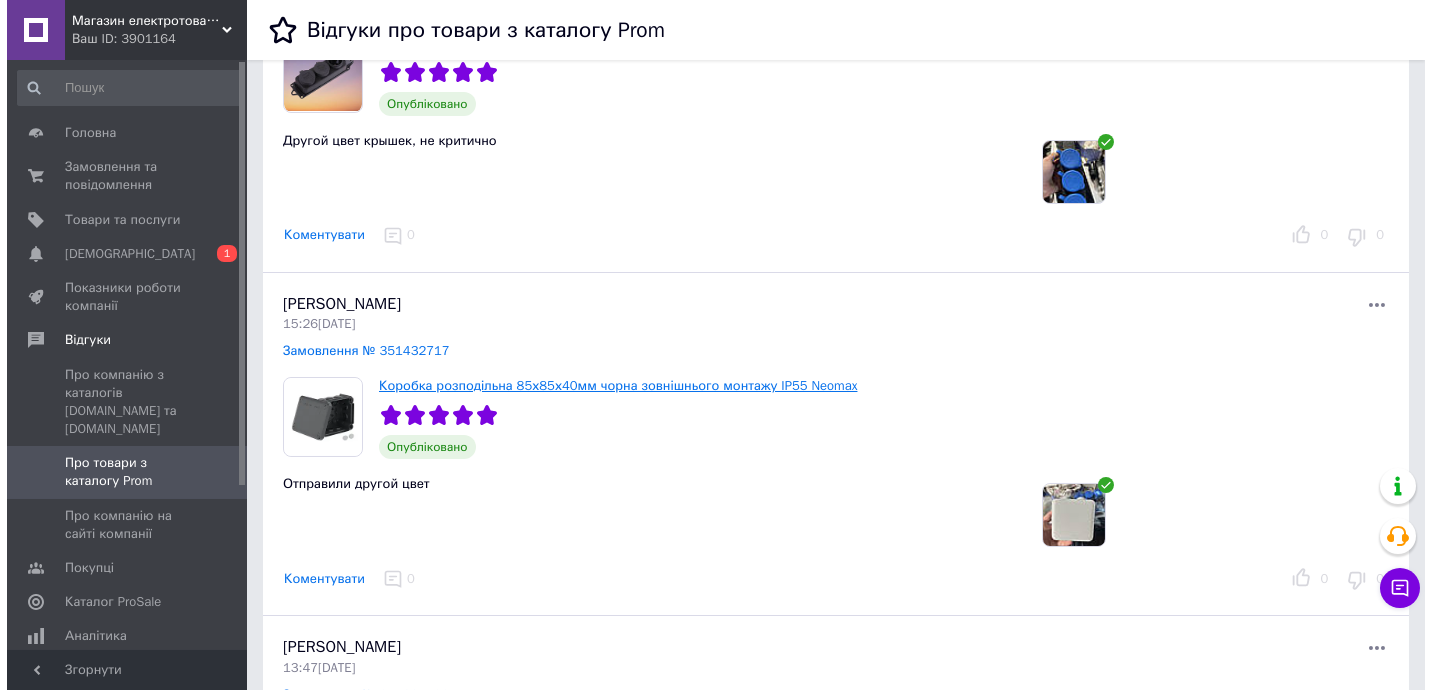 scroll, scrollTop: 242, scrollLeft: 0, axis: vertical 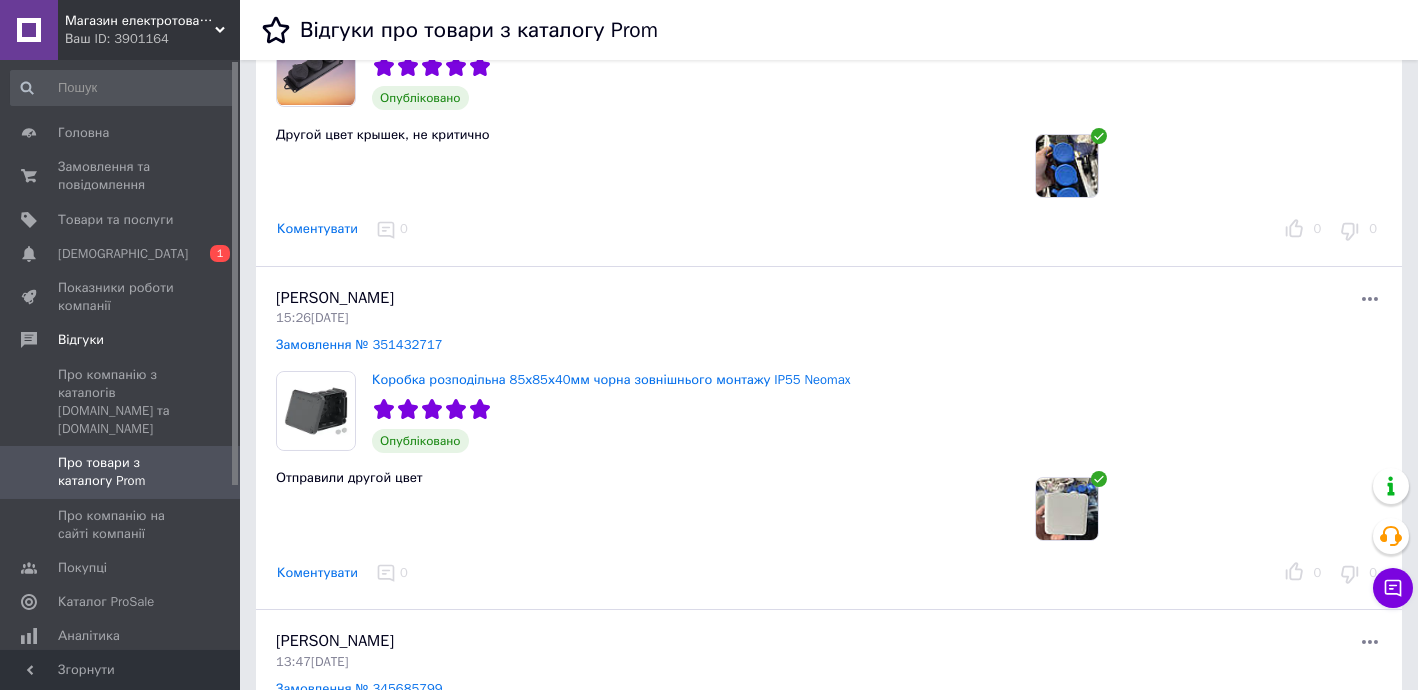 click at bounding box center (1067, 509) 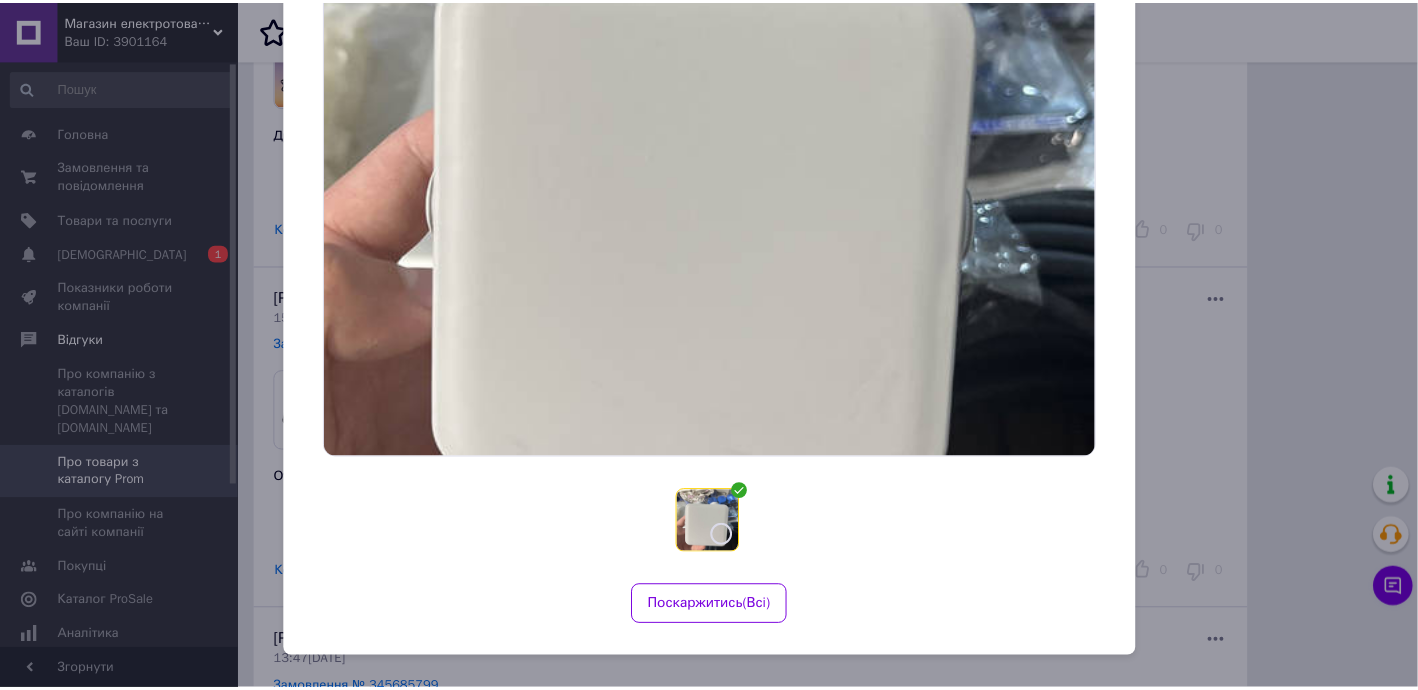 scroll, scrollTop: 243, scrollLeft: 0, axis: vertical 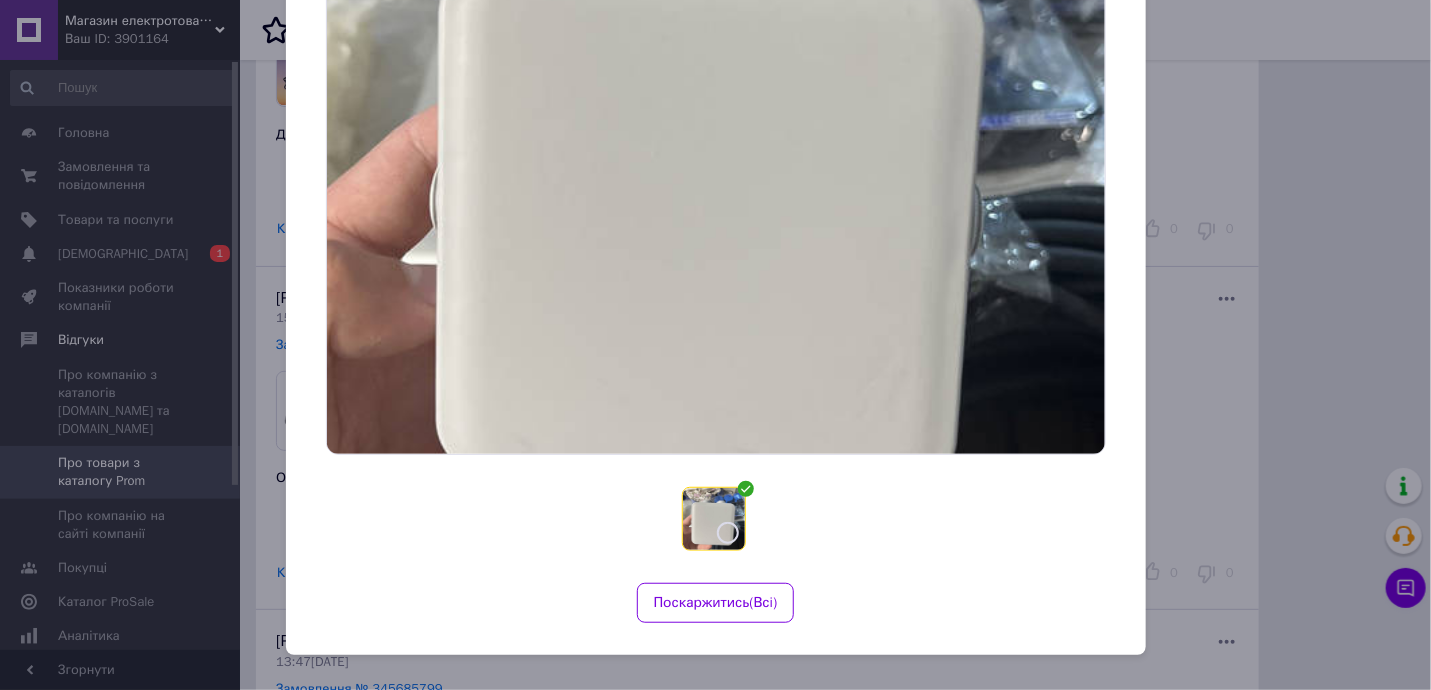 click on "Фото та відео   Опубліковано автоматично Поскаржитись  ( Всi )" at bounding box center [715, 345] 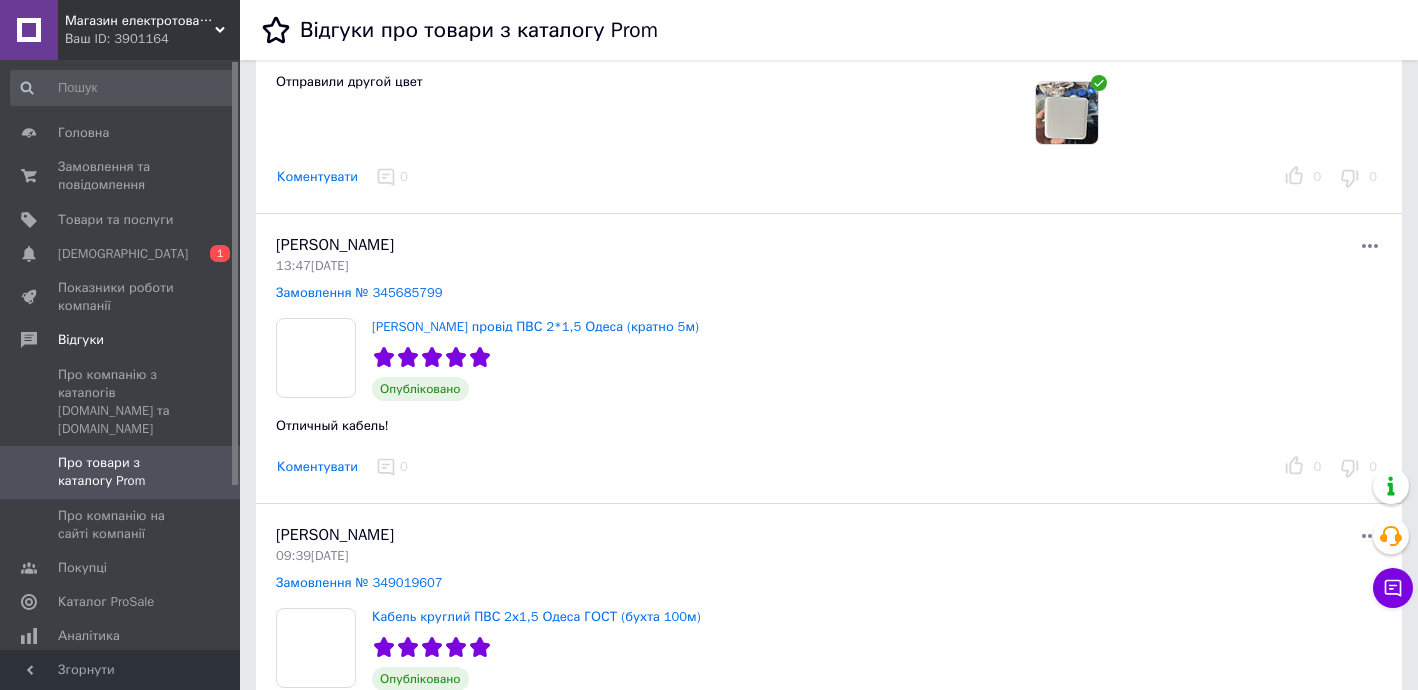 scroll, scrollTop: 969, scrollLeft: 0, axis: vertical 